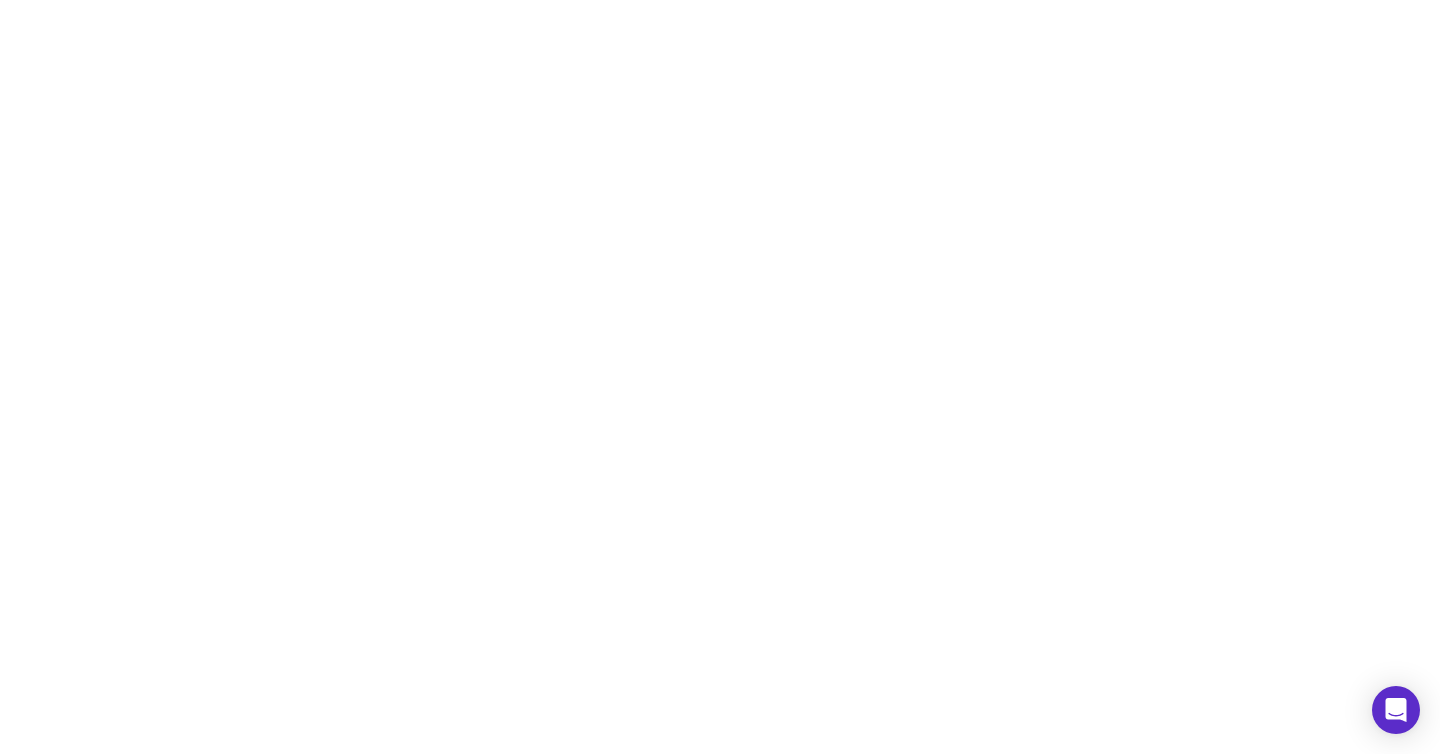 scroll, scrollTop: 0, scrollLeft: 0, axis: both 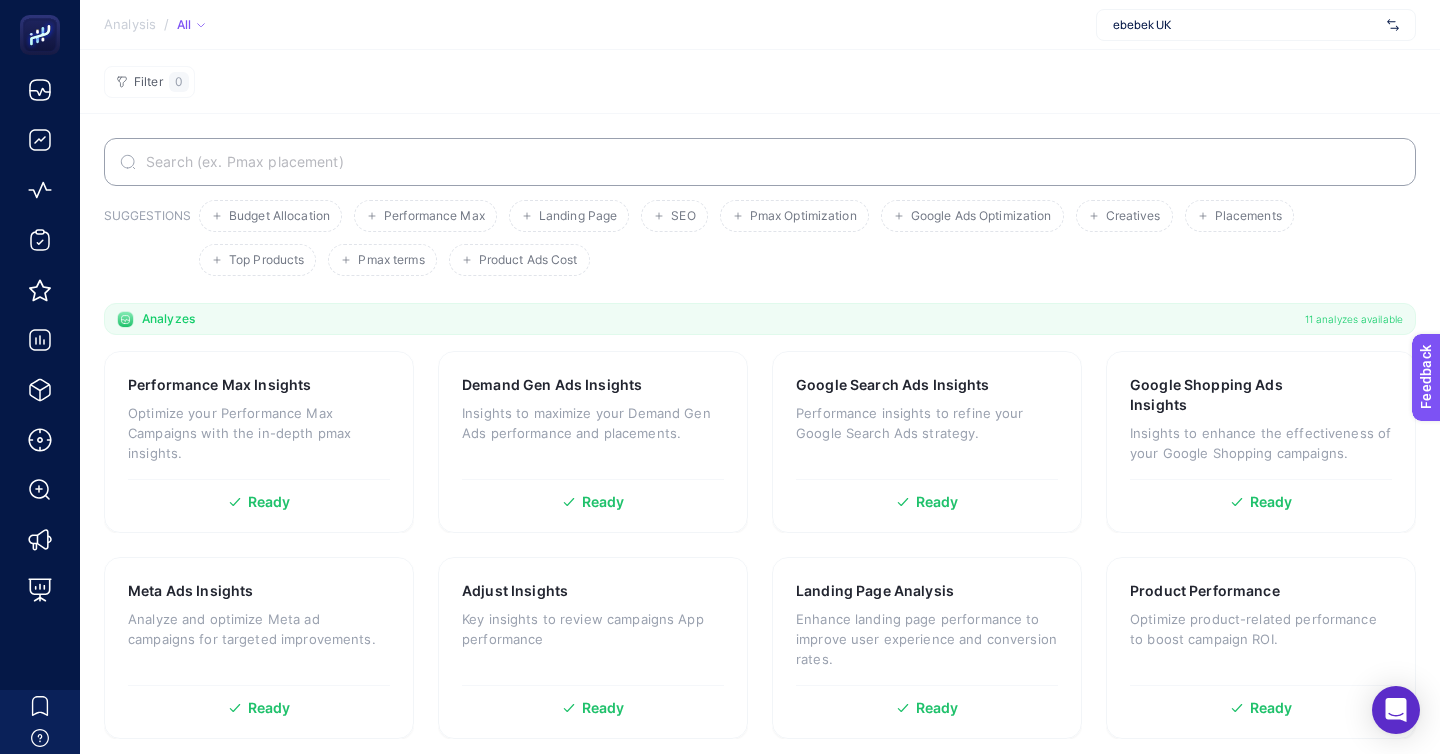 click on "ebebek UK" at bounding box center (1256, 25) 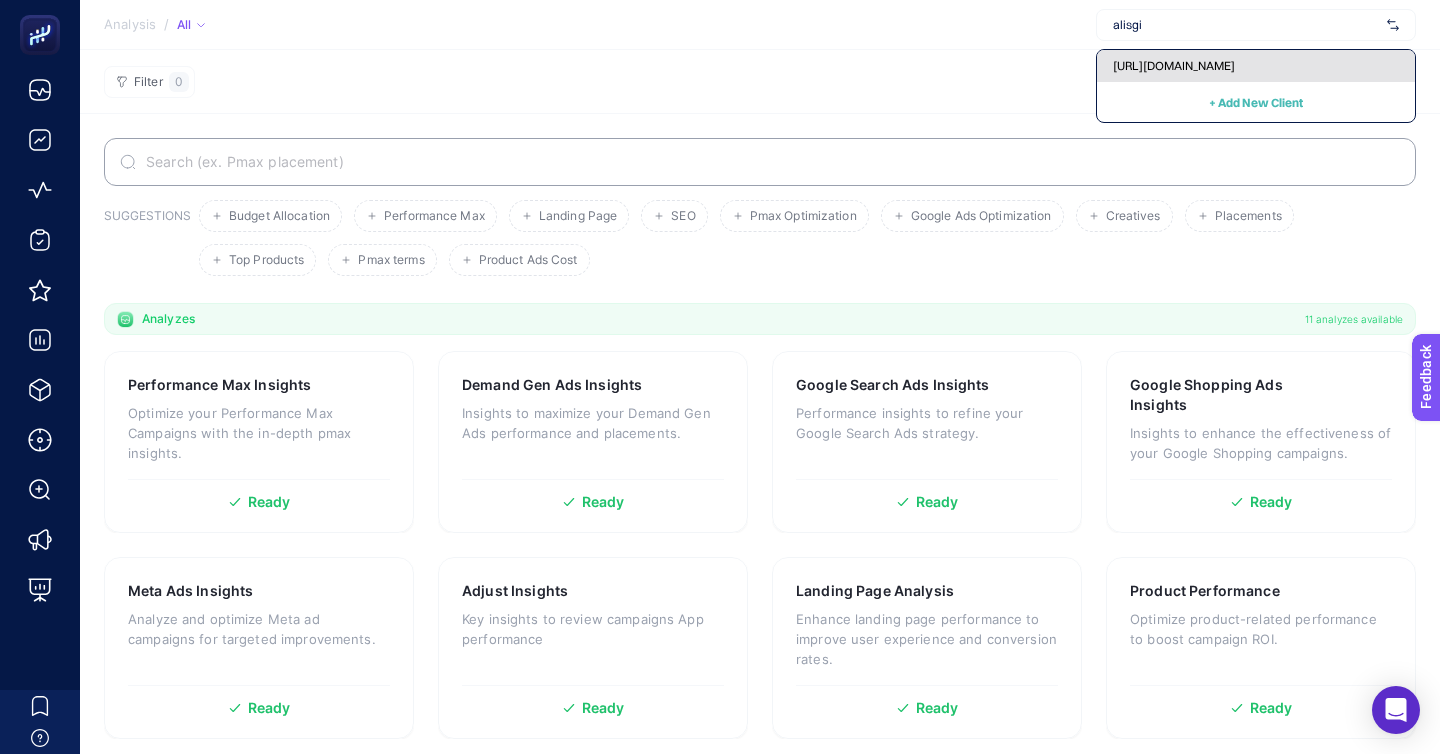 type on "alisgi" 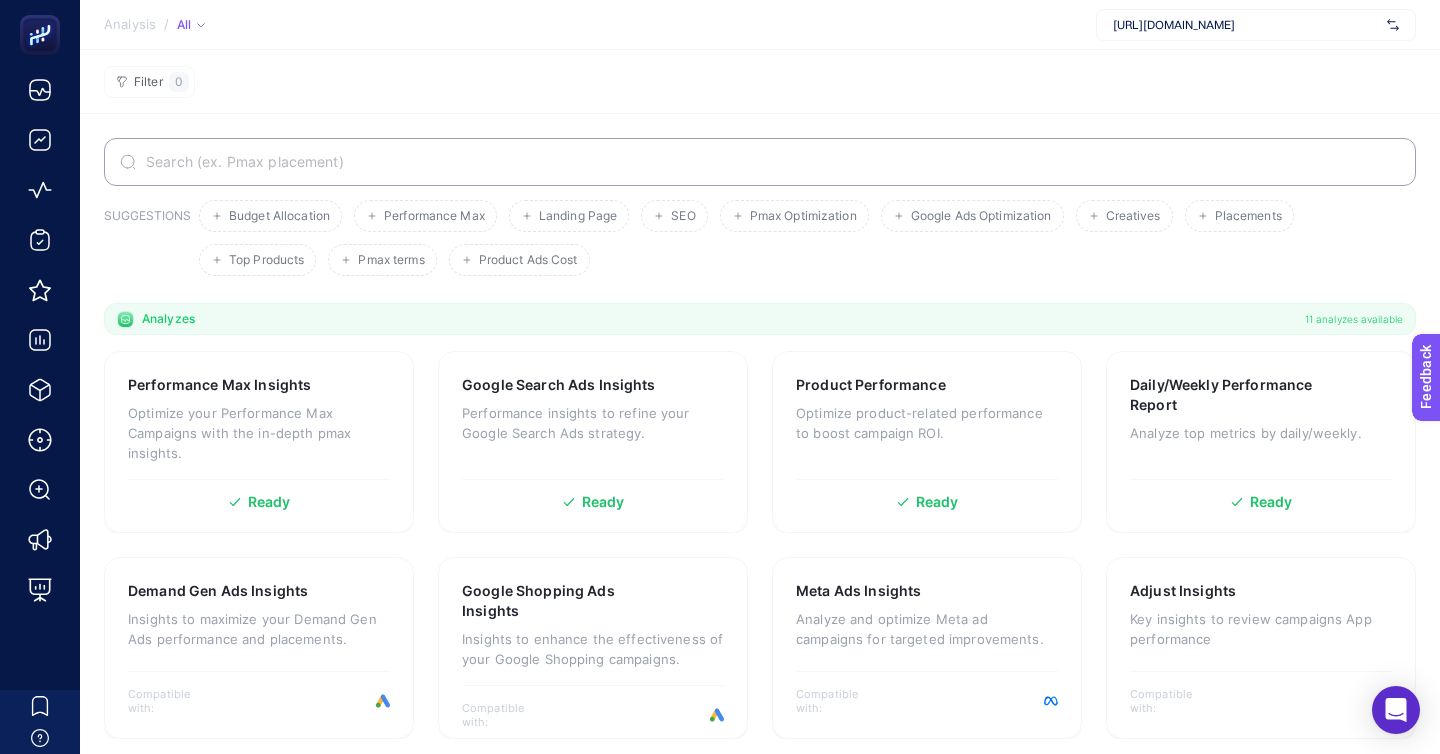 click on "[URL][DOMAIN_NAME]" at bounding box center (1246, 25) 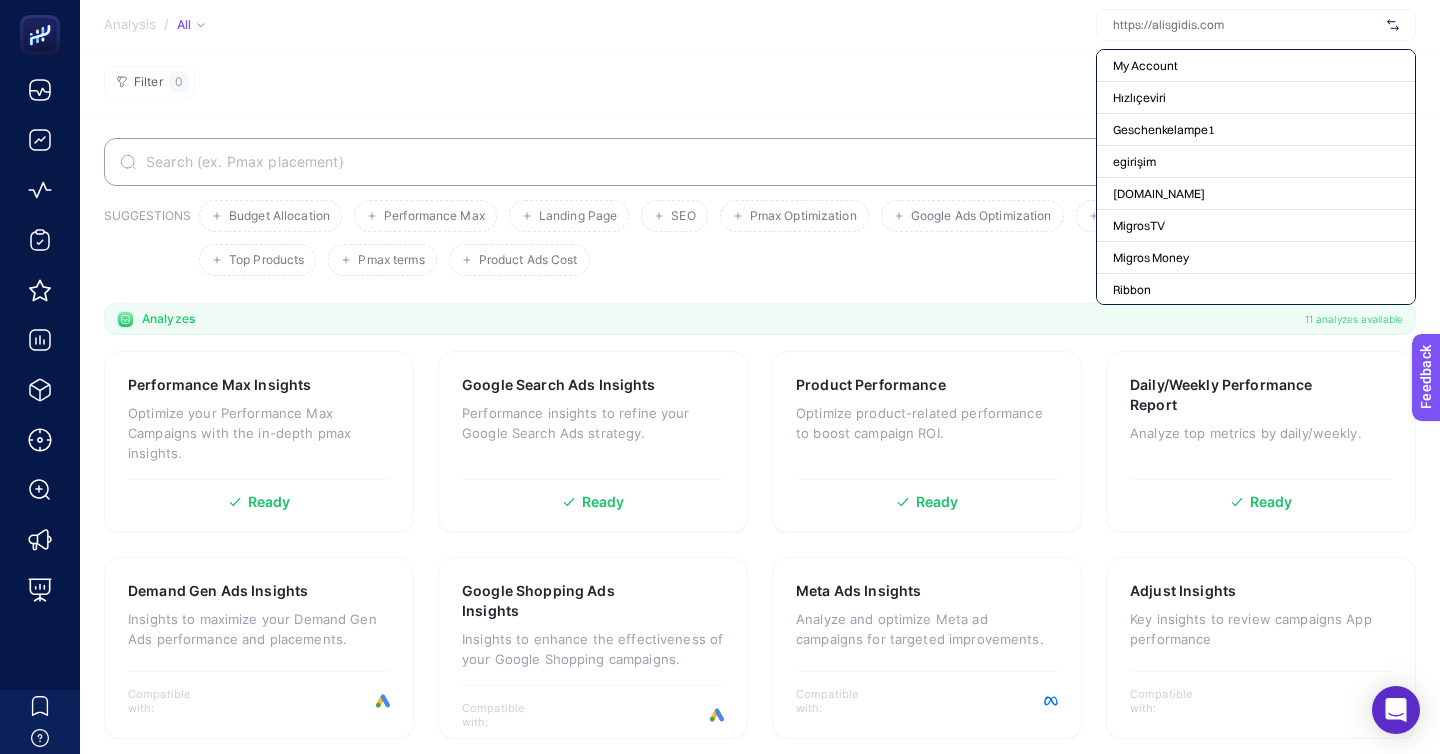 click at bounding box center (1246, 25) 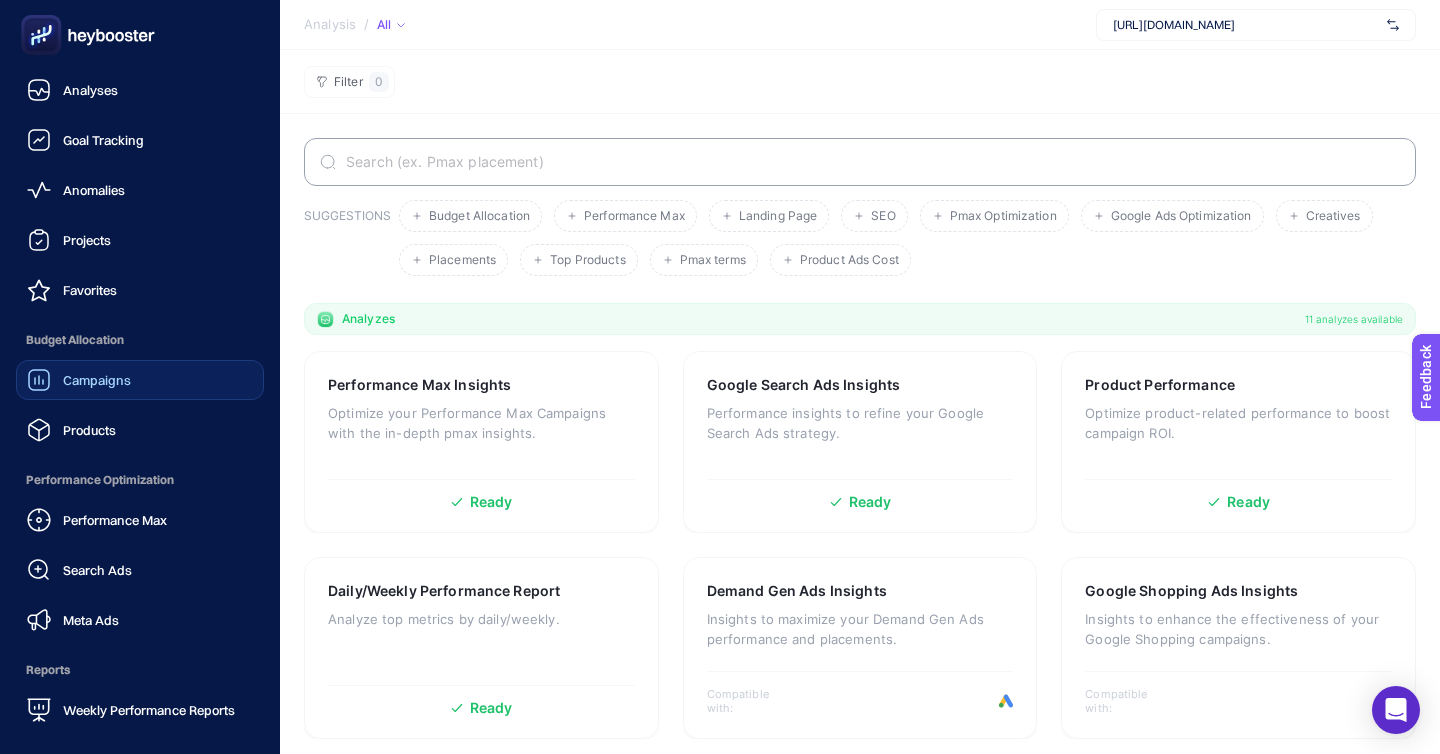 click on "Campaigns" at bounding box center (79, 380) 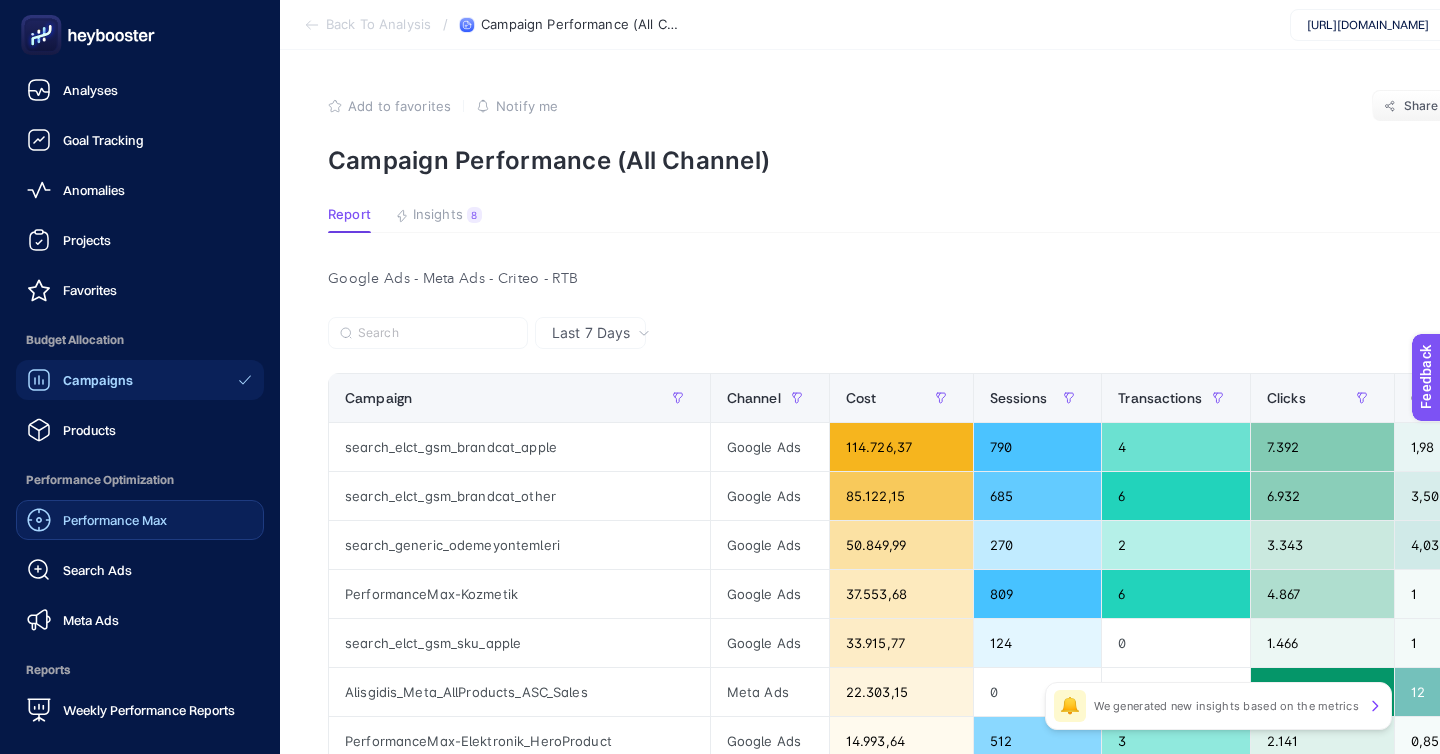 click on "Performance Max" at bounding box center (115, 520) 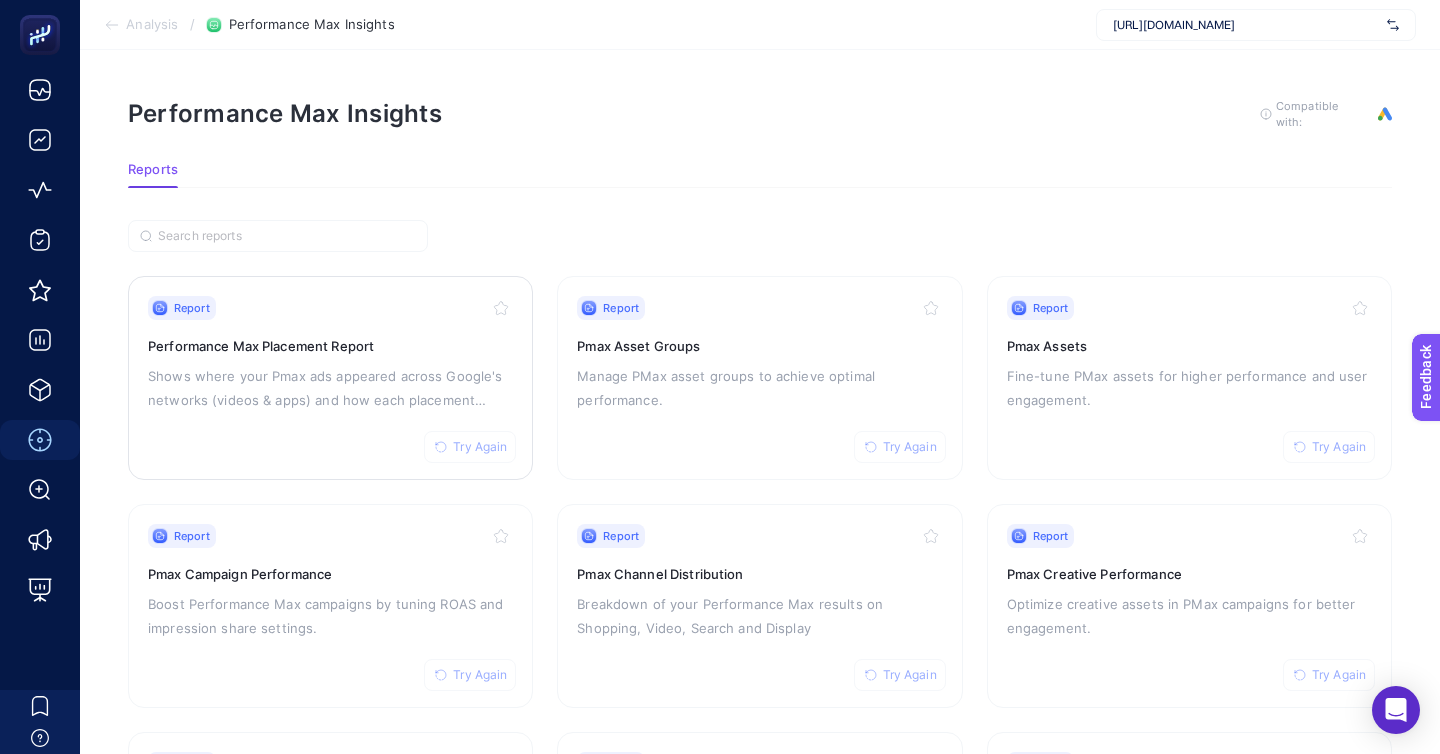 click on "Shows where your Pmax ads appeared across Google's networks (videos & apps) and how each placement performed" at bounding box center (330, 388) 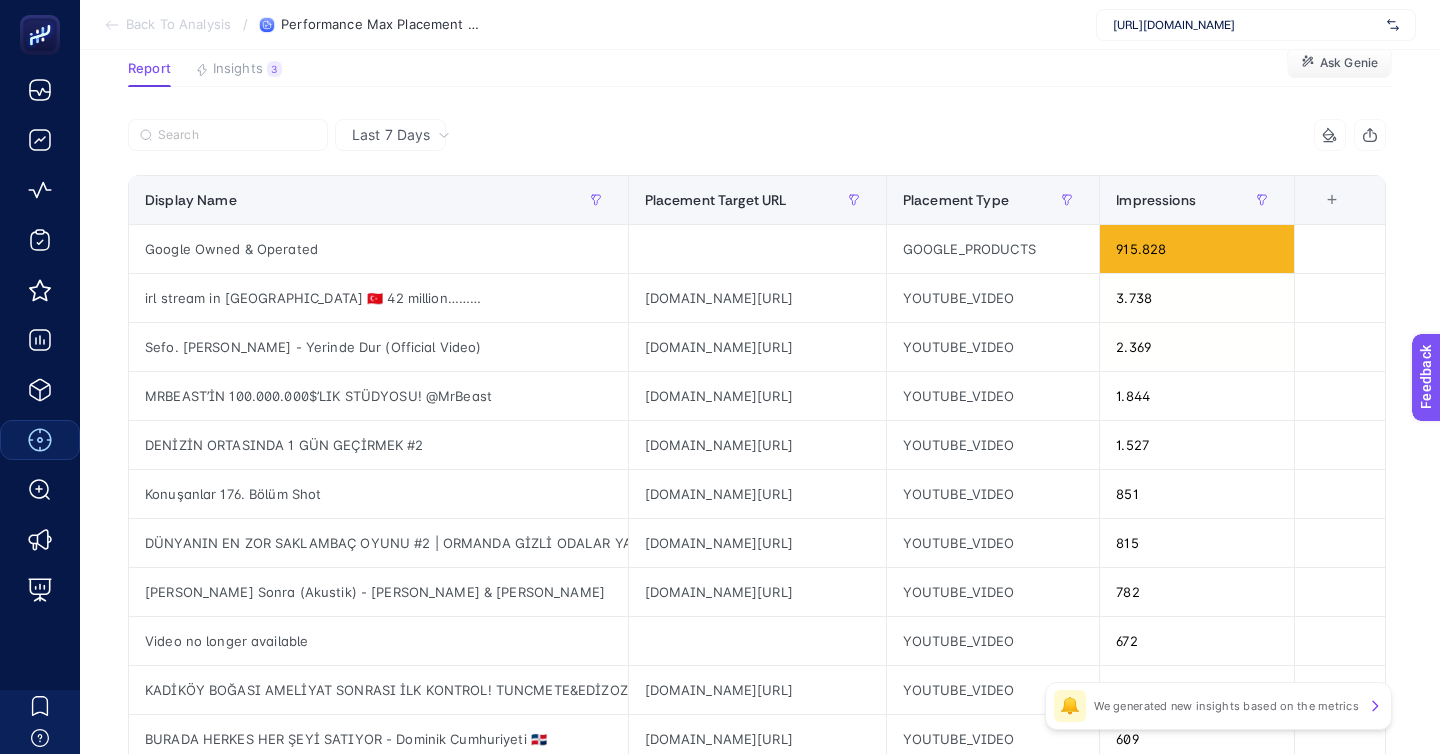 scroll, scrollTop: 148, scrollLeft: 0, axis: vertical 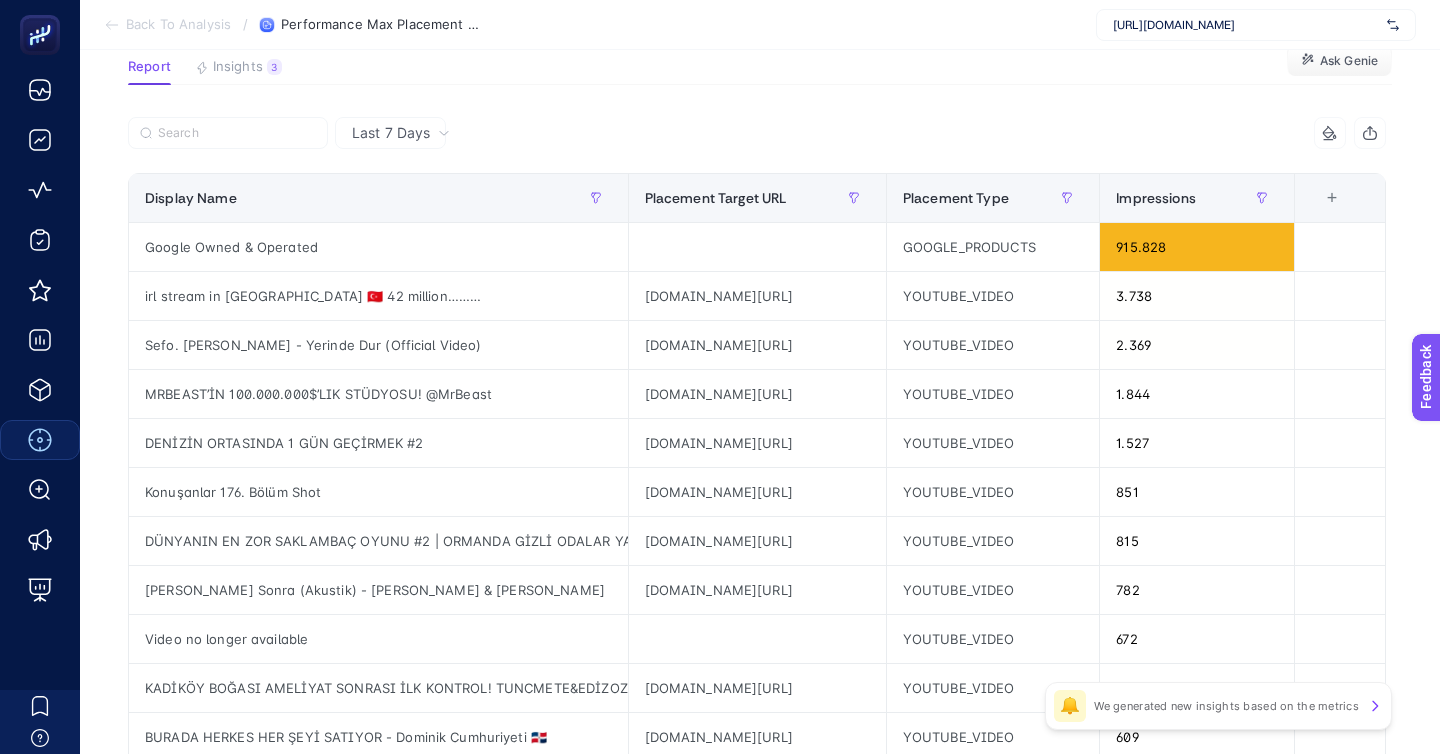 click on "Back To Analysis" at bounding box center (178, 25) 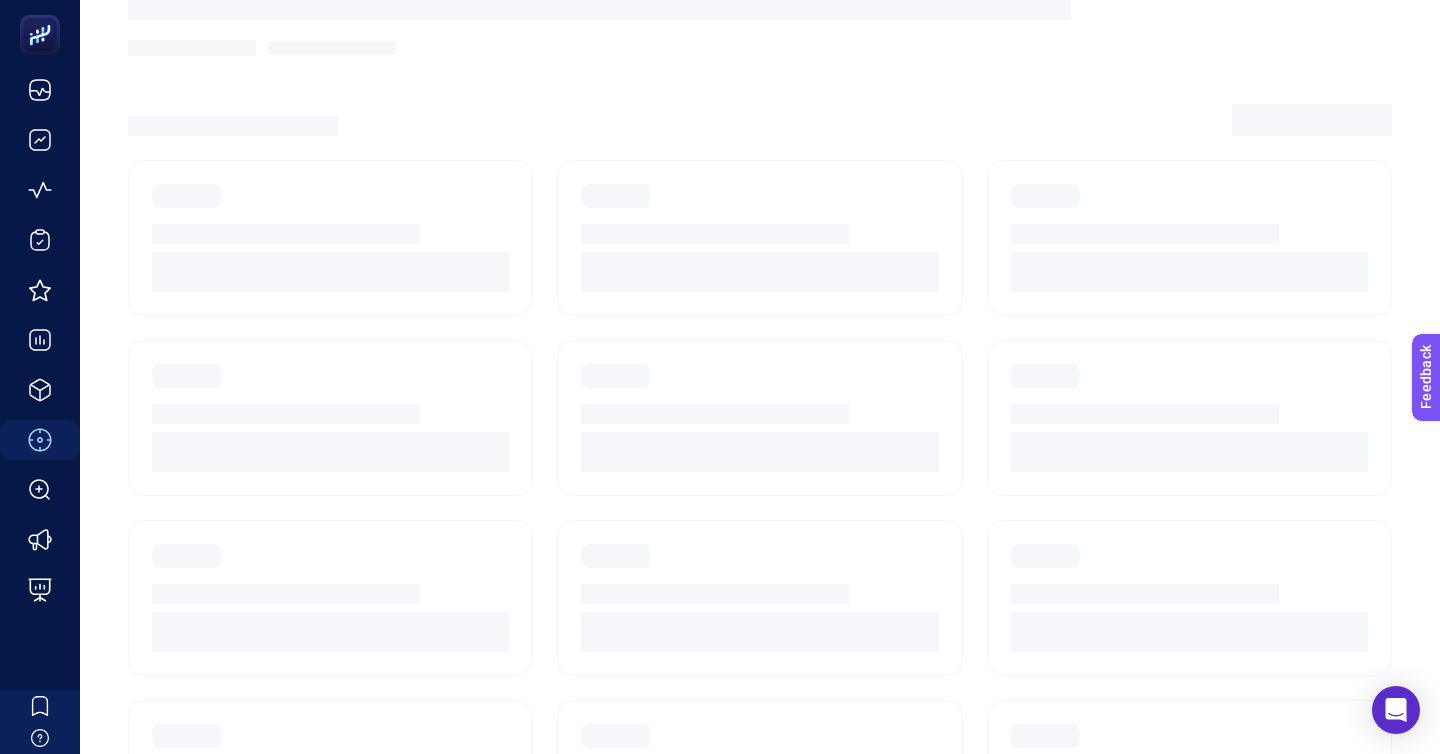 scroll, scrollTop: 0, scrollLeft: 0, axis: both 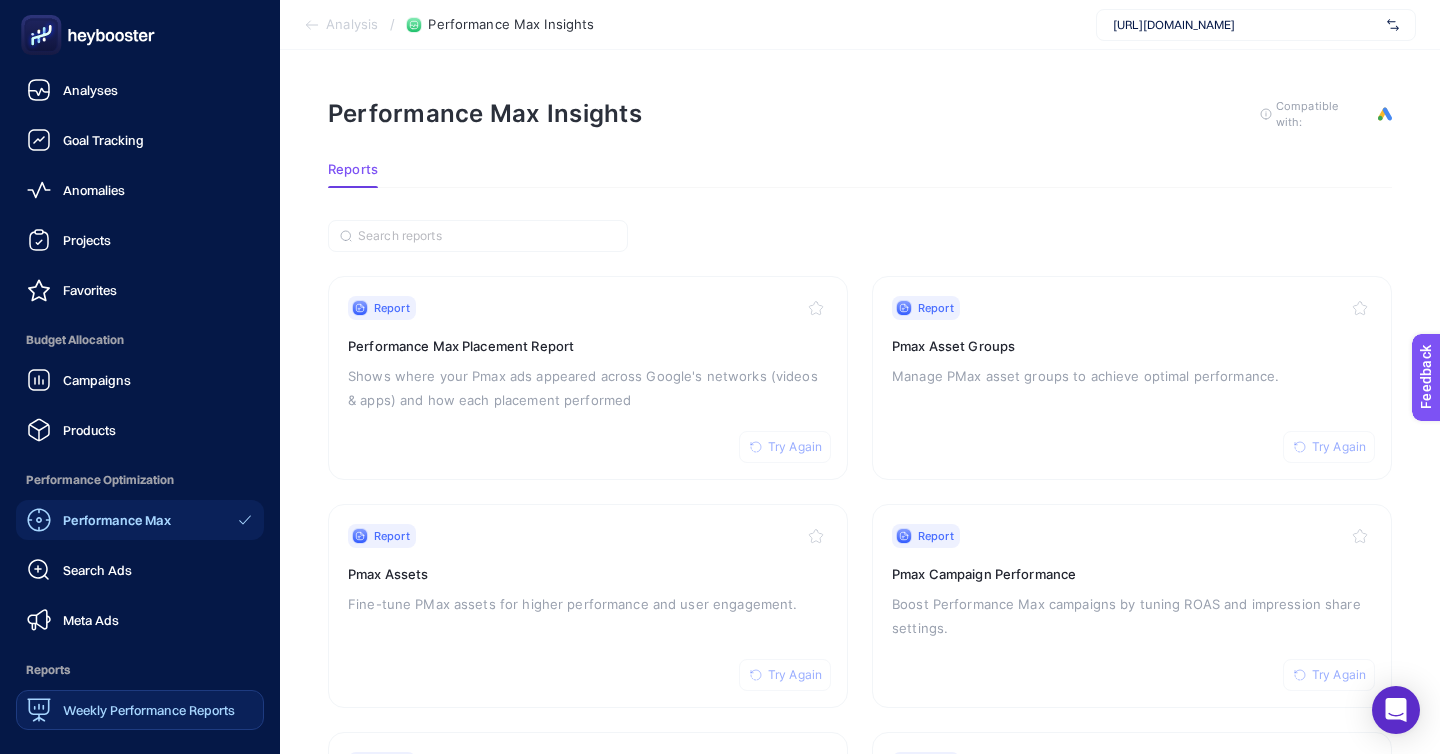 click on "Weekly Performance Reports" at bounding box center [149, 710] 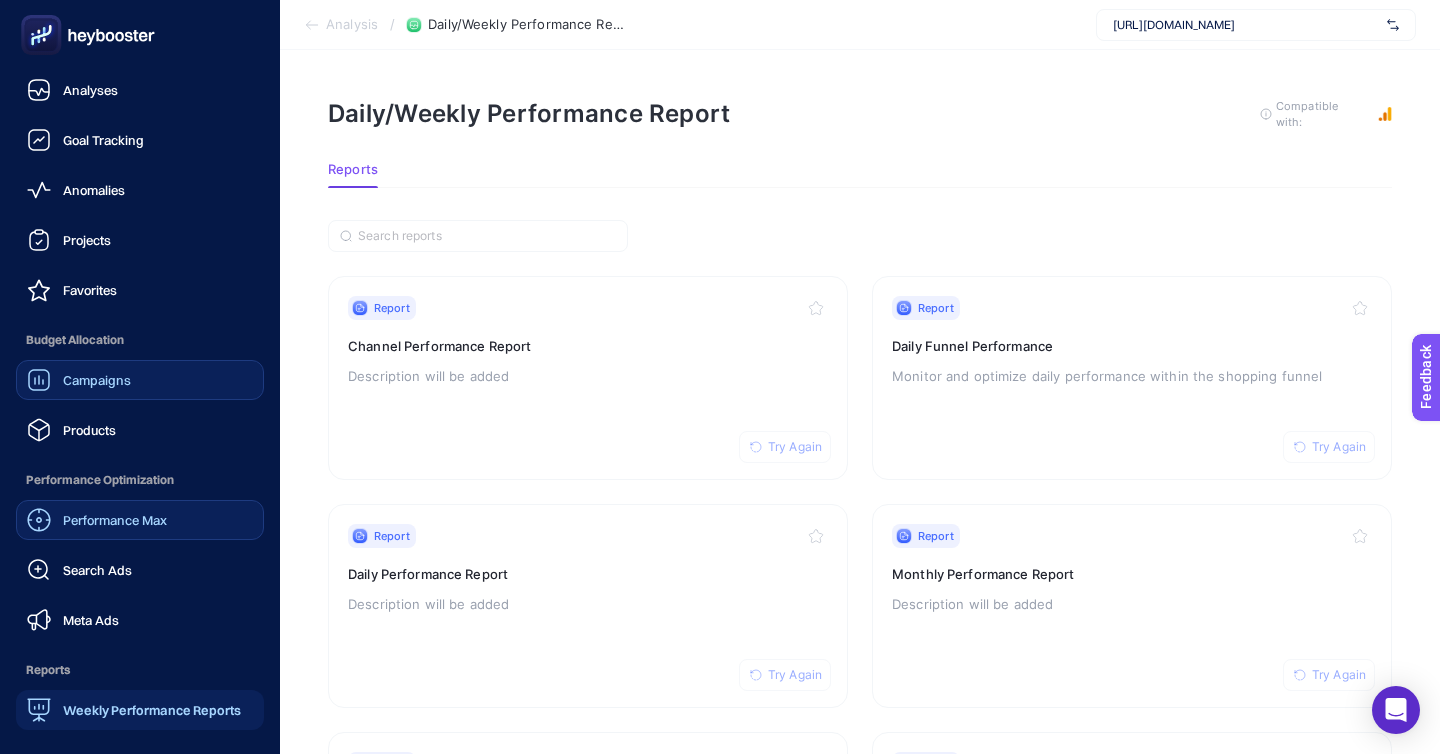 click on "Campaigns" 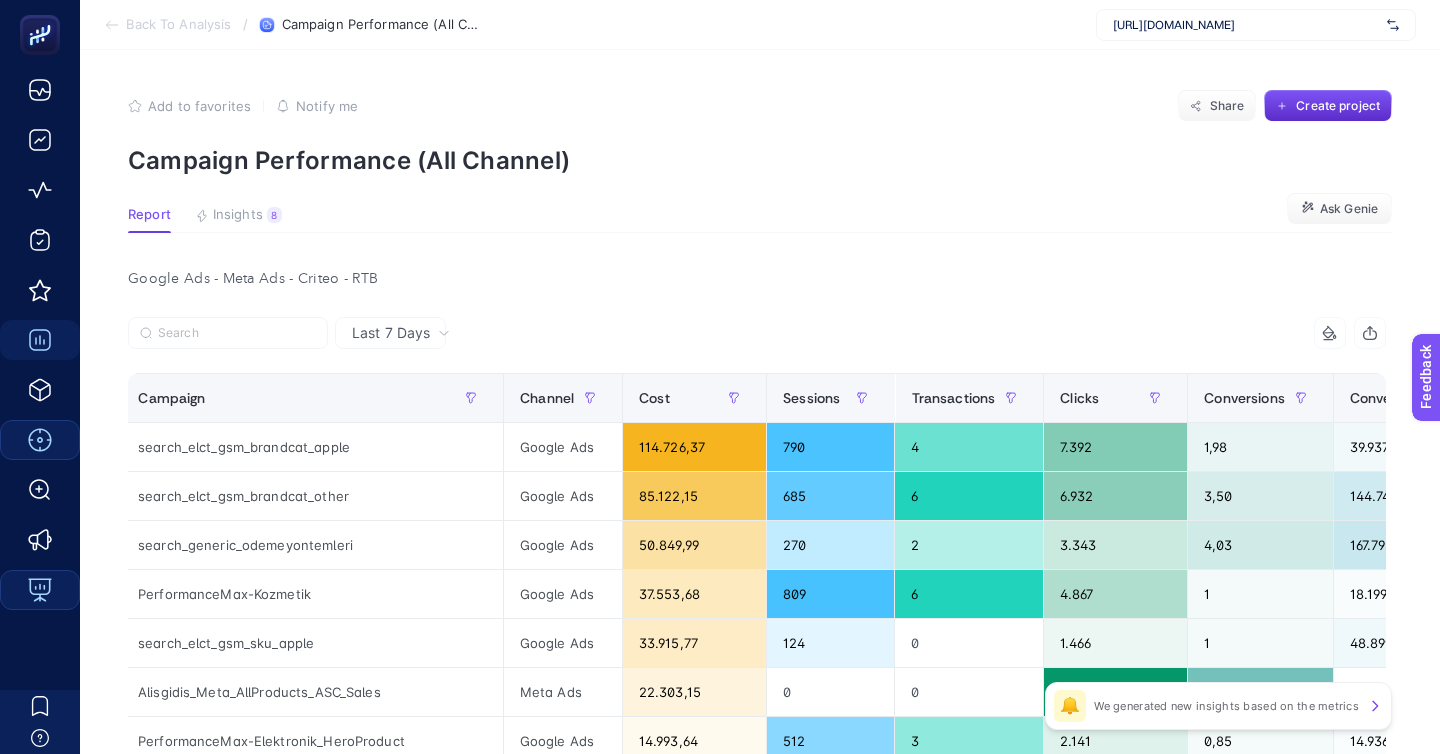scroll, scrollTop: 0, scrollLeft: 0, axis: both 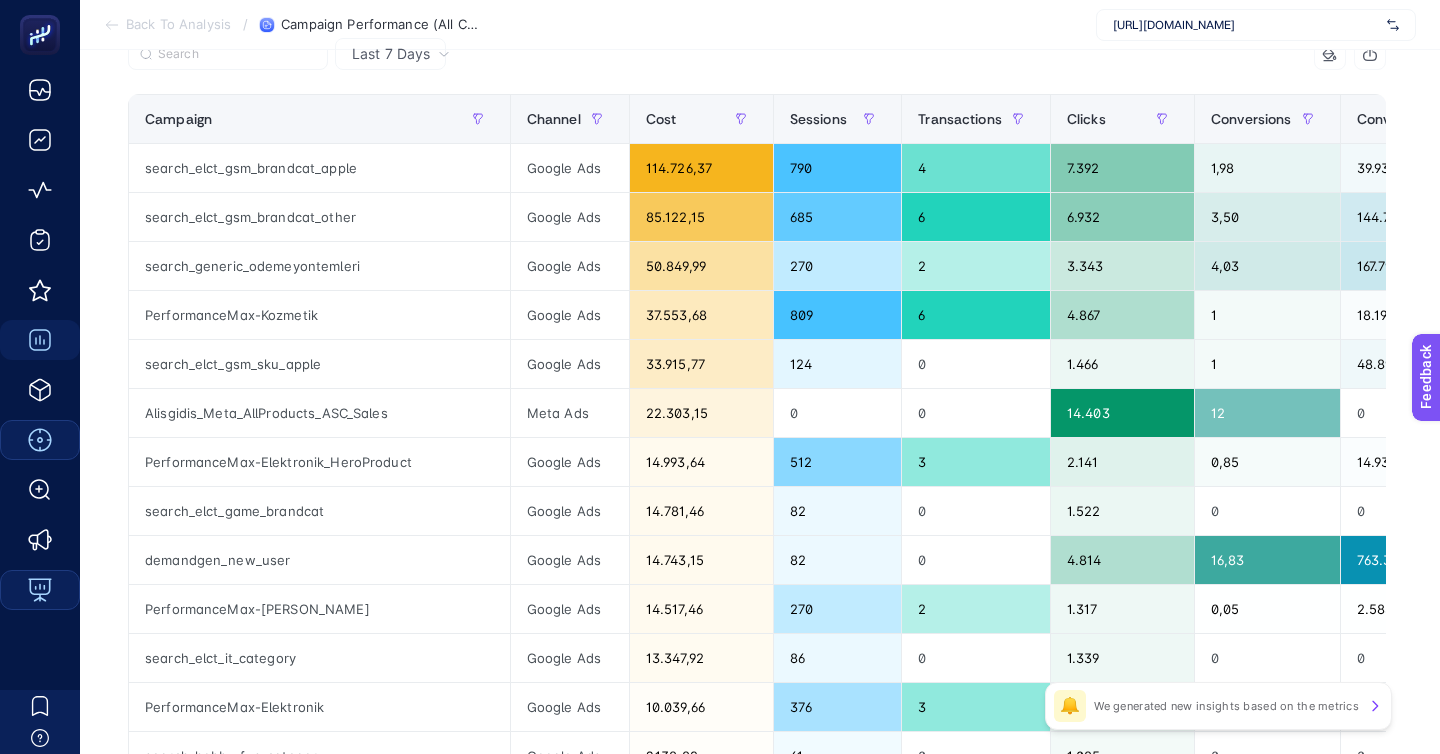 click on "[URL][DOMAIN_NAME]" at bounding box center (1256, 25) 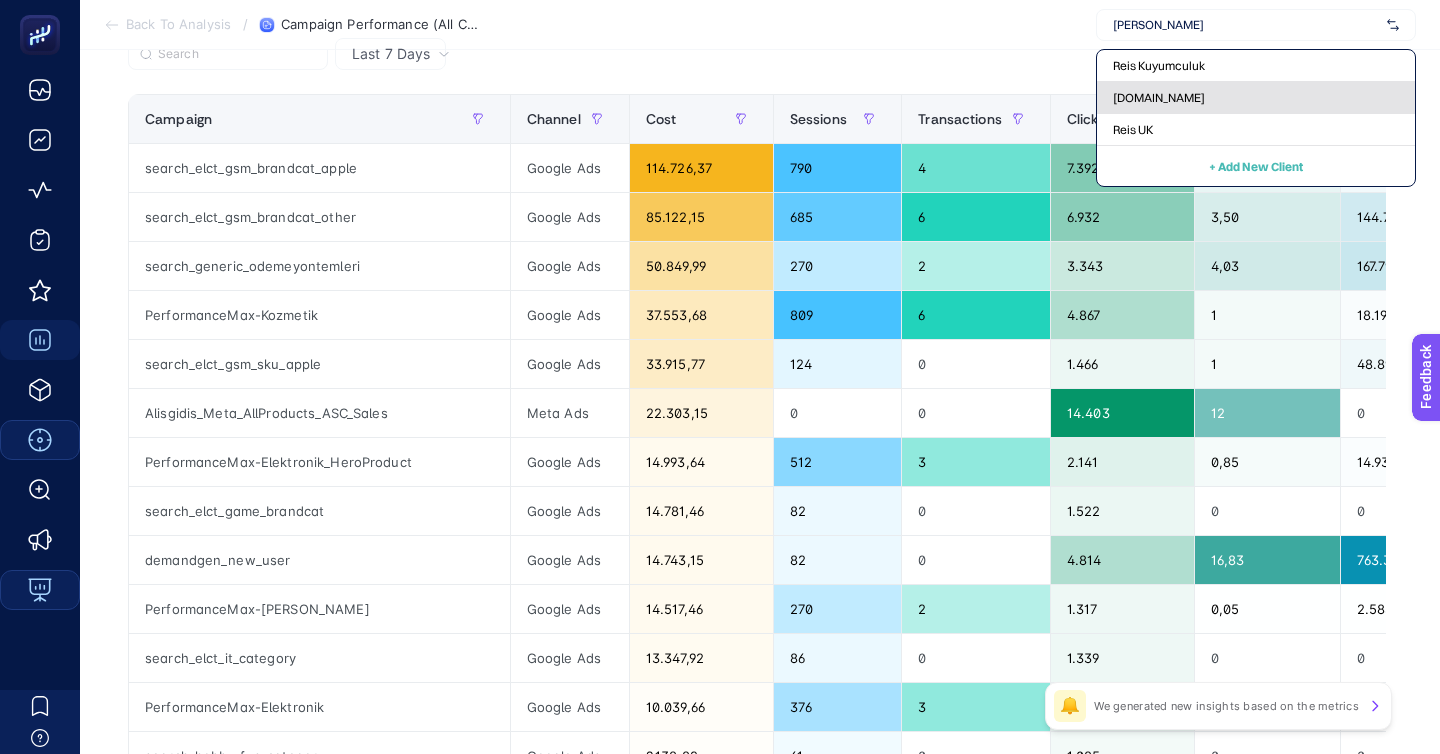 type on "[PERSON_NAME]" 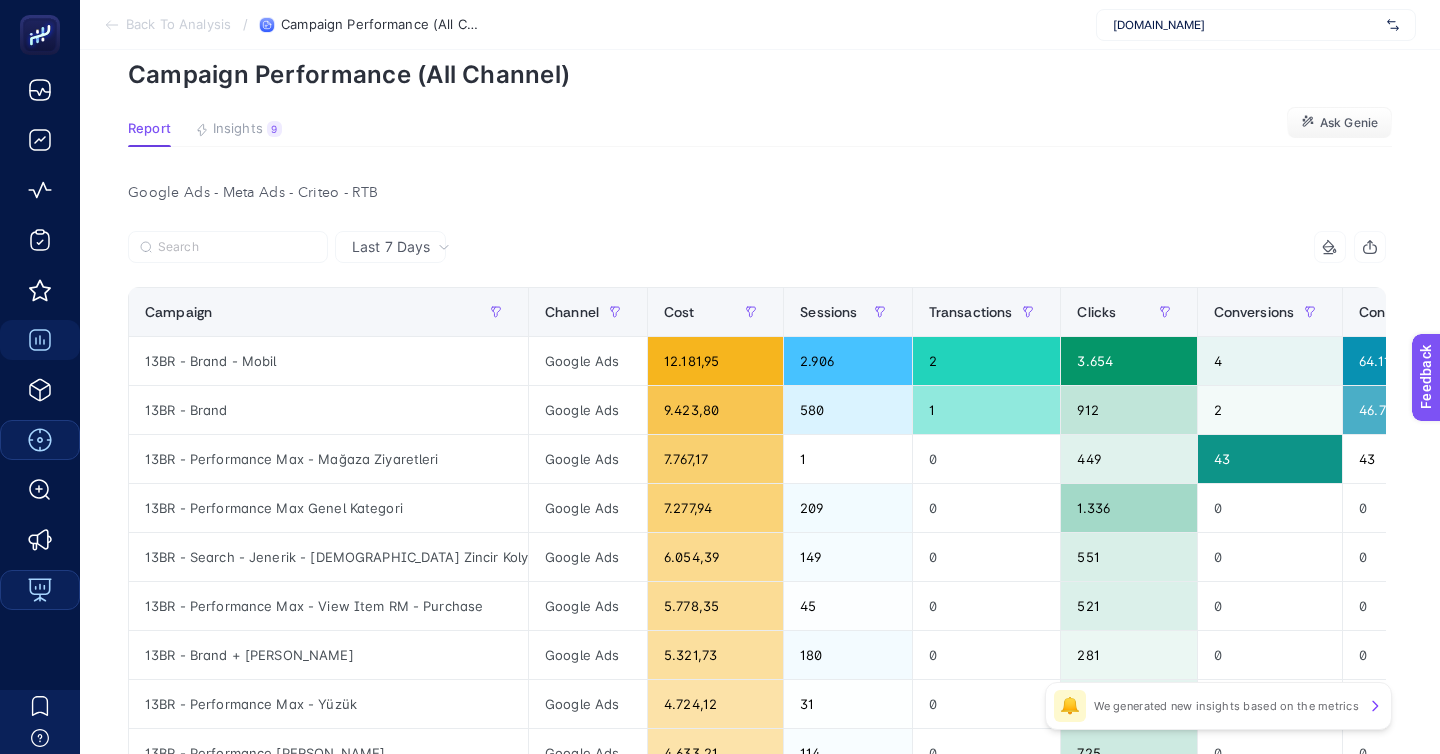 scroll, scrollTop: 92, scrollLeft: 0, axis: vertical 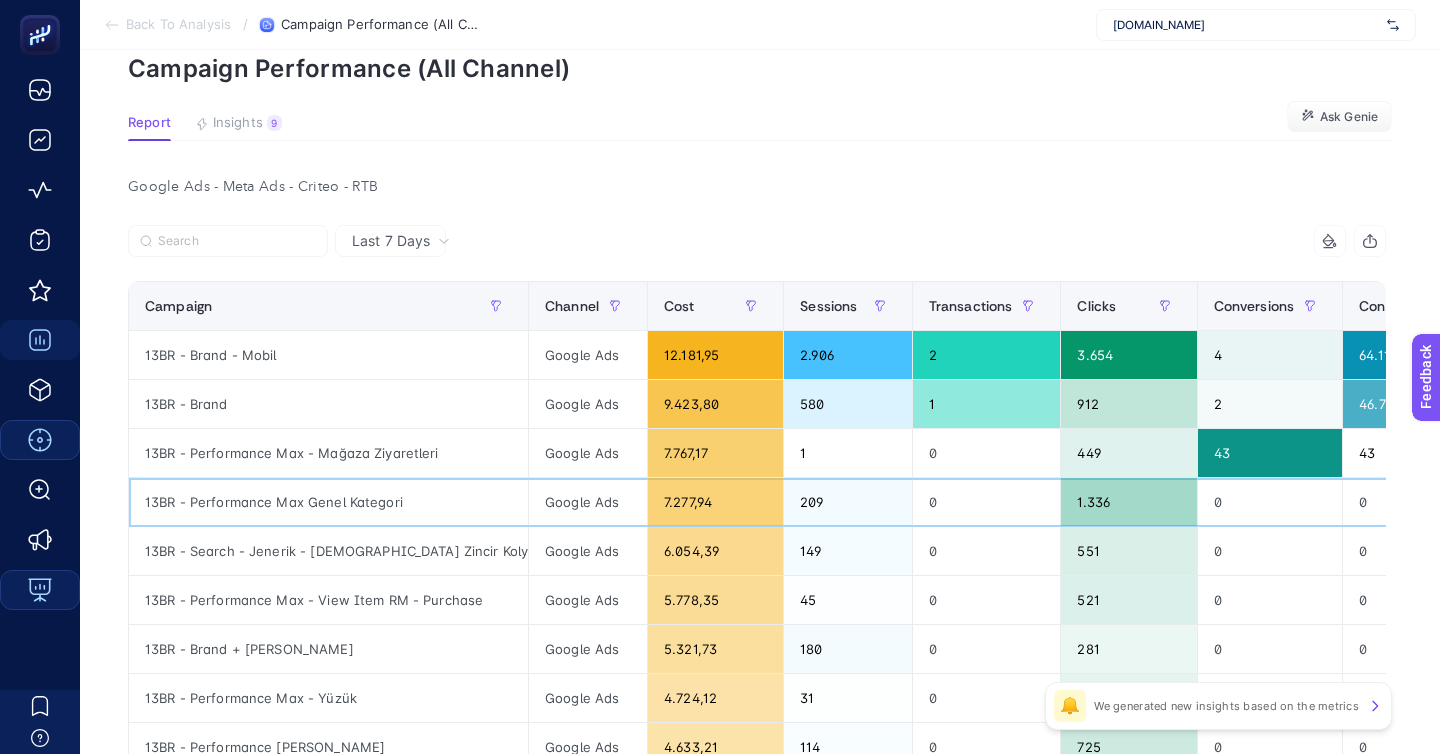 click on "13BR - Performance Max Genel Kategori" 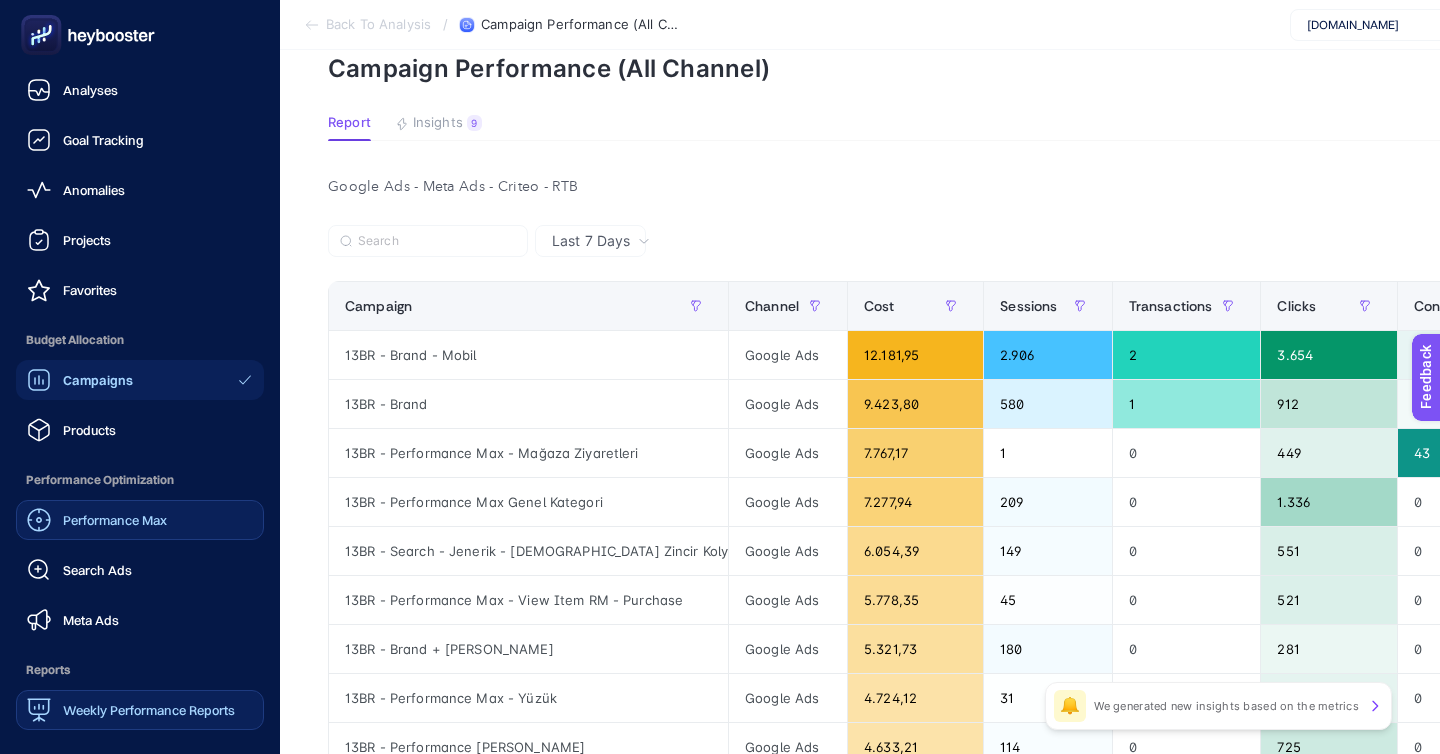 click on "Performance Max" at bounding box center (115, 520) 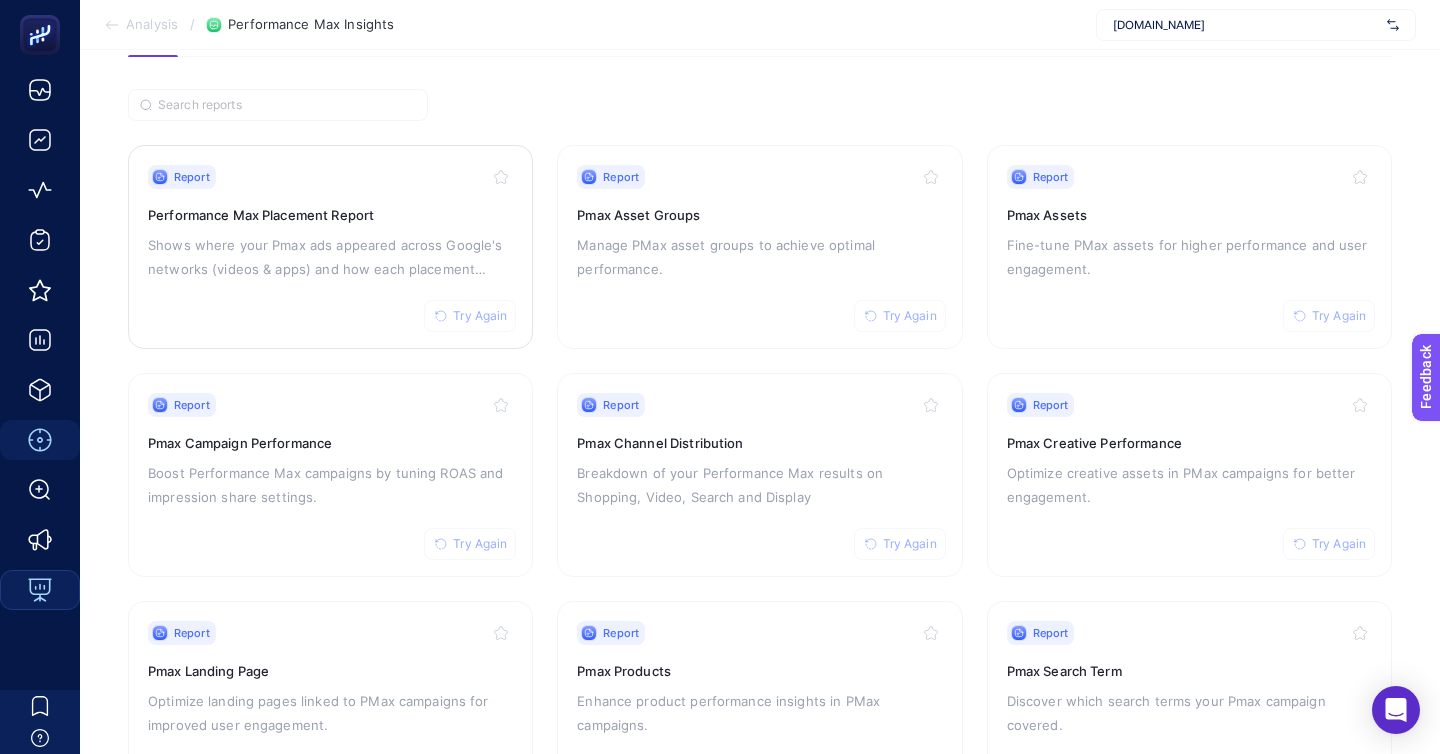 scroll, scrollTop: 172, scrollLeft: 0, axis: vertical 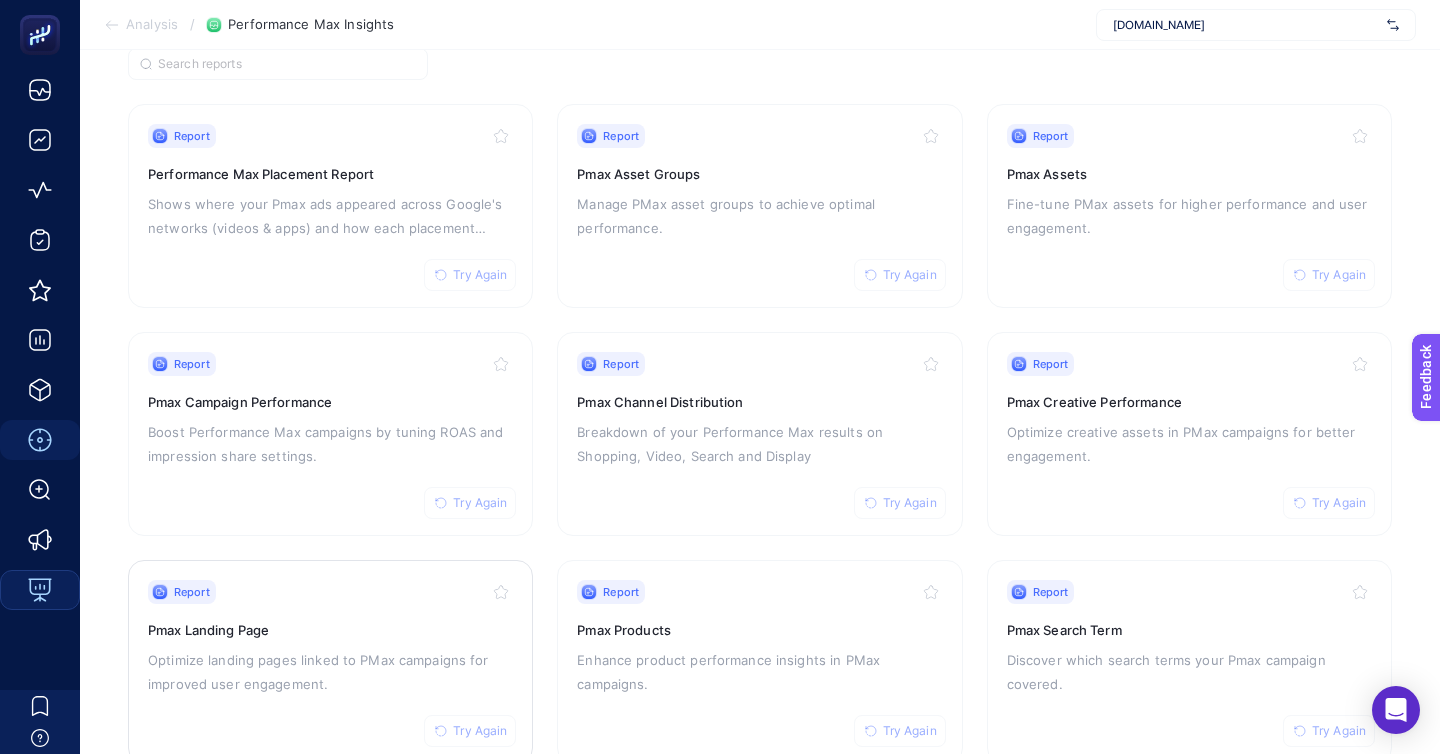 click on "Report Try Again" at bounding box center [330, 592] 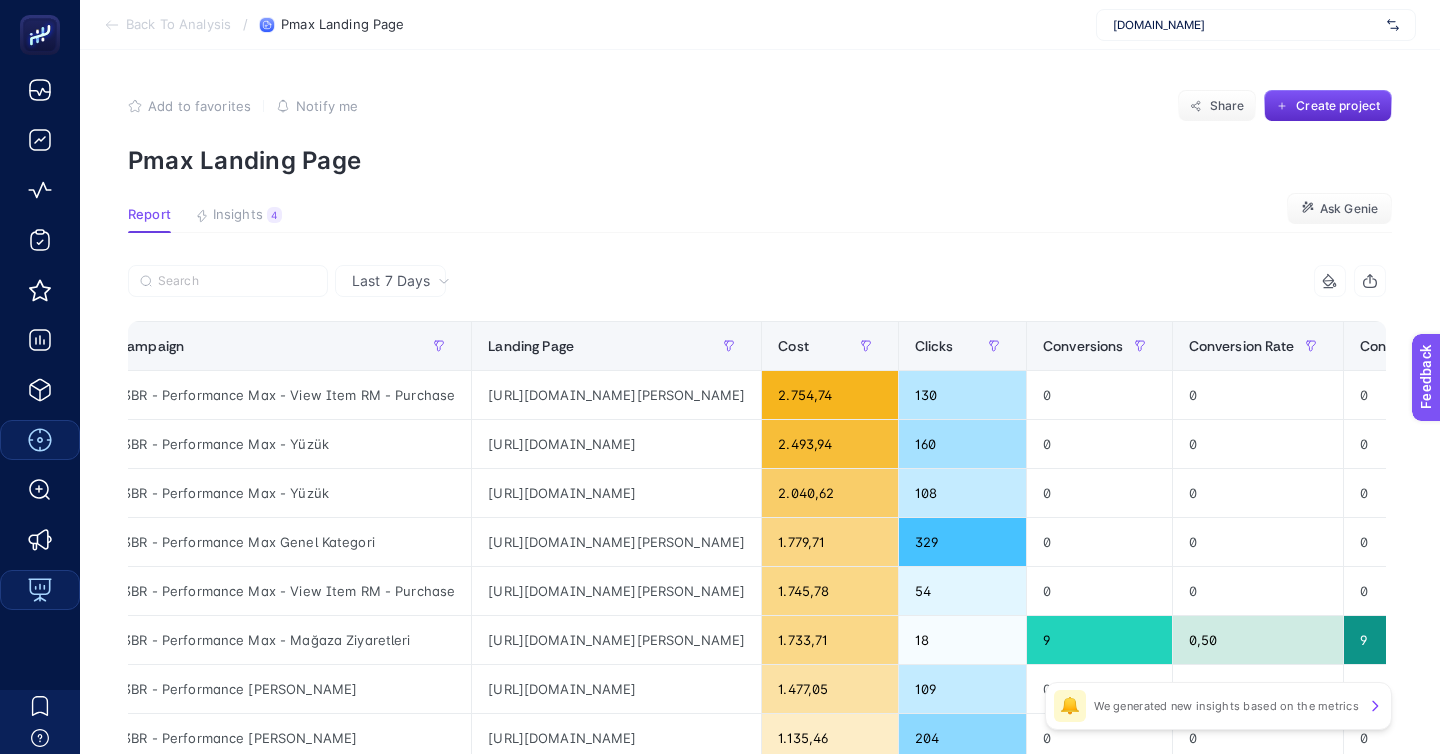 scroll, scrollTop: 0, scrollLeft: 0, axis: both 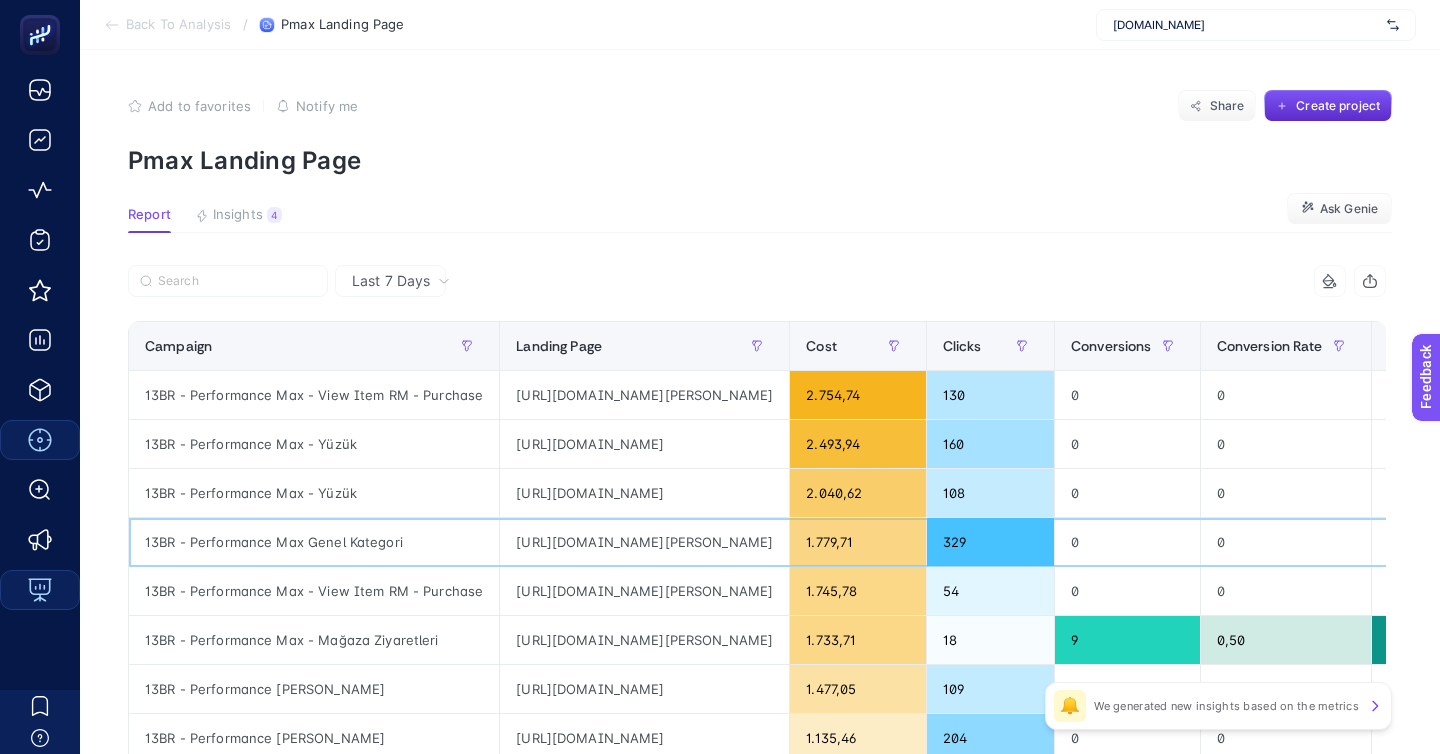 click on "[URL][DOMAIN_NAME][PERSON_NAME]" 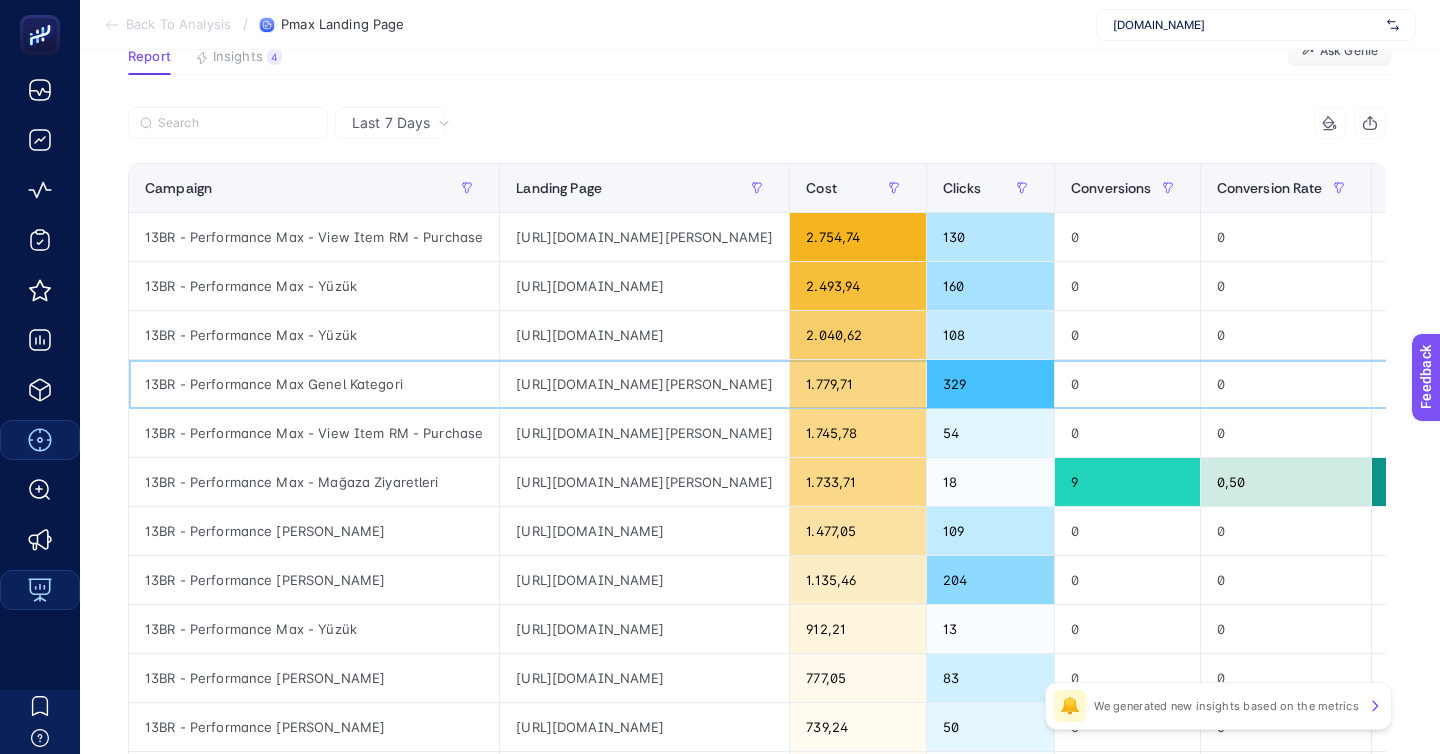 scroll, scrollTop: 0, scrollLeft: 0, axis: both 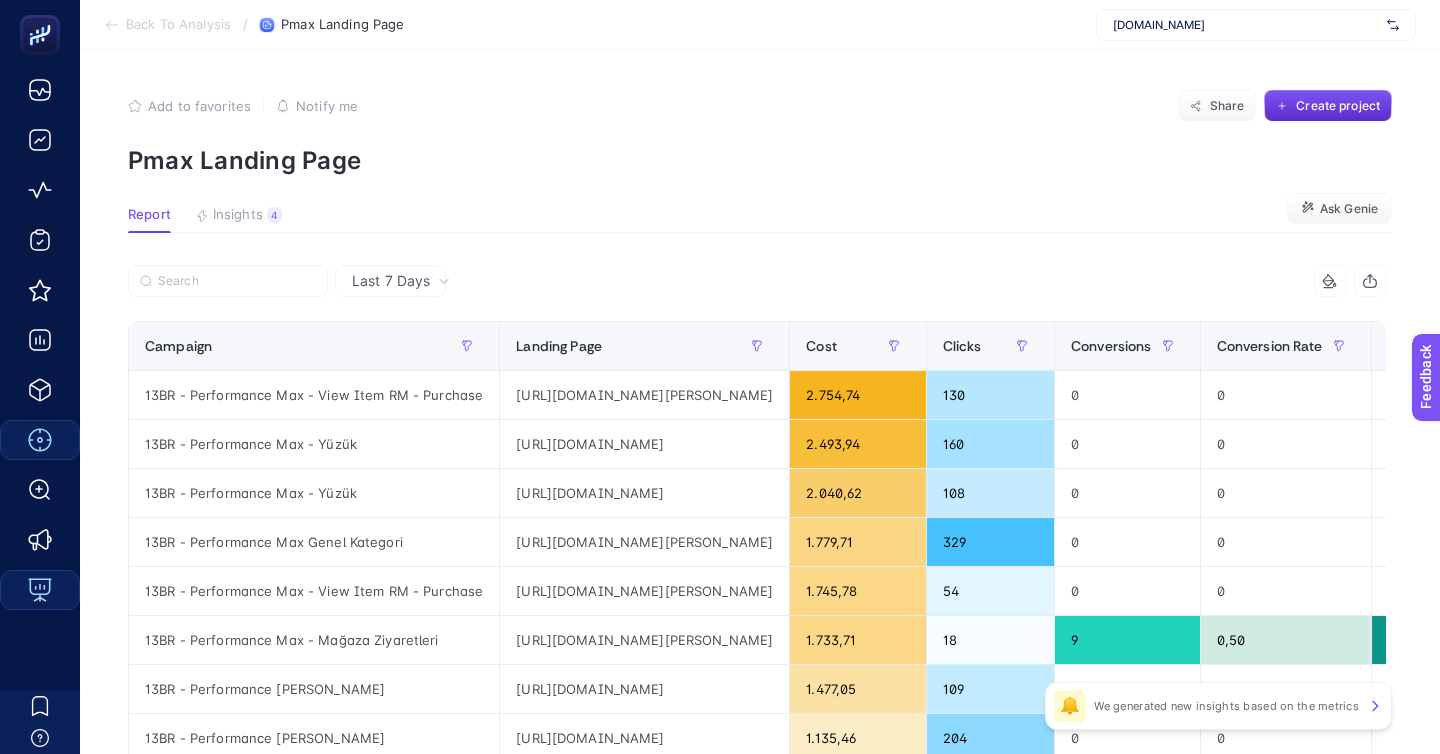 click on "Back To Analysis" at bounding box center [178, 25] 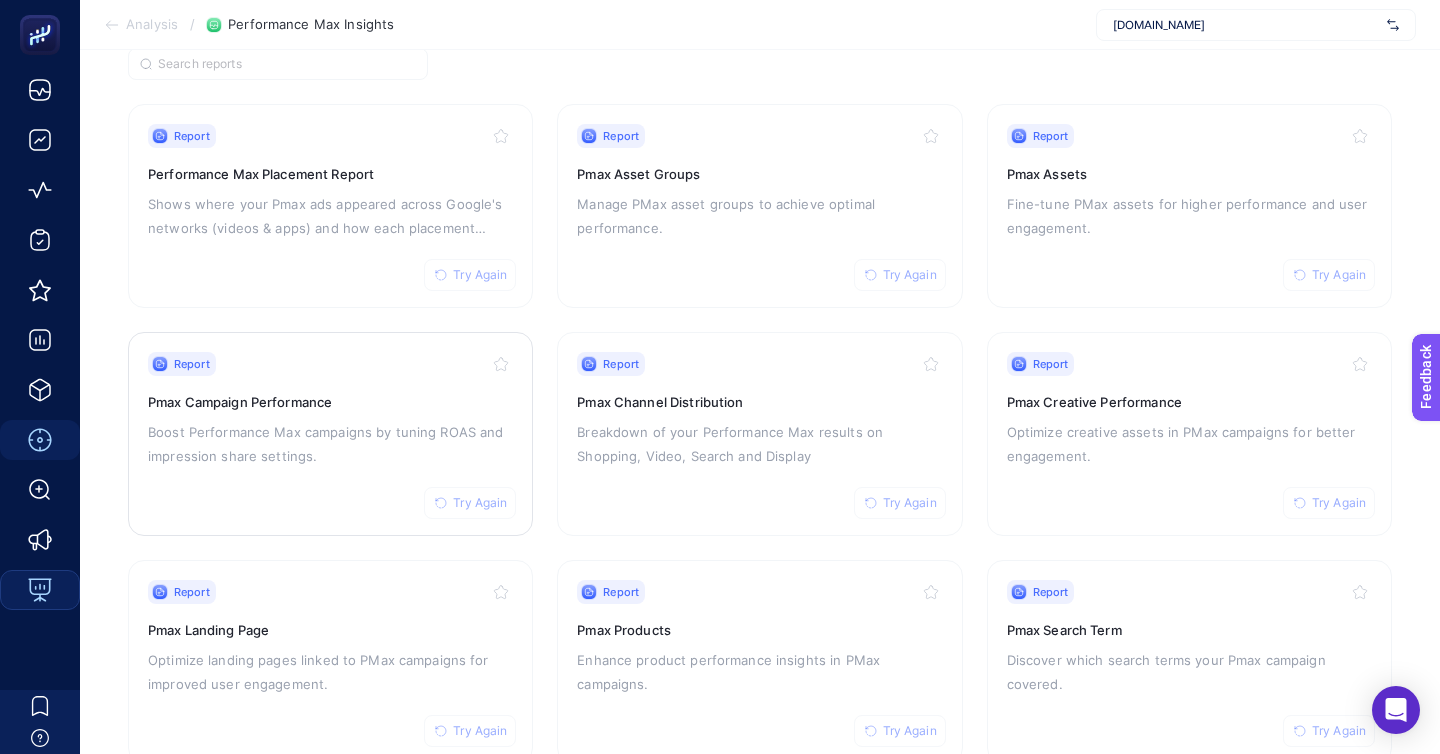 click on "Report Try Again Pmax Campaign Performance Boost Performance Max campaigns by tuning ROAS and impression share settings." at bounding box center [330, 434] 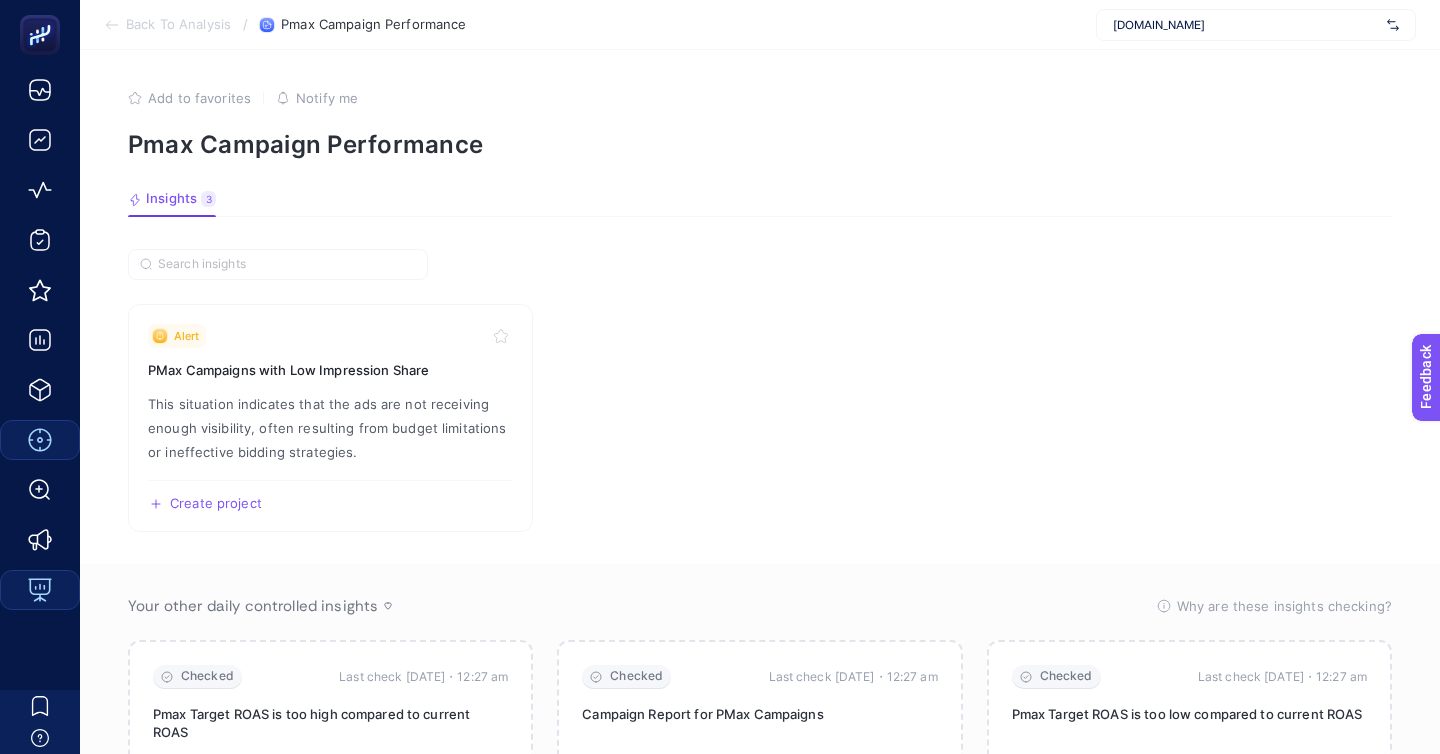 click on "Back To Analysis" at bounding box center (178, 25) 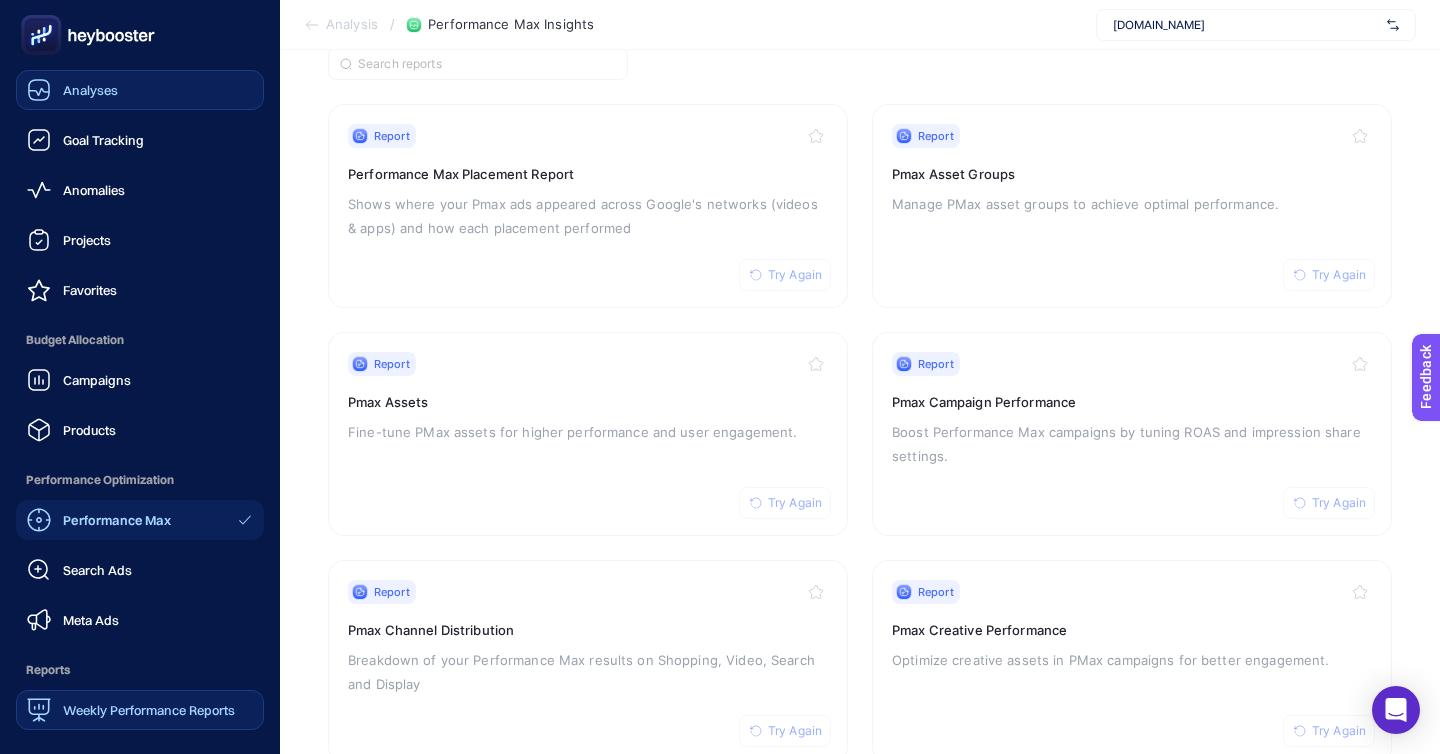 click on "Analyses" at bounding box center [90, 90] 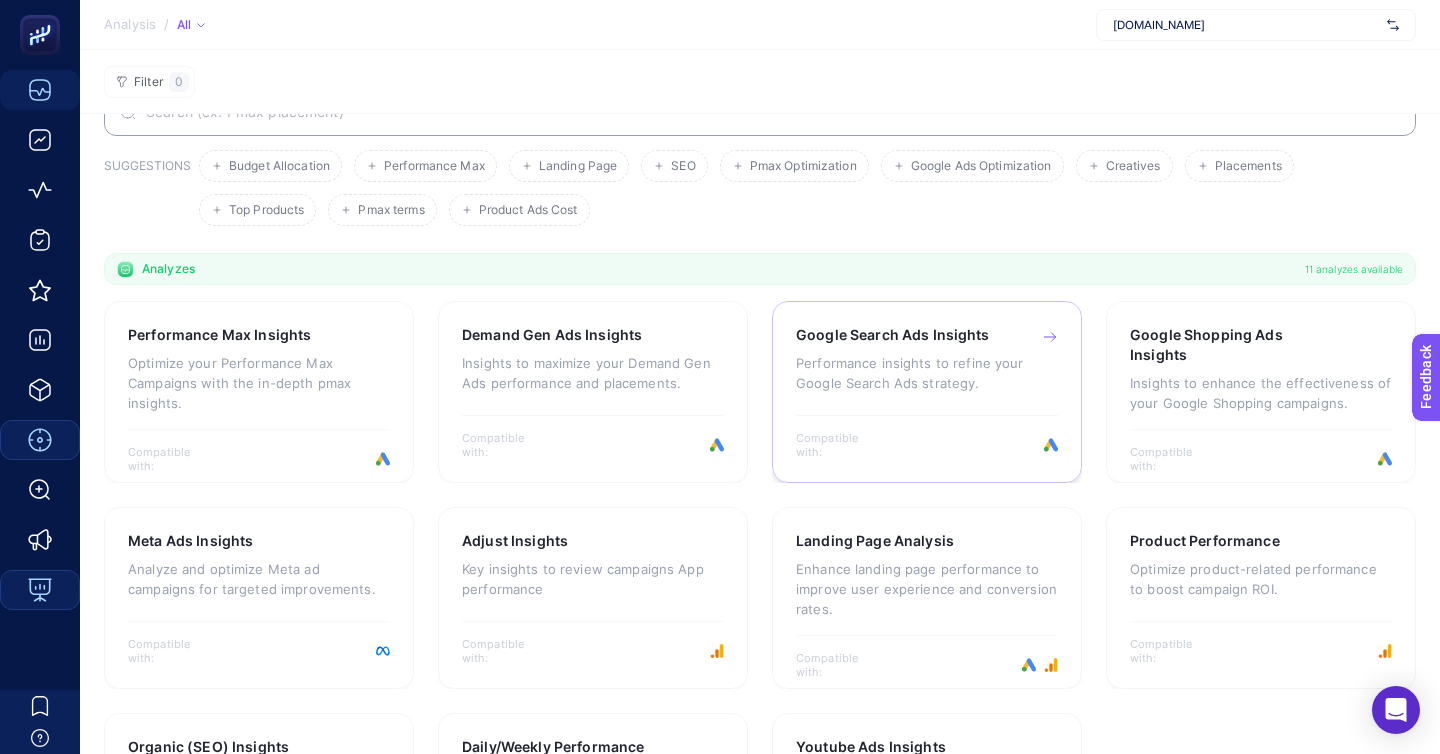 scroll, scrollTop: 0, scrollLeft: 0, axis: both 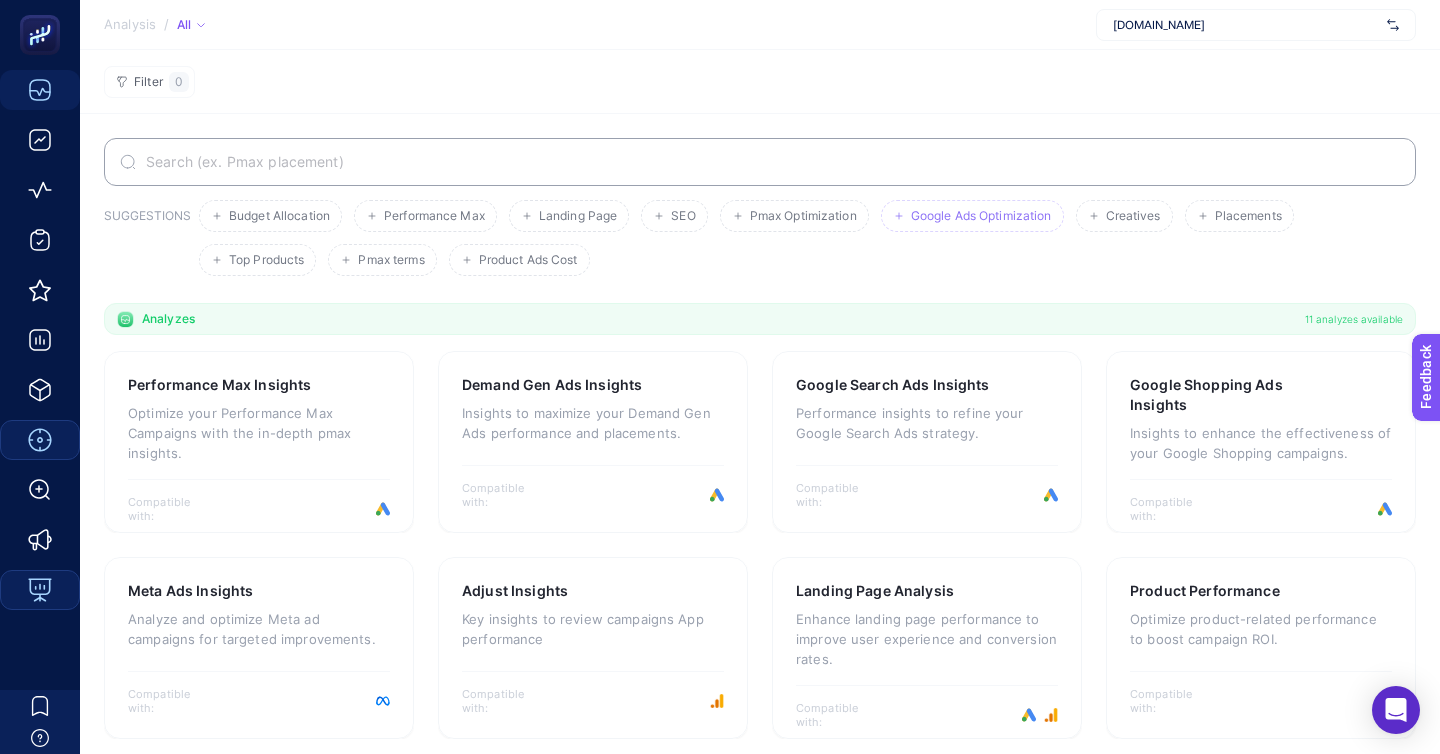 click on "Google Ads Optimization" at bounding box center [981, 216] 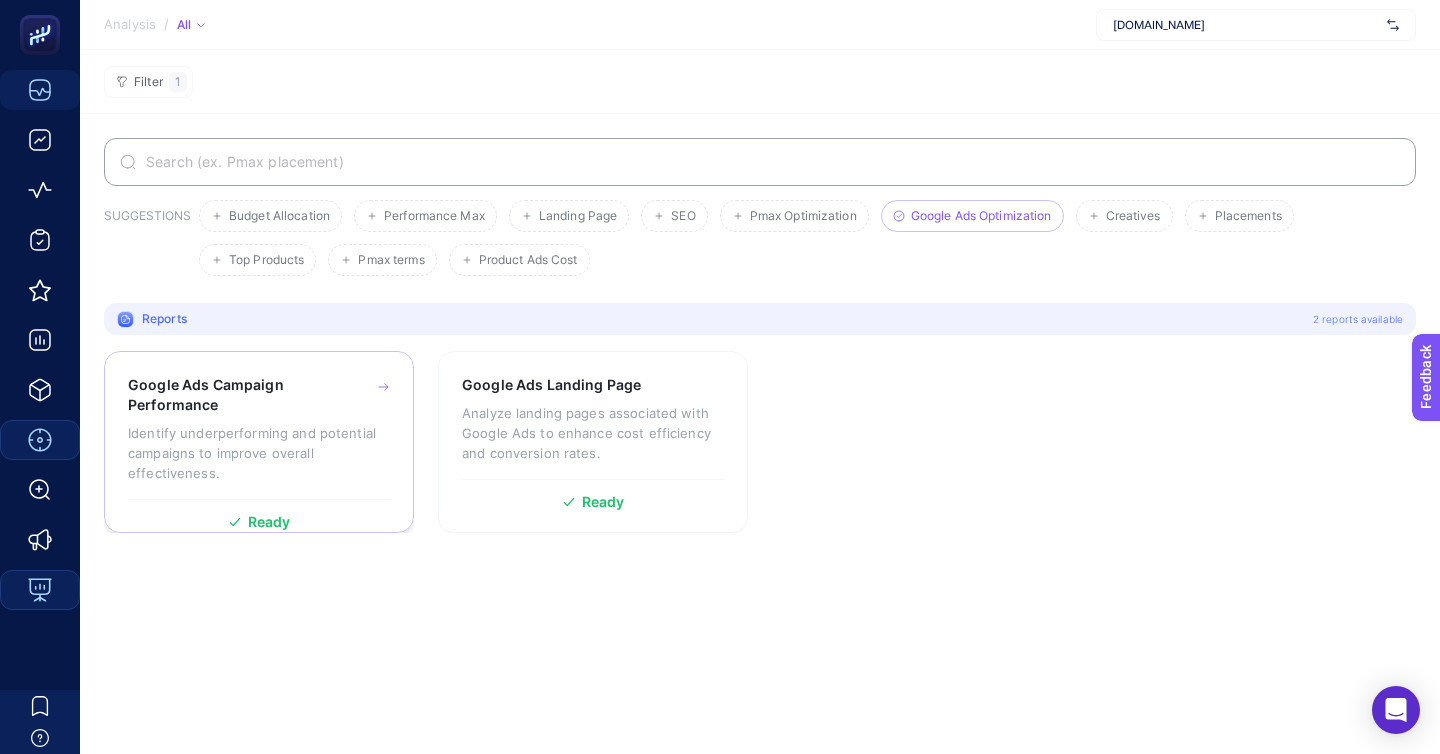 click on "Google Ads Campaign Performance Identify underperforming and potential campaigns to improve overall effectiveness." at bounding box center (259, 437) 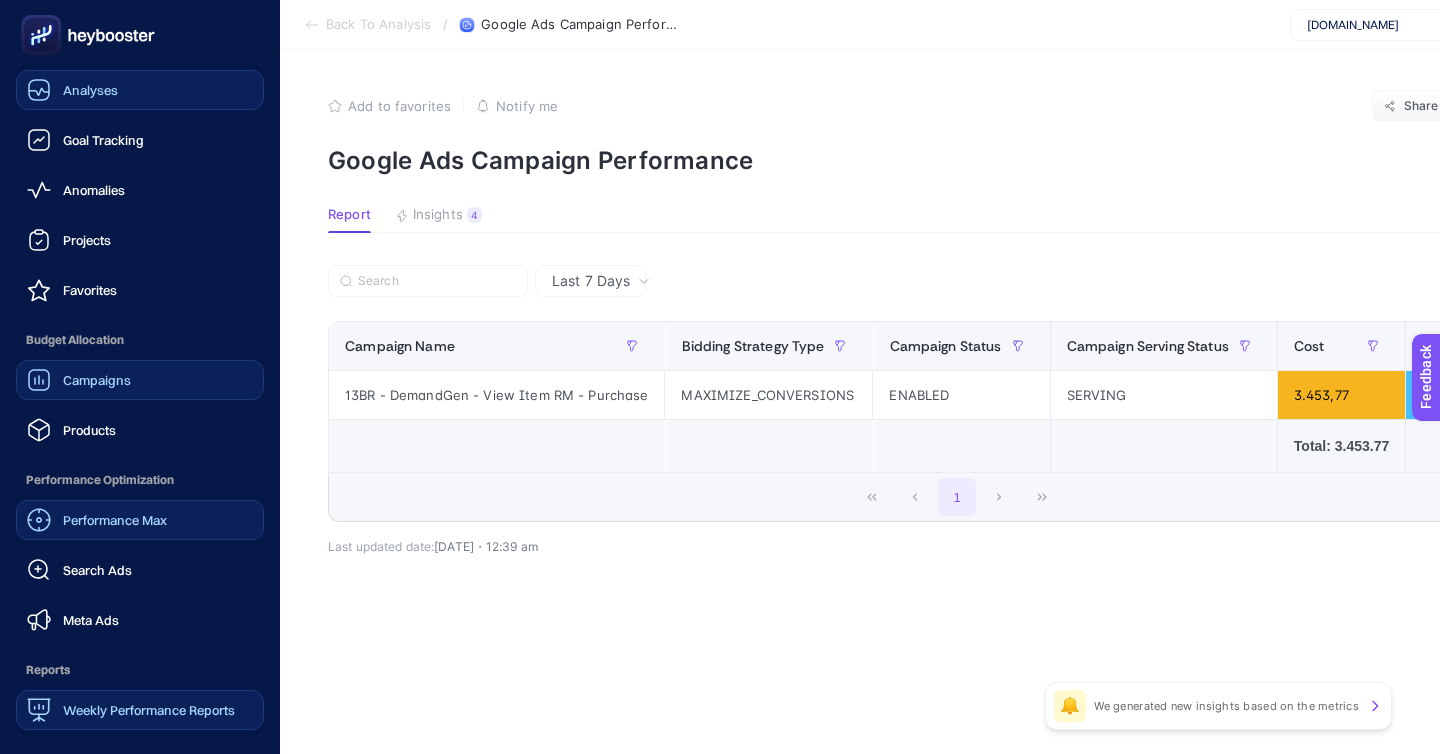 click on "Campaigns" 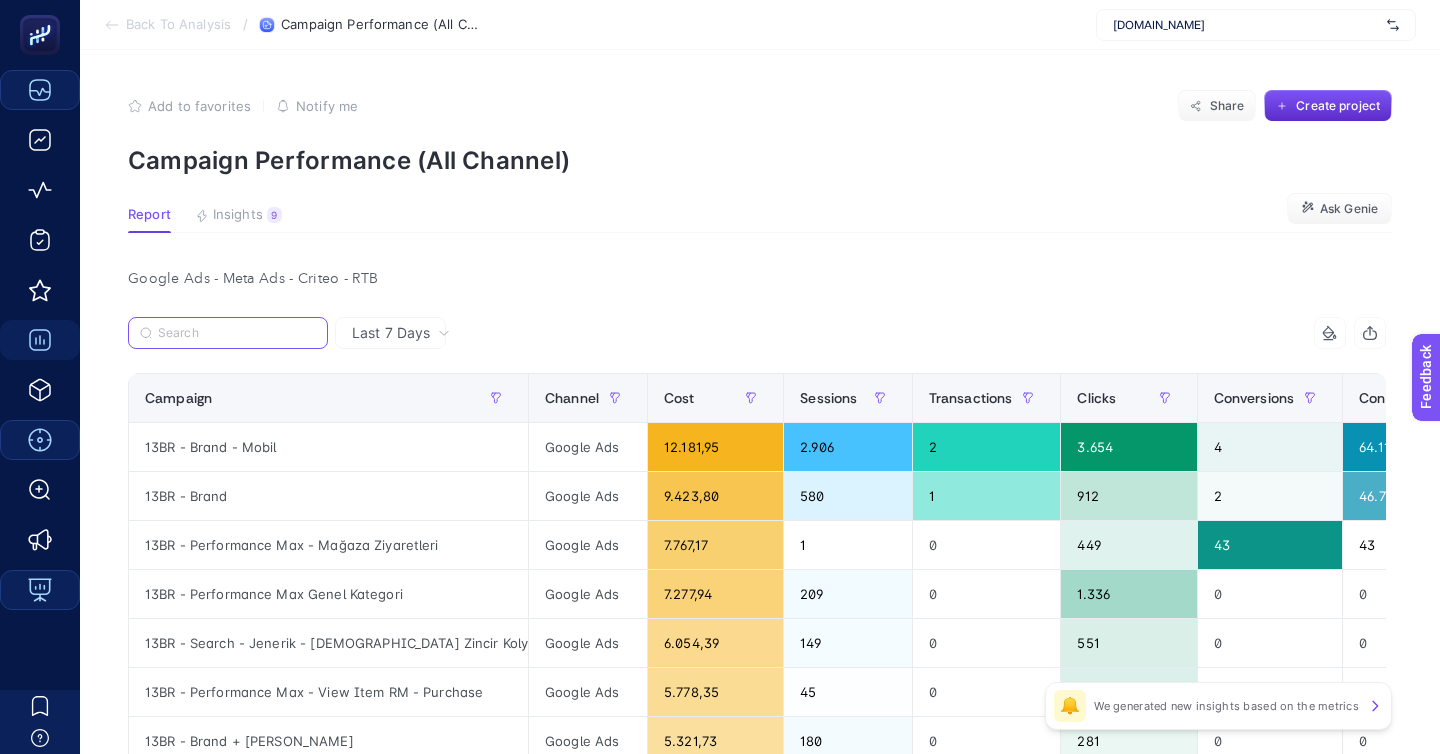 click at bounding box center [237, 333] 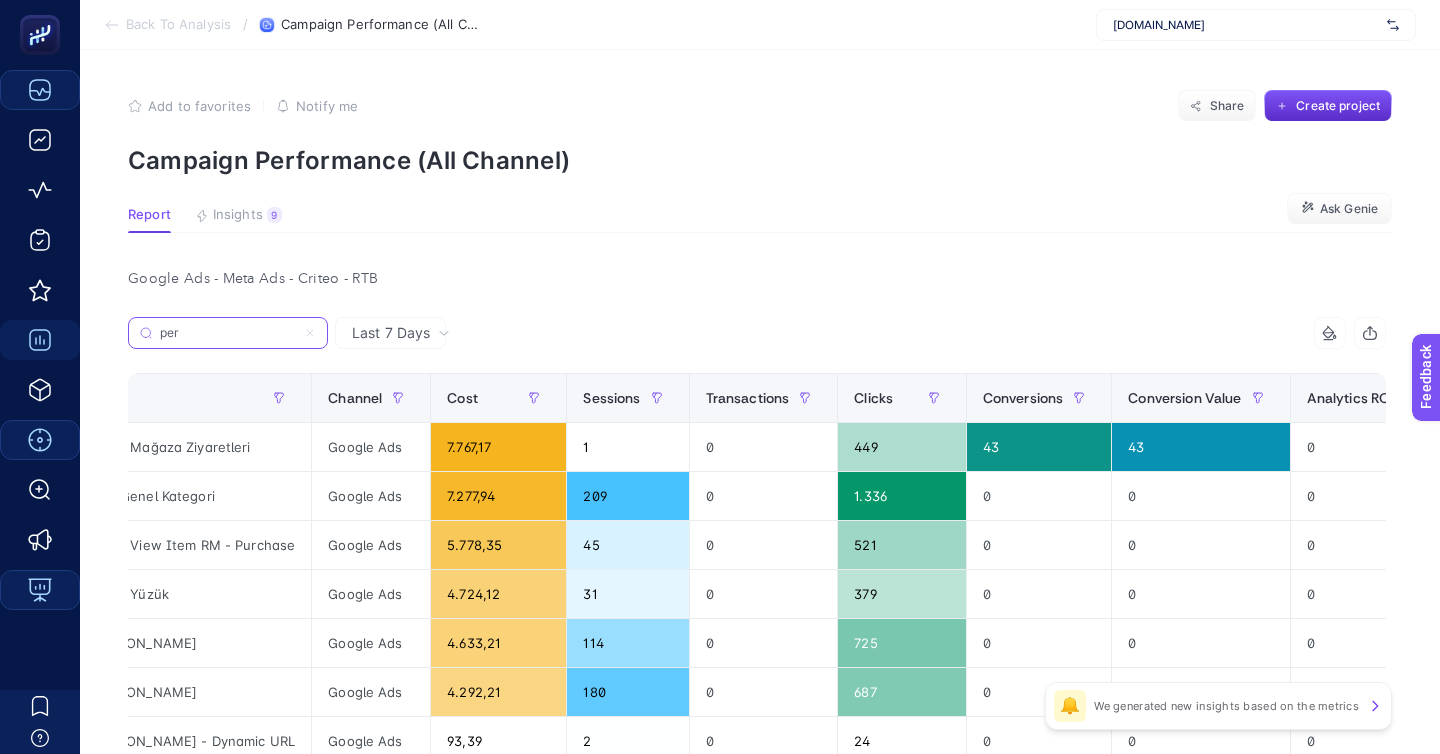 scroll, scrollTop: 0, scrollLeft: 0, axis: both 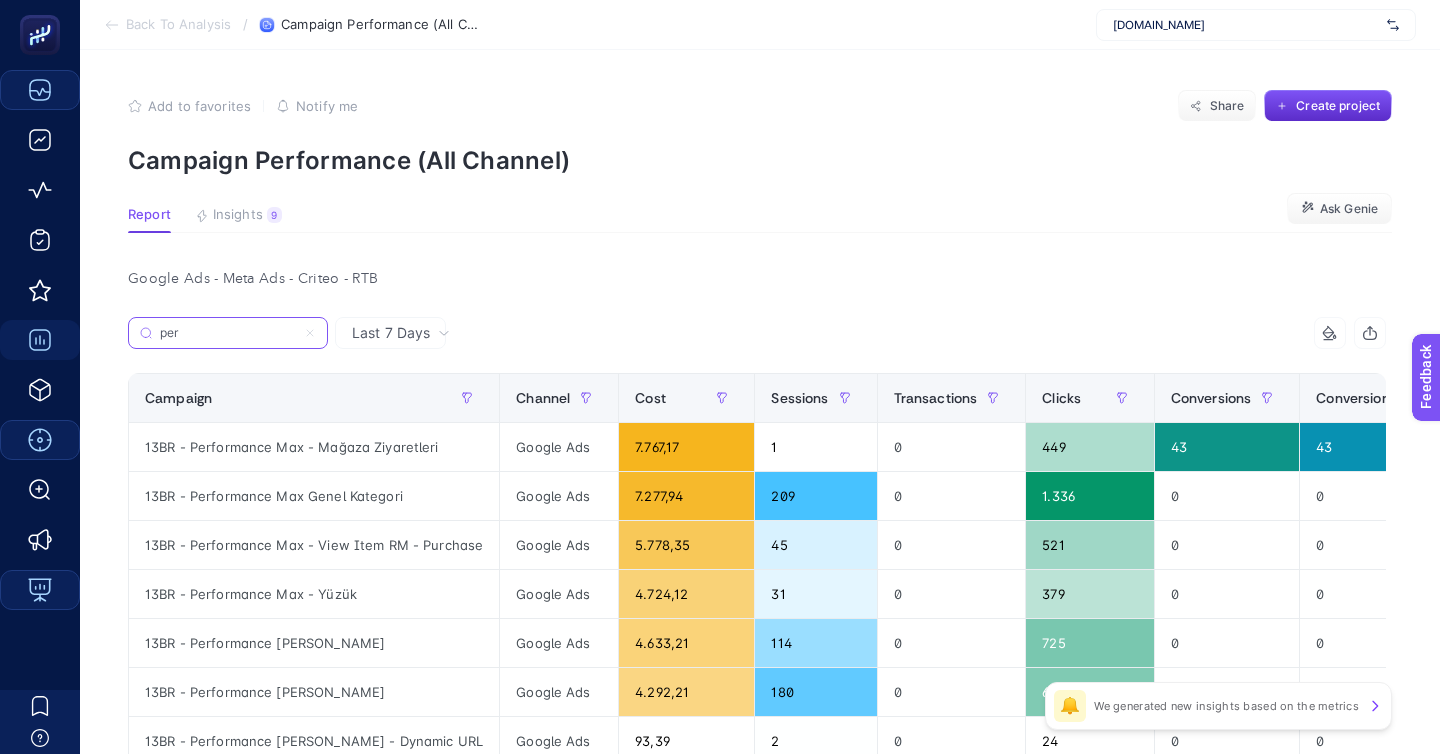 type on "per" 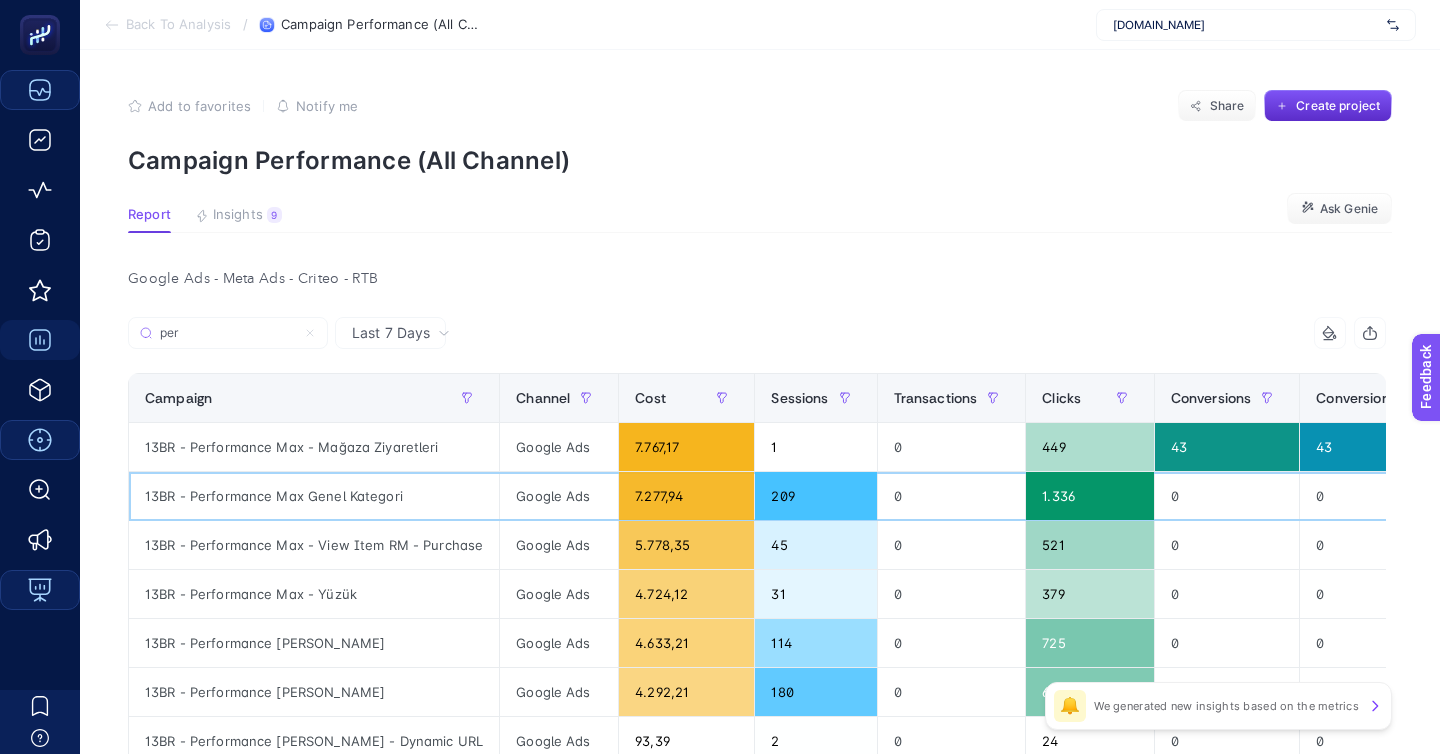 click on "13BR - Performance Max Genel Kategori" 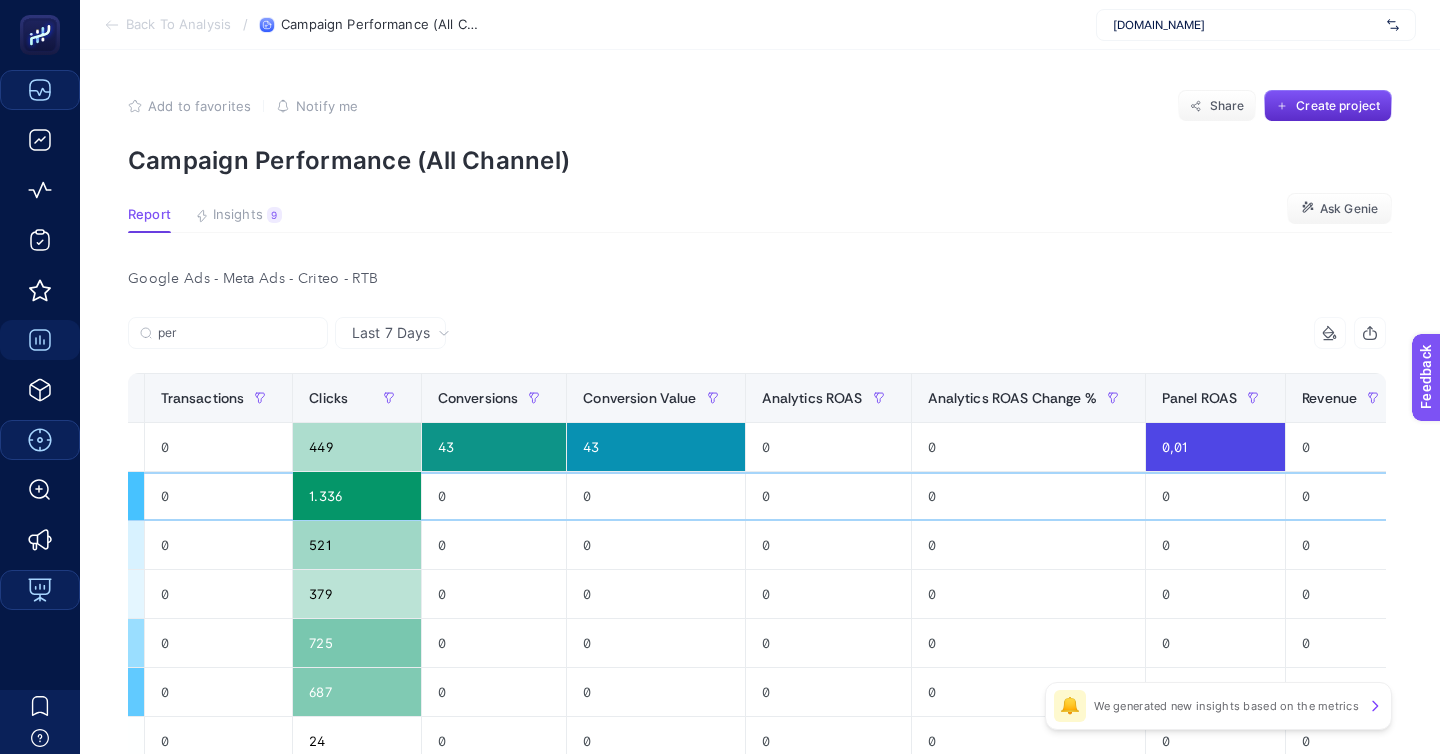scroll, scrollTop: 0, scrollLeft: 0, axis: both 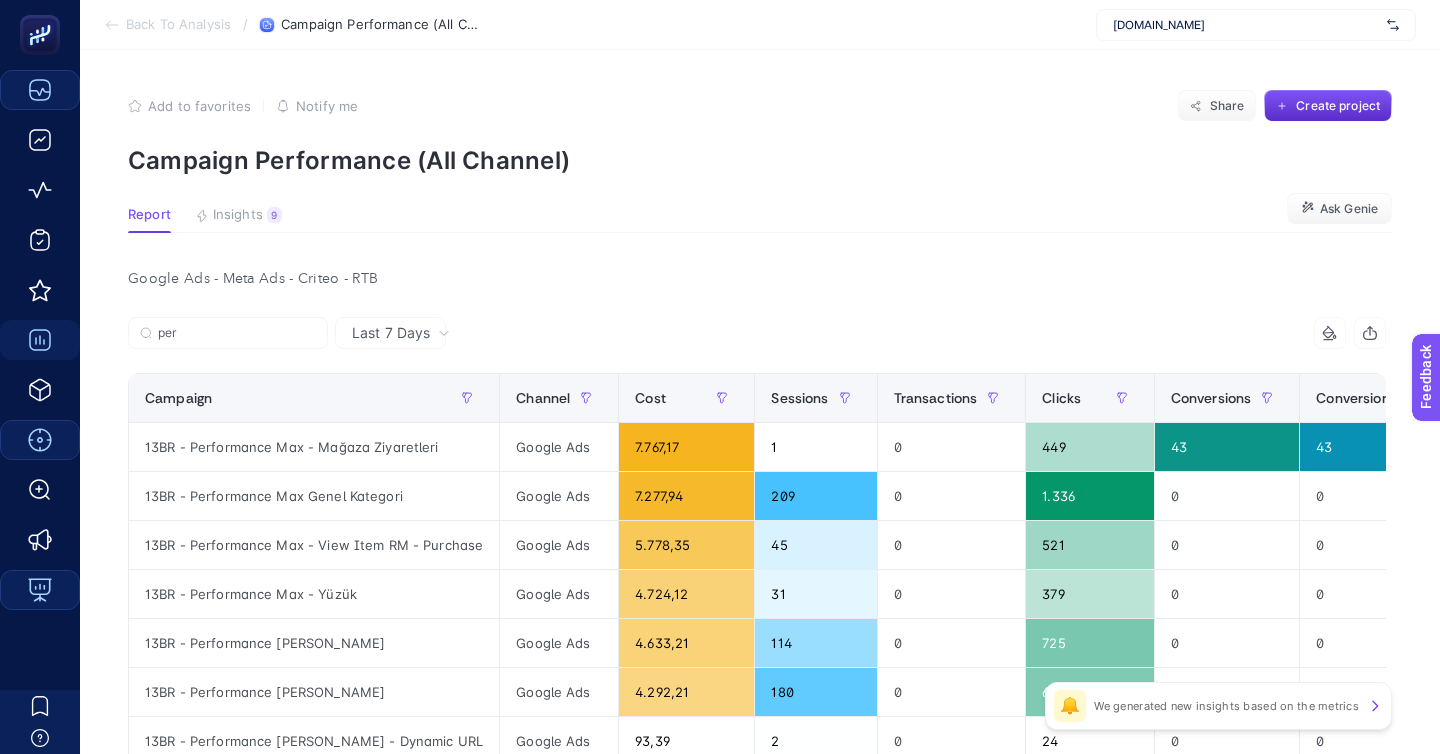 click on "Last 7 Days" at bounding box center (390, 333) 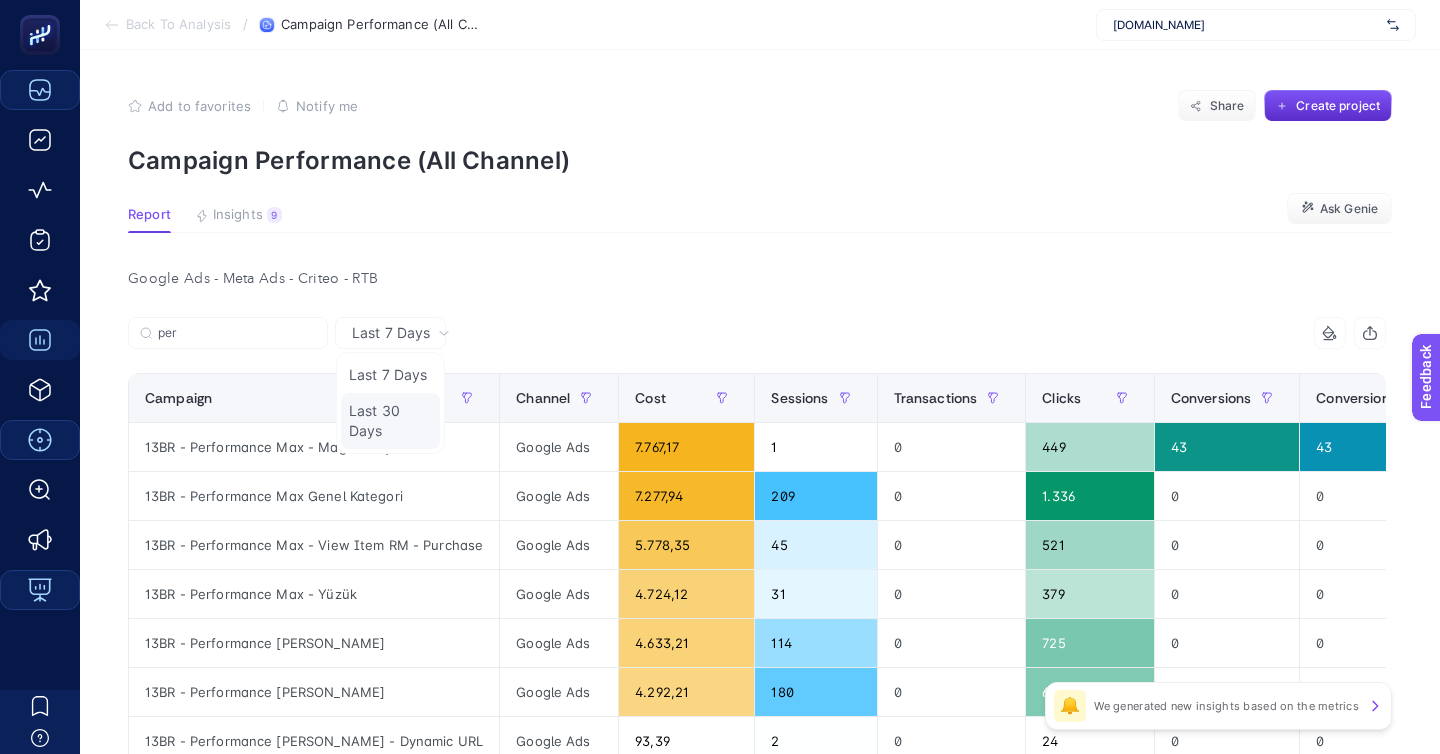 click on "Last 30 Days" 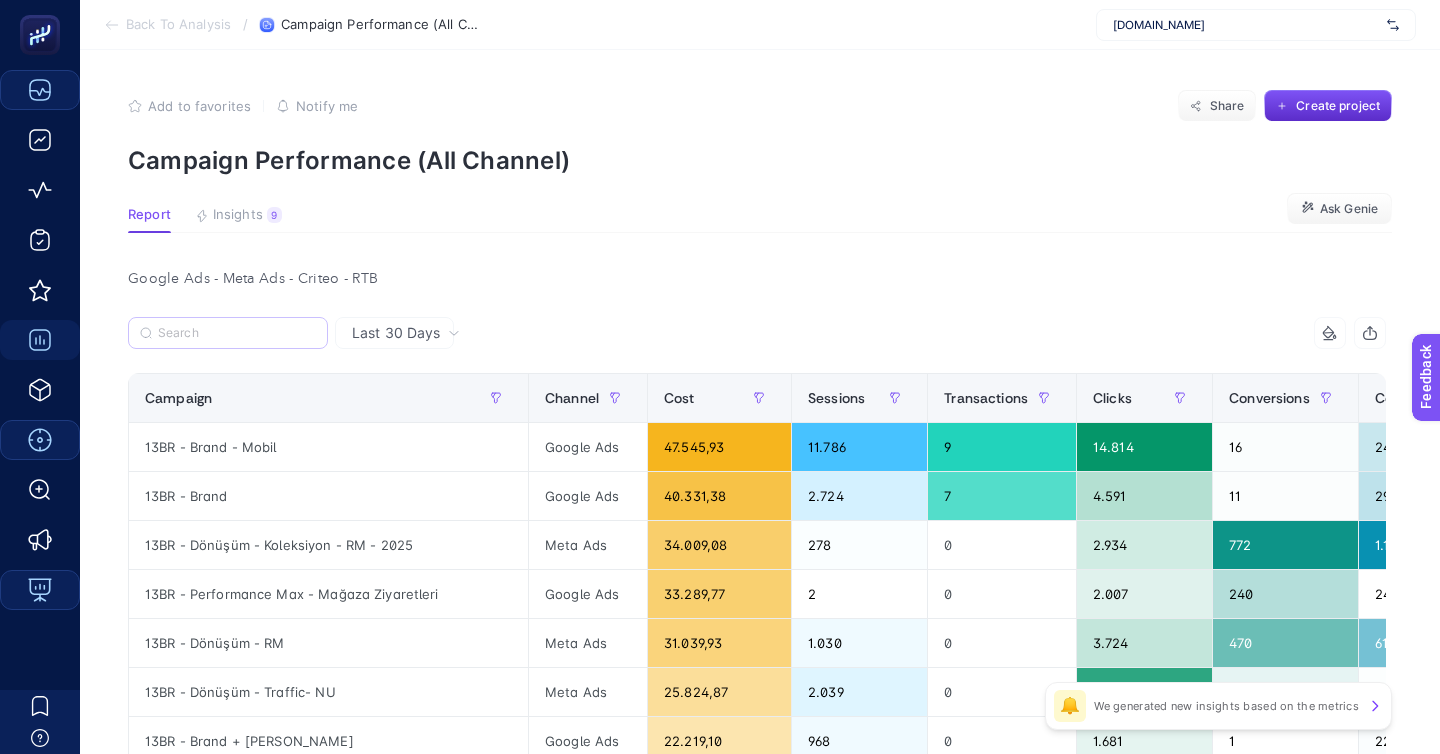 click at bounding box center [228, 333] 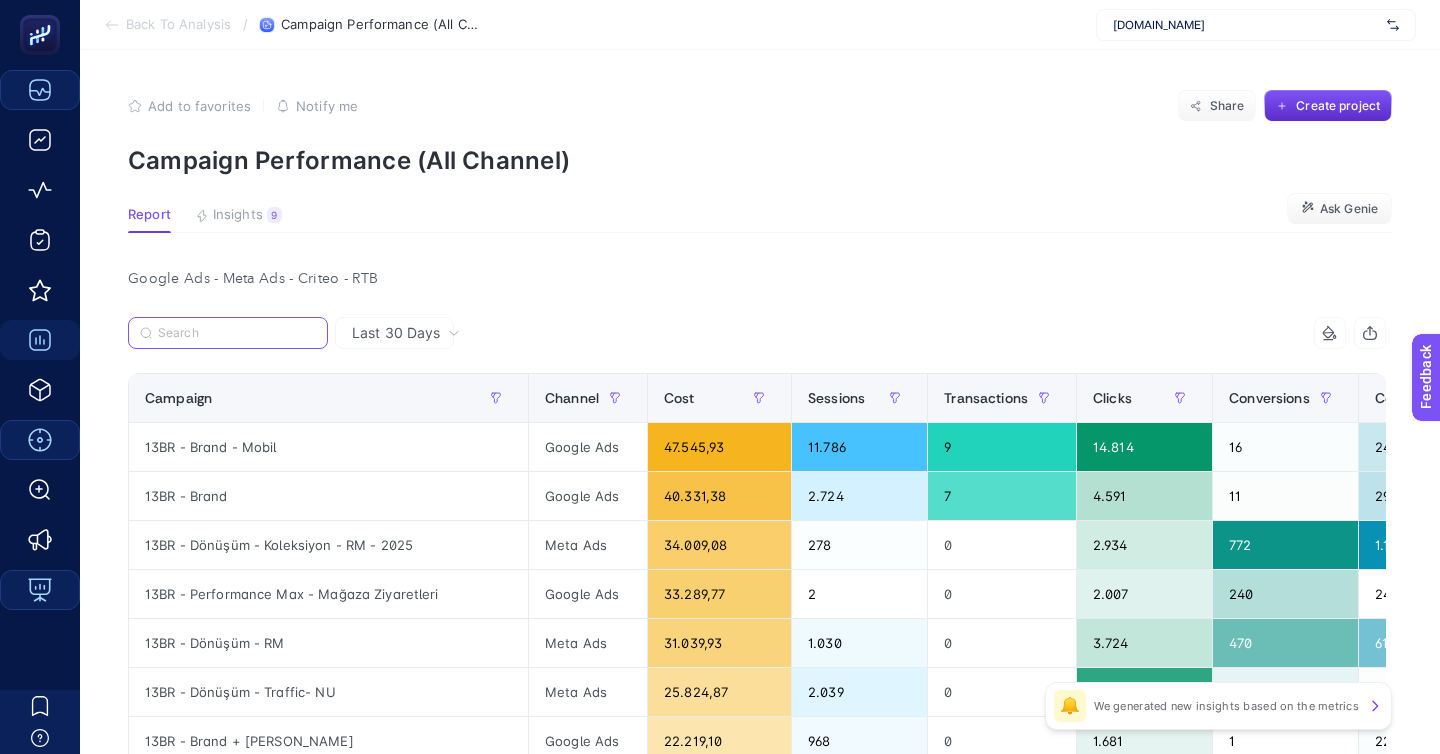 click at bounding box center [237, 333] 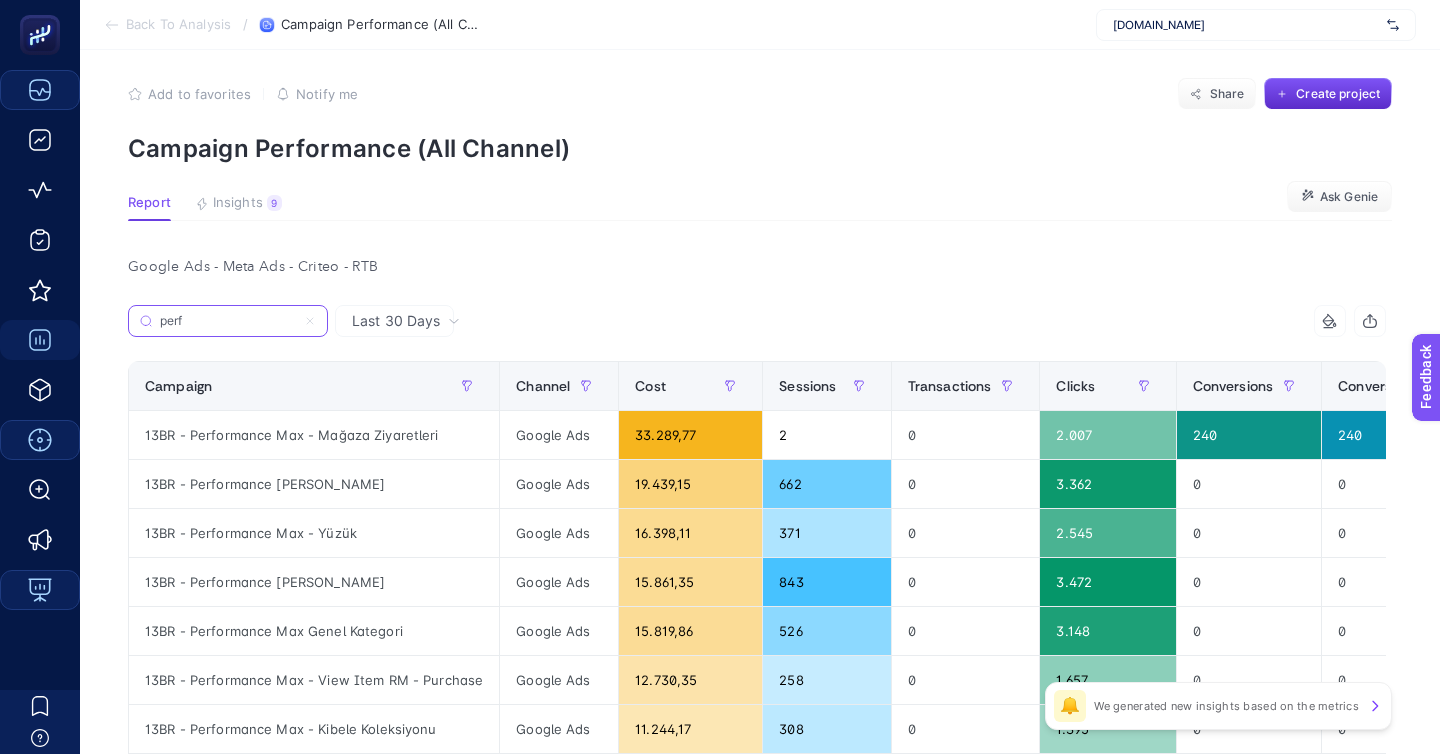 scroll, scrollTop: 14, scrollLeft: 0, axis: vertical 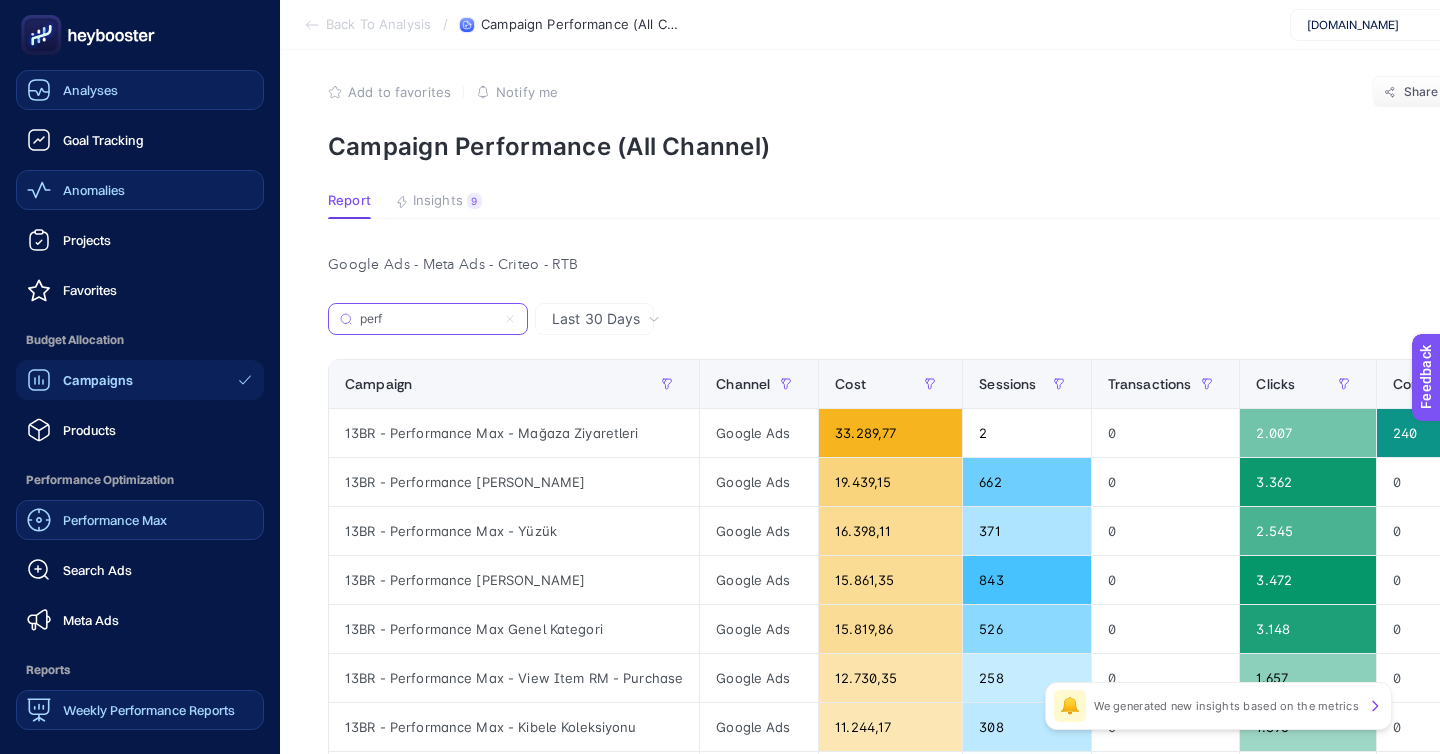 type on "perf" 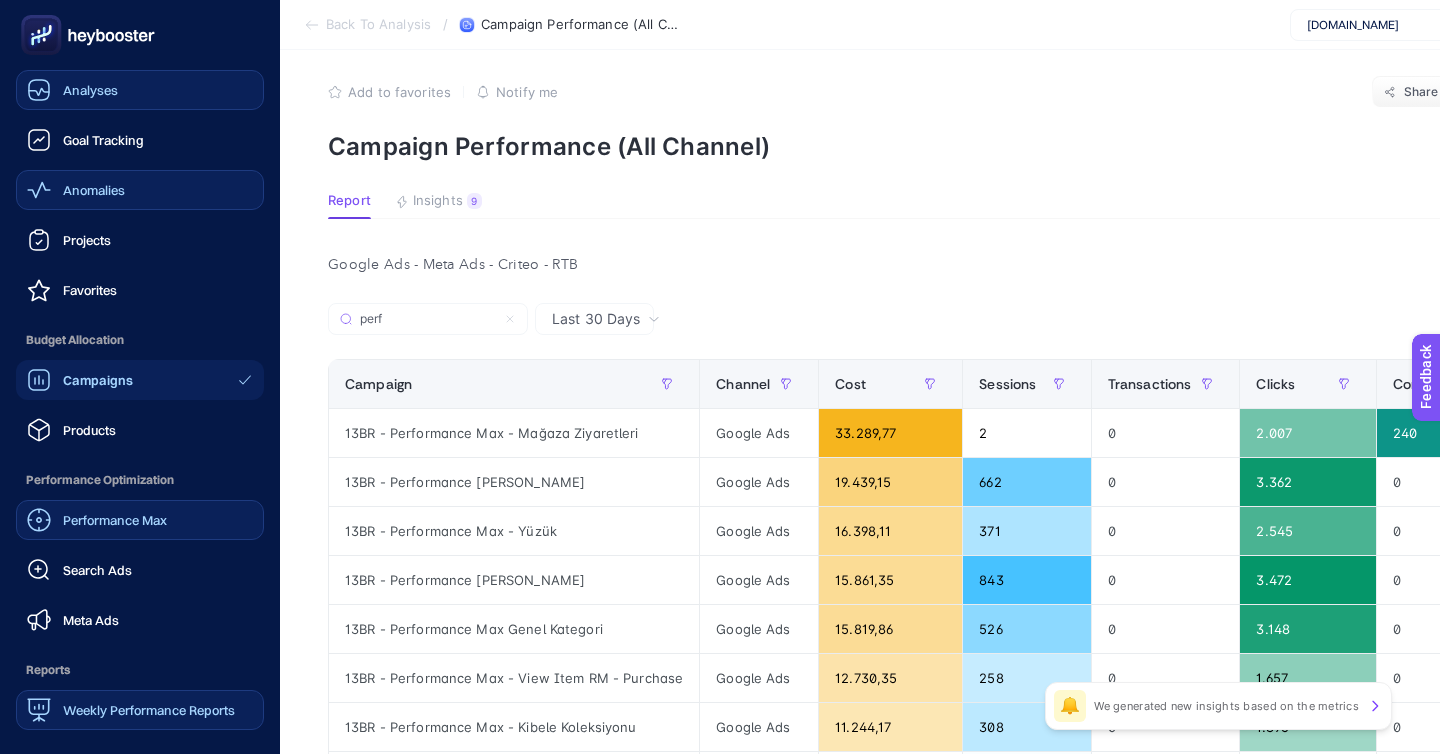 click on "Anomalies" at bounding box center [94, 190] 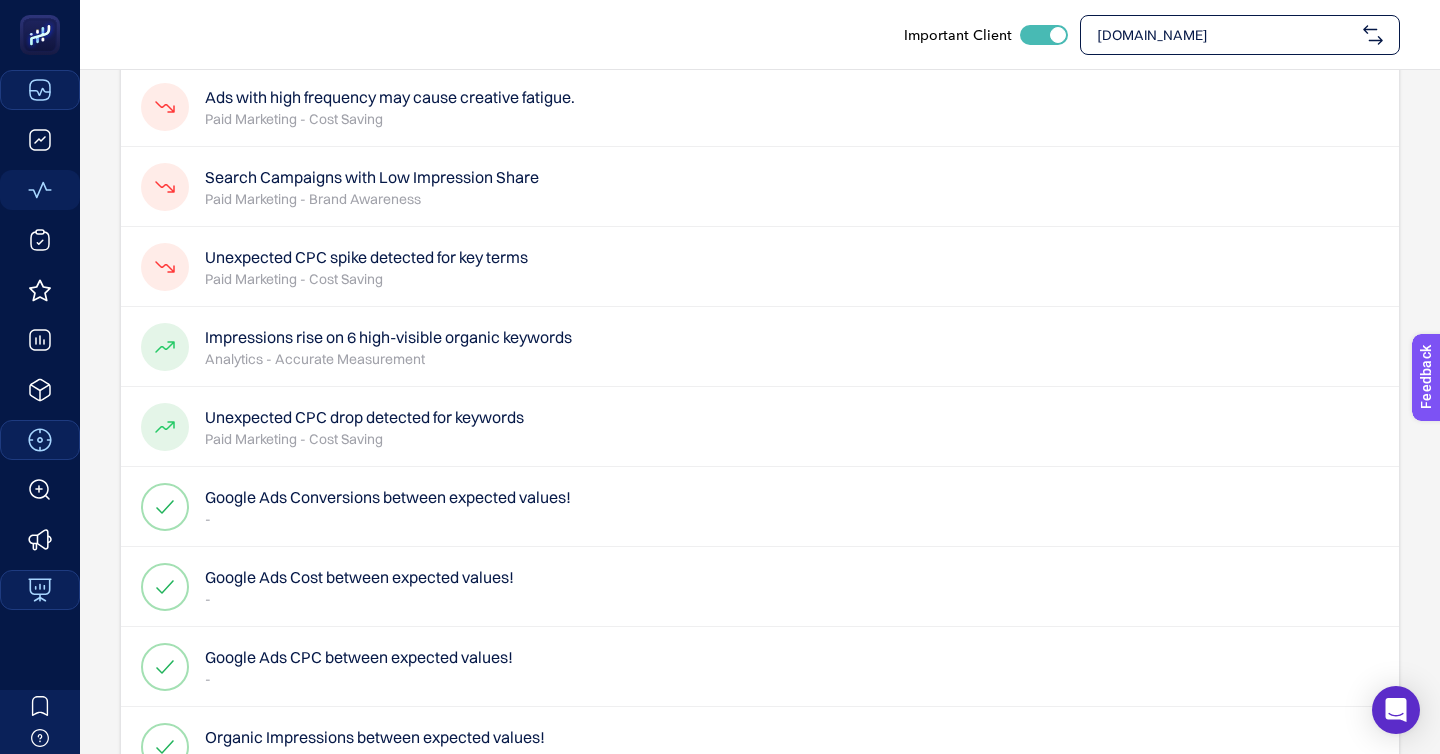 scroll, scrollTop: 0, scrollLeft: 0, axis: both 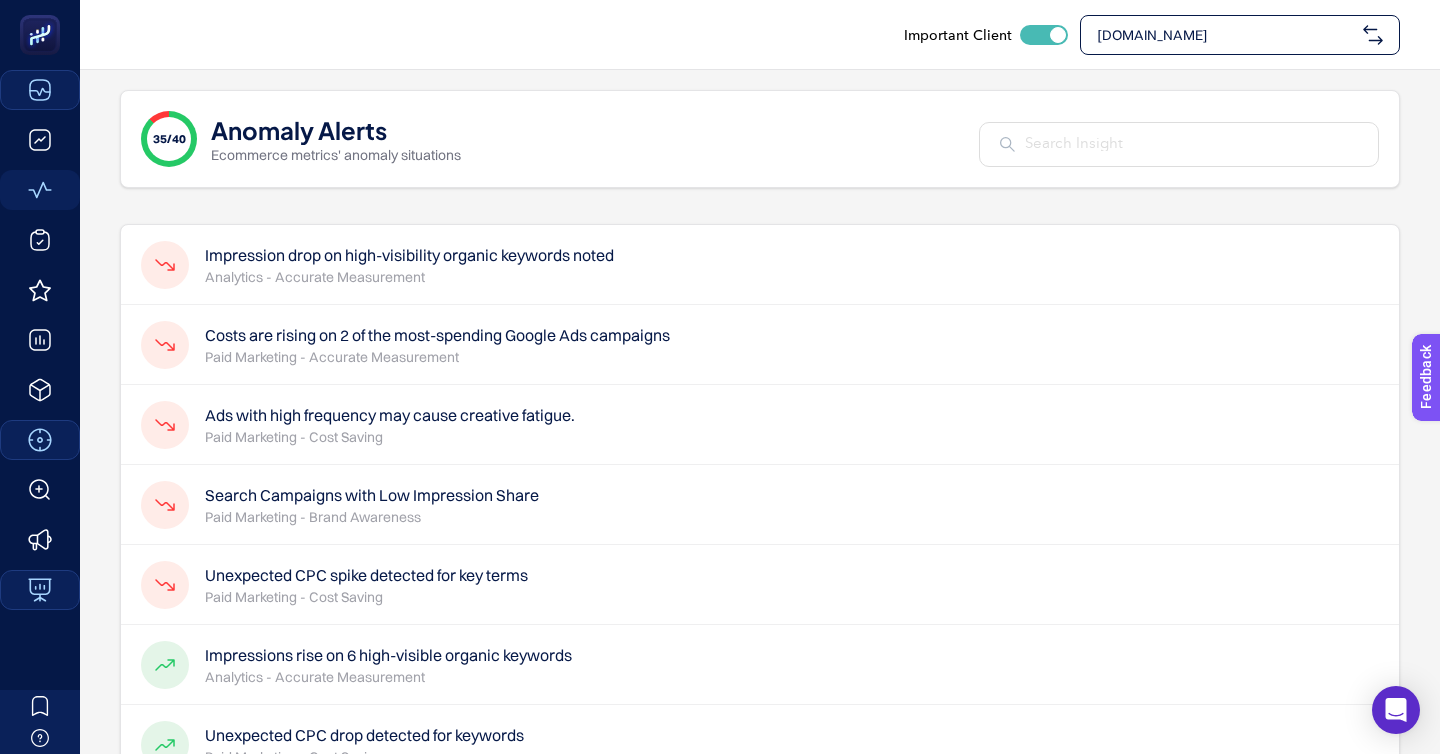 click at bounding box center (1191, 144) 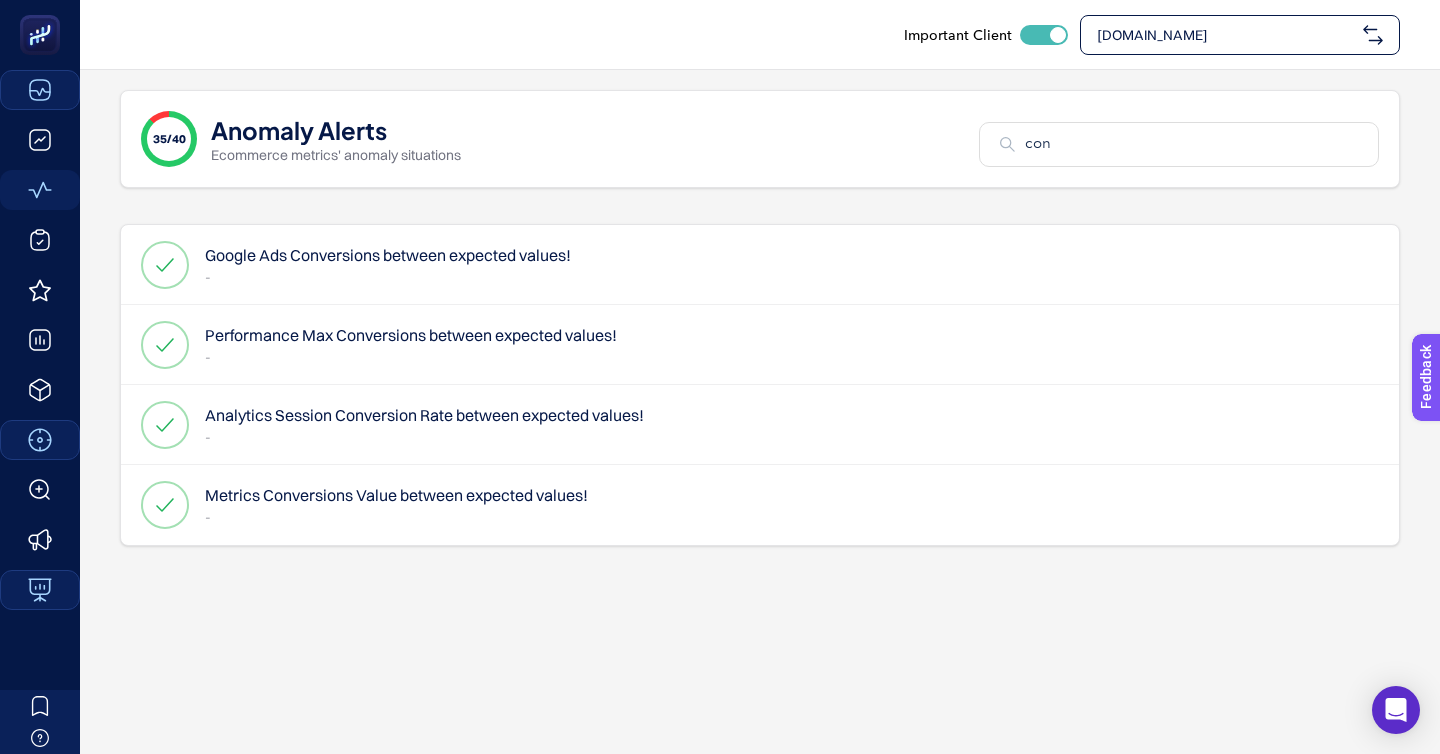 type on "con" 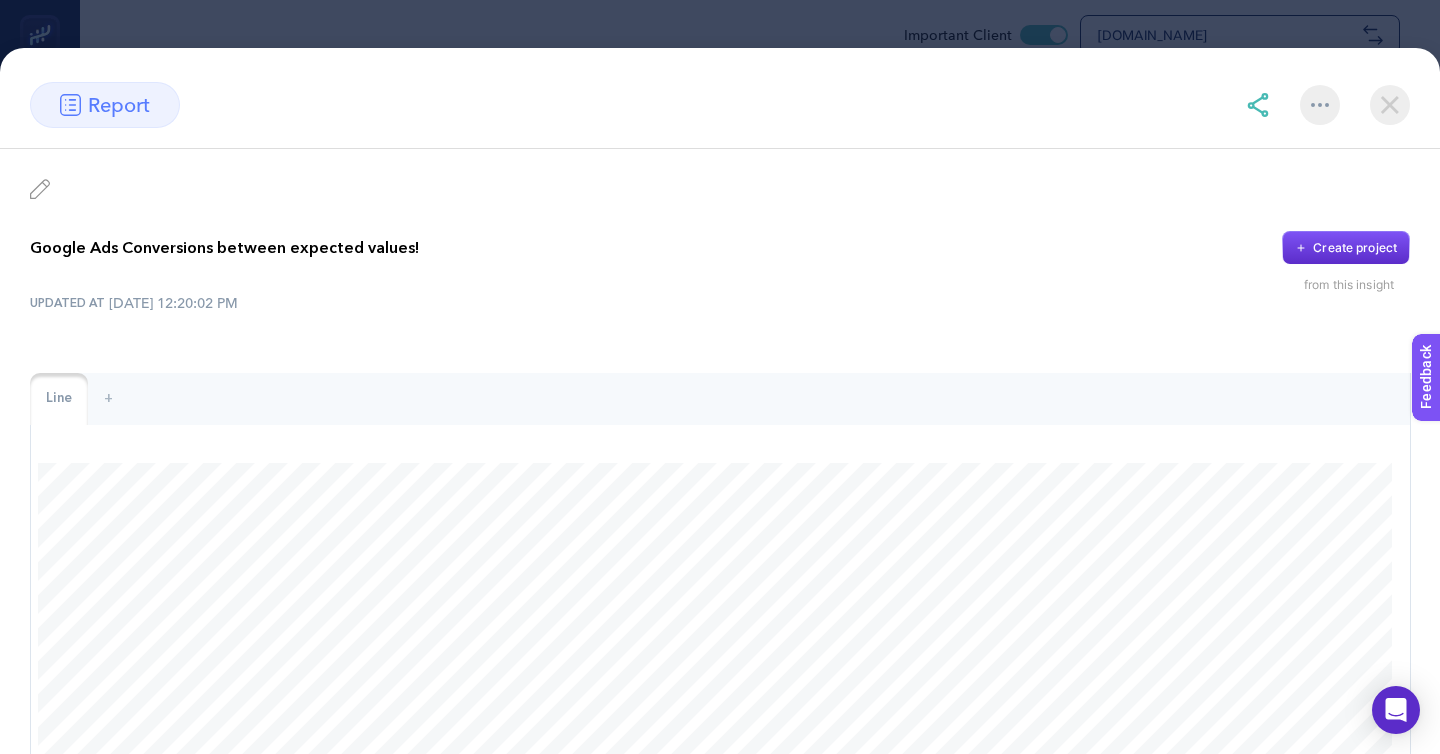 click at bounding box center (1390, 105) 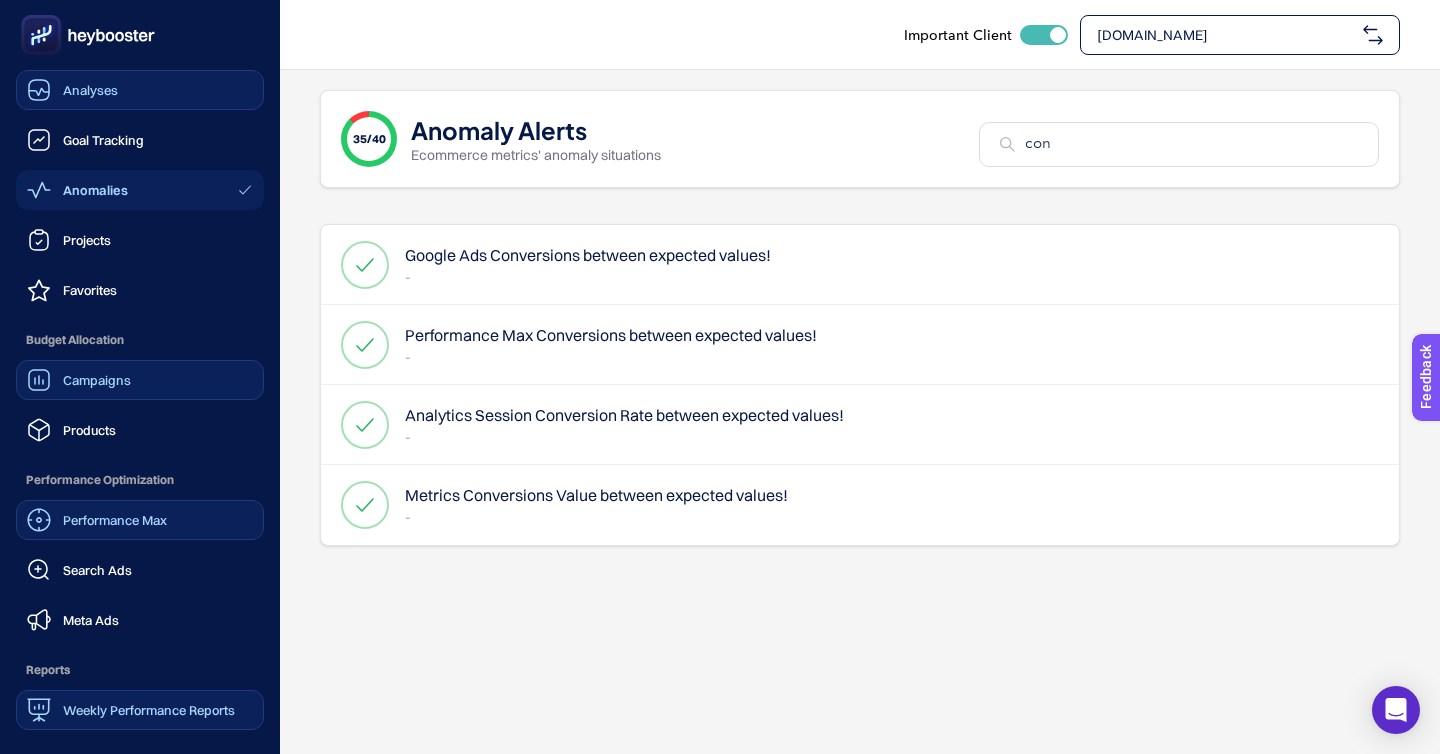 click on "Campaigns" at bounding box center (97, 380) 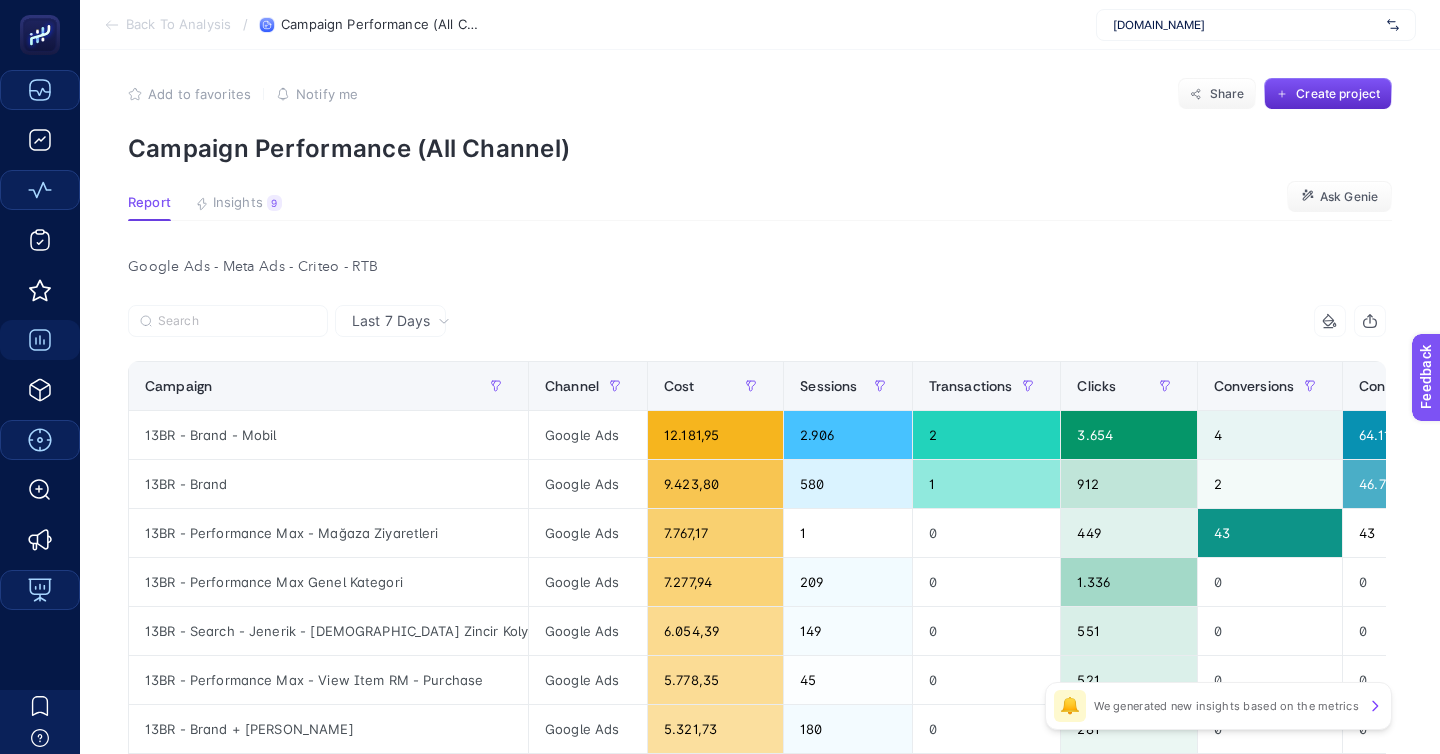 scroll, scrollTop: 14, scrollLeft: 0, axis: vertical 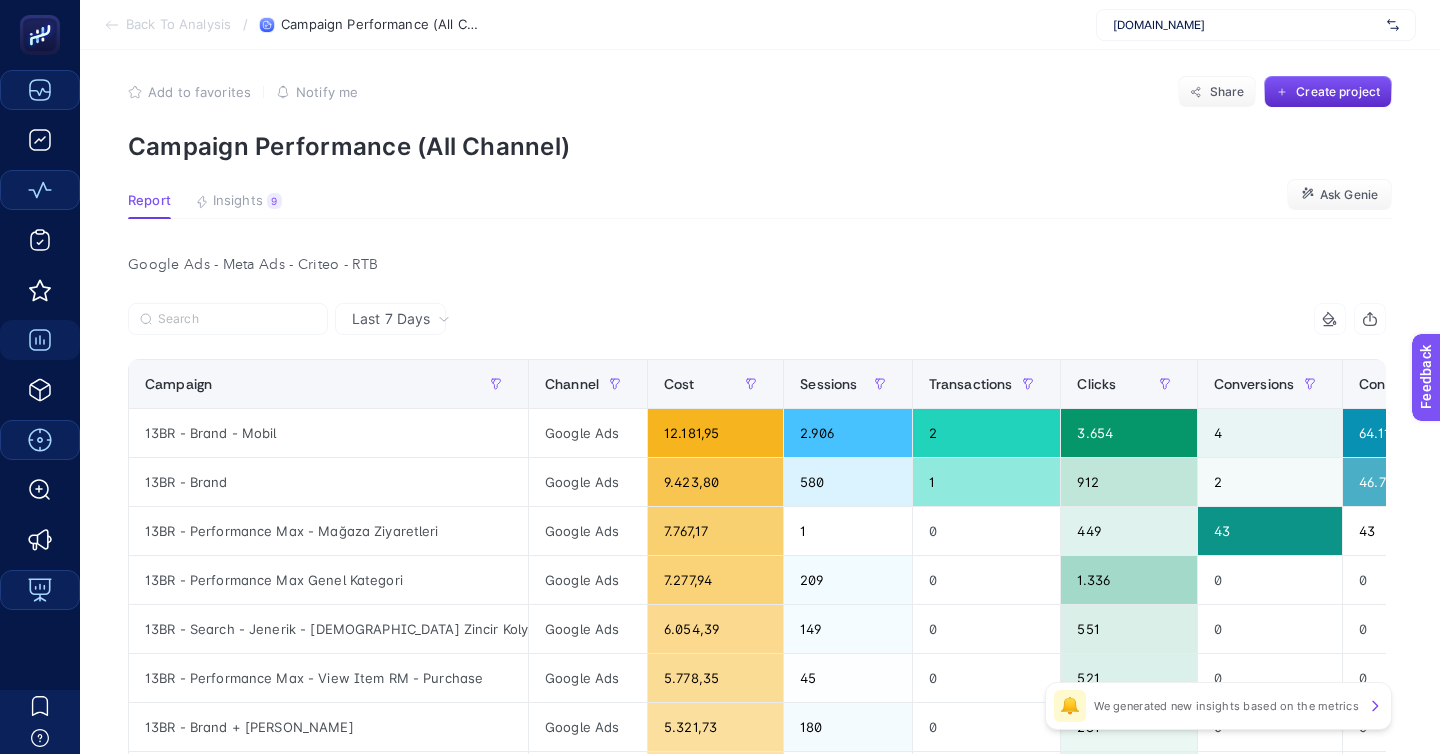 click on "Conversions" 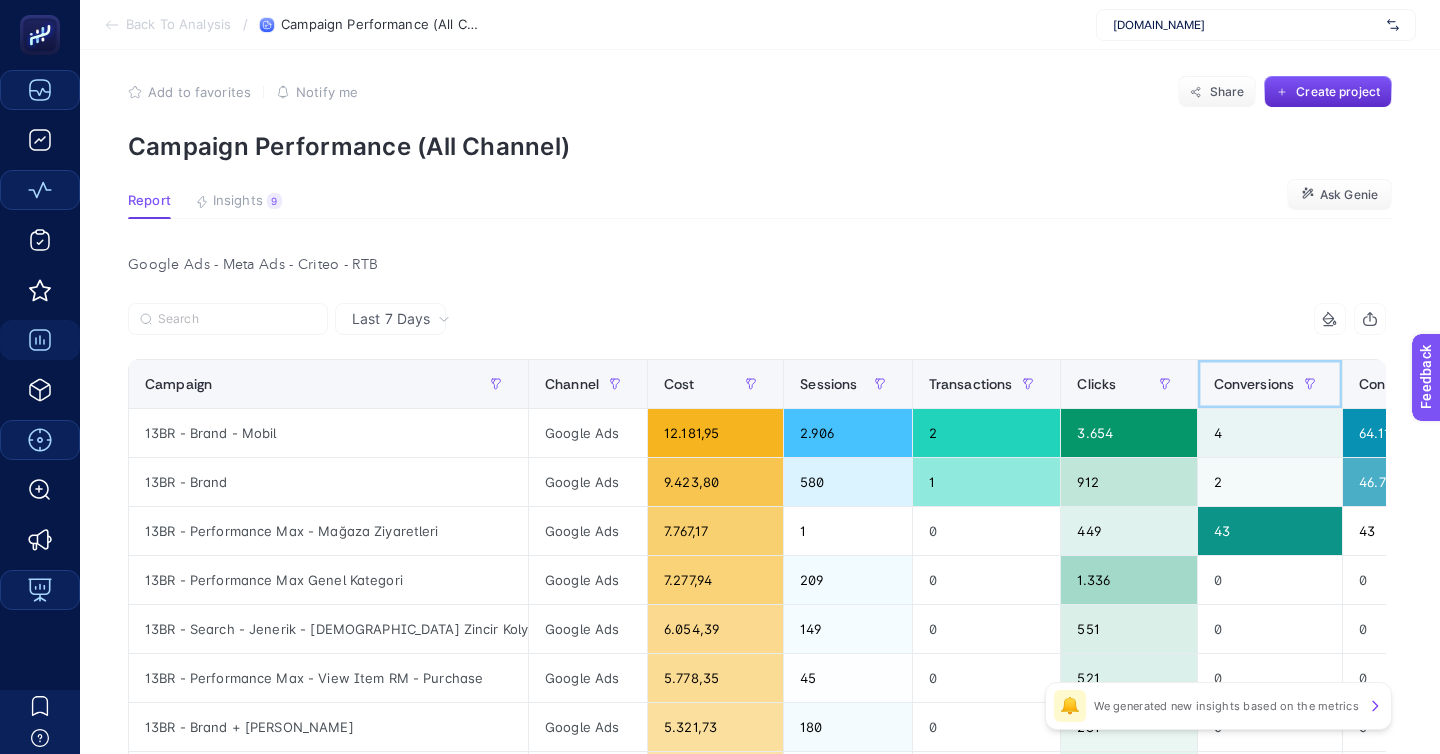 click on "Conversions" 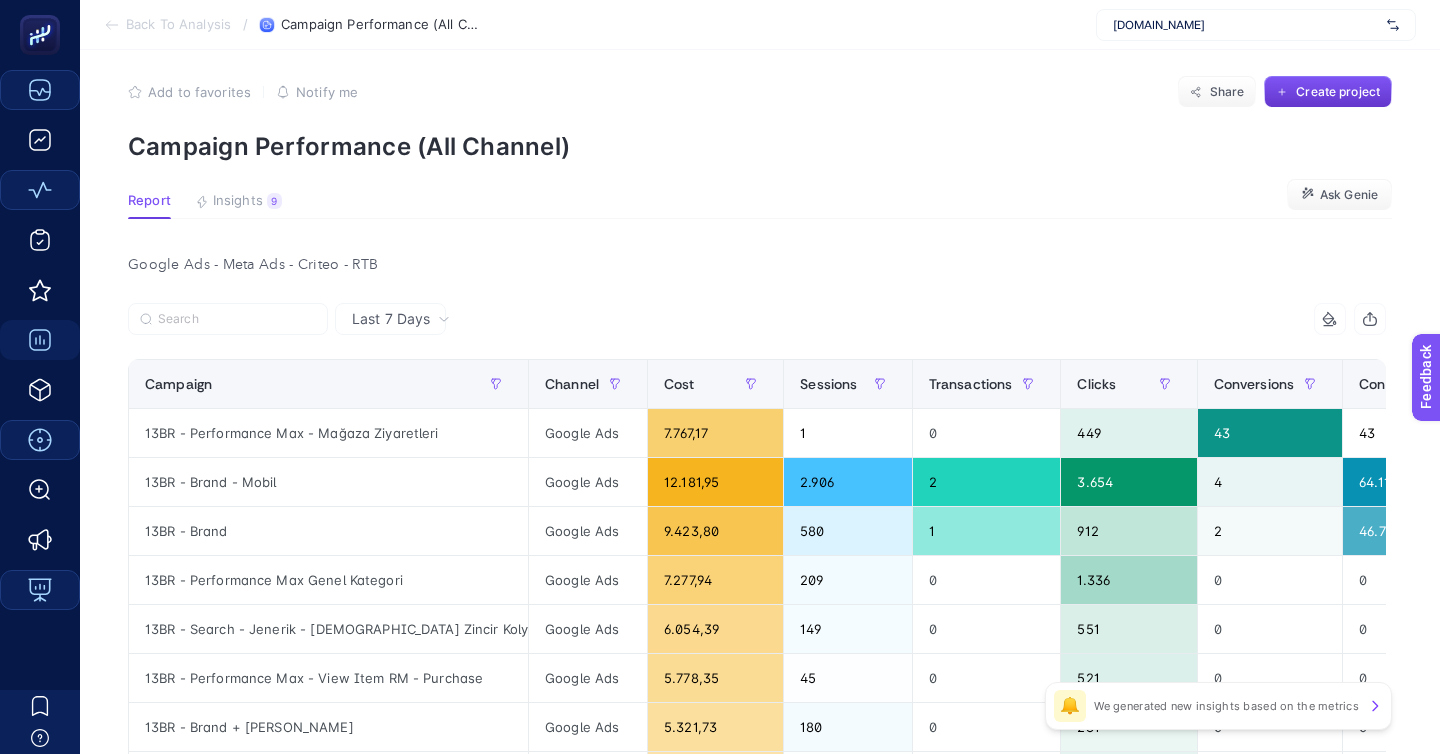 click on "Create project" at bounding box center [1328, 92] 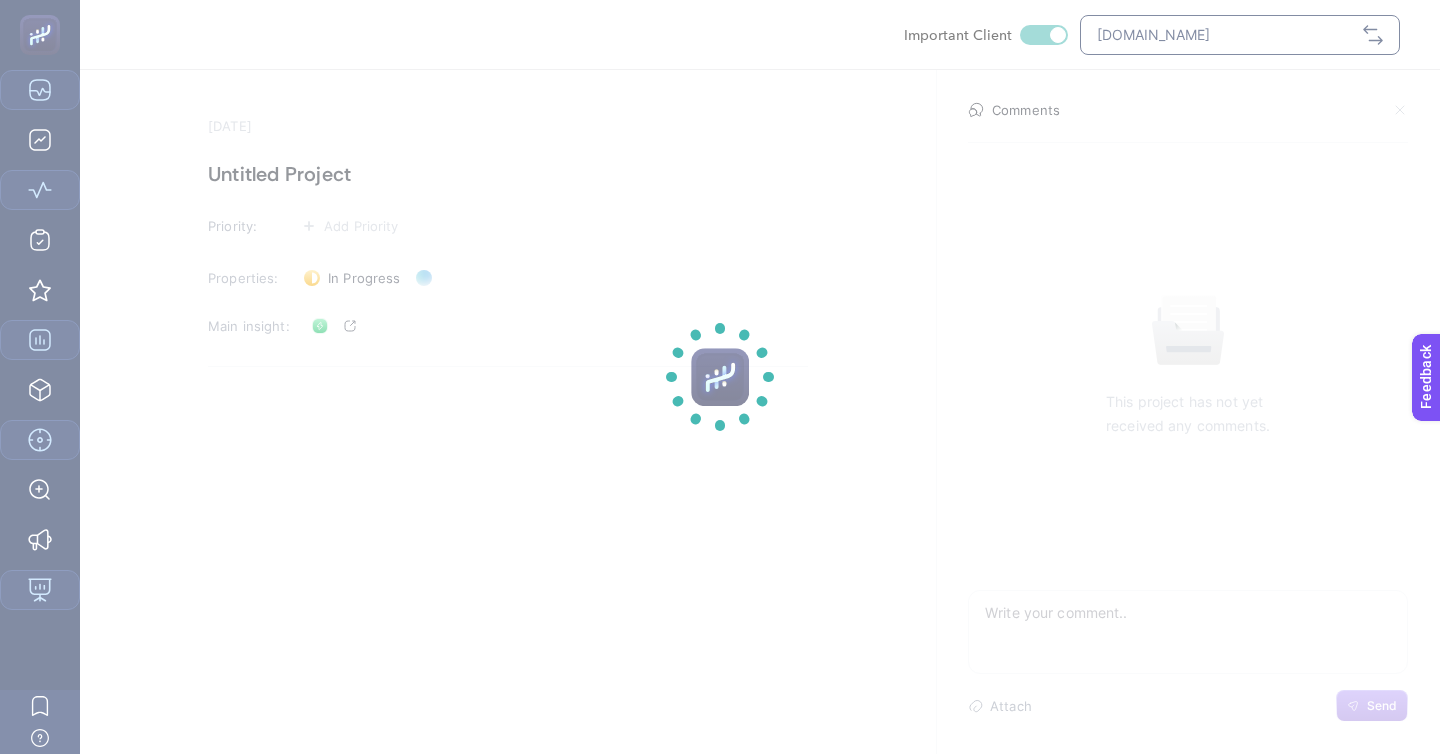 scroll, scrollTop: 0, scrollLeft: 0, axis: both 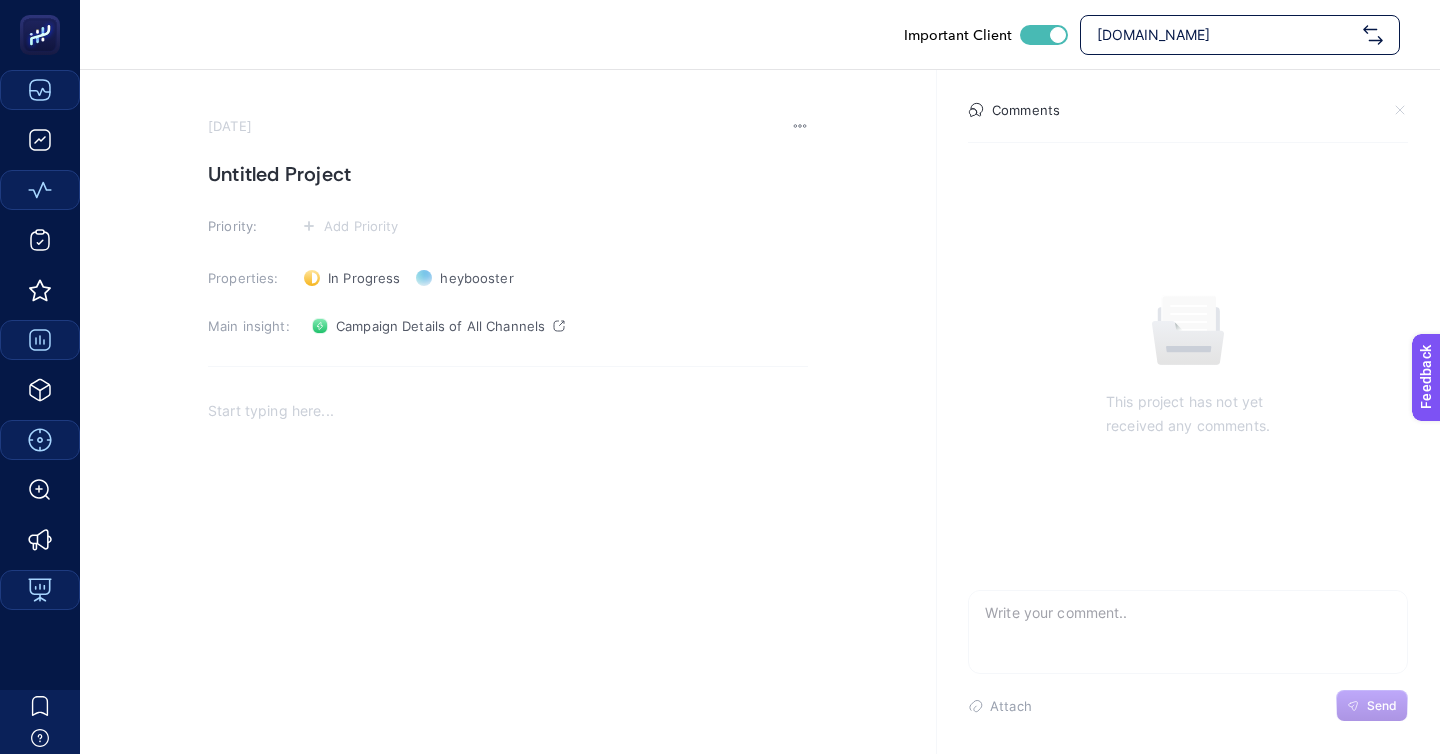 click on "[DATE] Untitled Project  Priority:   Add Priority   Properties:  In Progress Status heybooster  Owner  Main insight:  Campaign Details of All Channels" at bounding box center [508, 452] 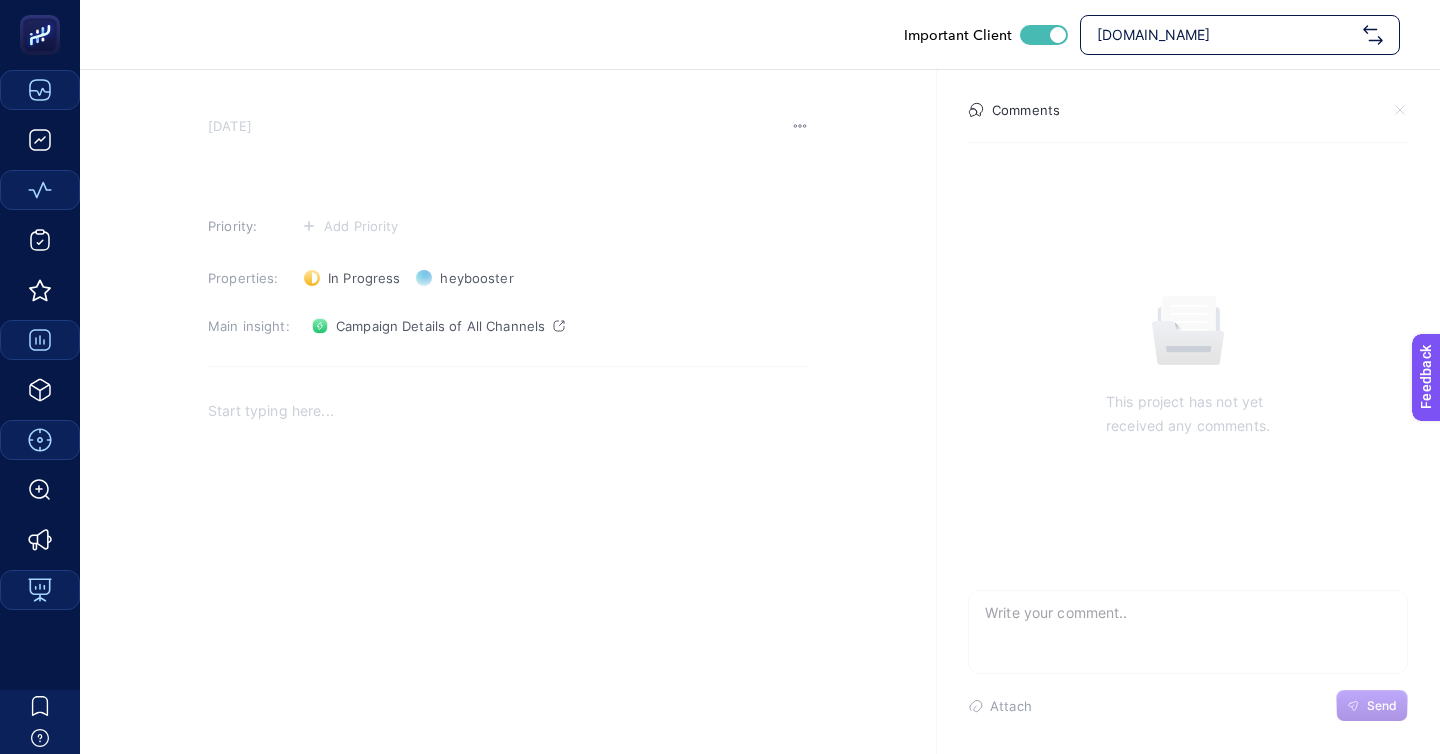 type 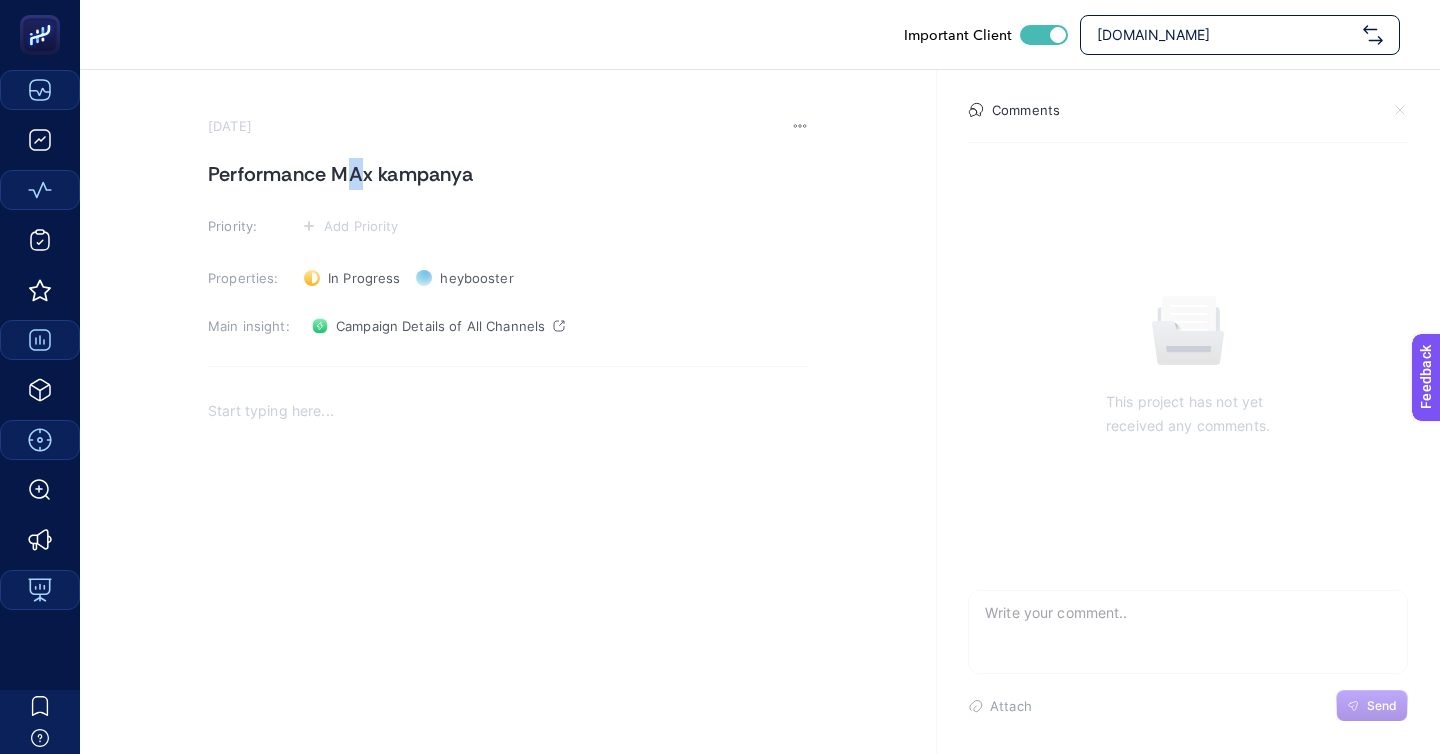 click on "Performance MAx kampanya" at bounding box center [508, 174] 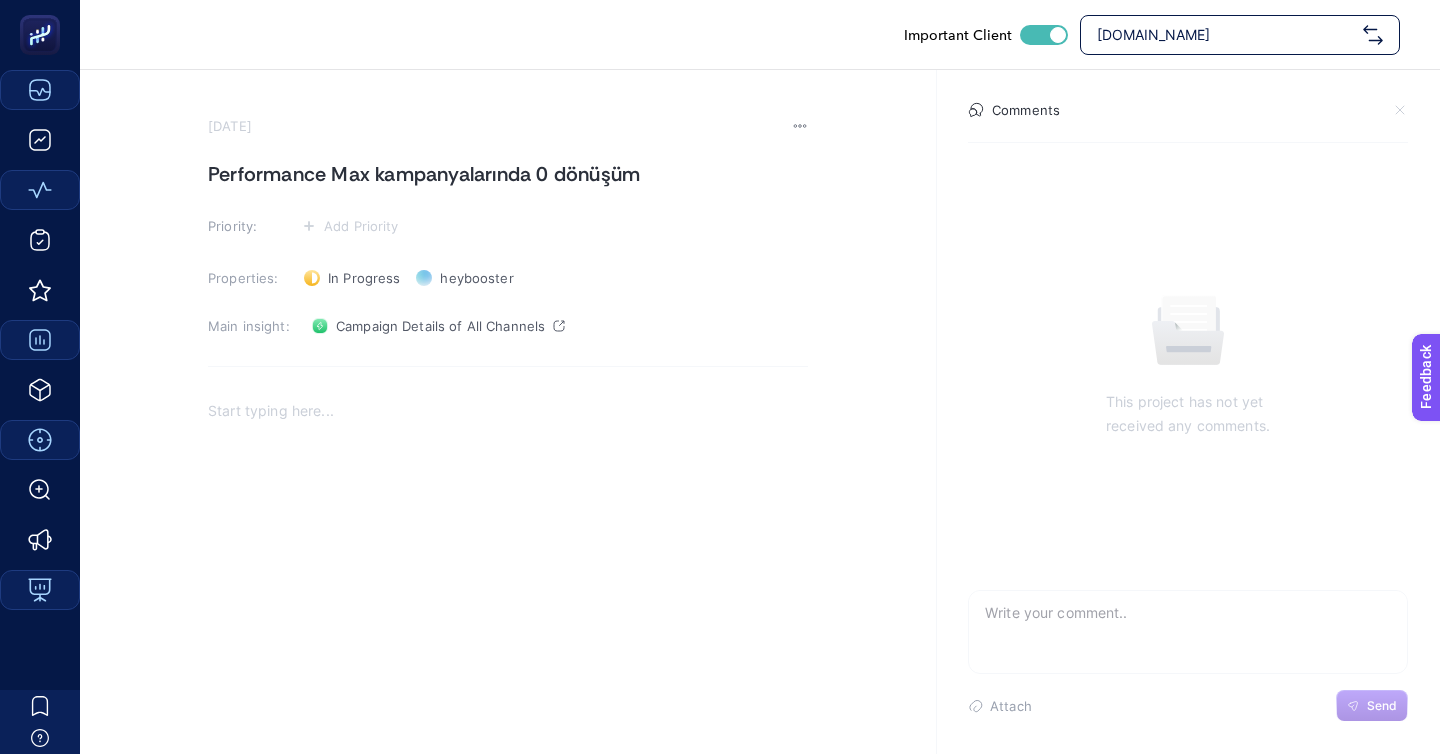 click at bounding box center [508, 586] 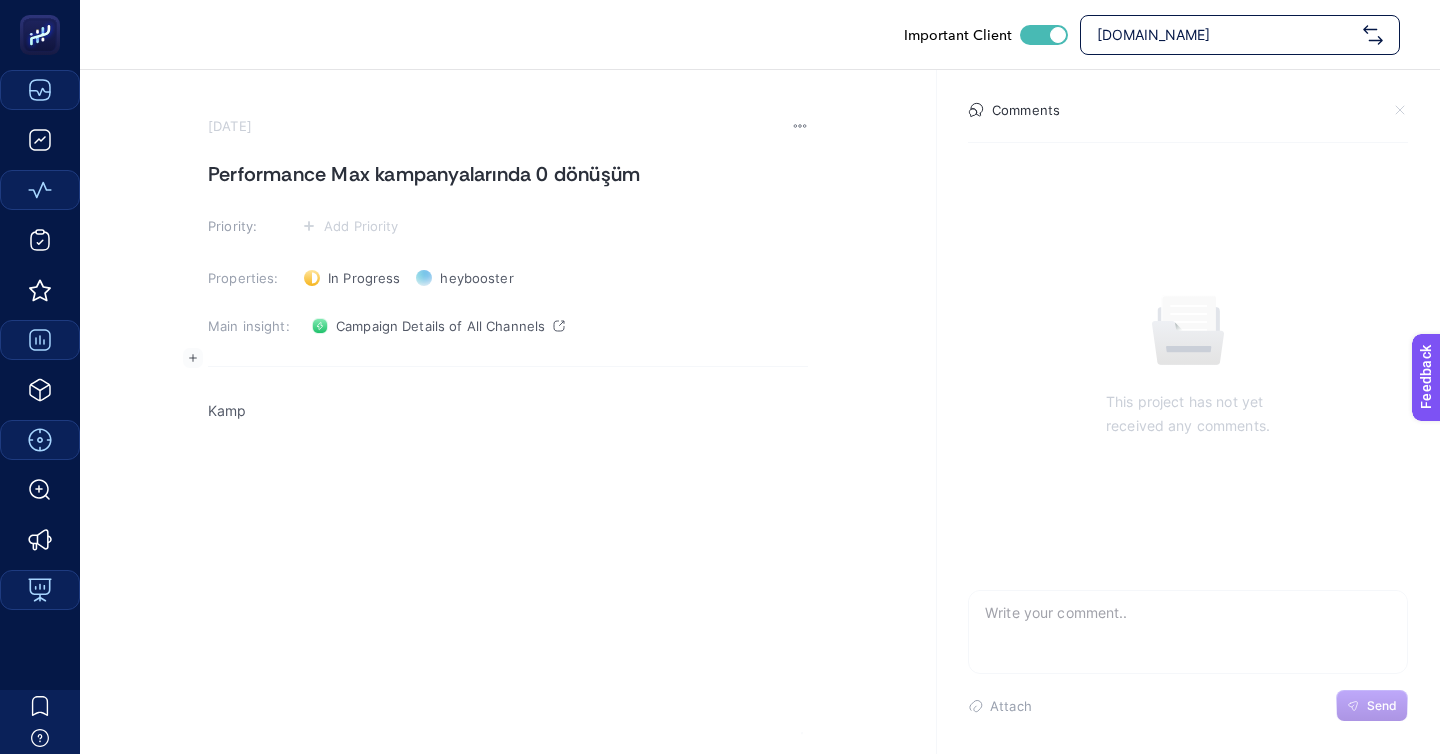 click on "Kamp" at bounding box center [508, 586] 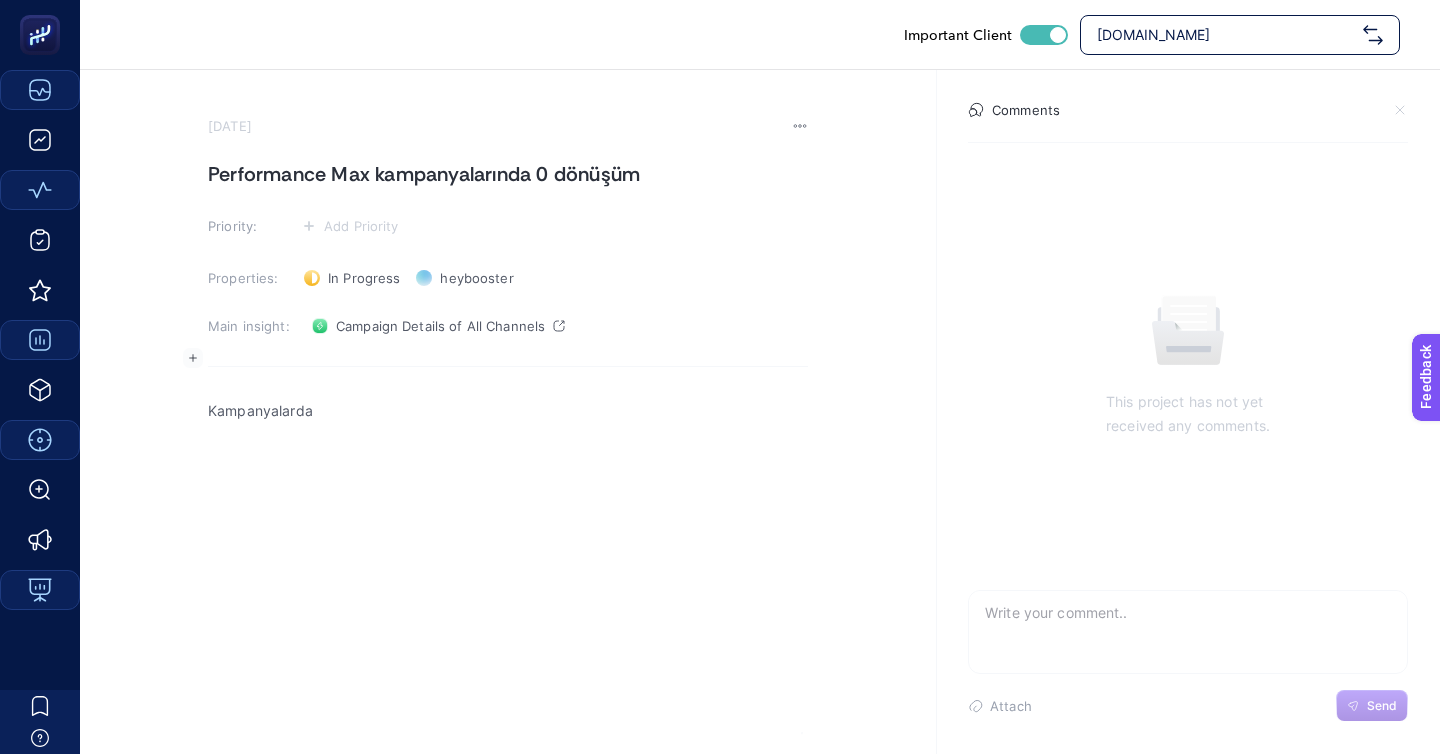 click on "Kampanyalarda" at bounding box center (508, 586) 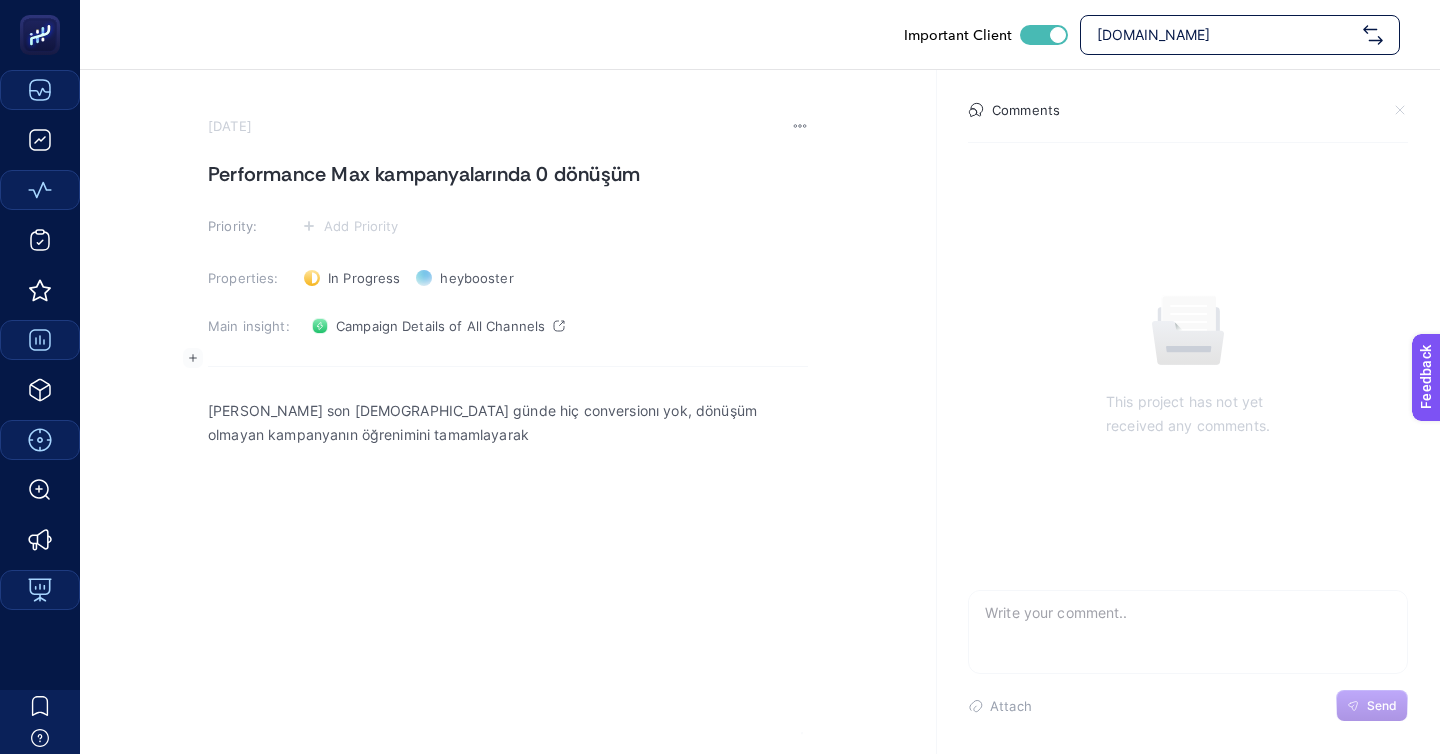 click on "[PERSON_NAME] son [DEMOGRAPHIC_DATA] günde hiç conversionı yok, dönüşüm olmayan kampanyanın öğrenimini tamamlayarak" at bounding box center (508, 423) 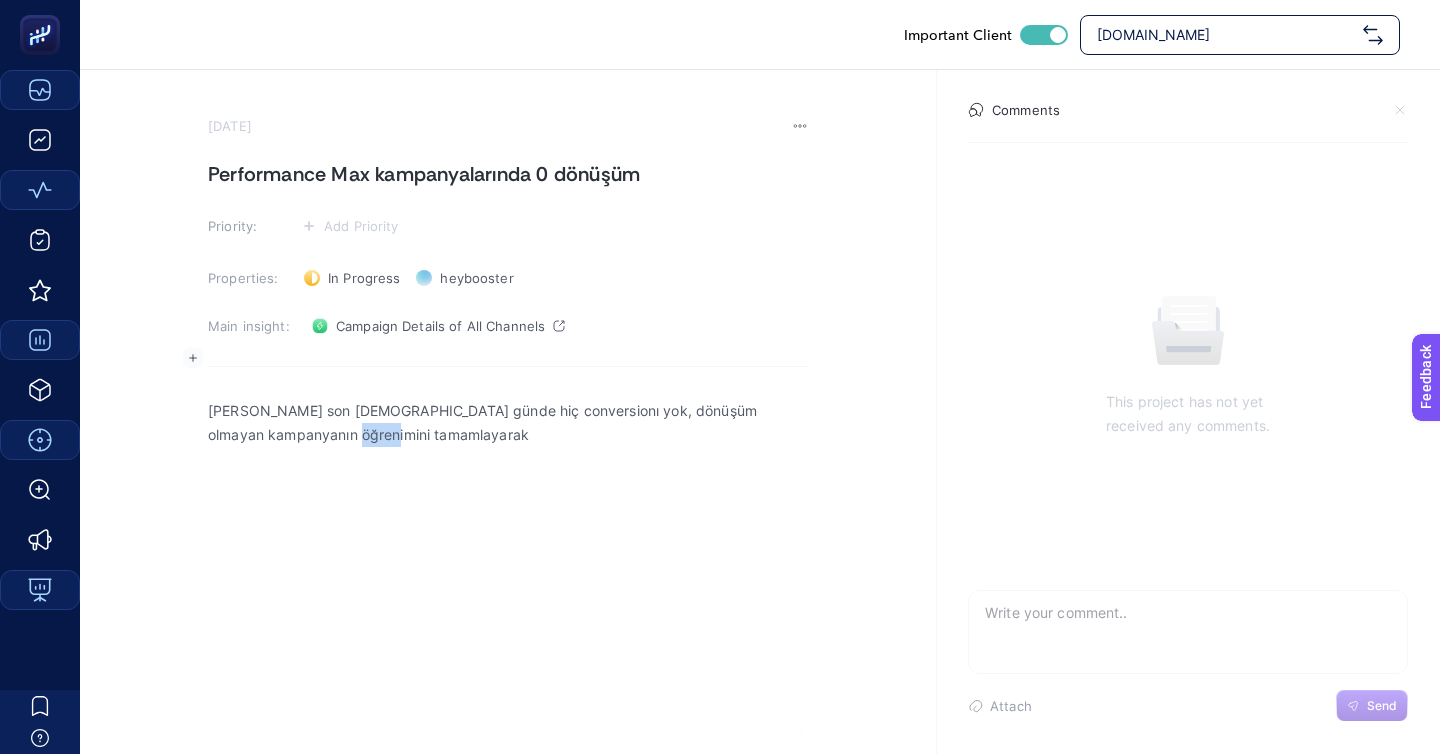 drag, startPoint x: 339, startPoint y: 388, endPoint x: 403, endPoint y: 388, distance: 64 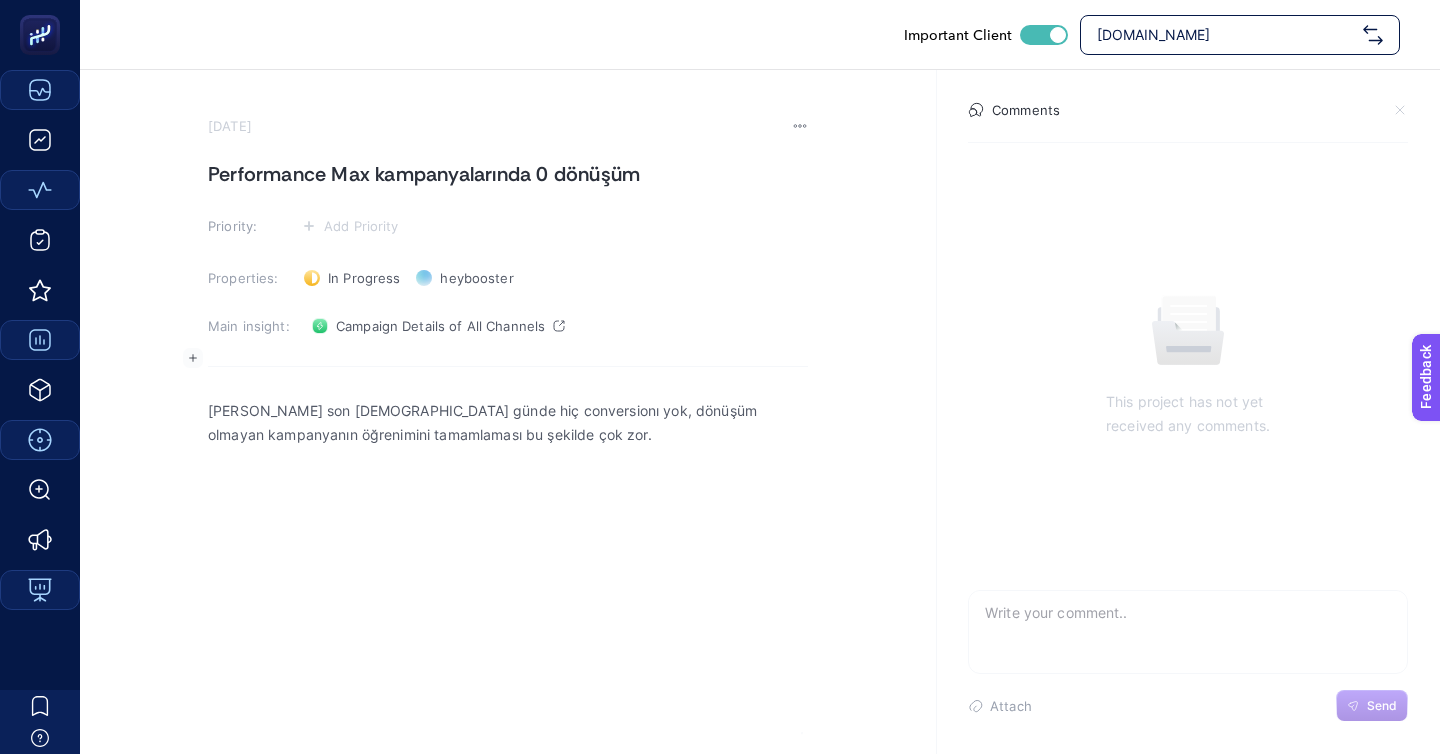 click on "[PERSON_NAME] son [DEMOGRAPHIC_DATA] günde hiç conversionı yok, dönüşüm olmayan kampanyanın öğrenimini tamamlaması bu şekilde çok zor." at bounding box center (508, 586) 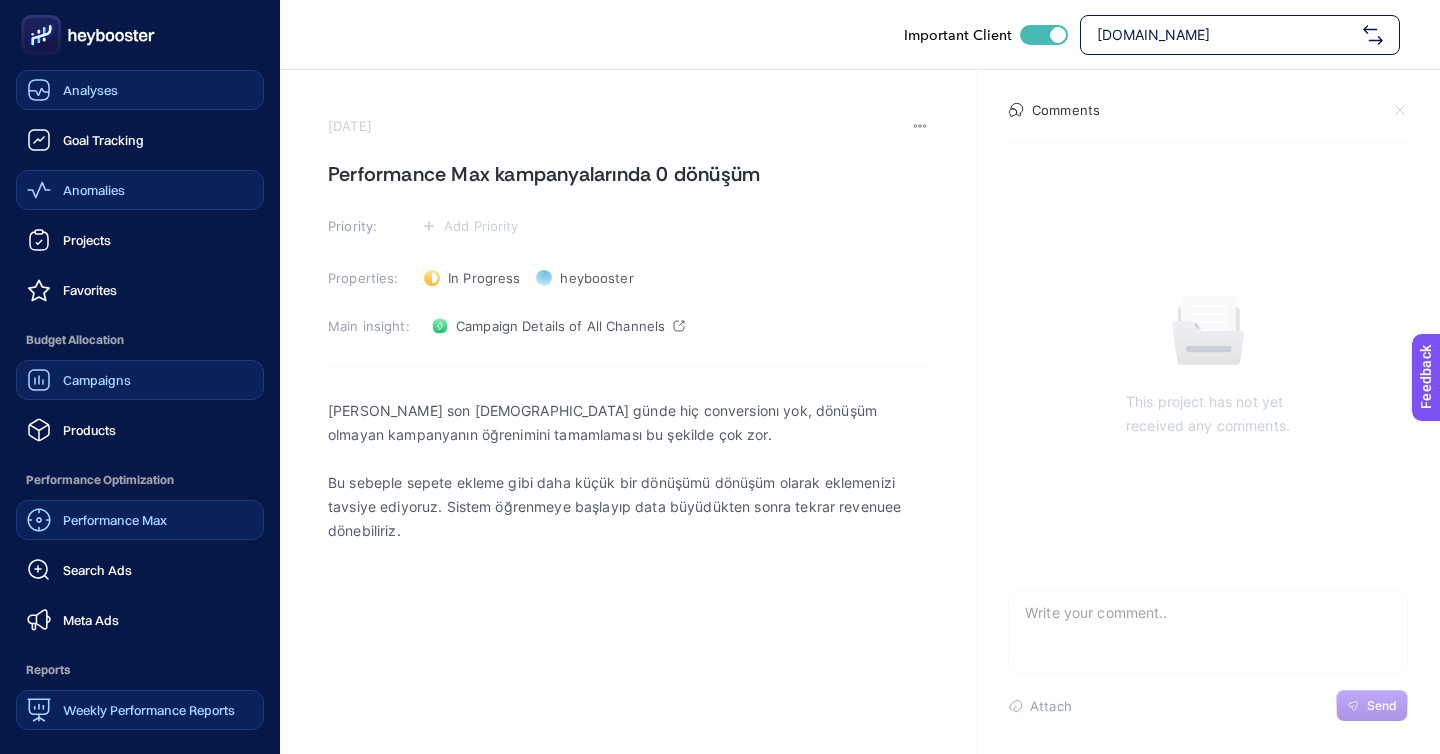 click on "Campaigns" at bounding box center (97, 380) 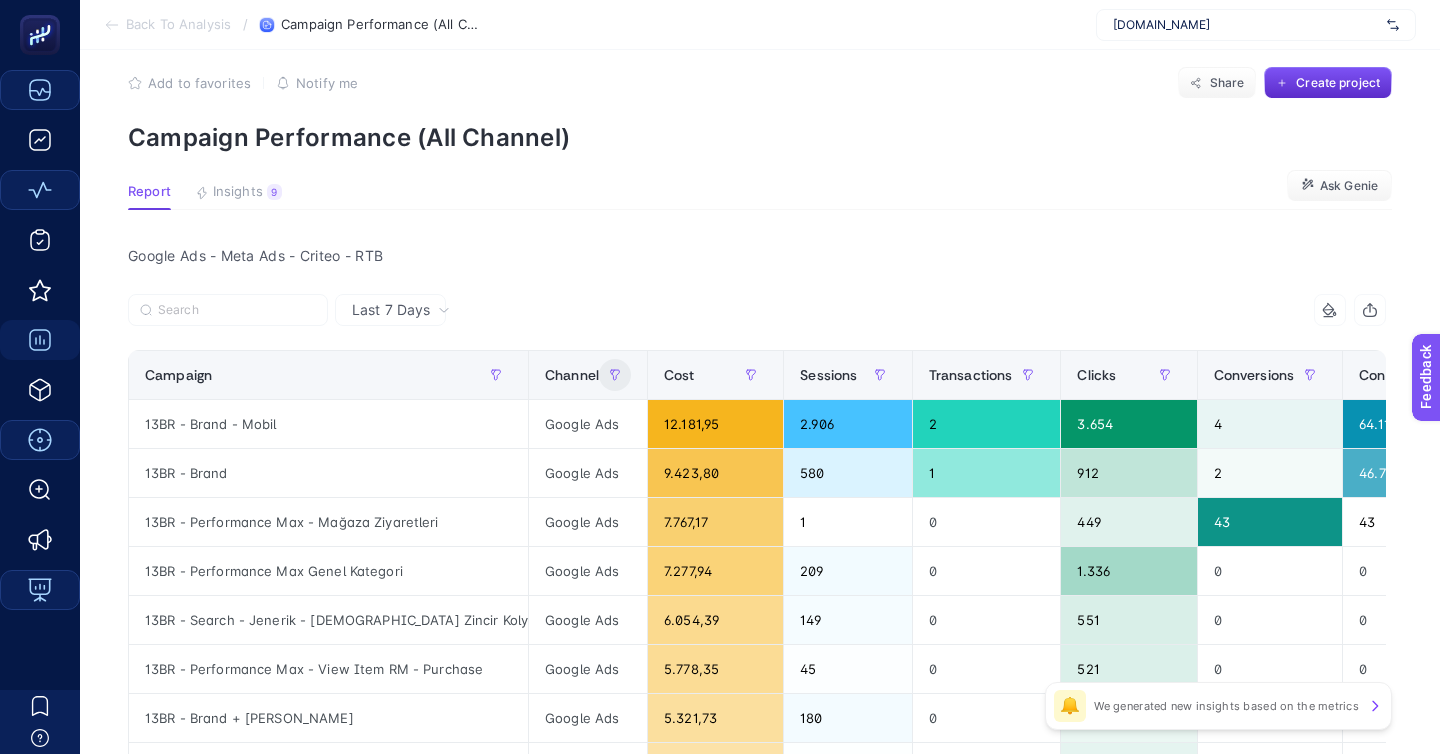 scroll, scrollTop: 0, scrollLeft: 0, axis: both 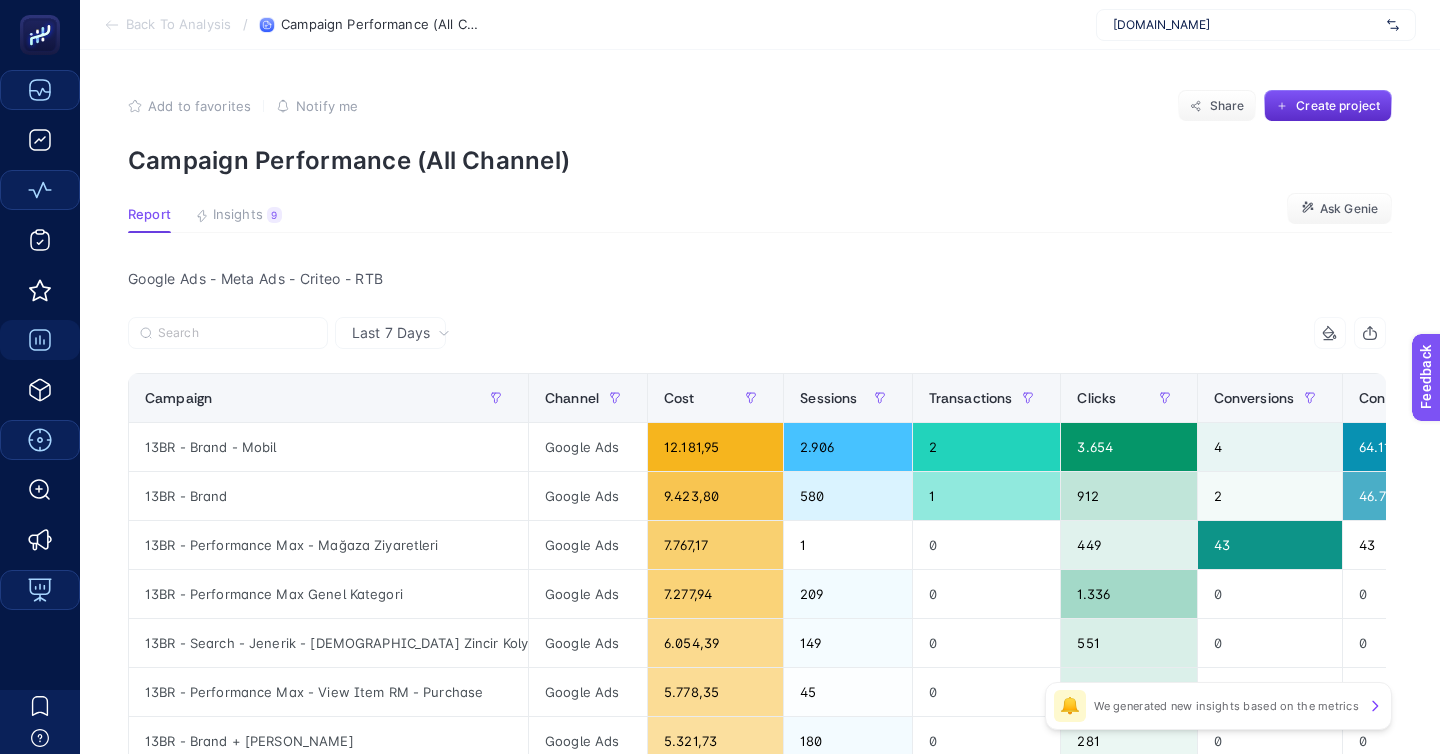 click on "Add to favorites false Notify me Share Create project Campaign Performance (All Channel) Report Insights 9  We generated new insights based on the metrics  Ask Genie Google Ads - Meta Ads - Criteo - RTB  Last 7 Days 11 items selected Campaign Channel Cost Sessions Transactions Clicks Conversions Conversion Value Analytics ROAS Analytics ROAS Change % Panel ROAS Revenue AOV 13 items selected + 13BR - Brand - Mobil Google Ads 12.181,95 2.906 2 3.654 4 64.117,45 2,22 -34,72 5,26 27.092,45 13.546,23 13BR - Brand Google Ads 9.423,80 580 1 912 2 46.750,26 1,31 0 4,96 12.300,26 12.300,26 13BR - Performance Max - Mağaza Ziyaretleri Google Ads 7.767,17 1 0 449 43 43 0 0 0,01 0 0 13BR - Performance Max Genel Kategori Google Ads 7.277,94 209 0 1.336 0 0 0 0 0 0 0 13BR - Search - Jenerik - [DEMOGRAPHIC_DATA] Zincir Kolye Google Ads 6.054,39 149 0 551 0 0 0 0 0 0 0 13BR - Performance Max - View Item RM - Purchase Google Ads 5.778,35 45 0 521 0 0 0 0 0 0 0 13BR - Brand + Jenerik Google Ads 5.321,73 180 0 281 0 0 0 0 0 0 0 4.724,12" 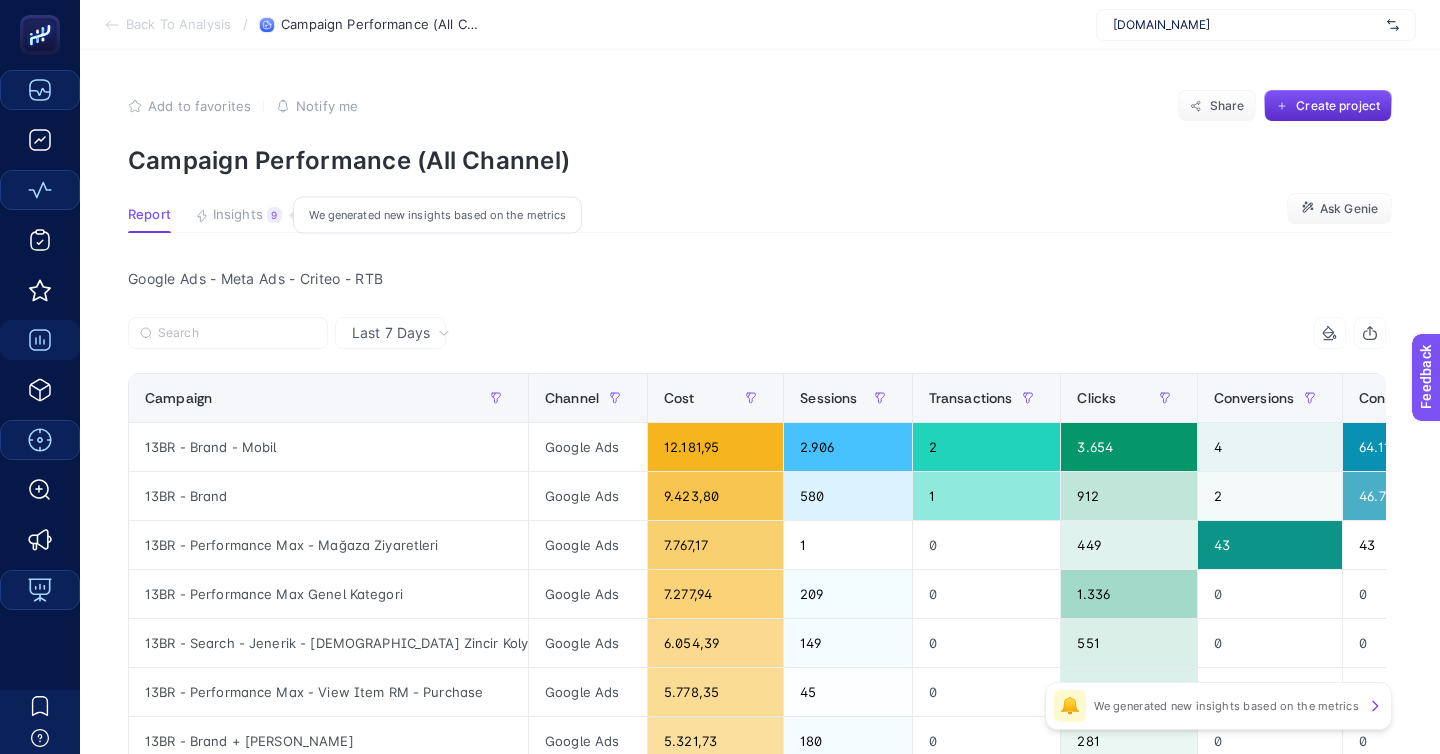 click on "Insights" at bounding box center [238, 215] 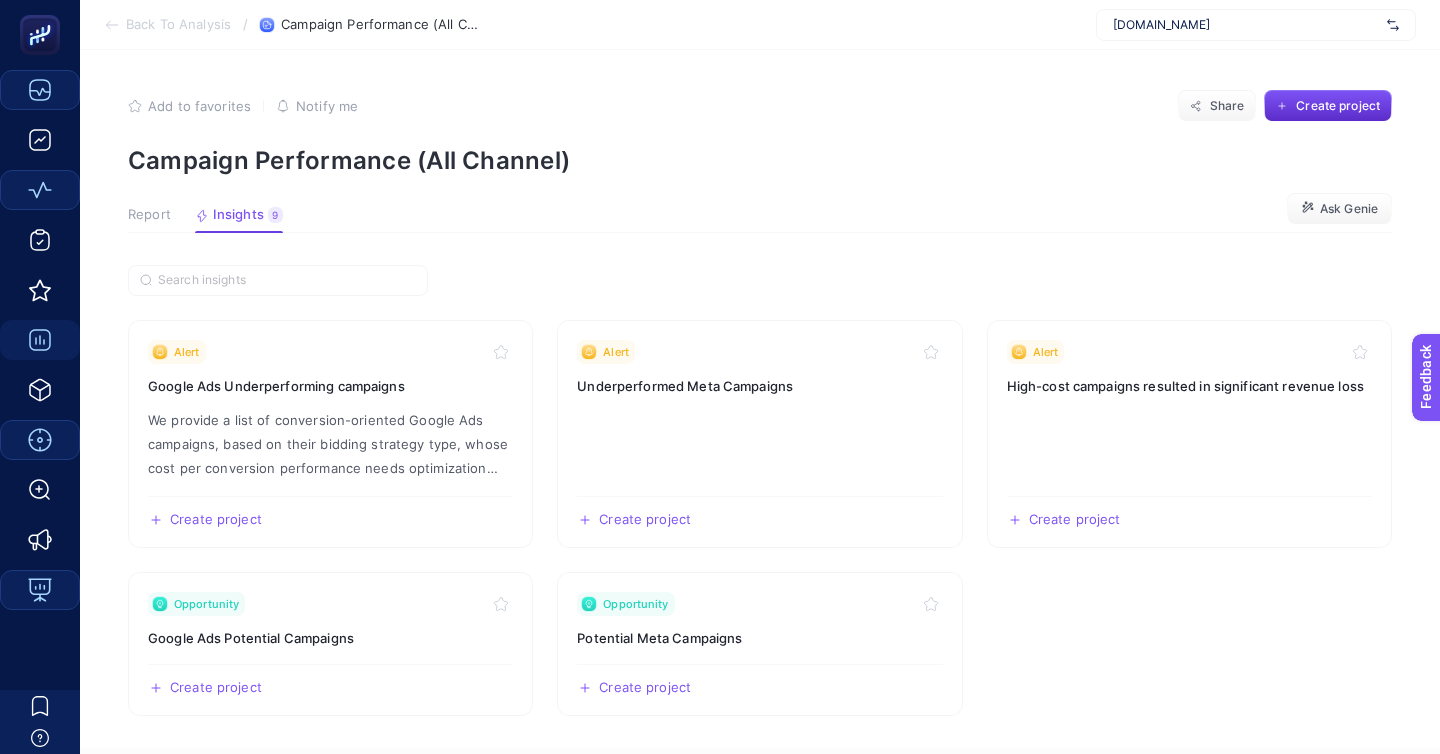 click on "Add to favorites false Notify me Share Create project Campaign Performance (All Channel) Report Insights 9  We generated new insights based on the metrics  Ask Genie Alert Google Ads Underperforming campaigns We provide a list of conversion-oriented Google Ads campaigns, based on their bidding strategy type, whose cost per conversion performance needs optimization compared to other campaigns. The conversion values achieved by these campaigns should be optimized according to their spending.  Create project   Share  Alert Underperformed Meta Campaigns  Create project   Share  Alert High-cost campaigns resulted in significant revenue loss  Create project   Share  Opportunity Google Ads Potential Campaigns  Create project   Share  Opportunity Potential Meta Campaigns  Create project   Share   Your other daily controlled insights   Why are these insights checking?   Checked   Last check [DATE]・12:34 am Criteo Underperforming Campaigns  🔔   Notify me   Learn   Checked   Last check [DATE]・12:34 am  🔔   🔔" 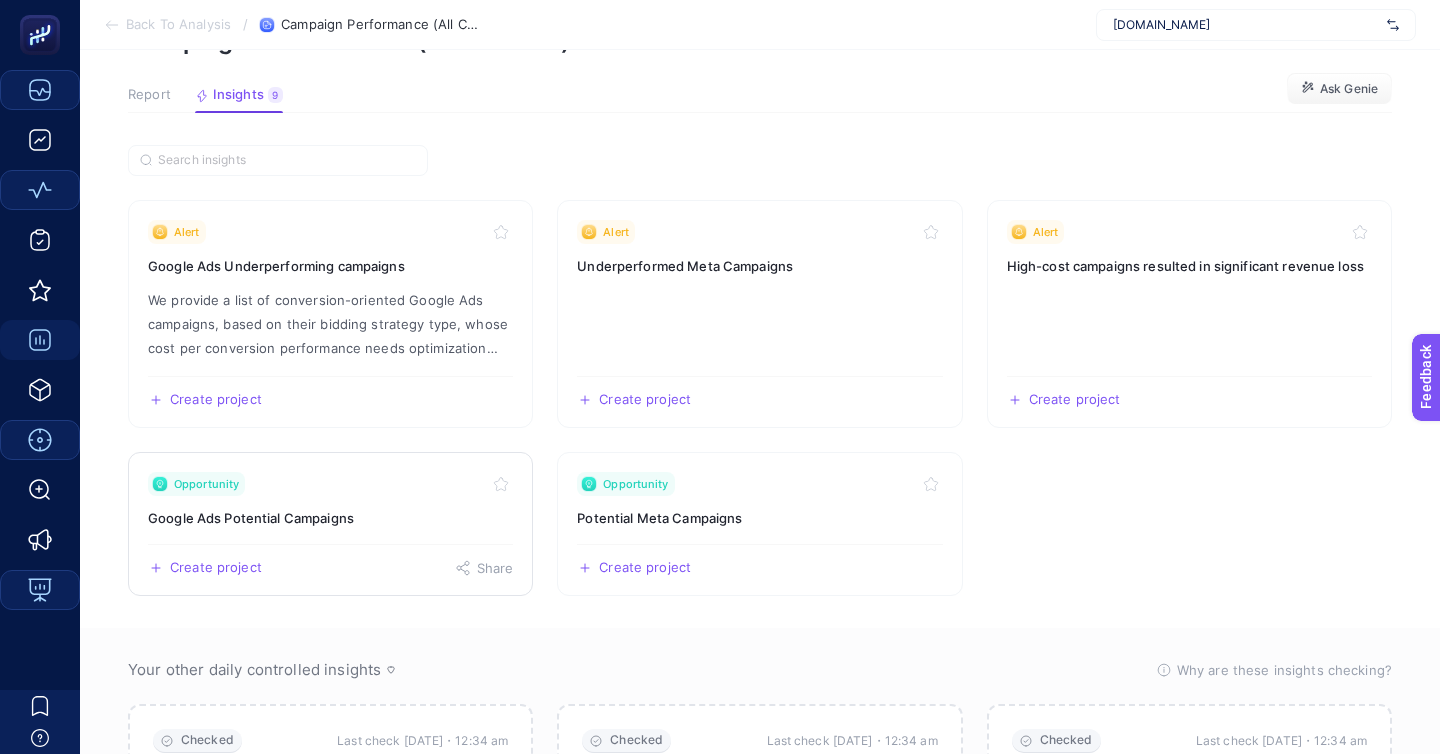 scroll, scrollTop: 114, scrollLeft: 0, axis: vertical 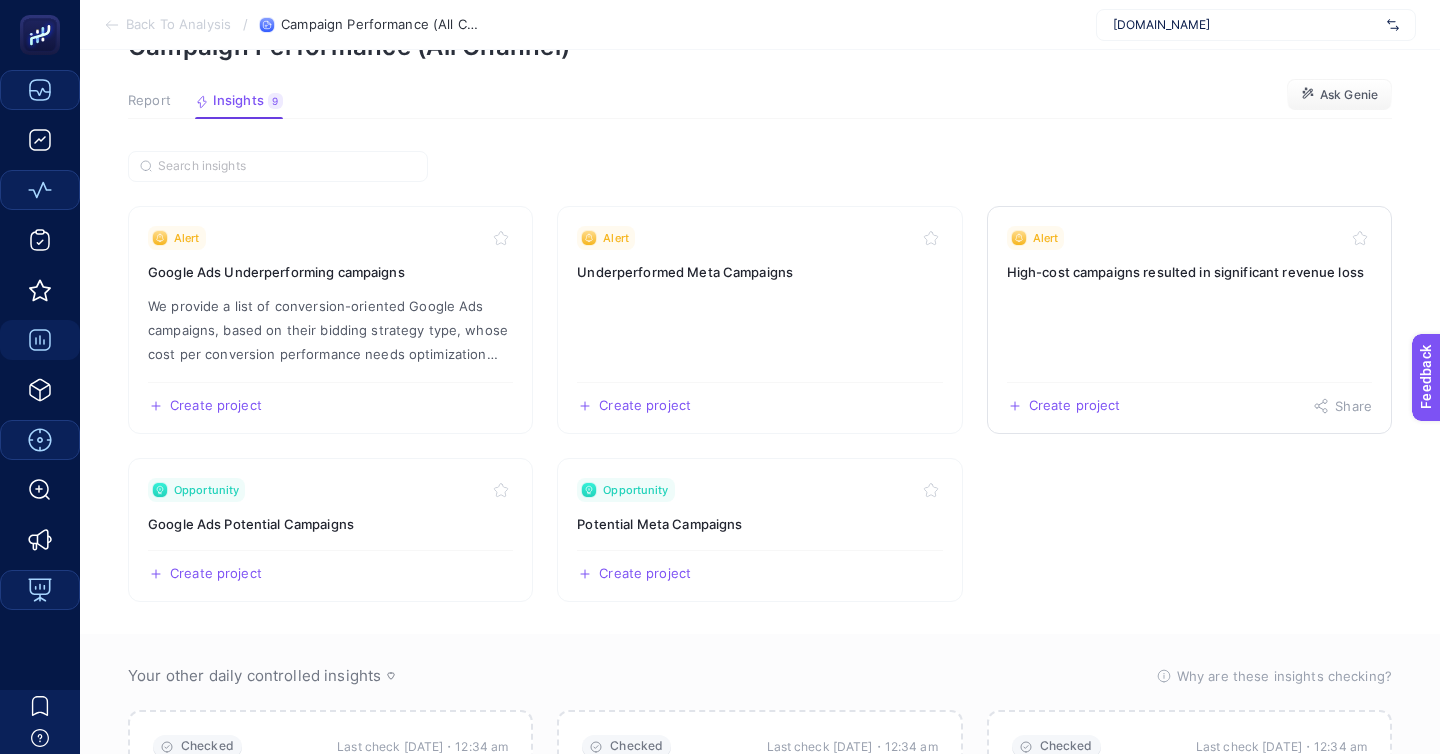 click on "High-cost campaigns resulted in significant revenue loss" at bounding box center [1189, 272] 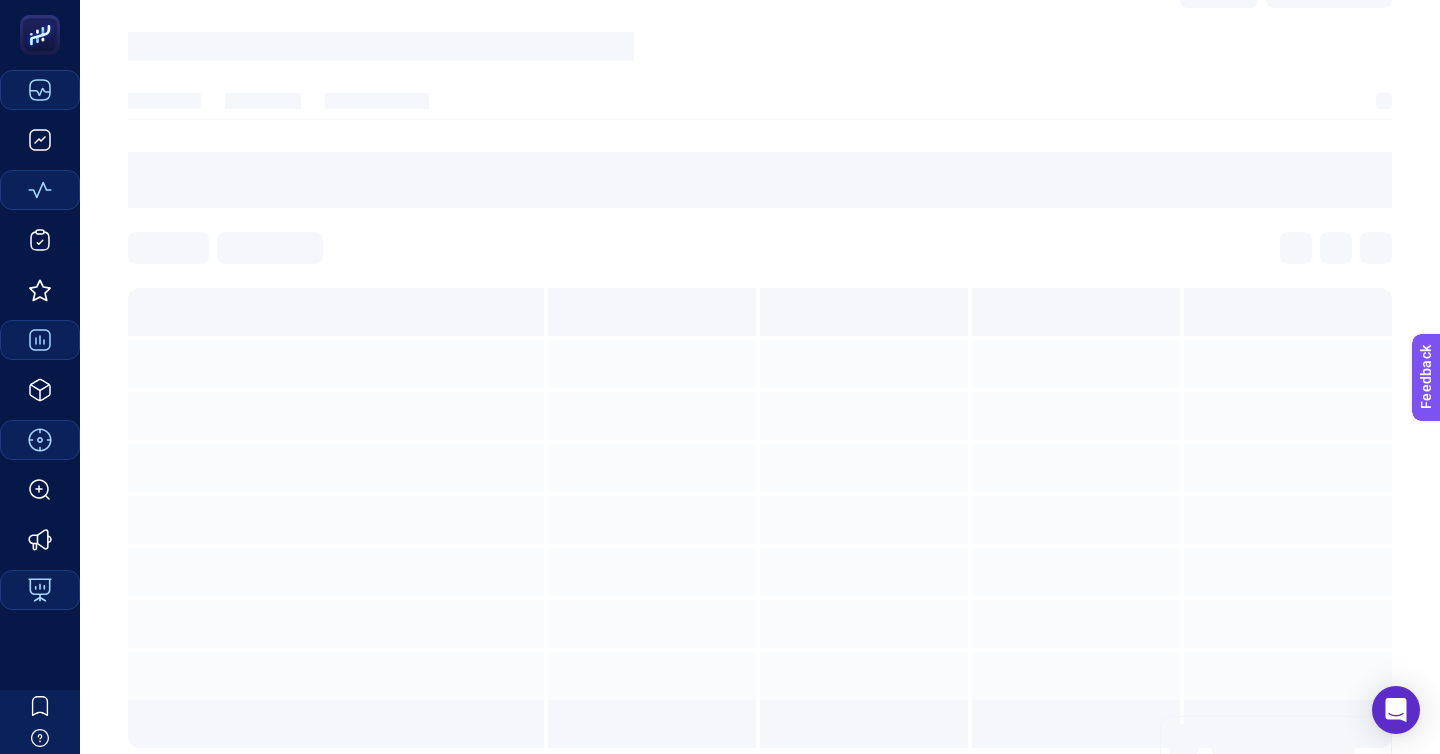 scroll, scrollTop: 0, scrollLeft: 0, axis: both 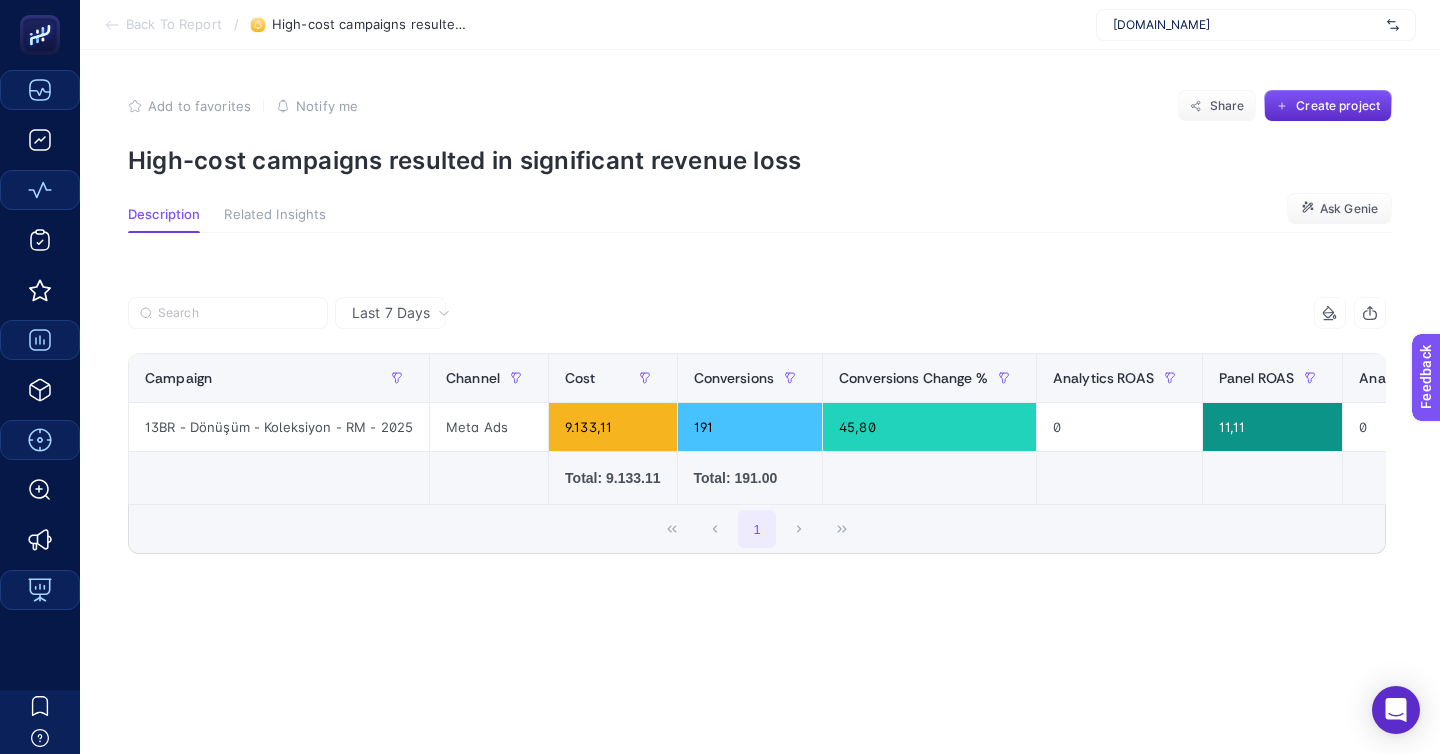 click on "Back To Report" at bounding box center (174, 25) 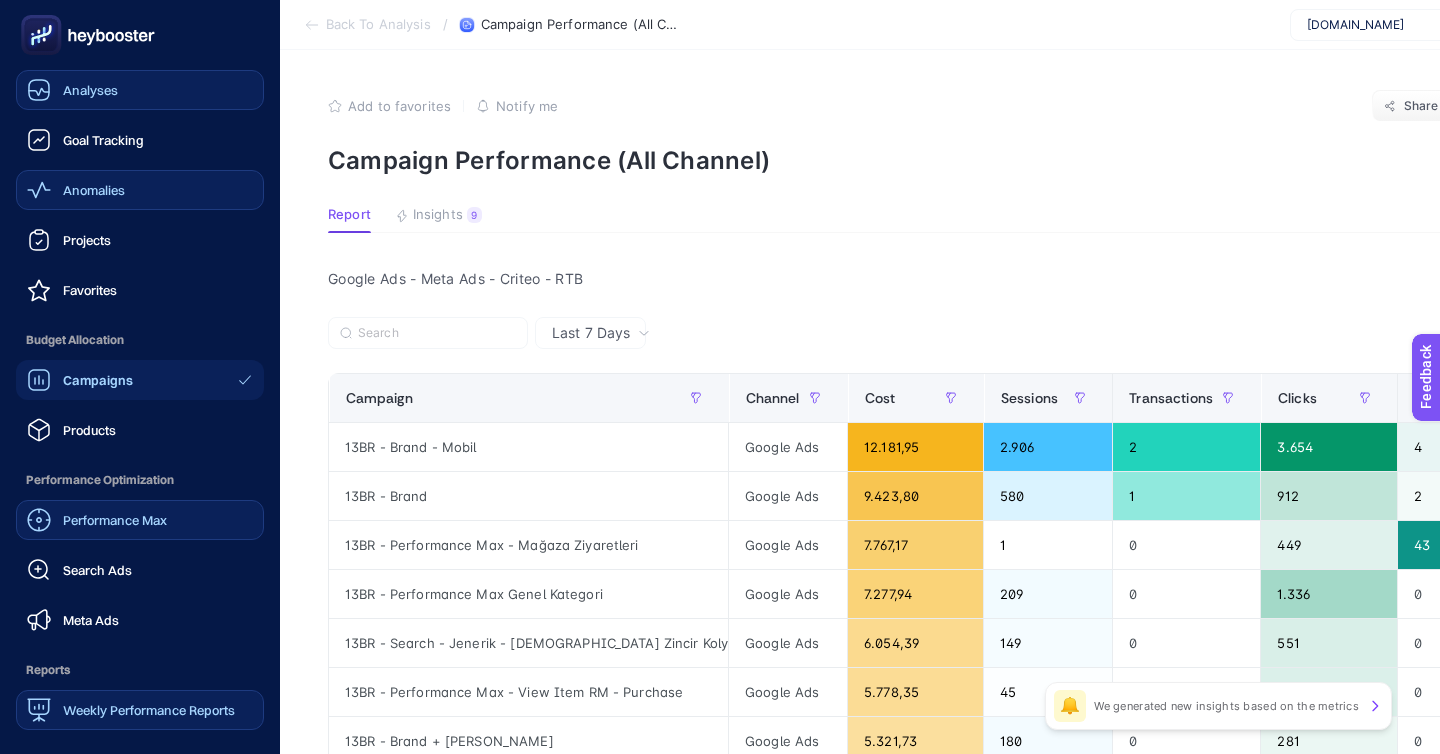 click on "Performance Max" 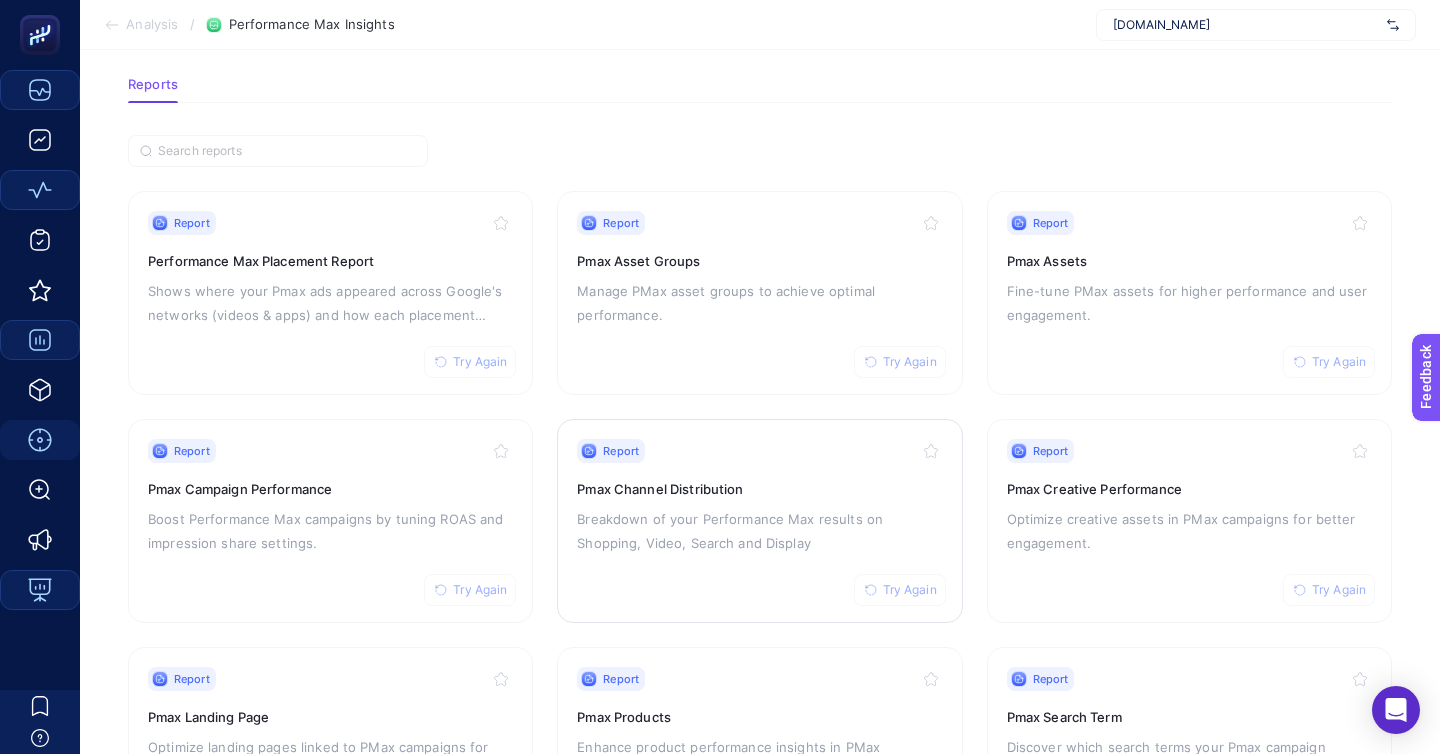 scroll, scrollTop: 172, scrollLeft: 0, axis: vertical 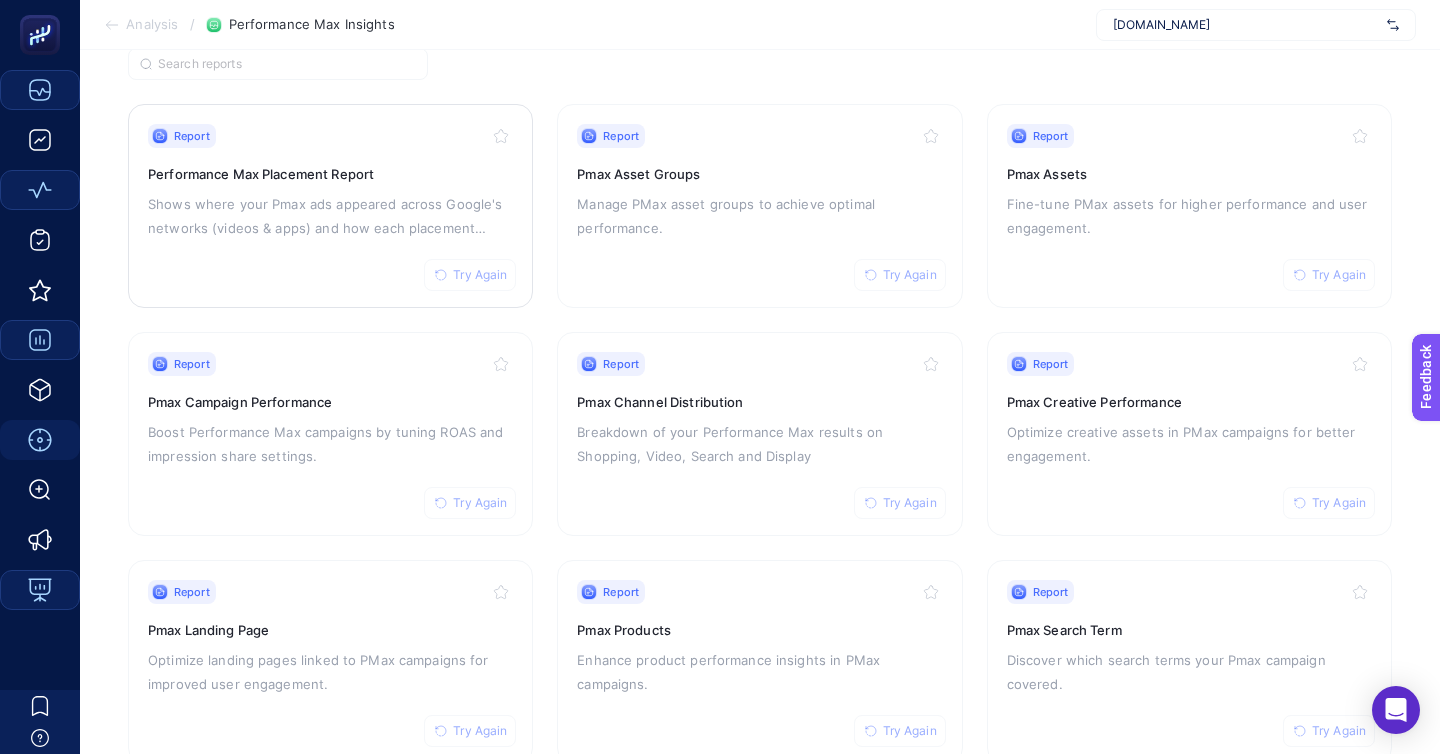 click on "Shows where your Pmax ads appeared across Google's networks (videos & apps) and how each placement performed" at bounding box center [330, 216] 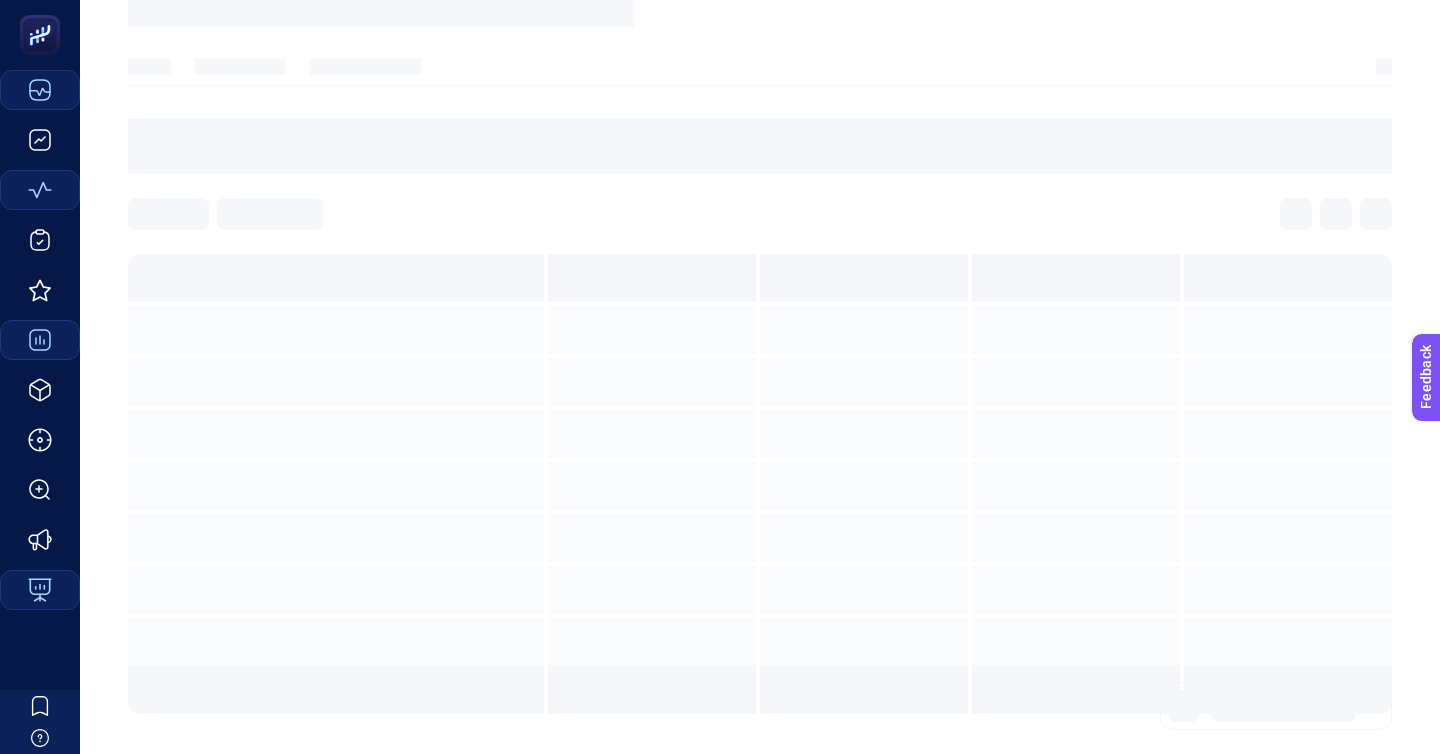 scroll, scrollTop: 0, scrollLeft: 0, axis: both 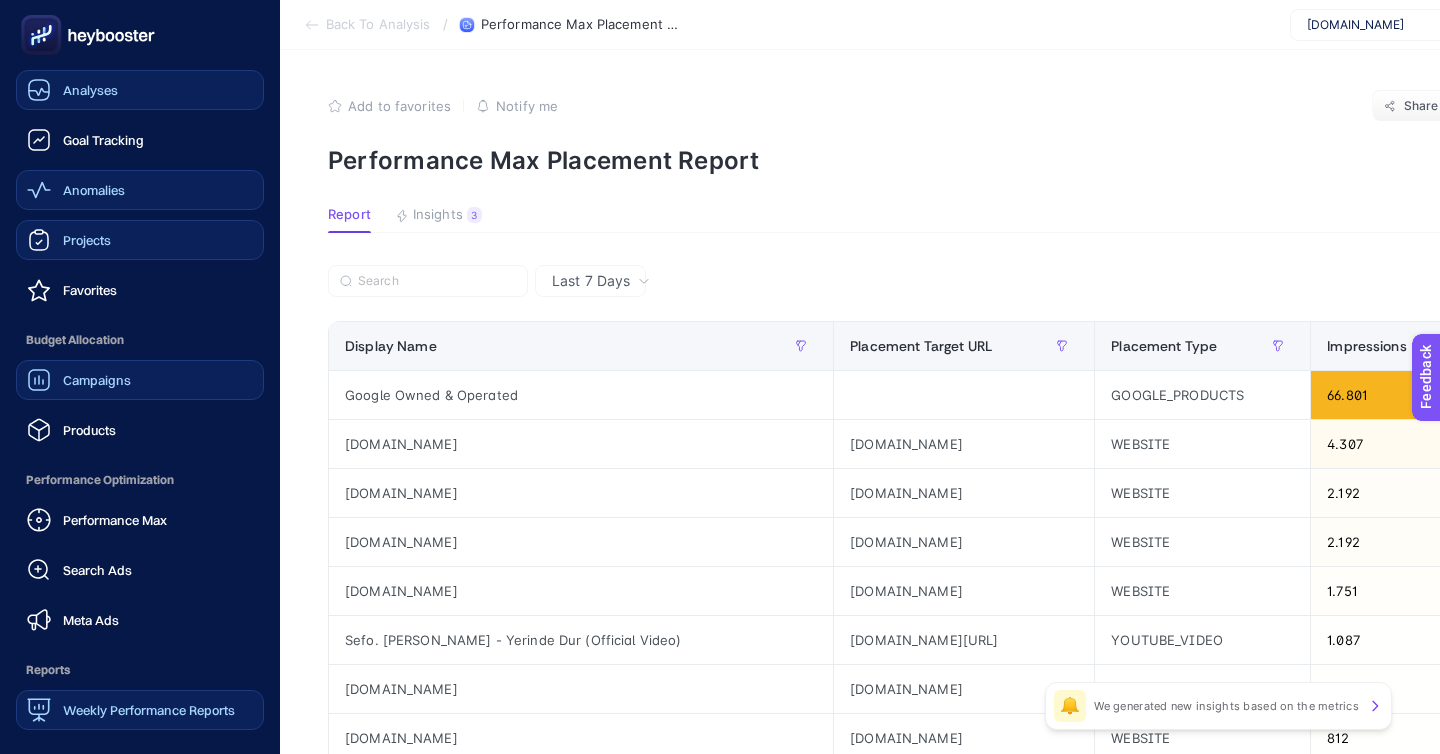 click on "Projects" at bounding box center (140, 240) 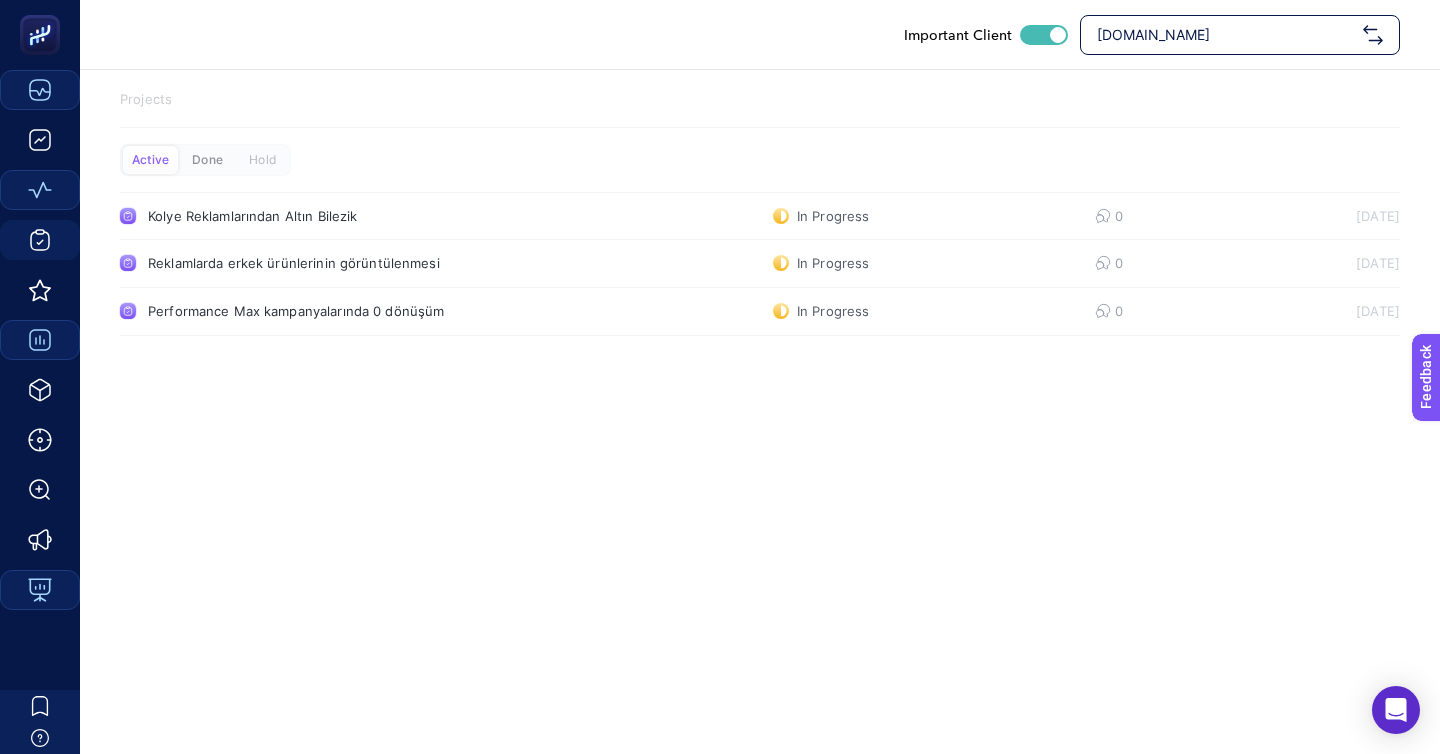 click on "Done" 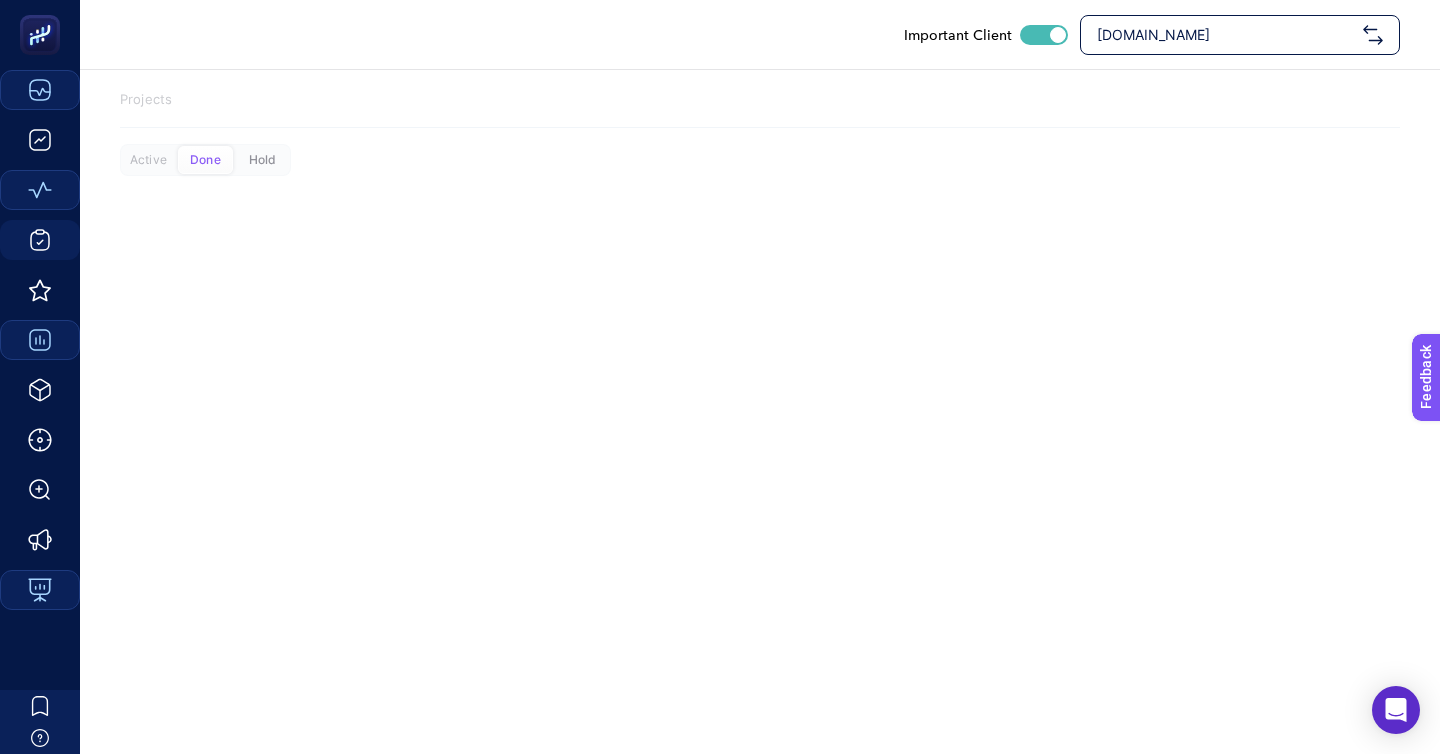 click on "Hold" 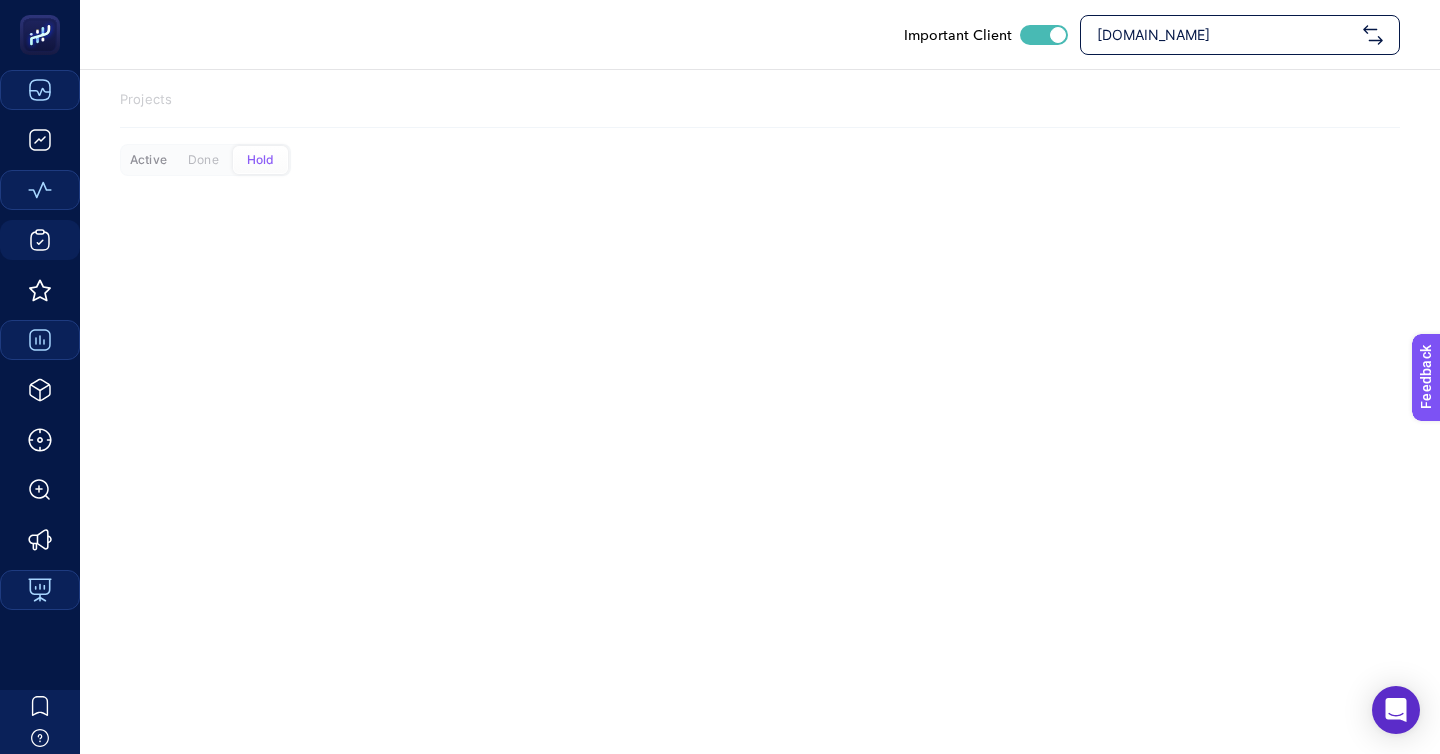 click on "Active" 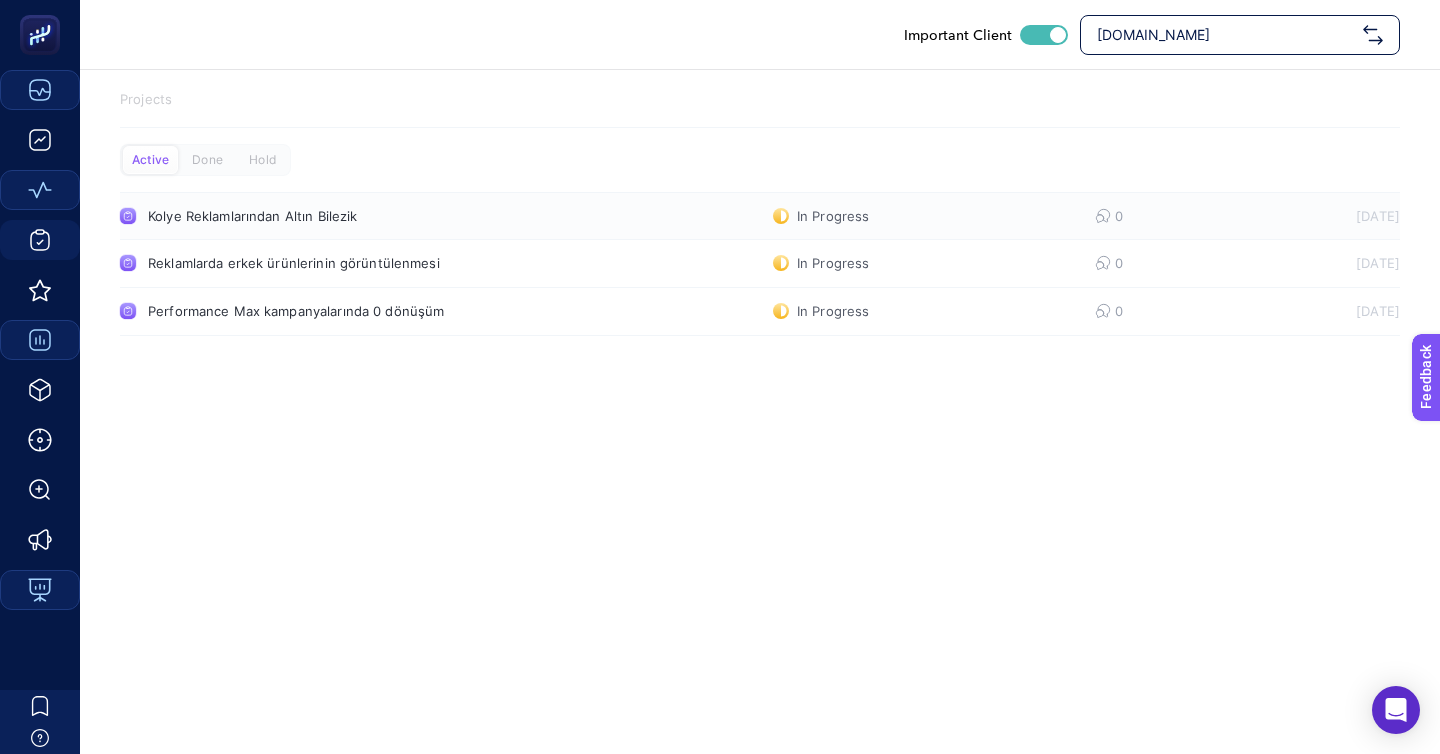 click on "Kolye Reklamlarından Altın Bilezik  In Progress  0 [DATE]" 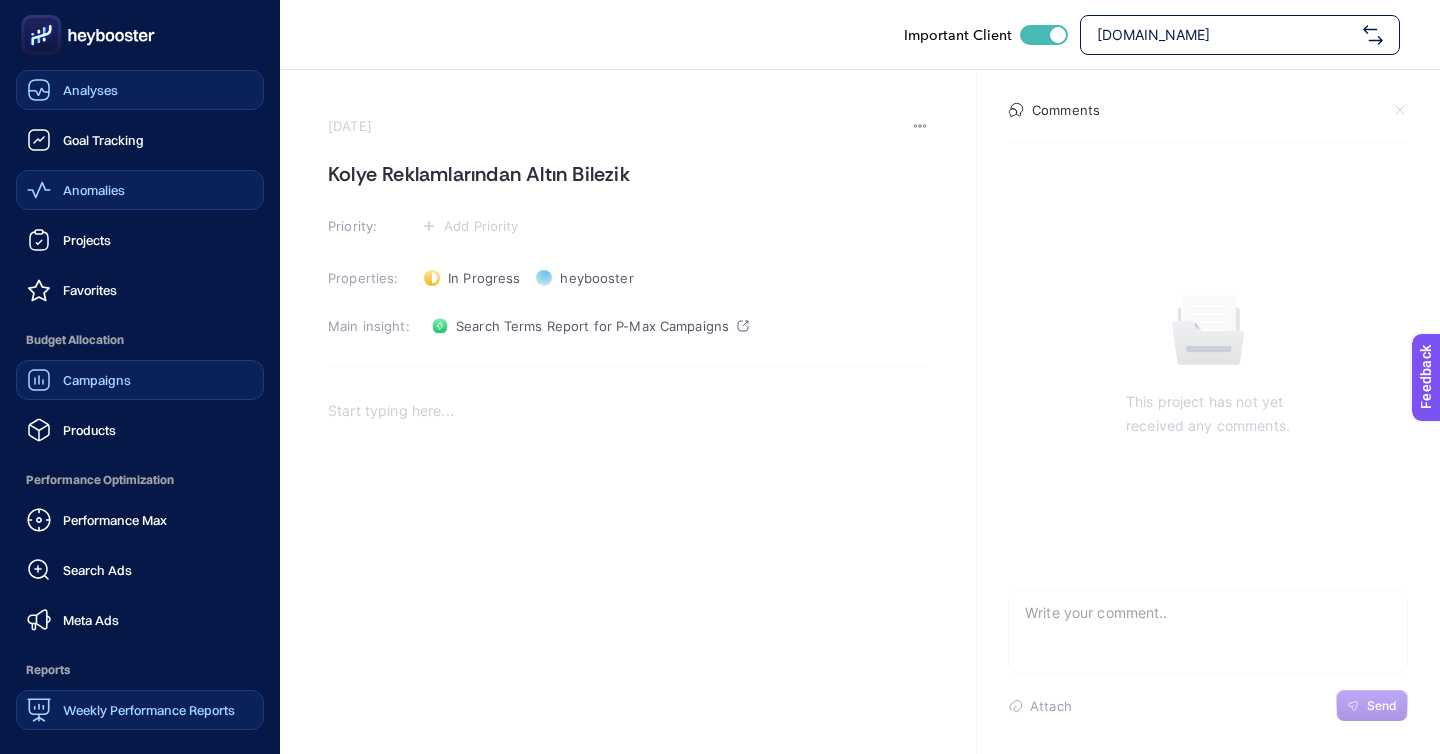 click on "Analyses" at bounding box center (140, 90) 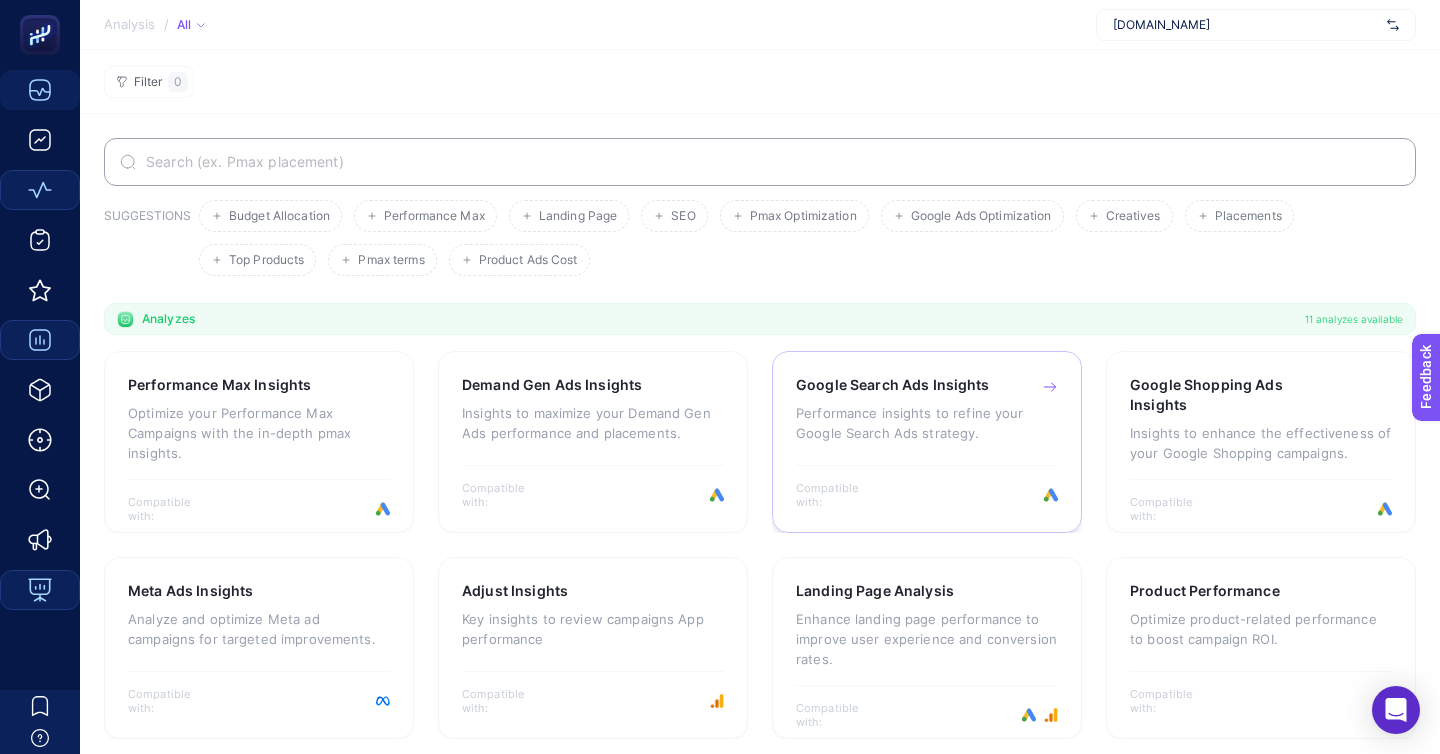 scroll, scrollTop: 153, scrollLeft: 0, axis: vertical 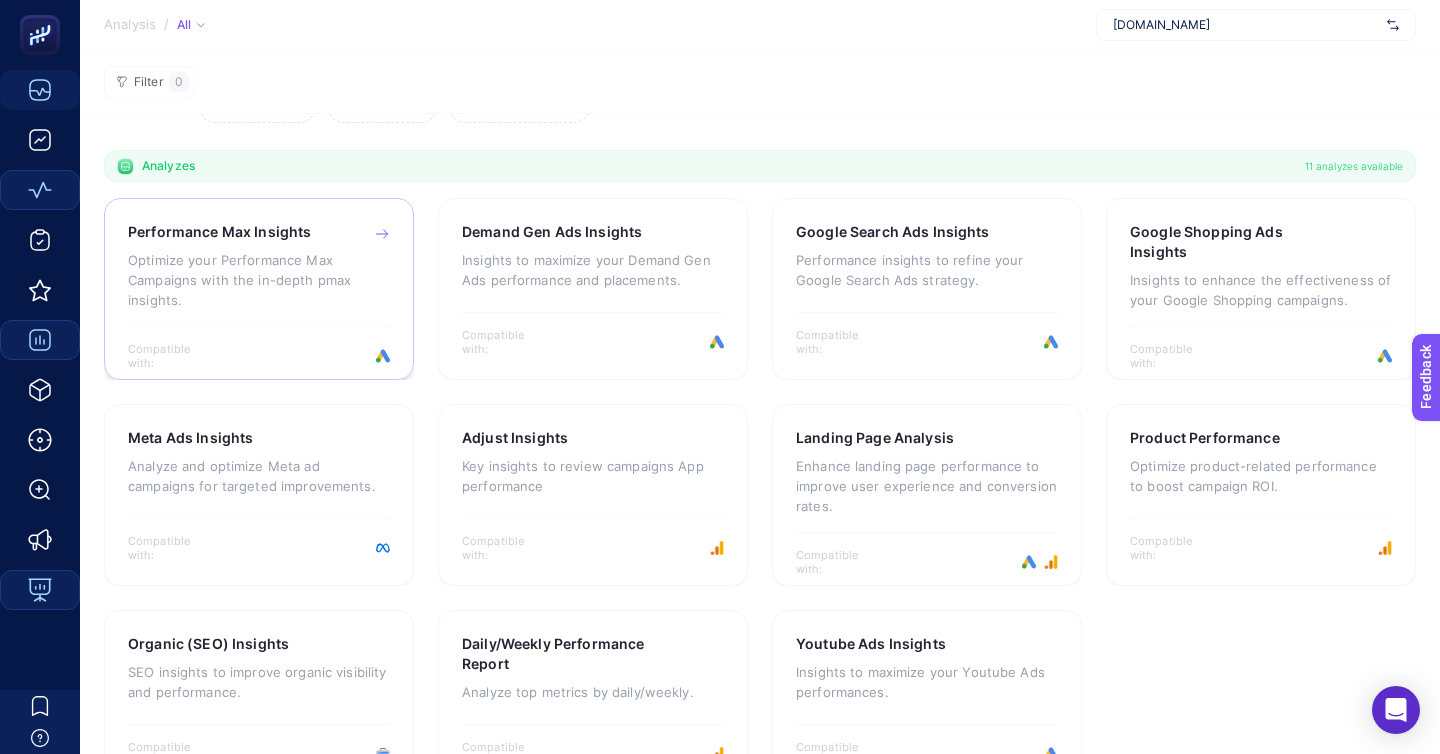 click on "Performance Max Insights Optimize your Performance Max Campaigns with the in-depth pmax insights.  Compatible with:" at bounding box center [259, 289] 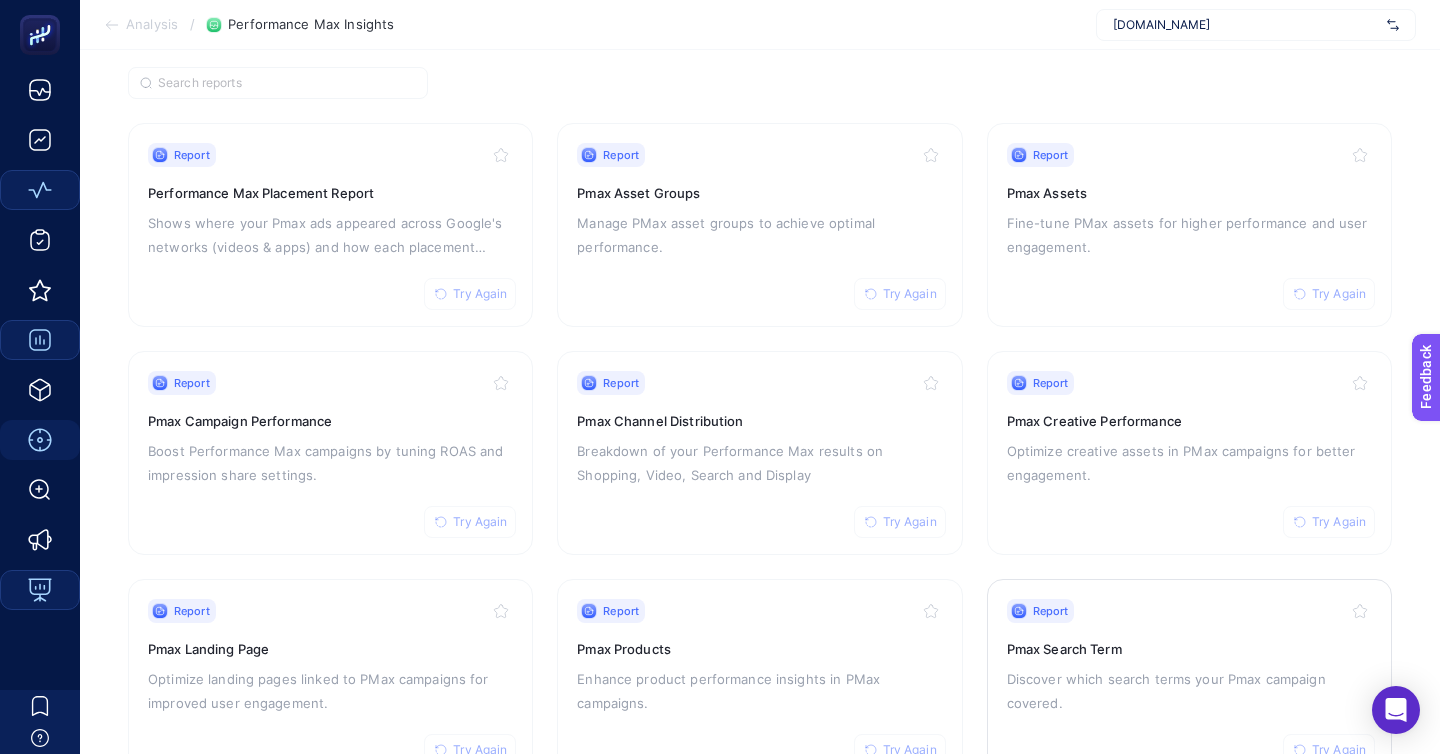 click on "Discover which search terms your Pmax campaign covered." at bounding box center (1189, 691) 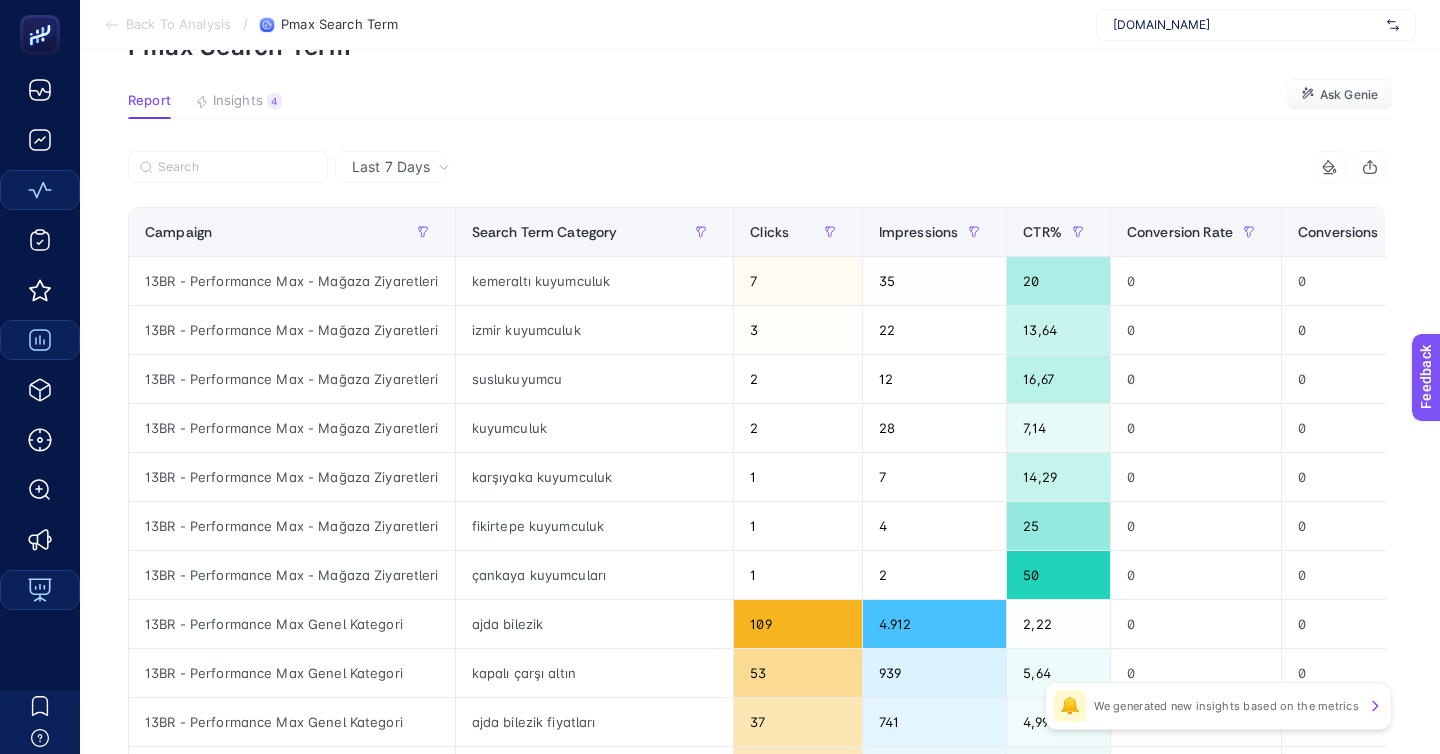 scroll, scrollTop: 0, scrollLeft: 0, axis: both 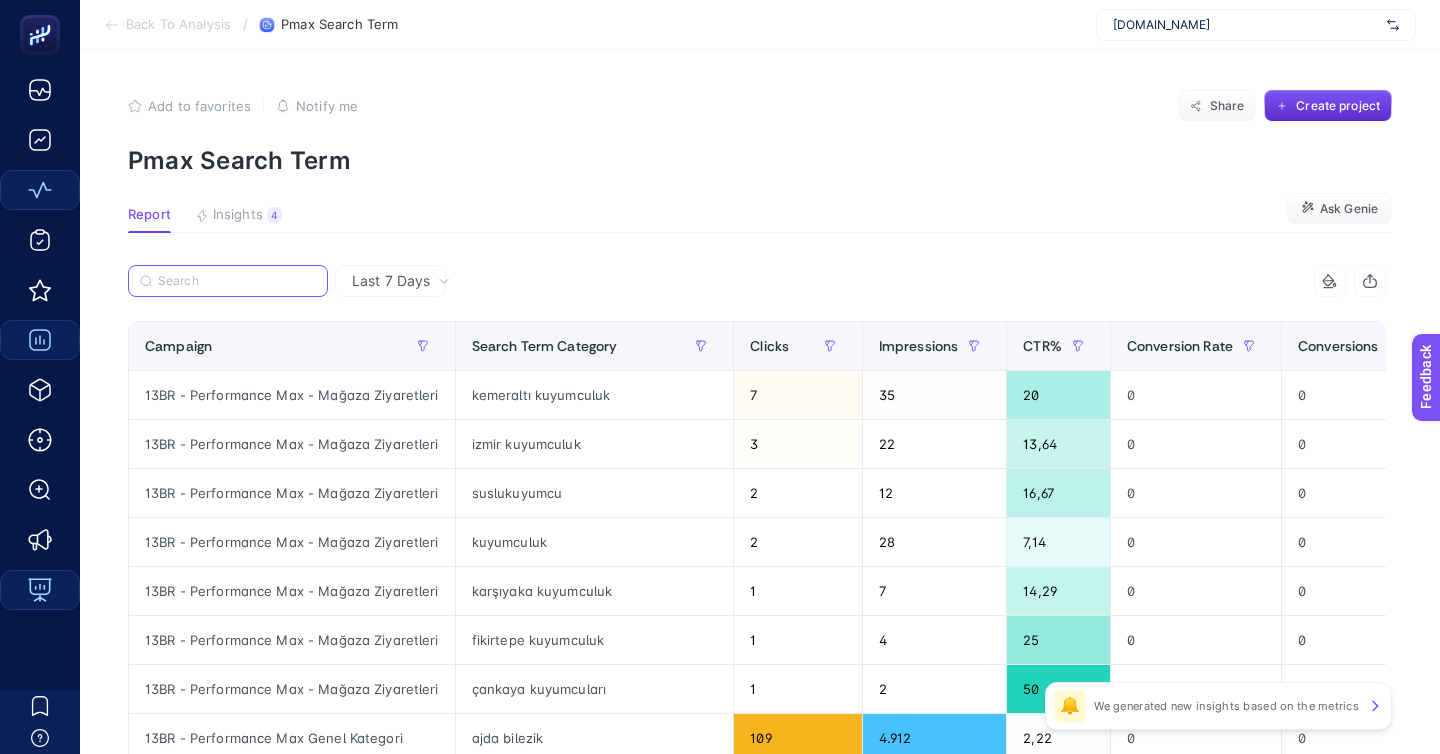 click at bounding box center [237, 281] 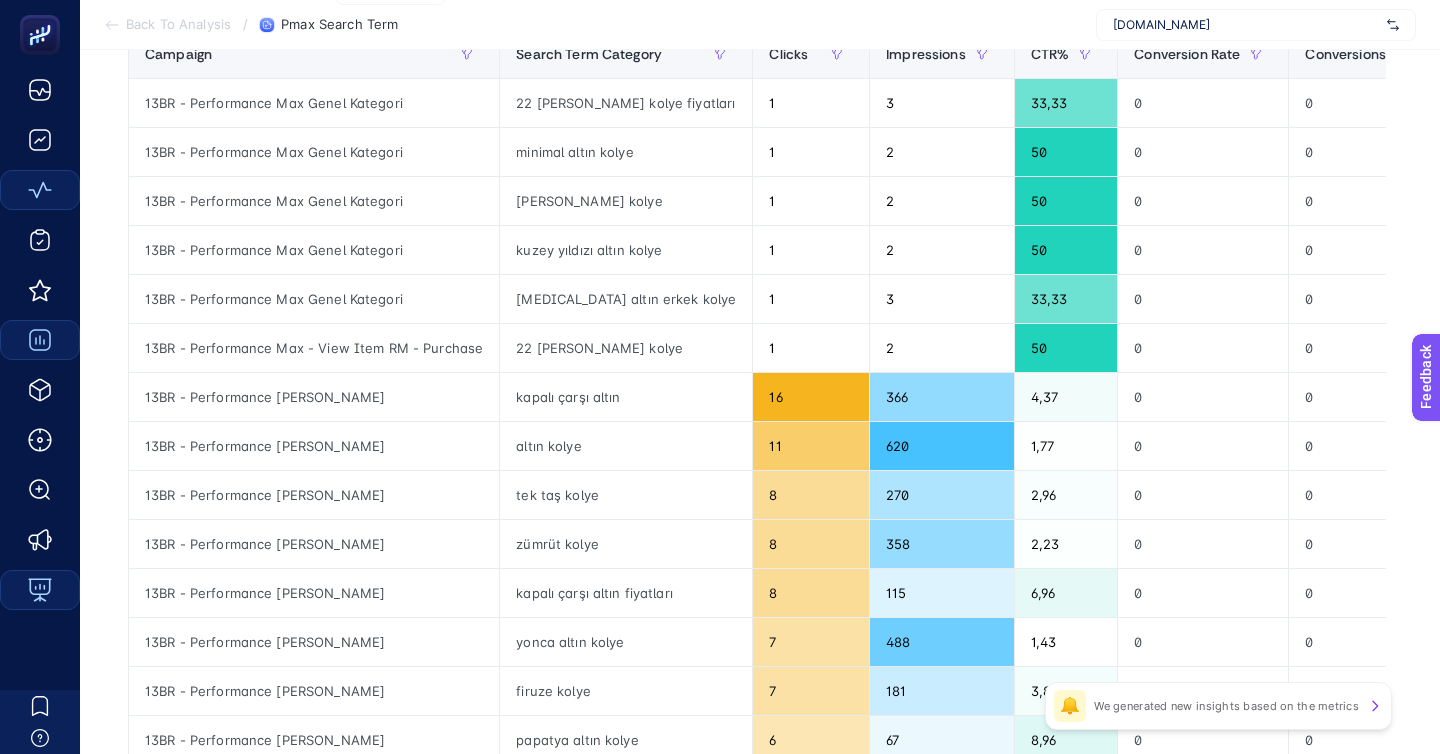 scroll, scrollTop: 46, scrollLeft: 0, axis: vertical 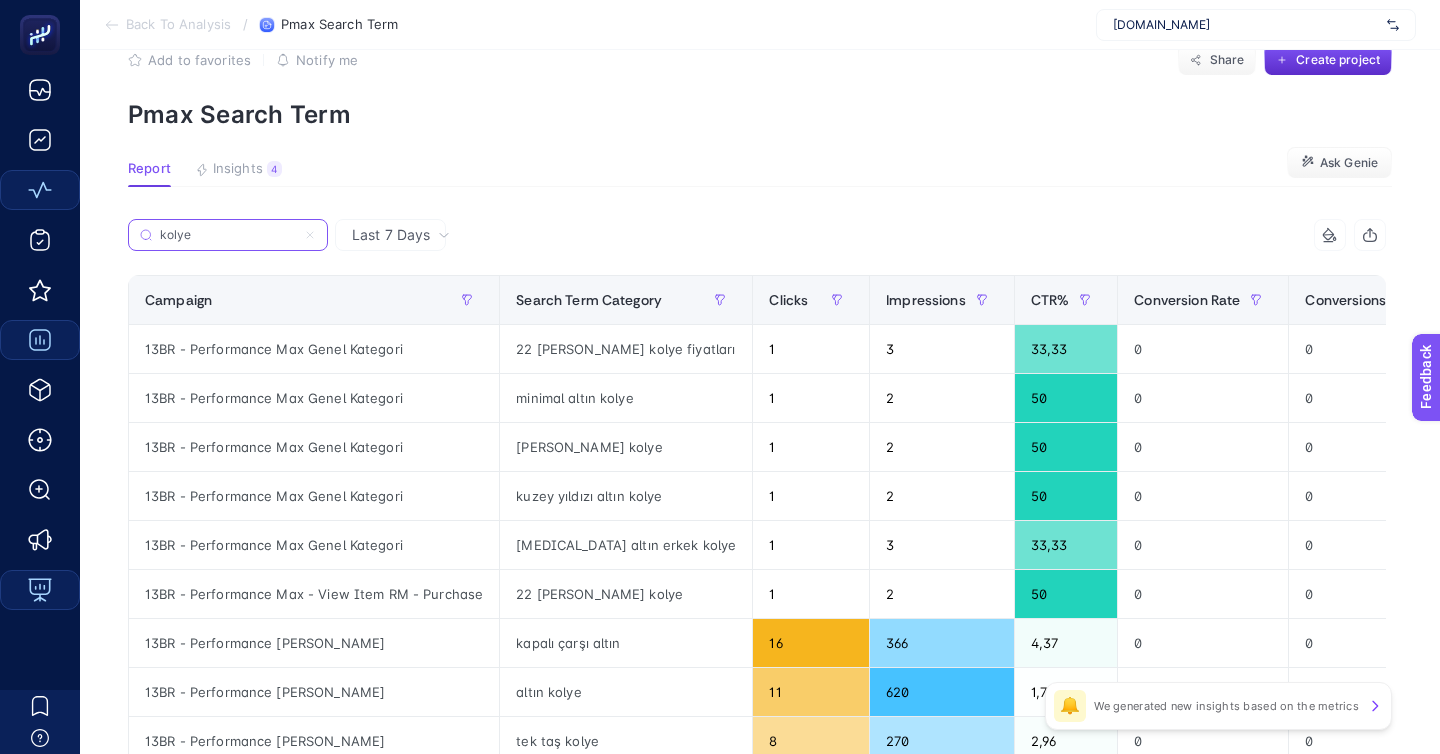 type on "kolye" 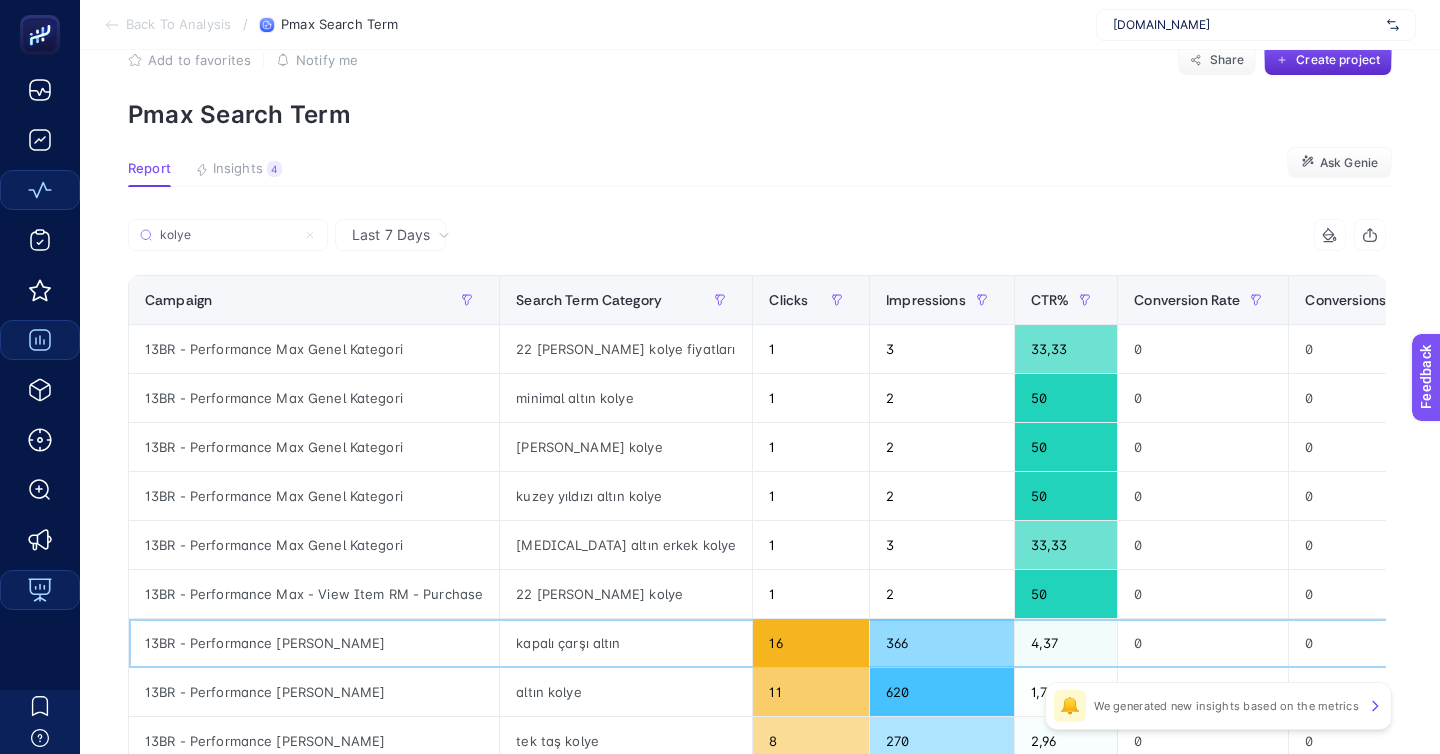 click on "13BR - Performance [PERSON_NAME]" 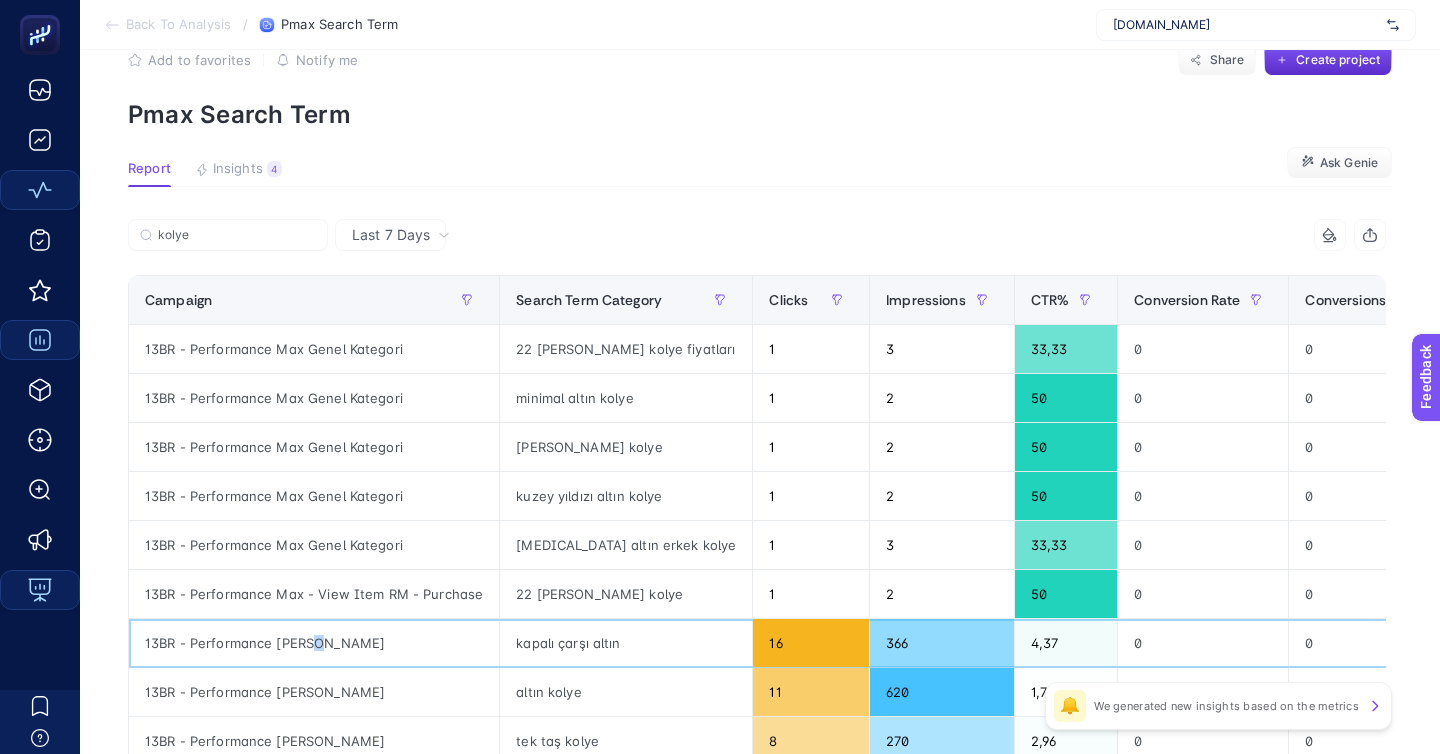 click on "13BR - Performance [PERSON_NAME]" 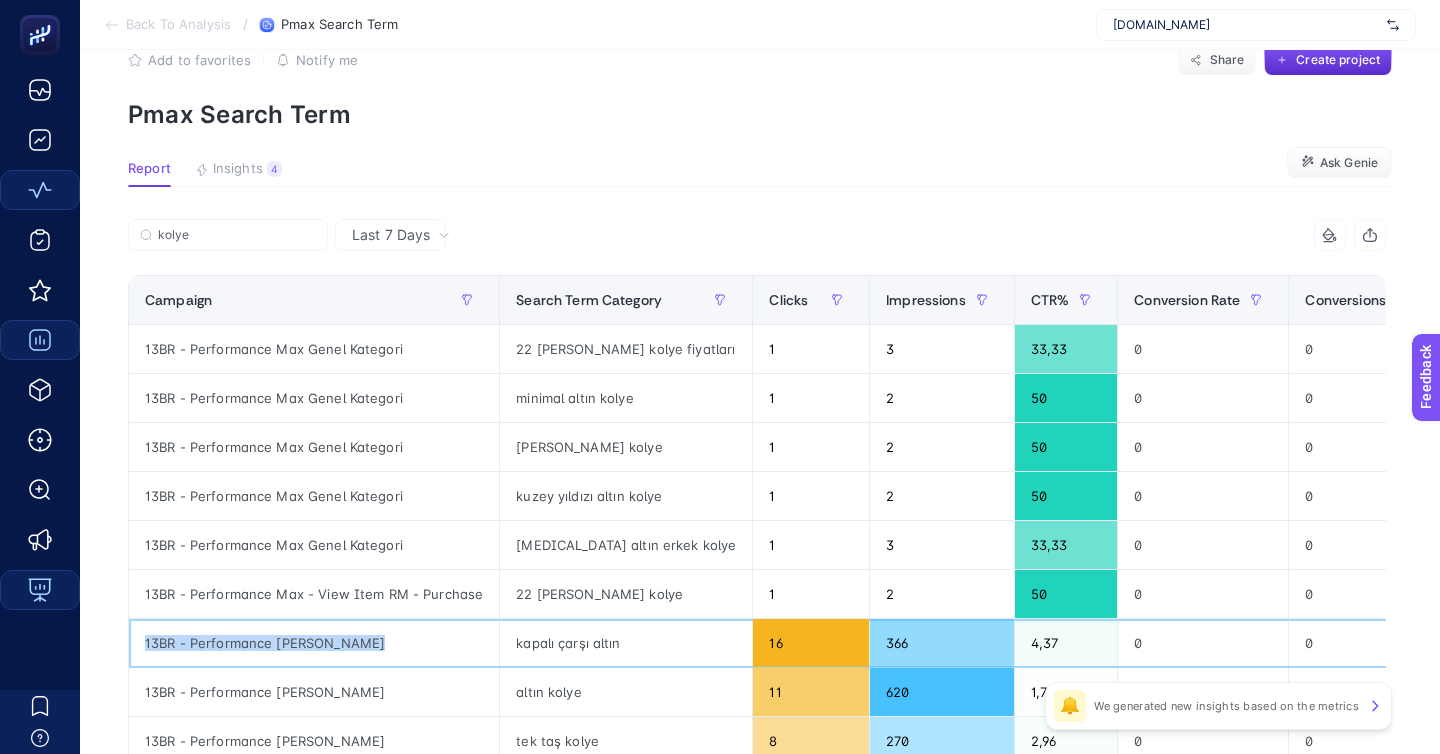 click on "13BR - Performance [PERSON_NAME]" 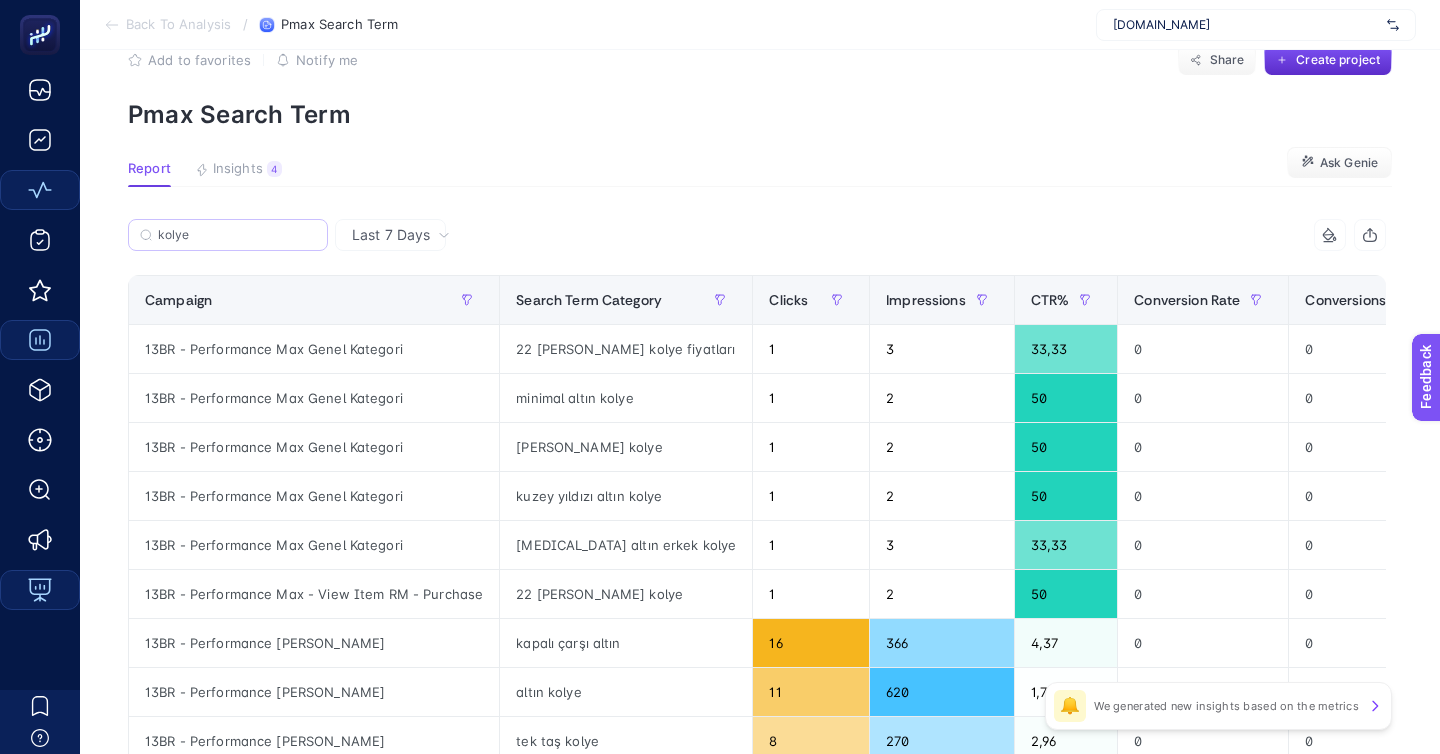 click on "kolye" at bounding box center [228, 235] 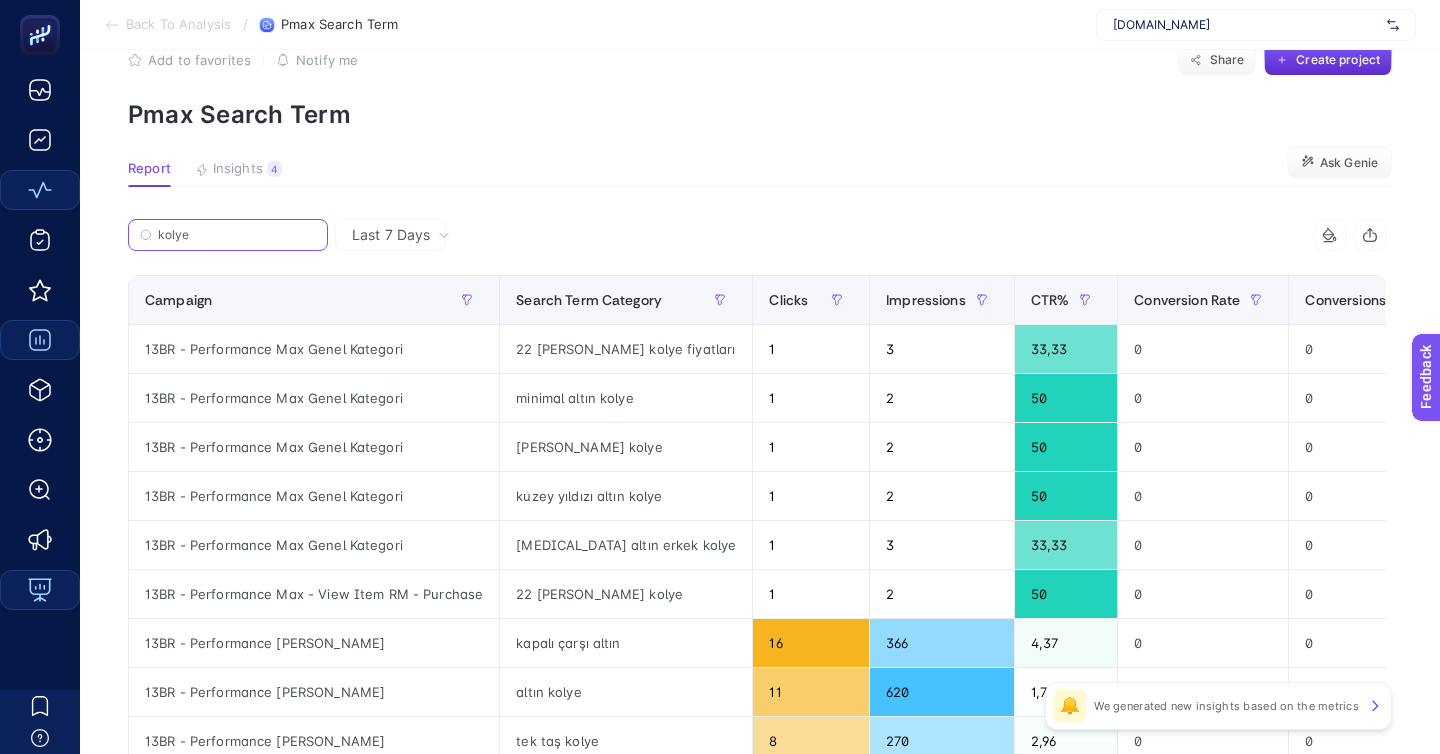 click on "kolye" at bounding box center (237, 235) 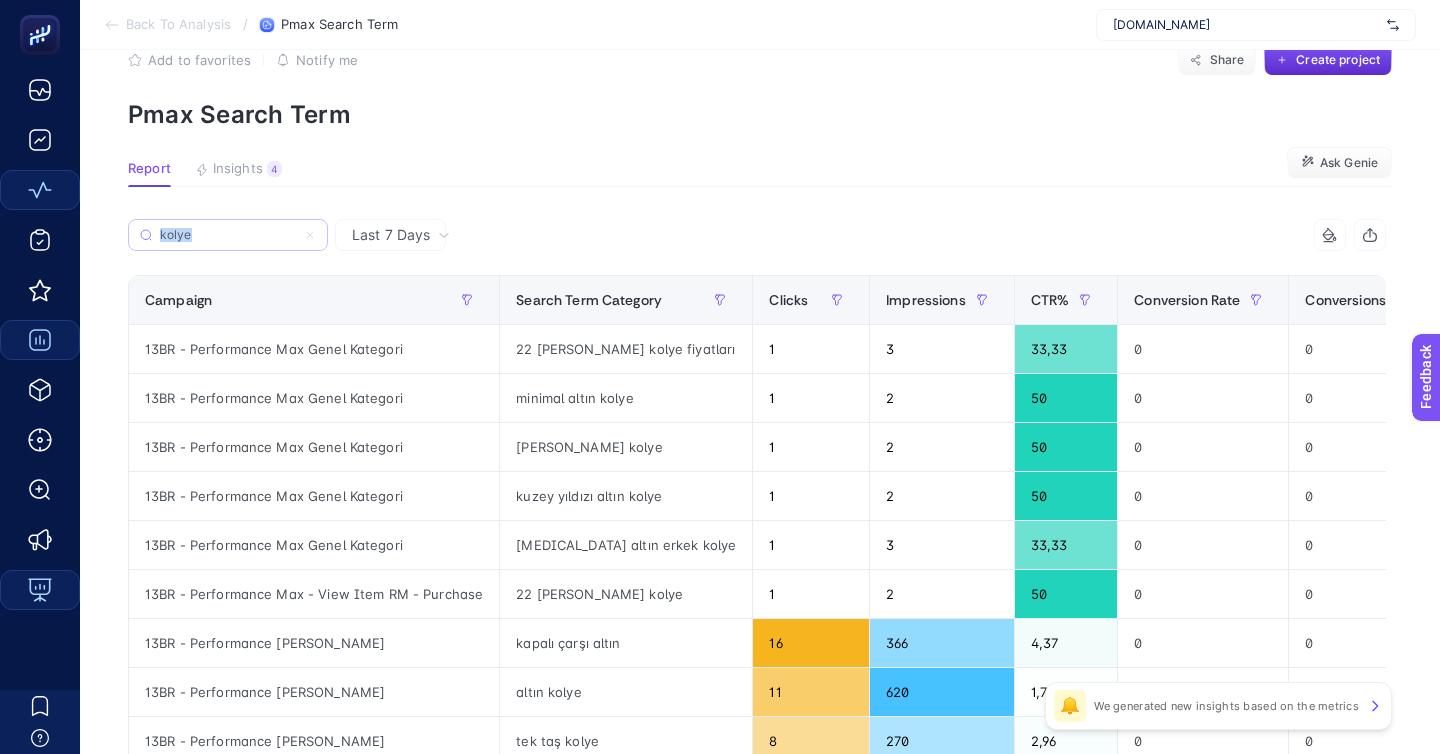 click on "kolye" at bounding box center [228, 235] 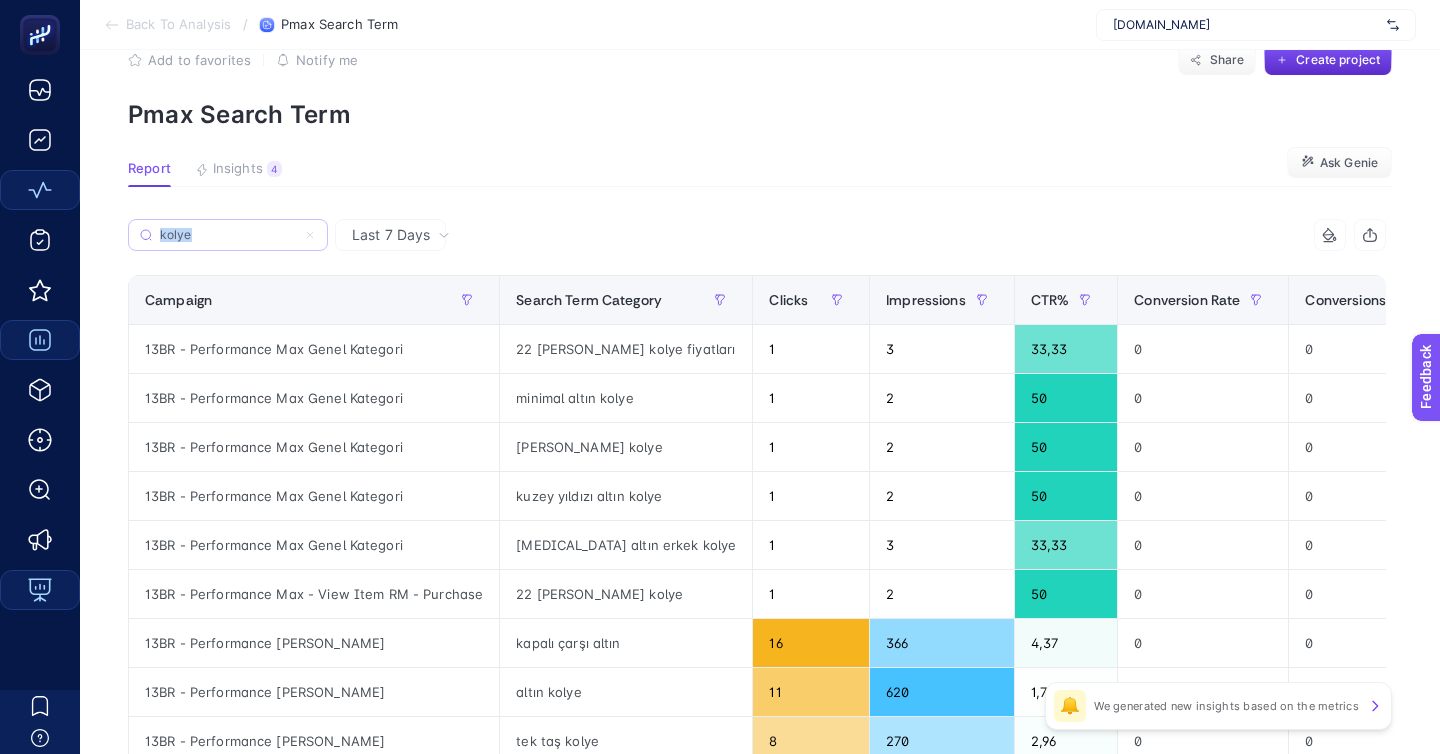 click on "kolye" at bounding box center (228, 235) 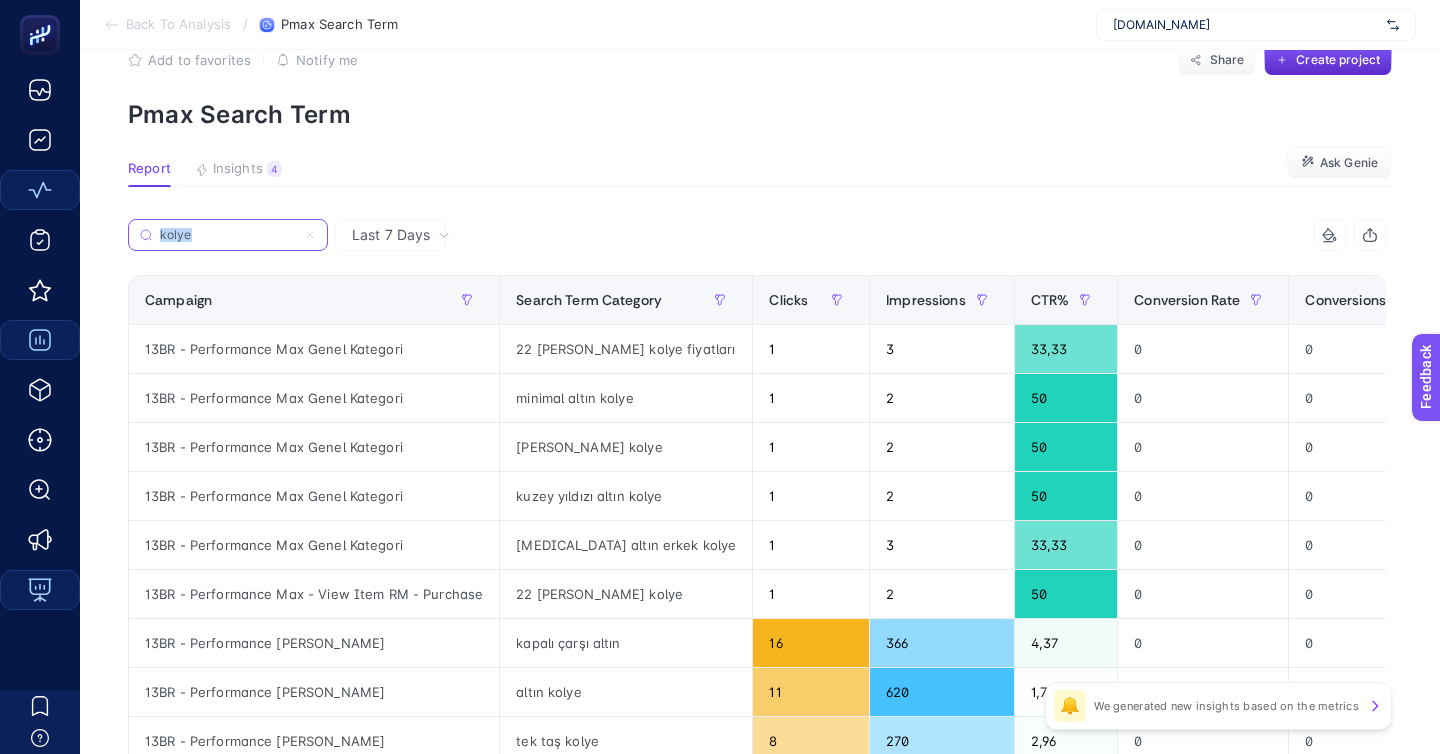 click on "kolye" at bounding box center [228, 235] 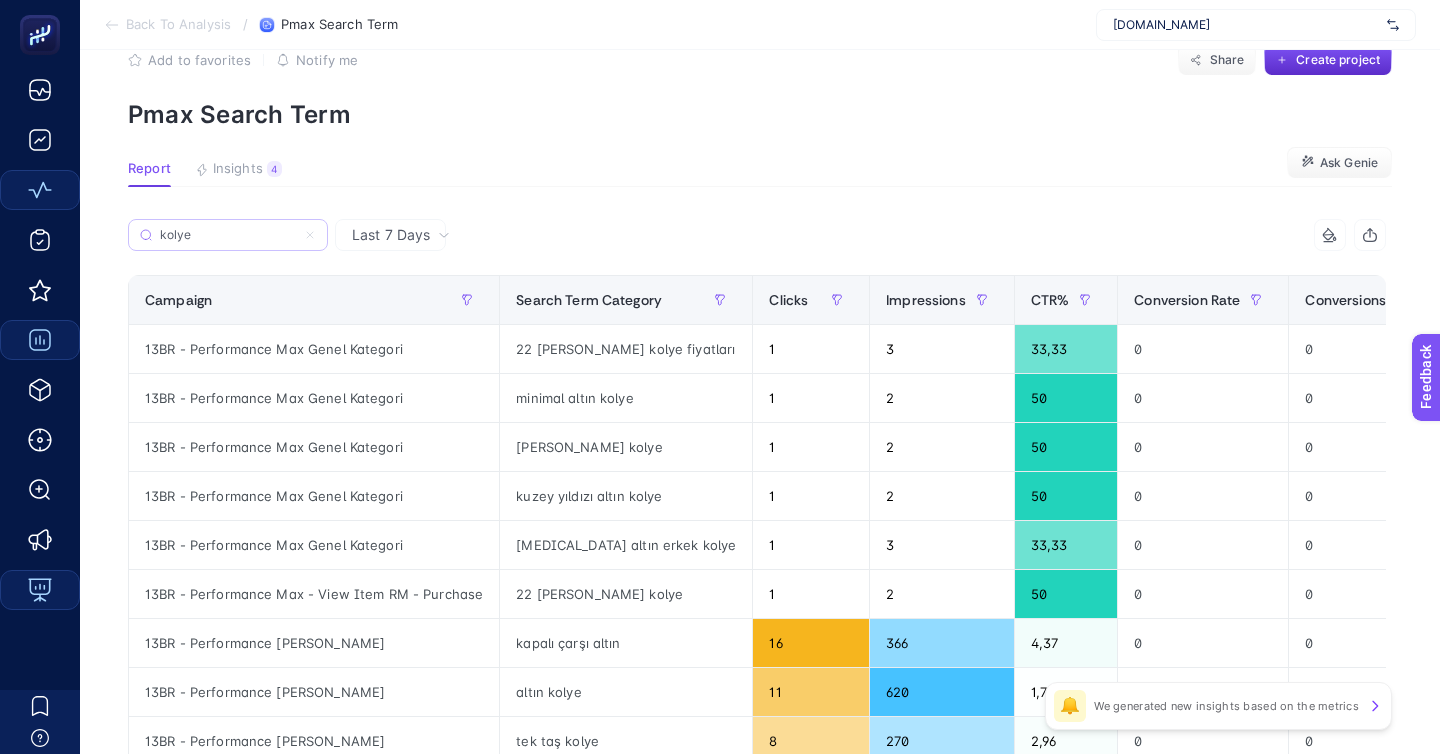 click on "kolye" at bounding box center (228, 235) 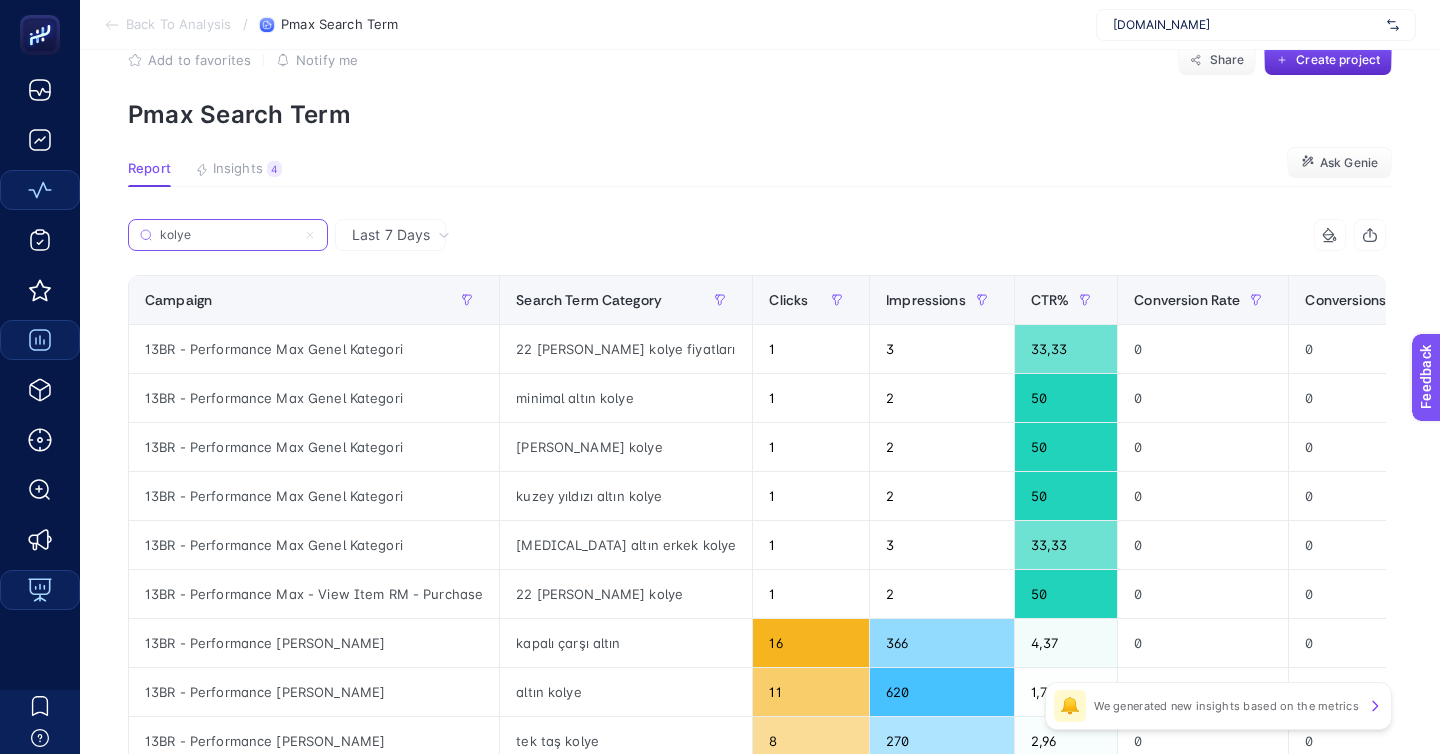 click on "kolye" at bounding box center (228, 235) 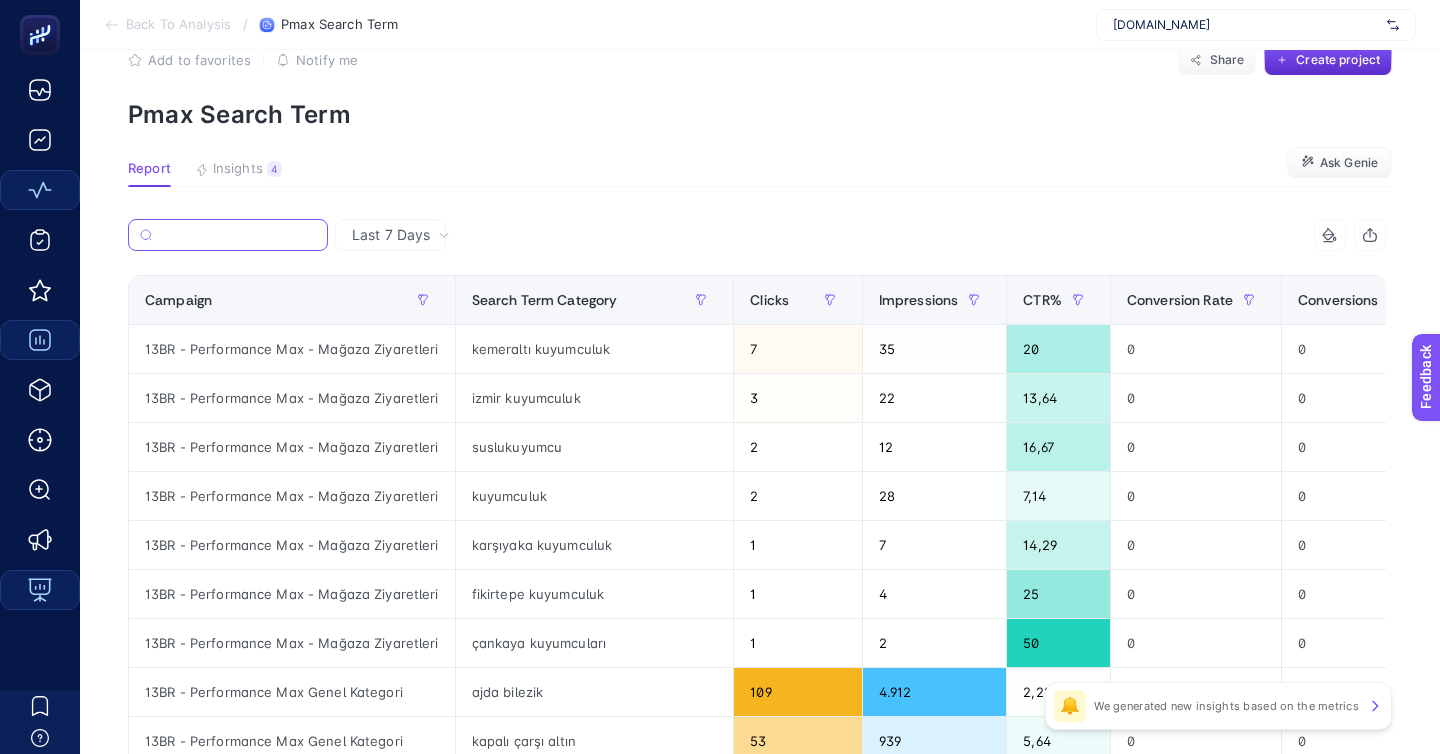 paste on "13BR - Performance [PERSON_NAME]" 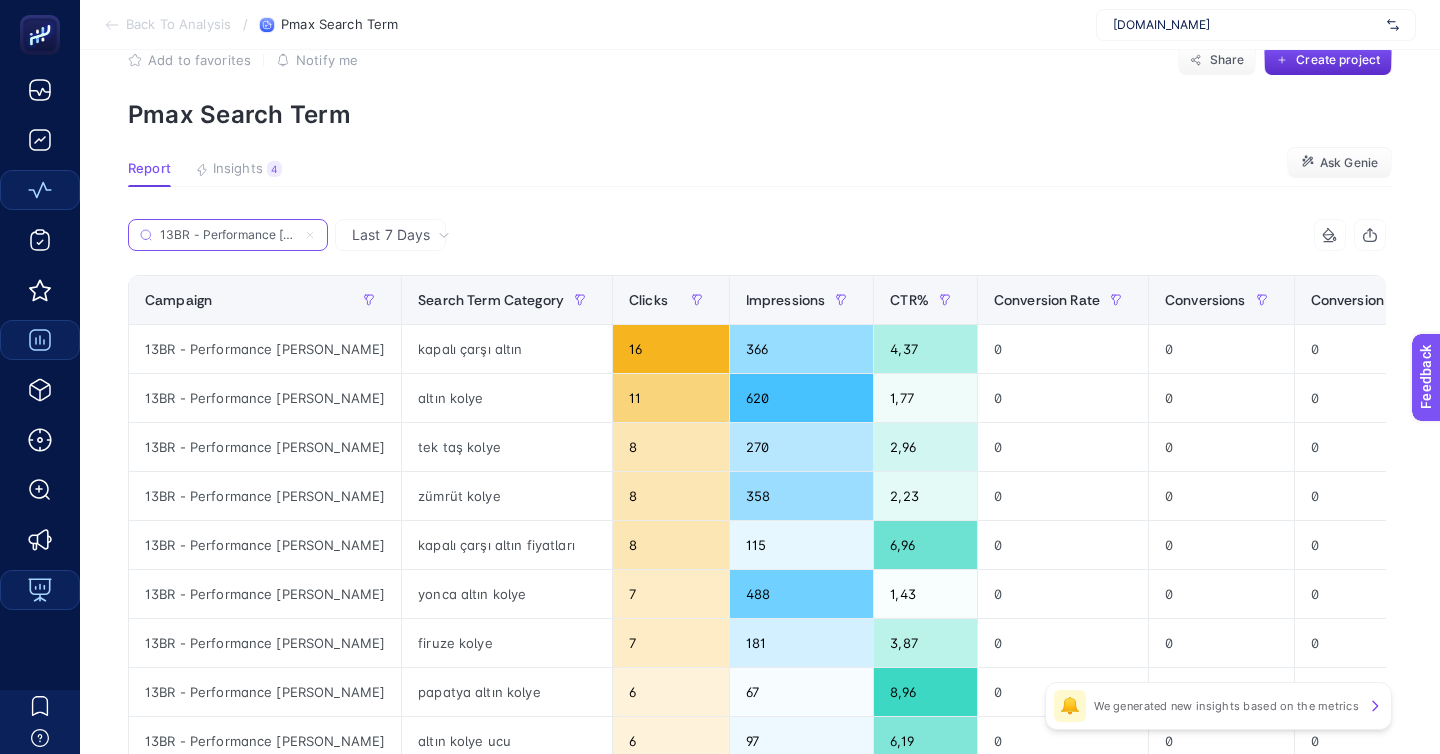 scroll, scrollTop: 0, scrollLeft: 10, axis: horizontal 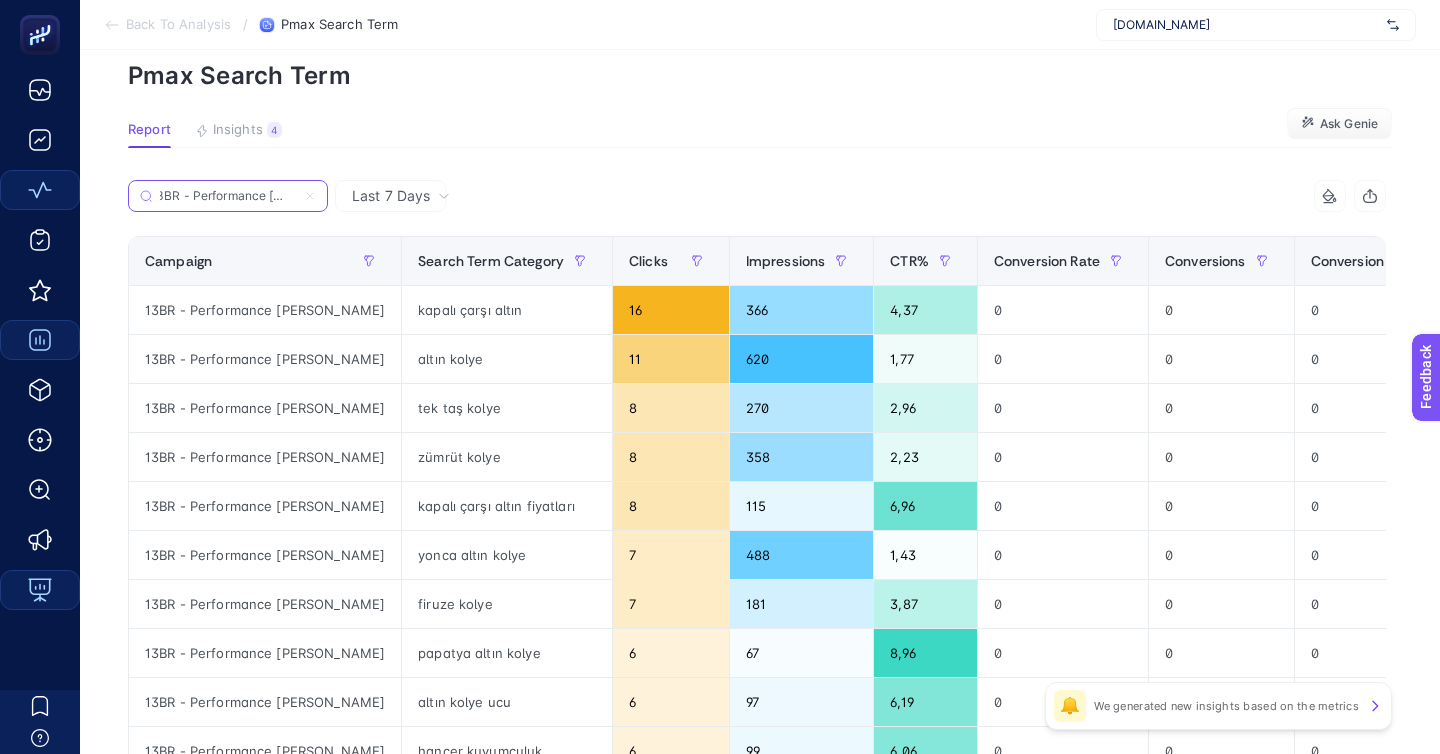 type on "13BR - Performance [PERSON_NAME]" 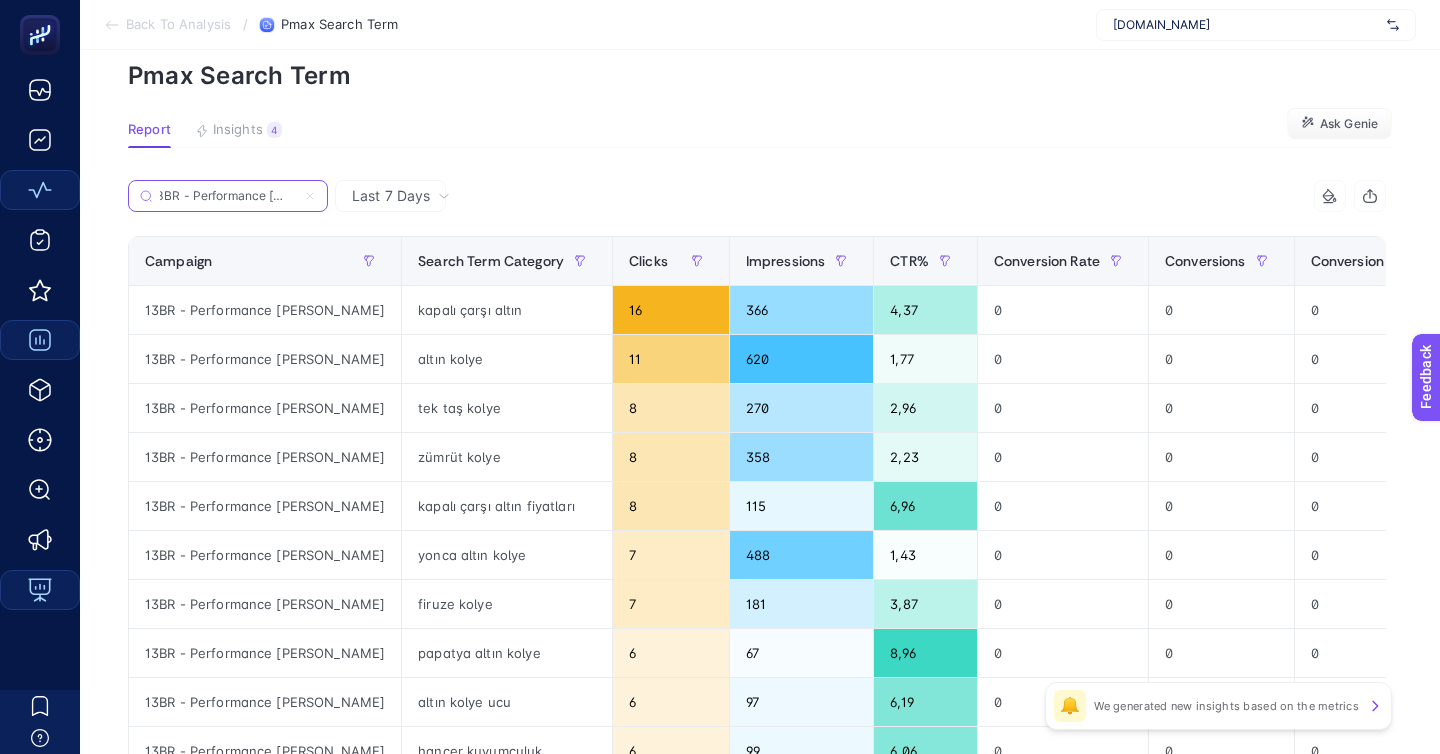 scroll, scrollTop: 0, scrollLeft: 0, axis: both 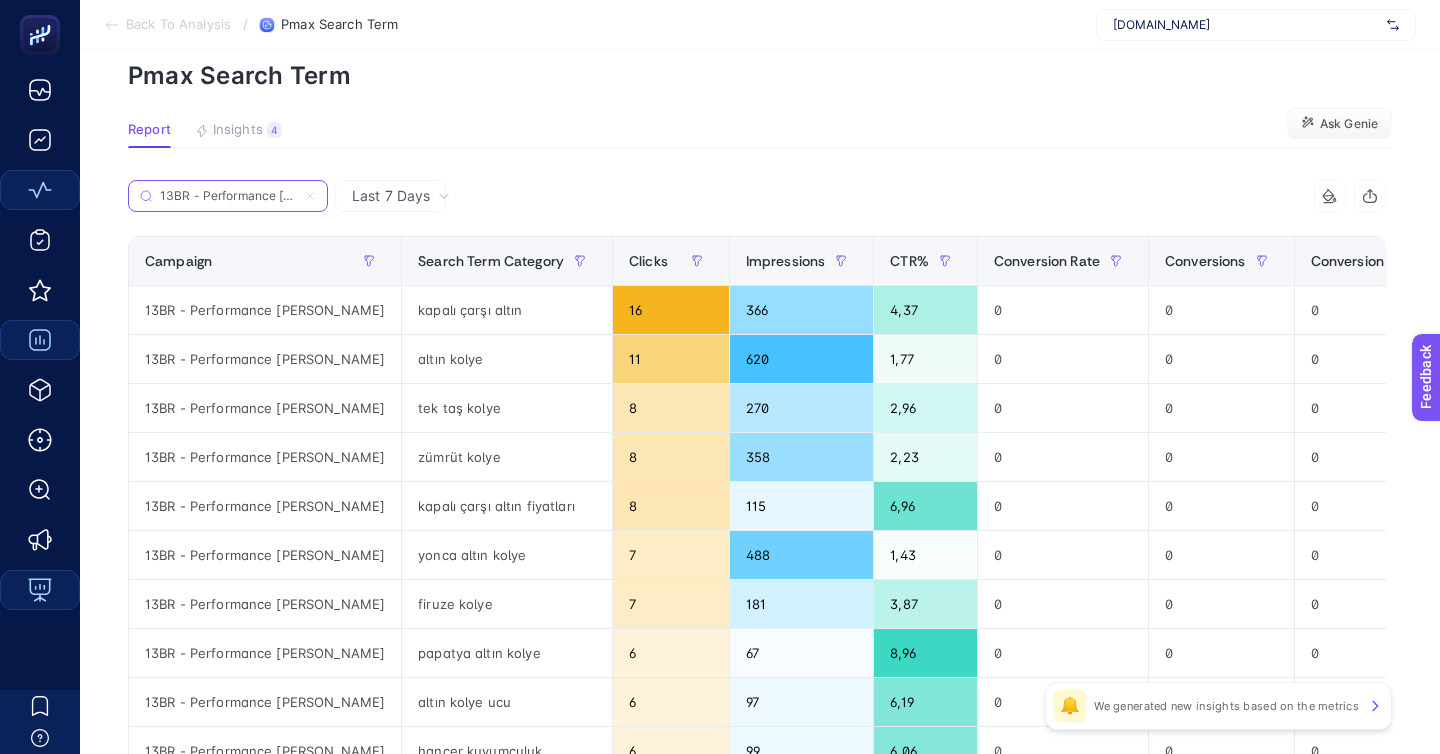 click 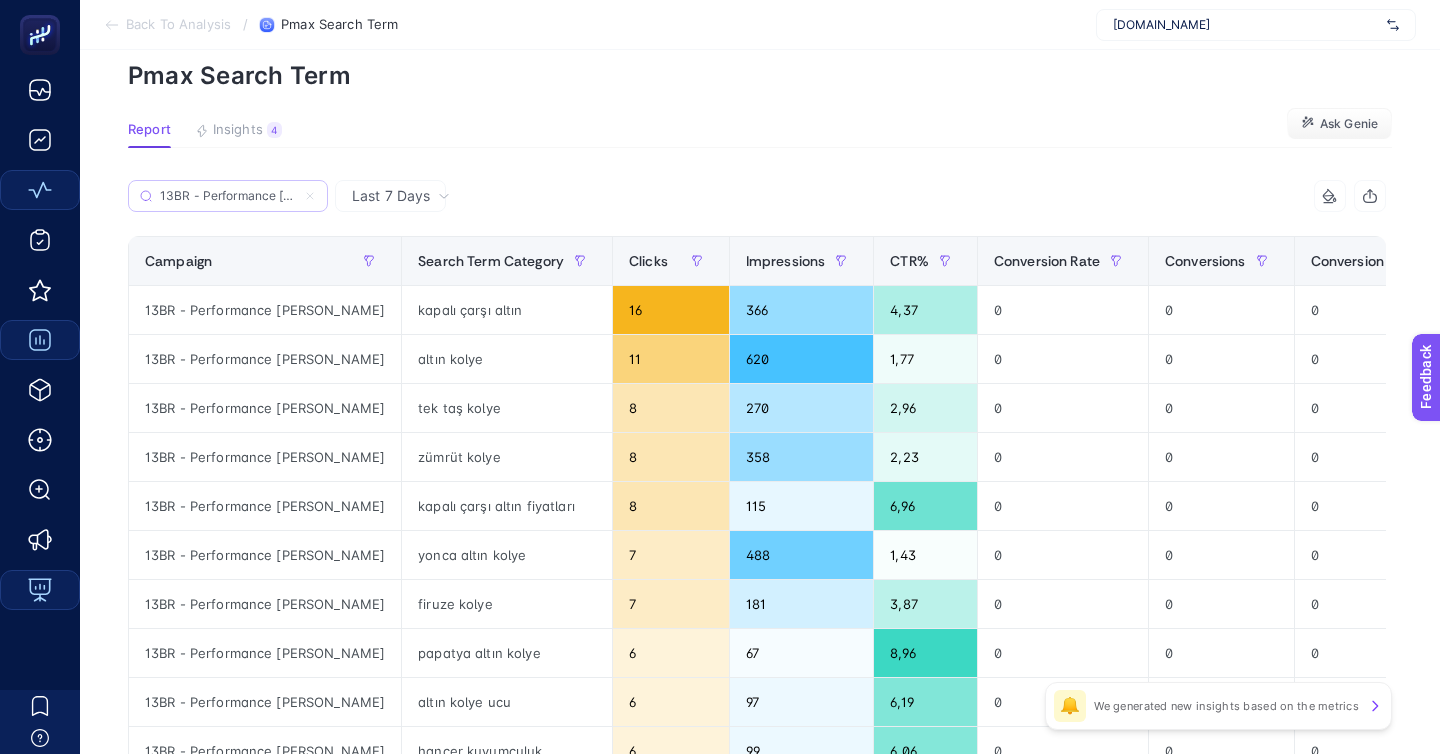 click on "13BR - Performance [PERSON_NAME]" at bounding box center [228, 196] 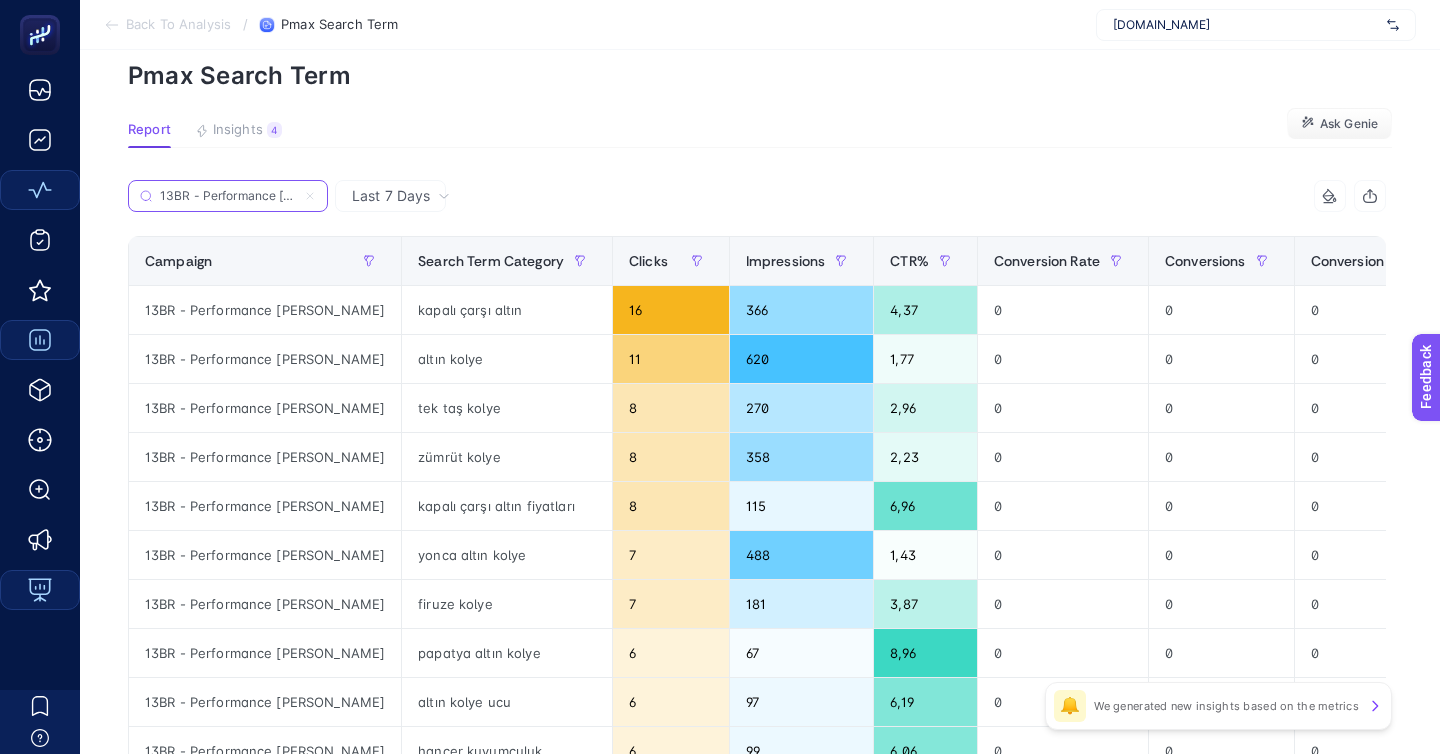 type 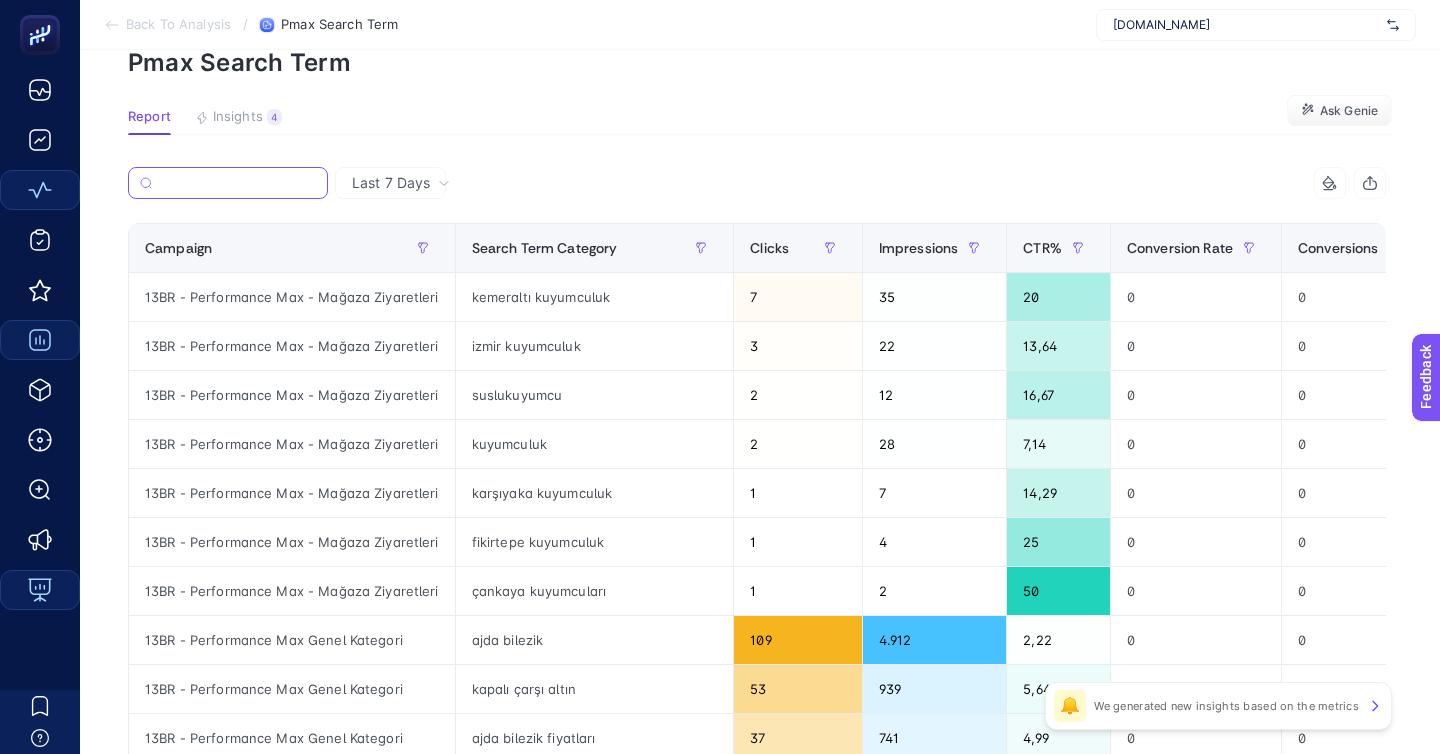 scroll, scrollTop: 0, scrollLeft: 0, axis: both 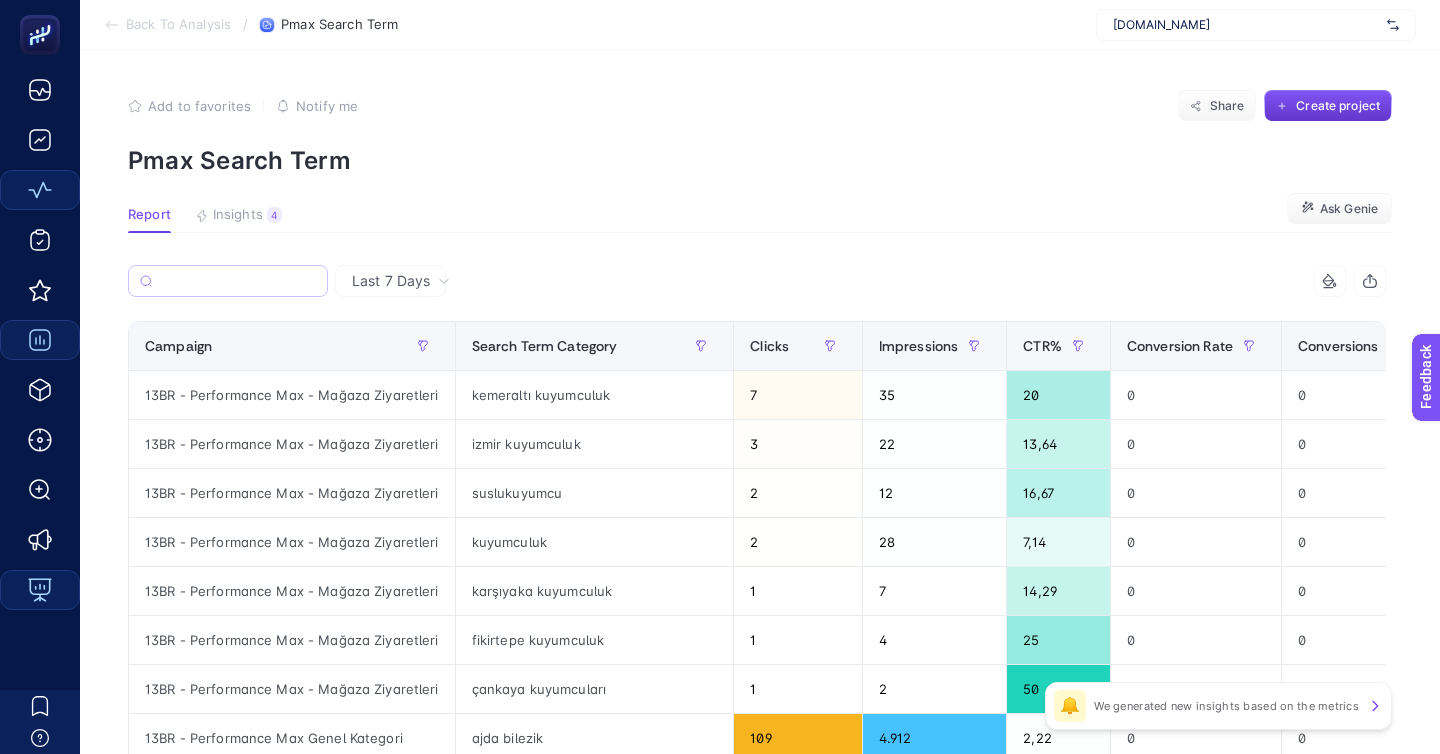click on "Create project" at bounding box center [1328, 106] 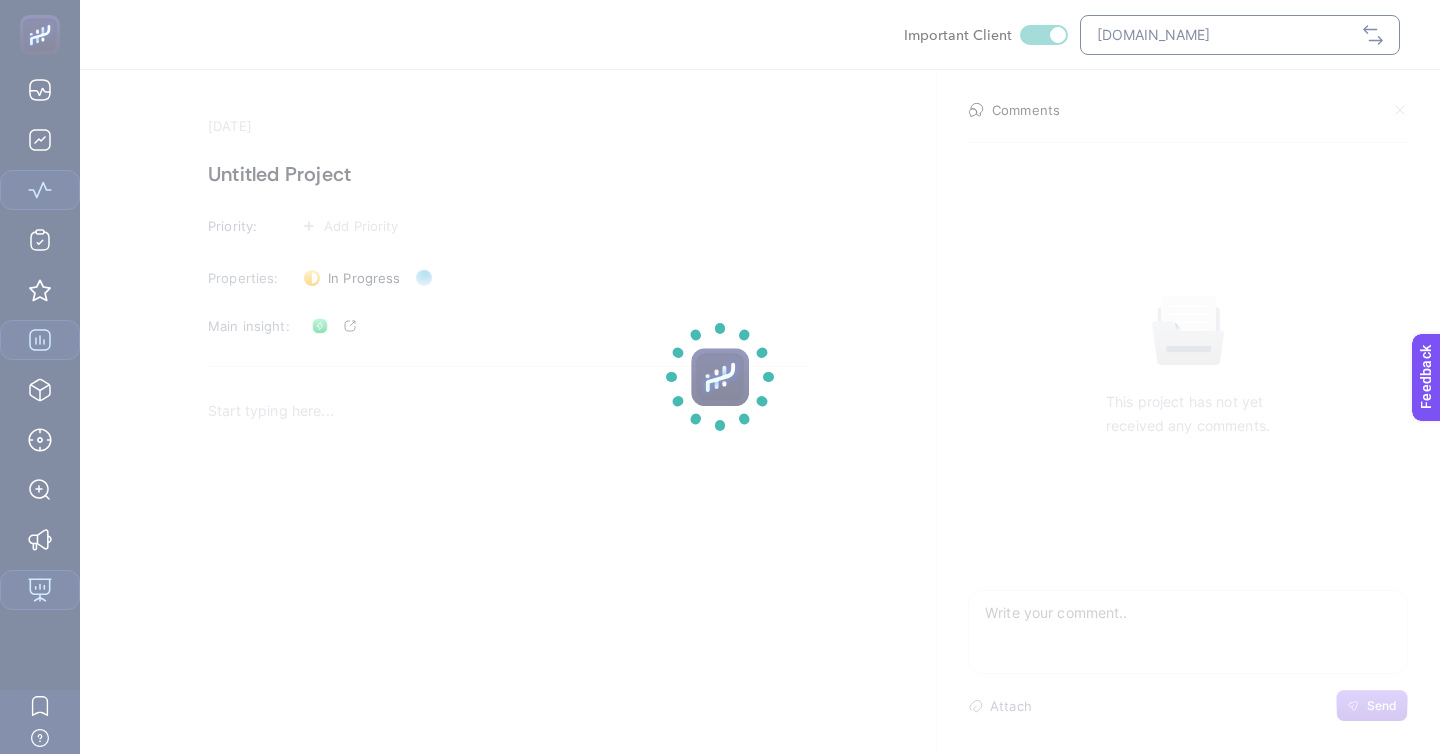 click on "Untitled Project" at bounding box center (508, 174) 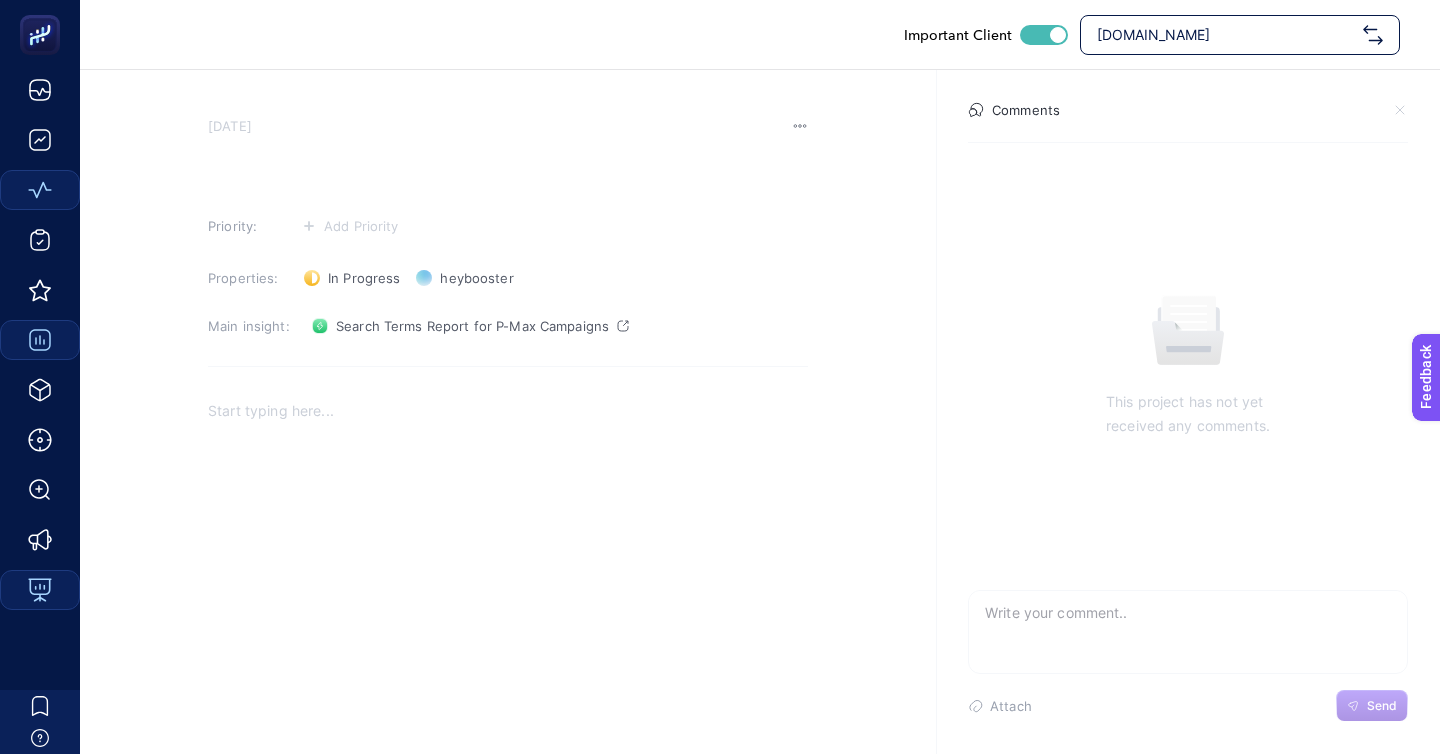 type 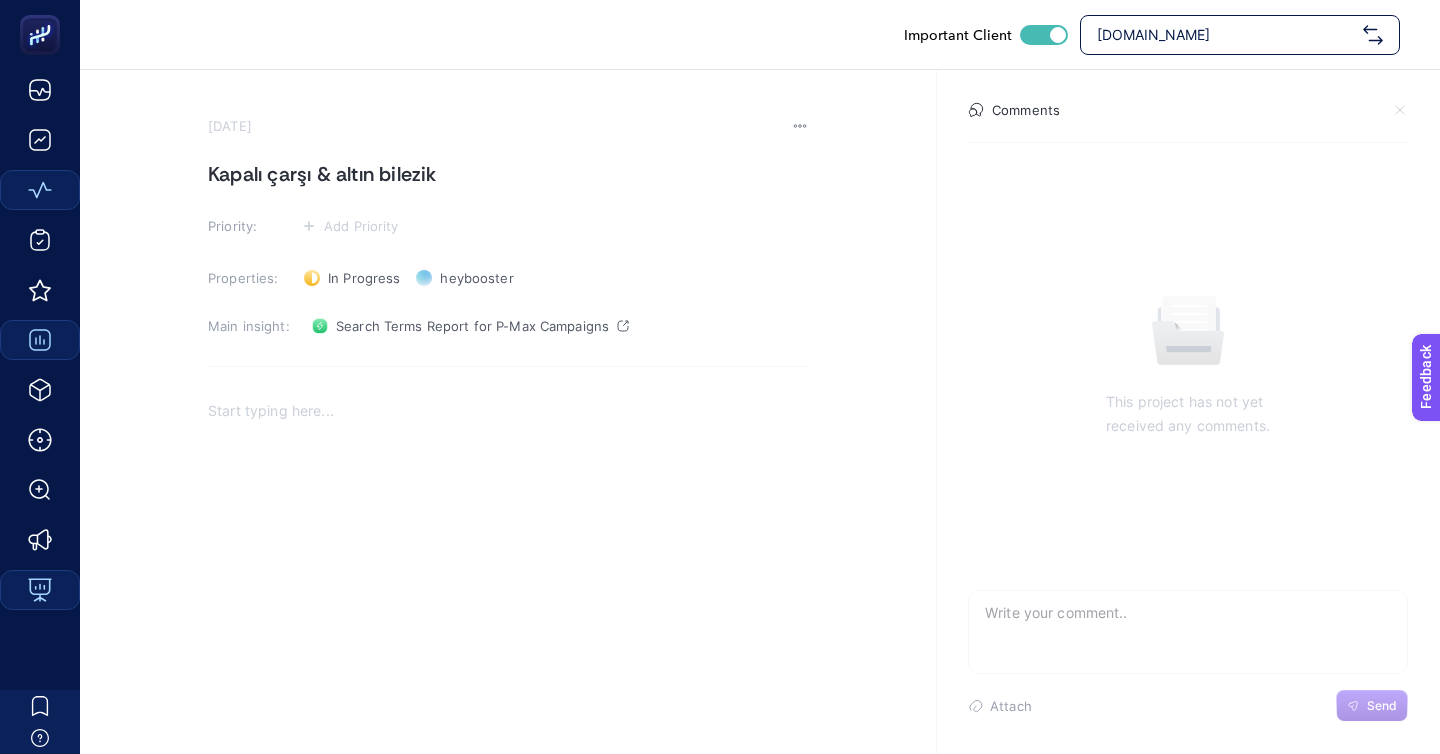 click on "Kapalı çarşı & altın bilezik" at bounding box center [508, 174] 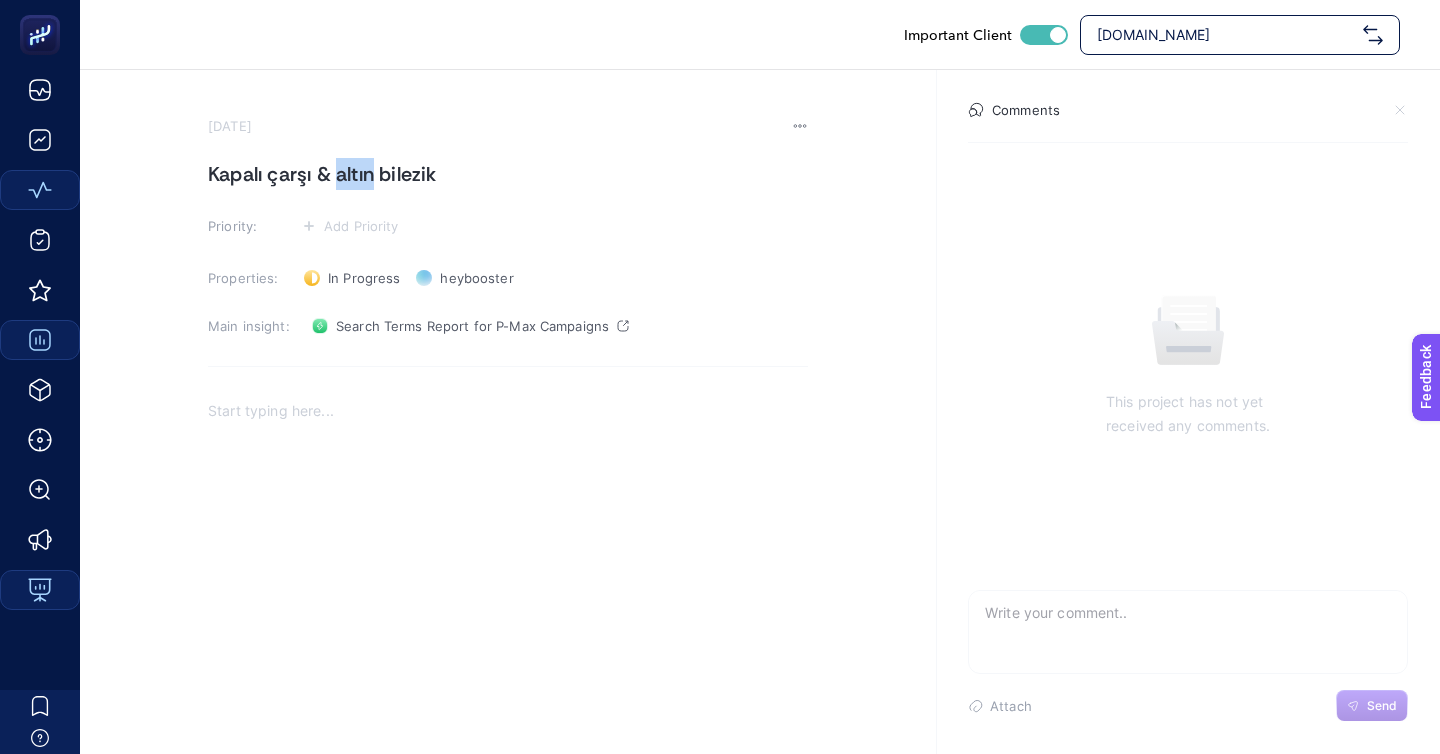 click on "Kapalı çarşı & altın bilezik" at bounding box center (508, 174) 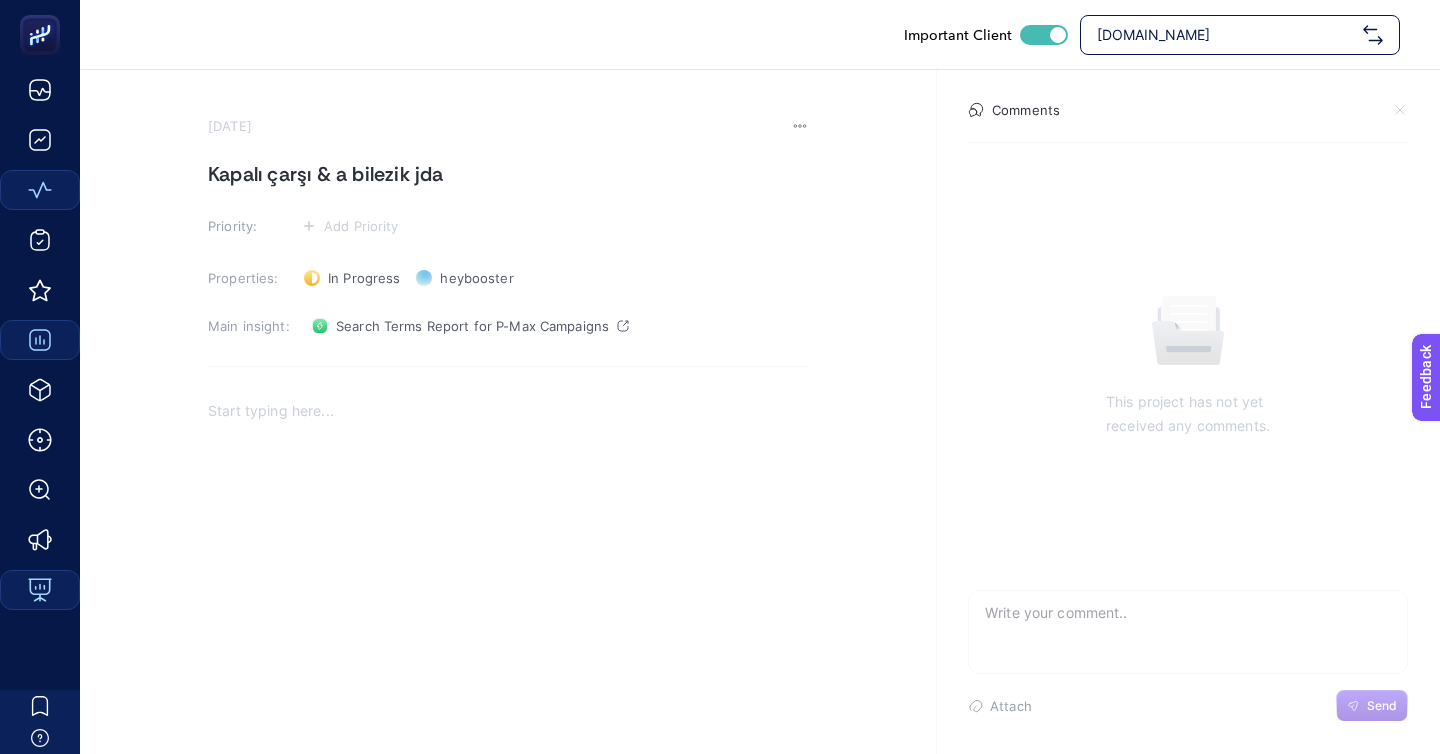 click on "Kapalı çarşı & a bilezik jda" at bounding box center (508, 174) 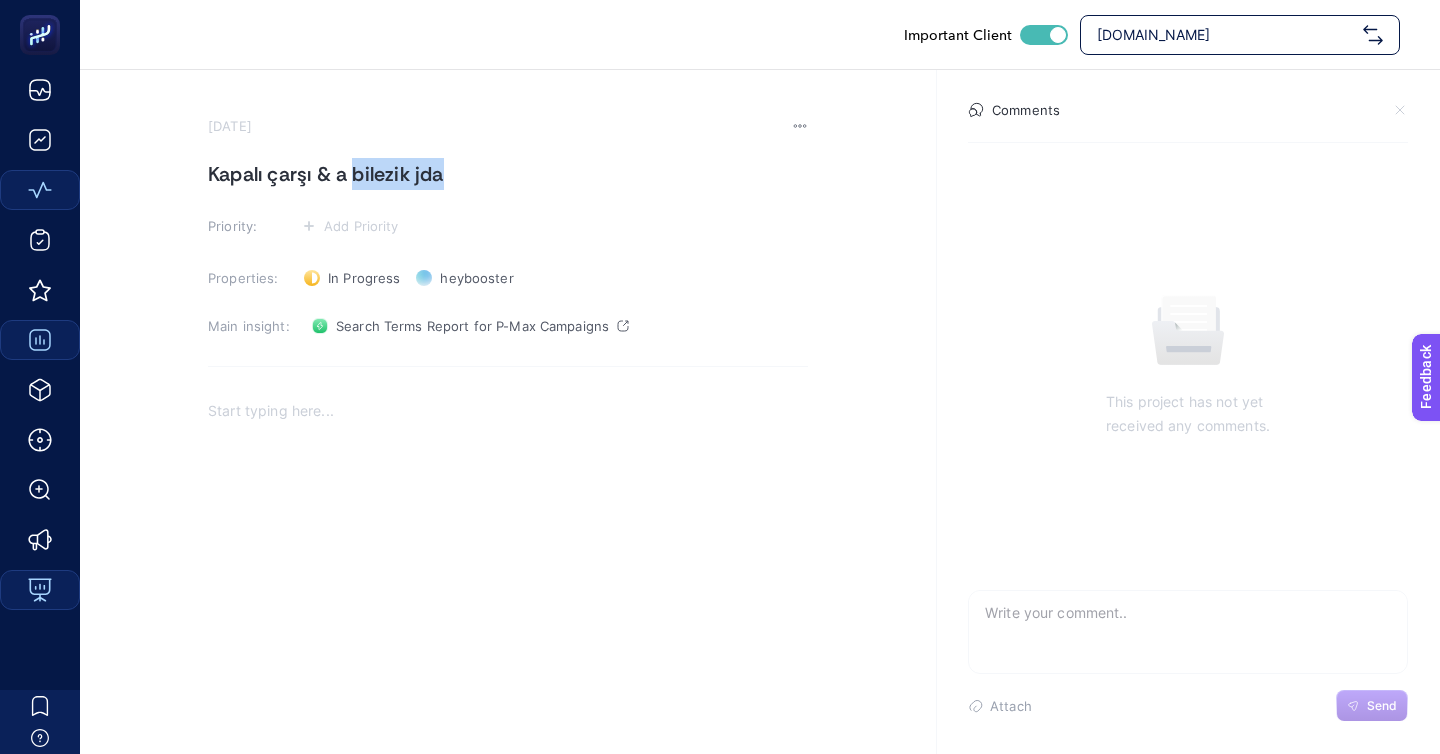 drag, startPoint x: 357, startPoint y: 147, endPoint x: 607, endPoint y: 141, distance: 250.07199 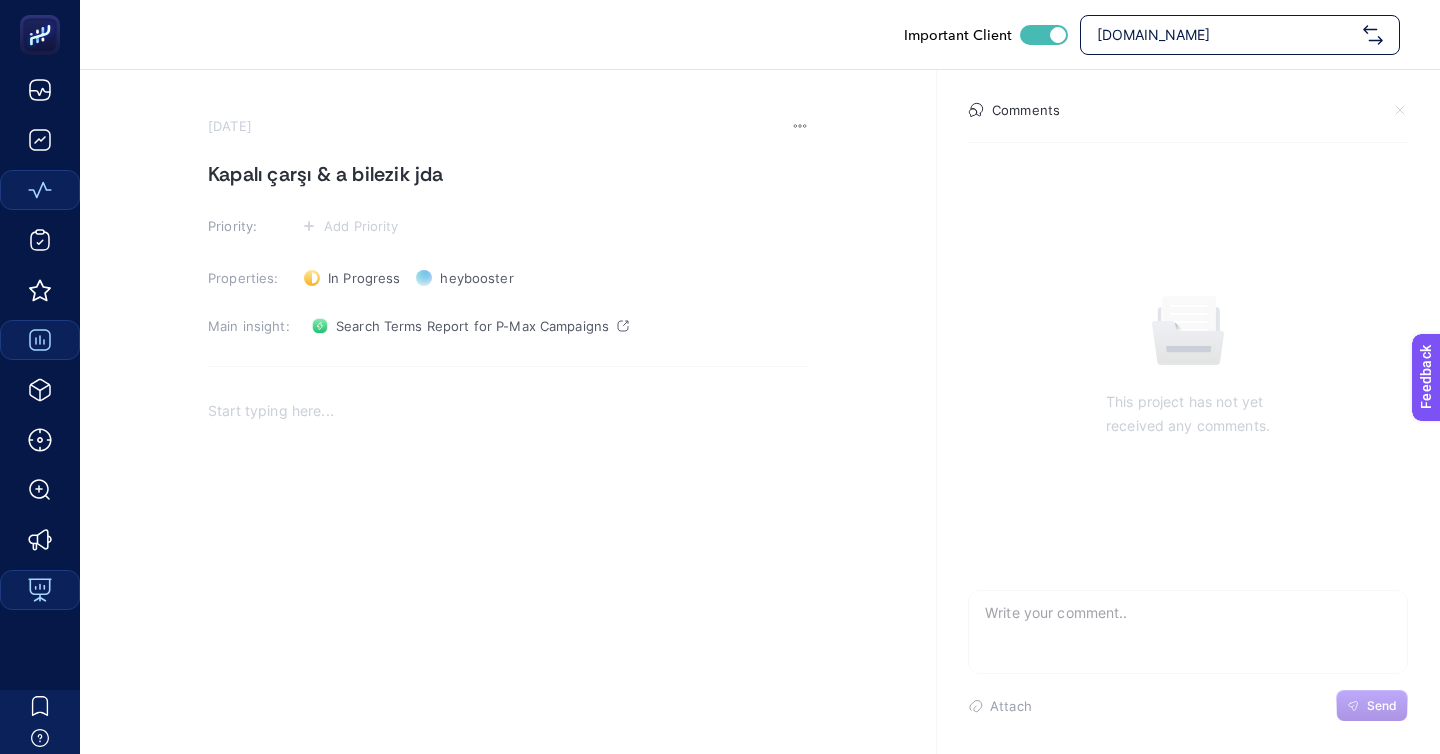 click on "Properties:  In Progress Status heybooster  Owner" at bounding box center (508, 278) 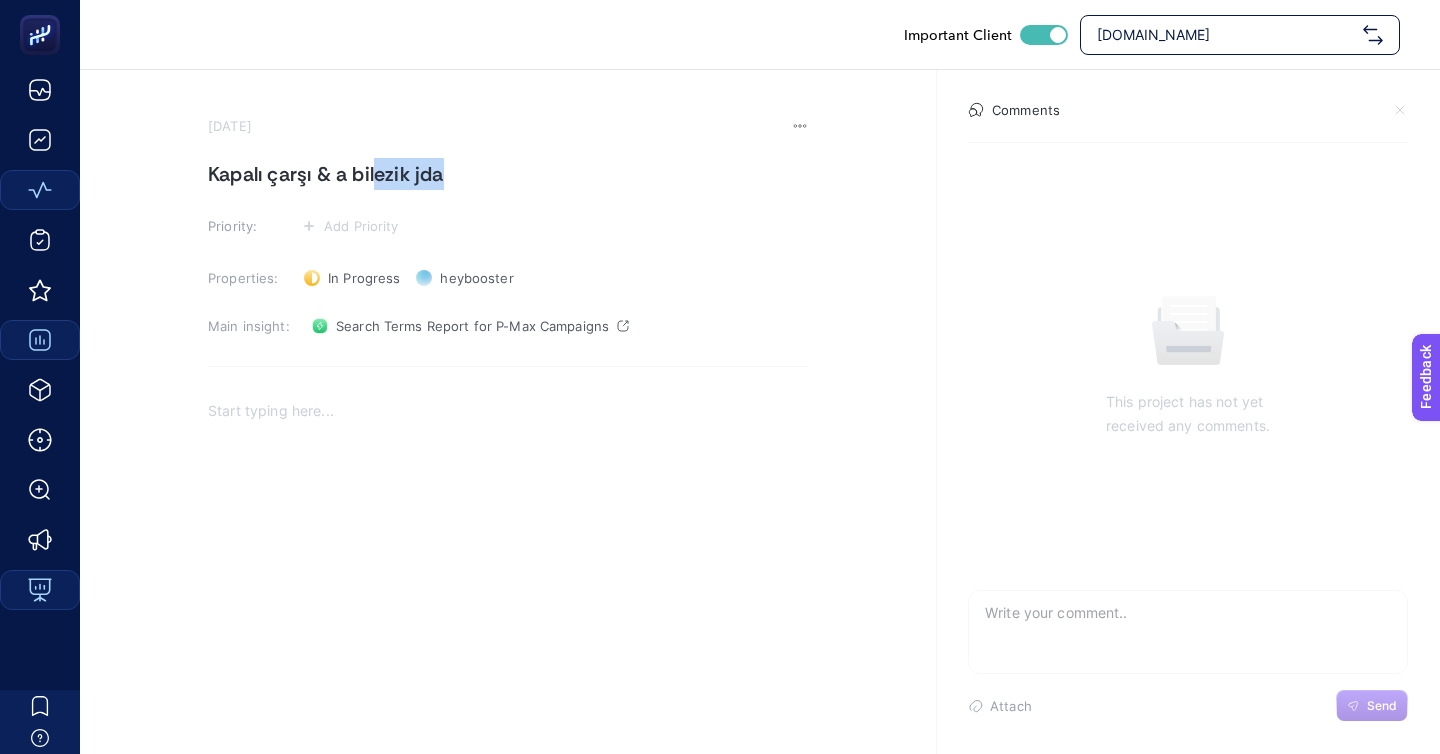 drag, startPoint x: 448, startPoint y: 158, endPoint x: 370, endPoint y: 129, distance: 83.21658 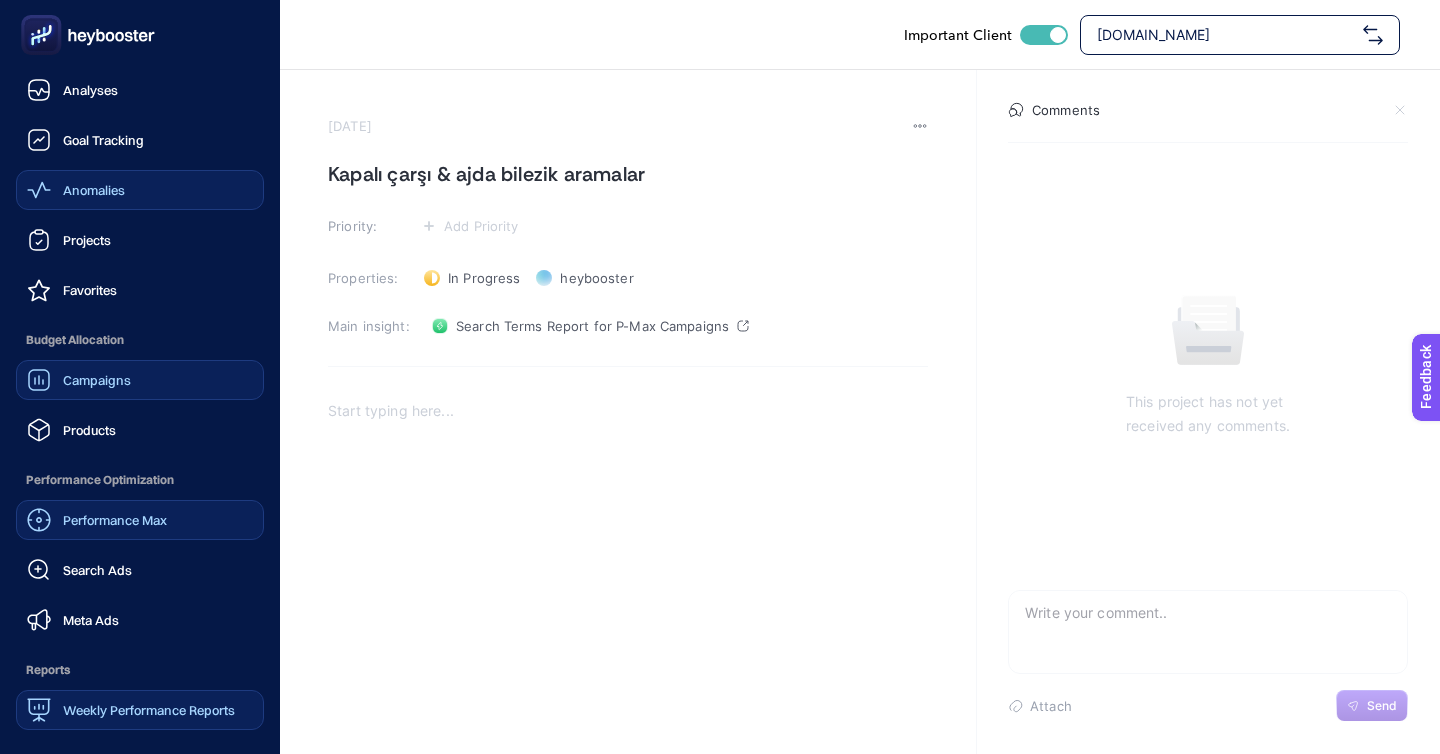 click on "Performance Max" 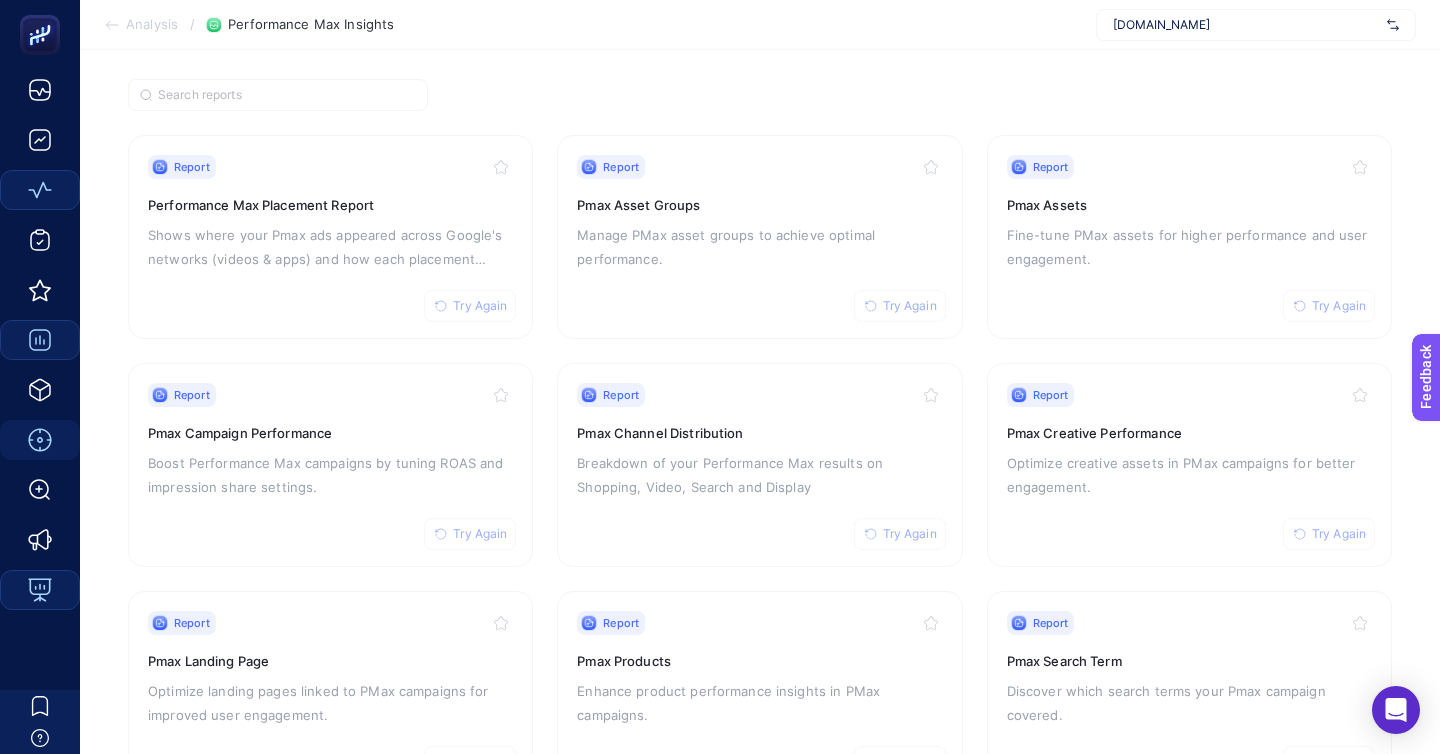 scroll, scrollTop: 172, scrollLeft: 0, axis: vertical 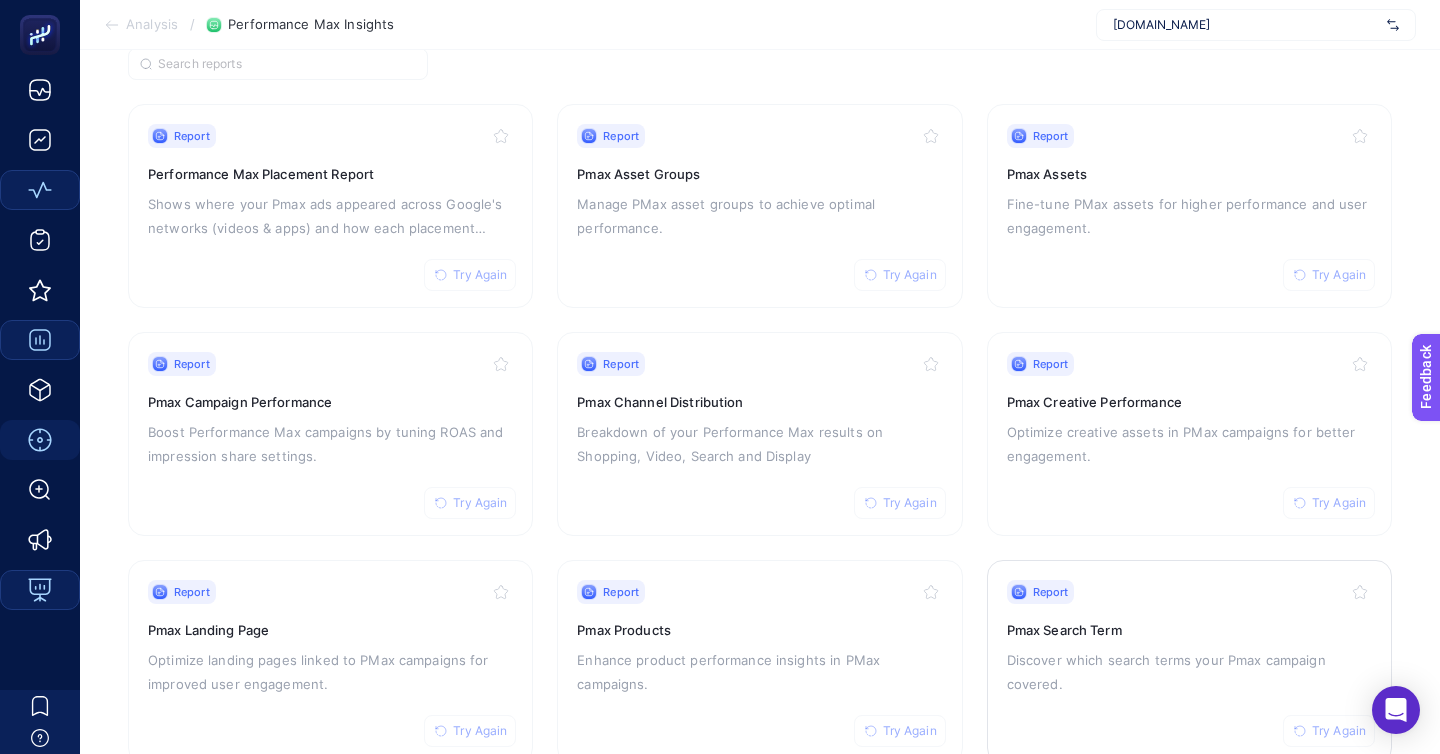 click on "Pmax Search Term" at bounding box center (1189, 630) 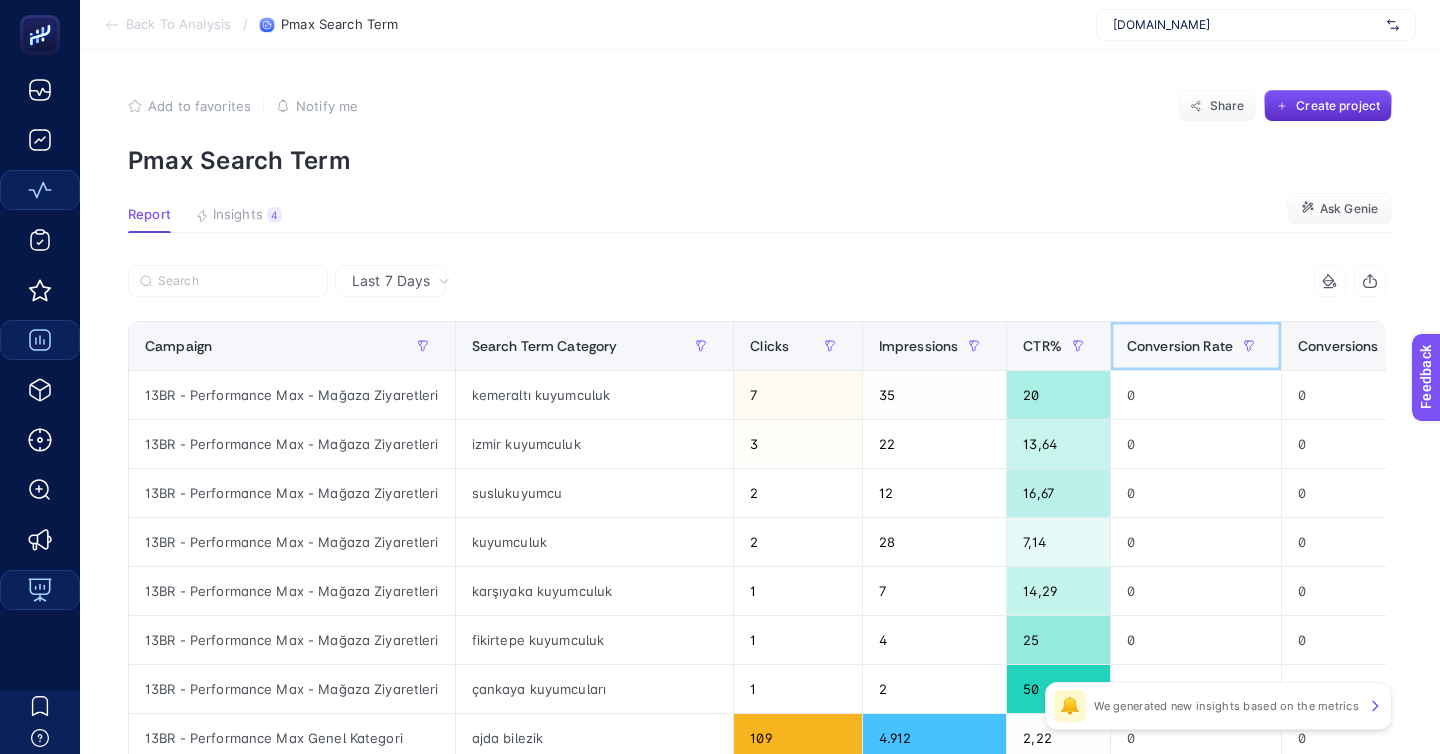 click on "Conversion Rate" 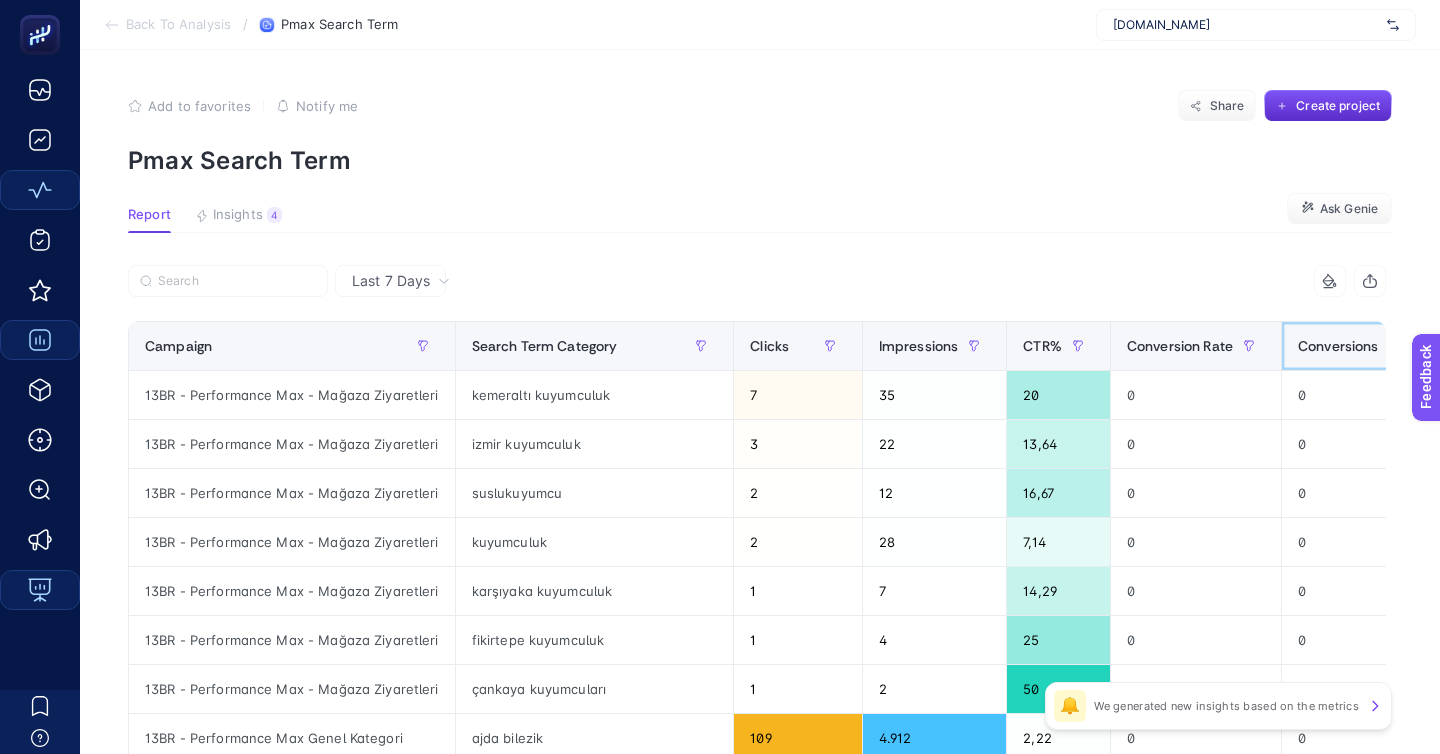 click on "Conversions" 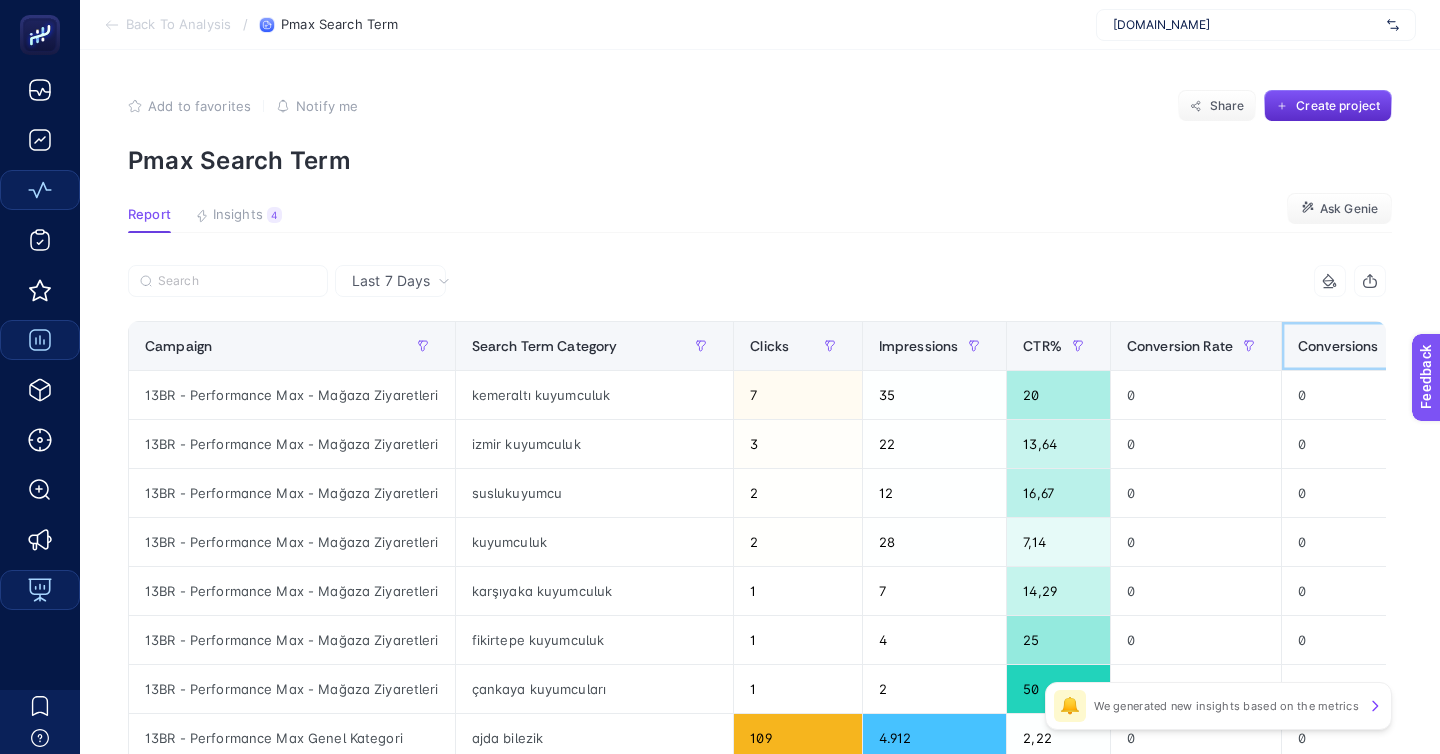 click on "Conversions" 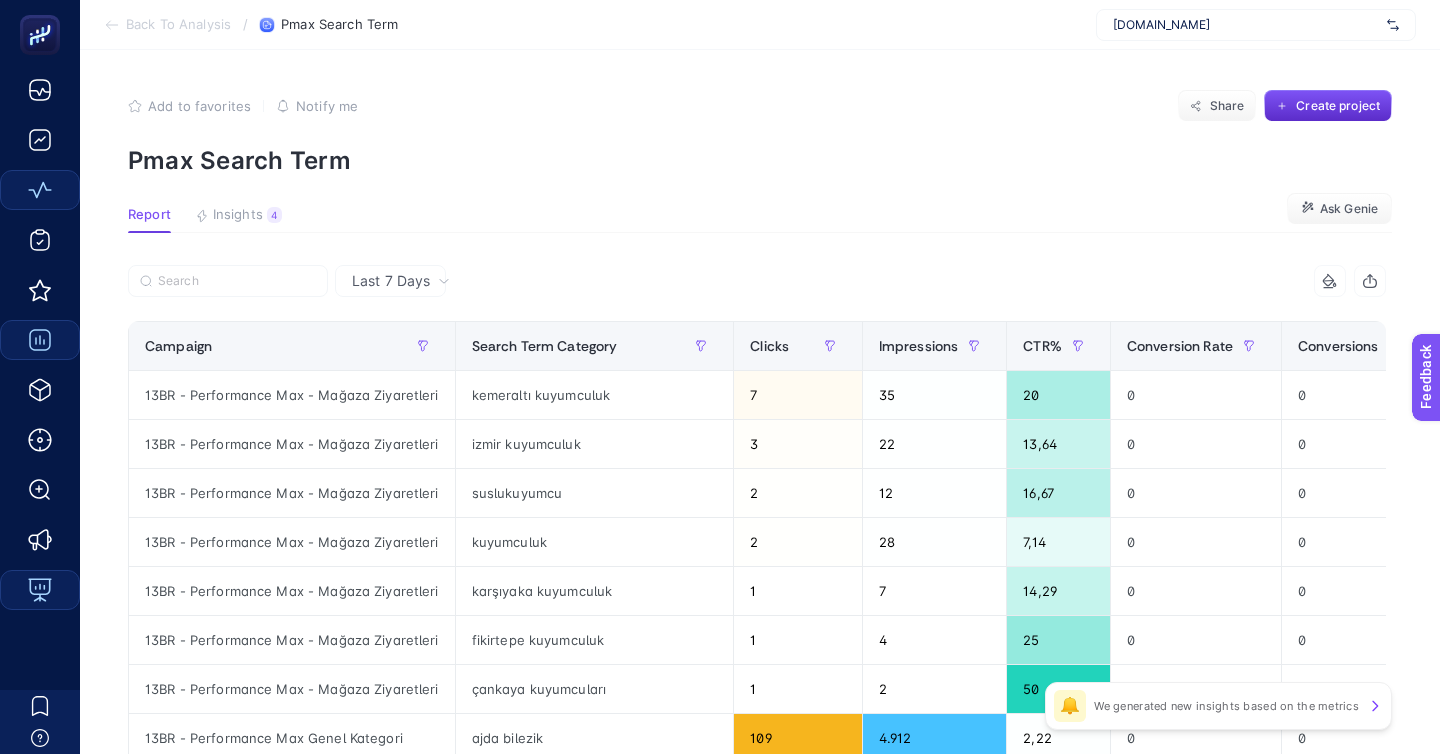 click on "Last 7 Days" at bounding box center [390, 281] 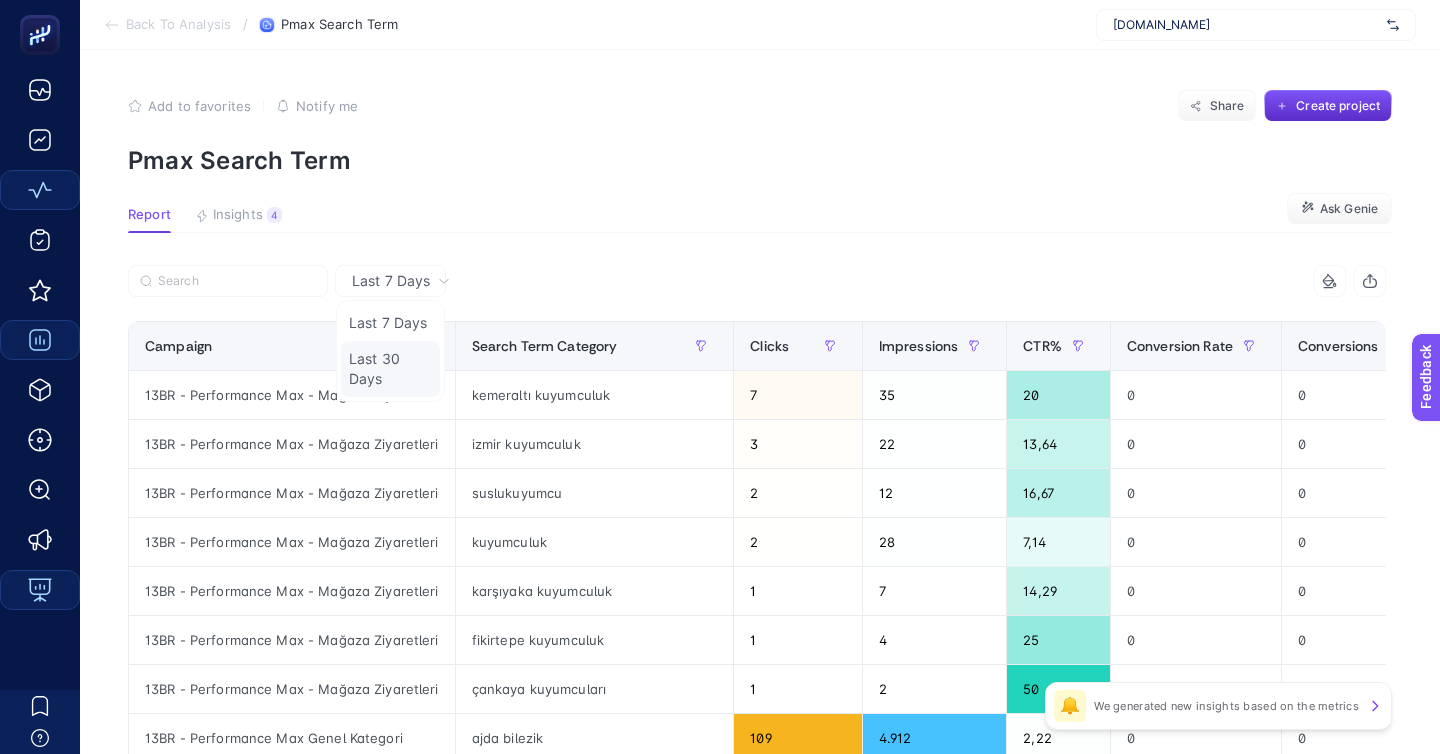 click on "Last 30 Days" 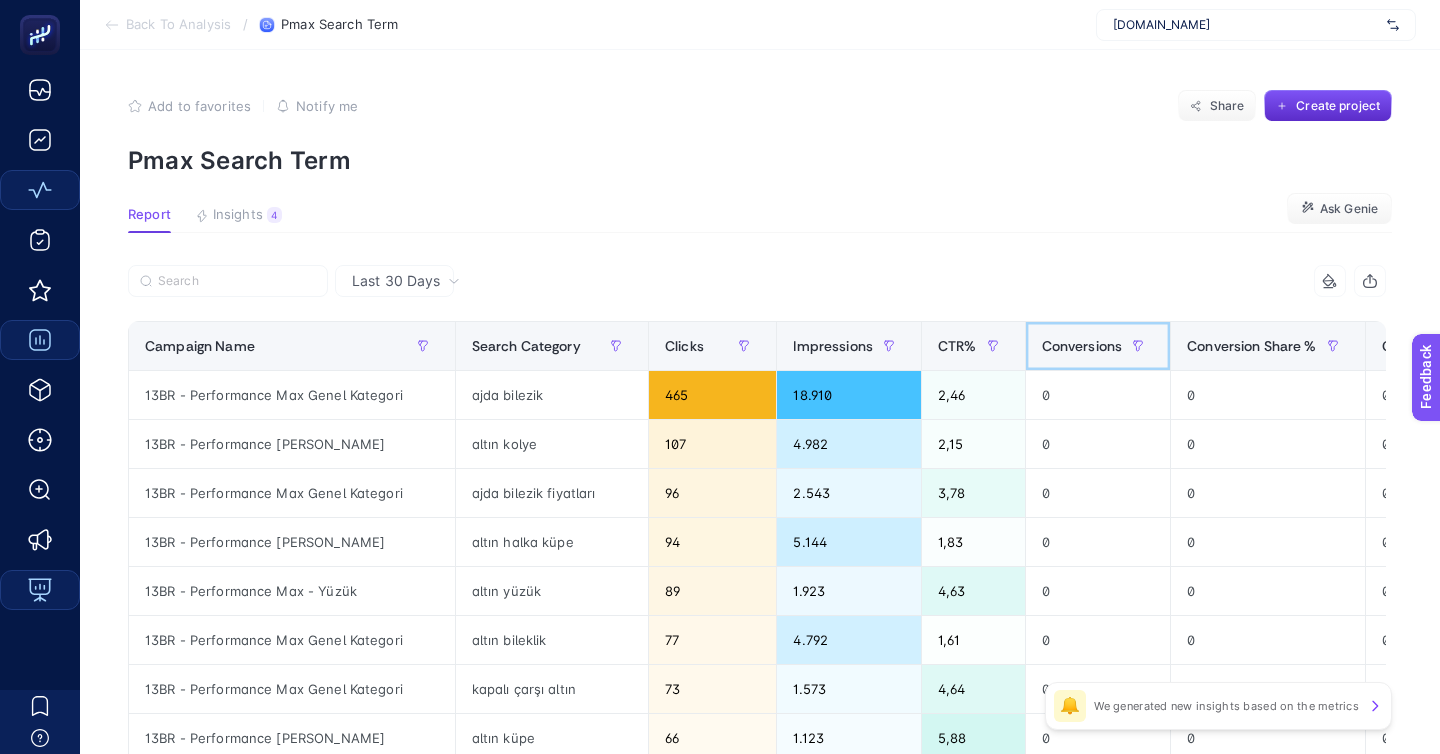 click on "Conversions" 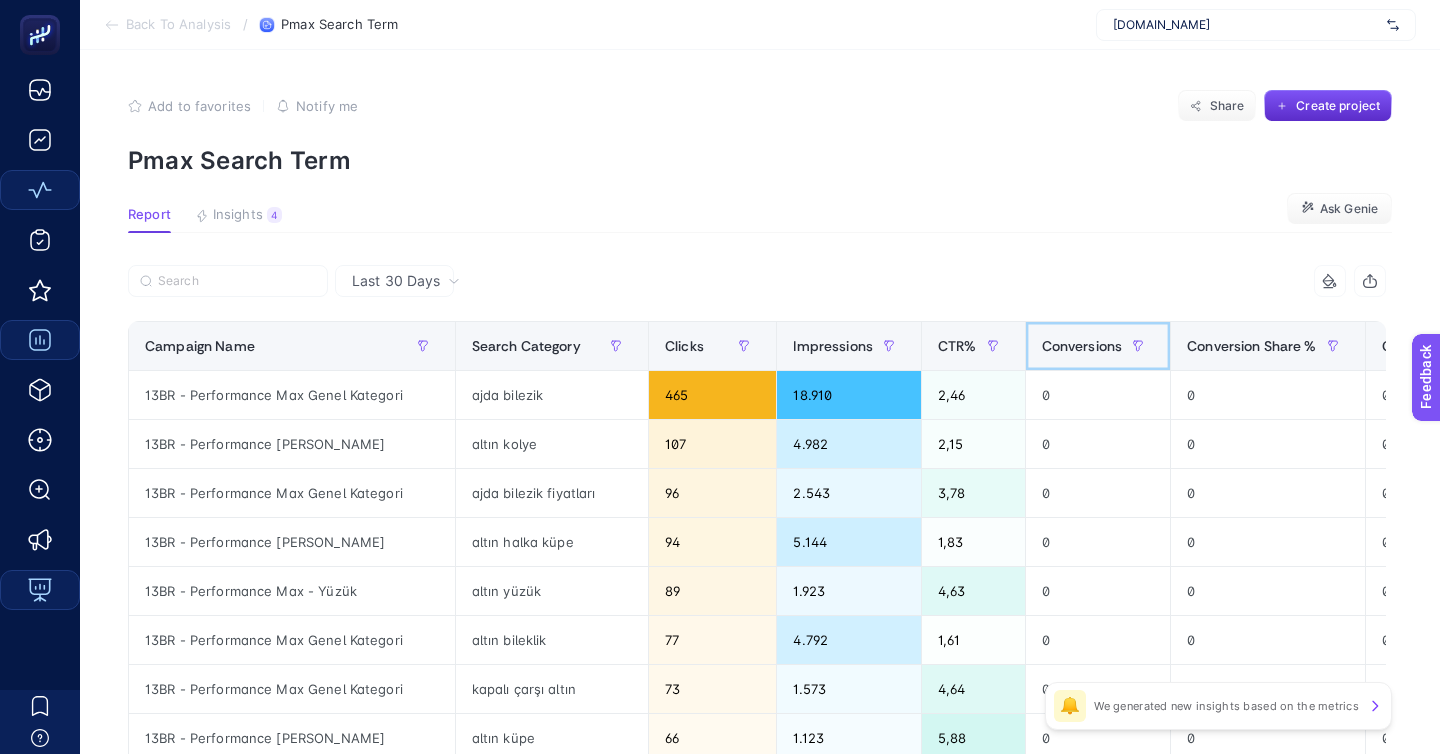 click on "Conversions" 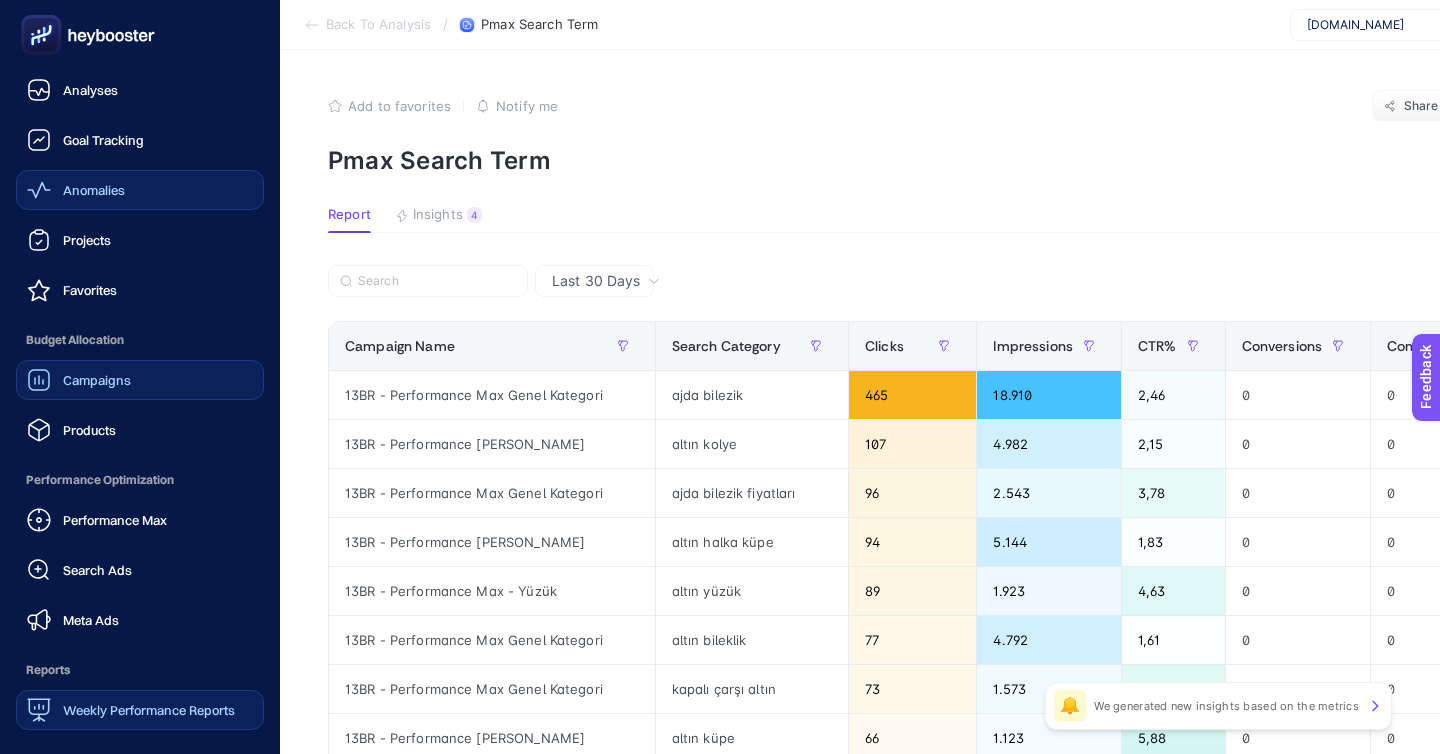 click on "Campaigns" 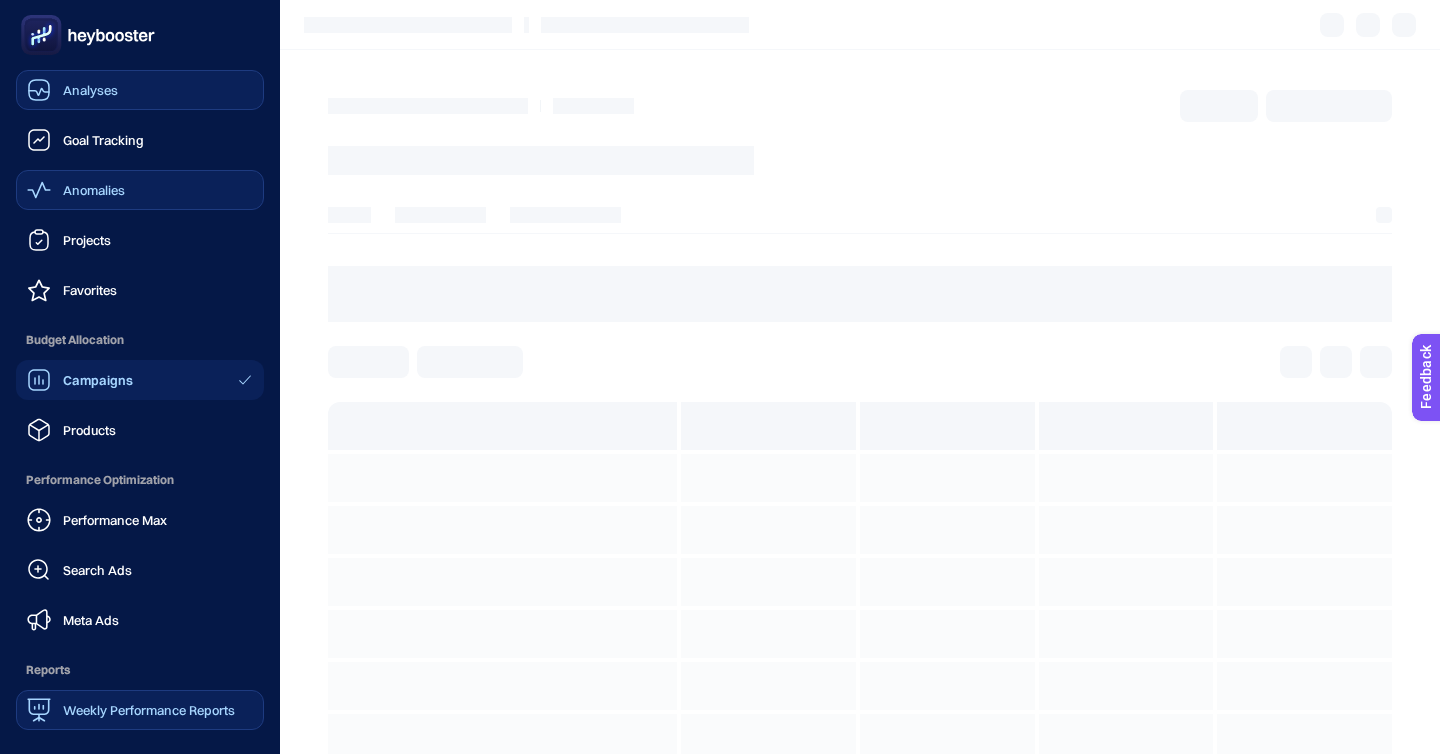click on "Analyses" at bounding box center [140, 90] 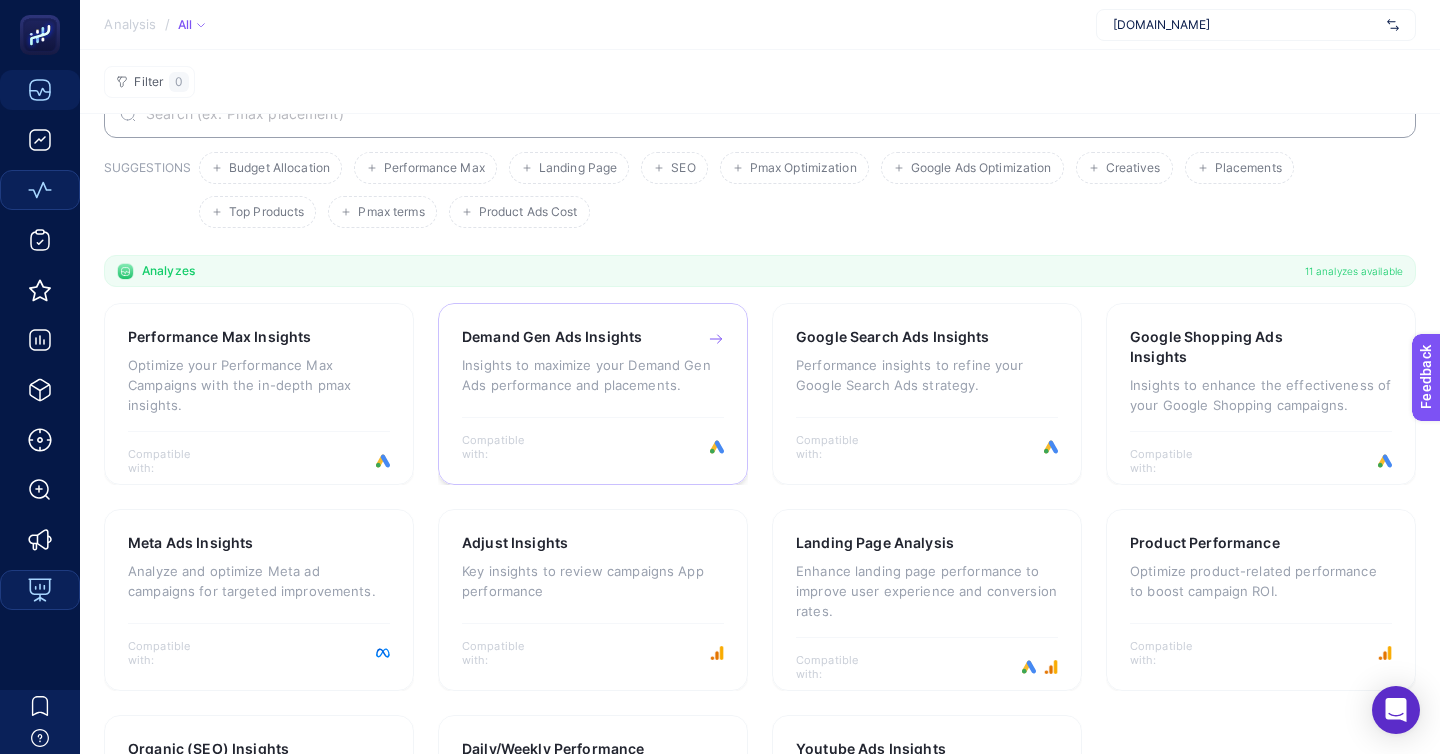 scroll, scrollTop: 27, scrollLeft: 0, axis: vertical 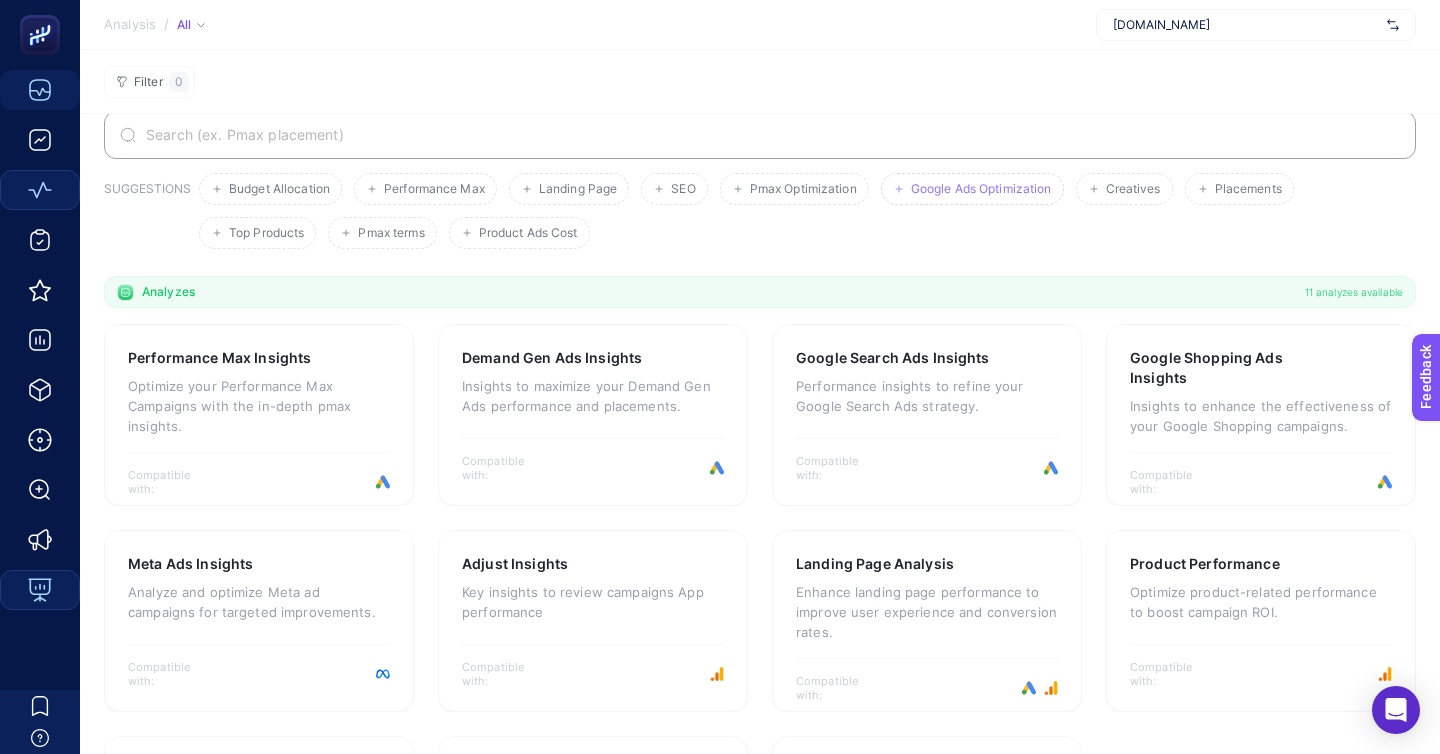click on "Google Ads Optimization" at bounding box center (981, 189) 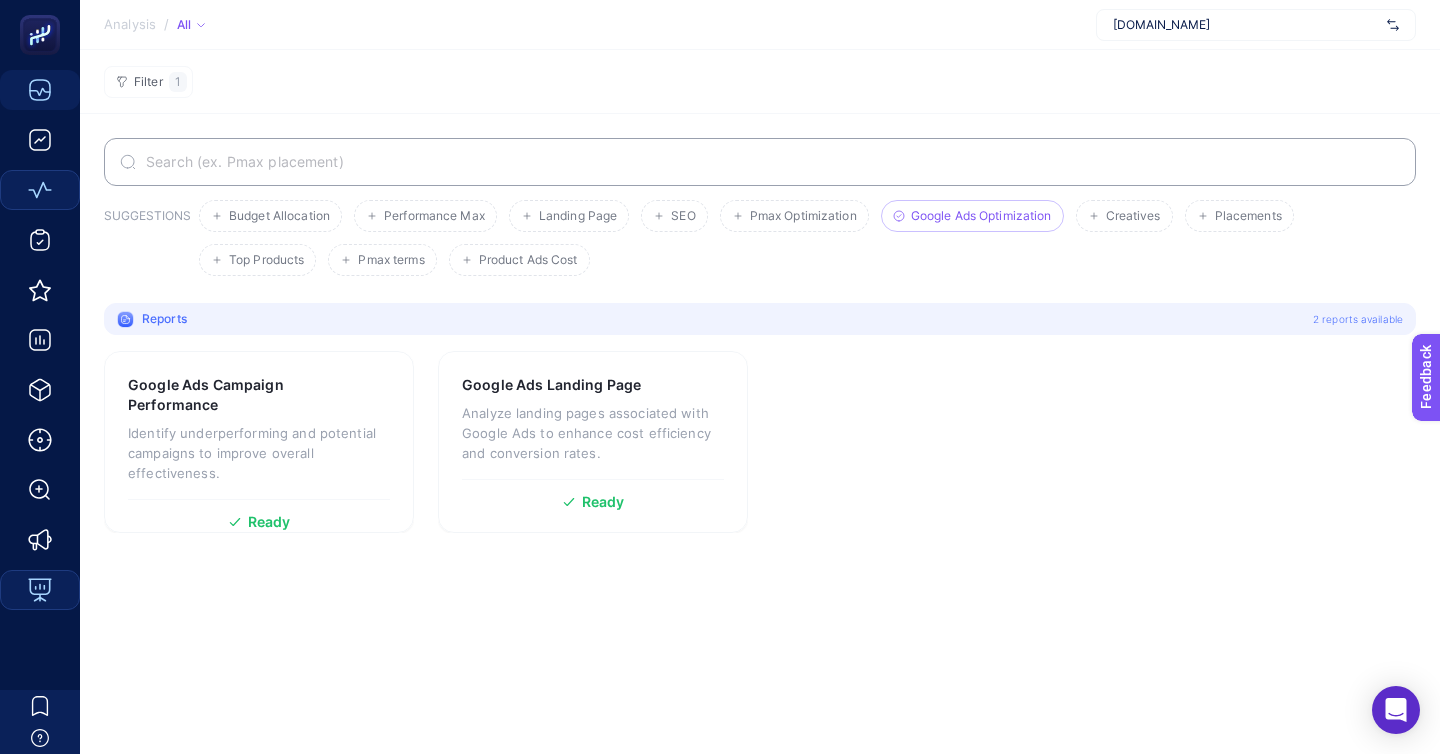 scroll, scrollTop: 0, scrollLeft: 0, axis: both 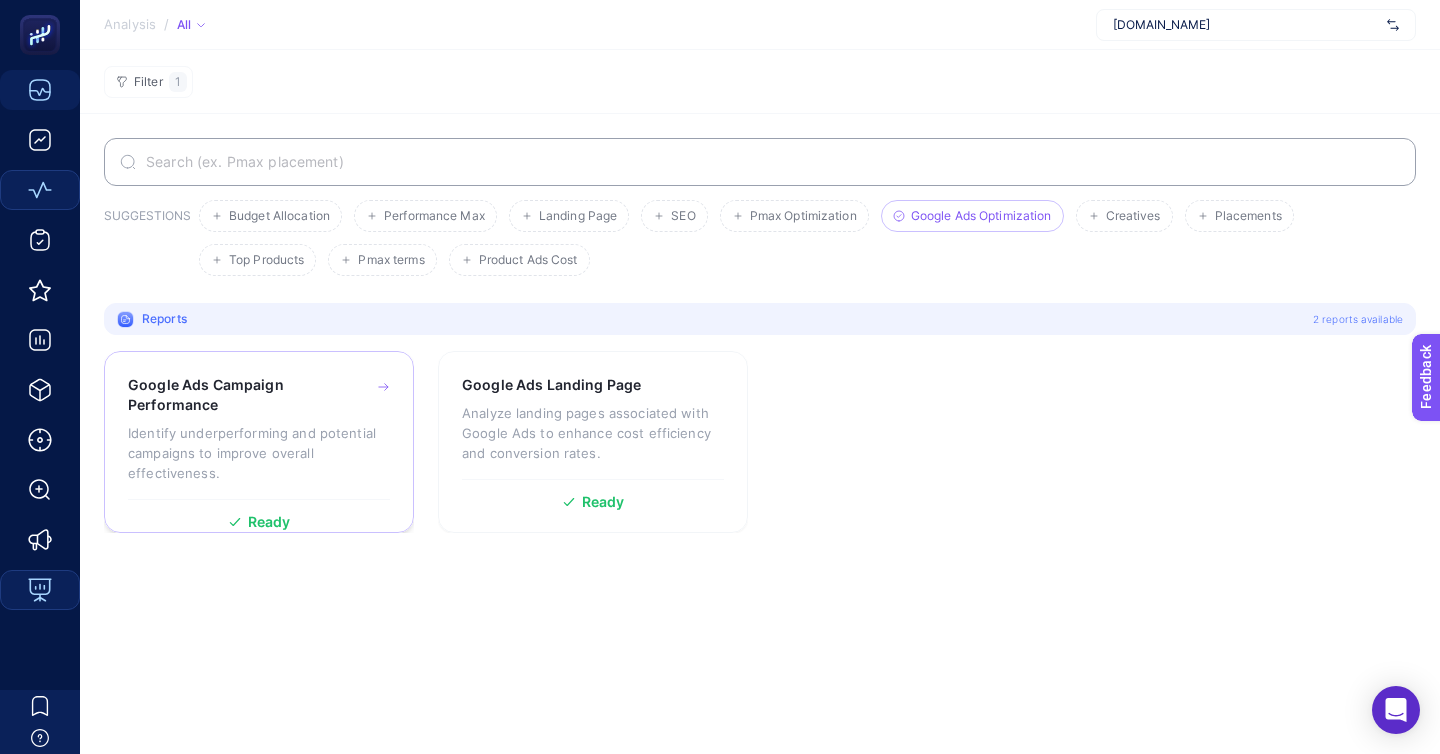click on "Google Ads Campaign Performance Identify underperforming and potential campaigns to improve overall effectiveness." at bounding box center (259, 437) 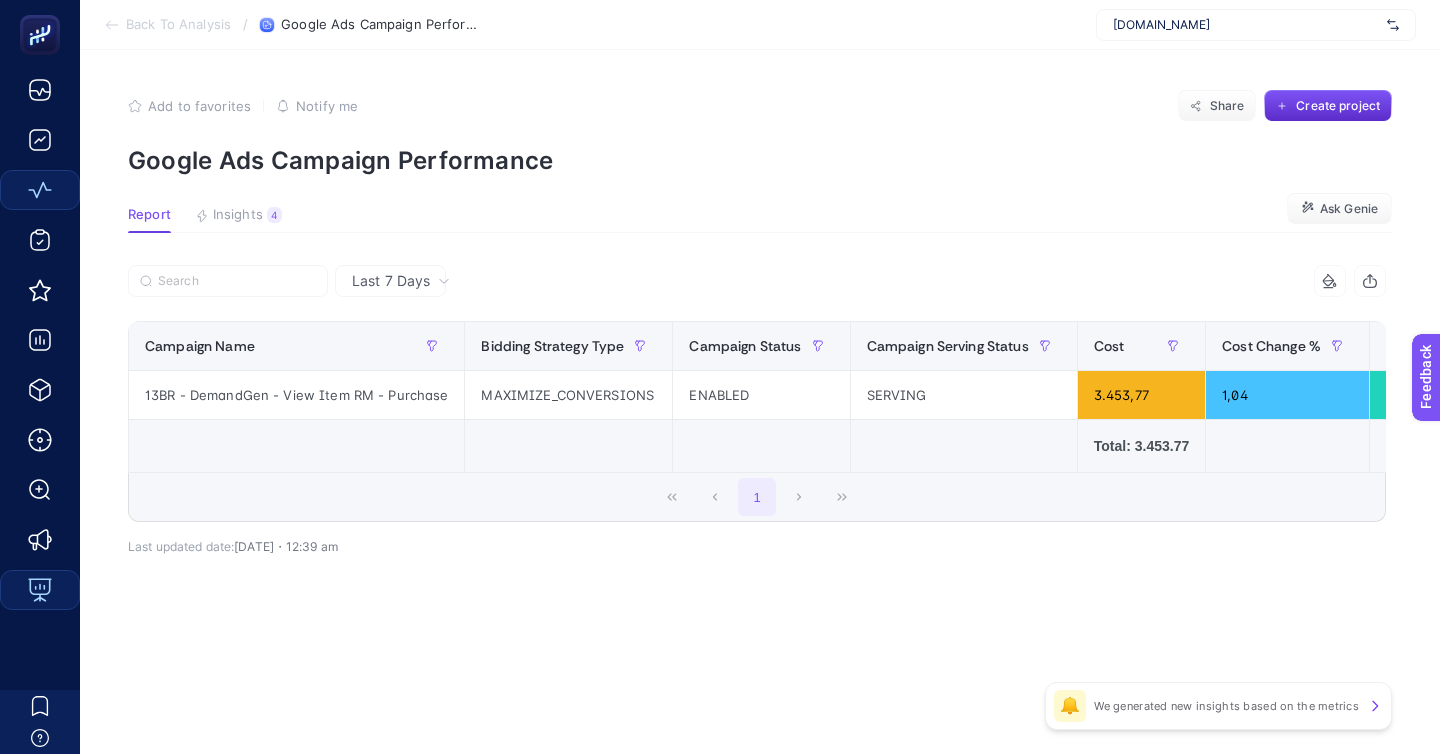 click on "Back To Analysis" at bounding box center [178, 25] 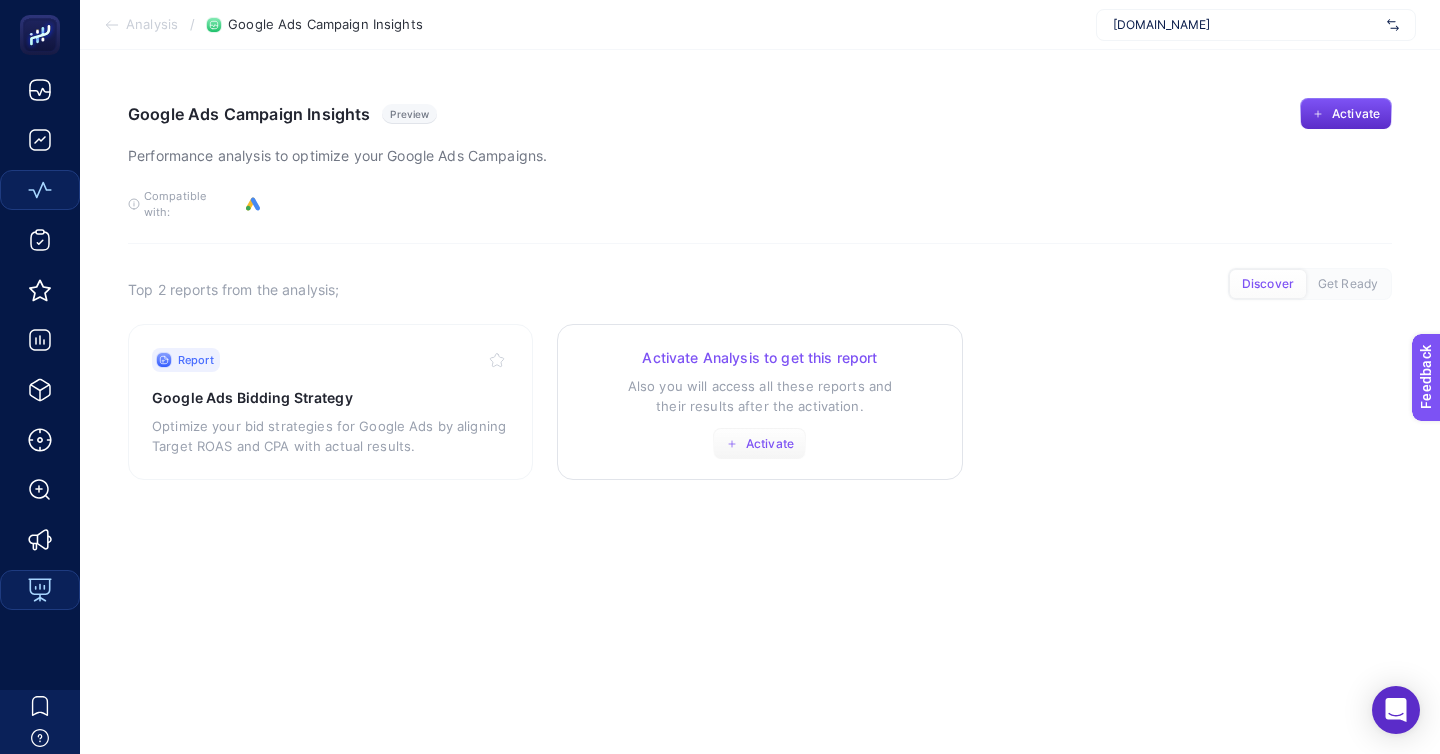 click on "Activate" at bounding box center [759, 444] 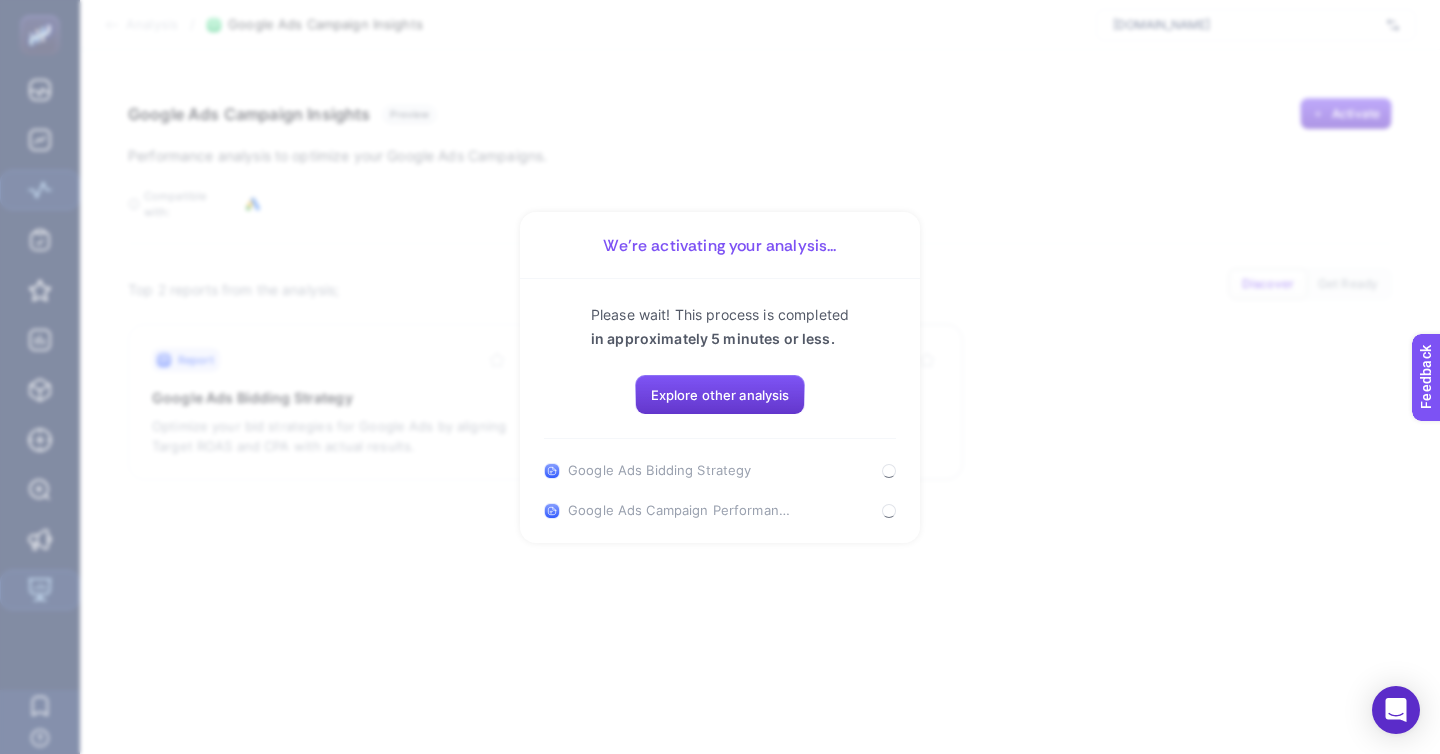 click on "Please wait! This process is completed   in approximately 5 minutes or less.  Explore other analysis Google Ads Bidding Strategy Google Ads Campaign Performance" at bounding box center [720, 411] 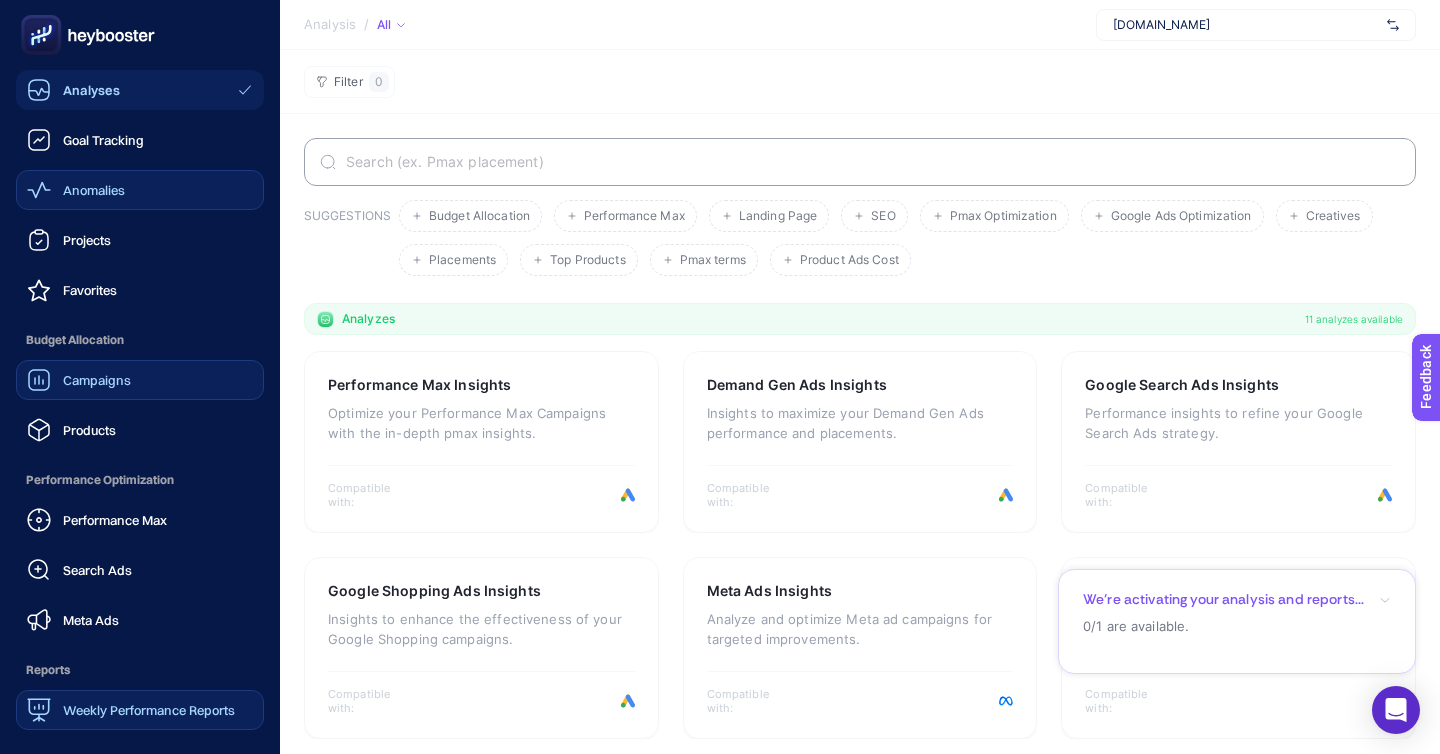 click on "Campaigns" 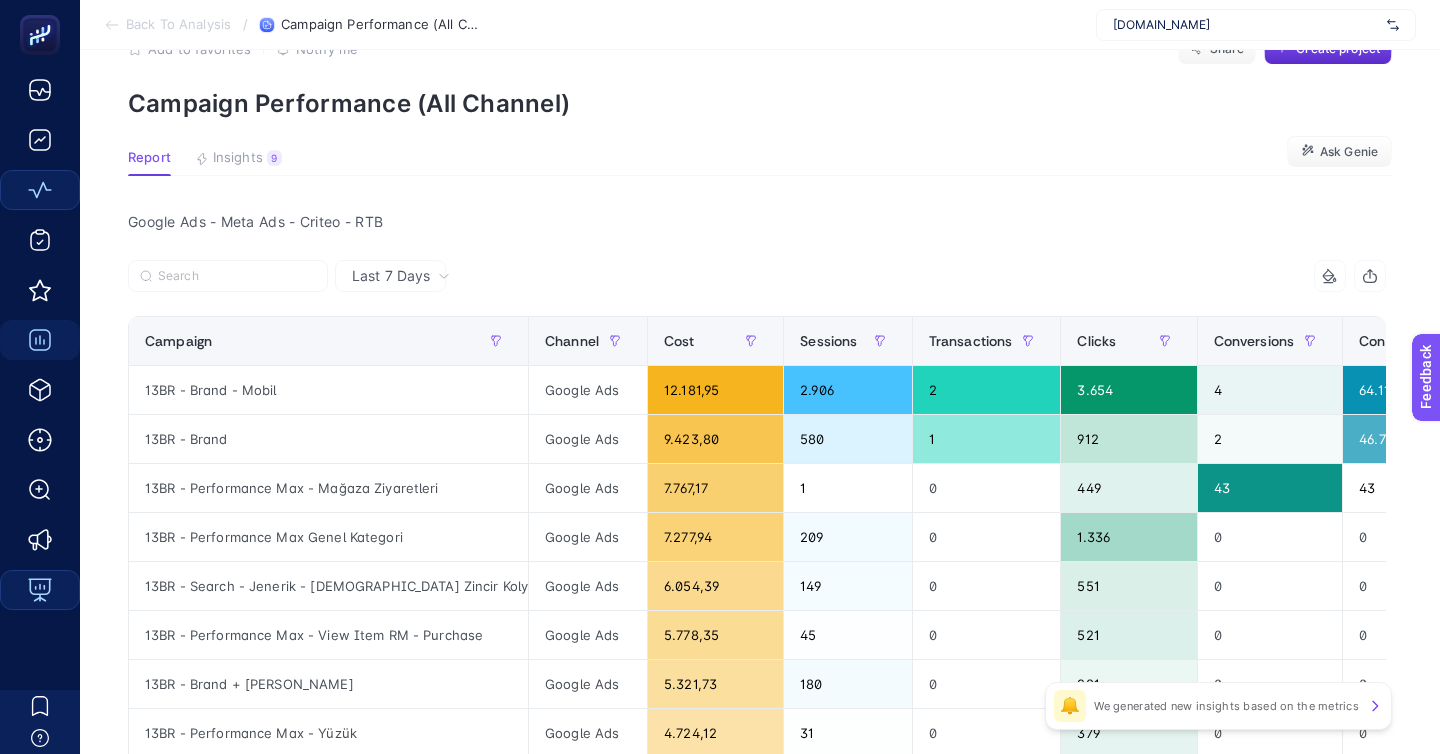 scroll, scrollTop: 54, scrollLeft: 0, axis: vertical 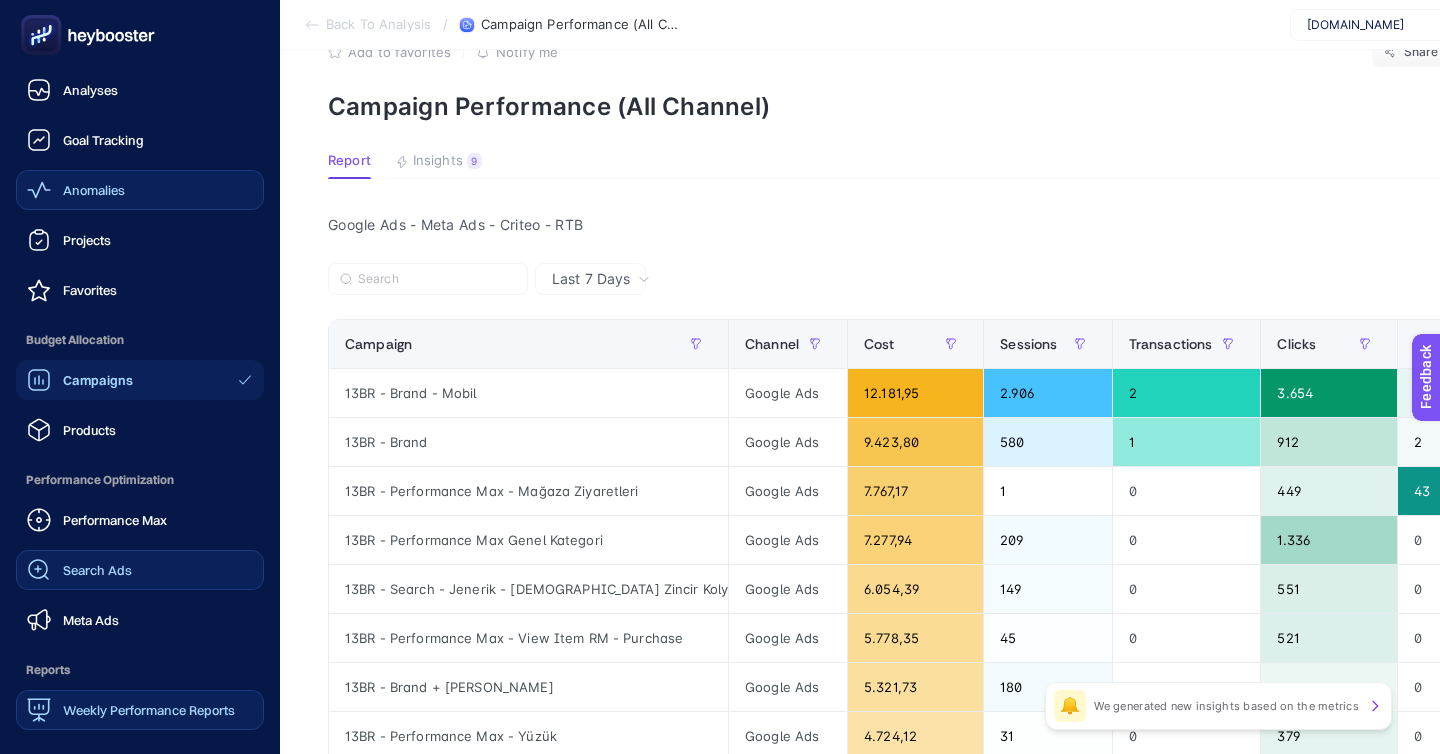 click on "Search Ads" 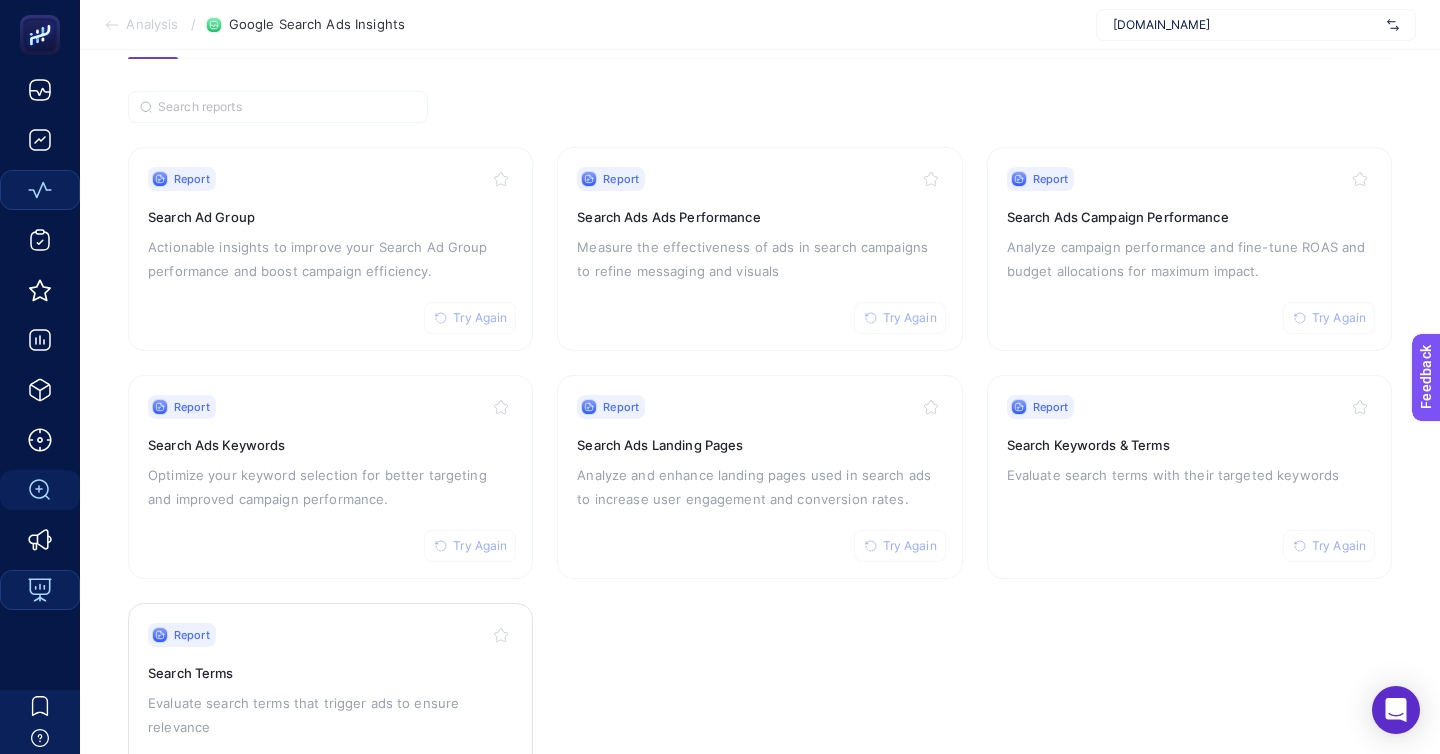 scroll, scrollTop: 153, scrollLeft: 0, axis: vertical 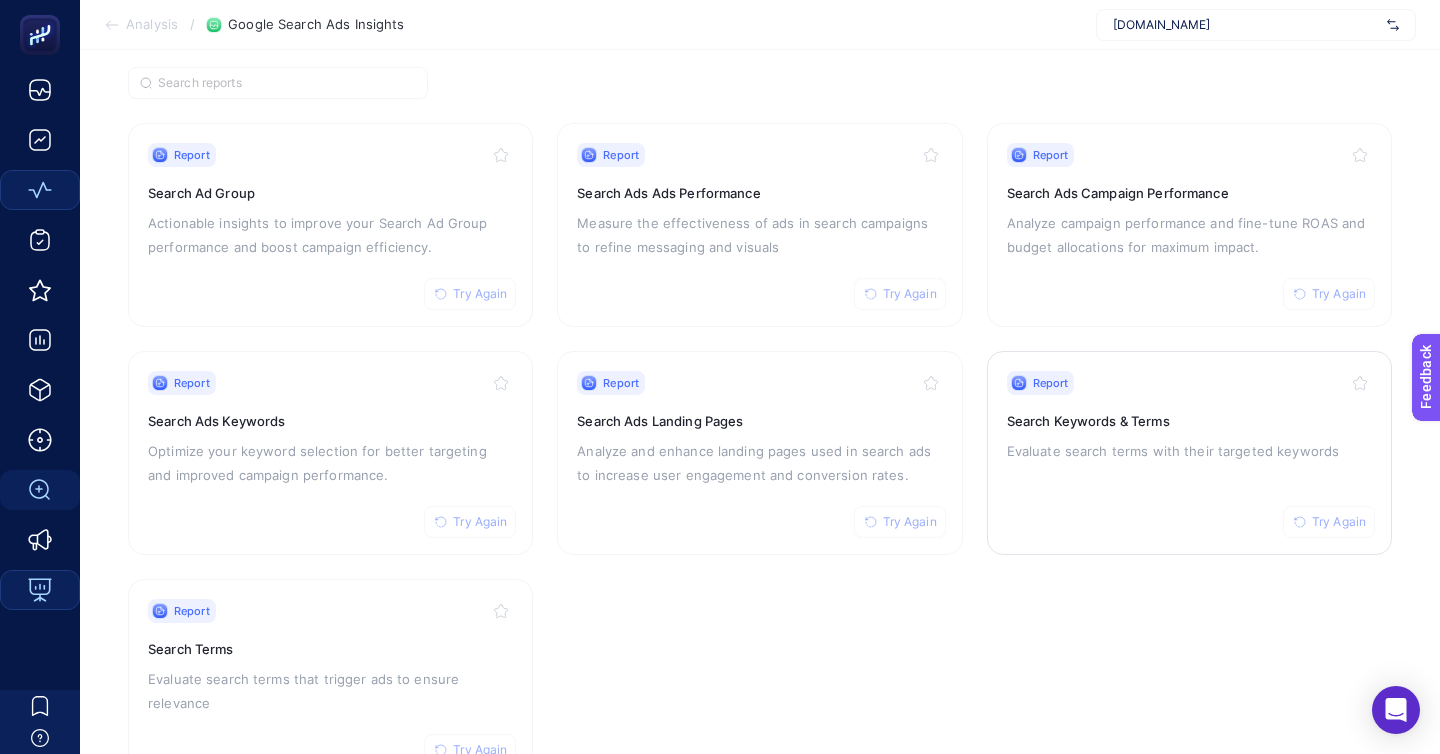 click on "Search Keywords & Terms" at bounding box center [1189, 421] 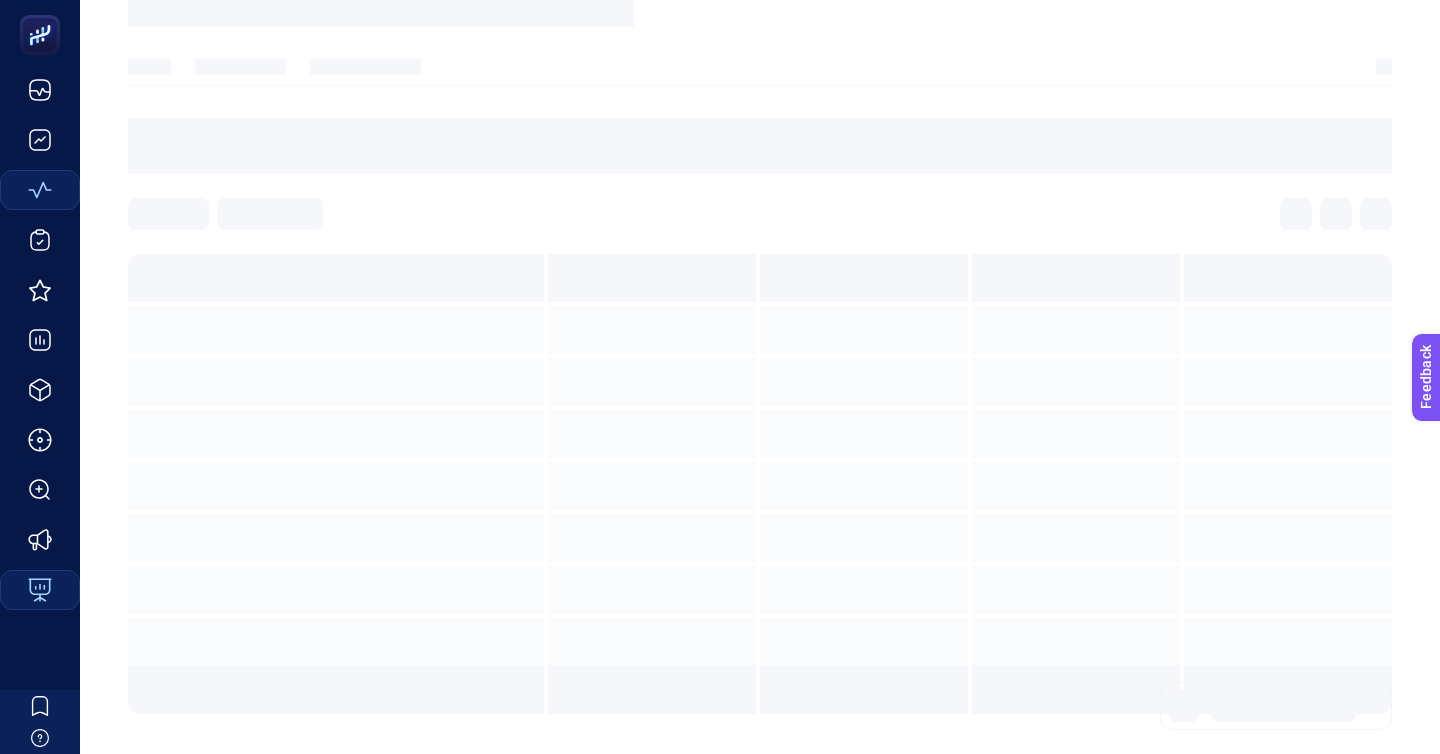 scroll, scrollTop: 0, scrollLeft: 0, axis: both 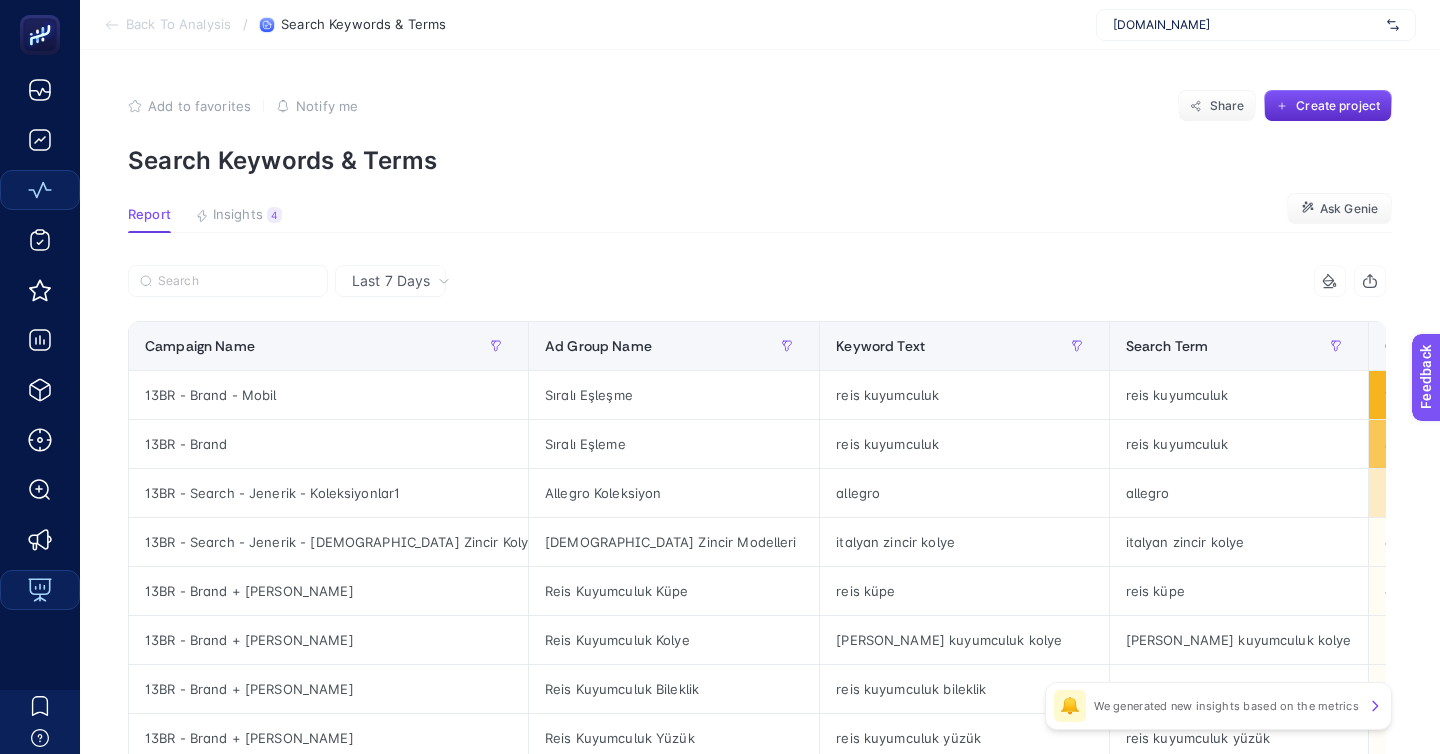 click on "Back To Analysis / Search Keywords & Terms [DOMAIN_NAME]" 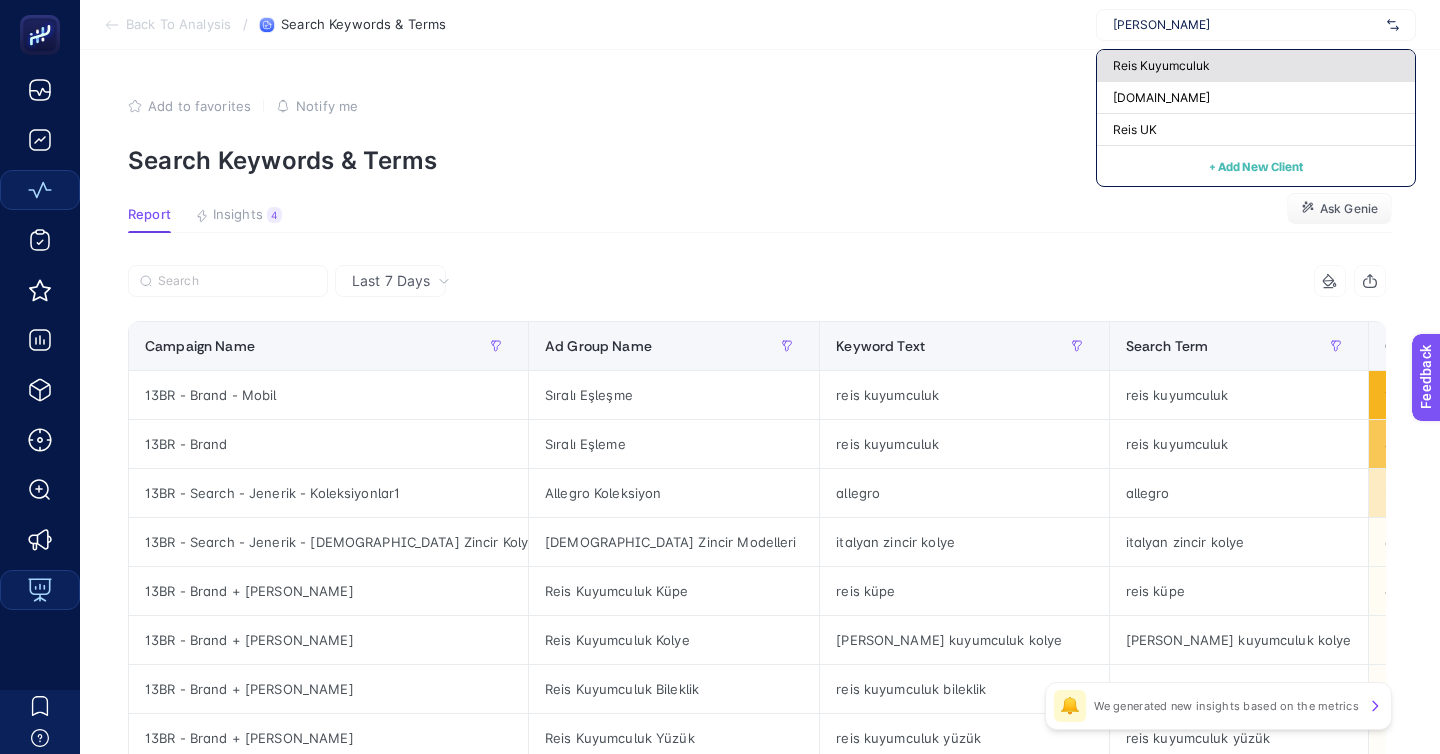 type on "[PERSON_NAME]" 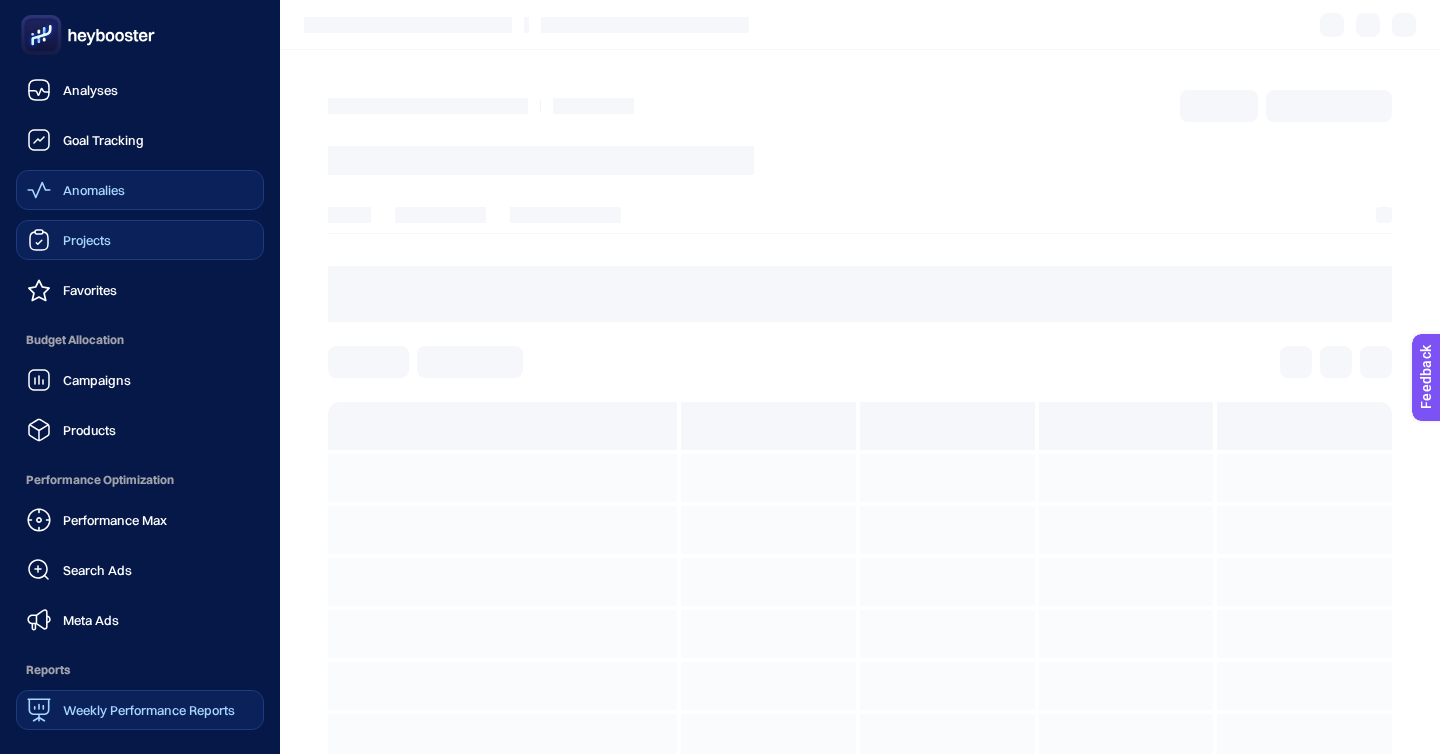 click on "Projects" at bounding box center [140, 240] 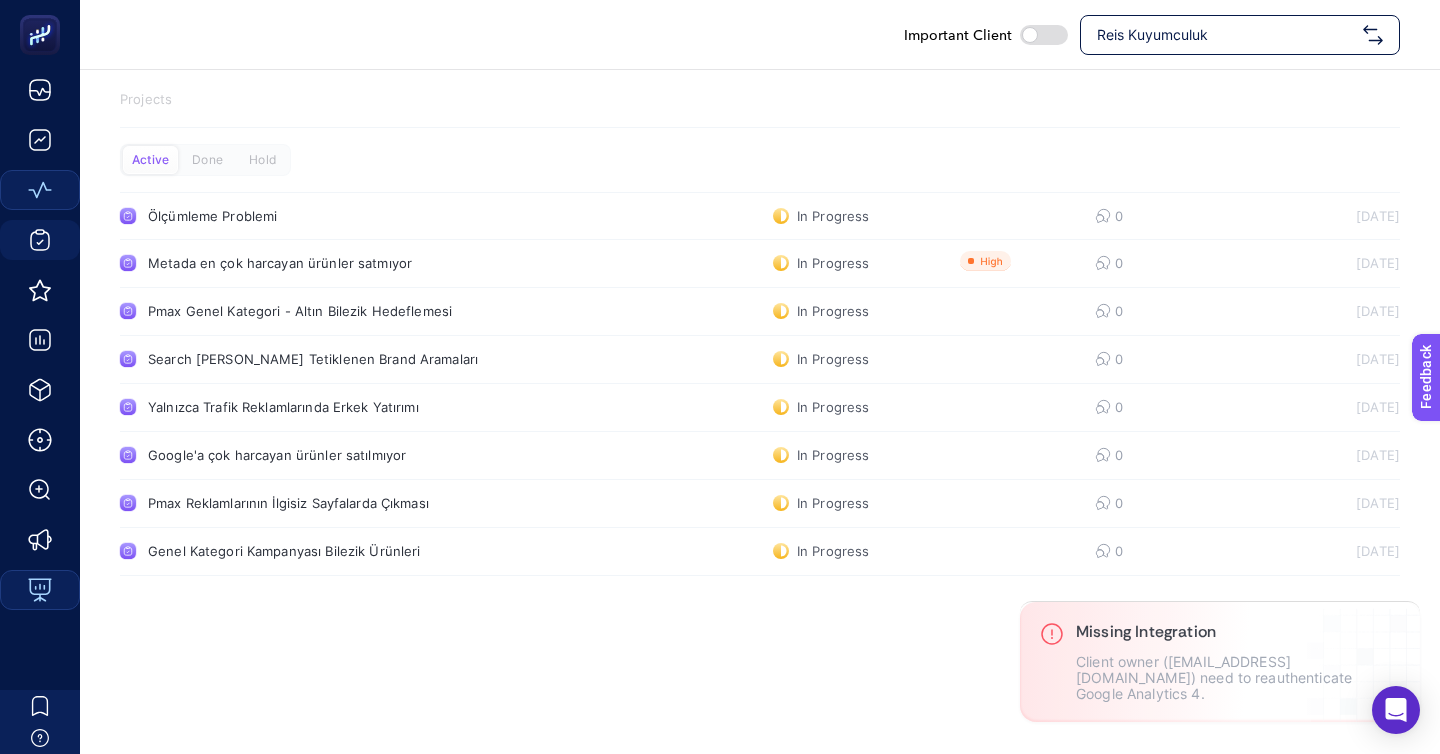 click on "Reis Kuyumculuk" at bounding box center [1226, 35] 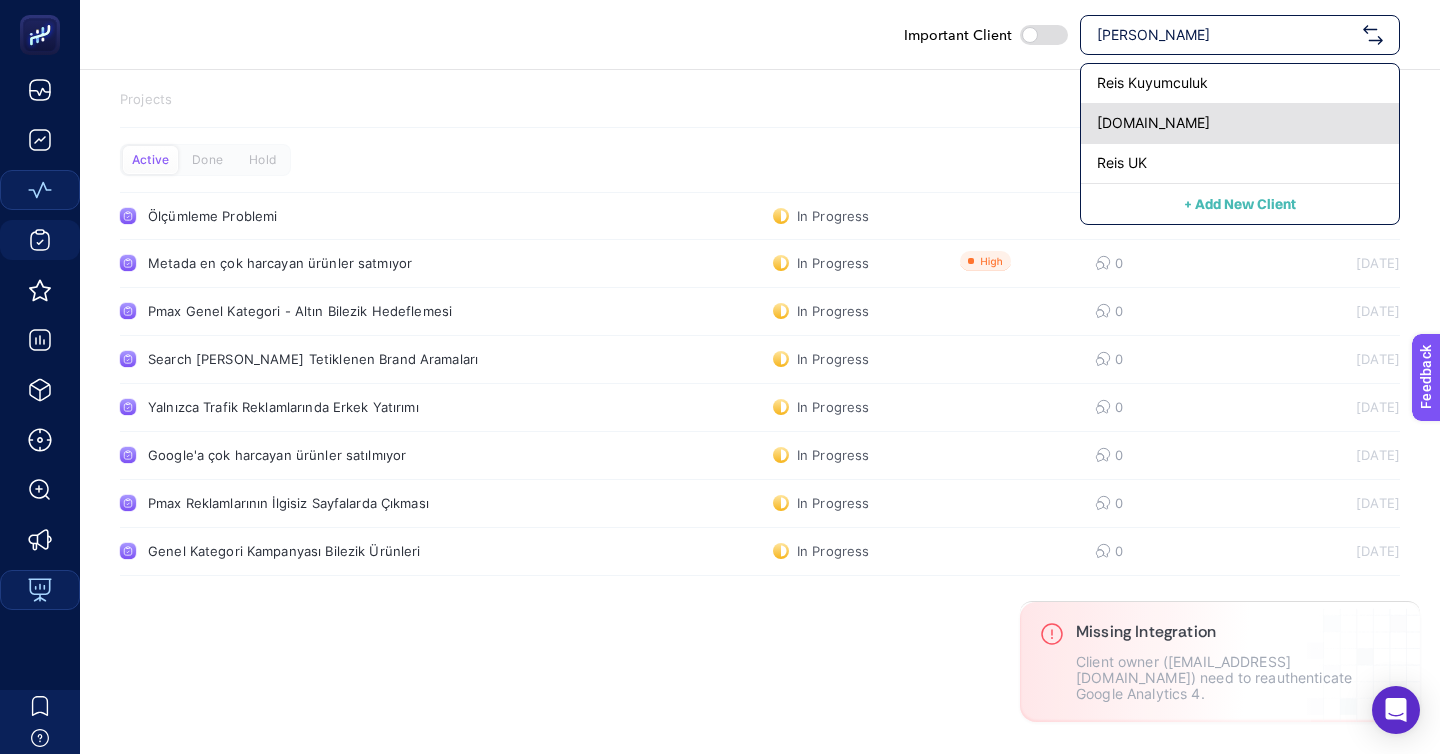type on "[PERSON_NAME]" 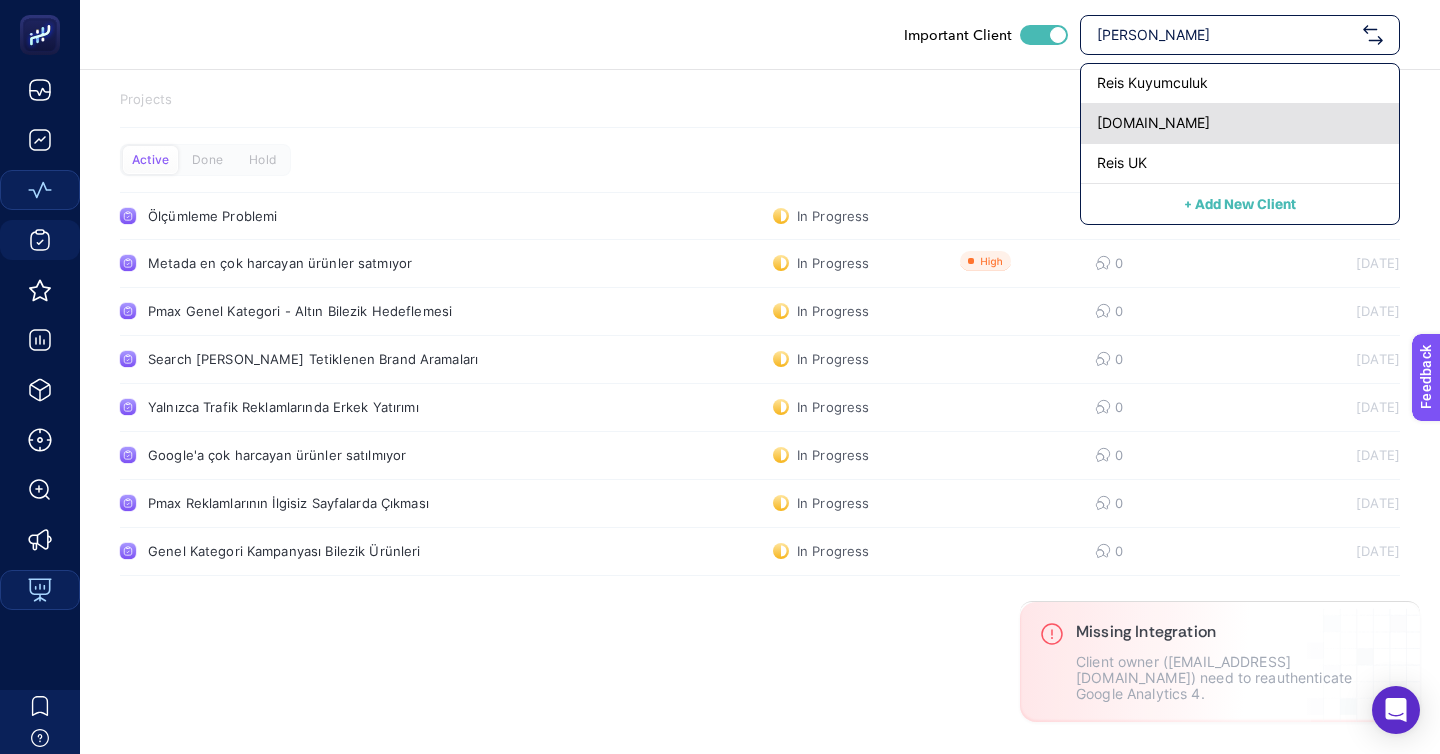 checkbox on "true" 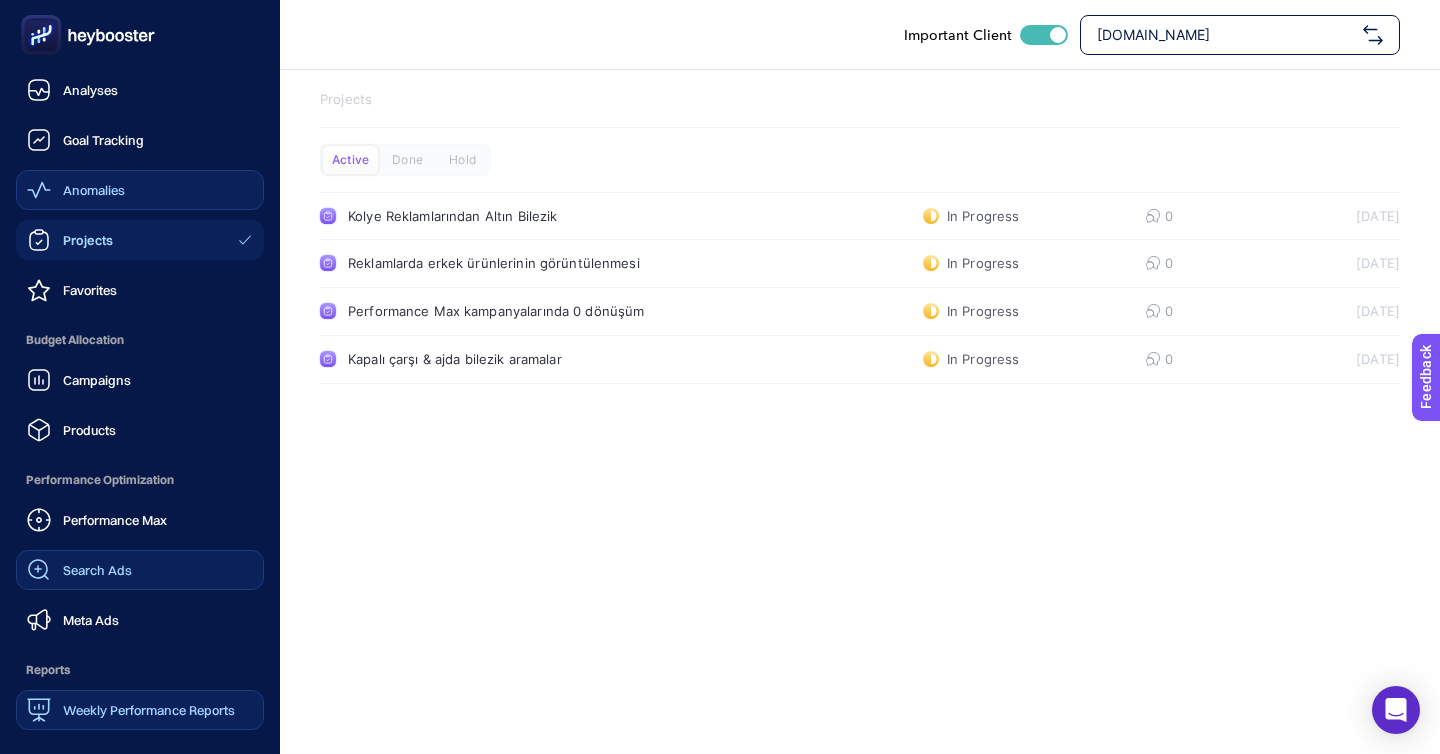 click on "Search Ads" 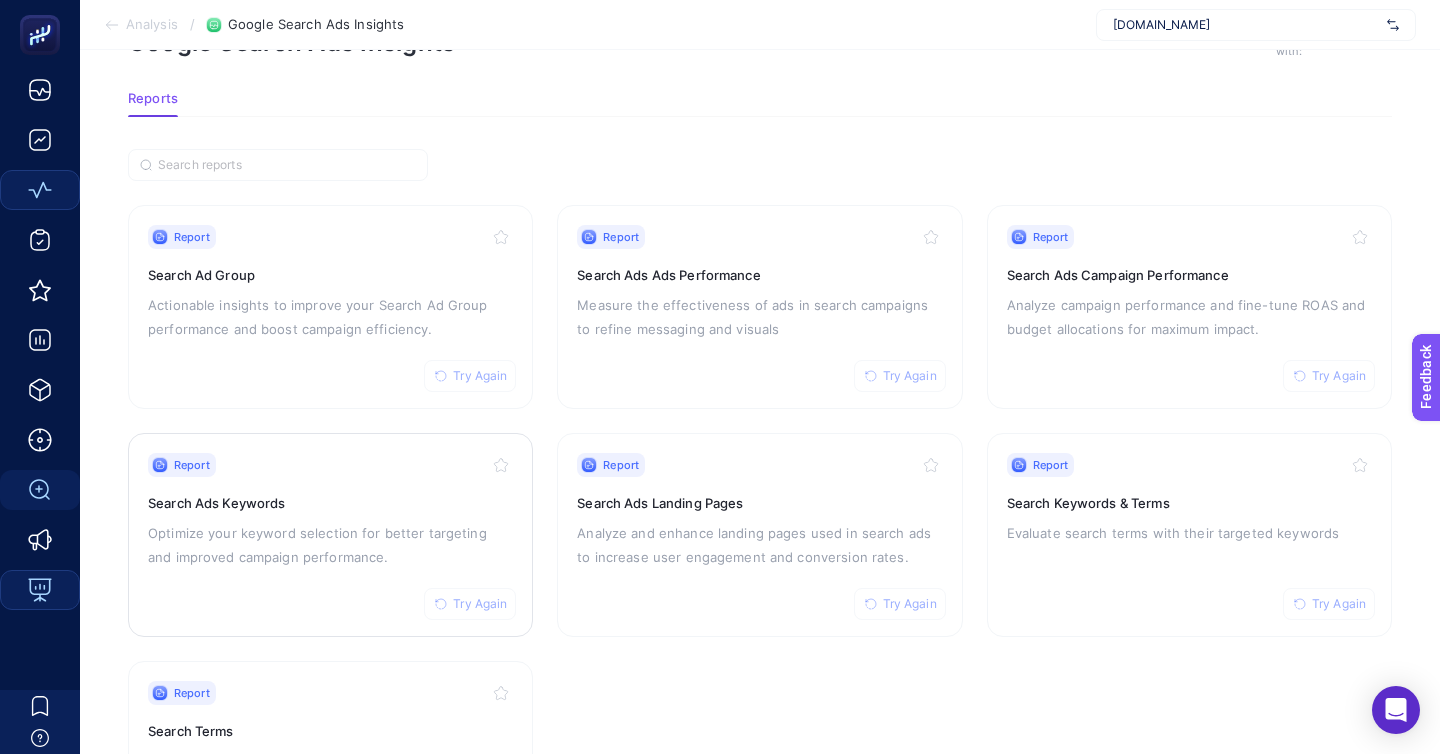 scroll, scrollTop: 130, scrollLeft: 0, axis: vertical 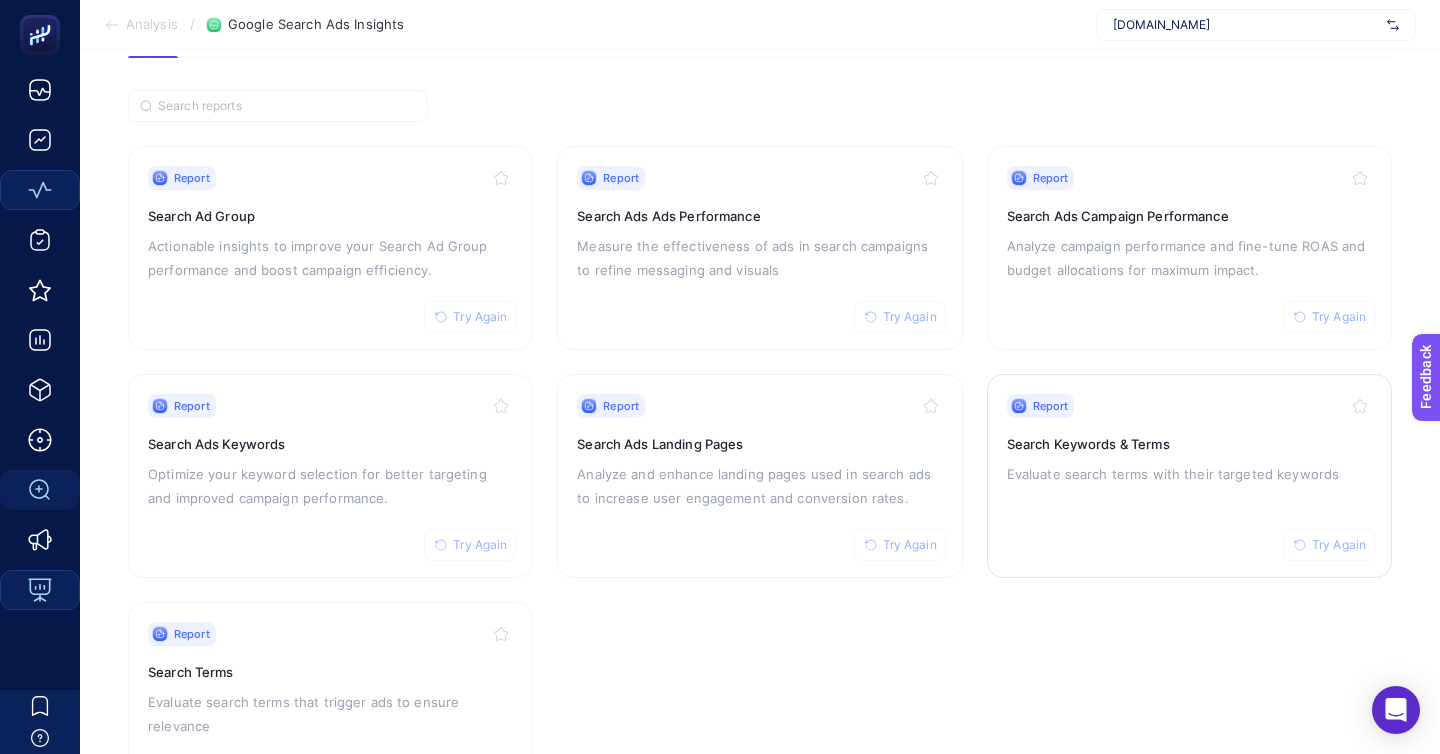 click on "Report Try Again Search Keywords & Terms Evaluate search terms with their targeted keywords" at bounding box center [1189, 476] 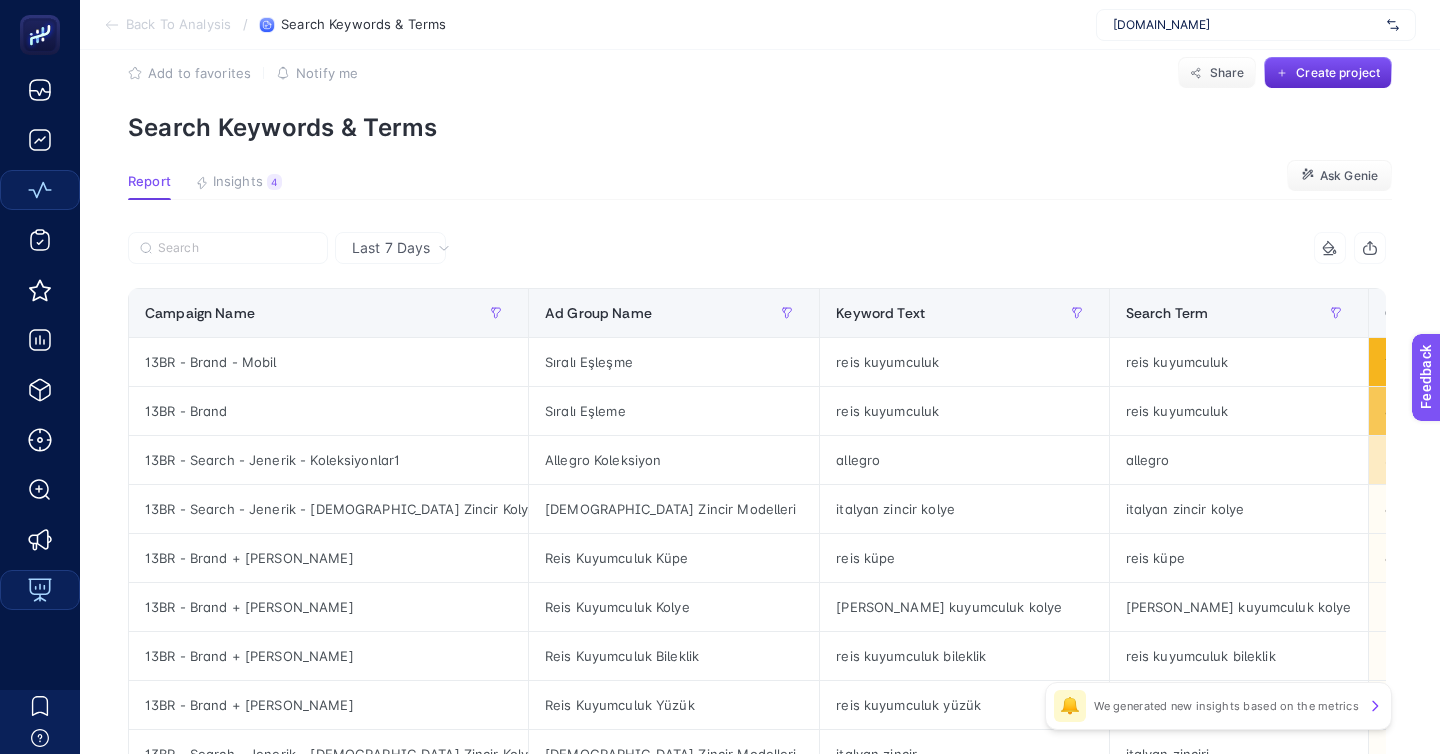 scroll, scrollTop: 0, scrollLeft: 0, axis: both 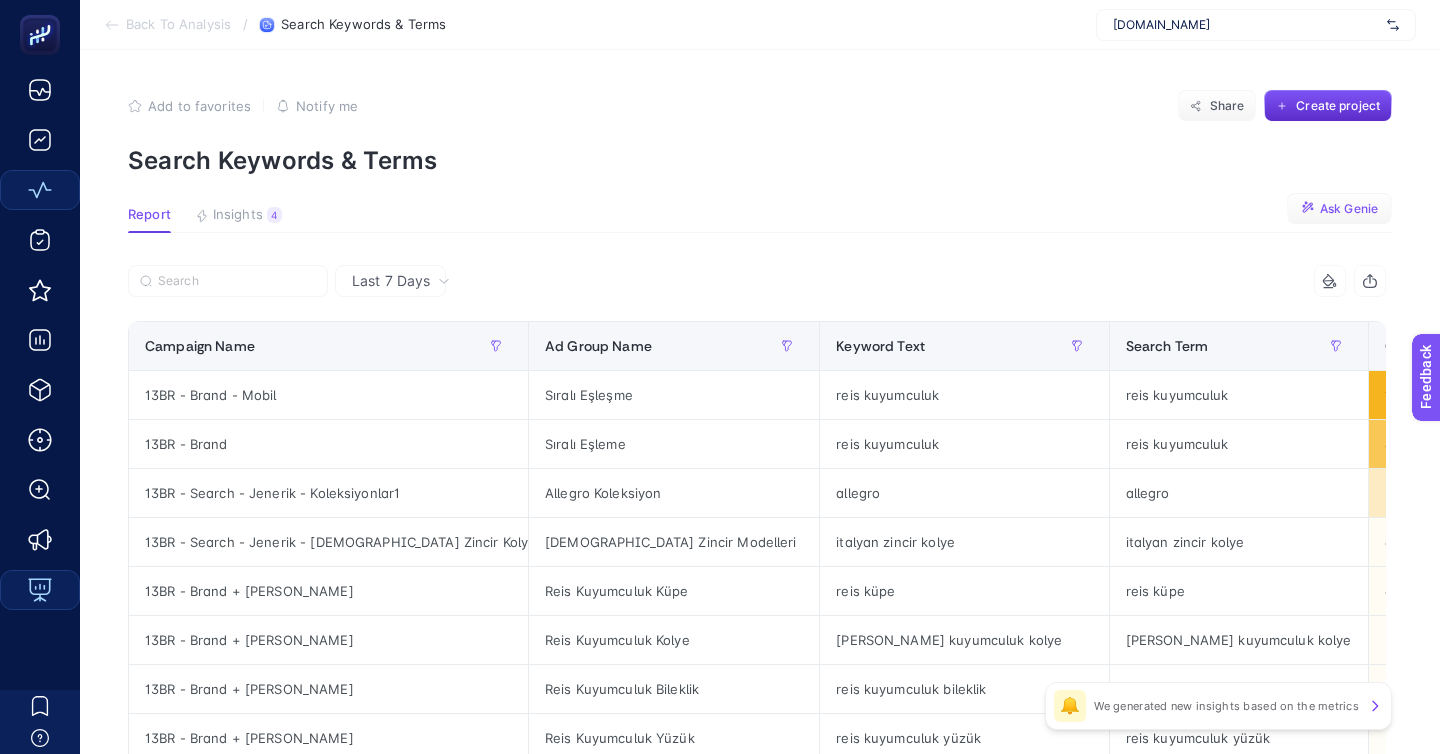 click 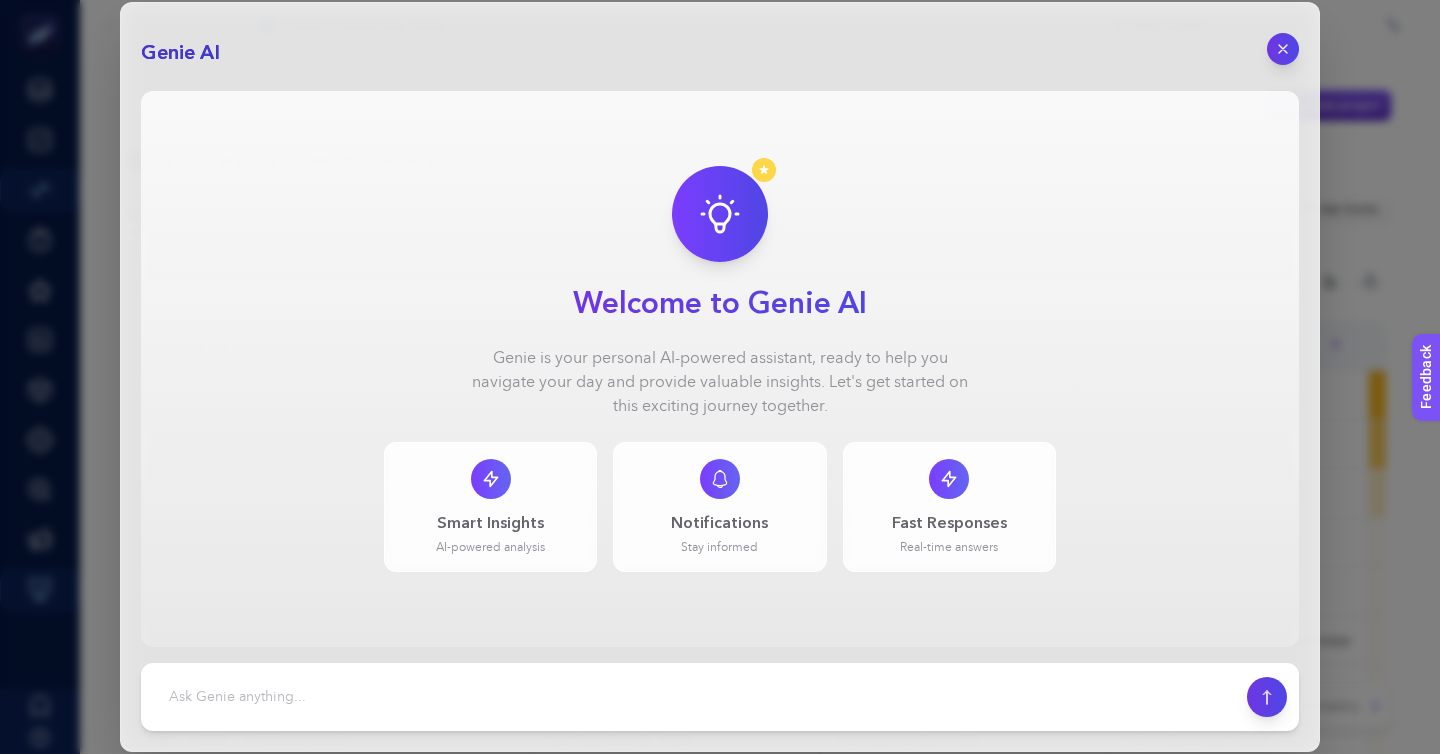 type 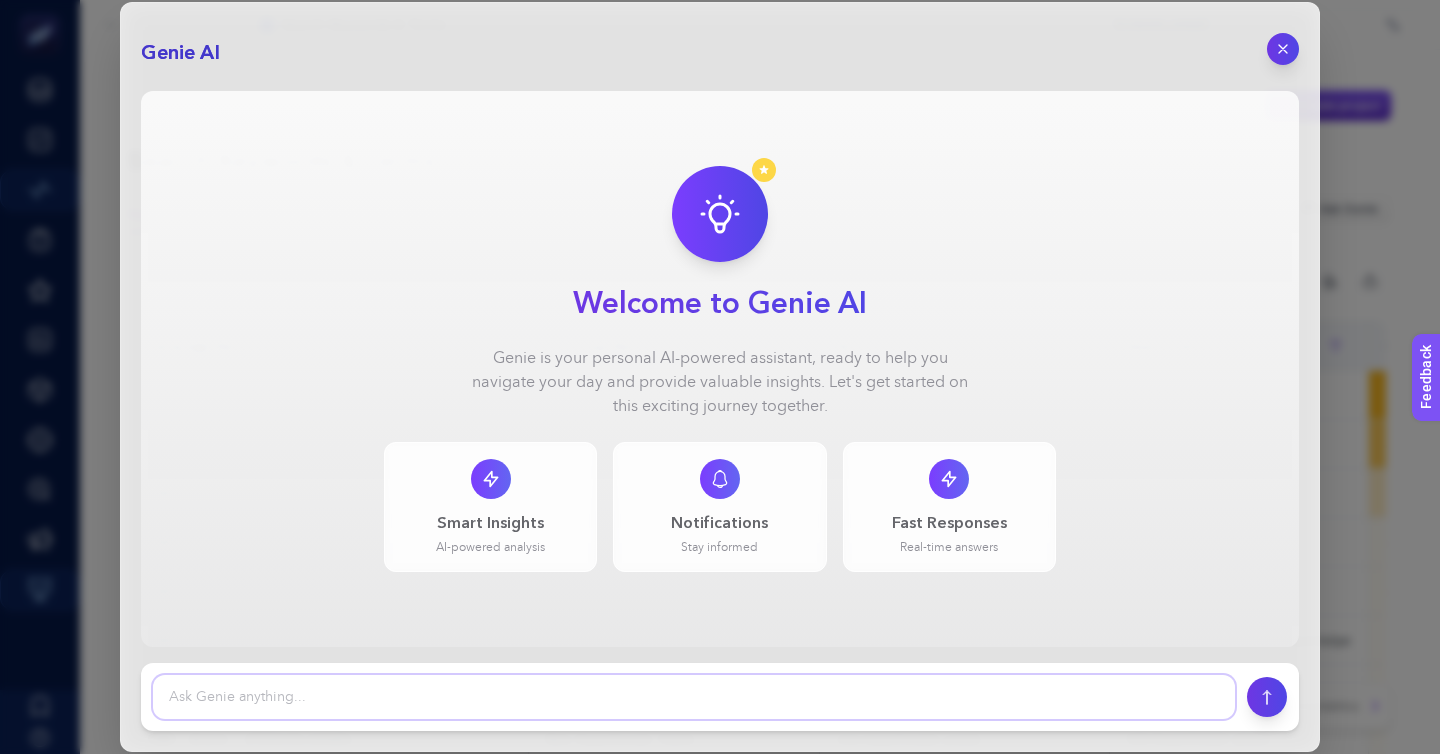 click at bounding box center [694, 697] 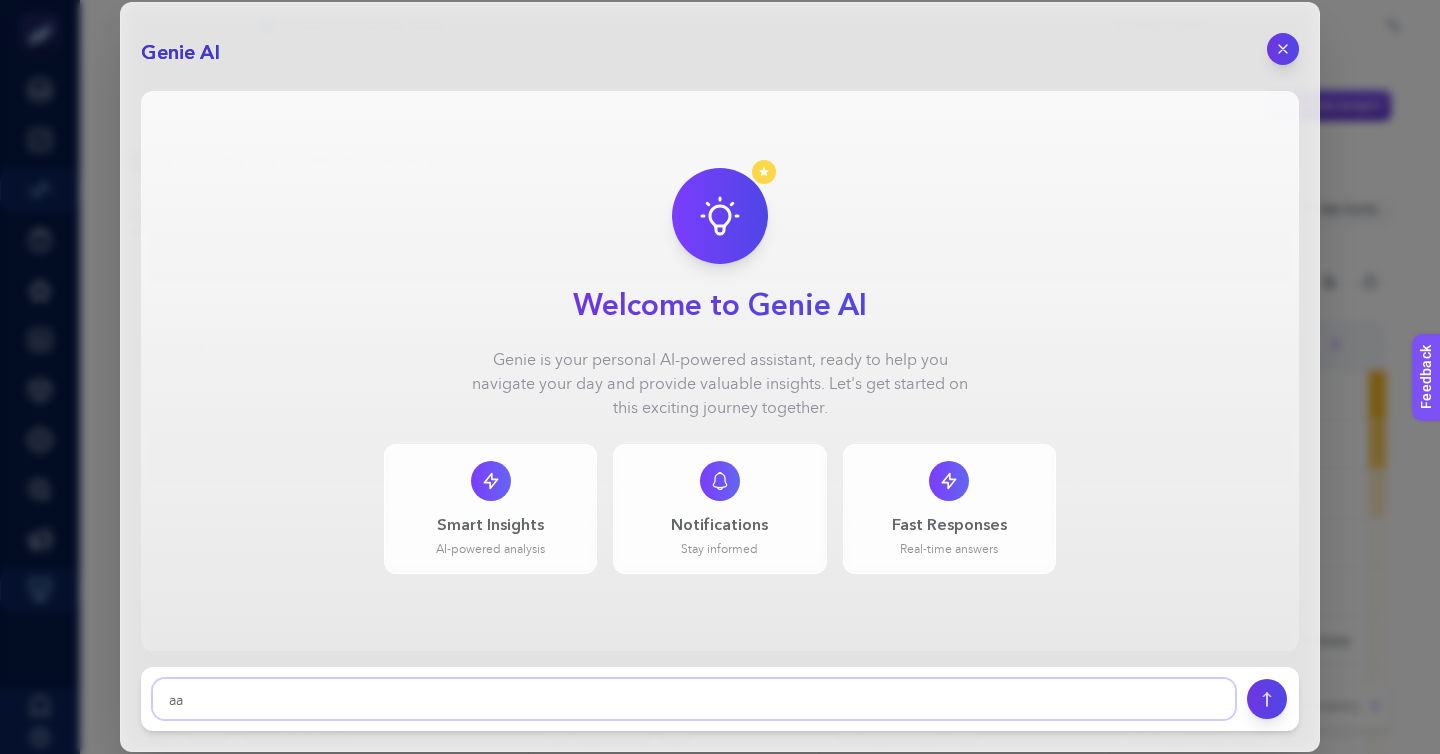 type on "a" 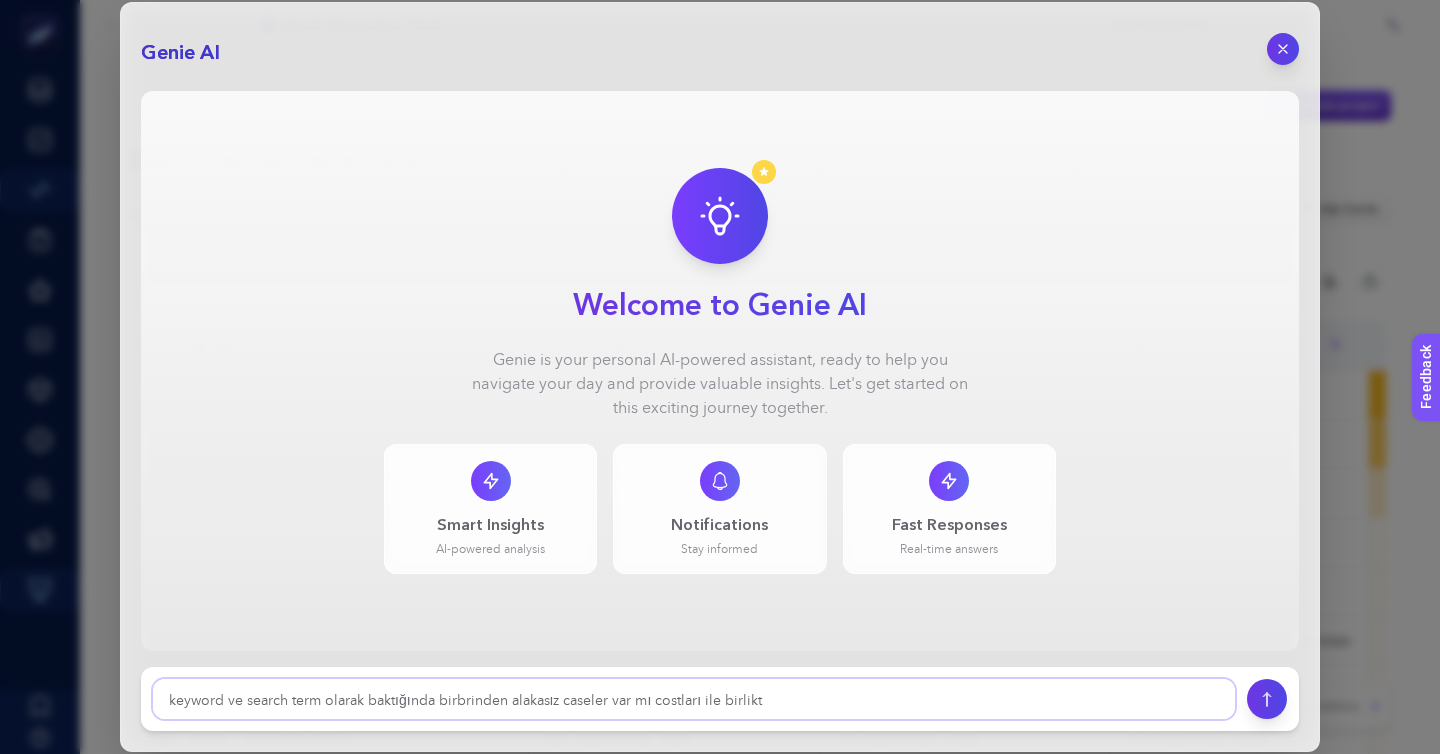 type on "keyword ve search term olarak baktığında birbrinden alakasız caseler var mı costları ile birlikte" 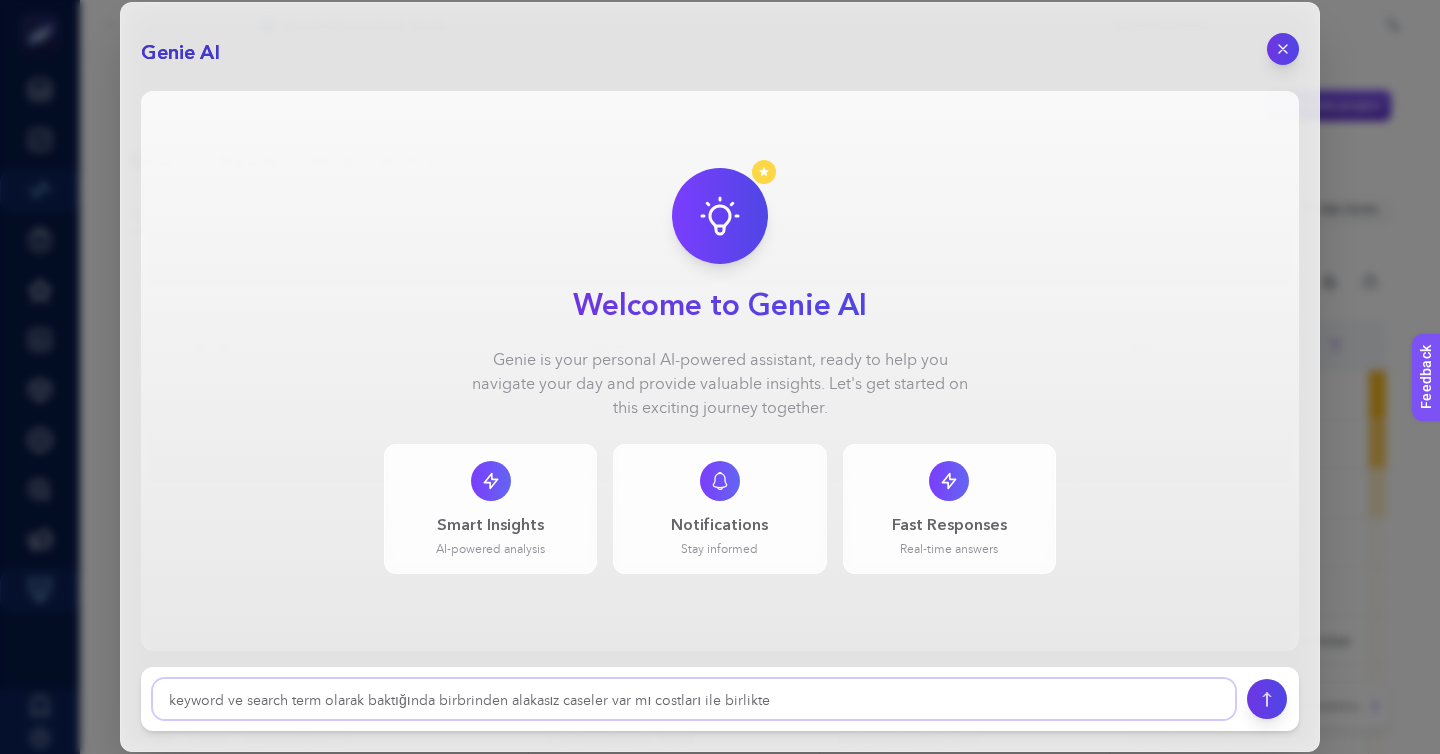 type 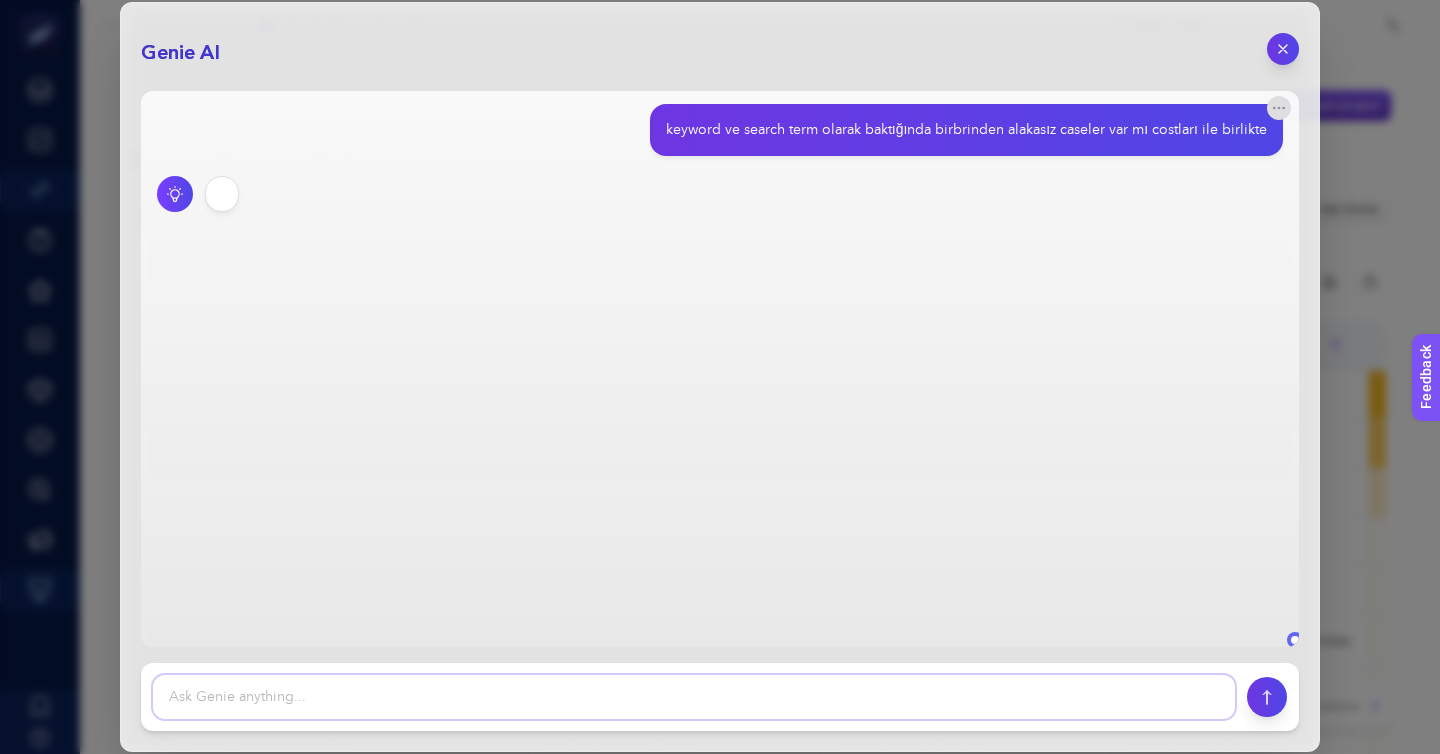 scroll, scrollTop: 0, scrollLeft: 0, axis: both 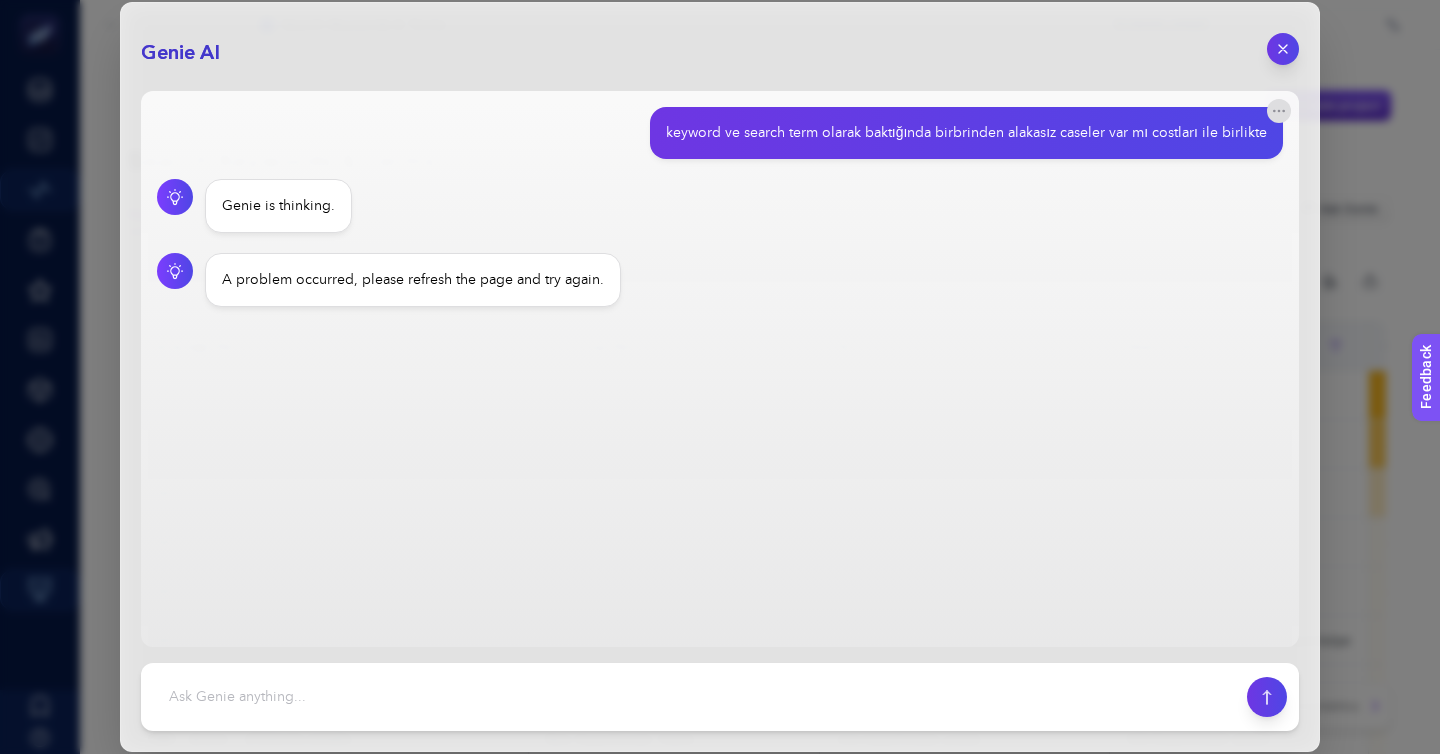 click on "keyword ve search term olarak baktığında birbrinden alakasız caseler var mı costları ile birlikte" at bounding box center (966, 133) 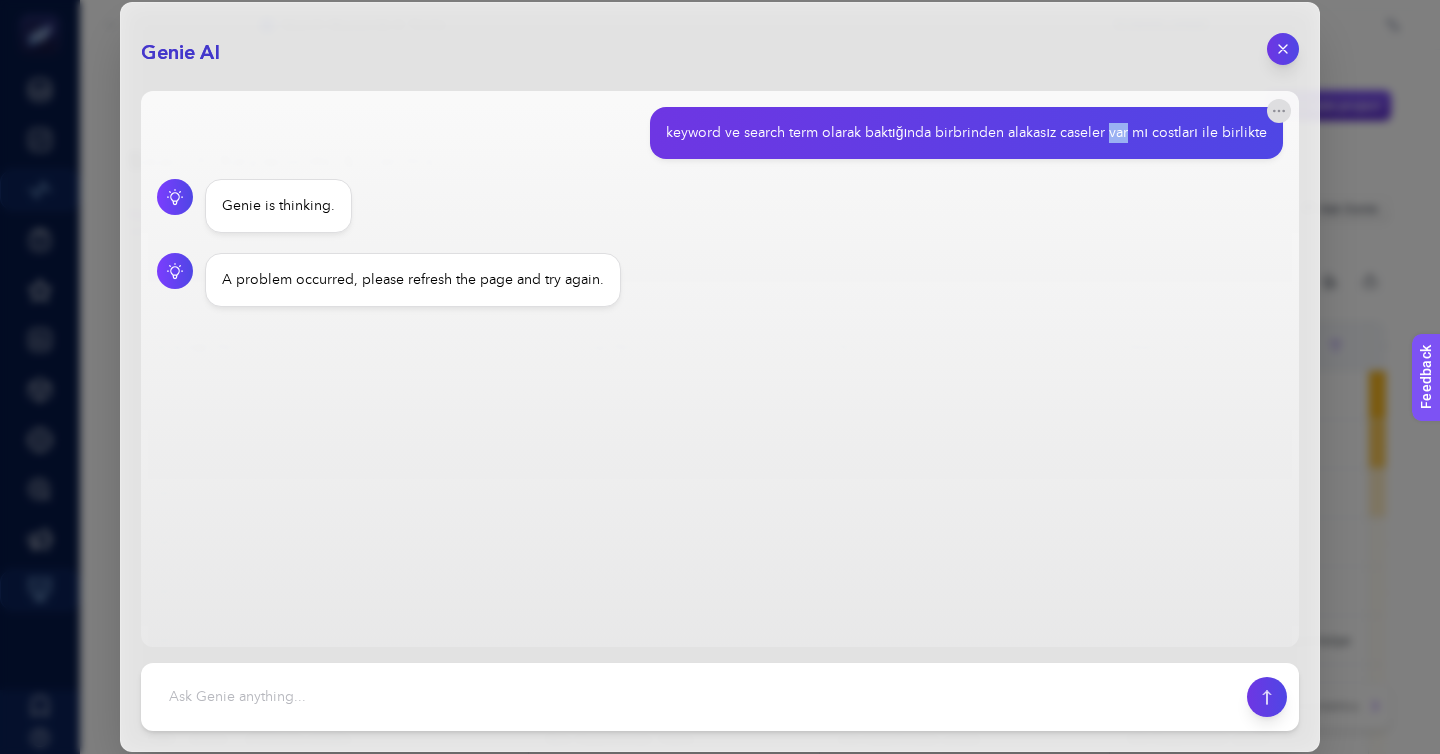 click on "keyword ve search term olarak baktığında birbrinden alakasız caseler var mı costları ile birlikte" at bounding box center (966, 133) 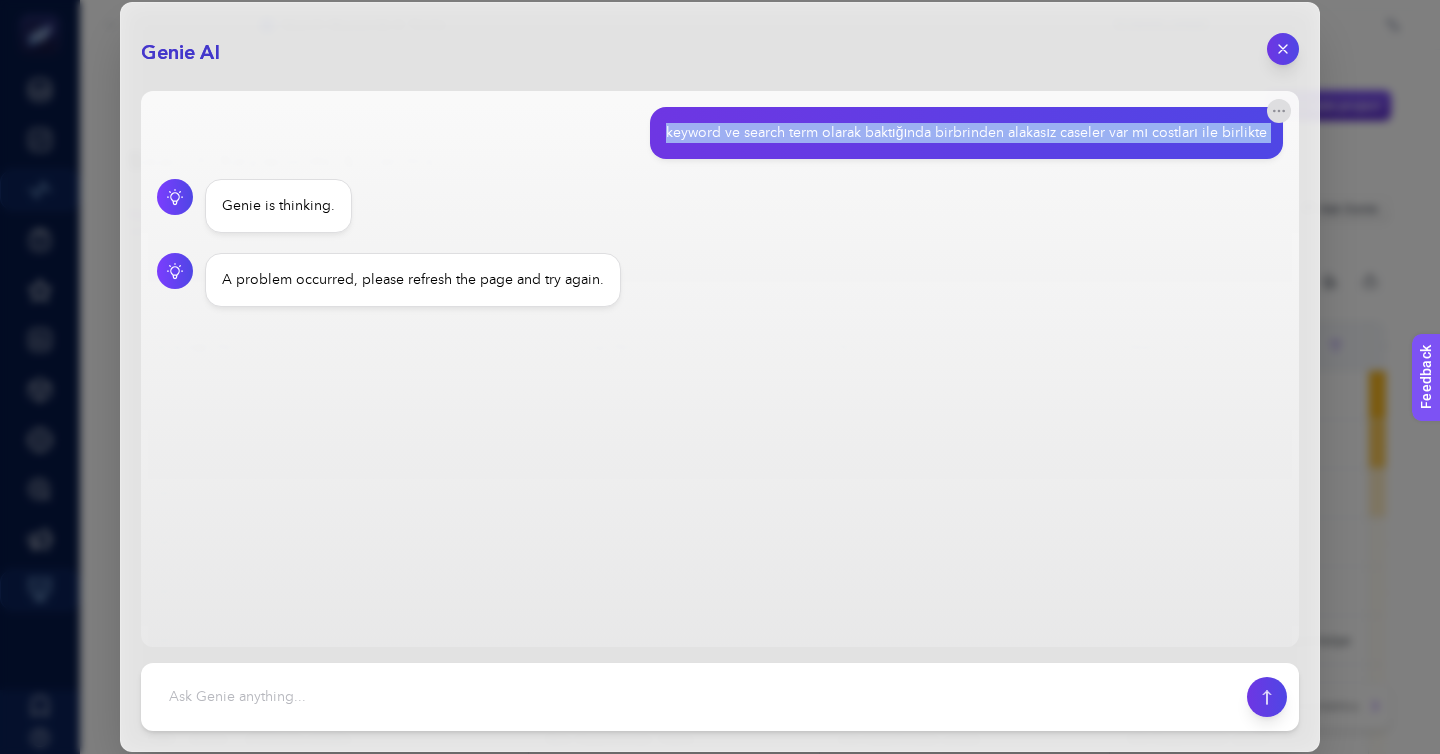 click on "keyword ve search term olarak baktığında birbrinden alakasız caseler var mı costları ile birlikte" at bounding box center [966, 133] 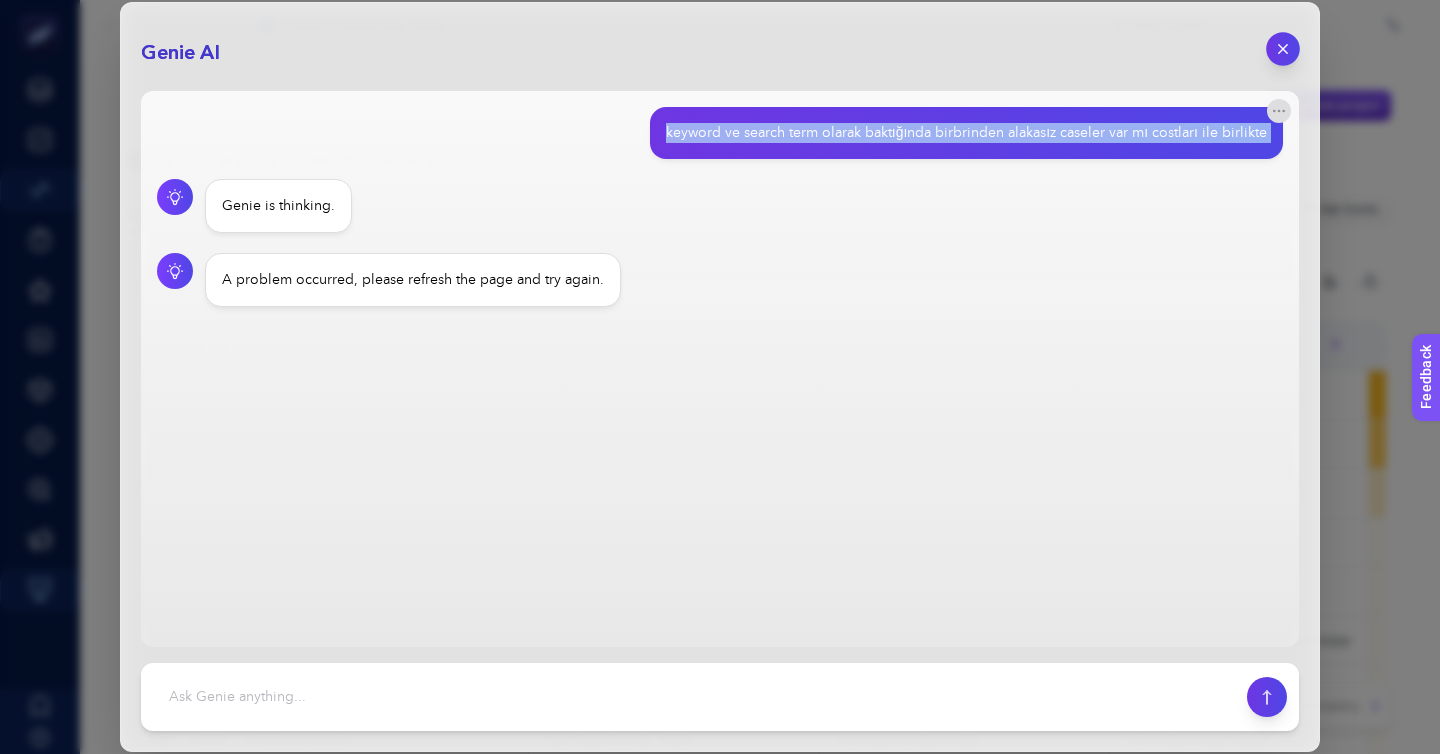 click 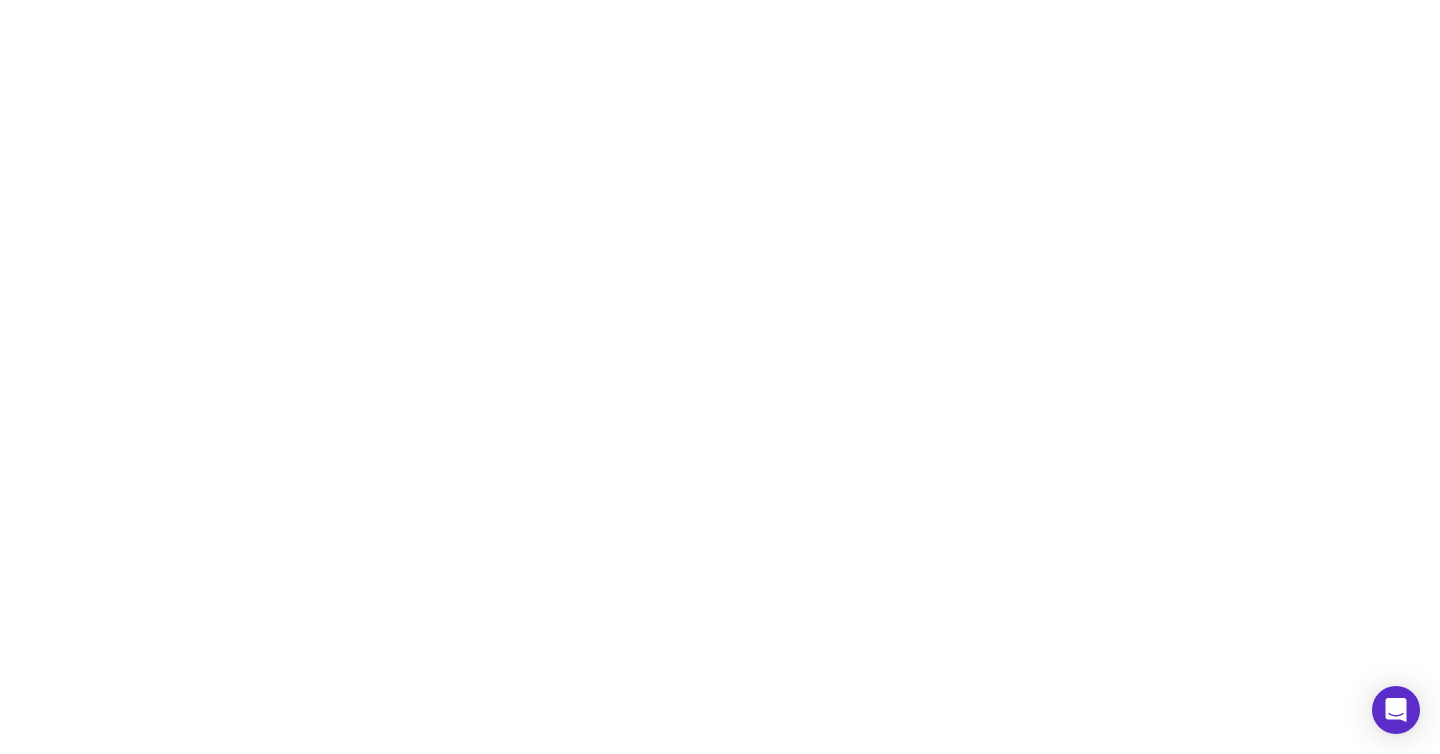 scroll, scrollTop: 0, scrollLeft: 0, axis: both 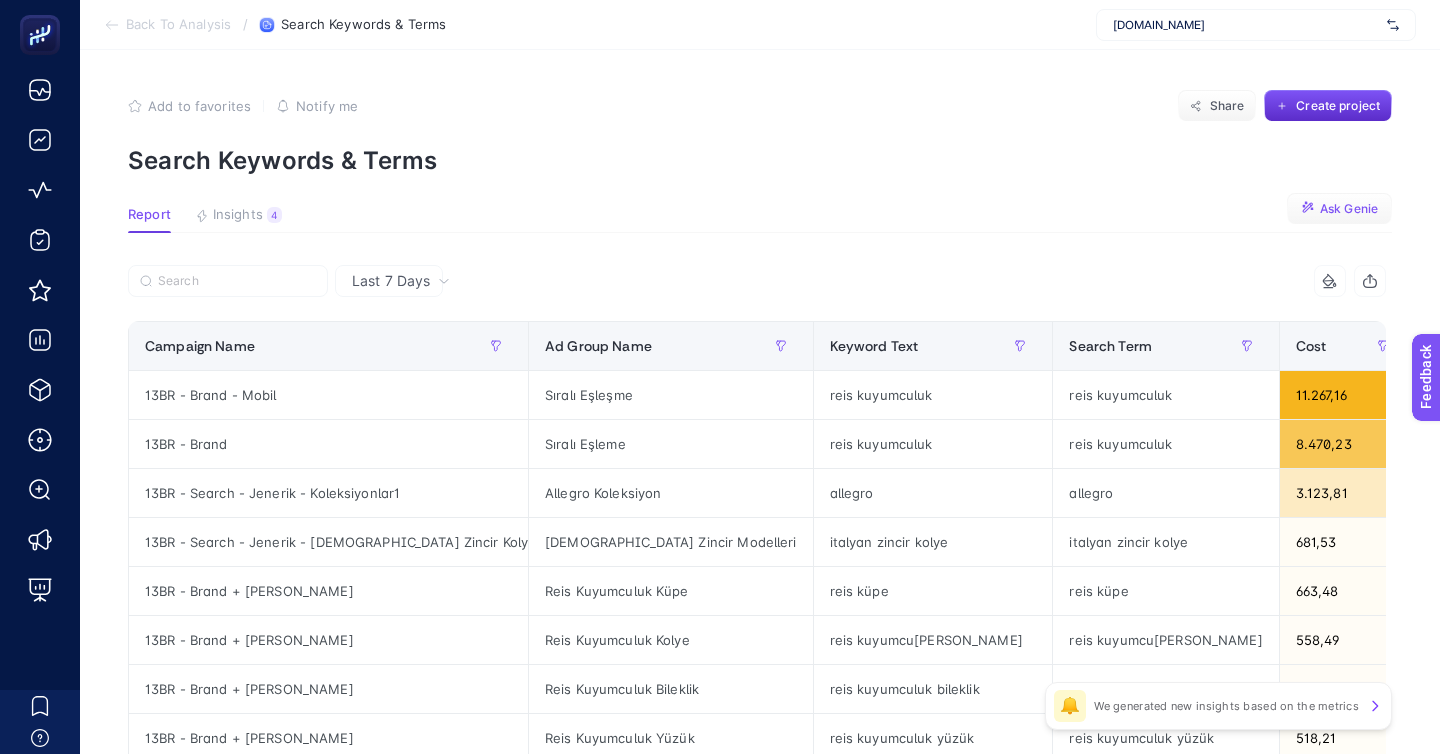 click on "Ask Genie" 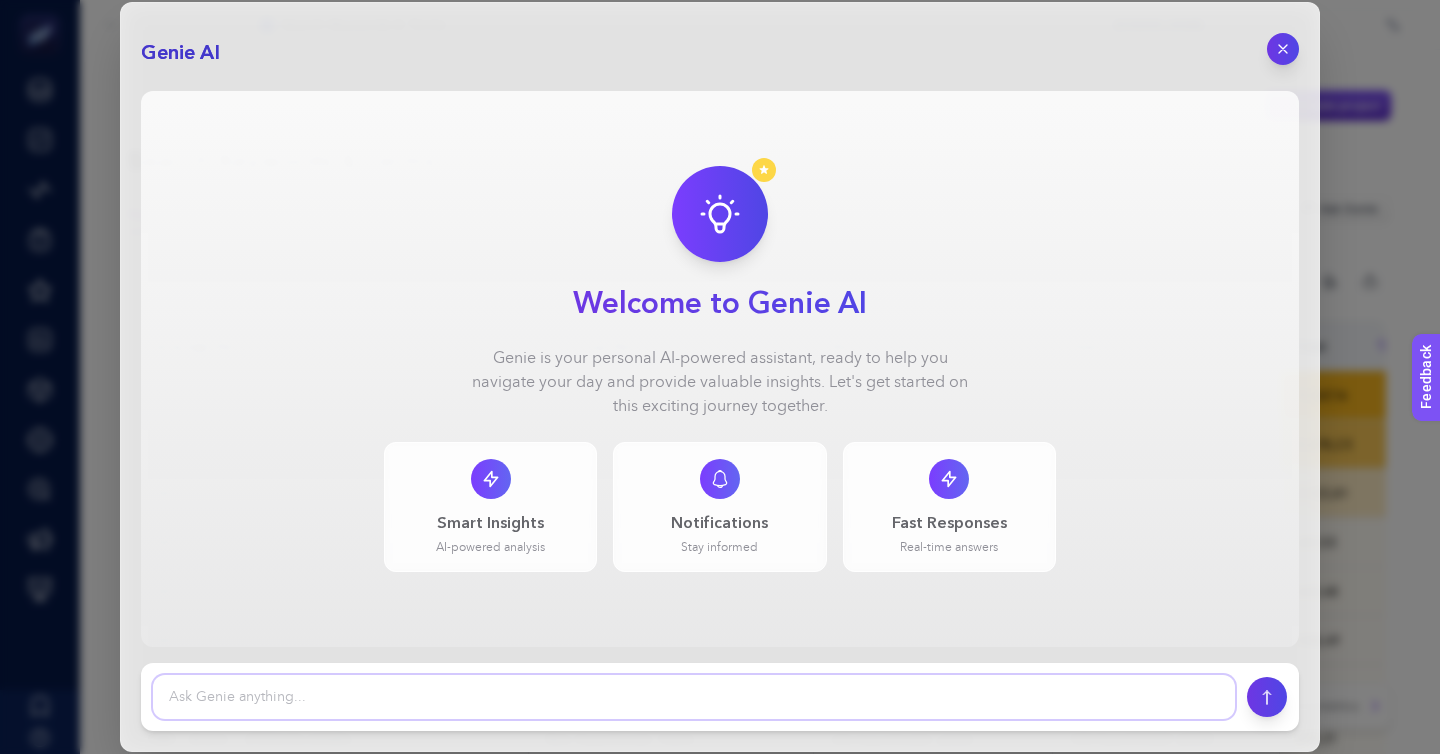 click at bounding box center [694, 697] 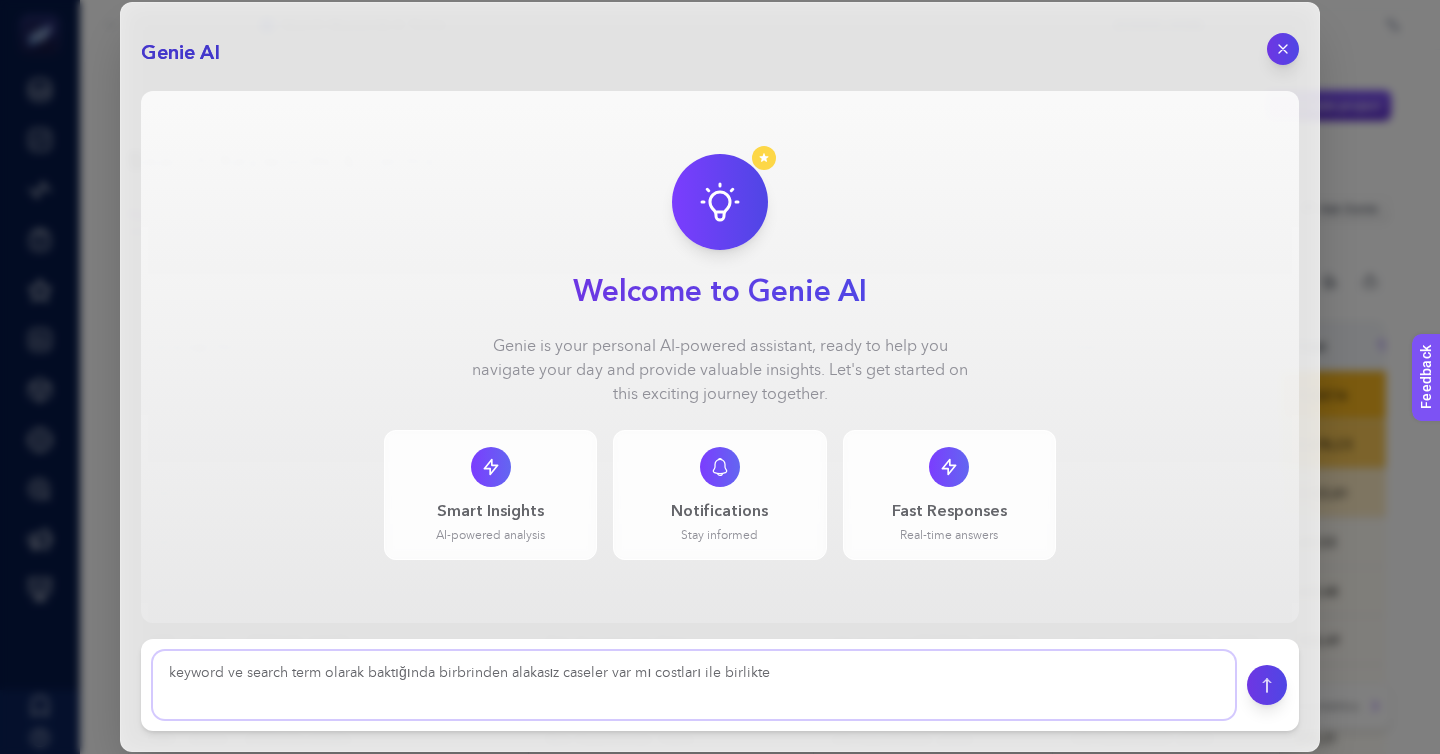 type 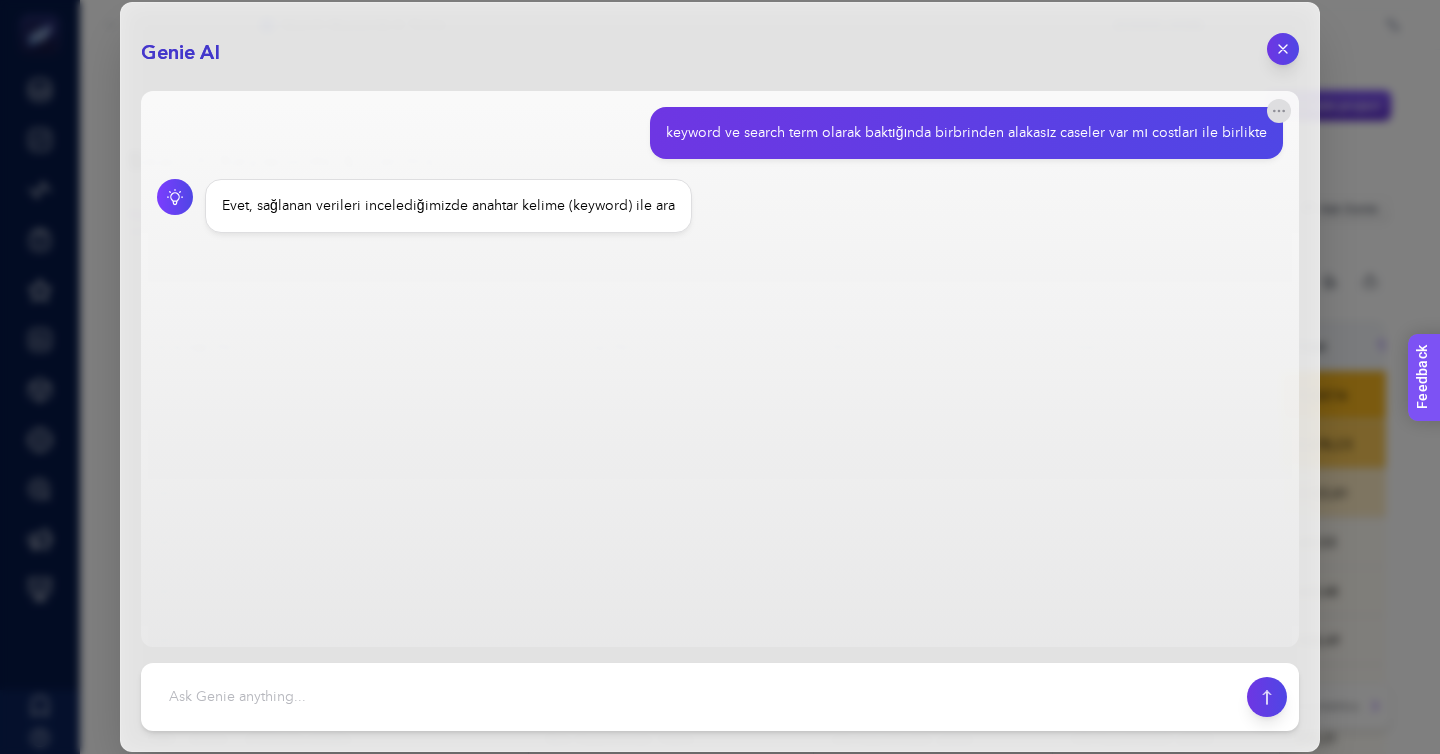 scroll, scrollTop: 0, scrollLeft: 0, axis: both 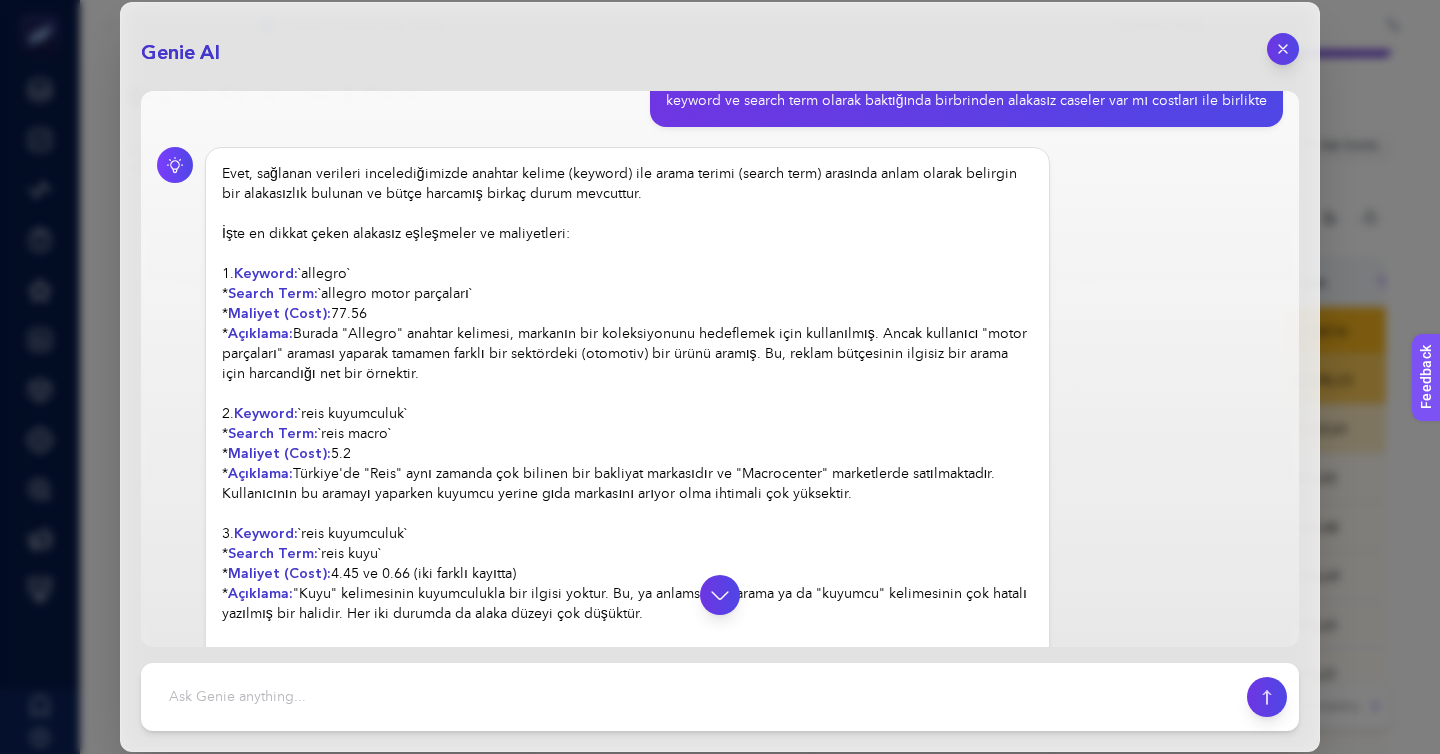 click on "Genie AI" at bounding box center [720, 49] 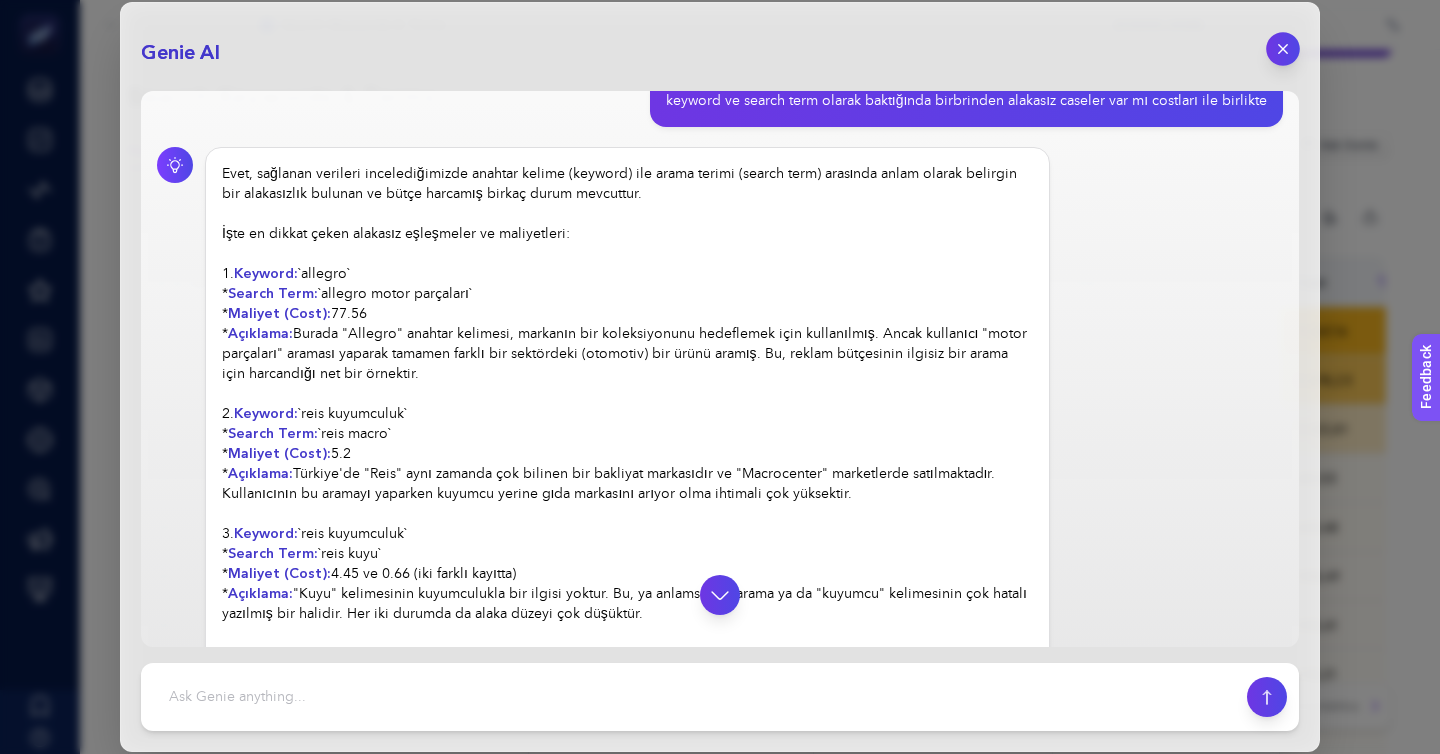 click 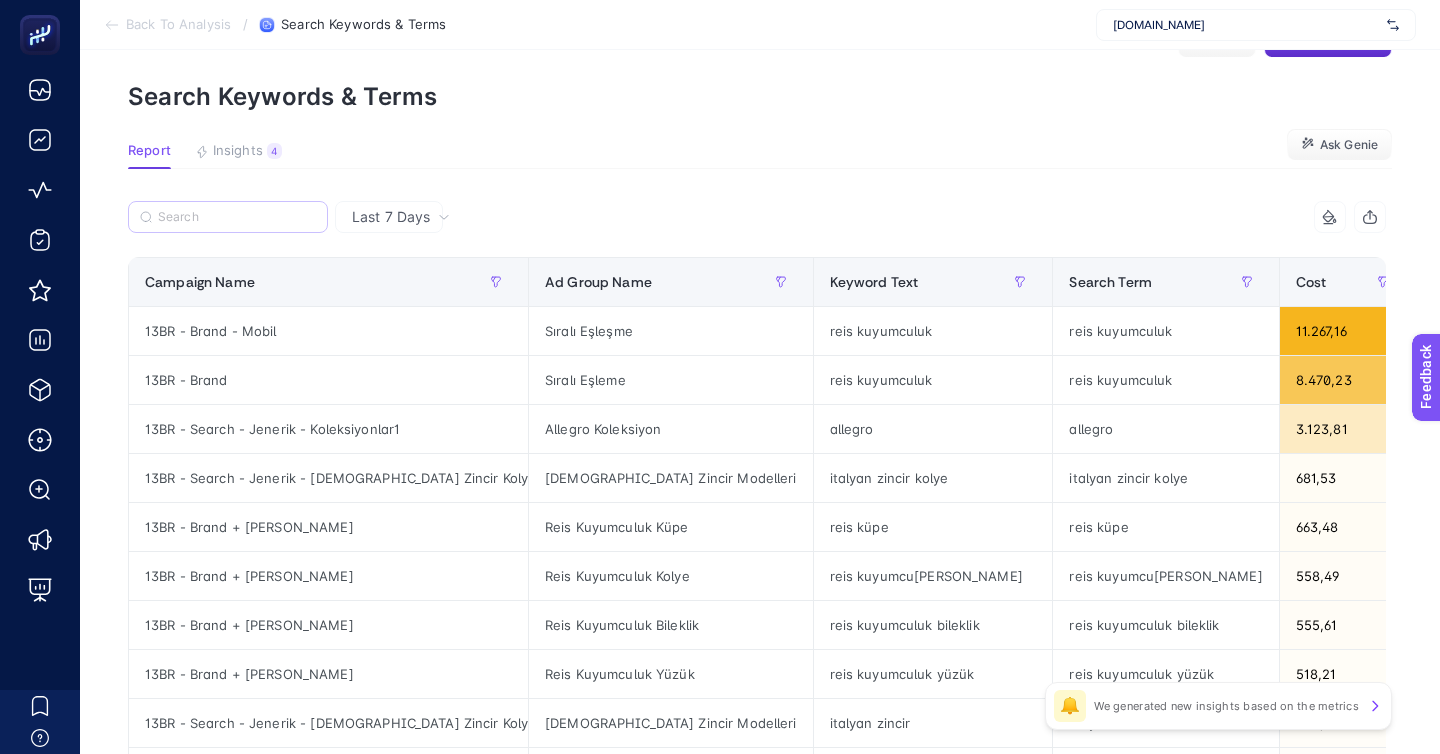 click at bounding box center (228, 217) 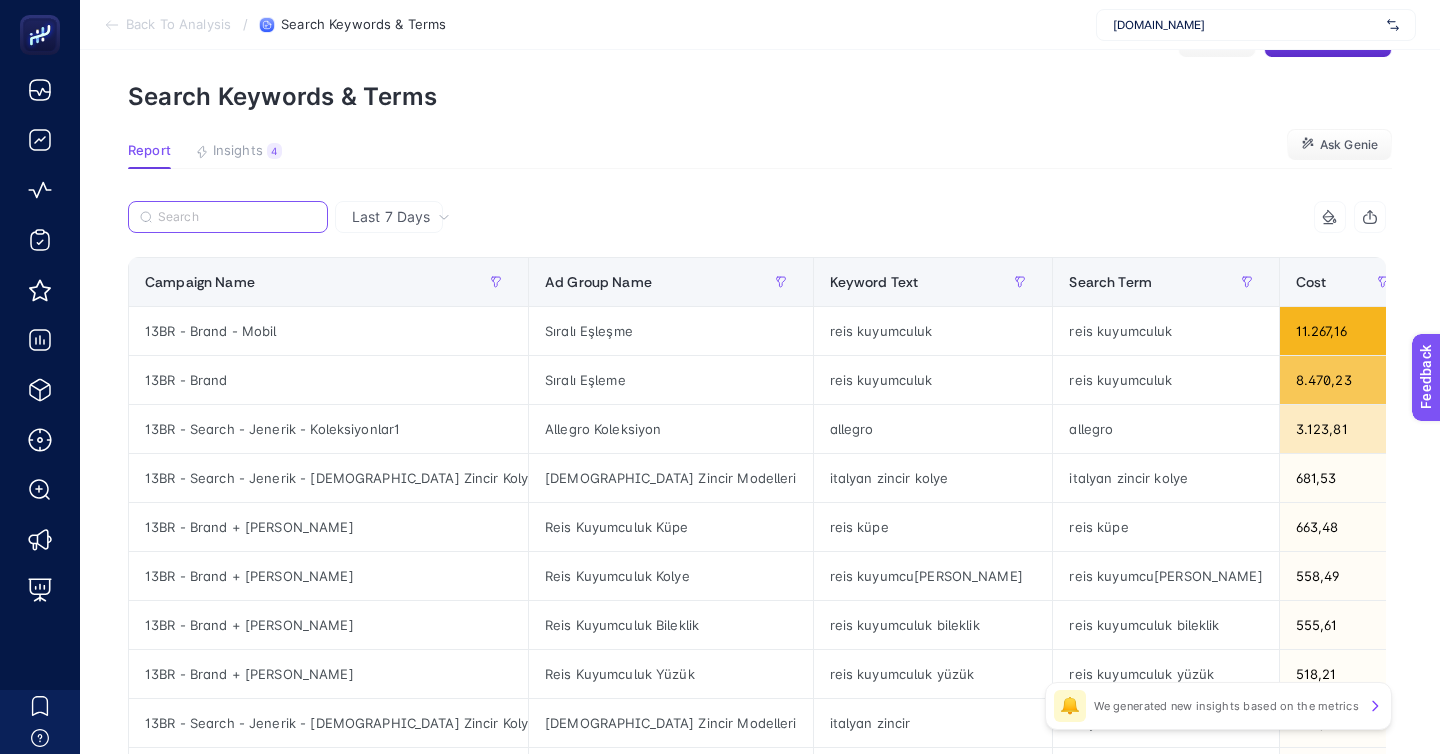 click at bounding box center [237, 217] 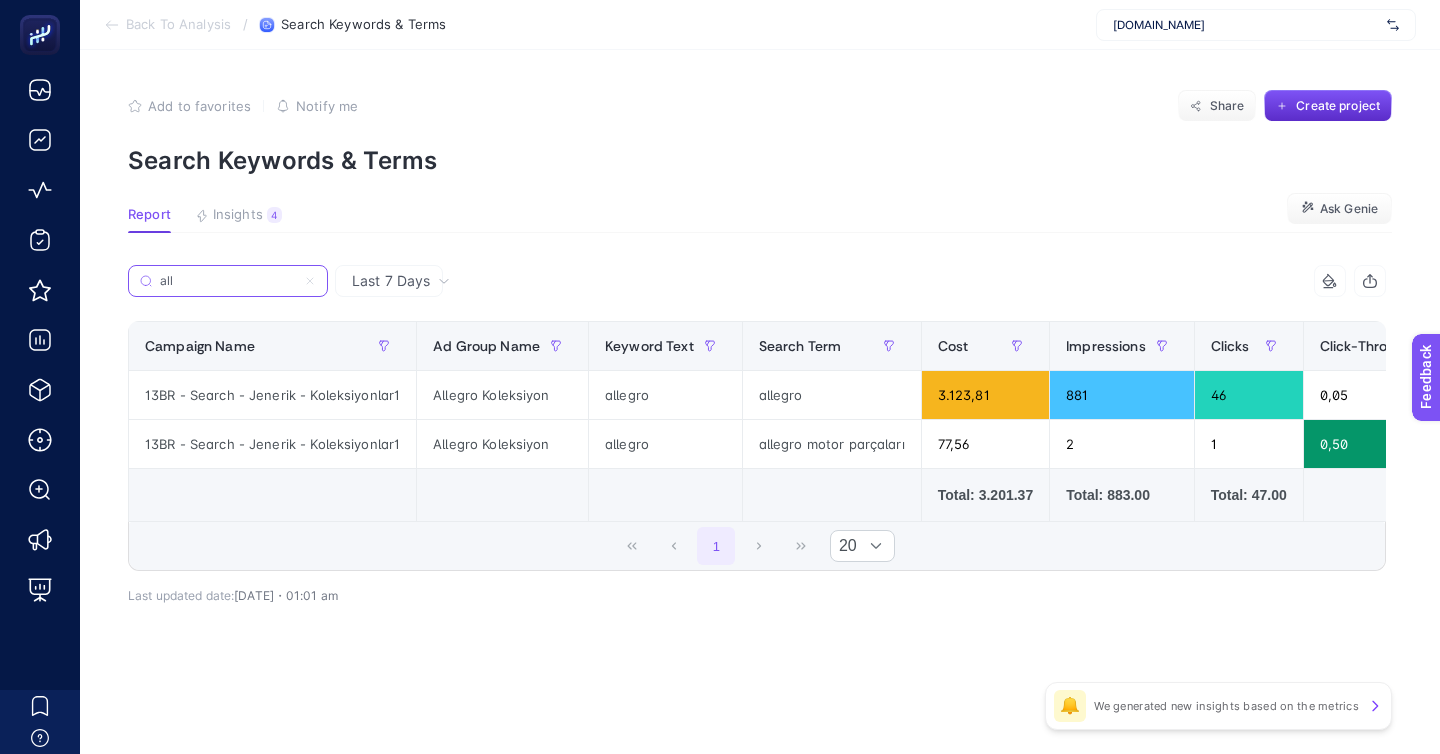 scroll, scrollTop: 0, scrollLeft: 0, axis: both 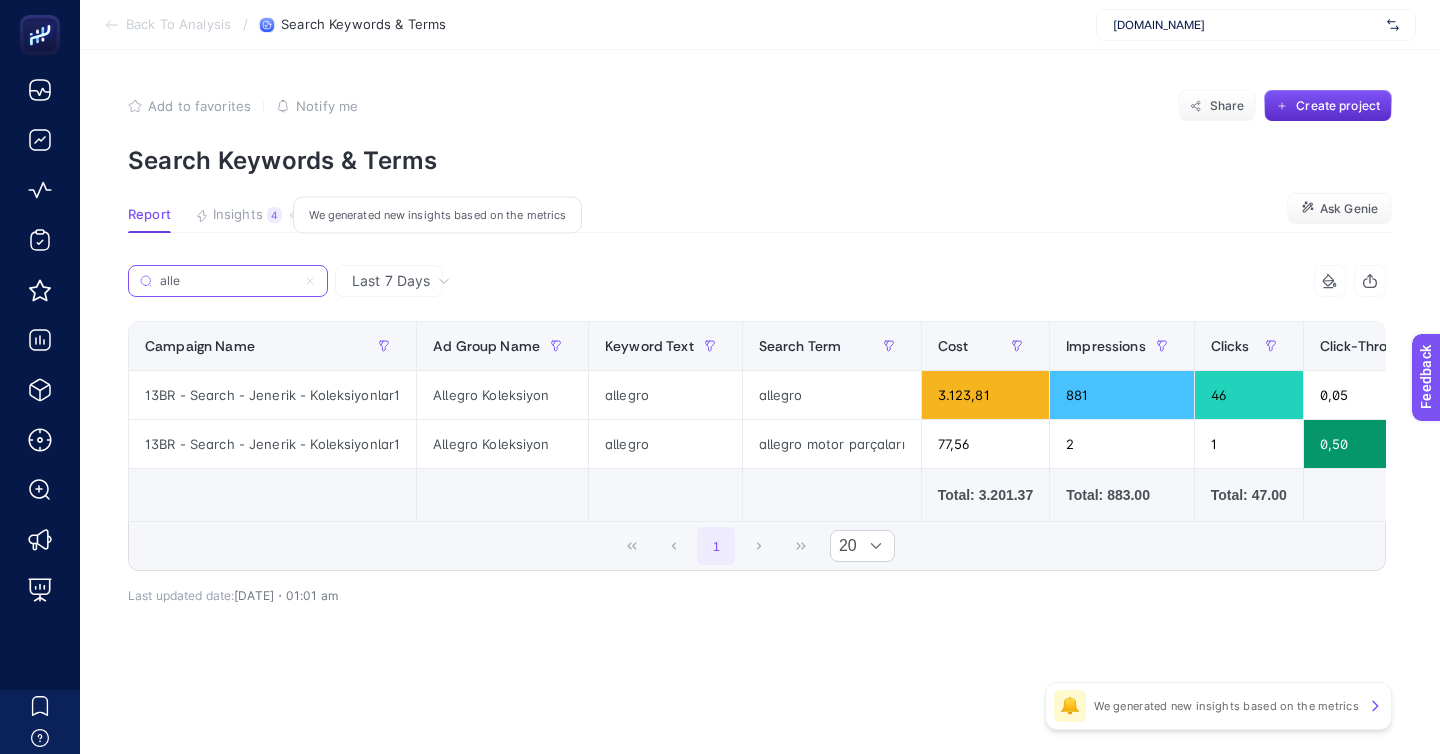type on "alle" 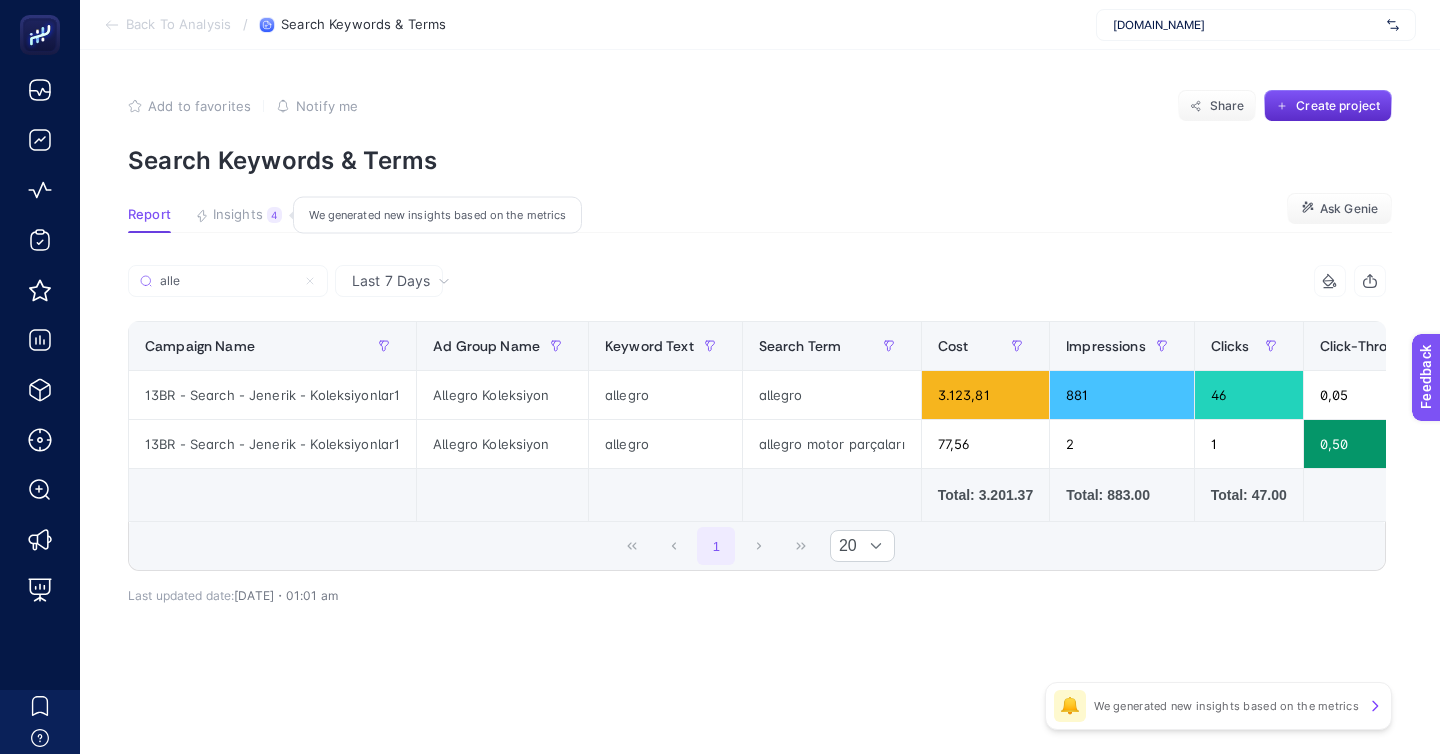 click on "Insights" at bounding box center [238, 215] 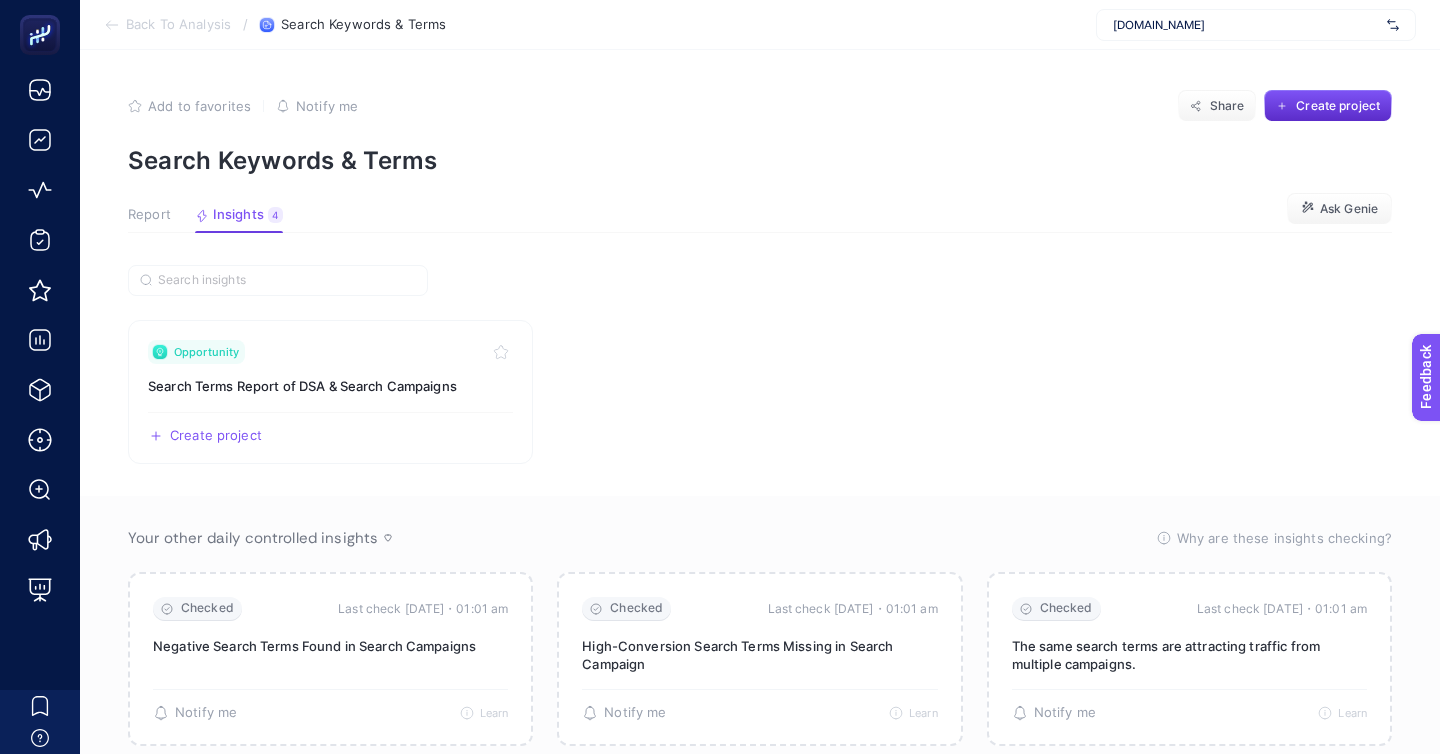 click on "Report Insights 4  We generated new insights based on the metrics" at bounding box center (205, 220) 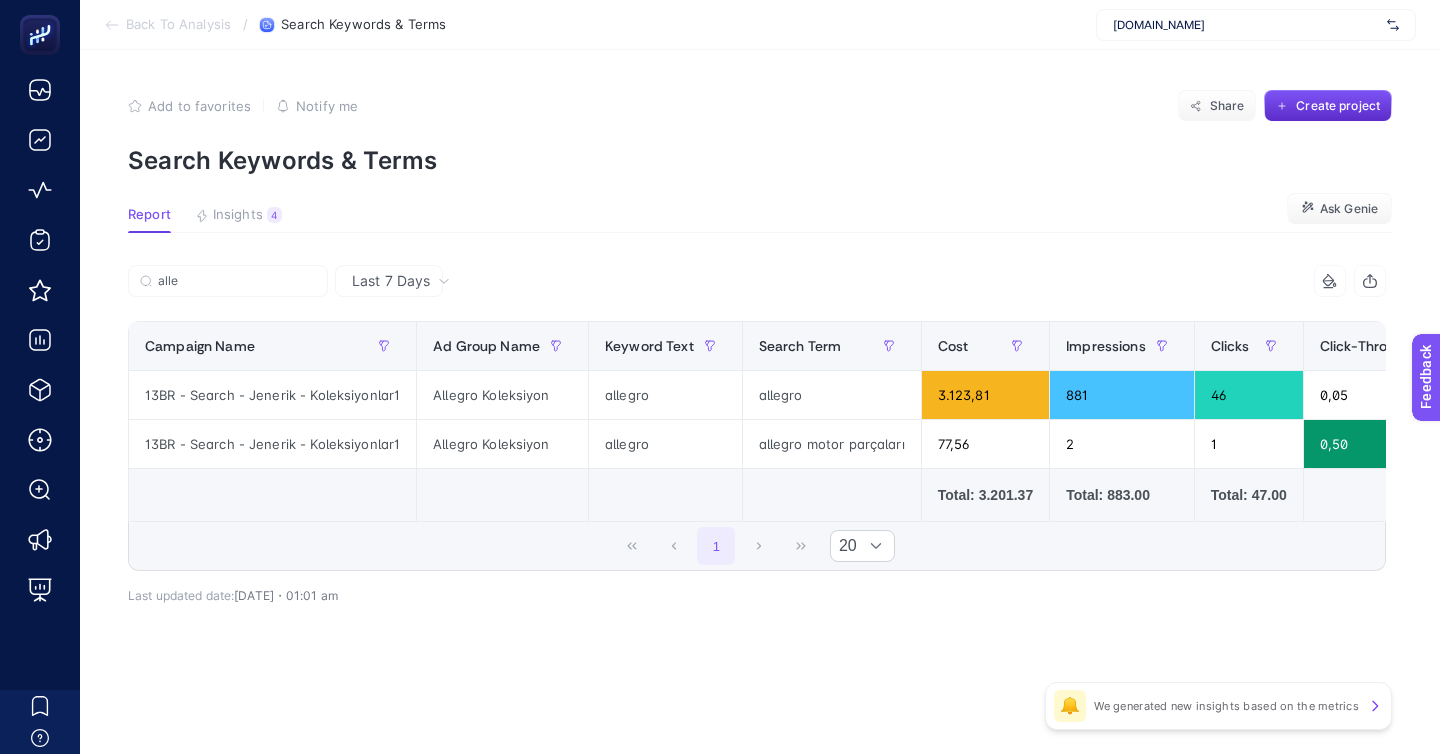 click on "Back To Analysis / Search Keywords & Terms [DOMAIN_NAME]" 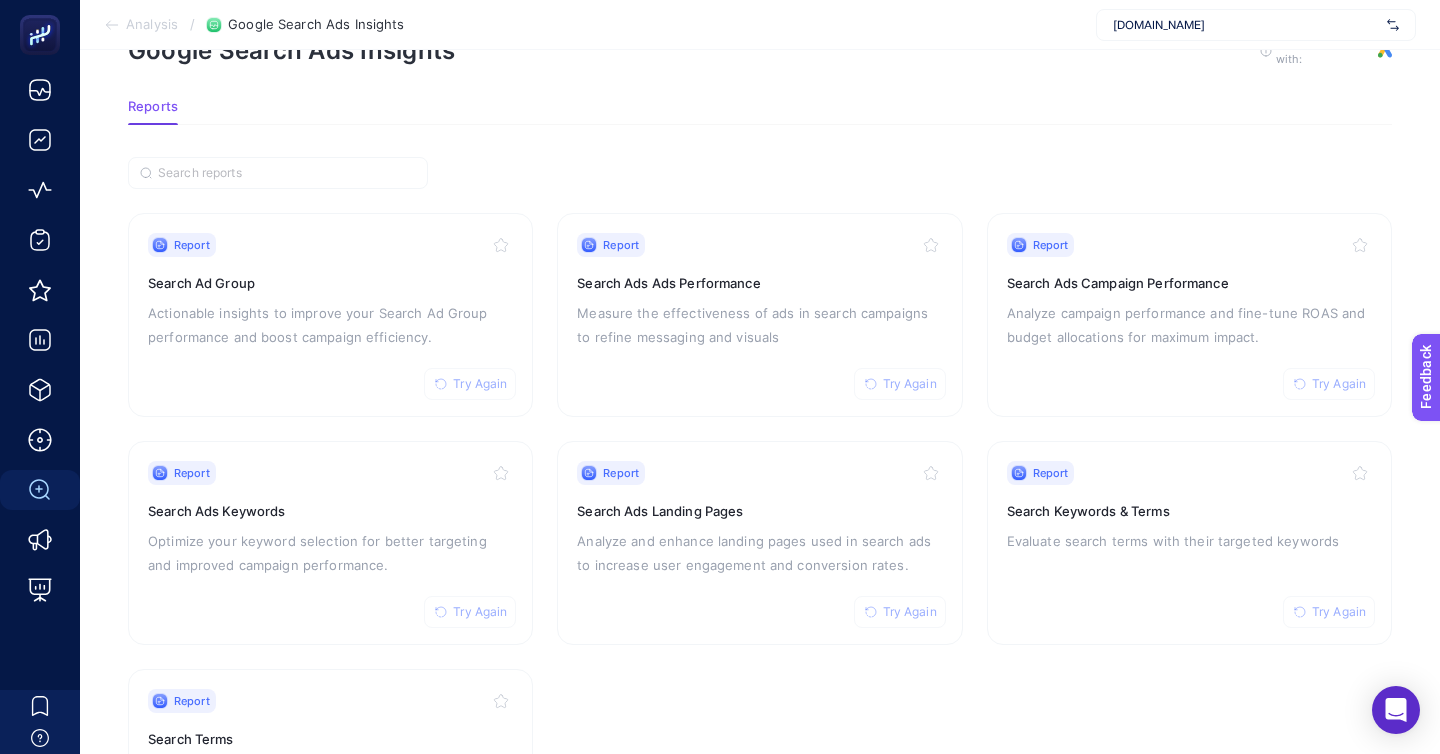 scroll, scrollTop: 106, scrollLeft: 0, axis: vertical 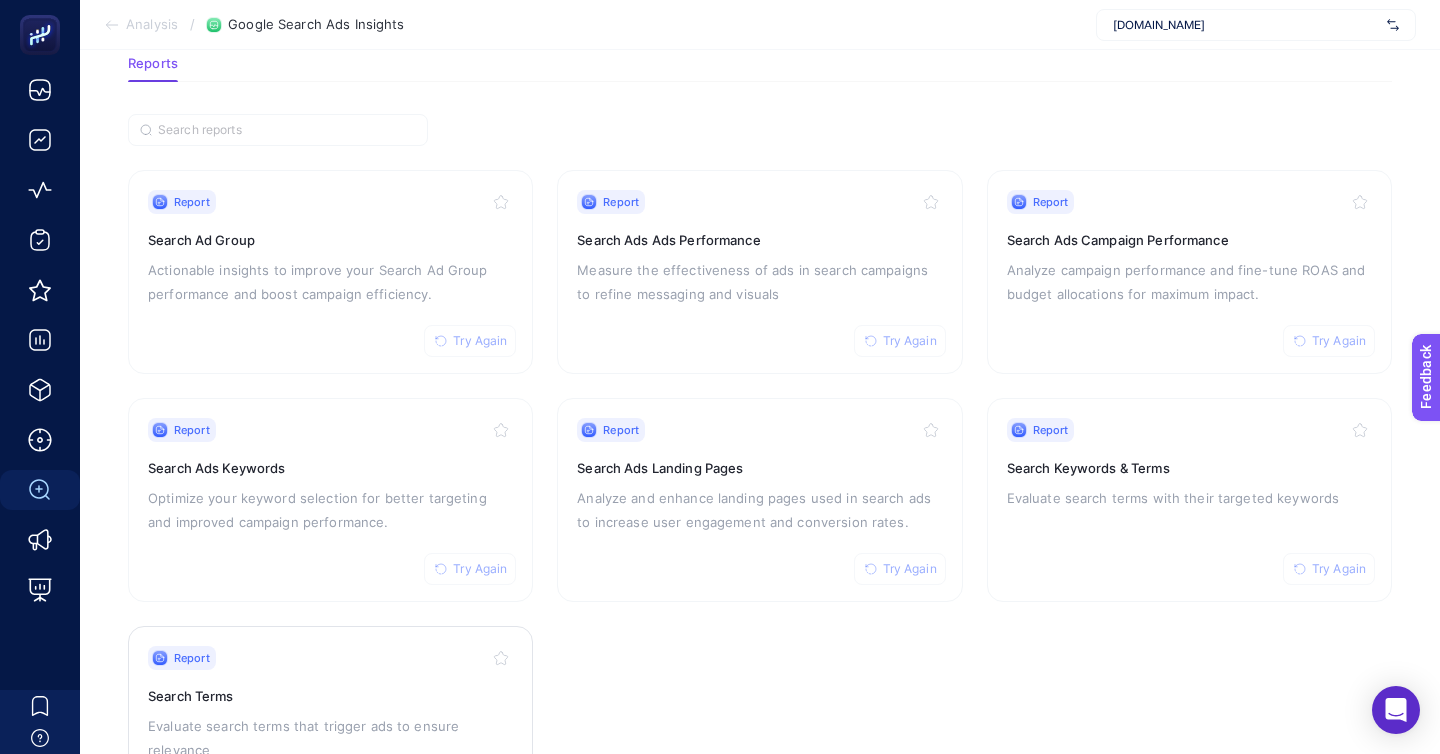 click on "Search Terms" at bounding box center [330, 696] 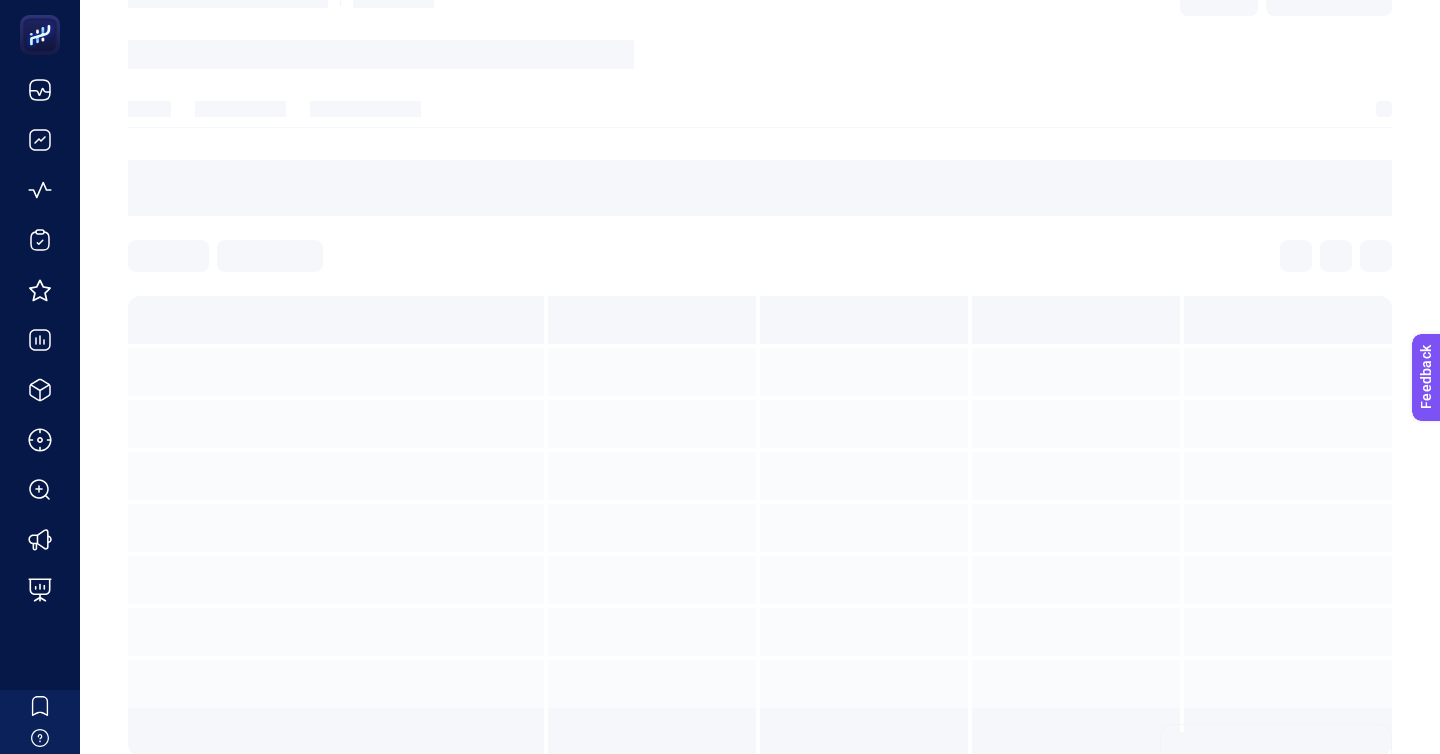 scroll, scrollTop: 0, scrollLeft: 0, axis: both 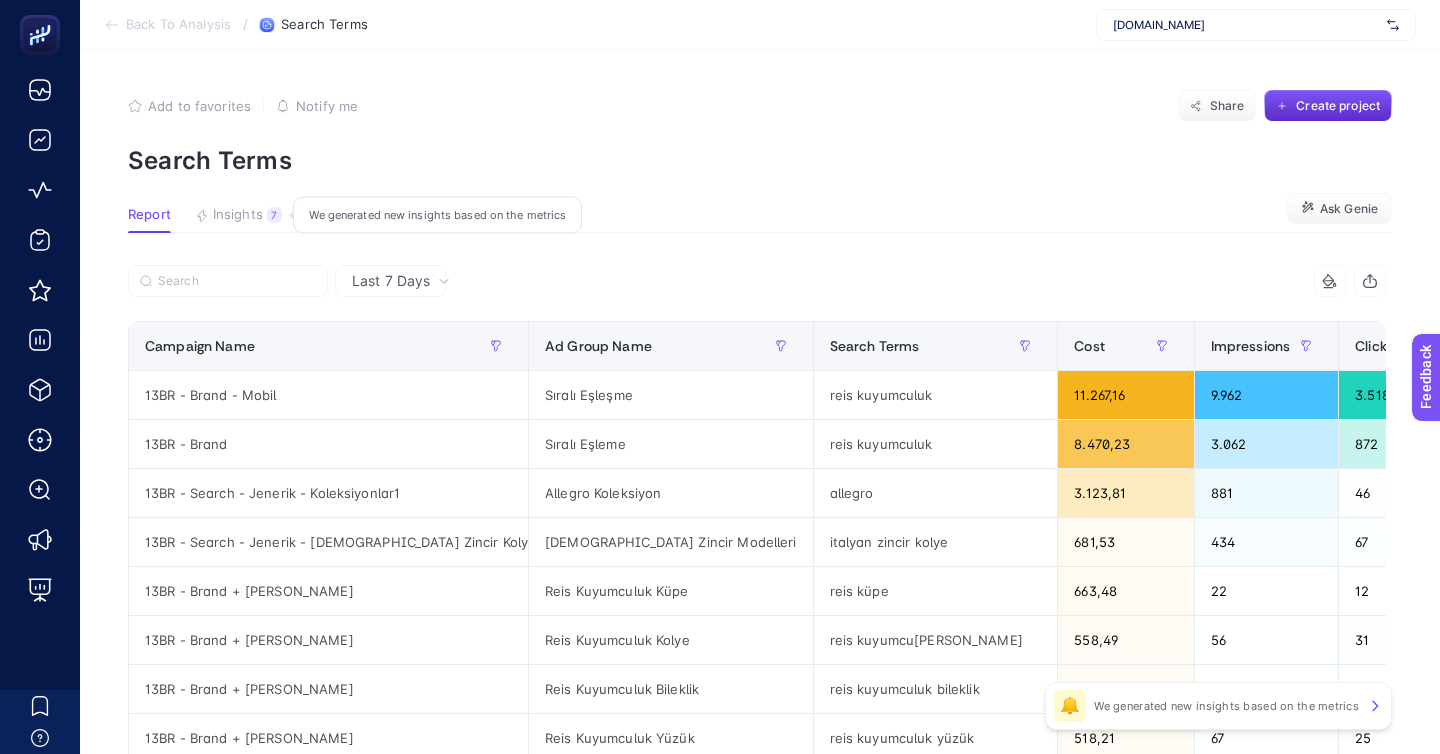 click on "Insights 7  We generated new insights based on the metrics" 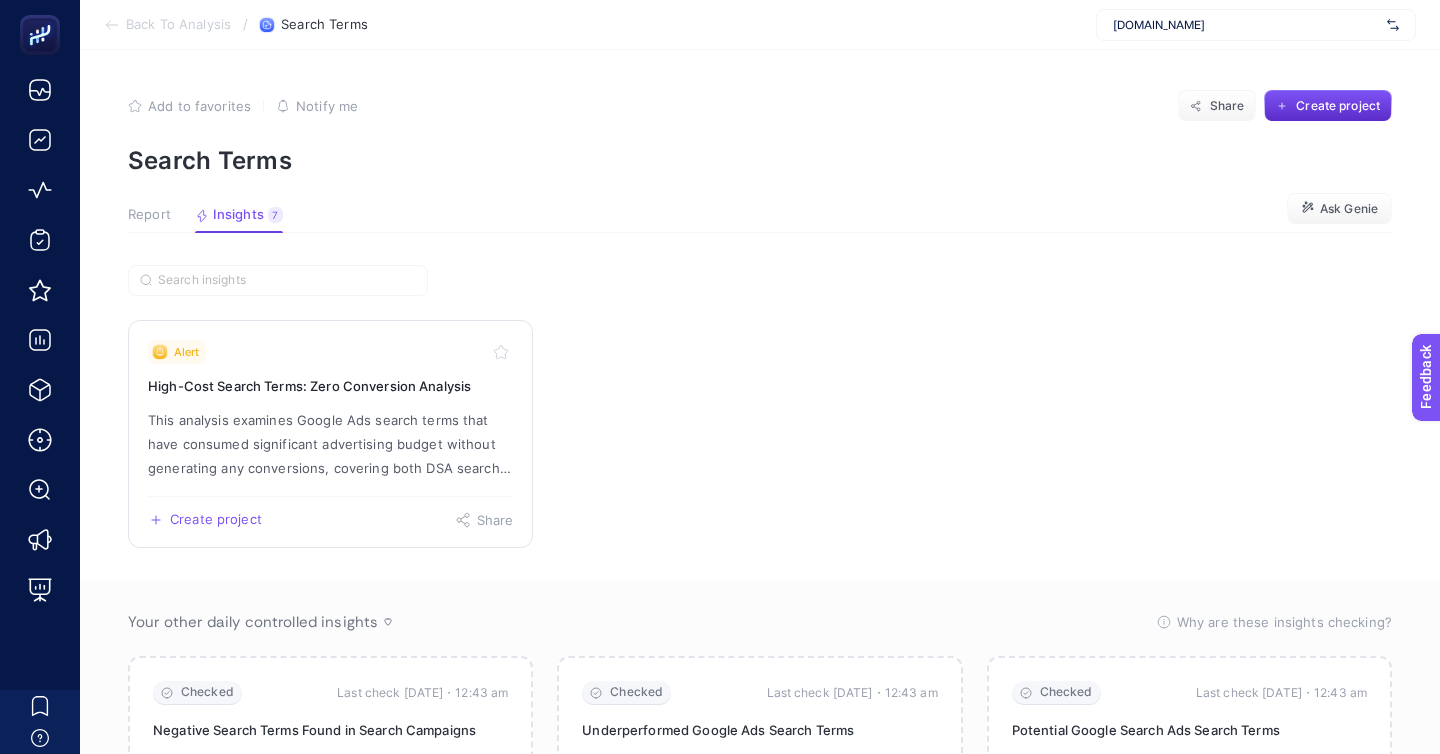 click on "This analysis examines Google Ads search terms that have consumed significant advertising budget without generating any conversions, covering both DSA search terms and search terms within search campaigns. The evaluation identifies high-spending keywords across all search campaign types to pinpoint budget inefficiencies and optimize advertising spend allocation for improved ROI performance." at bounding box center (330, 444) 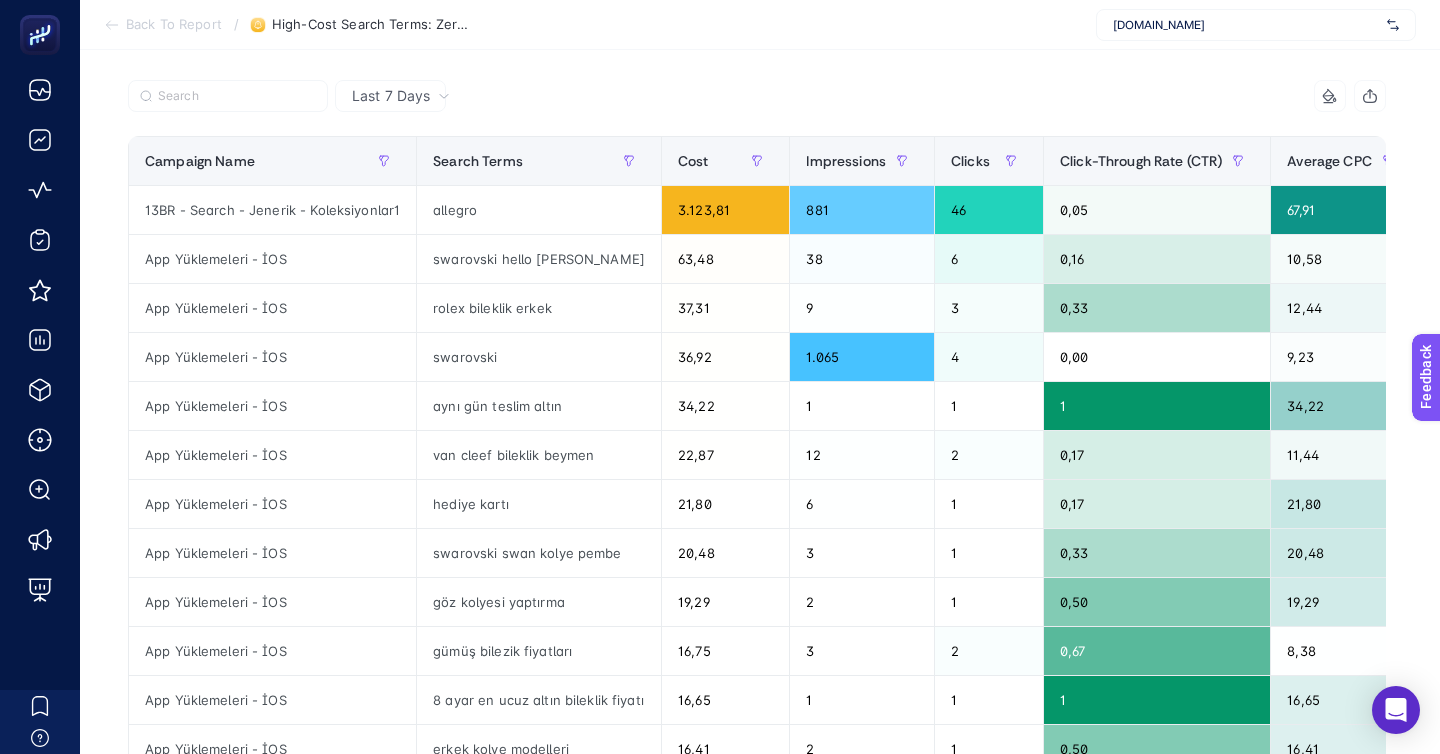 scroll, scrollTop: 299, scrollLeft: 0, axis: vertical 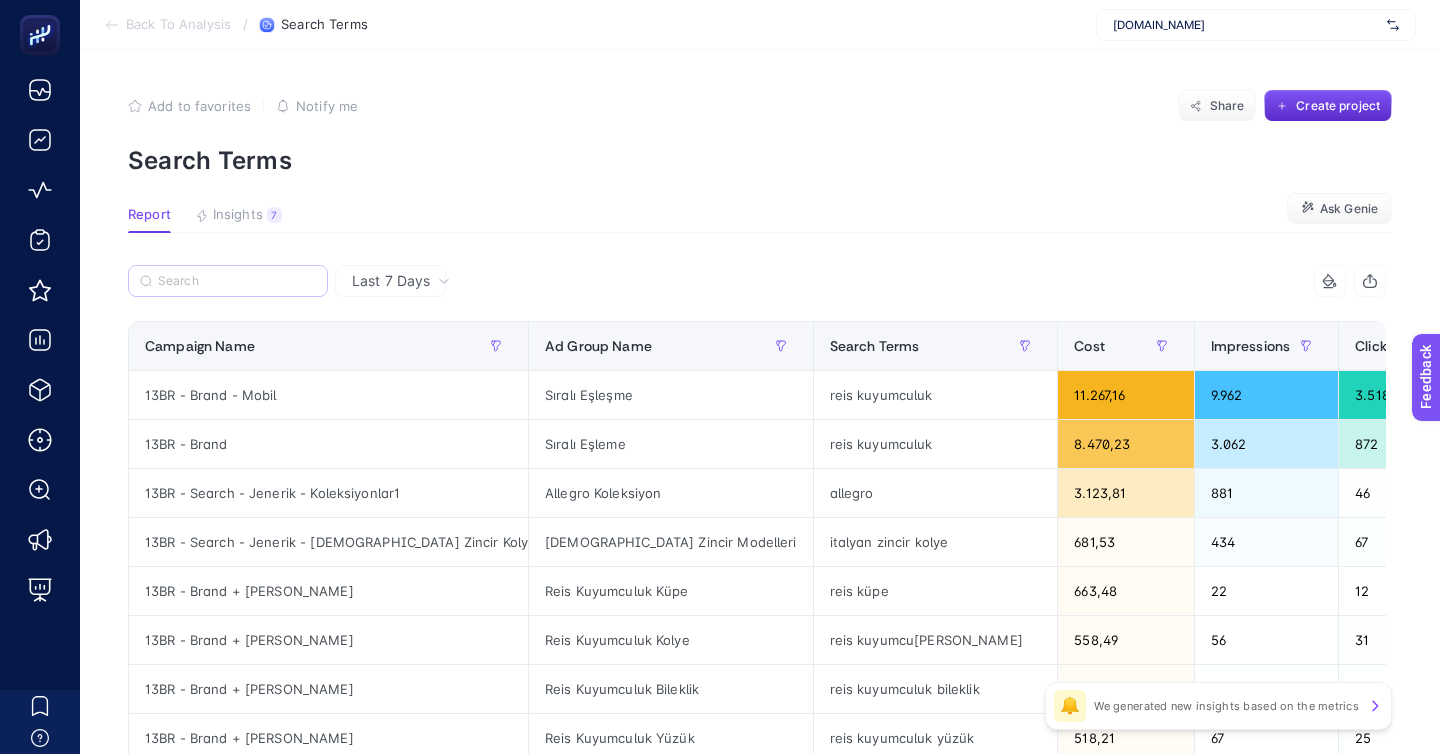 click at bounding box center (228, 281) 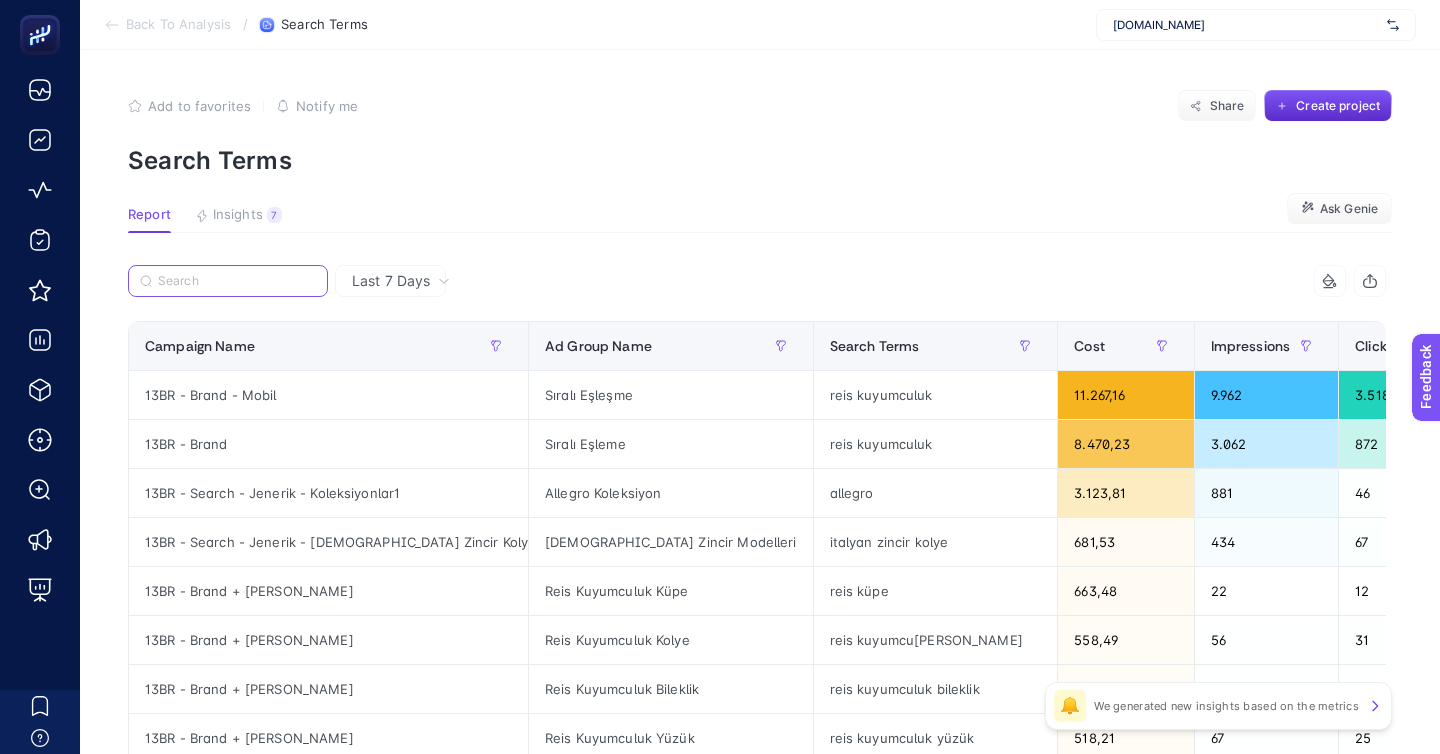 click at bounding box center (237, 281) 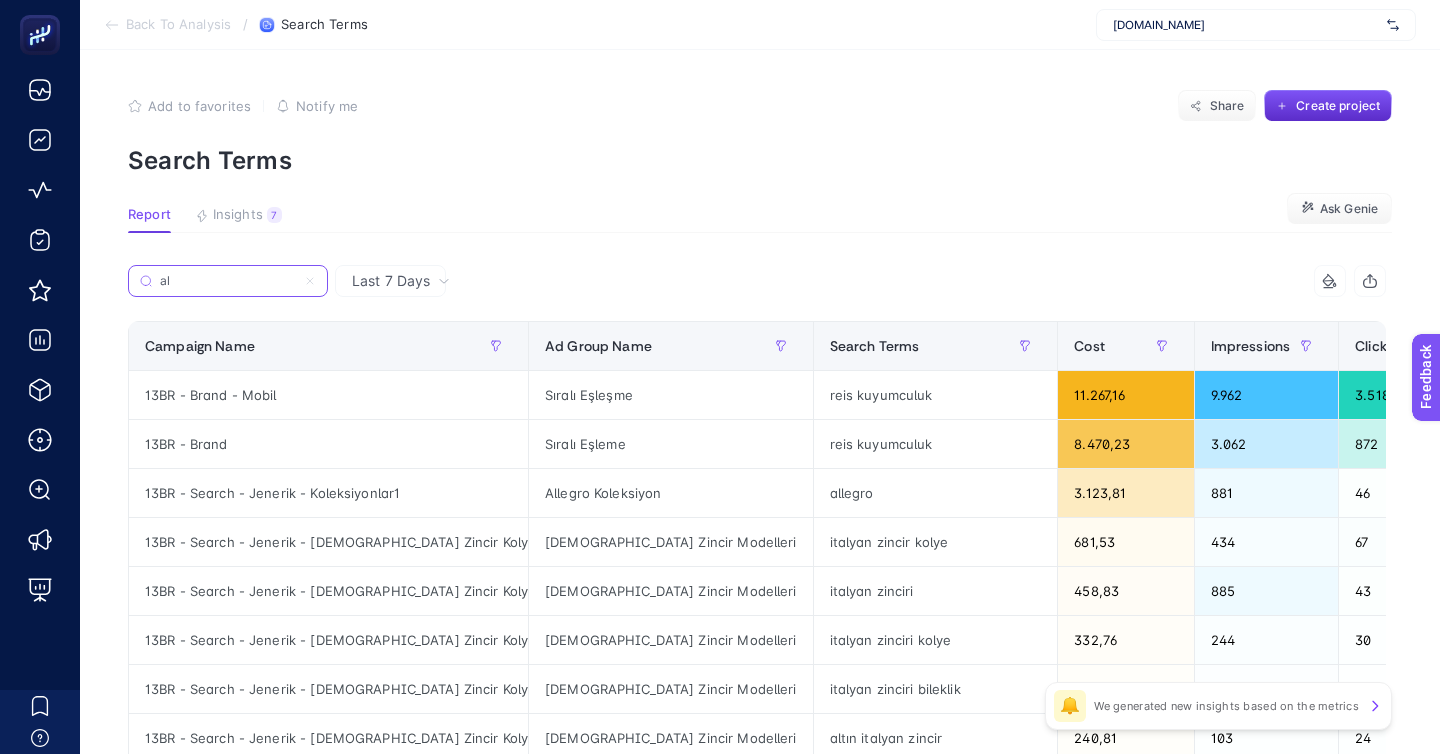 type on "a" 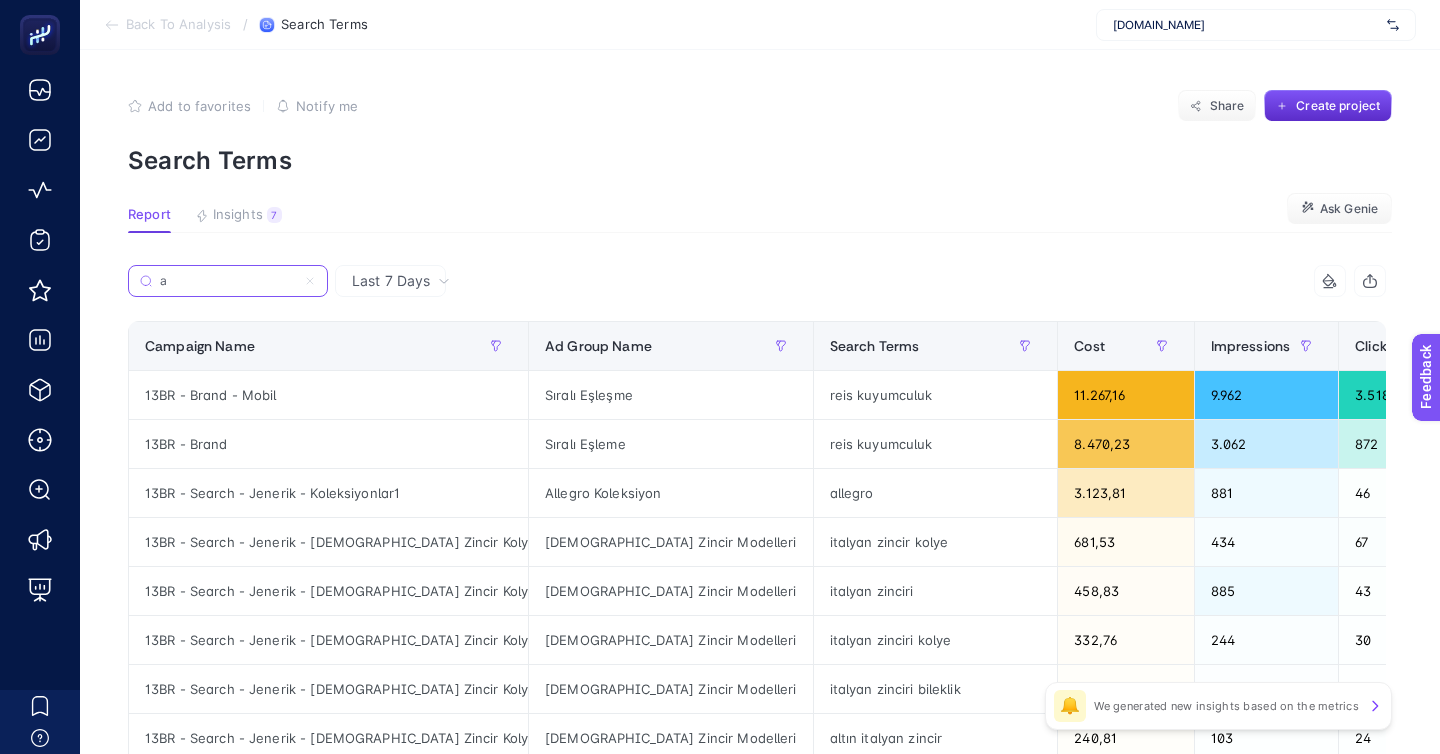 type 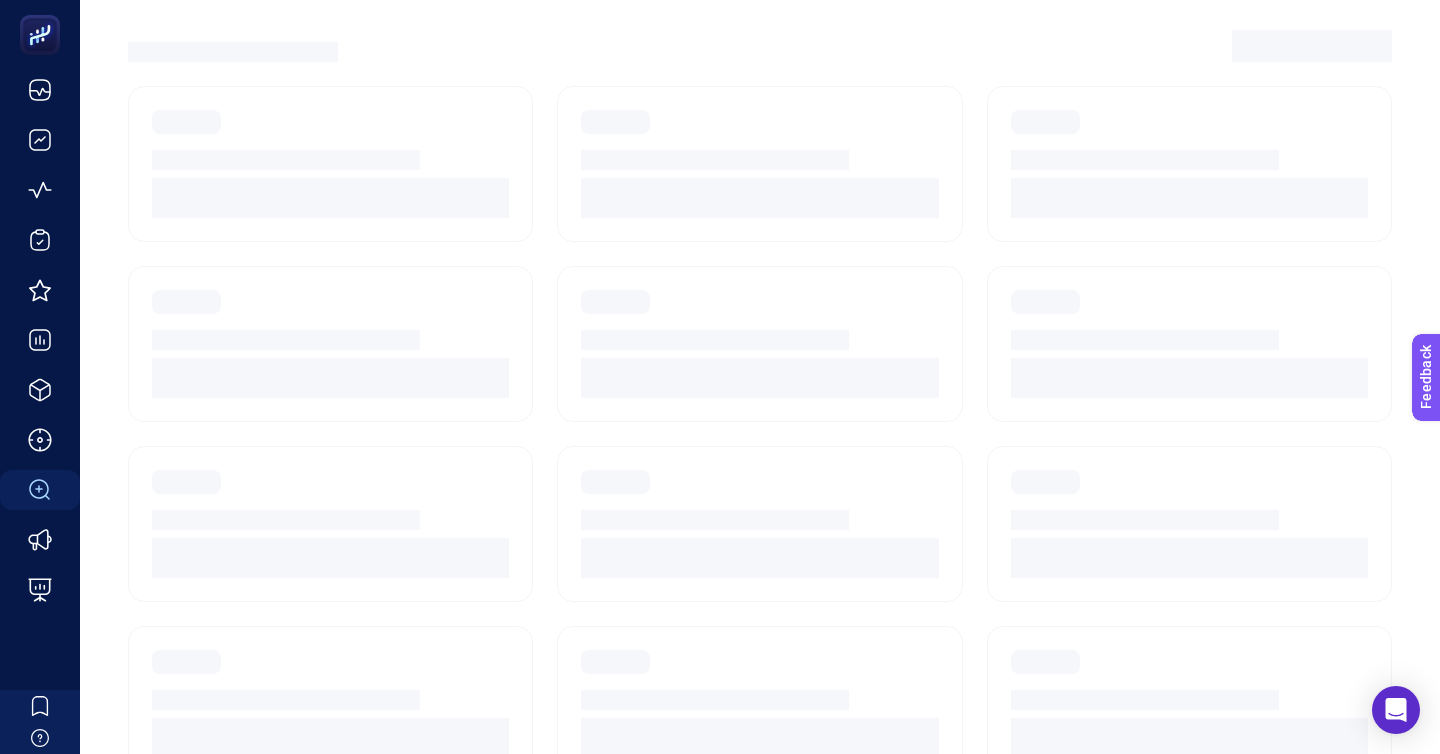 scroll, scrollTop: 106, scrollLeft: 0, axis: vertical 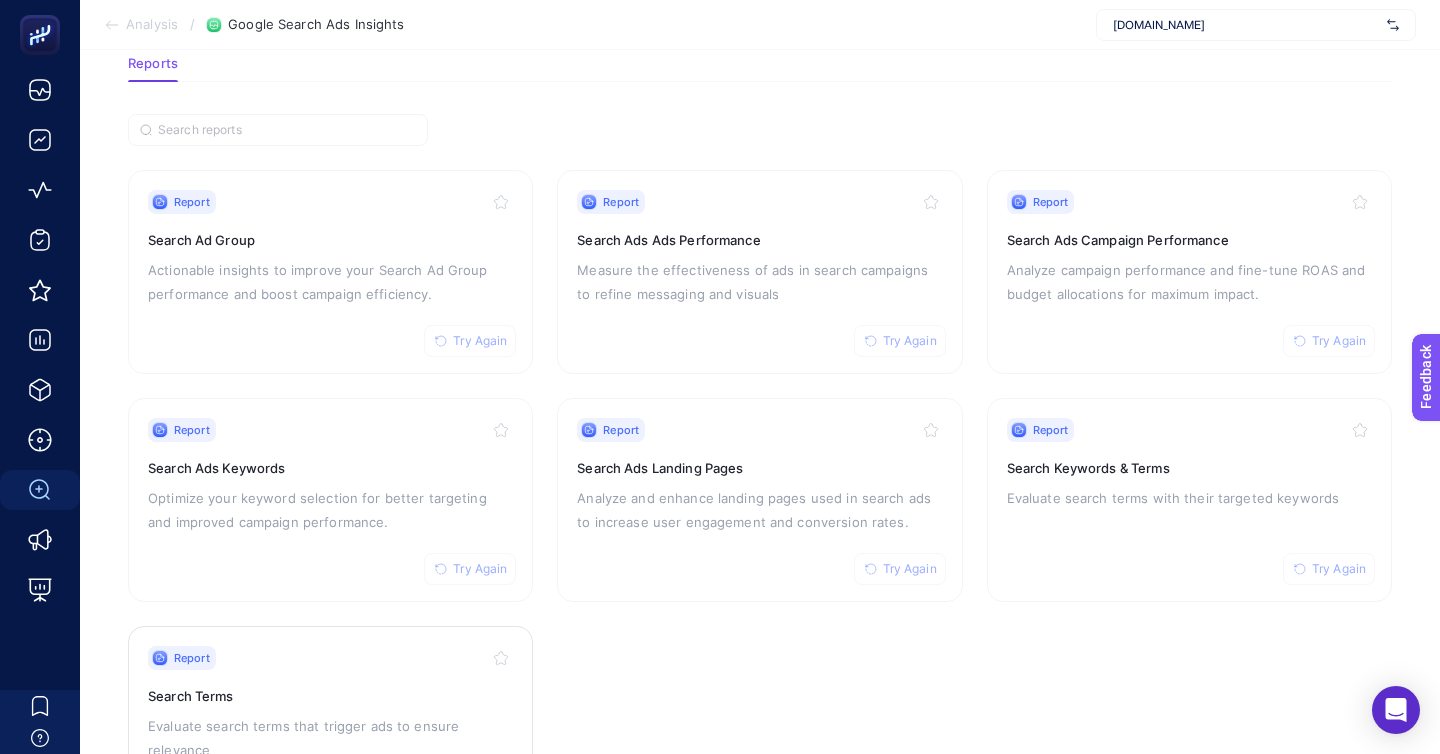 click on "Report Try Again" at bounding box center [330, 658] 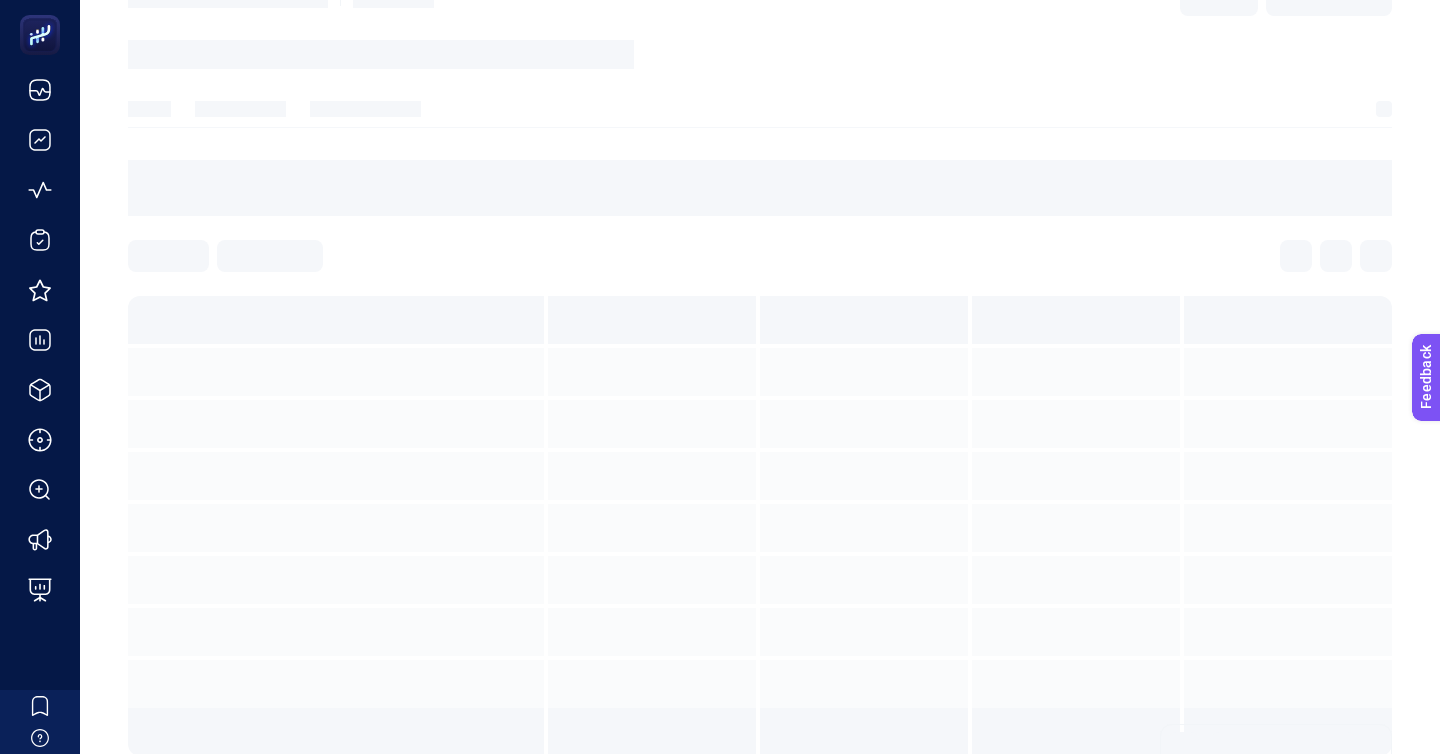scroll, scrollTop: 0, scrollLeft: 0, axis: both 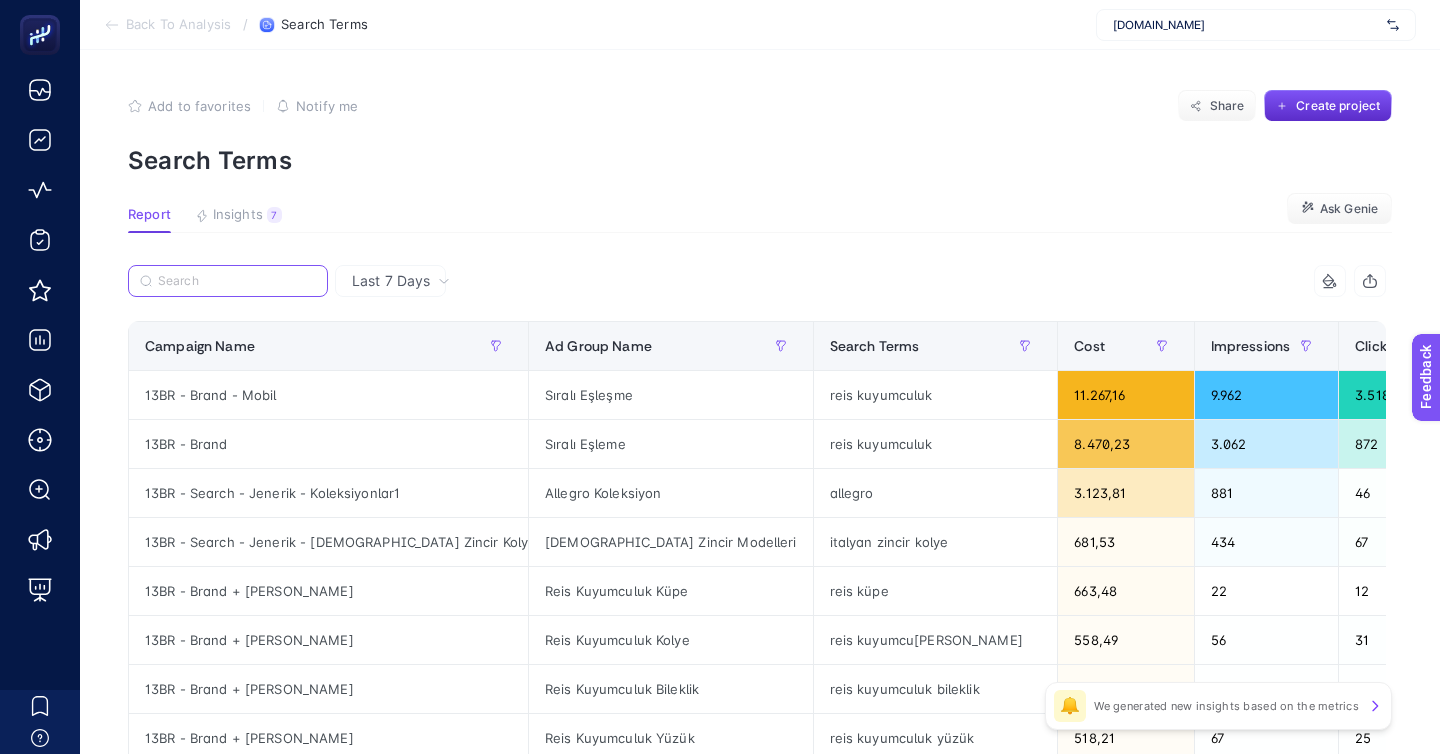 click at bounding box center (237, 281) 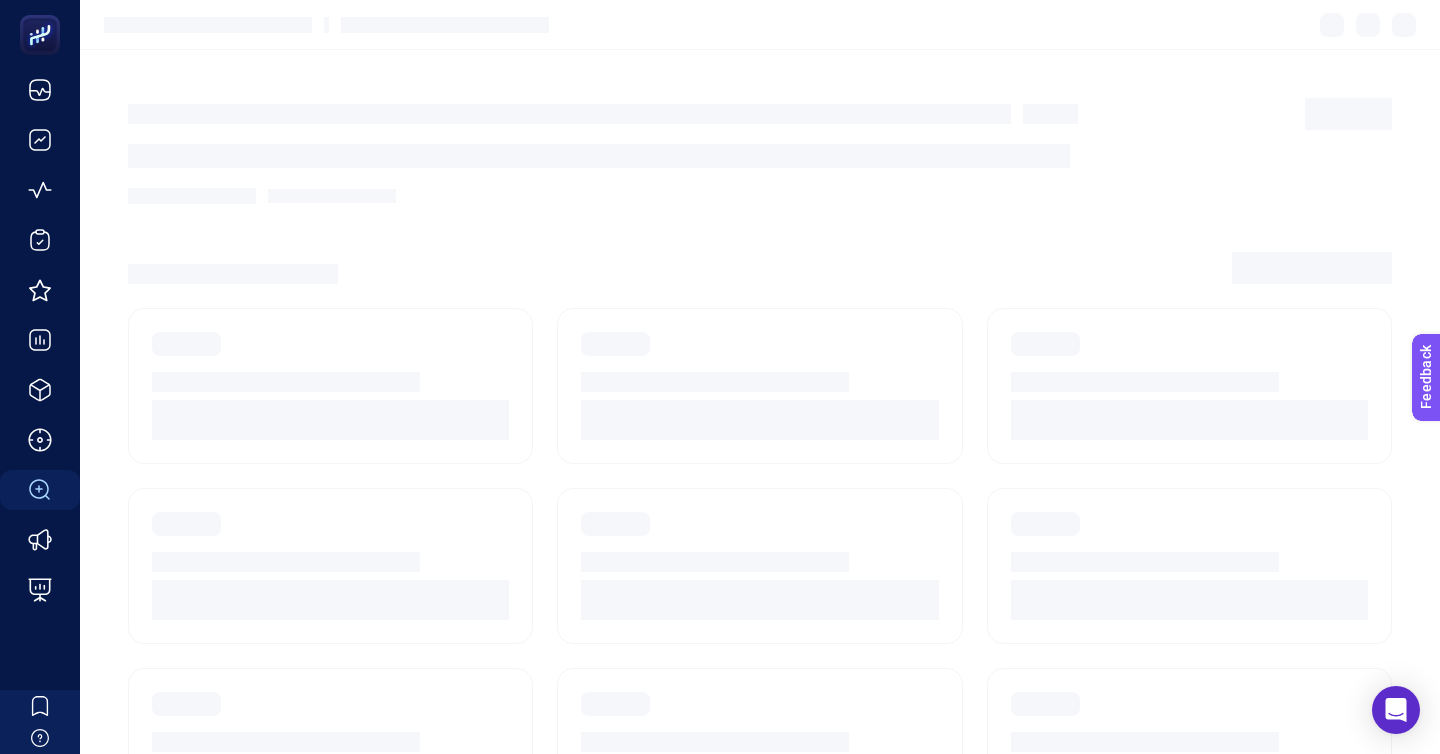scroll, scrollTop: 106, scrollLeft: 0, axis: vertical 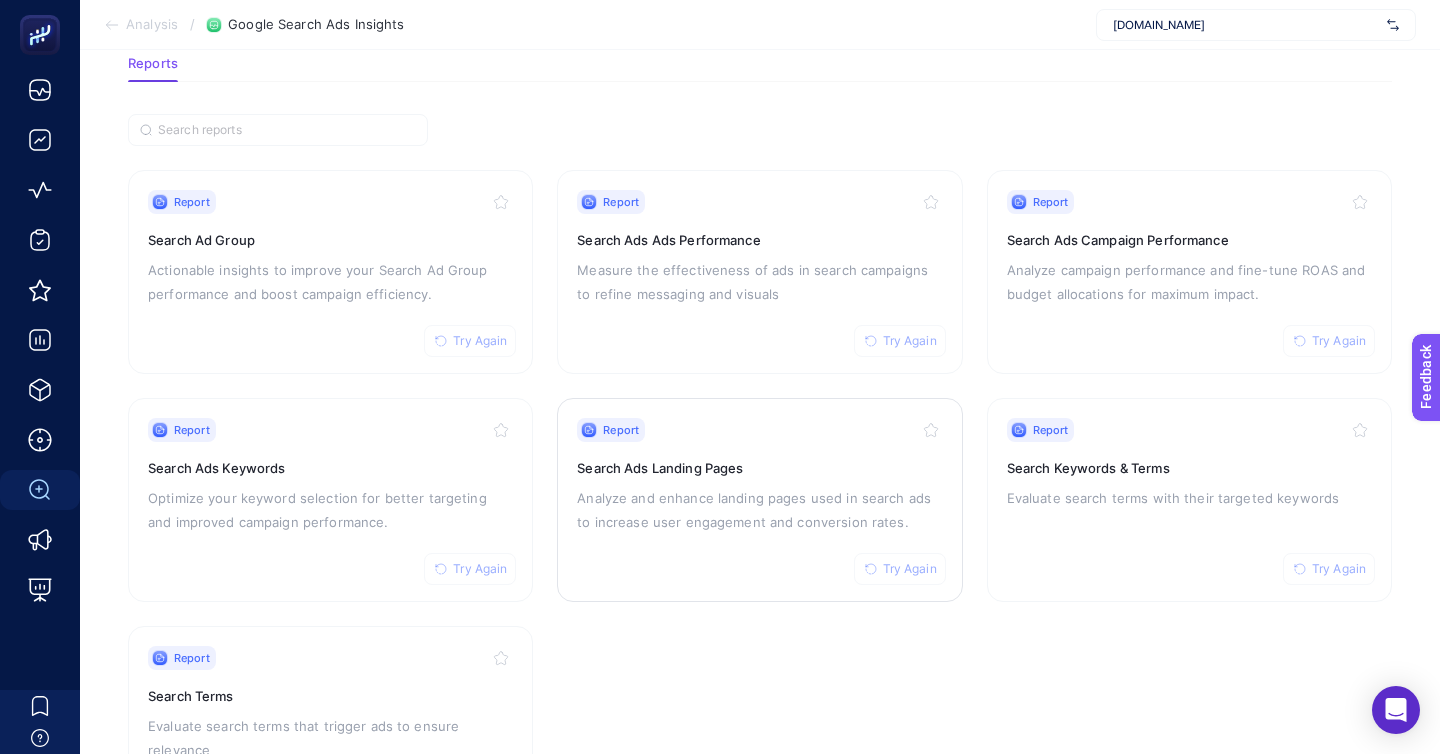 click on "Report Try Again Search Ads Landing Pages Analyze and enhance landing pages used in search ads to increase user engagement and conversion rates." 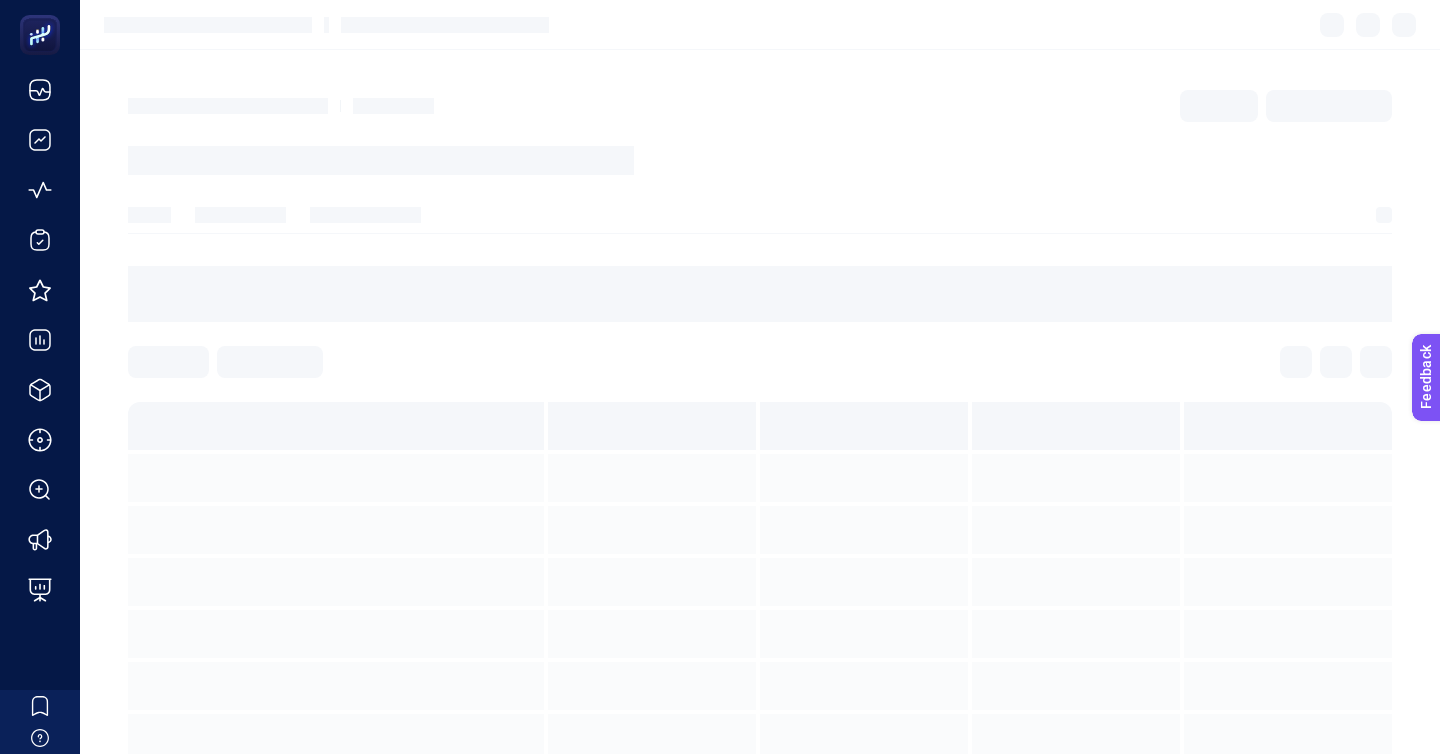 scroll, scrollTop: 106, scrollLeft: 0, axis: vertical 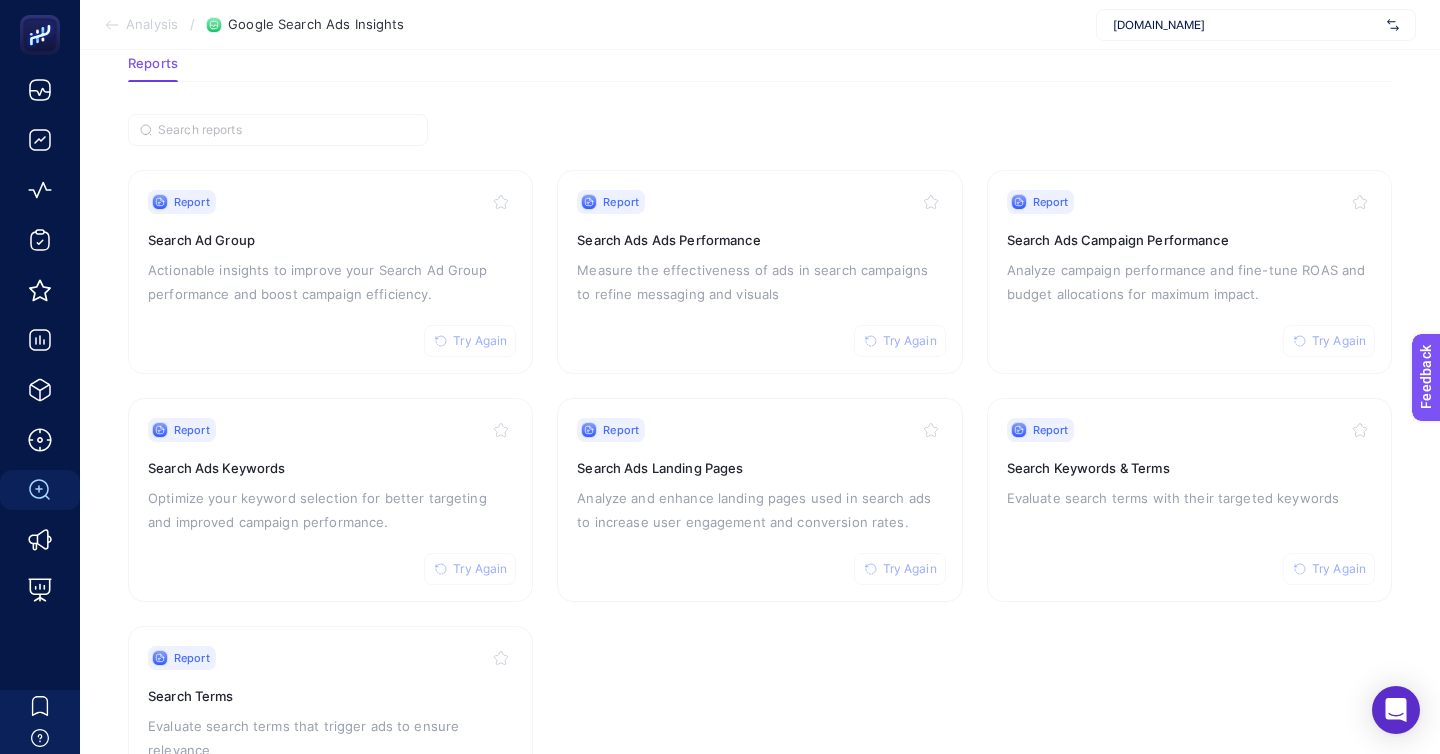 click on "Report Try Again Search Keywords & Terms Evaluate search terms with their targeted keywords" at bounding box center [1189, 500] 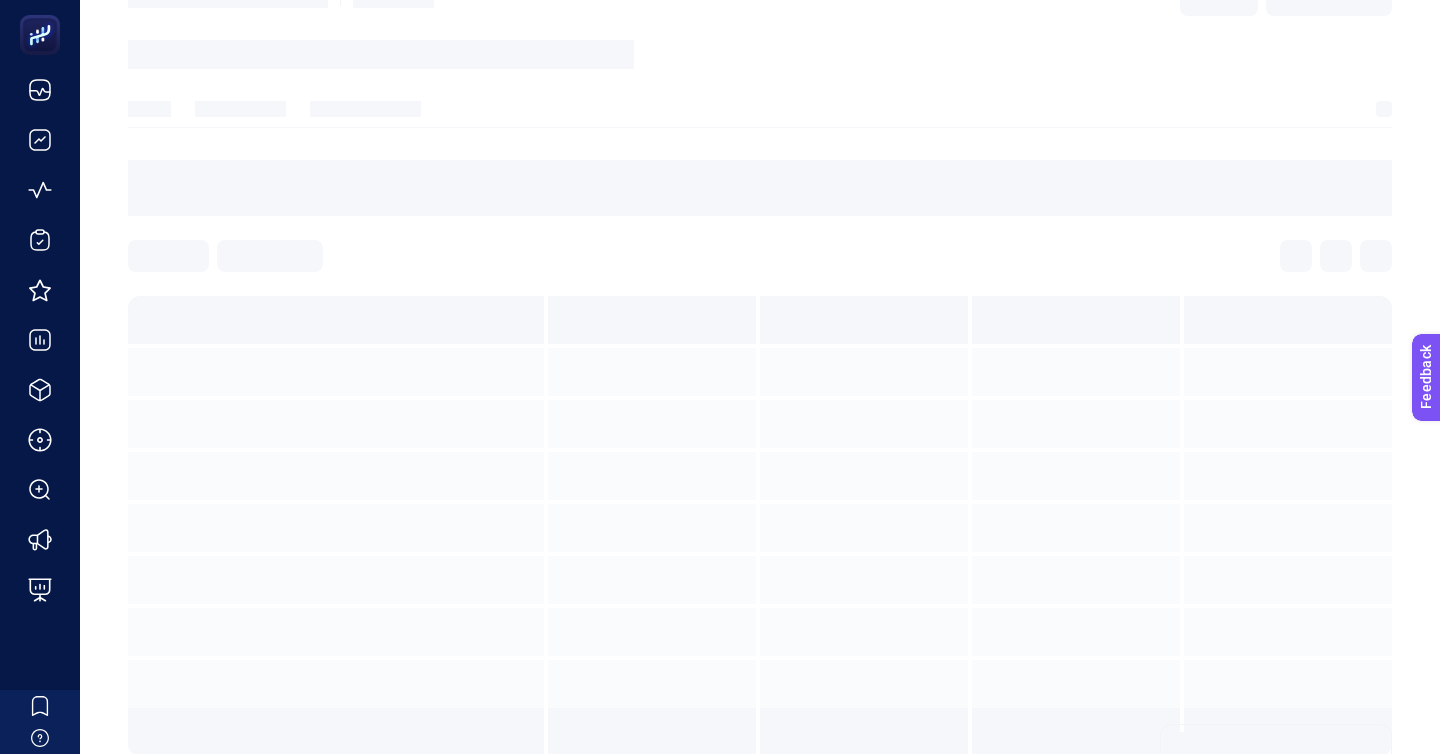 scroll, scrollTop: 0, scrollLeft: 0, axis: both 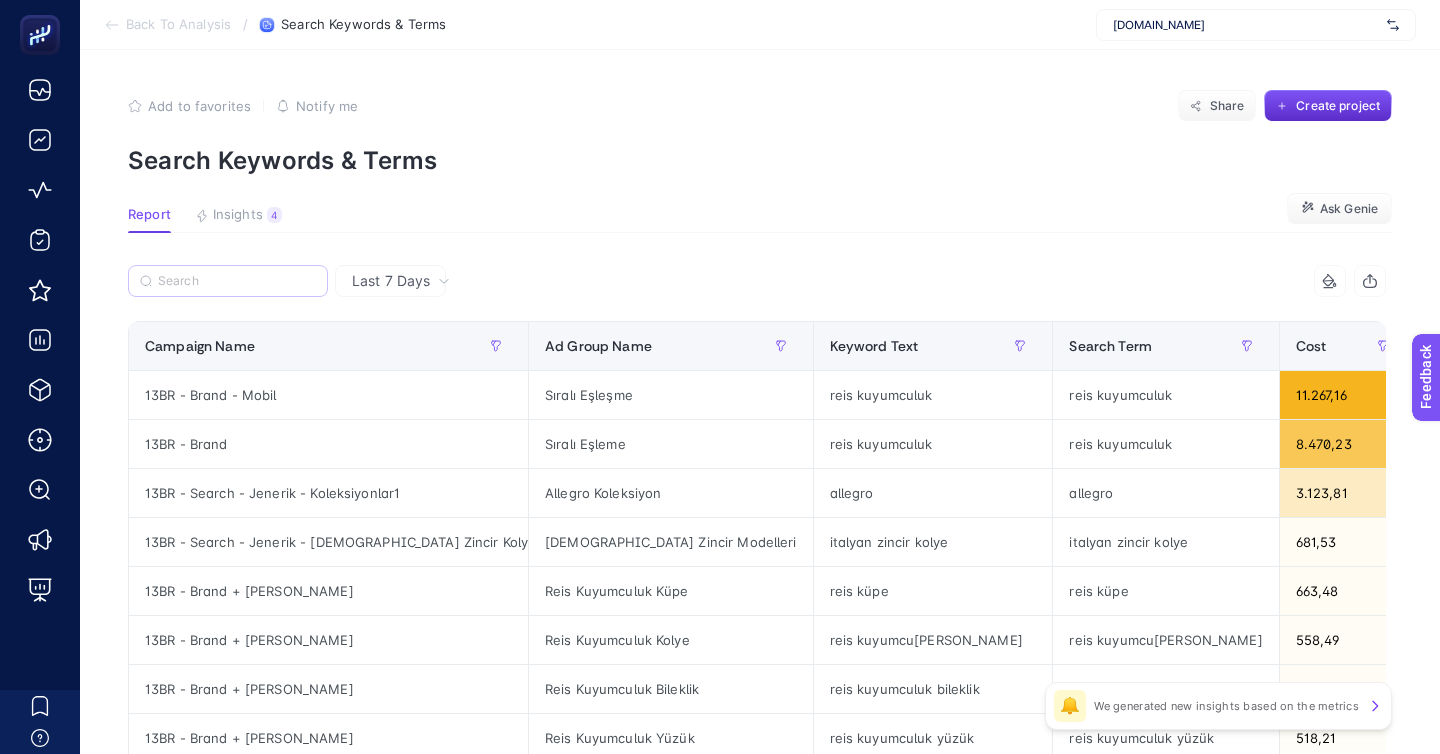 click at bounding box center [228, 281] 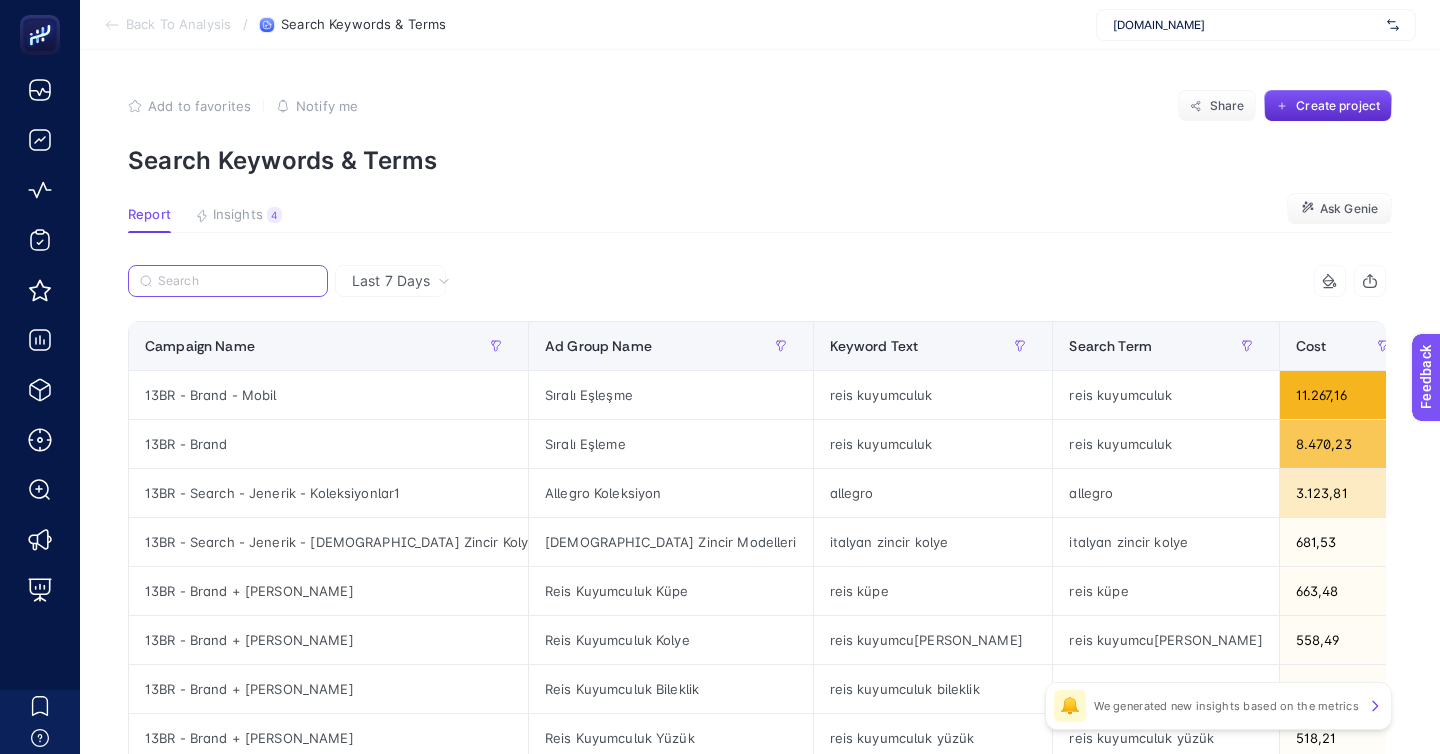 click at bounding box center (237, 281) 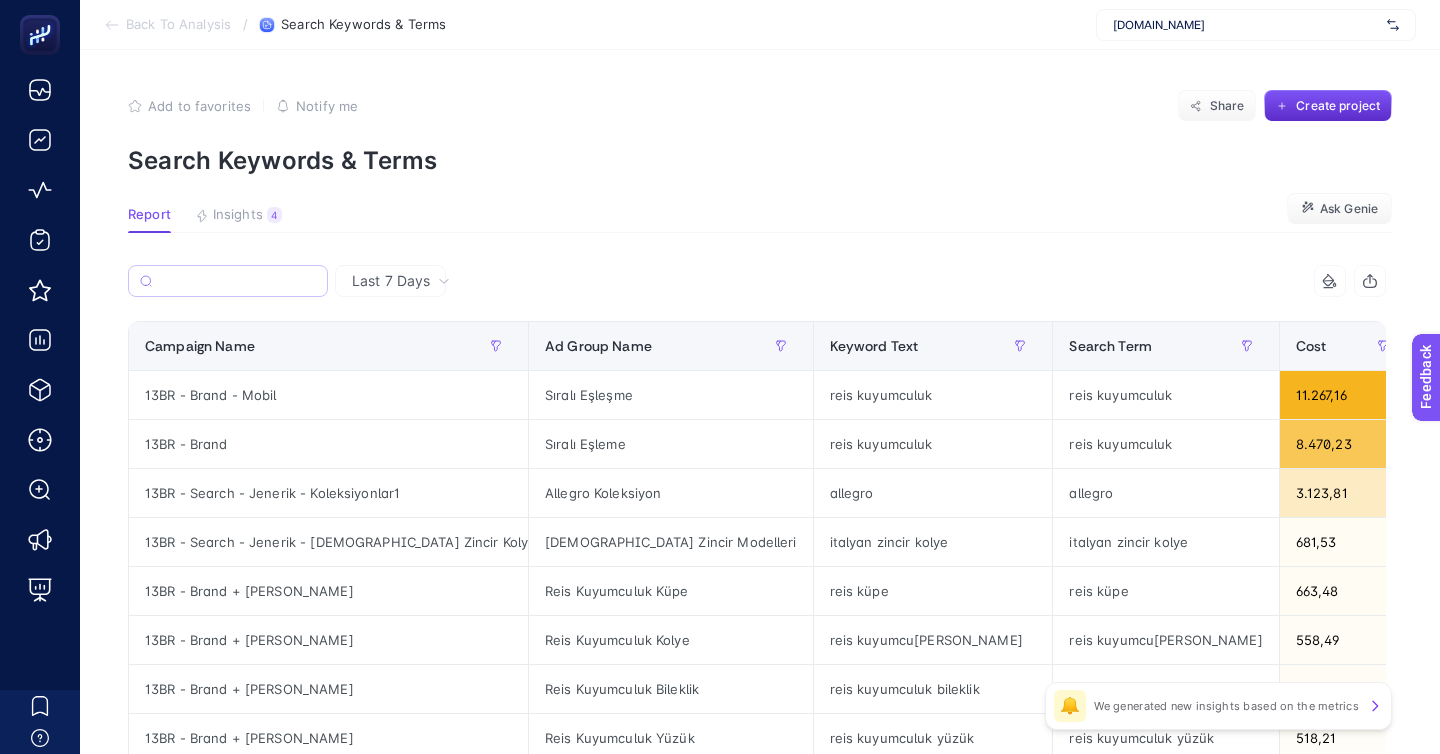 click at bounding box center (228, 281) 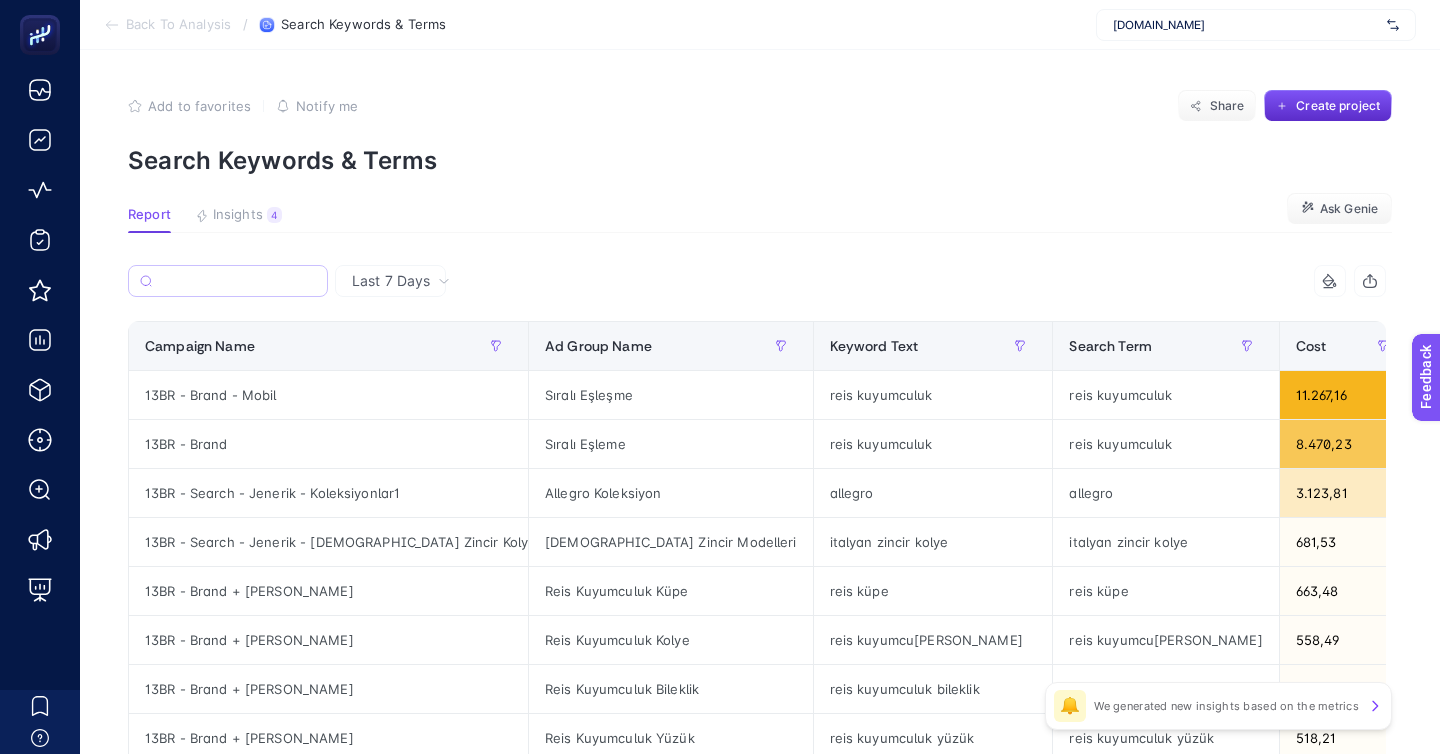click at bounding box center [228, 281] 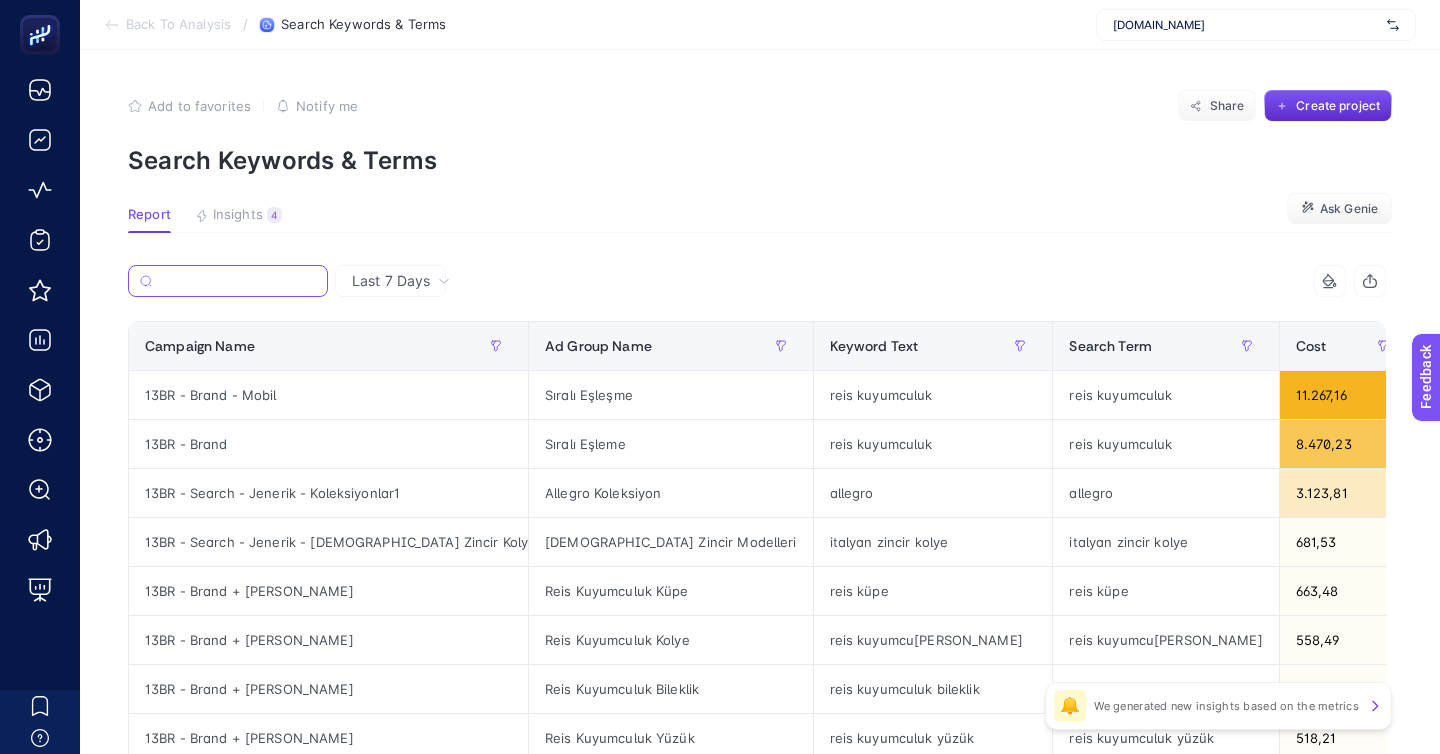click at bounding box center [238, 281] 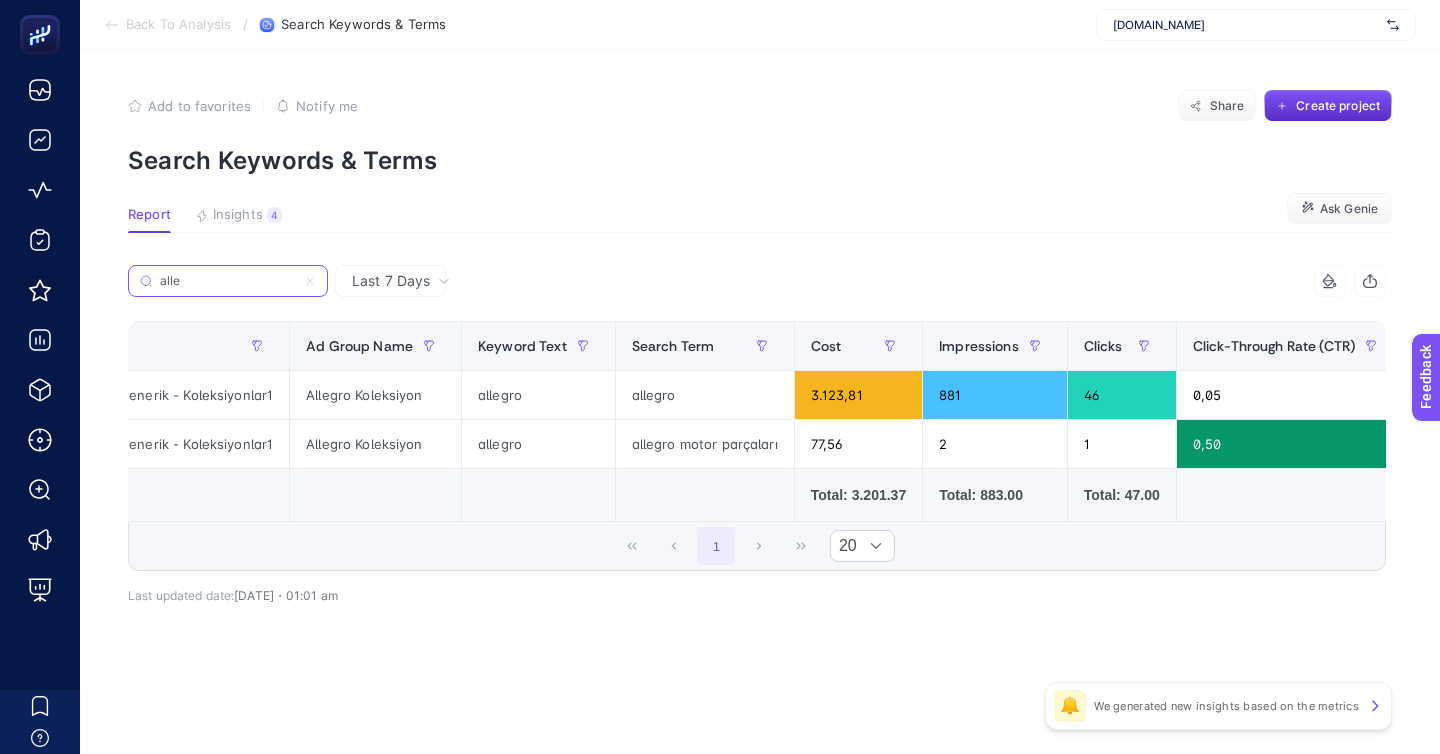 scroll, scrollTop: 0, scrollLeft: 0, axis: both 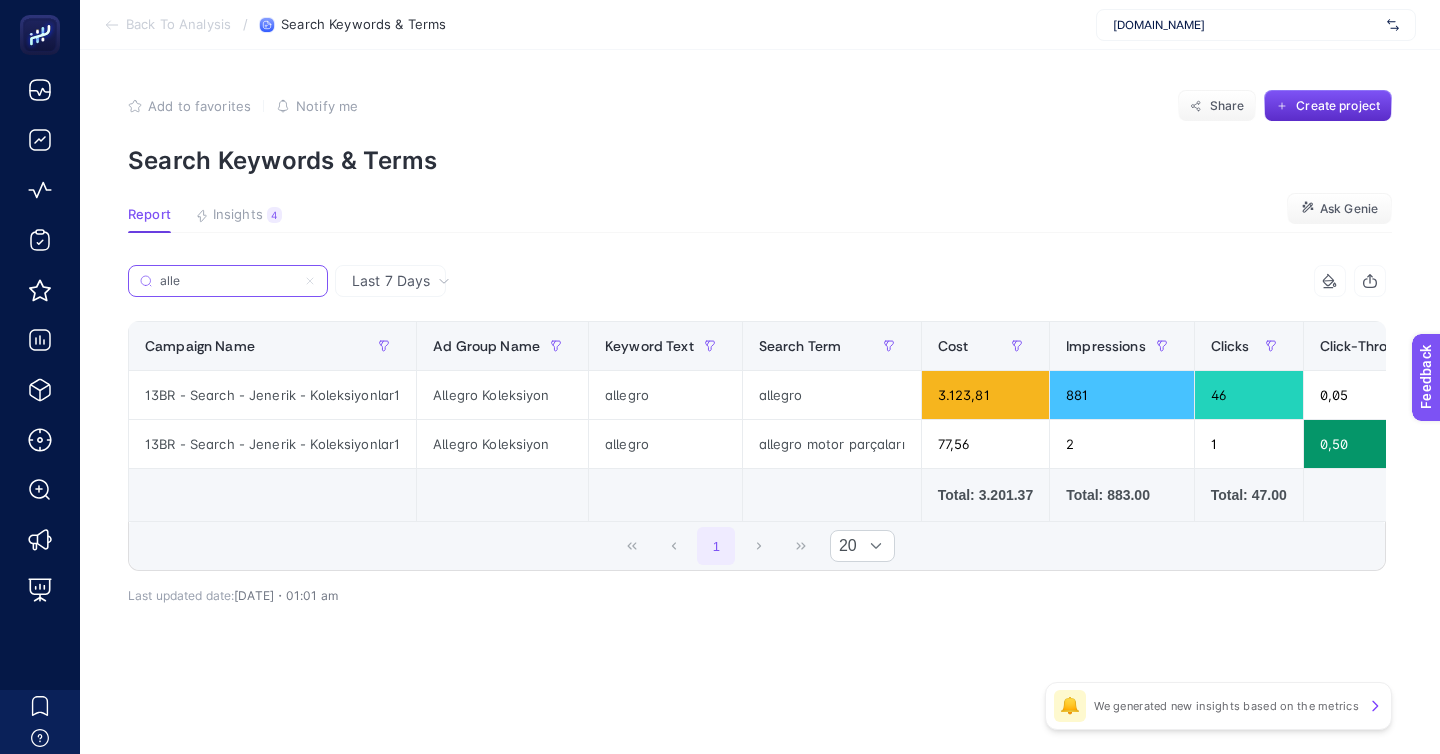 type on "alle" 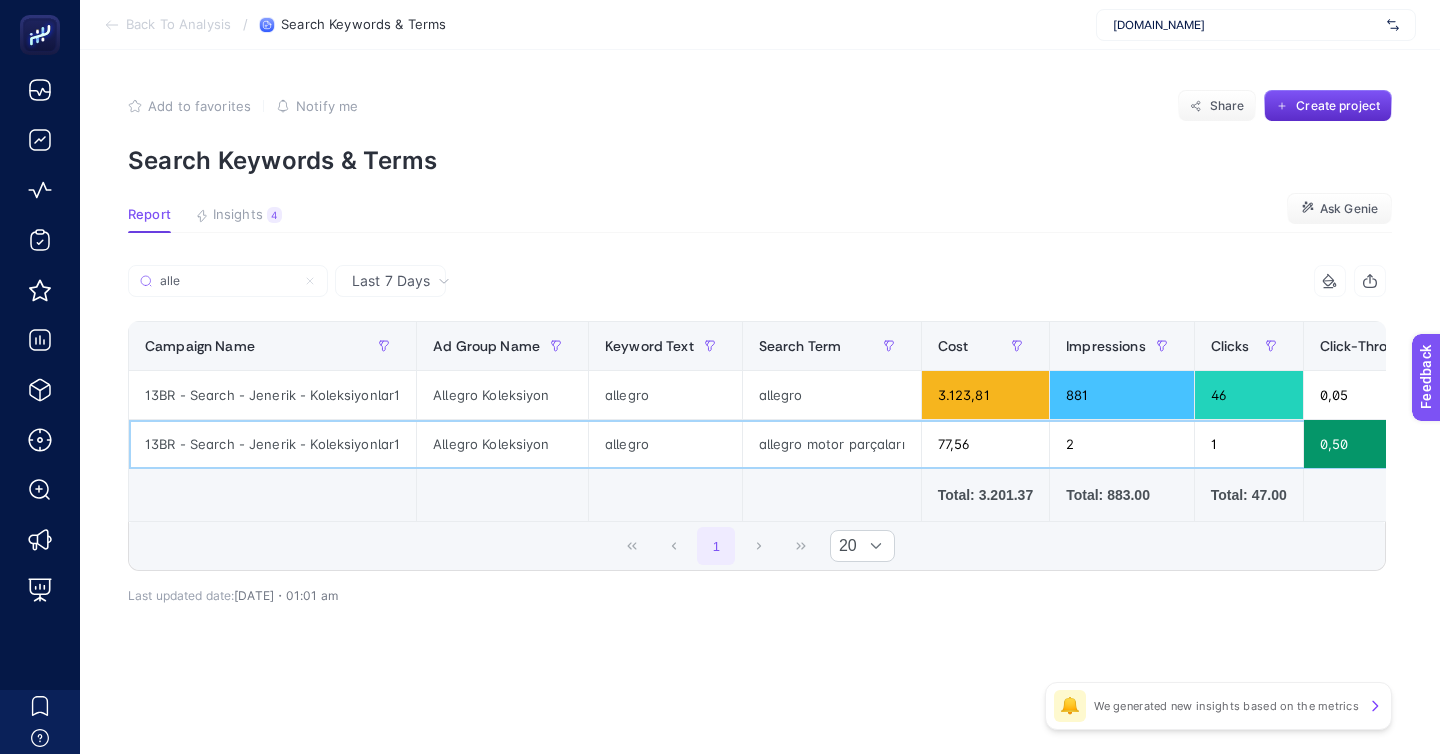 click on "allegro motor parçaları" 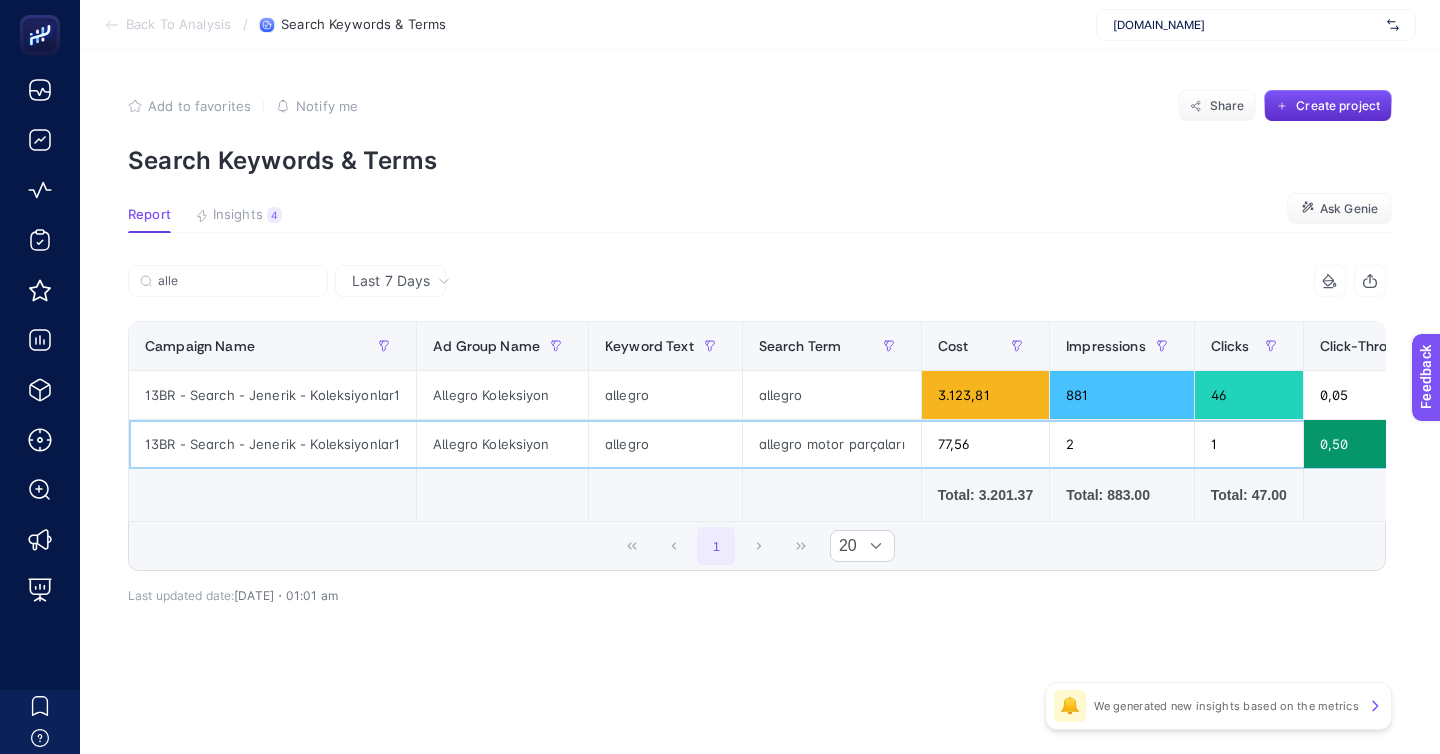 click on "allegro motor parçaları" 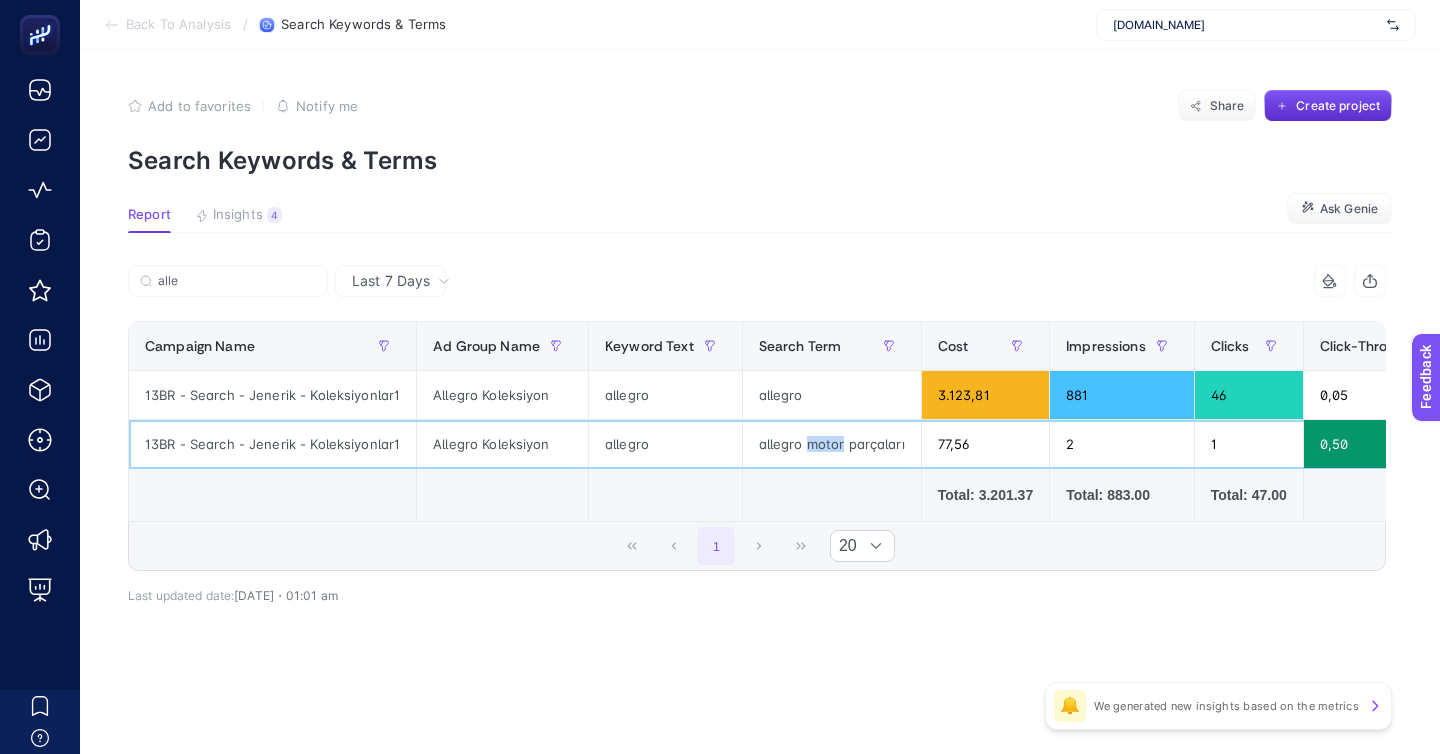 click on "allegro motor parçaları" 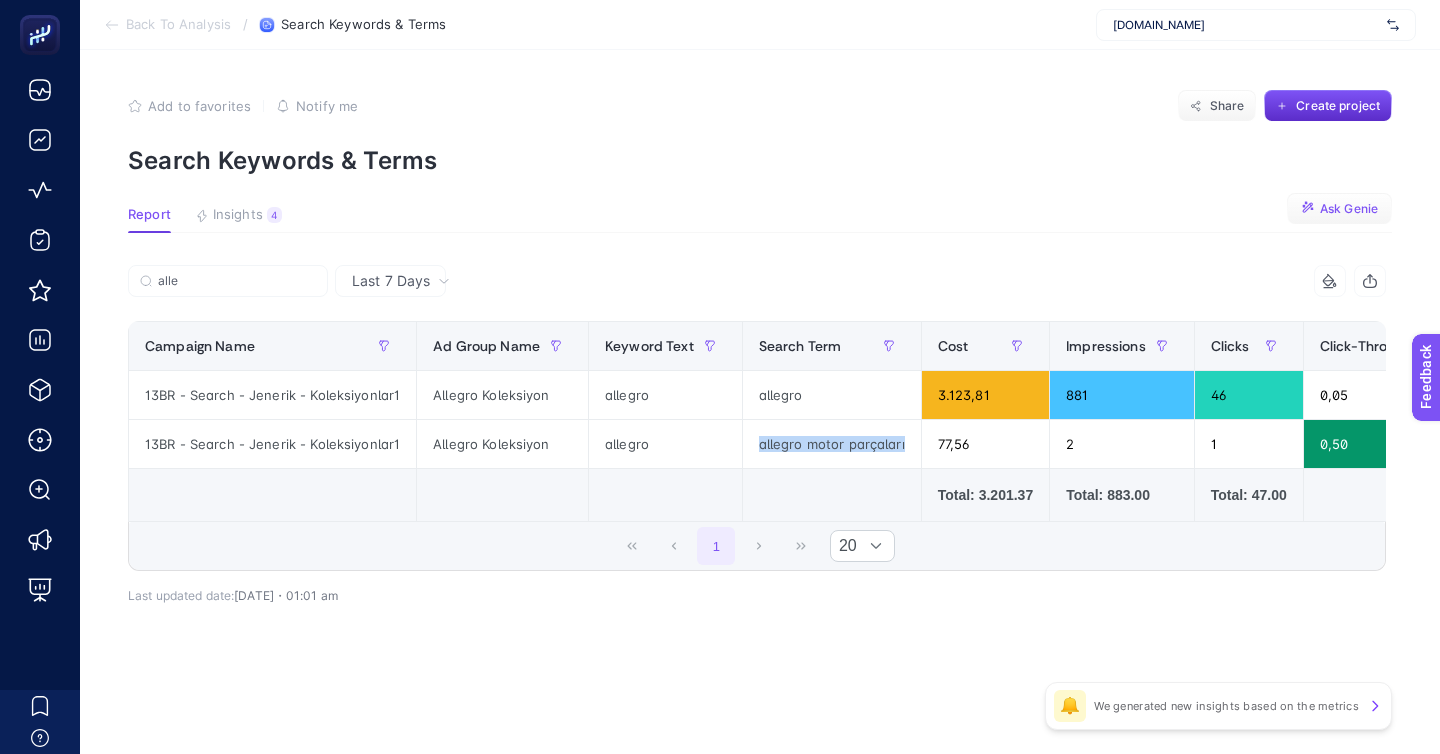 click on "Ask Genie" 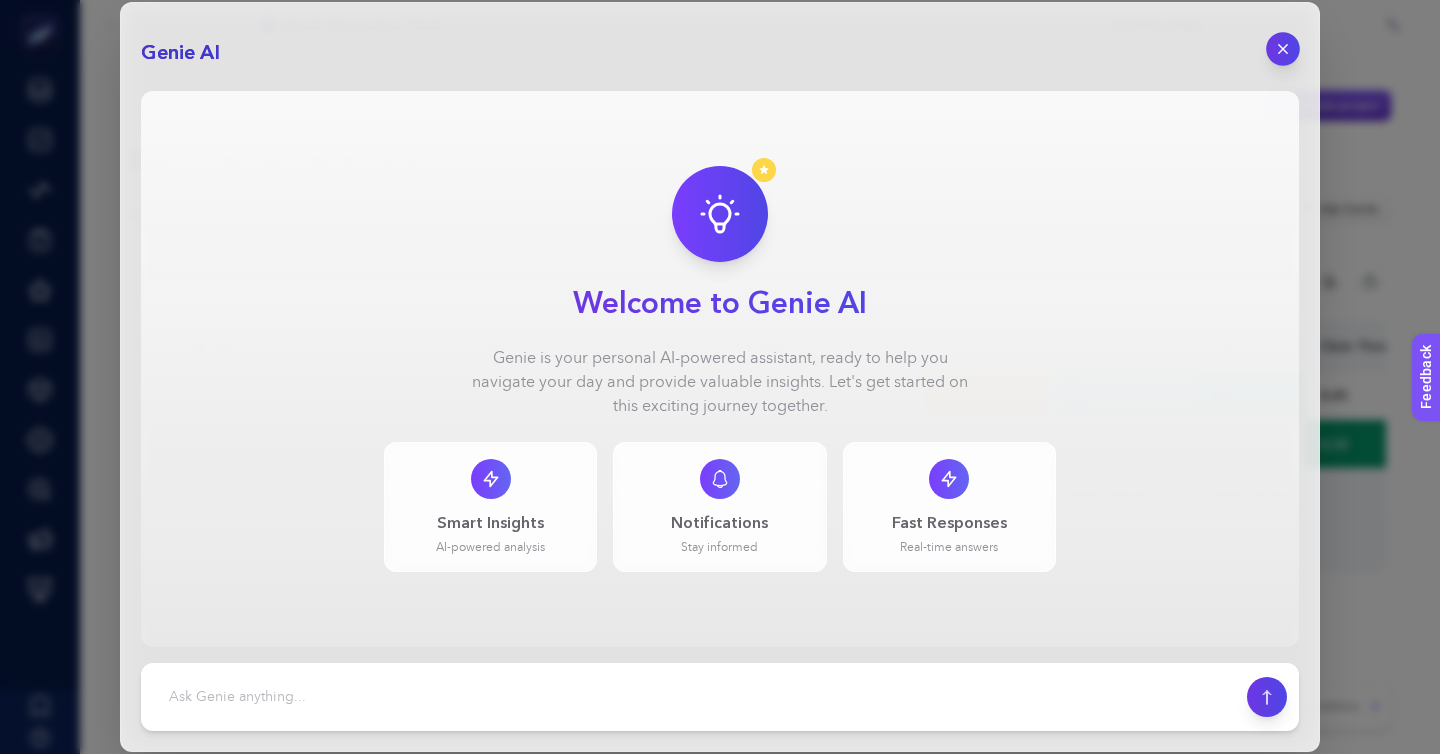 click at bounding box center [1283, 49] 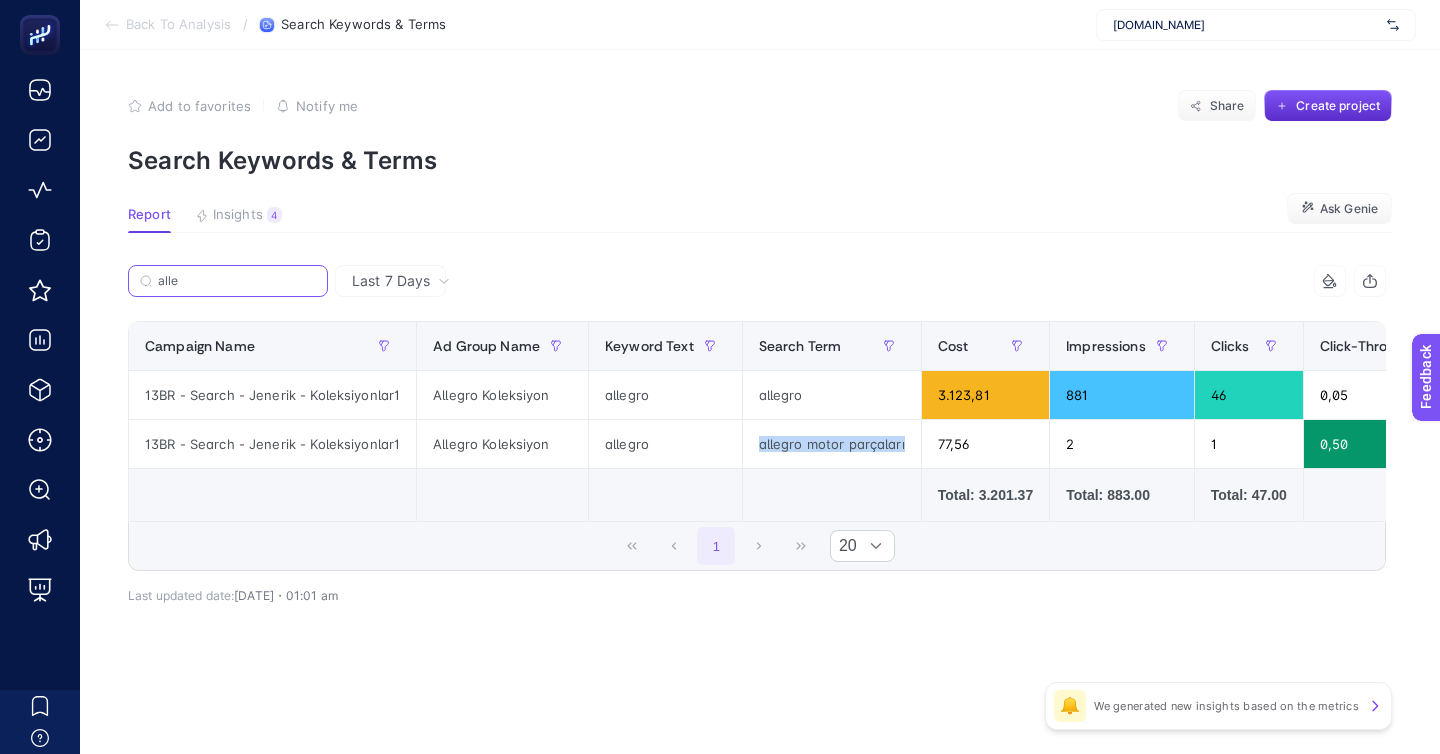 click on "alle" at bounding box center [237, 281] 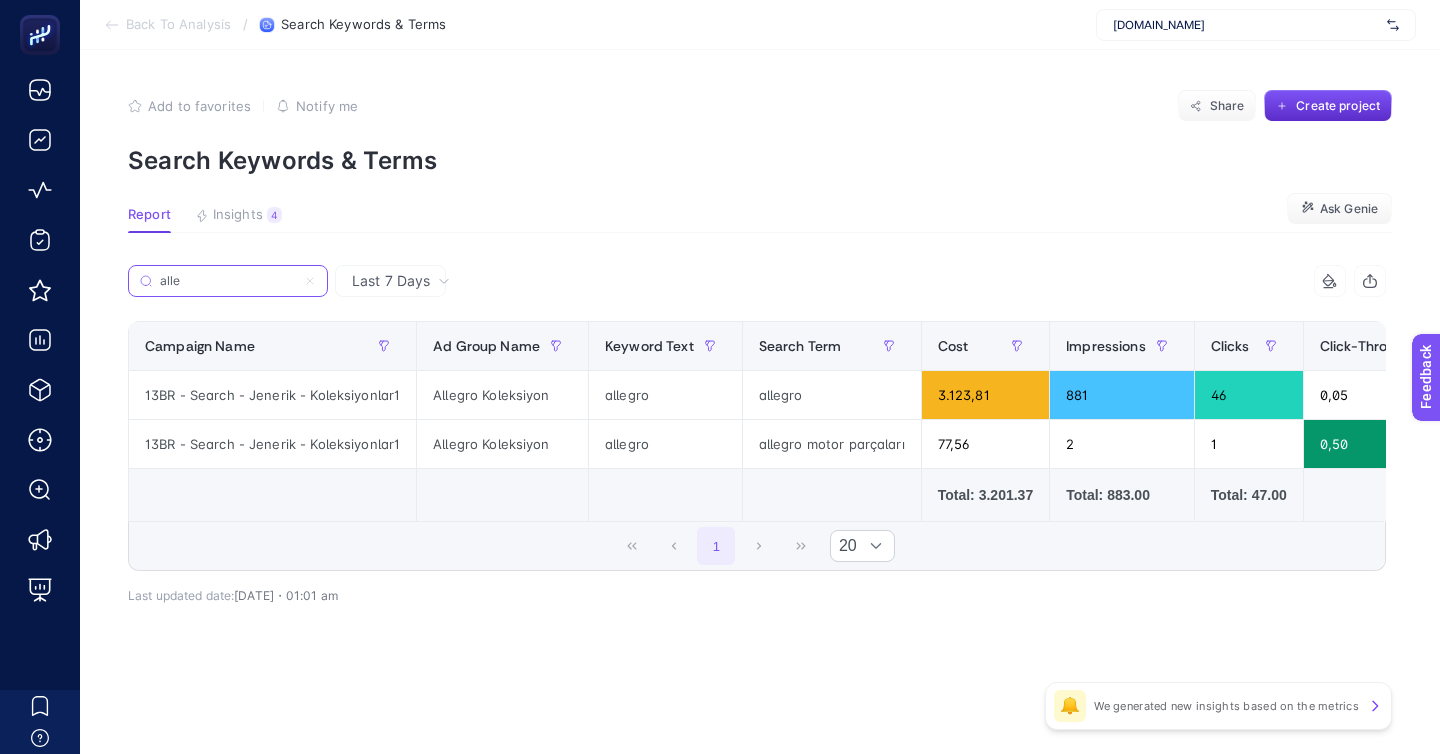 click 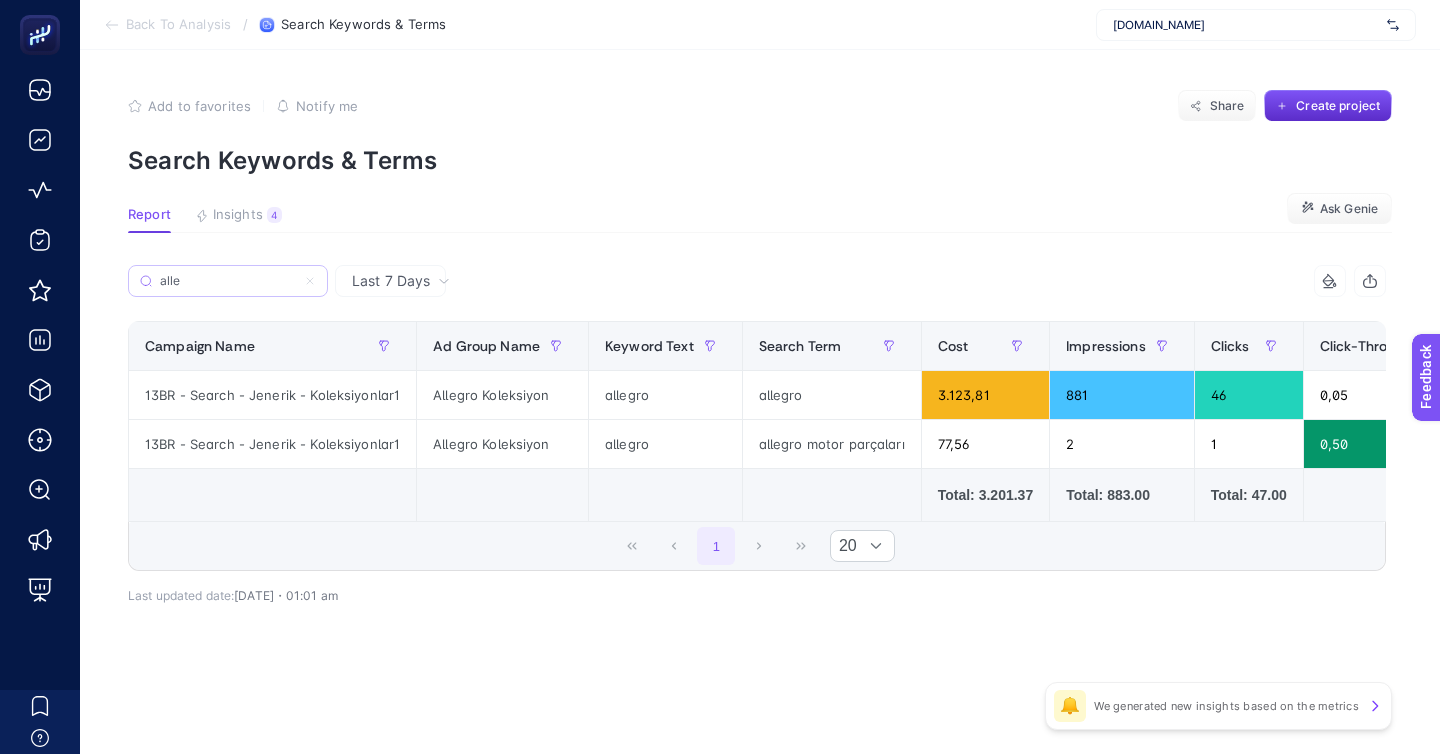 click on "alle" at bounding box center [228, 281] 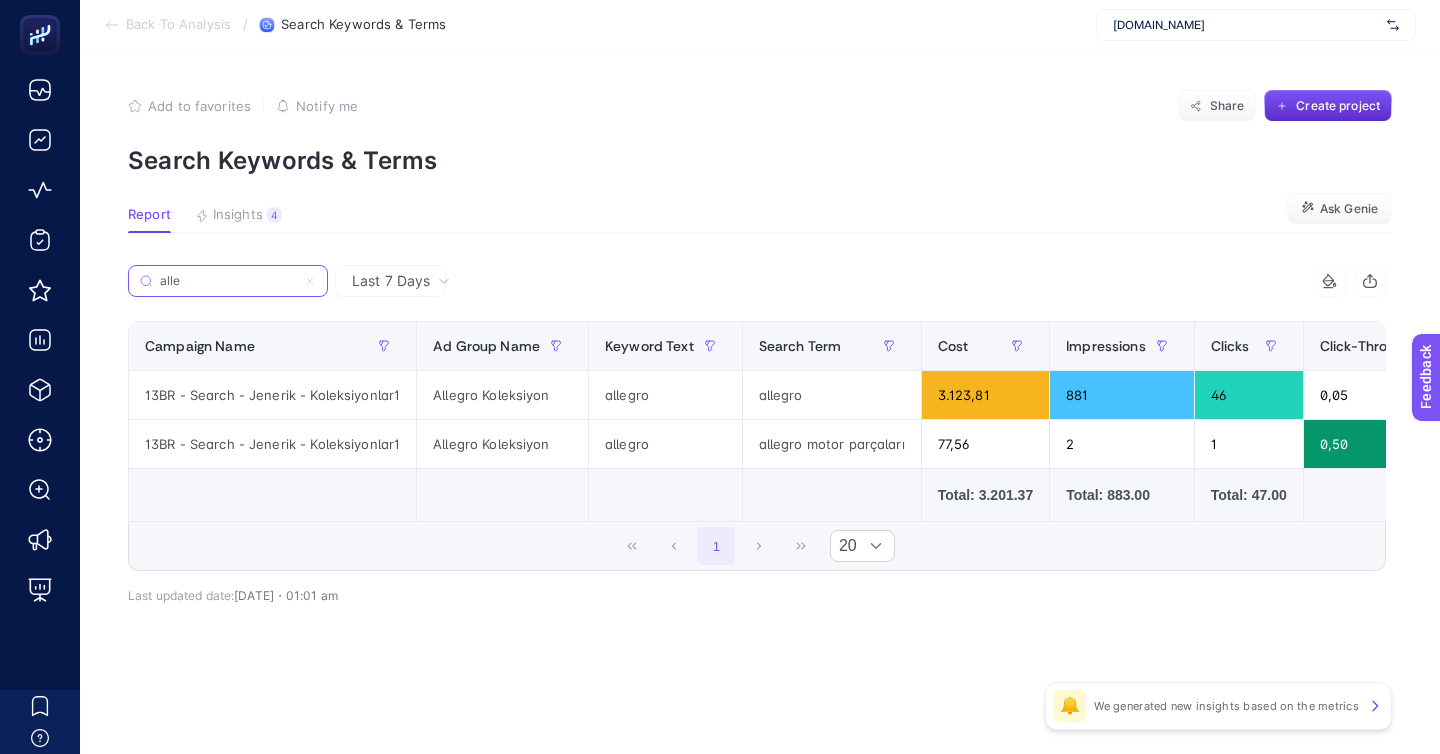 click on "alle" at bounding box center [228, 281] 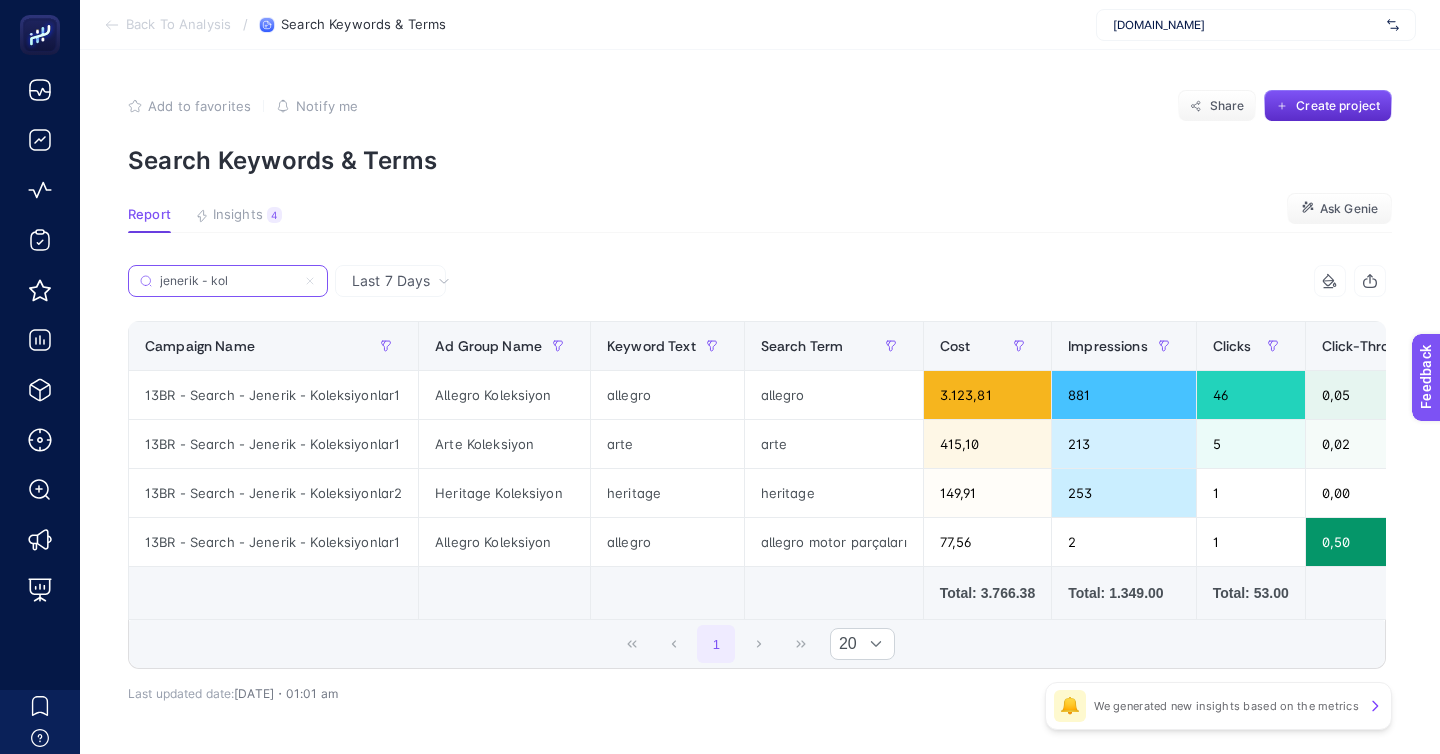 type on "jenerik - kol" 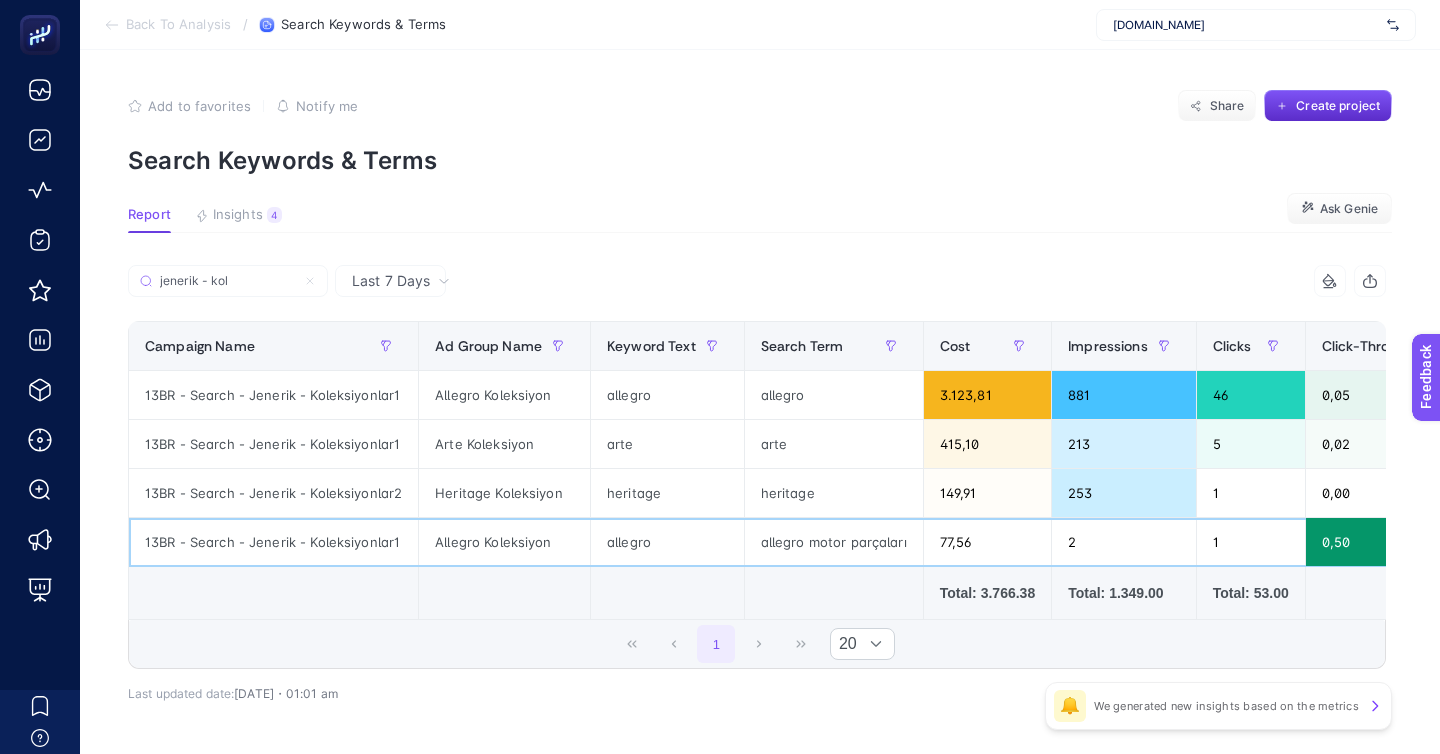 click on "allegro motor parçaları" 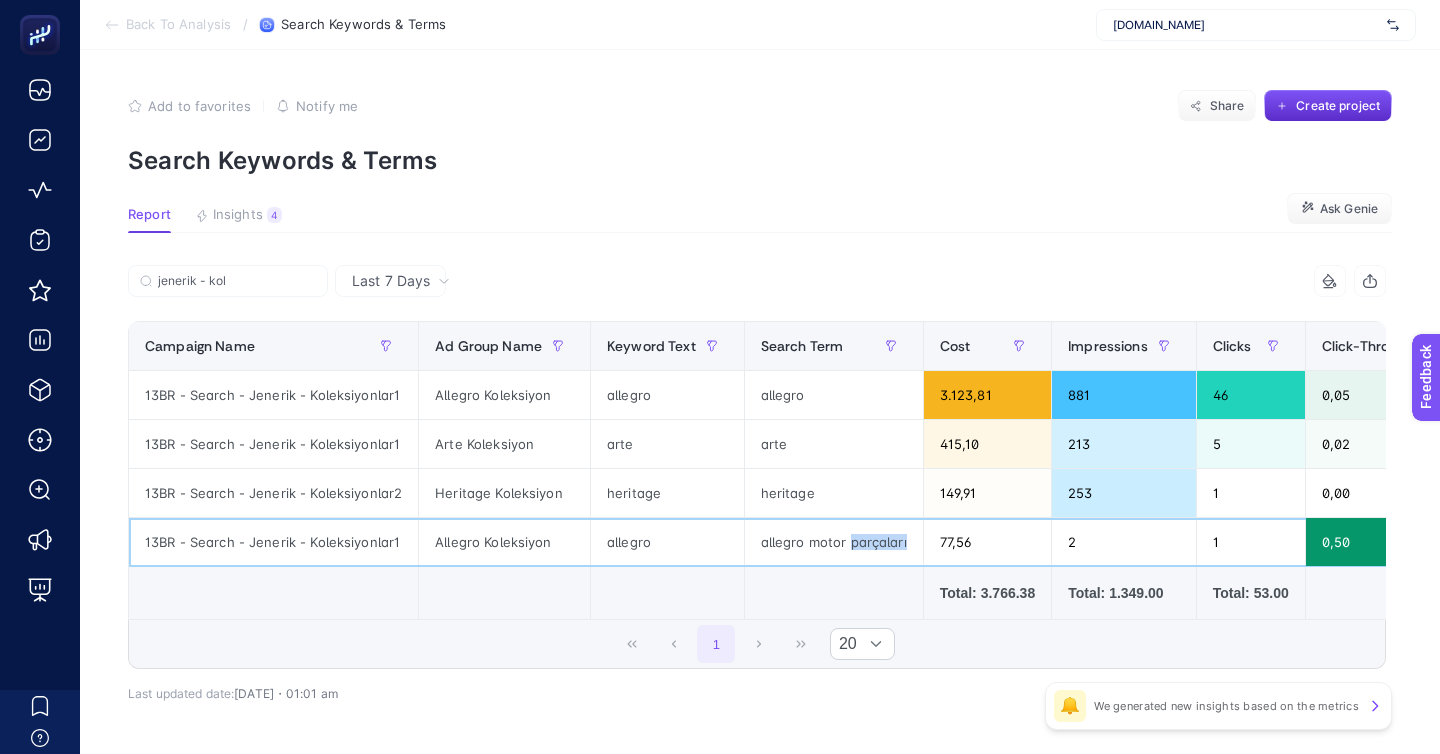 click on "allegro motor parçaları" 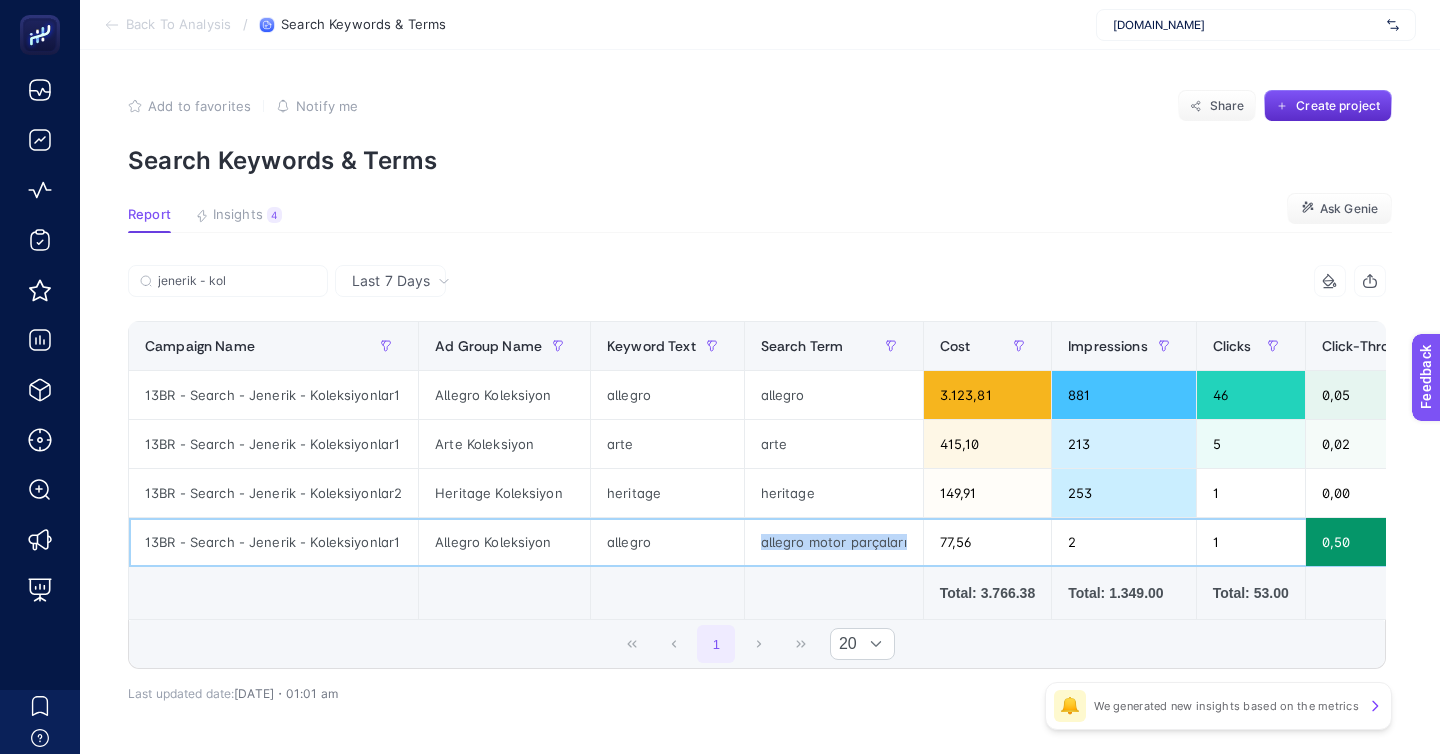 copy on "allegro motor parçaları" 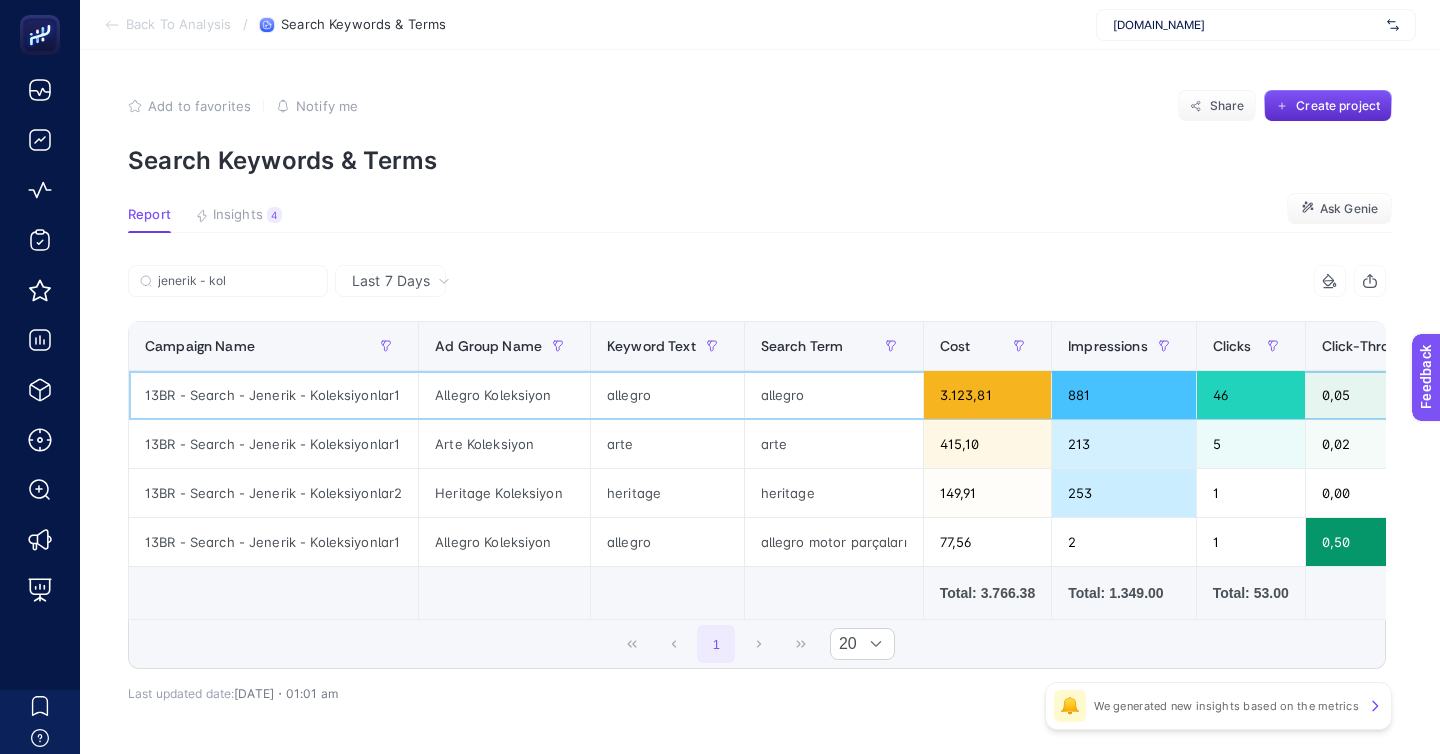 click on "allegro" 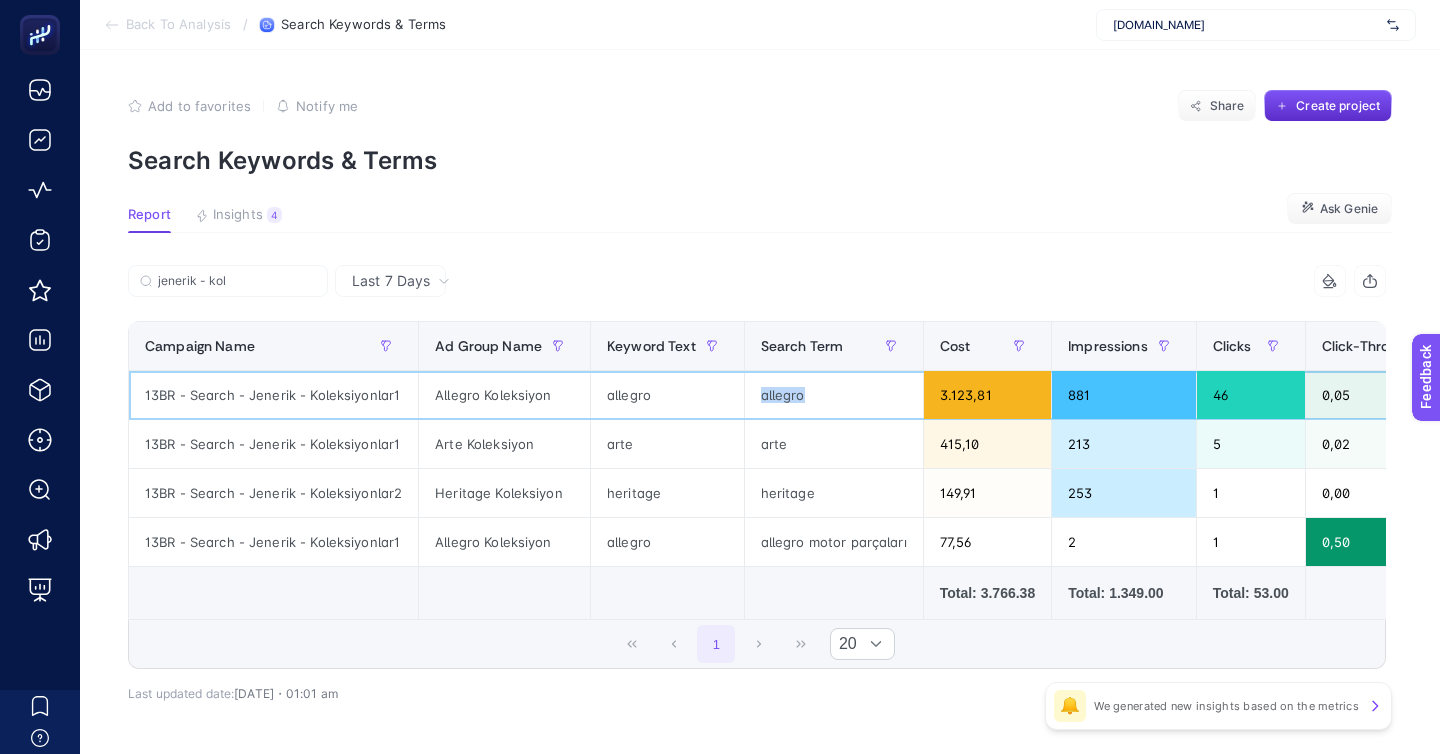click on "allegro" 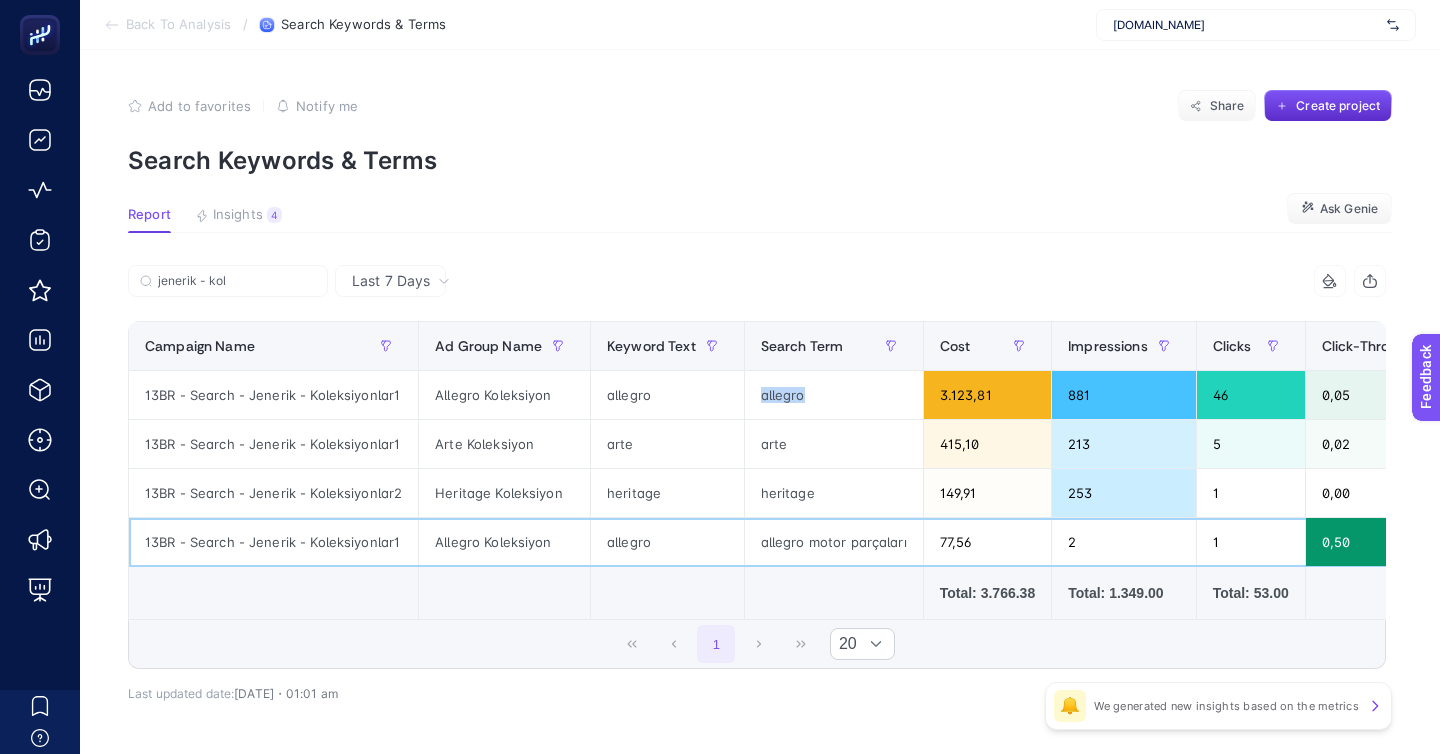 click on "allegro motor parçaları" 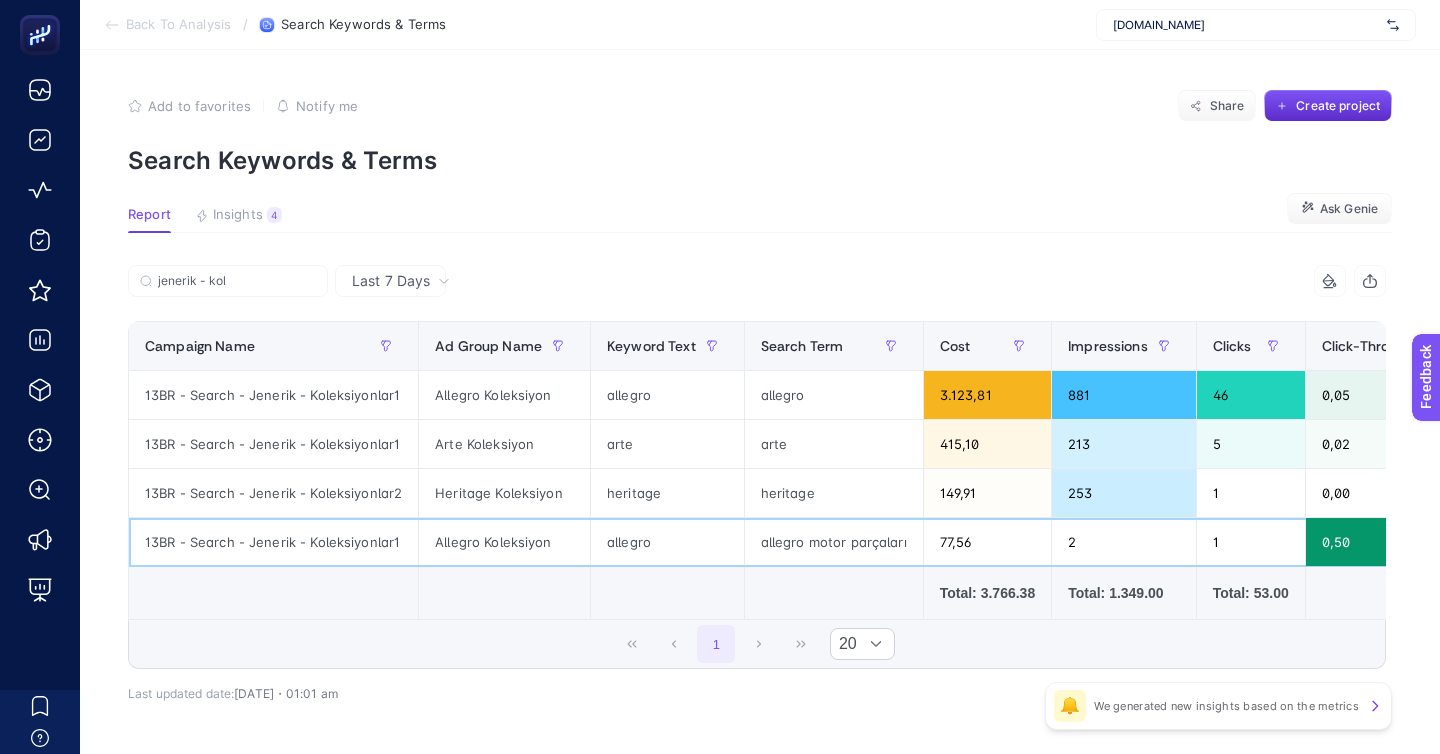 click on "allegro motor parçaları" 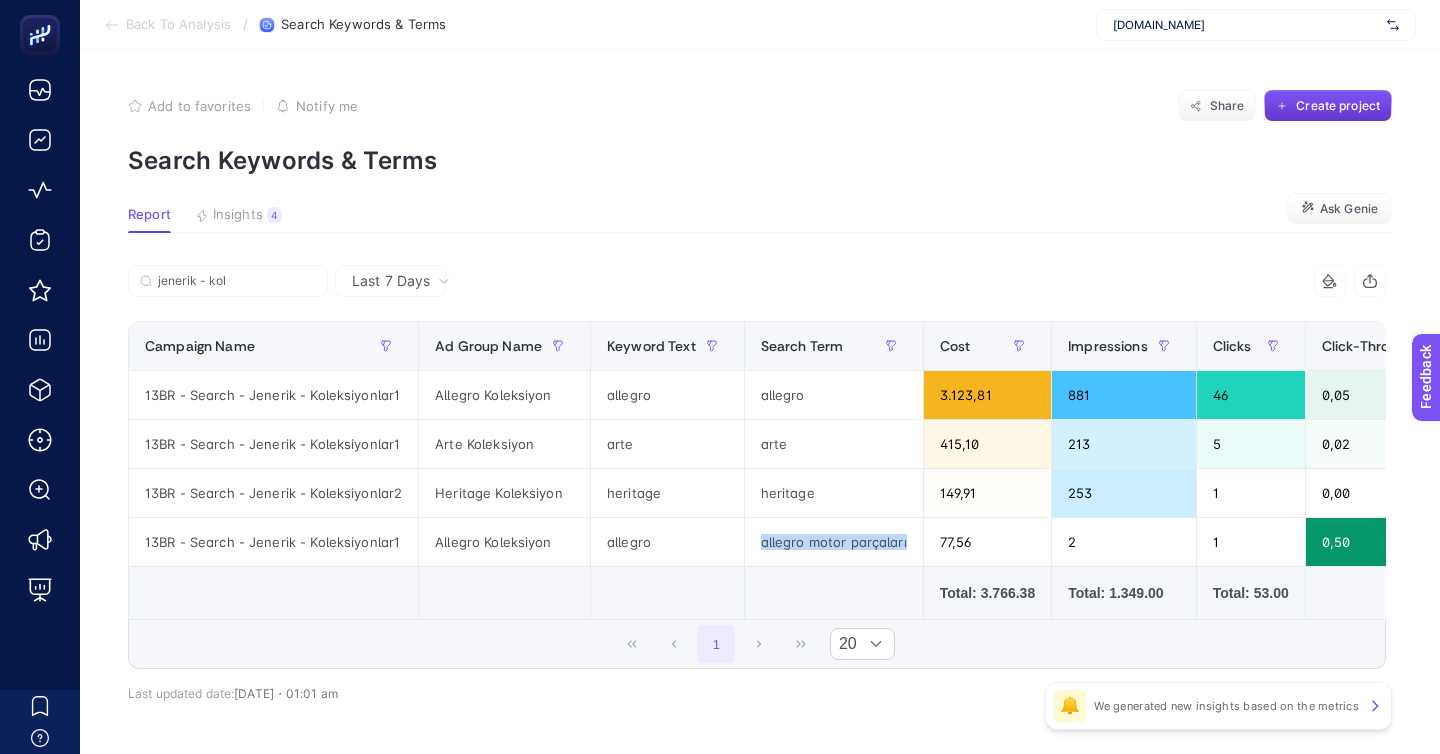 click on "Create project" at bounding box center [1328, 106] 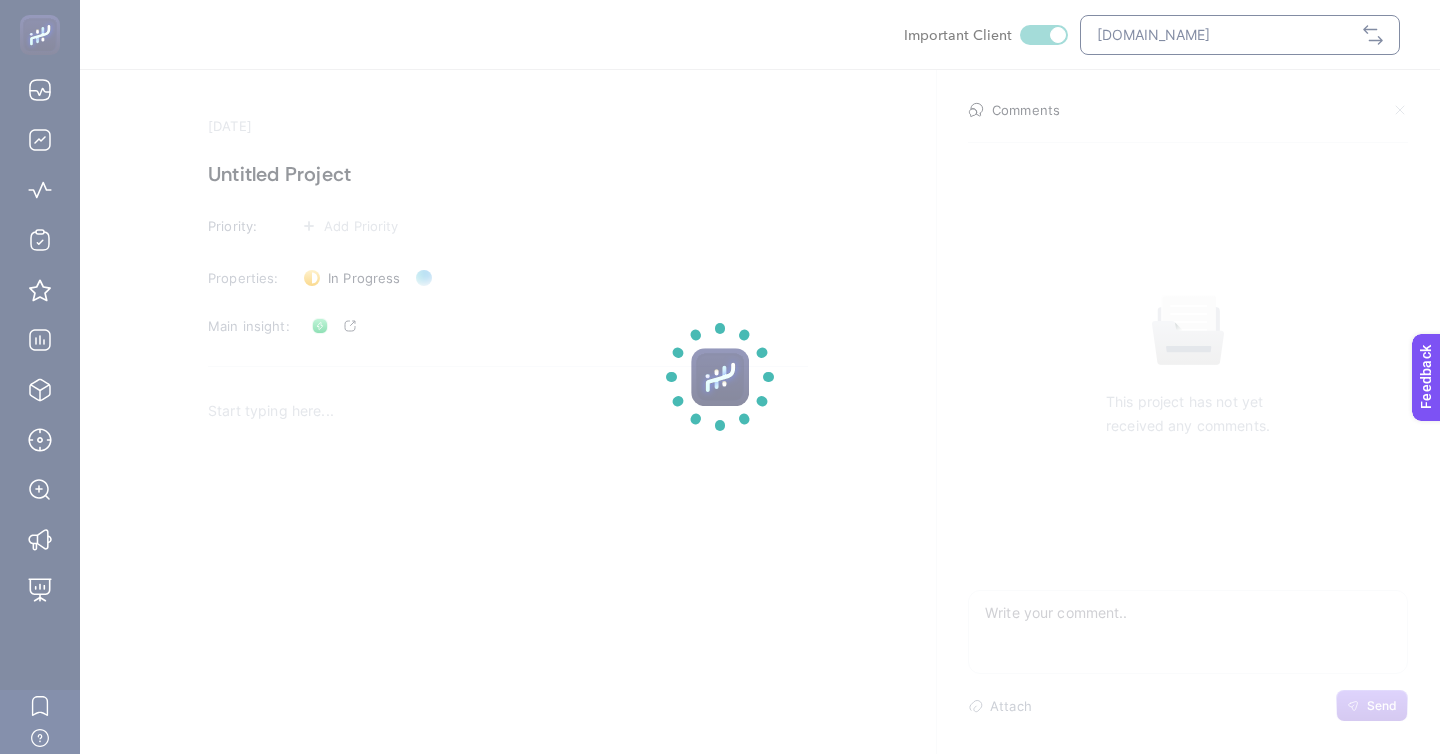 click at bounding box center (720, 377) 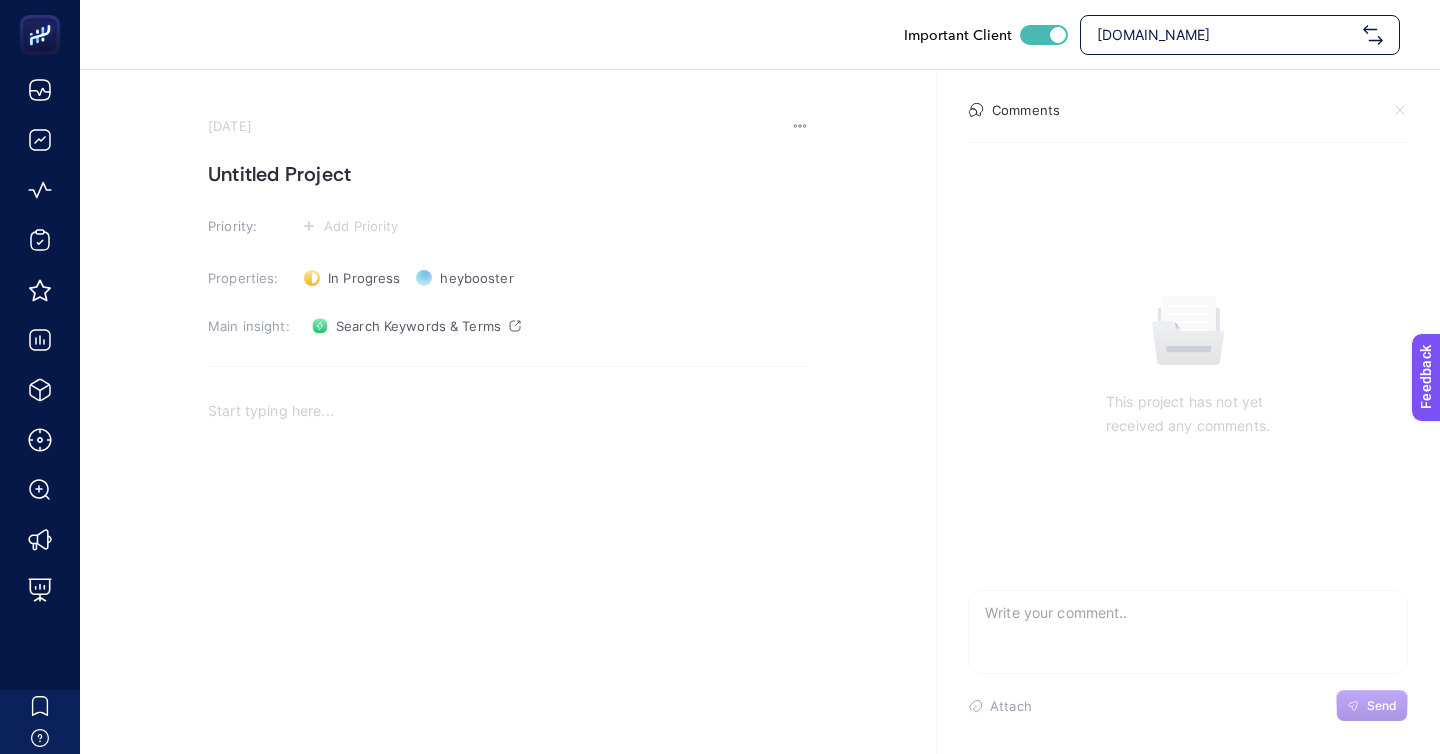 click on "Untitled Project" at bounding box center [508, 174] 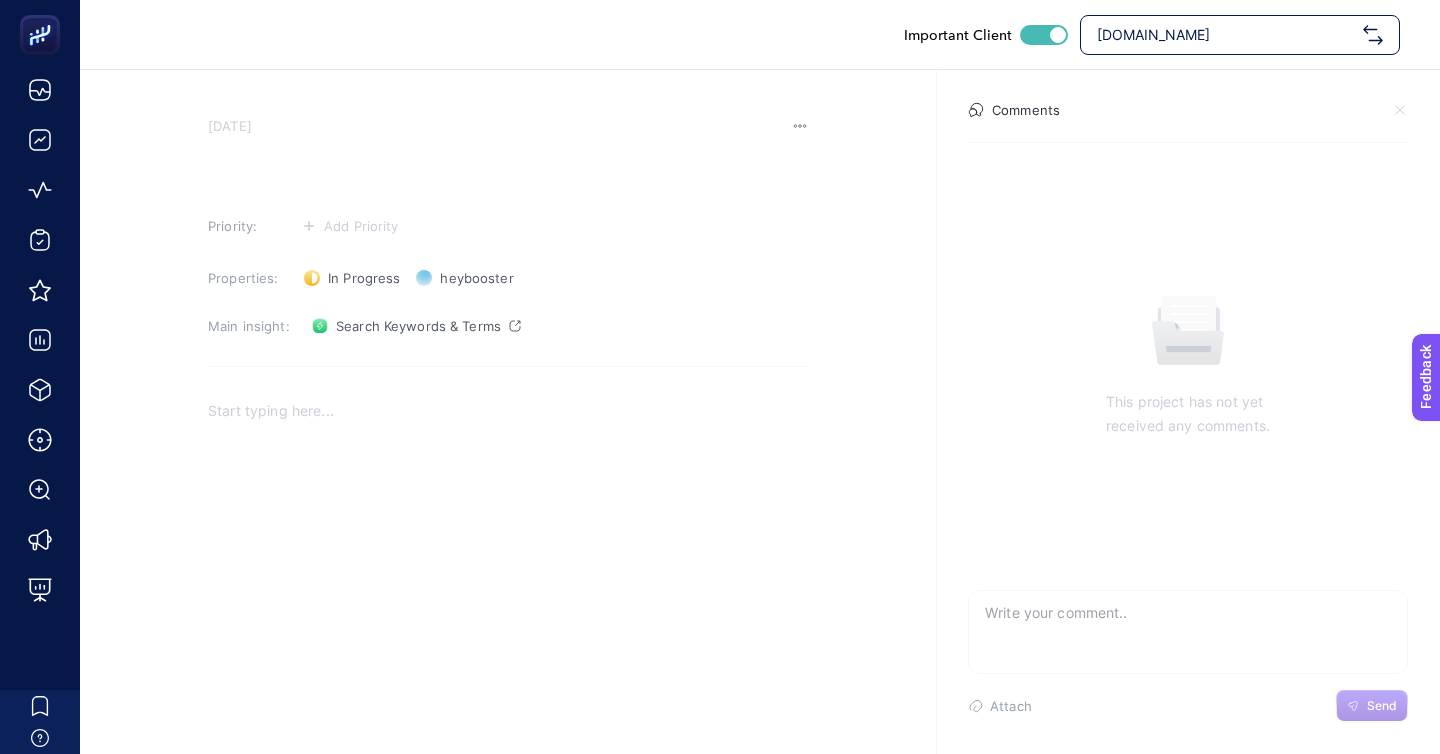 type 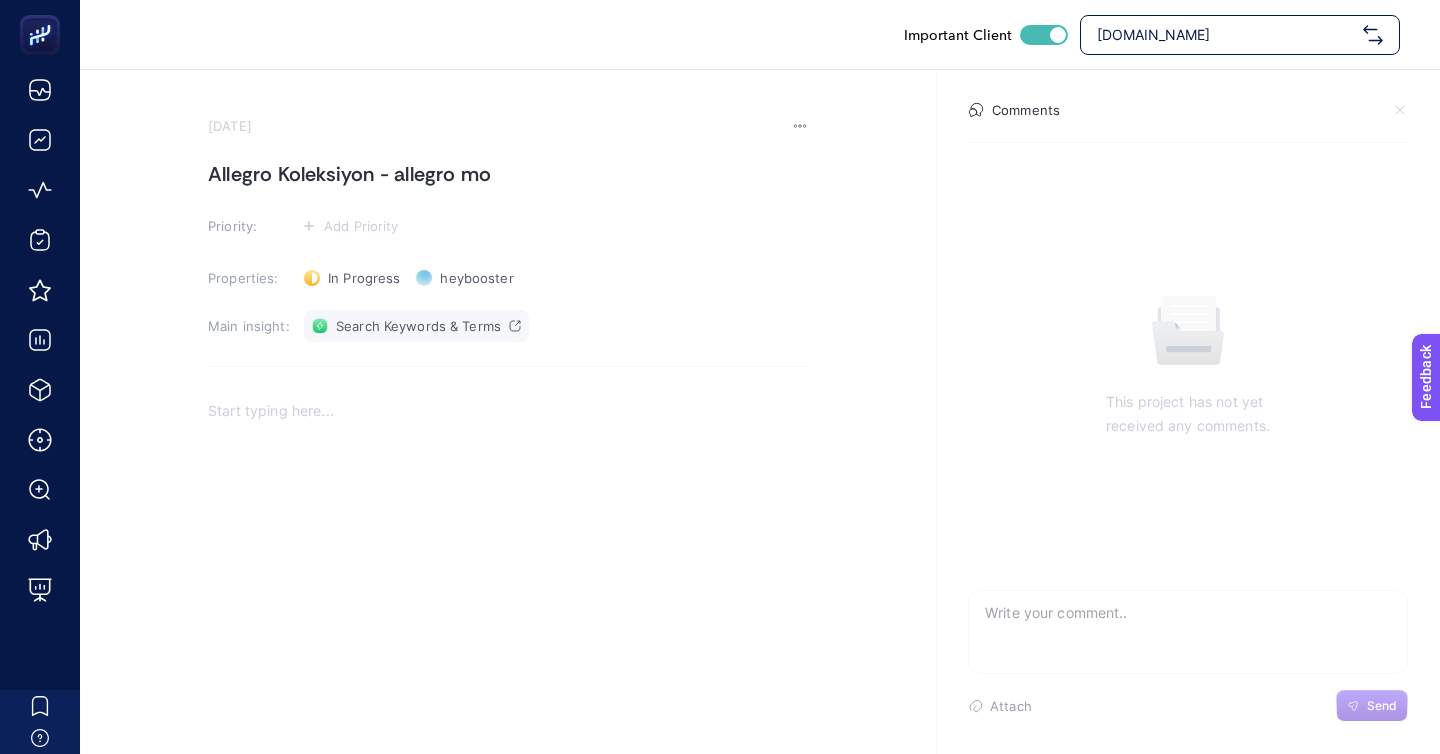click on "Search Keywords & Terms" at bounding box center [418, 326] 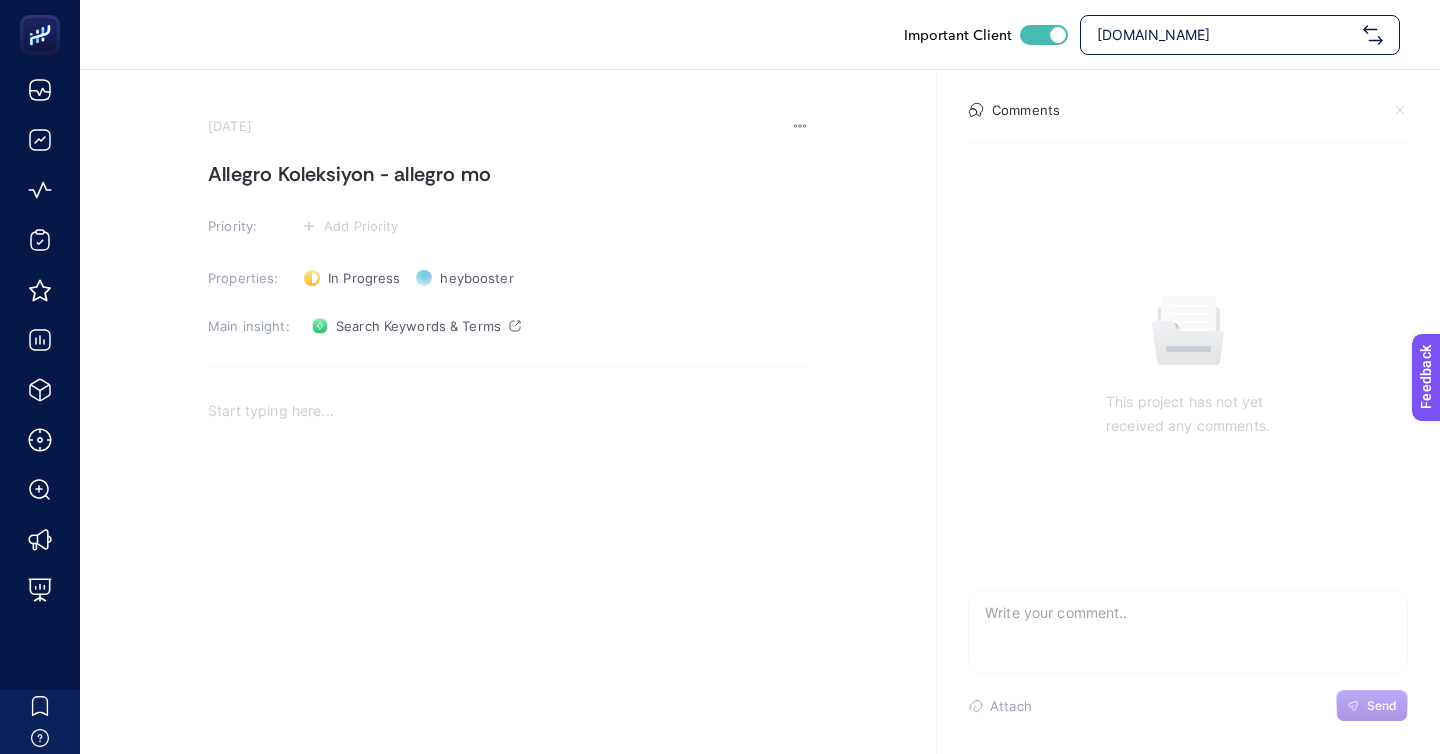 click on "Allegro Koleksiyon - allegro mo" at bounding box center [508, 174] 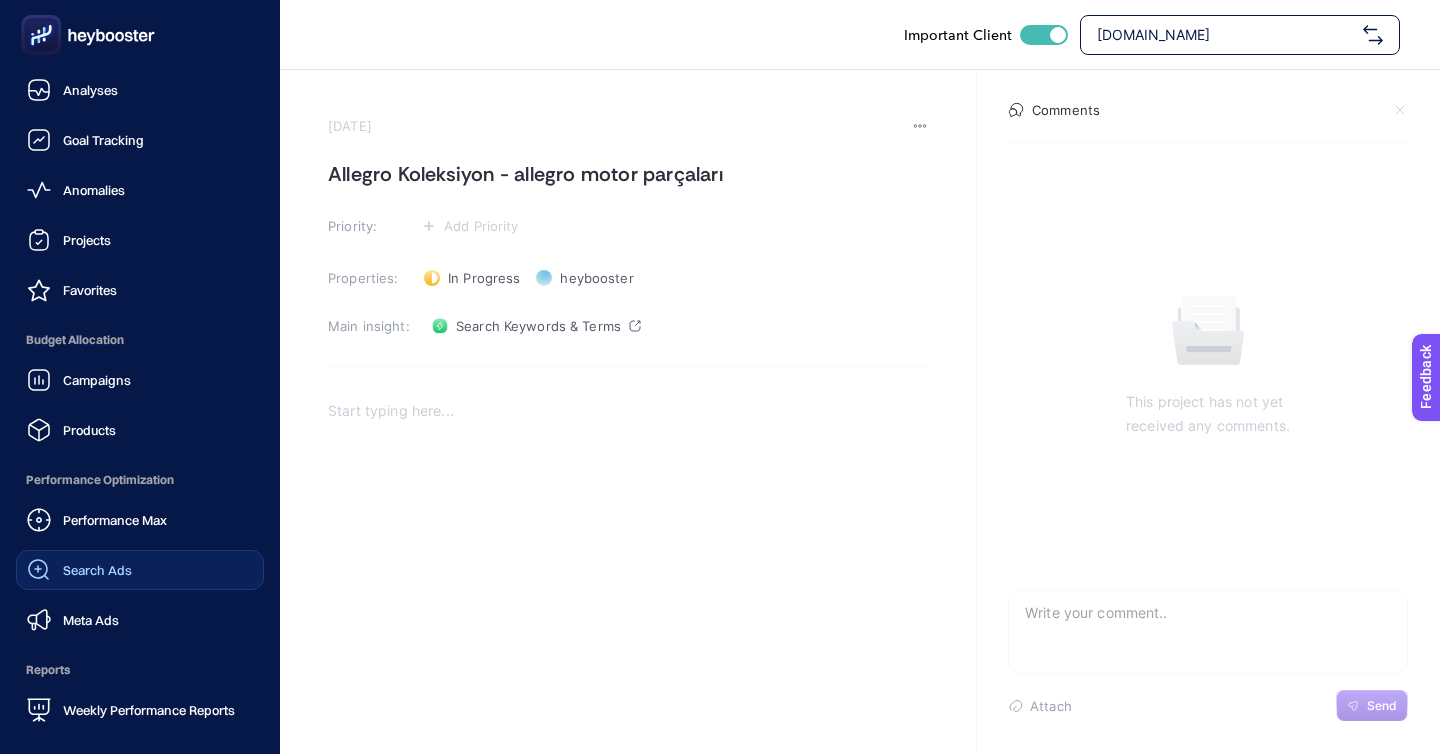click on "Search Ads" 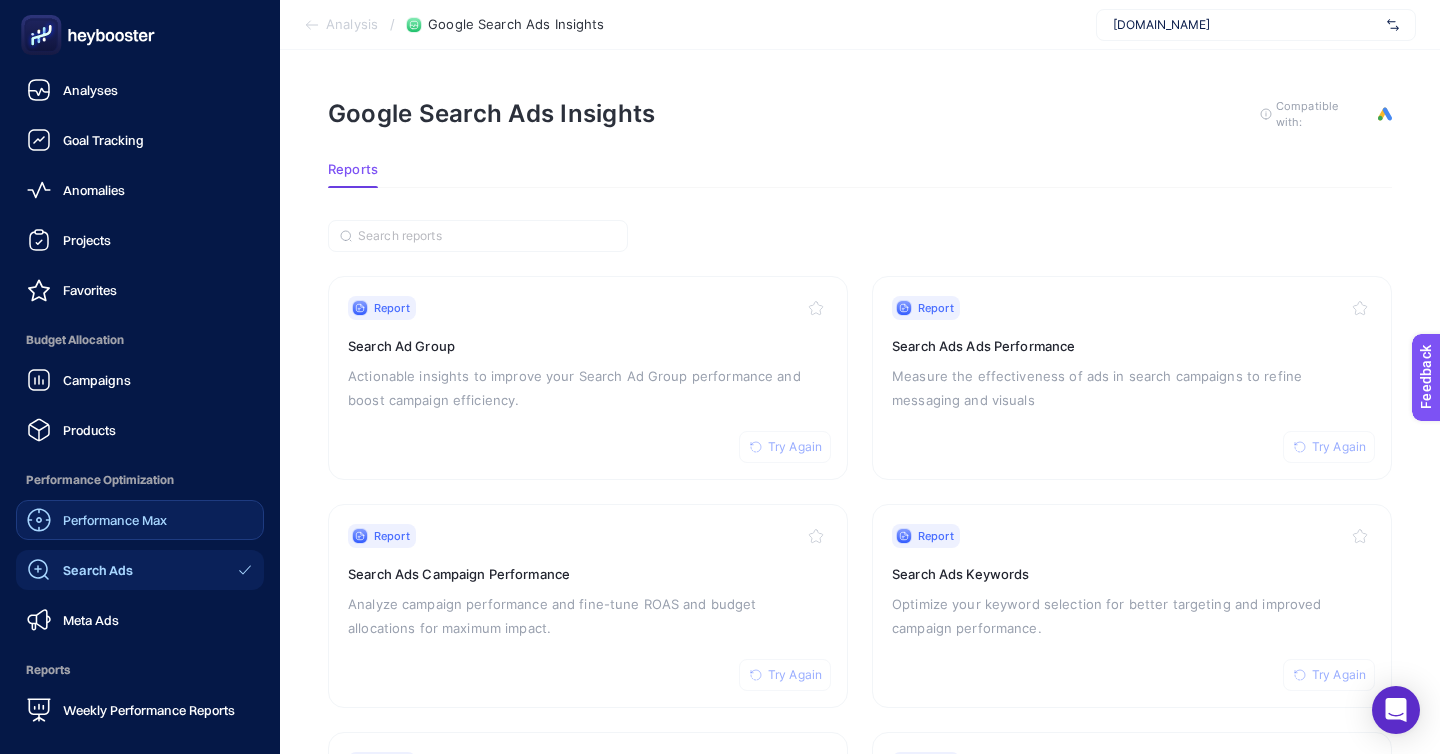 click on "Performance Max" 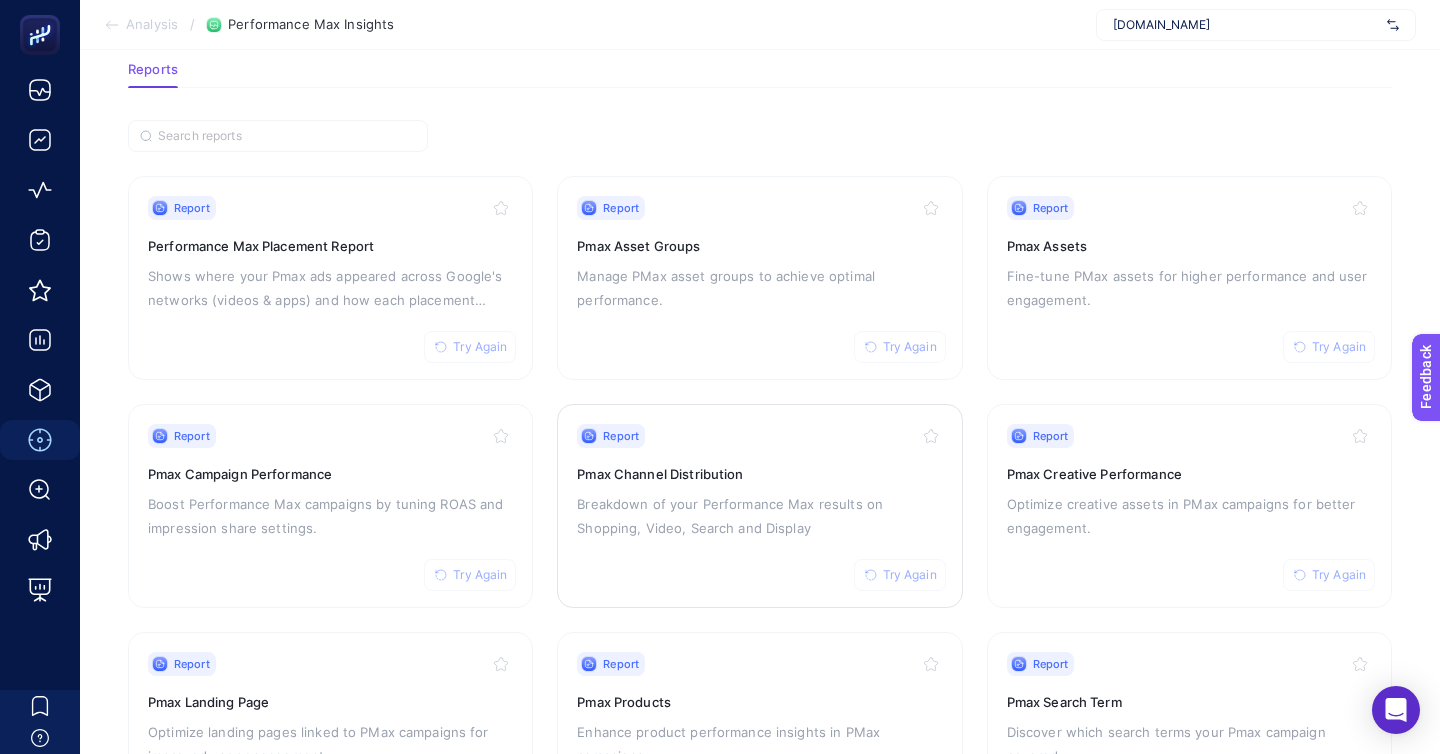 scroll, scrollTop: 172, scrollLeft: 0, axis: vertical 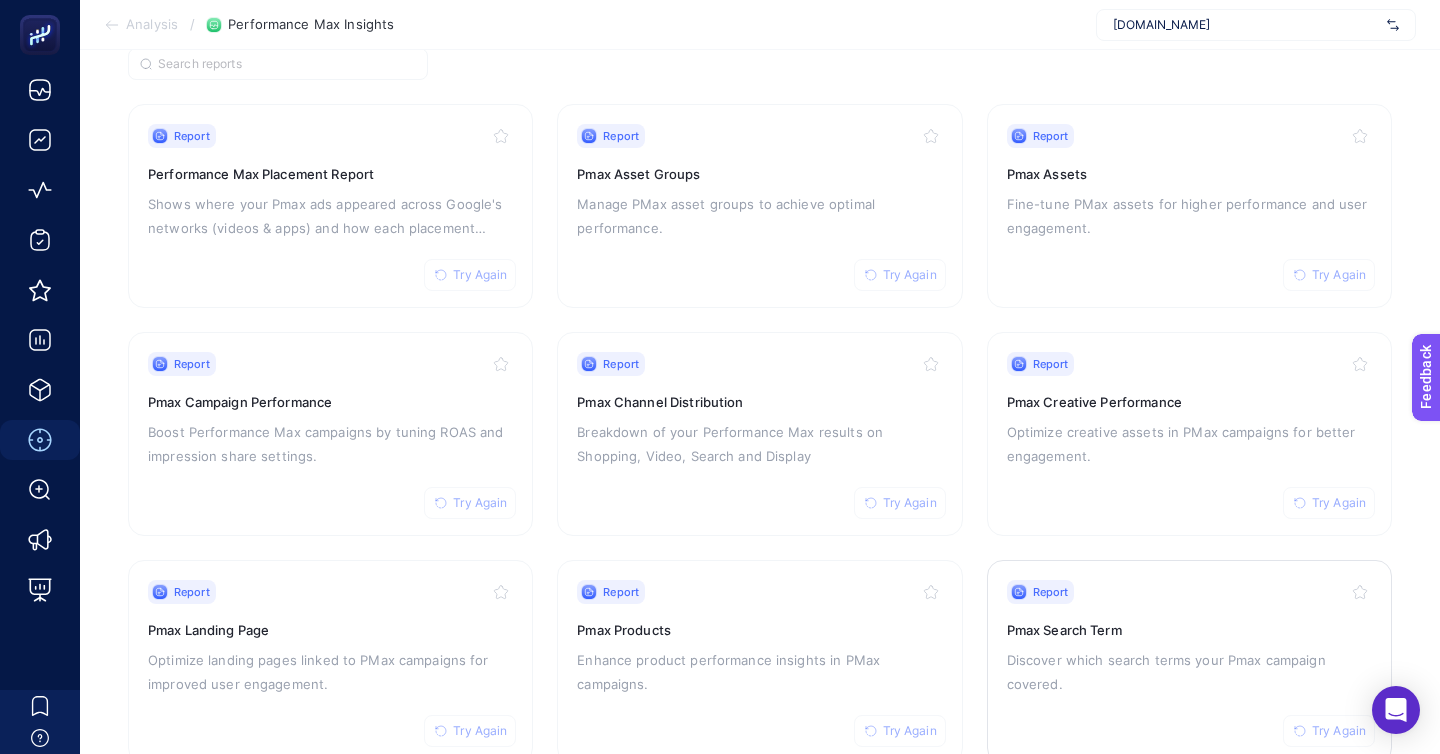 click on "Report Try Again" at bounding box center (1189, 592) 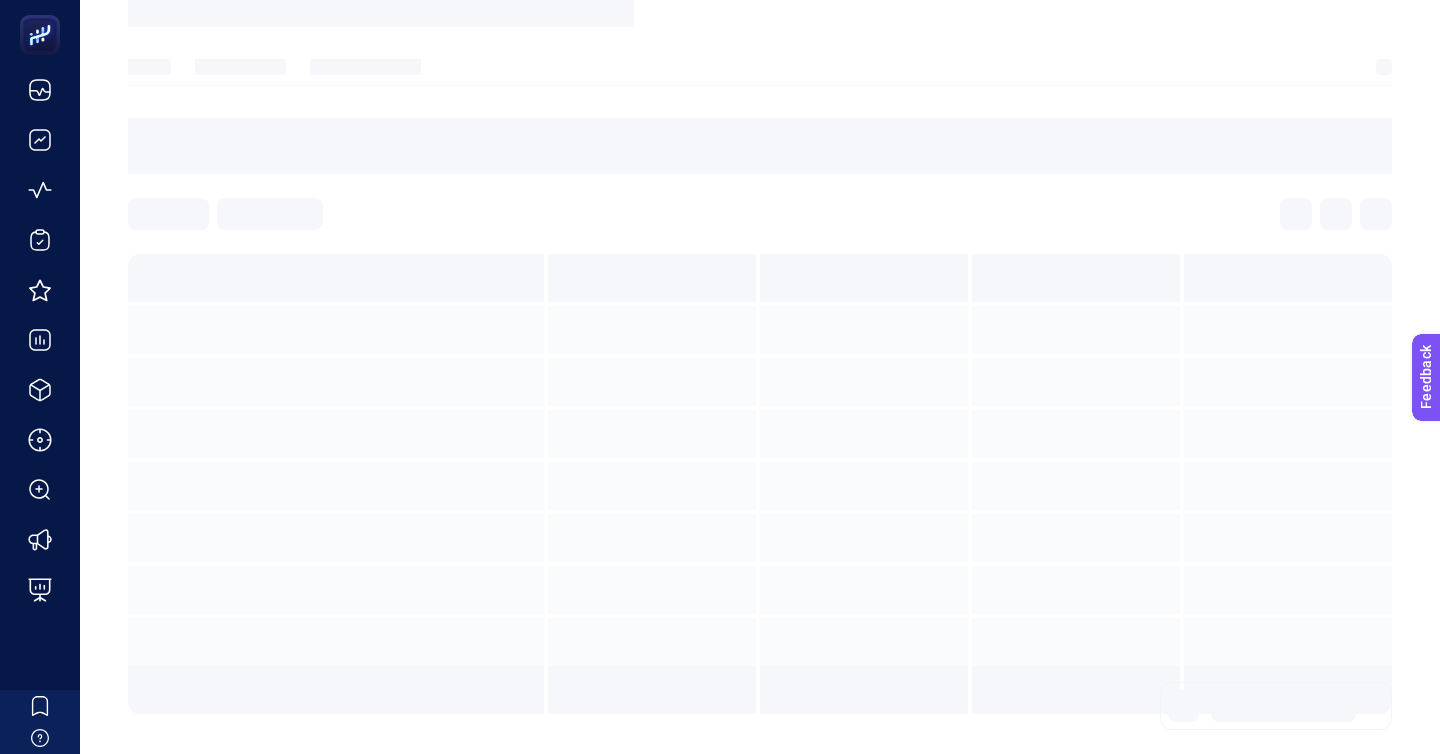 scroll, scrollTop: 0, scrollLeft: 0, axis: both 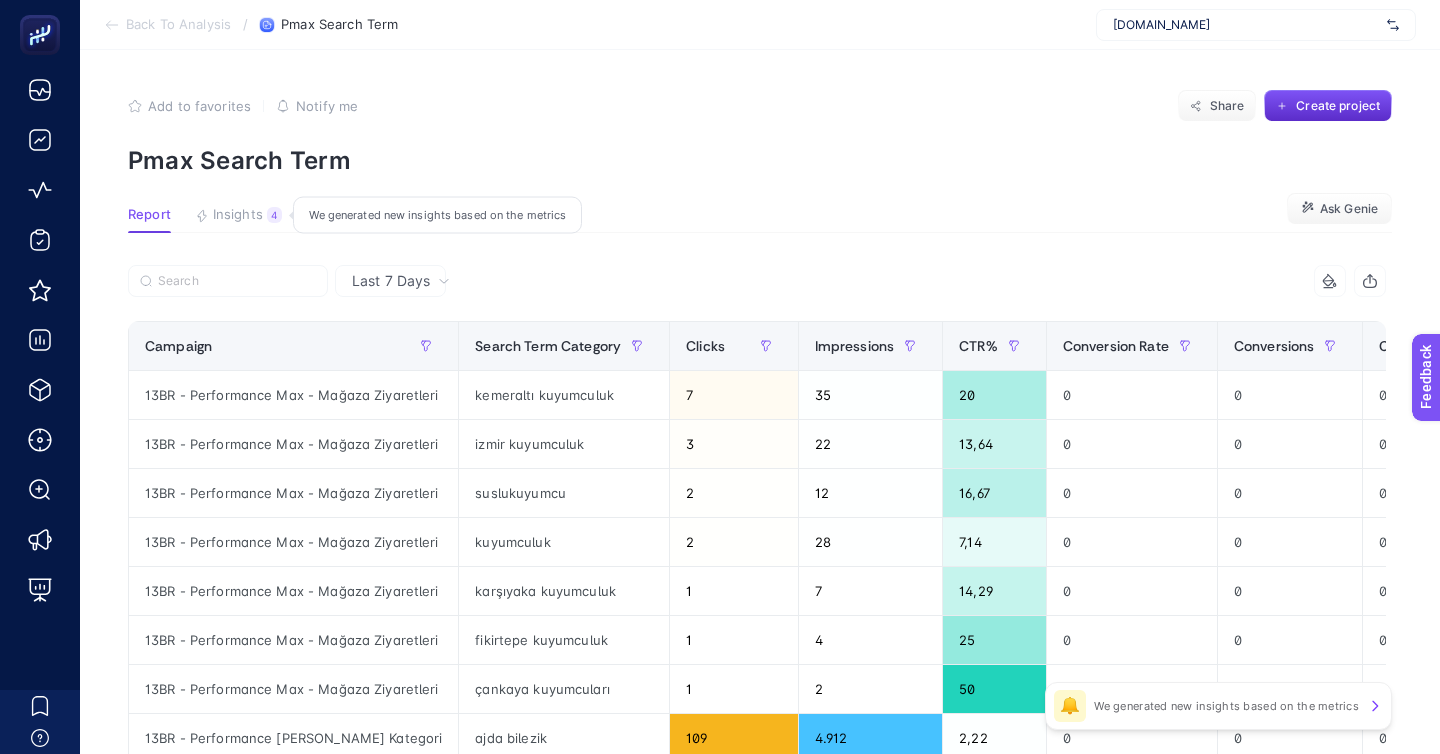 click on "Insights" at bounding box center (238, 215) 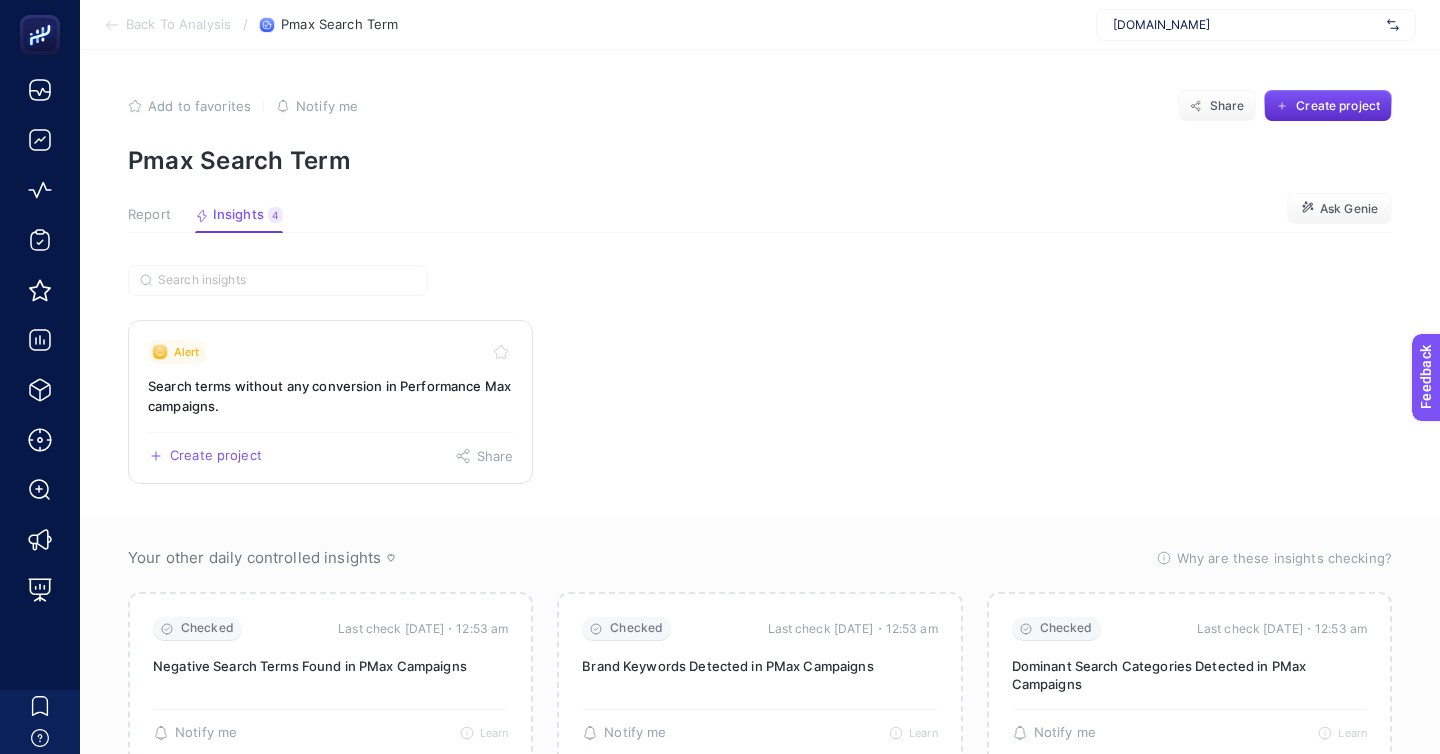 click on "Search terms without any conversion in Performance Max campaigns." at bounding box center (330, 396) 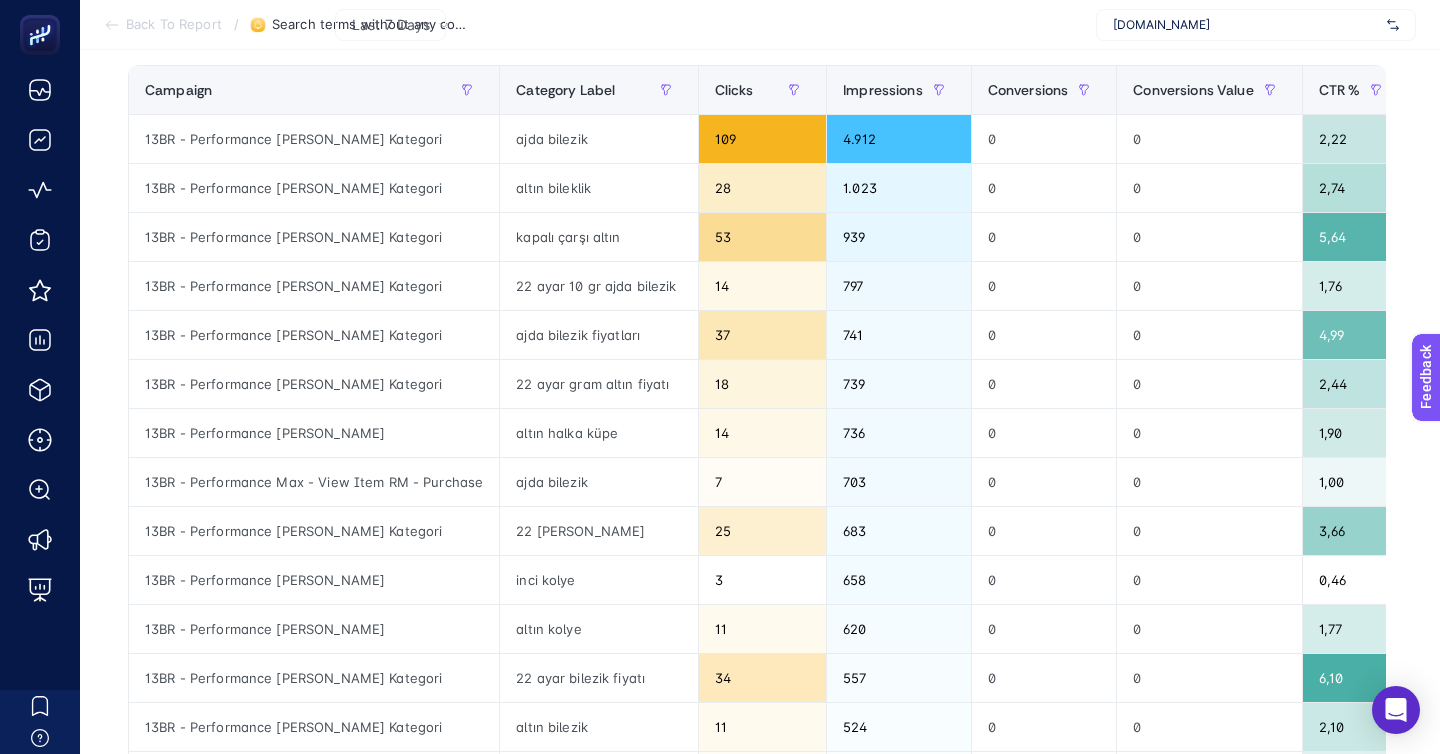 scroll, scrollTop: 220, scrollLeft: 0, axis: vertical 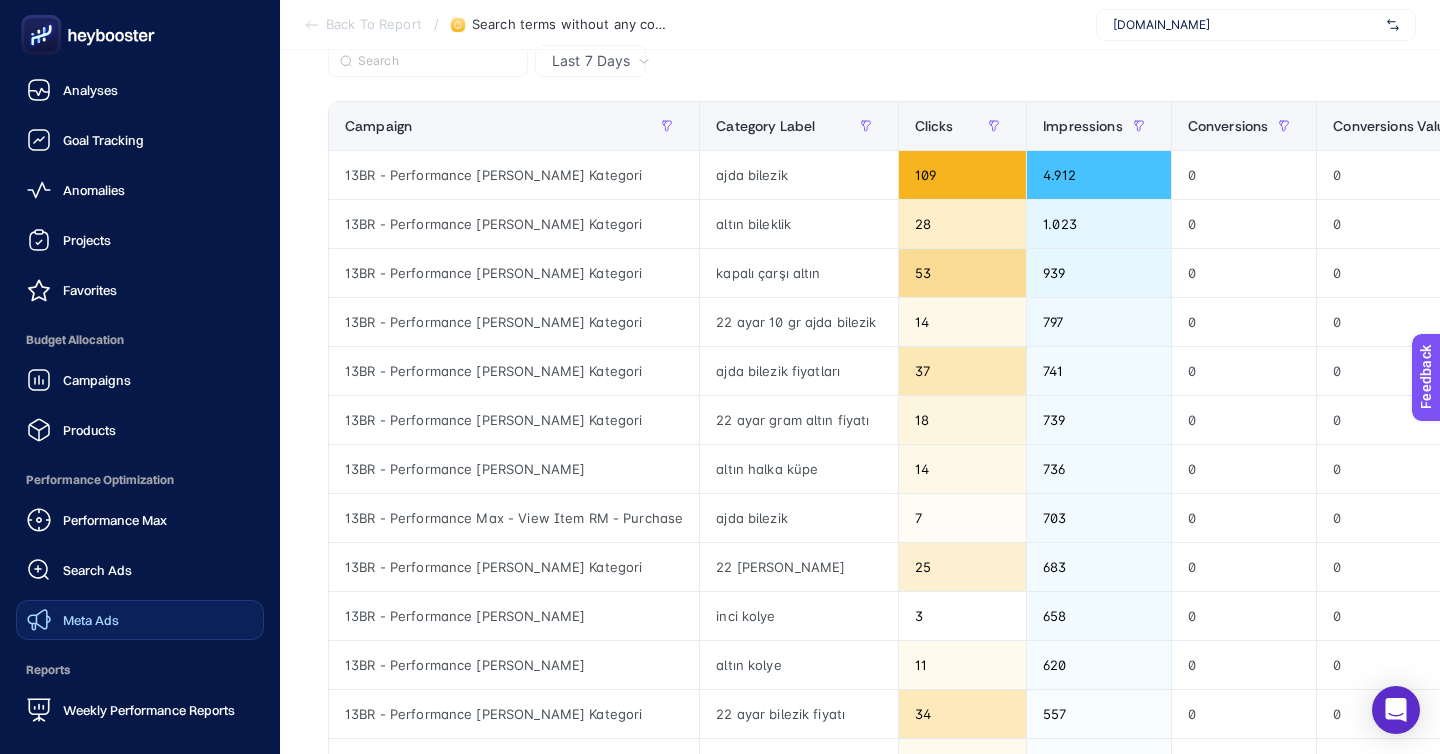 click on "Meta Ads" 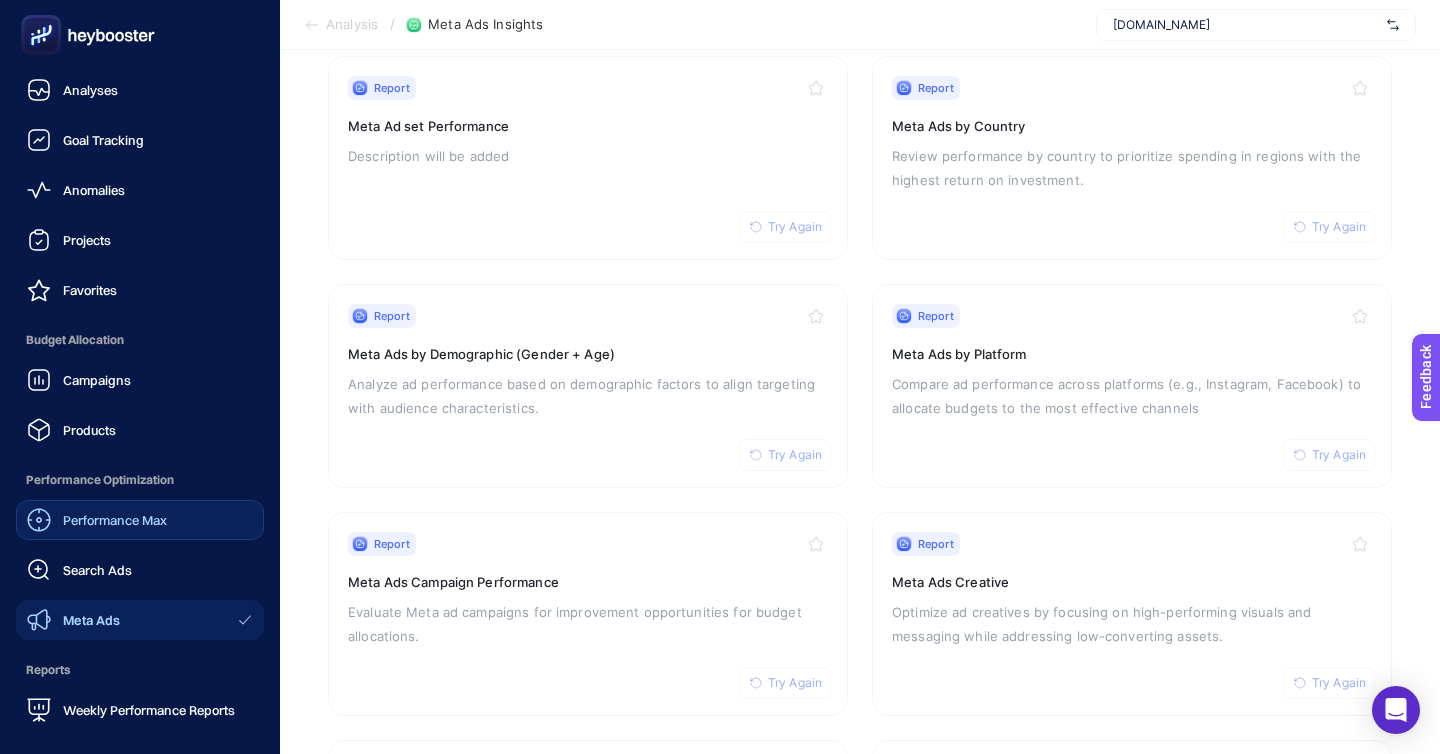 click on "Performance Max" 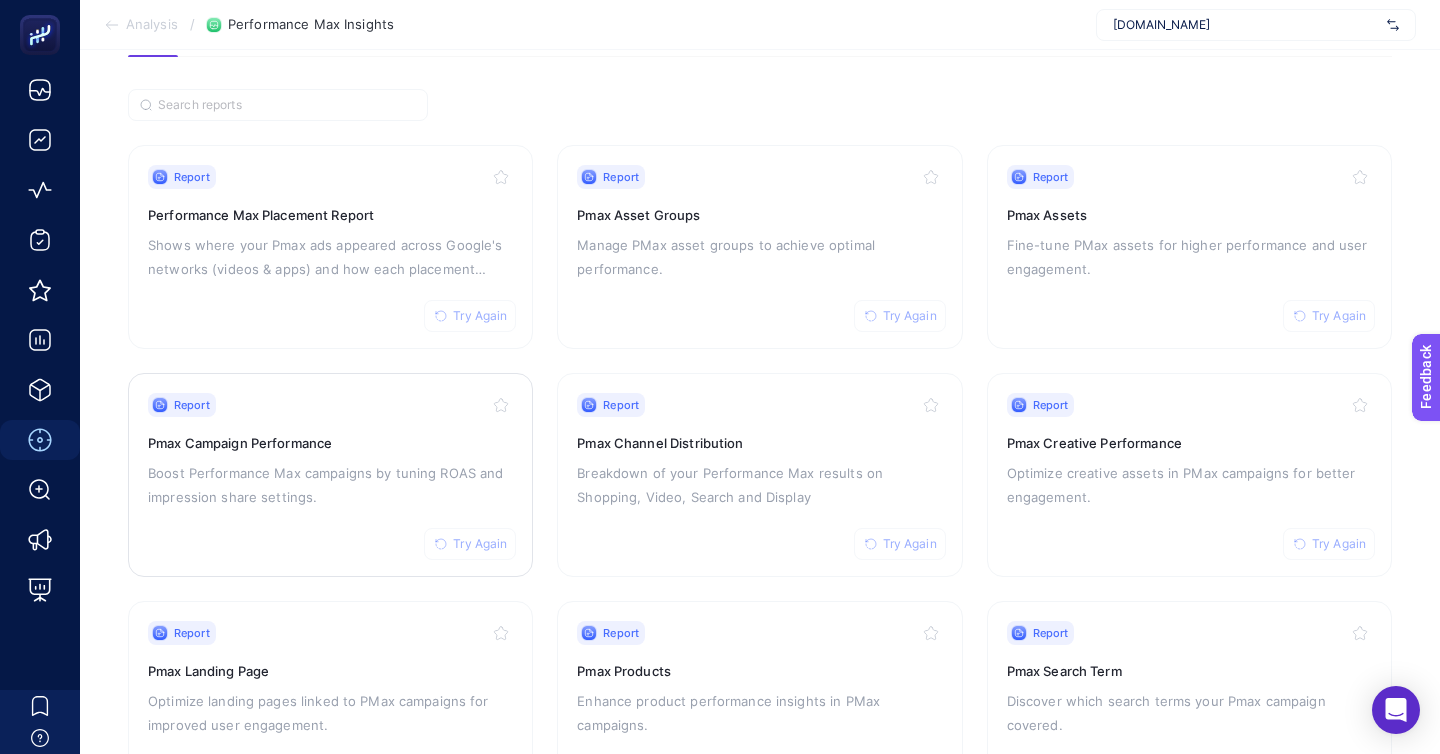 scroll, scrollTop: 128, scrollLeft: 0, axis: vertical 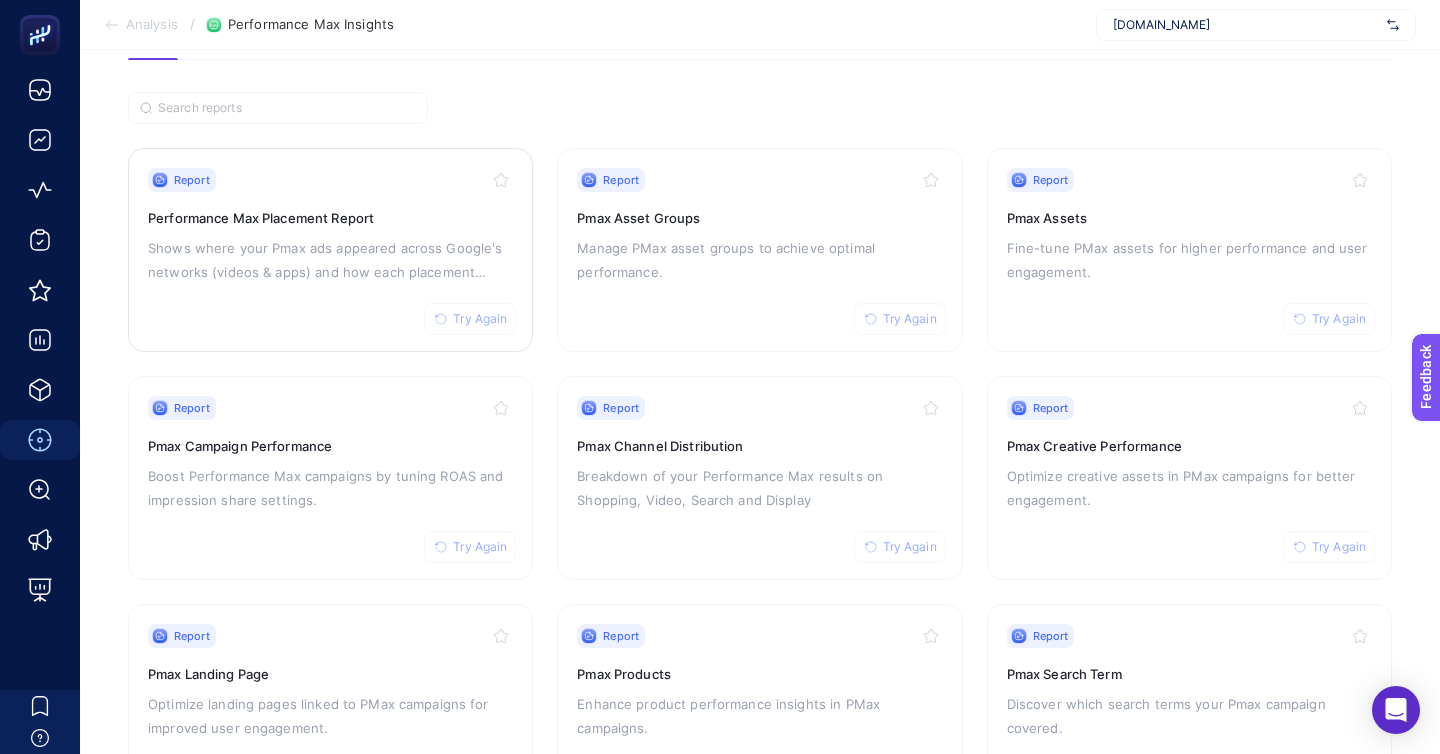 click on "Shows where your Pmax ads appeared across Google's networks (videos & apps) and how each placement performed" at bounding box center (330, 260) 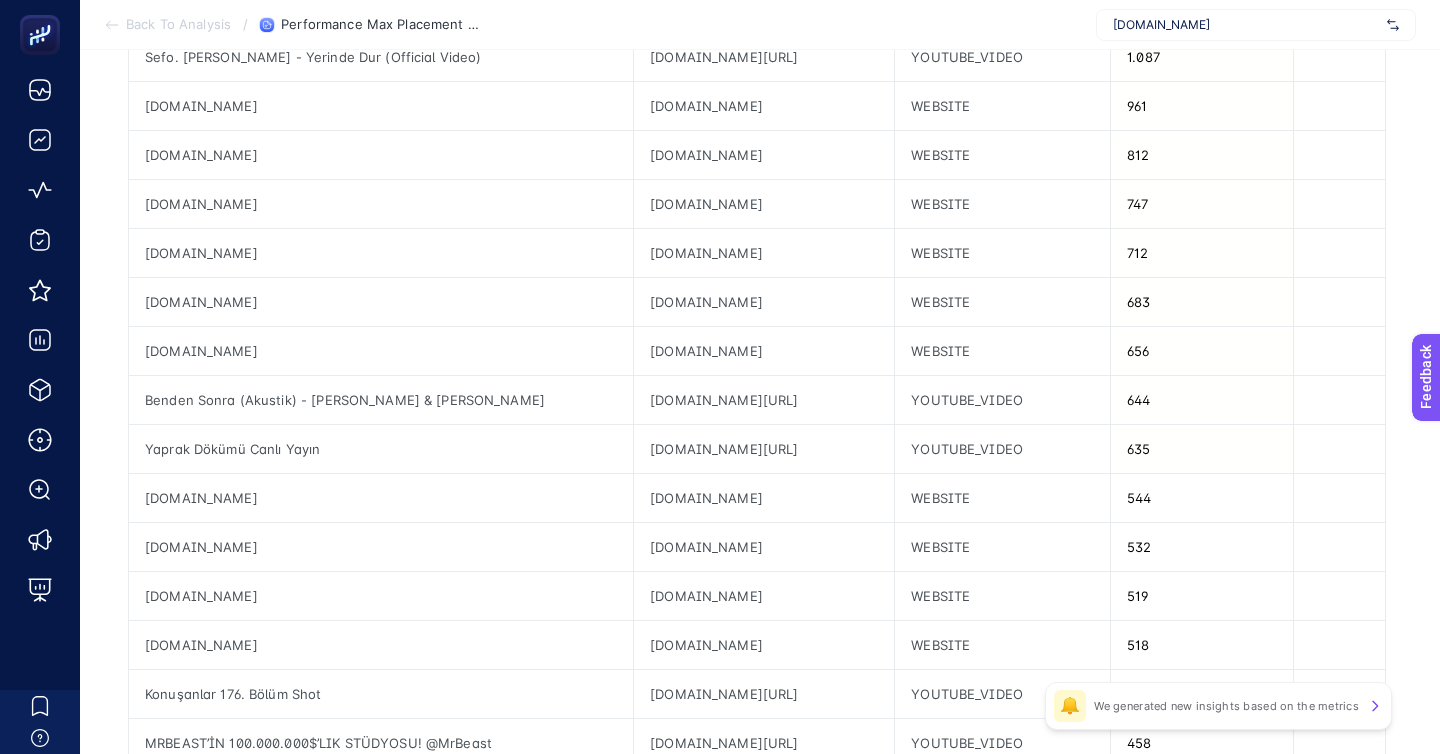 scroll, scrollTop: 592, scrollLeft: 0, axis: vertical 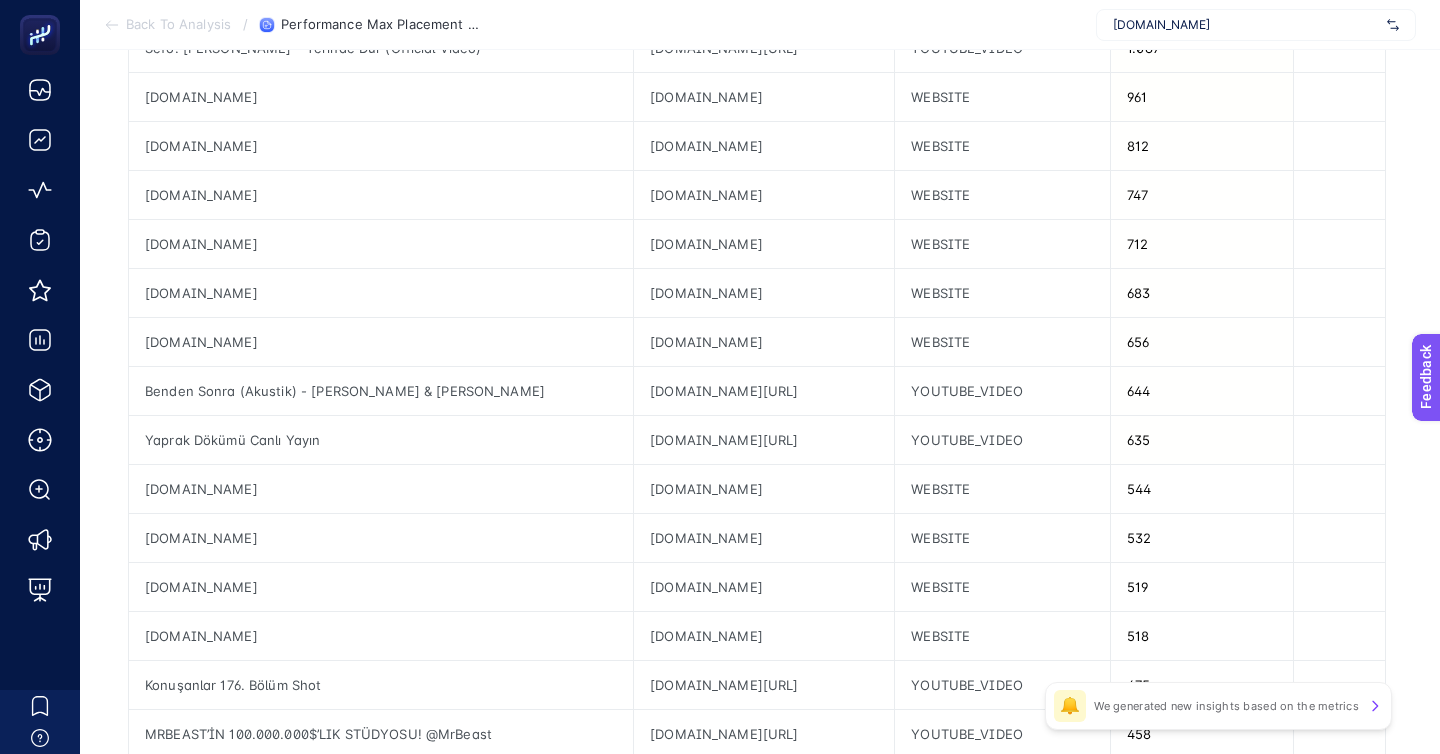 click on "2" 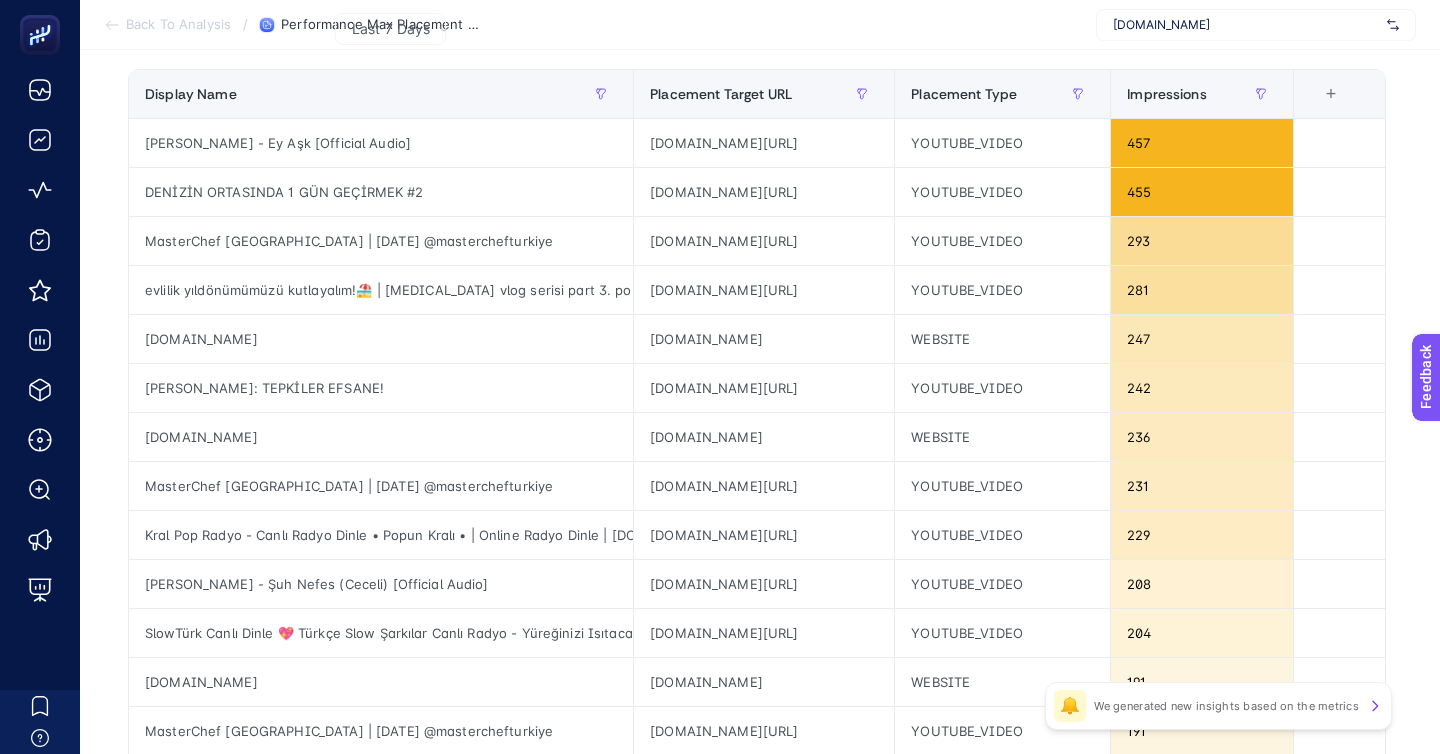 scroll, scrollTop: 195, scrollLeft: 0, axis: vertical 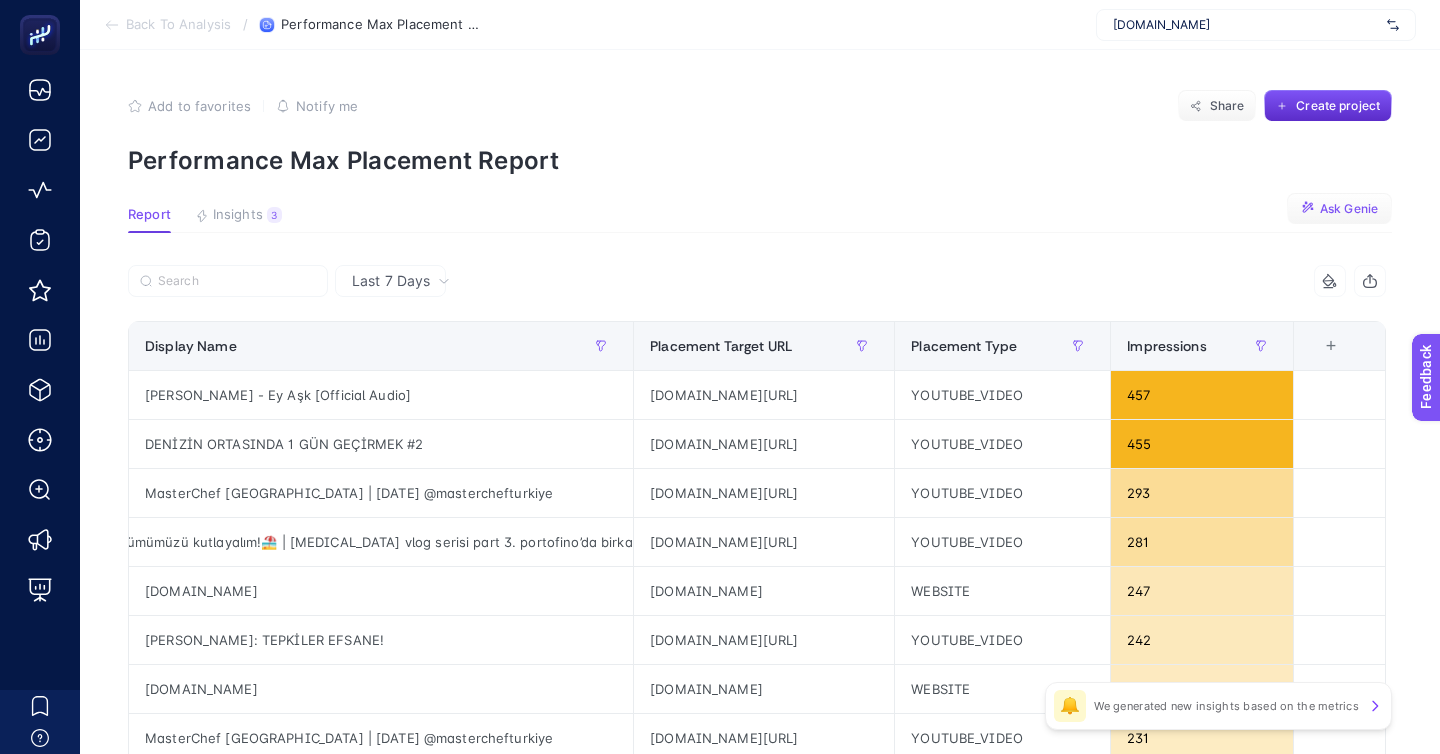 click on "Ask Genie" at bounding box center [1339, 209] 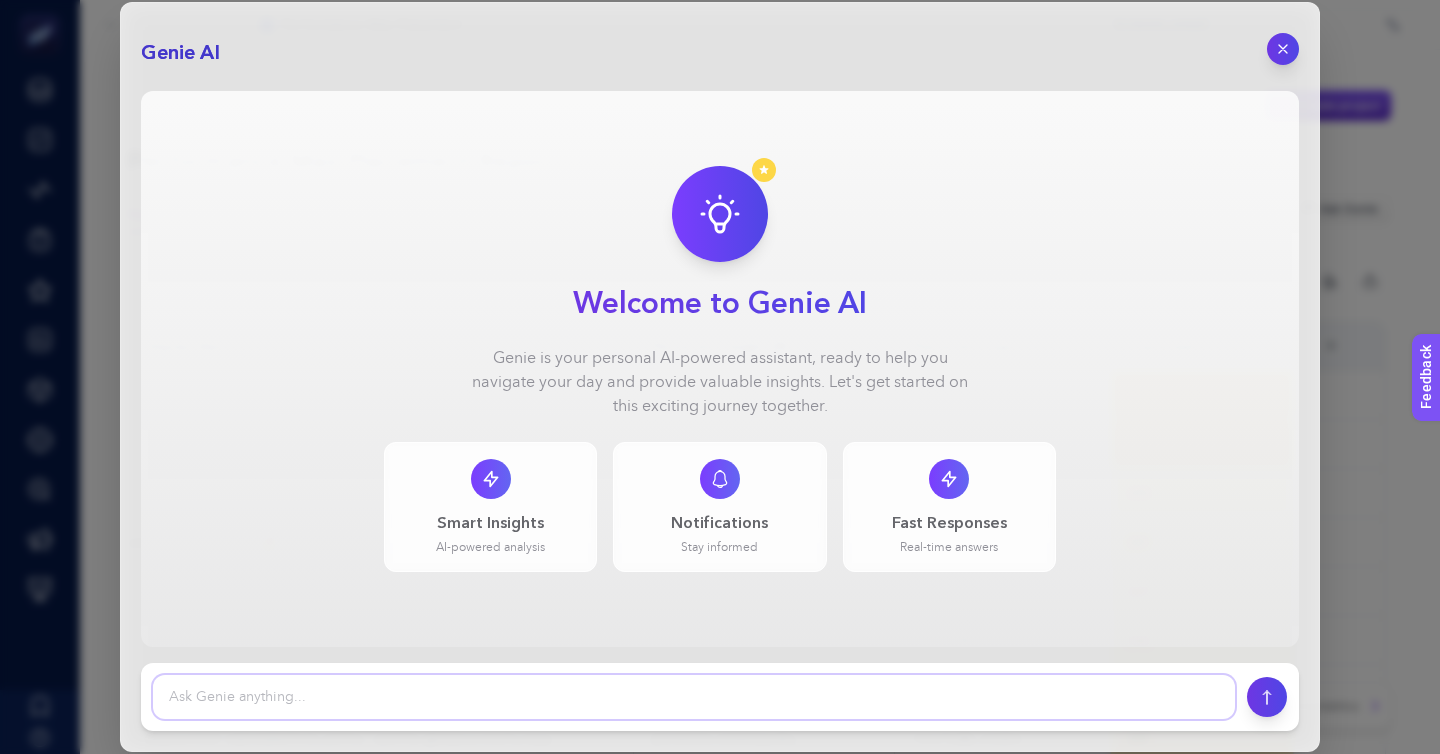 click at bounding box center [694, 697] 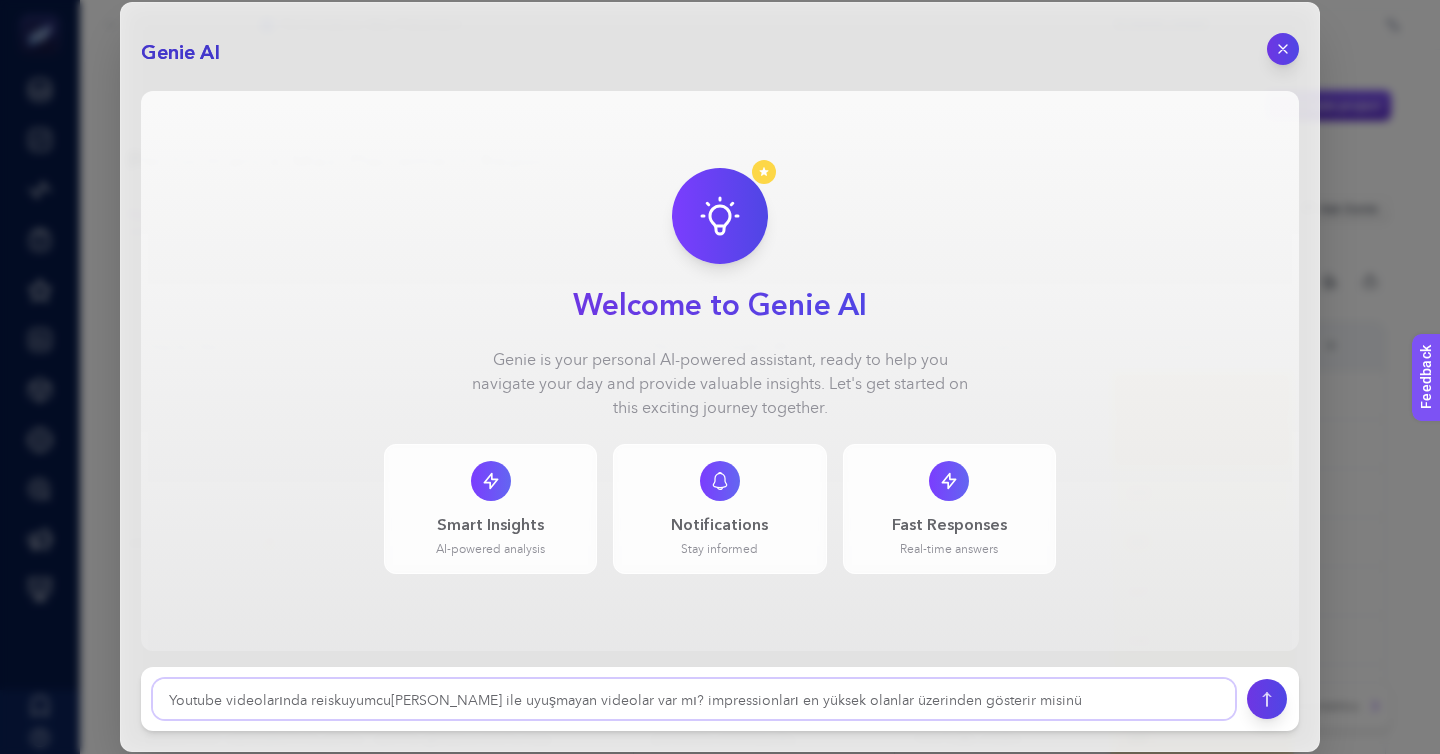 type on "Youtube videolarında reiskuyumculuk kitlesi ile uyuşmayan videolar var mı? impressionları en yüksek olanlar üzerinden gösterir misin" 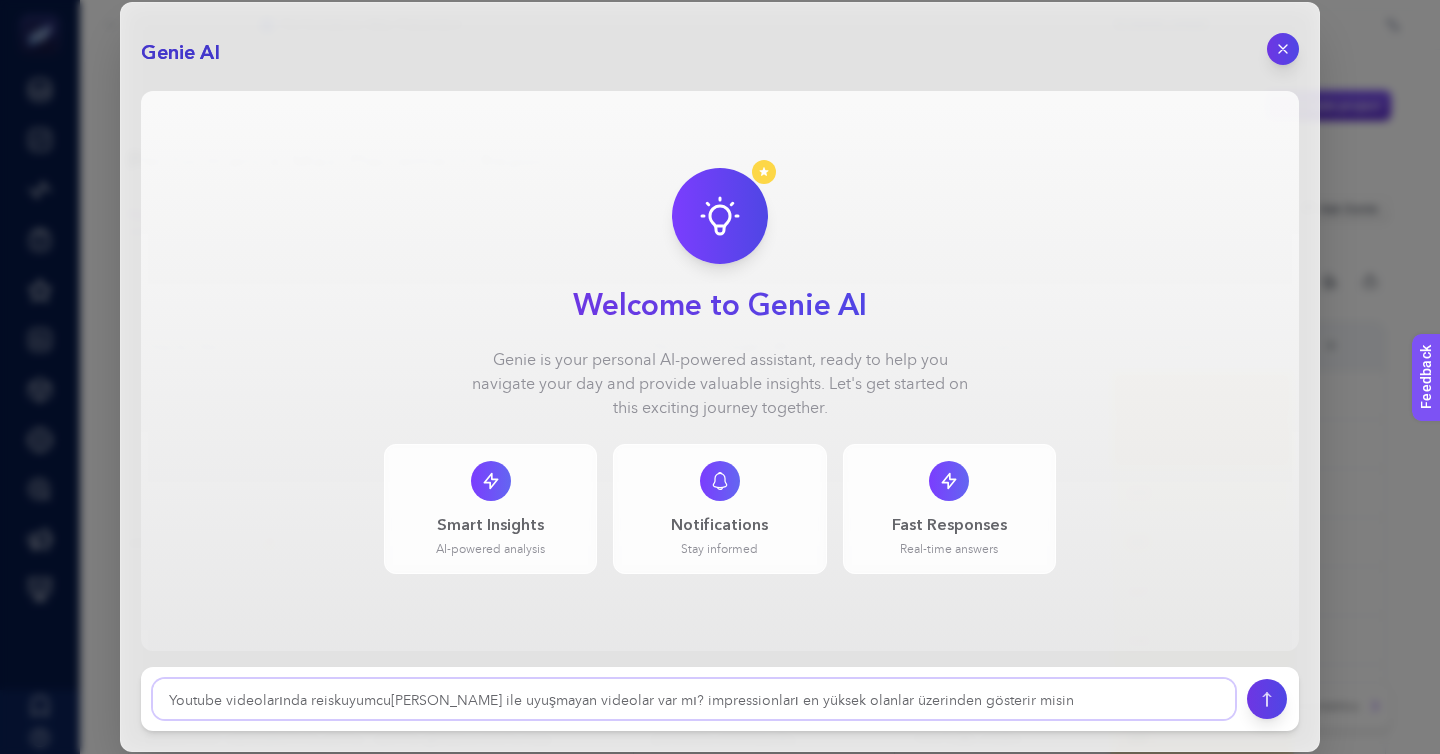 type 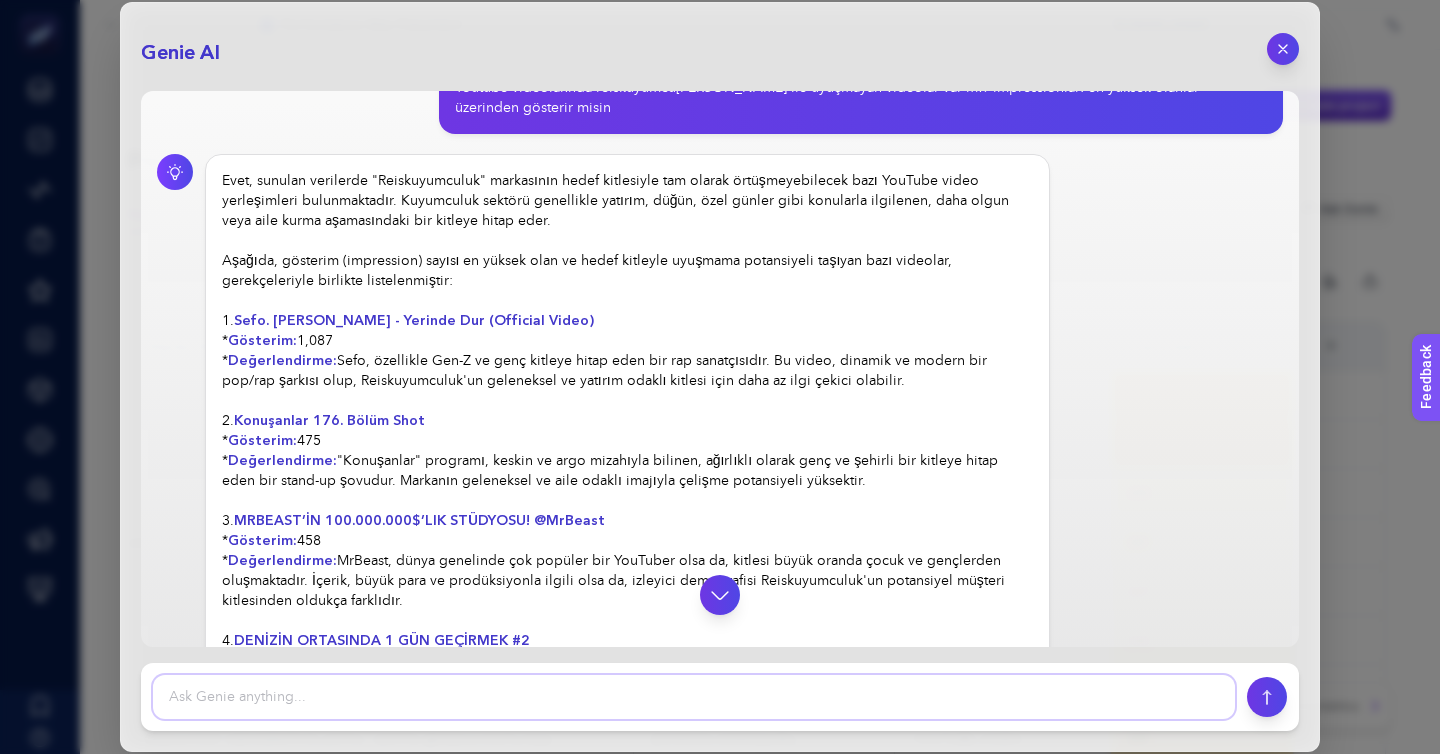scroll, scrollTop: 54, scrollLeft: 0, axis: vertical 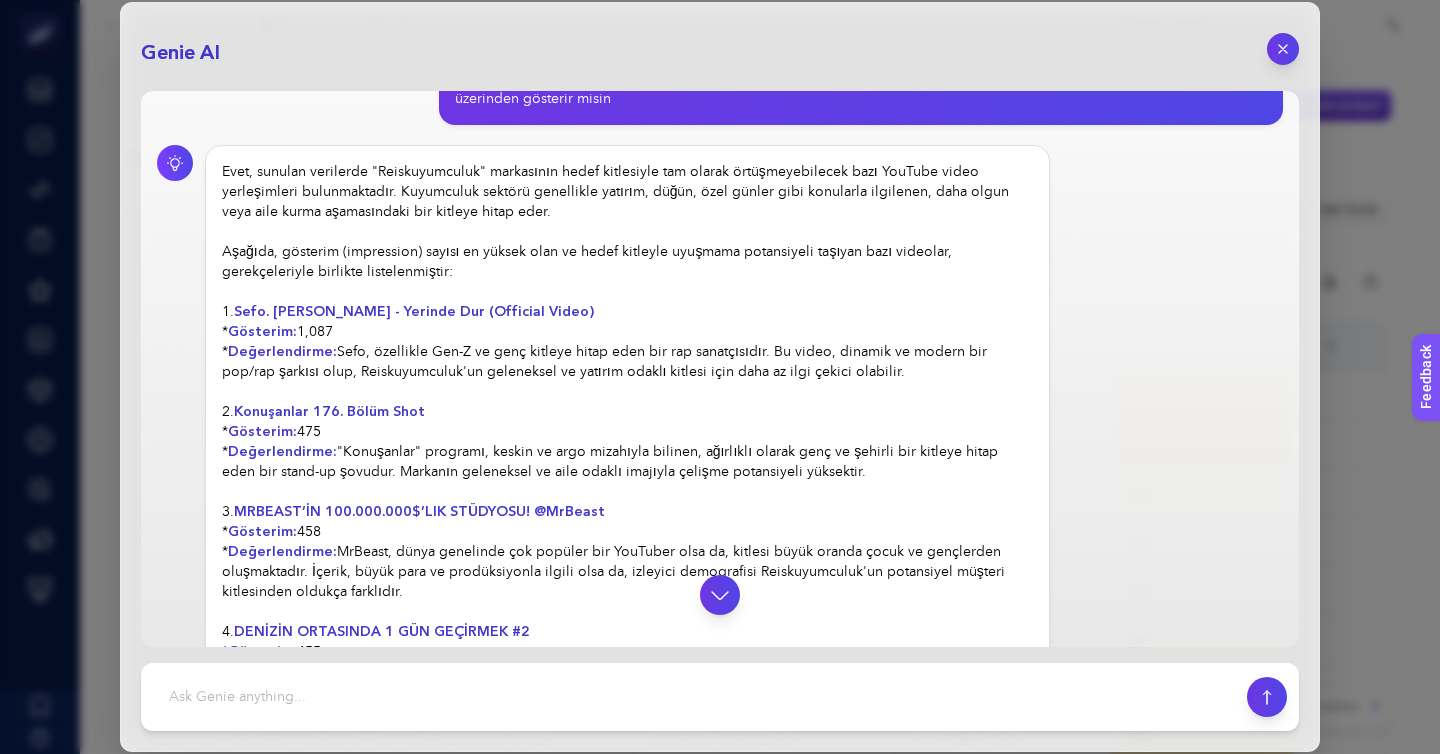 click on "Evet, sunulan verilerde "Reiskuyumculuk" markasının hedef kitlesiyle tam olarak örtüşmeyebilecek bazı YouTube video yerleşimleri bulunmaktadır. Kuyumculuk sektörü genellikle yatırım, düğün, özel günler gibi konularla ilgilenen, daha olgun veya aile kurma aşamasındaki bir kitleye hitap eder. Aşağıda, gösterim (impression) sayısı en yüksek olan ve hedef kitleyle uyuşmama potansiyeli taşıyan bazı videolar, gerekçeleriyle birlikte listelenmiştir: 1.   Sefo. Demet Akalın - Yerinde Dur (Official Video)     *    Gösterim:  1,087     *    Değerlendirme:  Sefo, özellikle Gen-Z ve genç kitleye hitap eden bir rap sanatçısıdır. Bu video, dinamik ve modern bir pop/rap şarkısı olup, Reiskuyumculuk'un geleneksel ve yatırım odaklı kitlesi için daha az ilgi çekici olabilir. 2.   Konuşanlar 176. Bölüm Shot     *    Gösterim:  475     *    Değerlendirme: 3.   MRBEAST’İN 100.000.000$’LIK STÜDYOSU! @MrBeast     *    Gösterim:  458     *    Değerlendirme: 4.       *" at bounding box center (627, 562) 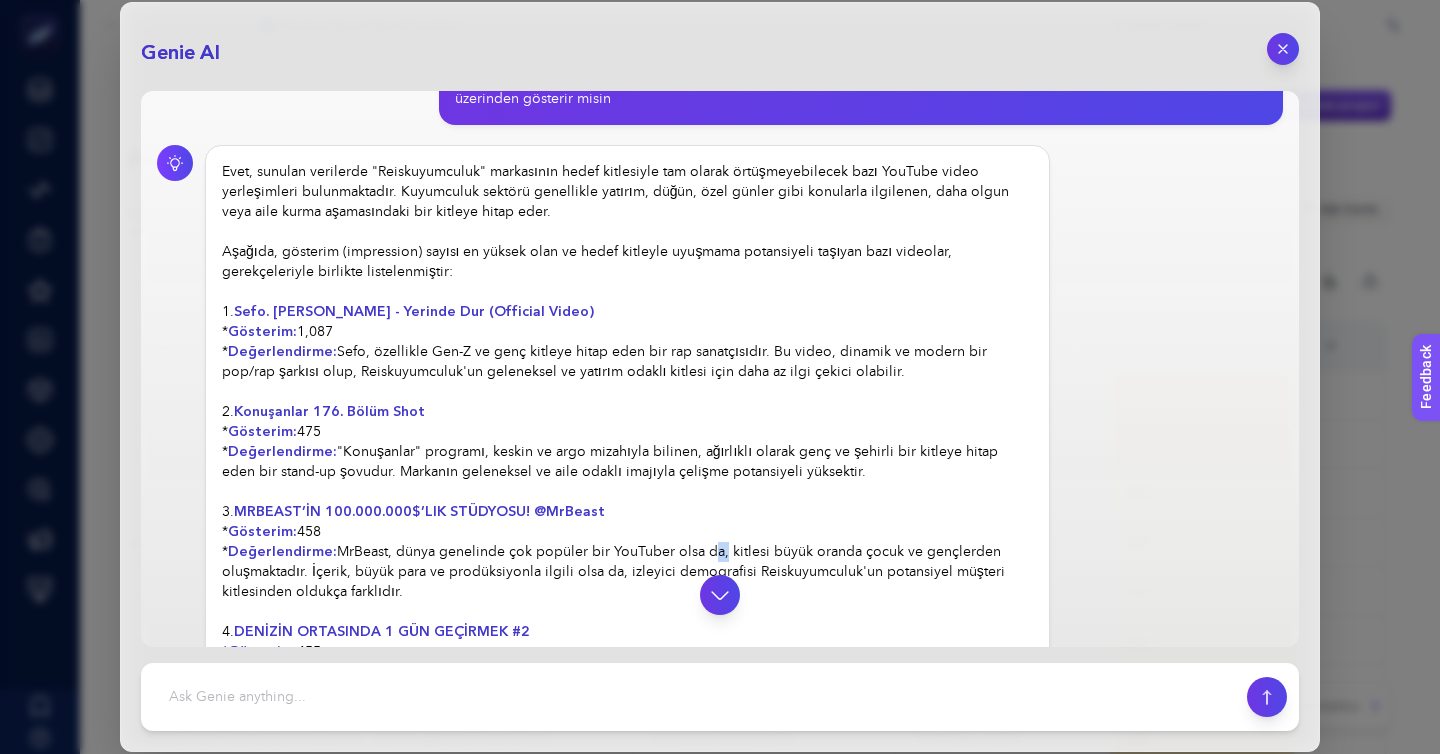 click on "Evet, sunulan verilerde "Reiskuyumculuk" markasının hedef kitlesiyle tam olarak örtüşmeyebilecek bazı YouTube video yerleşimleri bulunmaktadır. Kuyumculuk sektörü genellikle yatırım, düğün, özel günler gibi konularla ilgilenen, daha olgun veya aile kurma aşamasındaki bir kitleye hitap eder. Aşağıda, gösterim (impression) sayısı en yüksek olan ve hedef kitleyle uyuşmama potansiyeli taşıyan bazı videolar, gerekçeleriyle birlikte listelenmiştir: 1.   Sefo. Demet Akalın - Yerinde Dur (Official Video)     *    Gösterim:  1,087     *    Değerlendirme:  Sefo, özellikle Gen-Z ve genç kitleye hitap eden bir rap sanatçısıdır. Bu video, dinamik ve modern bir pop/rap şarkısı olup, Reiskuyumculuk'un geleneksel ve yatırım odaklı kitlesi için daha az ilgi çekici olabilir. 2.   Konuşanlar 176. Bölüm Shot     *    Gösterim:  475     *    Değerlendirme: 3.   MRBEAST’İN 100.000.000$’LIK STÜDYOSU! @MrBeast     *    Gösterim:  458     *    Değerlendirme: 4.       *" at bounding box center (627, 562) 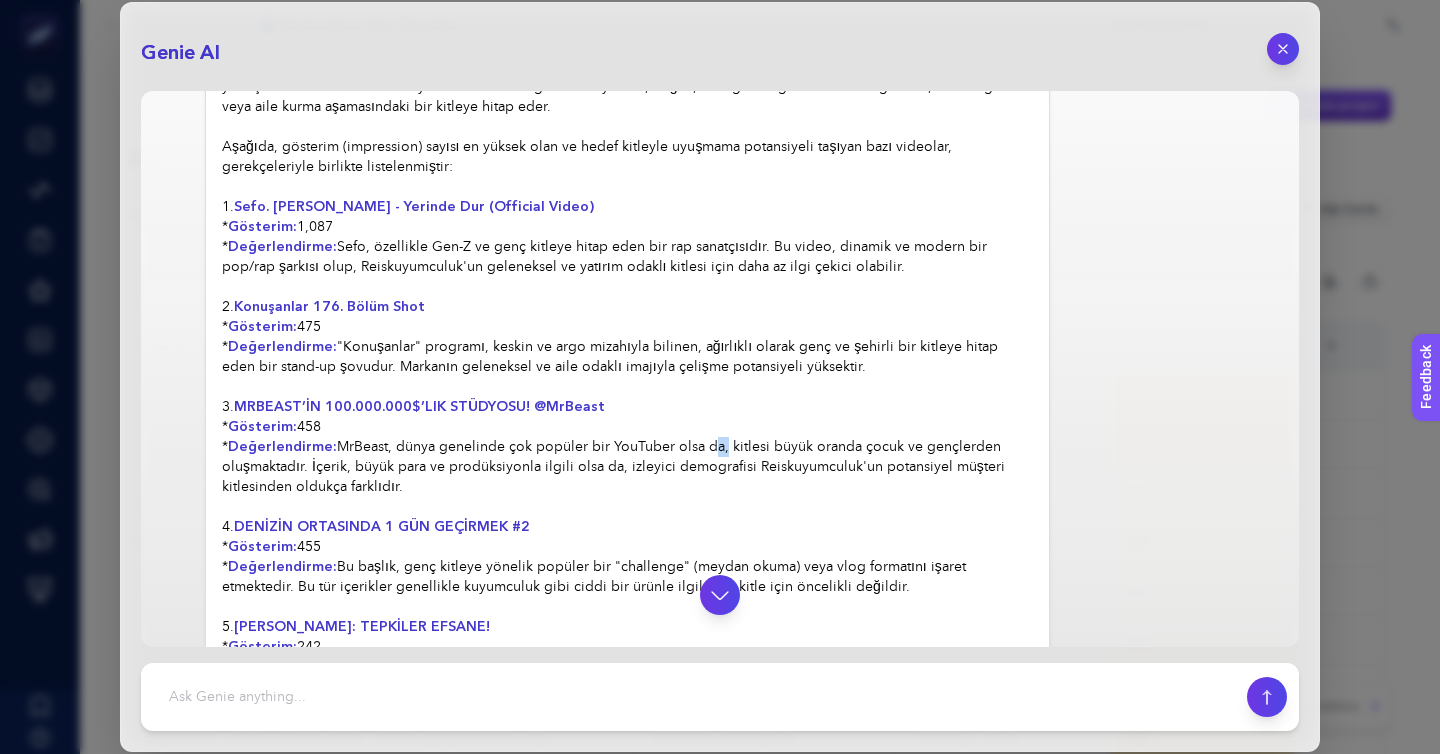 scroll, scrollTop: 126, scrollLeft: 0, axis: vertical 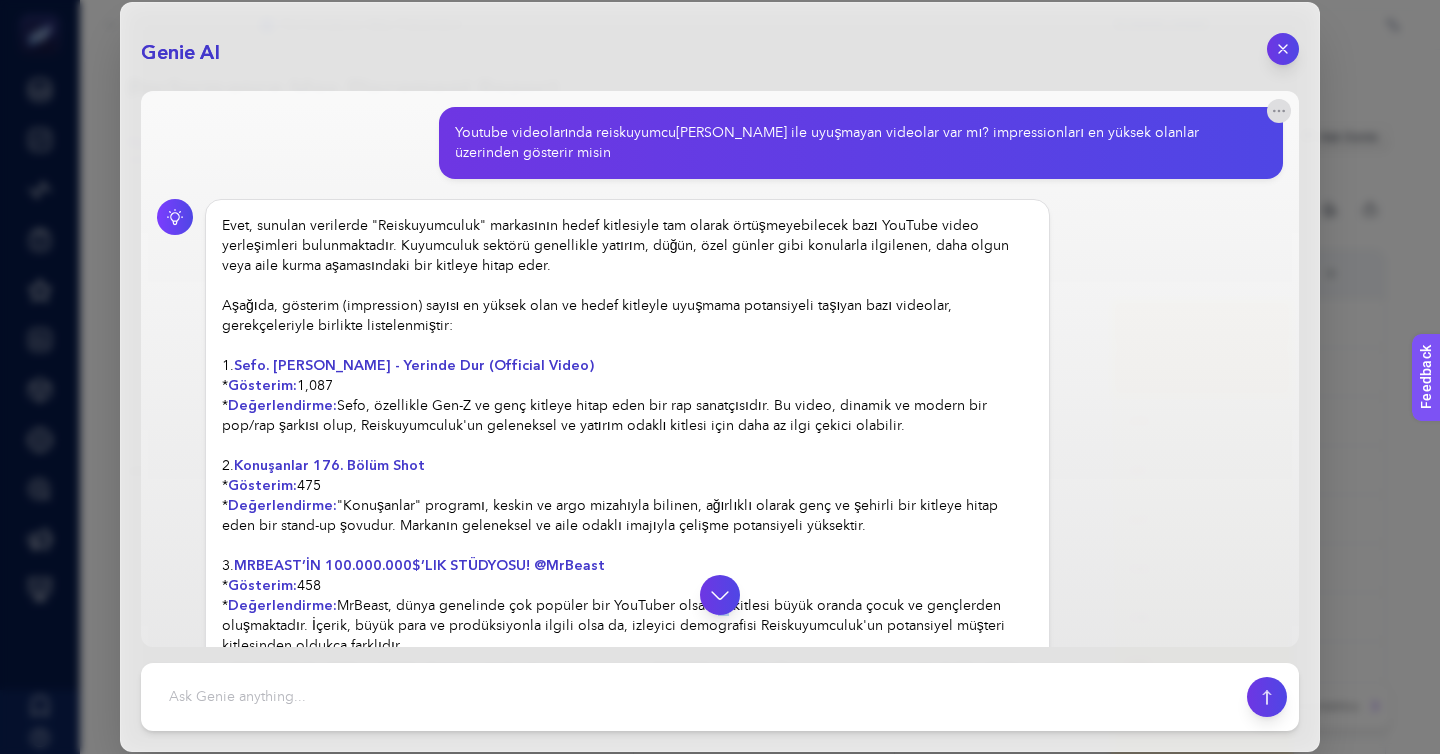 click on "Evet, sunulan verilerde "Reiskuyumculuk" markasının hedef kitlesiyle tam olarak örtüşmeyebilecek bazı YouTube video yerleşimleri bulunmaktadır. Kuyumculuk sektörü genellikle yatırım, düğün, özel günler gibi konularla ilgilenen, daha olgun veya aile kurma aşamasındaki bir kitleye hitap eder. Aşağıda, gösterim (impression) sayısı en yüksek olan ve hedef kitleyle uyuşmama potansiyeli taşıyan bazı videolar, gerekçeleriyle birlikte listelenmiştir: 1.   Sefo. Demet Akalın - Yerinde Dur (Official Video)     *    Gösterim:  1,087     *    Değerlendirme:  Sefo, özellikle Gen-Z ve genç kitleye hitap eden bir rap sanatçısıdır. Bu video, dinamik ve modern bir pop/rap şarkısı olup, Reiskuyumculuk'un geleneksel ve yatırım odaklı kitlesi için daha az ilgi çekici olabilir. 2.   Konuşanlar 176. Bölüm Shot     *    Gösterim:  475     *    Değerlendirme: 3.   MRBEAST’İN 100.000.000$’LIK STÜDYOSU! @MrBeast     *    Gösterim:  458     *    Değerlendirme: 4.       *" at bounding box center (627, 616) 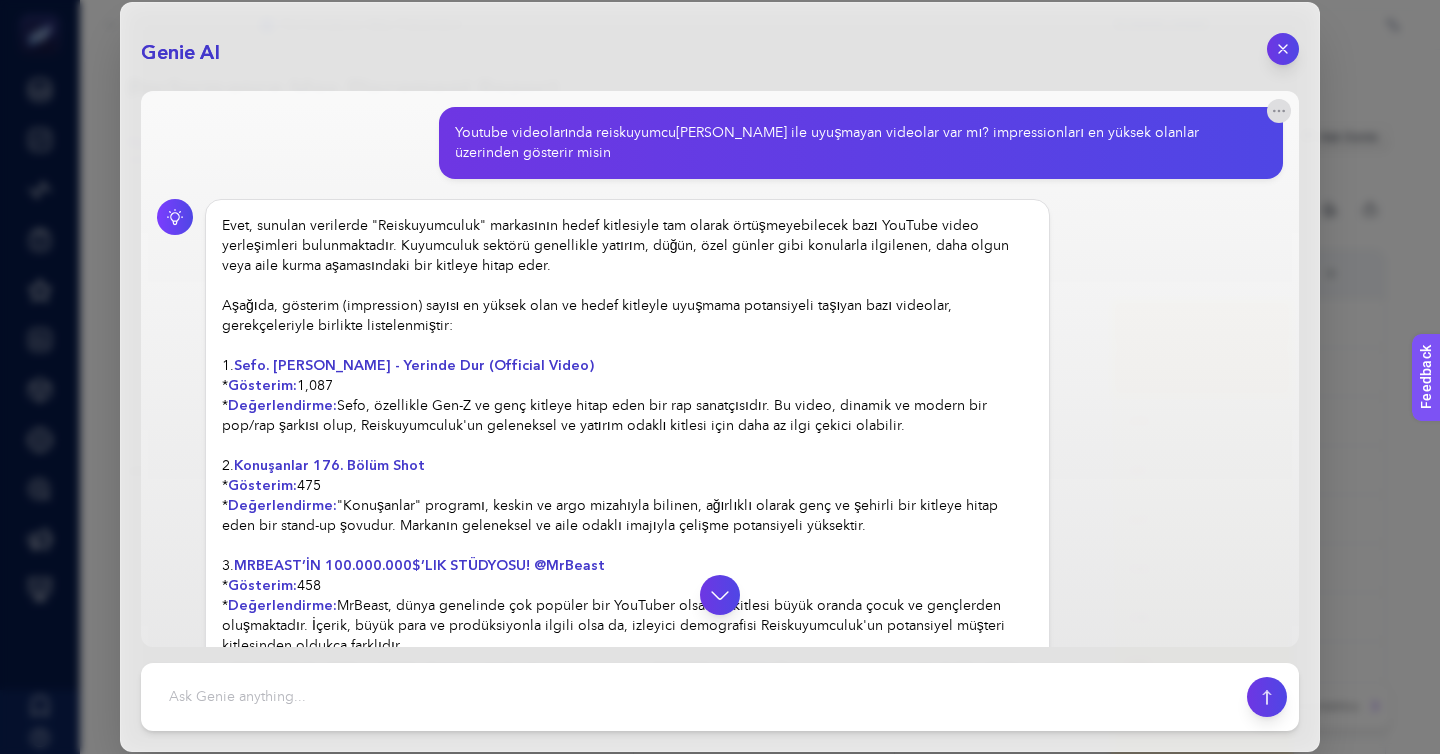 click on "Sefo. [PERSON_NAME] - Yerinde Dur (Official Video)" at bounding box center [414, 365] 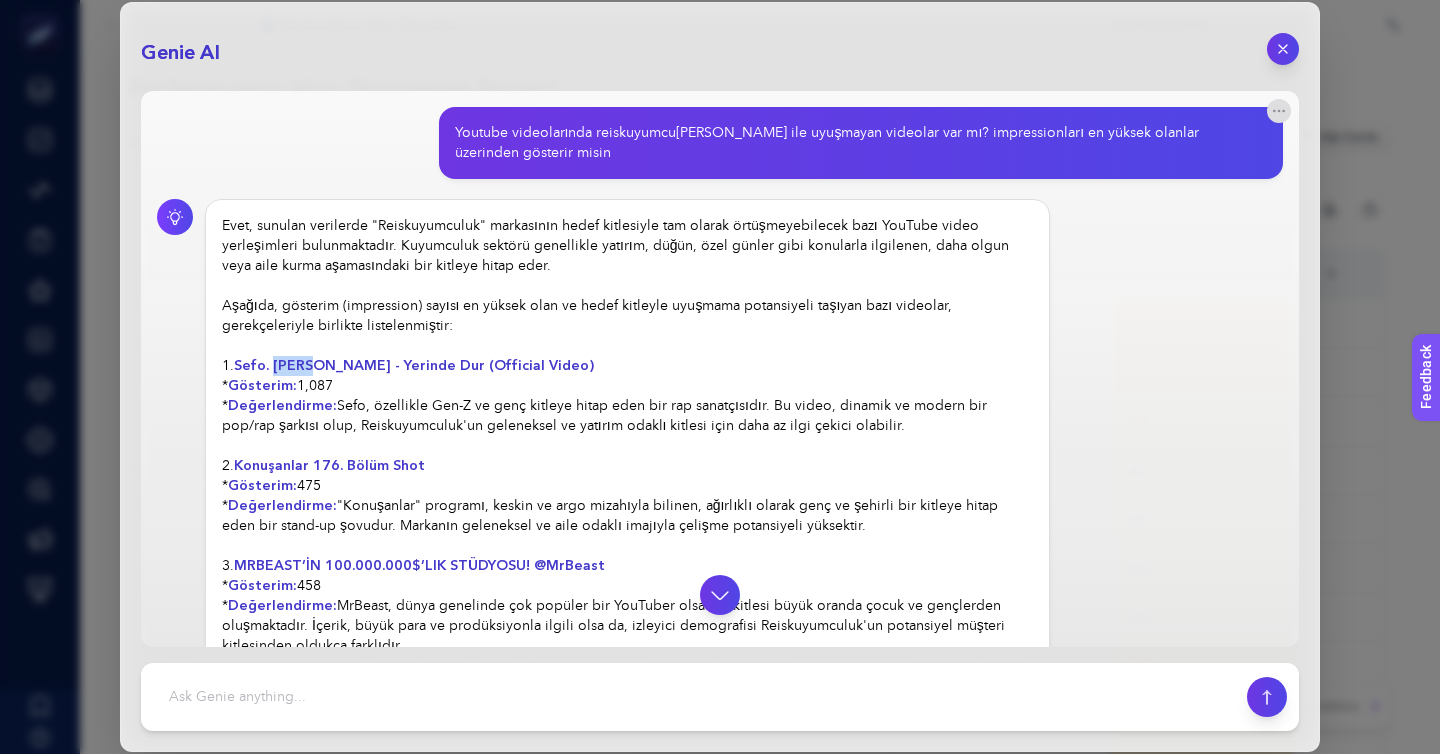 click on "Sefo. [PERSON_NAME] - Yerinde Dur (Official Video)" at bounding box center (414, 365) 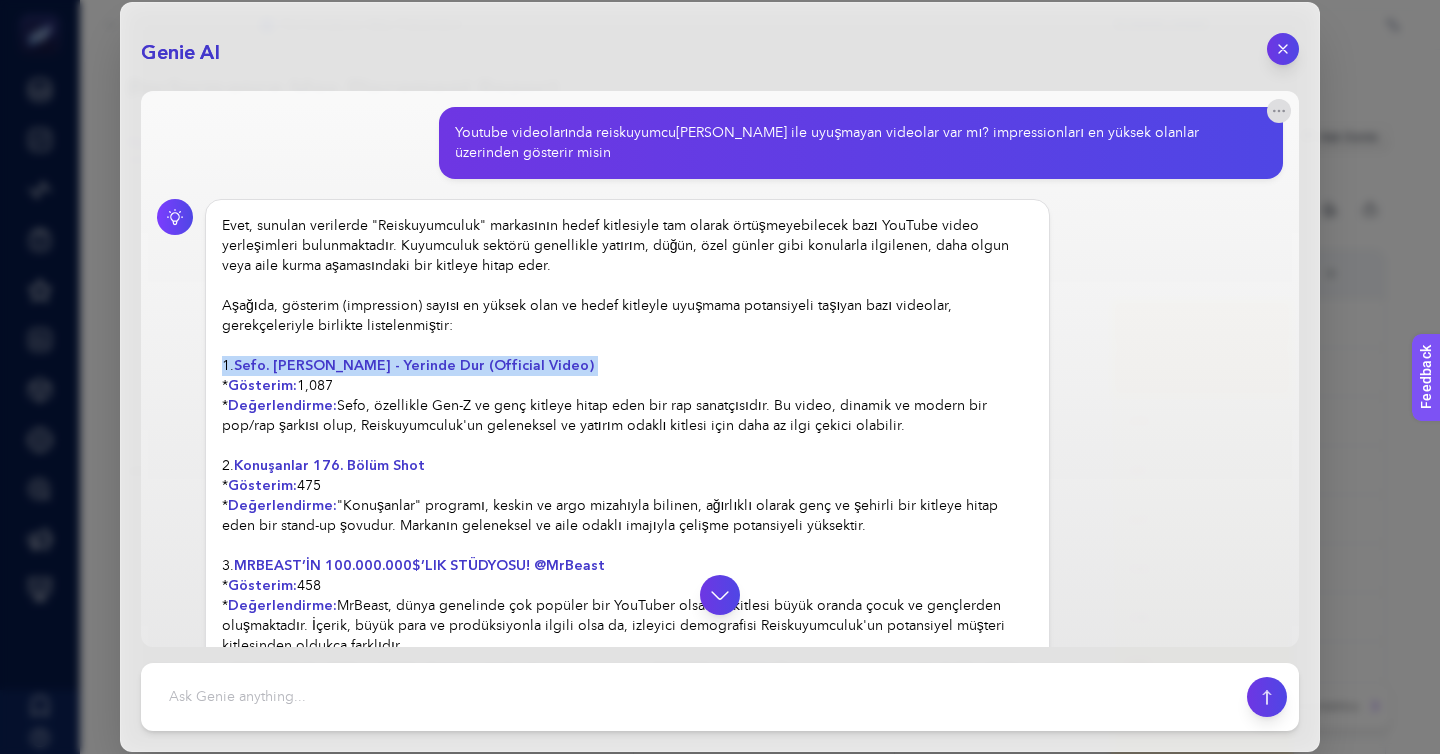 click on "Evet, sunulan verilerde "Reiskuyumculuk" markasının hedef kitlesiyle tam olarak örtüşmeyebilecek bazı YouTube video yerleşimleri bulunmaktadır. Kuyumculuk sektörü genellikle yatırım, düğün, özel günler gibi konularla ilgilenen, daha olgun veya aile kurma aşamasındaki bir kitleye hitap eder. Aşağıda, gösterim (impression) sayısı en yüksek olan ve hedef kitleyle uyuşmama potansiyeli taşıyan bazı videolar, gerekçeleriyle birlikte listelenmiştir: 1.   Sefo. Demet Akalın - Yerinde Dur (Official Video)     *    Gösterim:  1,087     *    Değerlendirme:  Sefo, özellikle Gen-Z ve genç kitleye hitap eden bir rap sanatçısıdır. Bu video, dinamik ve modern bir pop/rap şarkısı olup, Reiskuyumculuk'un geleneksel ve yatırım odaklı kitlesi için daha az ilgi çekici olabilir. 2.   Konuşanlar 176. Bölüm Shot     *    Gösterim:  475     *    Değerlendirme: 3.   MRBEAST’İN 100.000.000$’LIK STÜDYOSU! @MrBeast     *    Gösterim:  458     *    Değerlendirme: 4.       *" at bounding box center (627, 616) 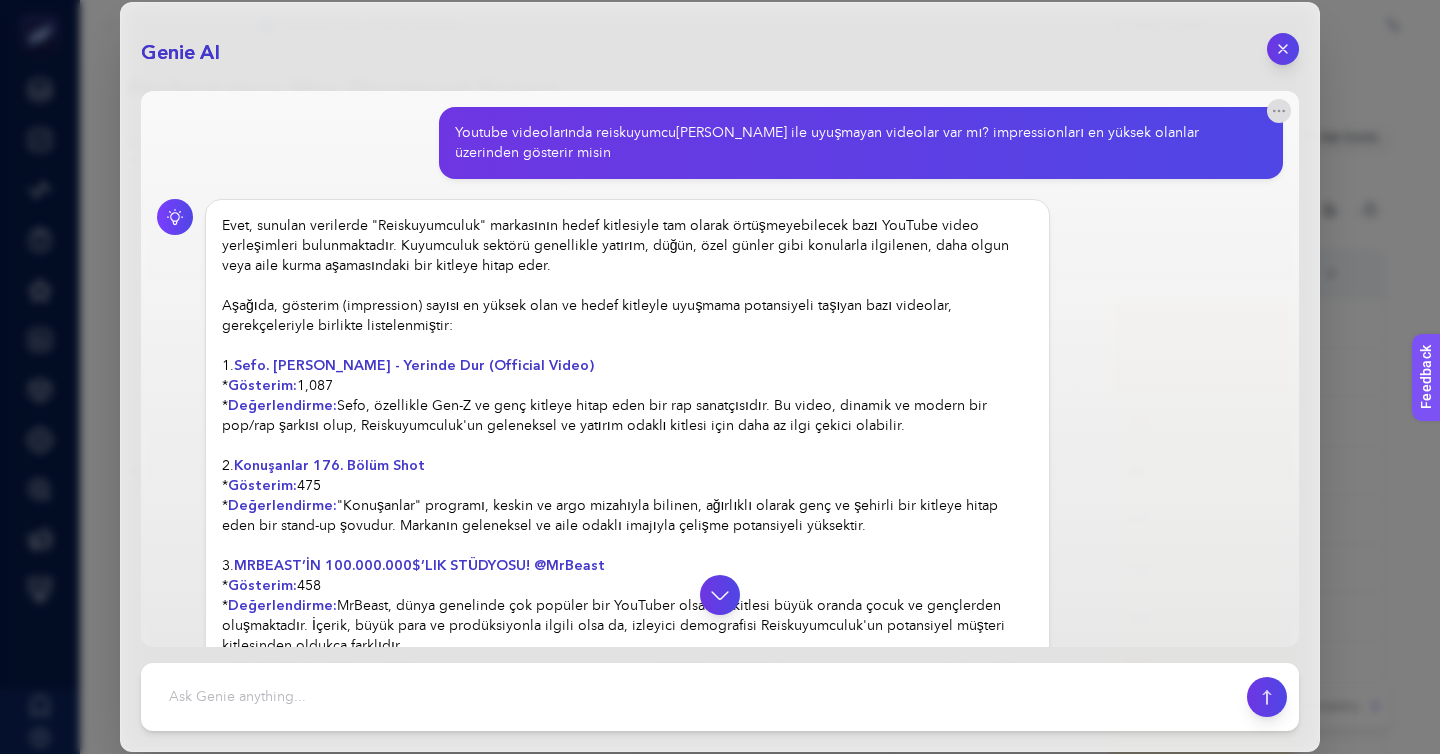 click on "Evet, sunulan verilerde "Reiskuyumculuk" markasının hedef kitlesiyle tam olarak örtüşmeyebilecek bazı YouTube video yerleşimleri bulunmaktadır. Kuyumculuk sektörü genellikle yatırım, düğün, özel günler gibi konularla ilgilenen, daha olgun veya aile kurma aşamasındaki bir kitleye hitap eder. Aşağıda, gösterim (impression) sayısı en yüksek olan ve hedef kitleyle uyuşmama potansiyeli taşıyan bazı videolar, gerekçeleriyle birlikte listelenmiştir: 1.   Sefo. Demet Akalın - Yerinde Dur (Official Video)     *    Gösterim:  1,087     *    Değerlendirme:  Sefo, özellikle Gen-Z ve genç kitleye hitap eden bir rap sanatçısıdır. Bu video, dinamik ve modern bir pop/rap şarkısı olup, Reiskuyumculuk'un geleneksel ve yatırım odaklı kitlesi için daha az ilgi çekici olabilir. 2.   Konuşanlar 176. Bölüm Shot     *    Gösterim:  475     *    Değerlendirme: 3.   MRBEAST’İN 100.000.000$’LIK STÜDYOSU! @MrBeast     *    Gösterim:  458     *    Değerlendirme: 4.       *" at bounding box center (627, 616) 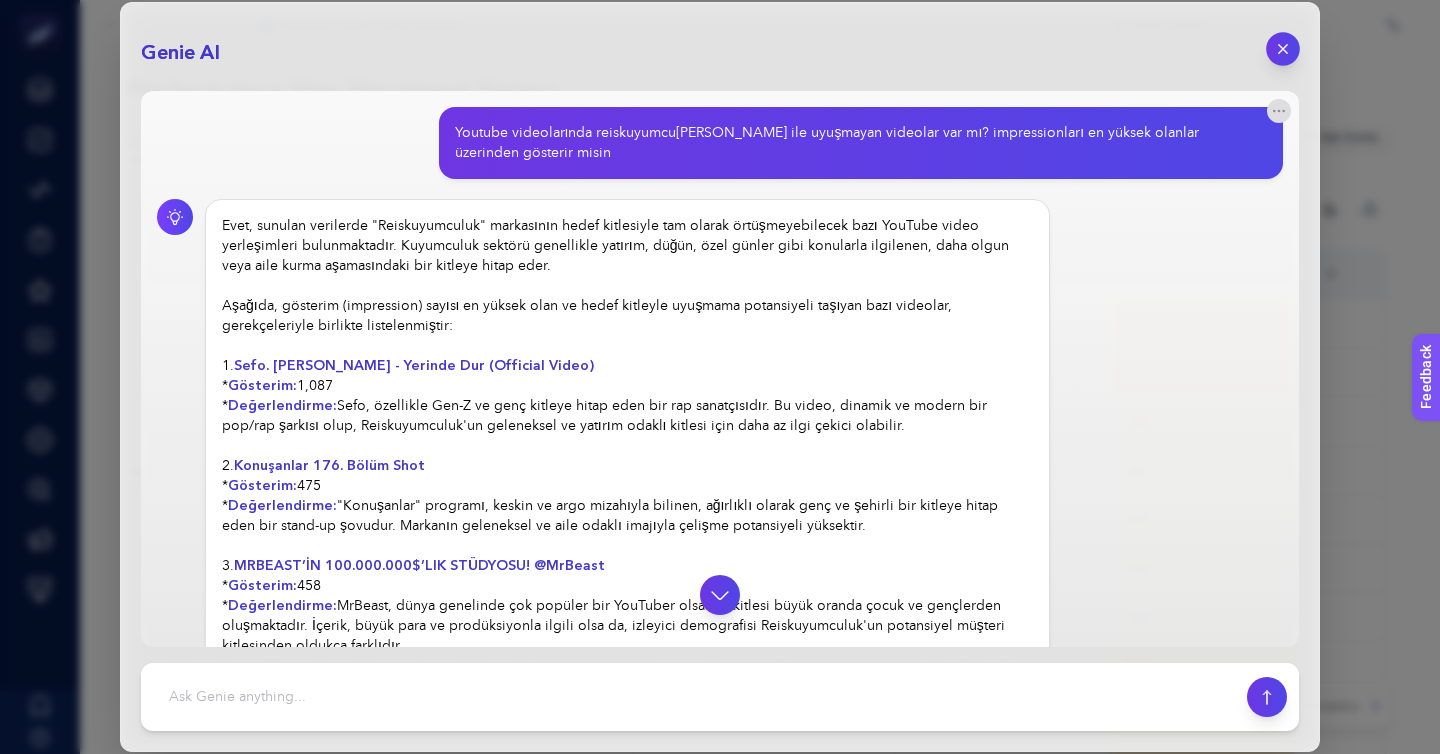 click 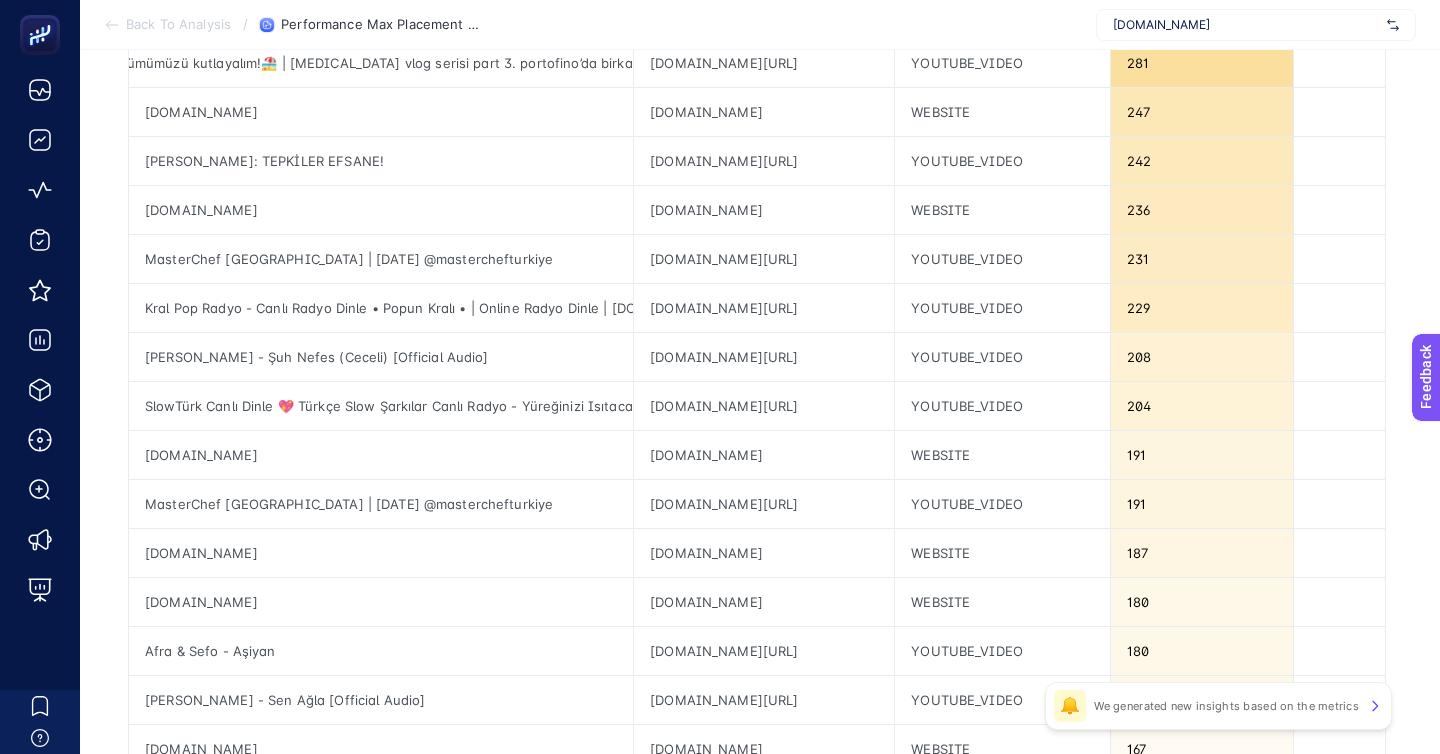 scroll, scrollTop: 592, scrollLeft: 0, axis: vertical 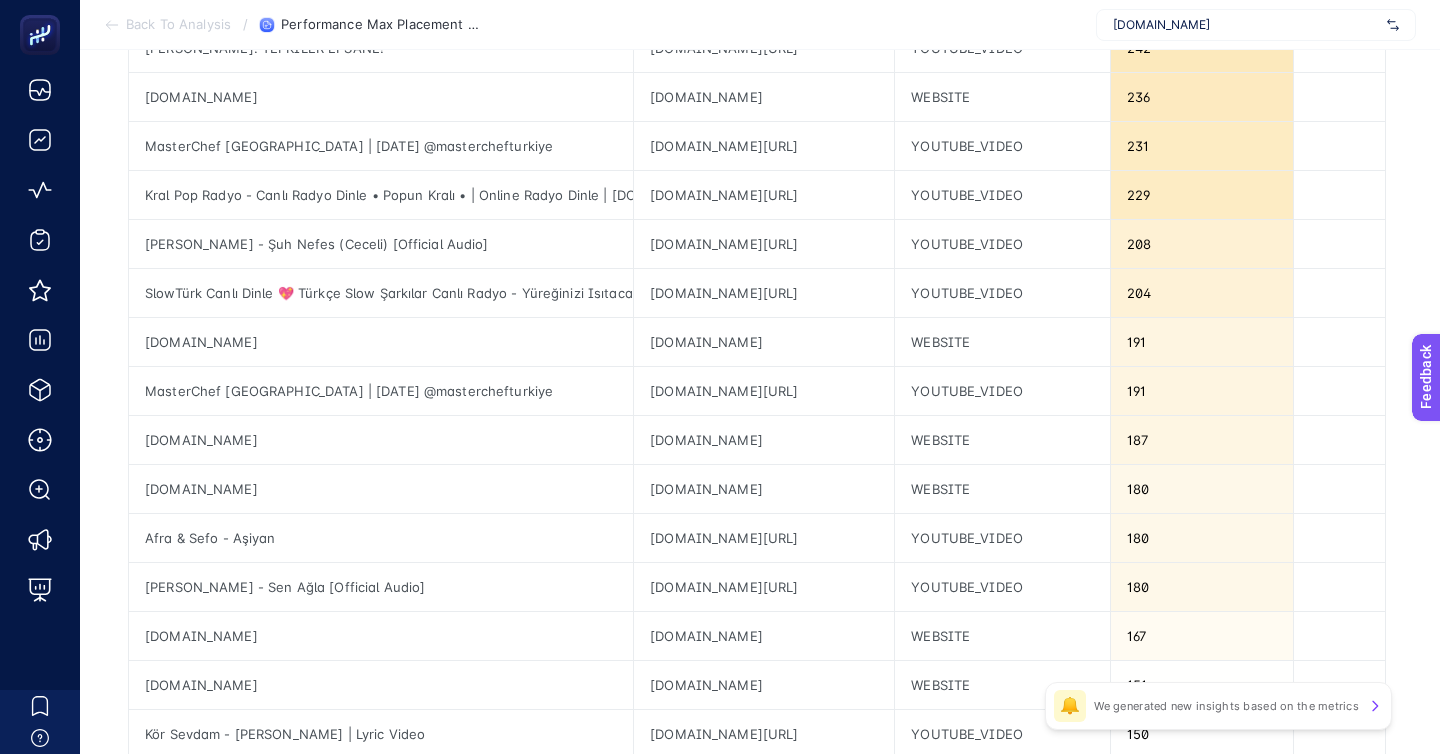 click 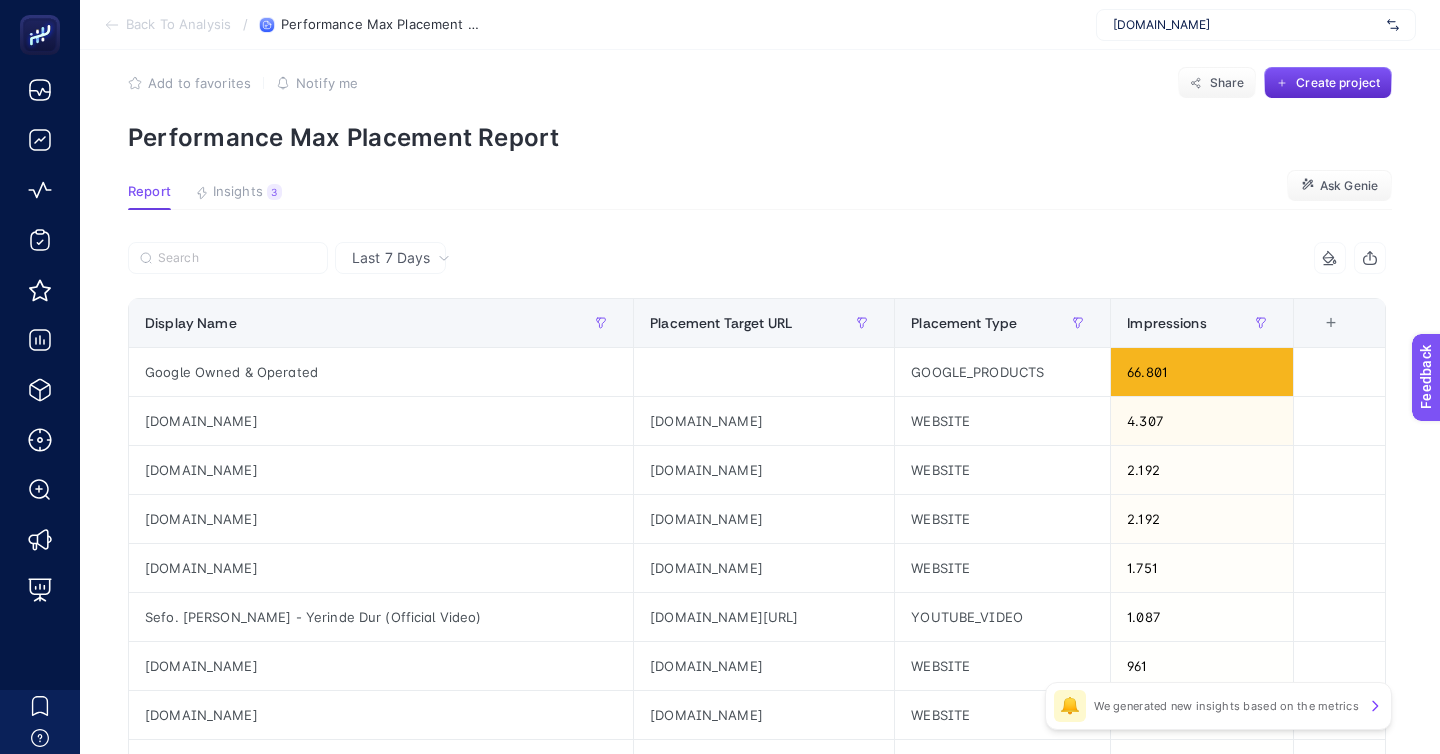 scroll, scrollTop: 36, scrollLeft: 0, axis: vertical 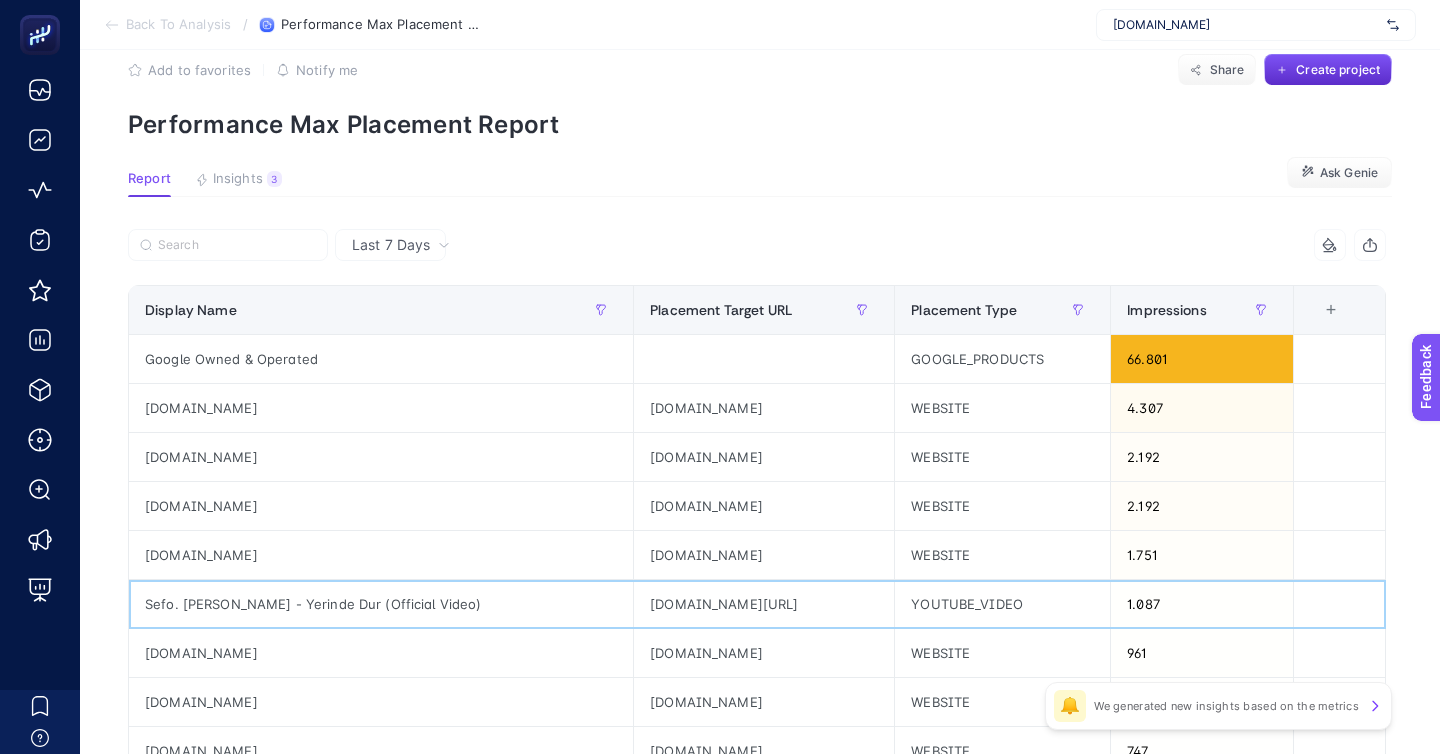 click on "[DOMAIN_NAME][URL]" 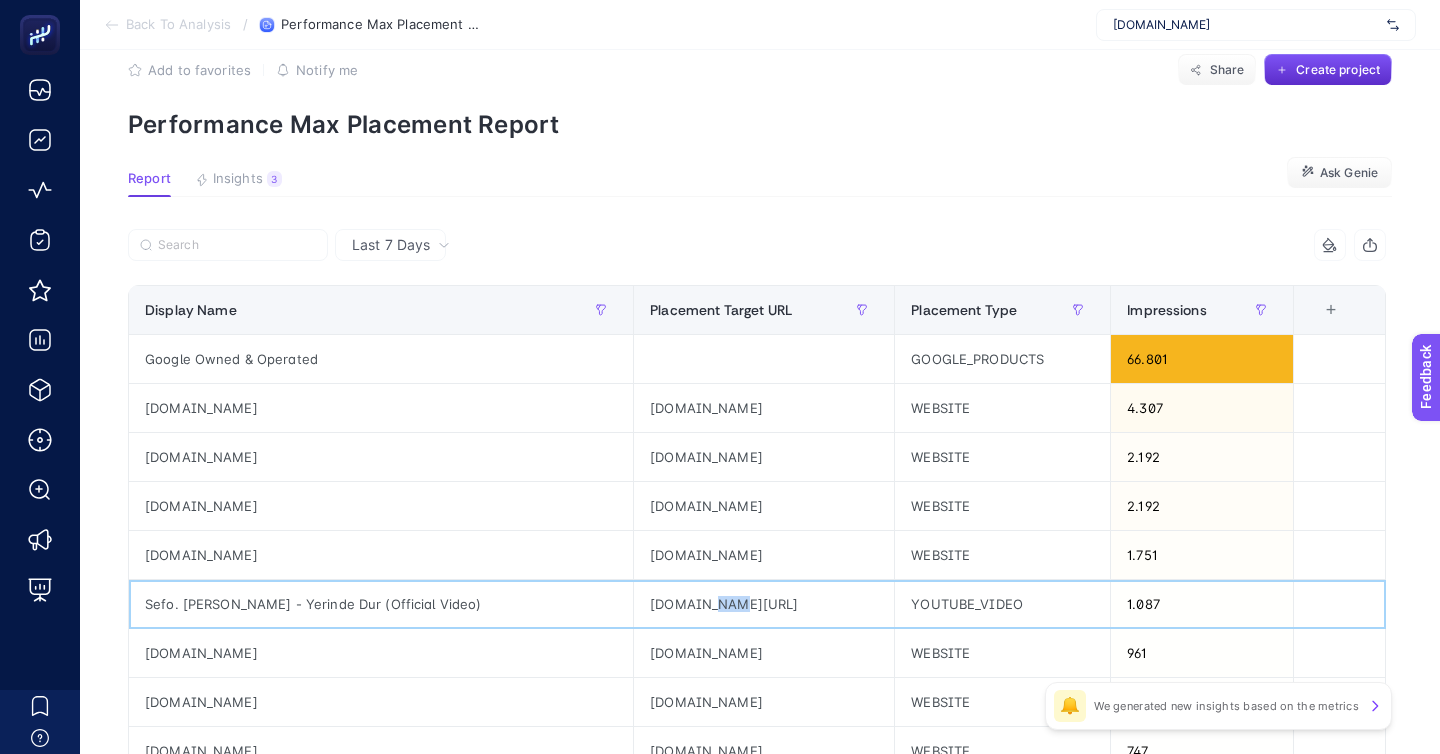 click on "[DOMAIN_NAME][URL]" 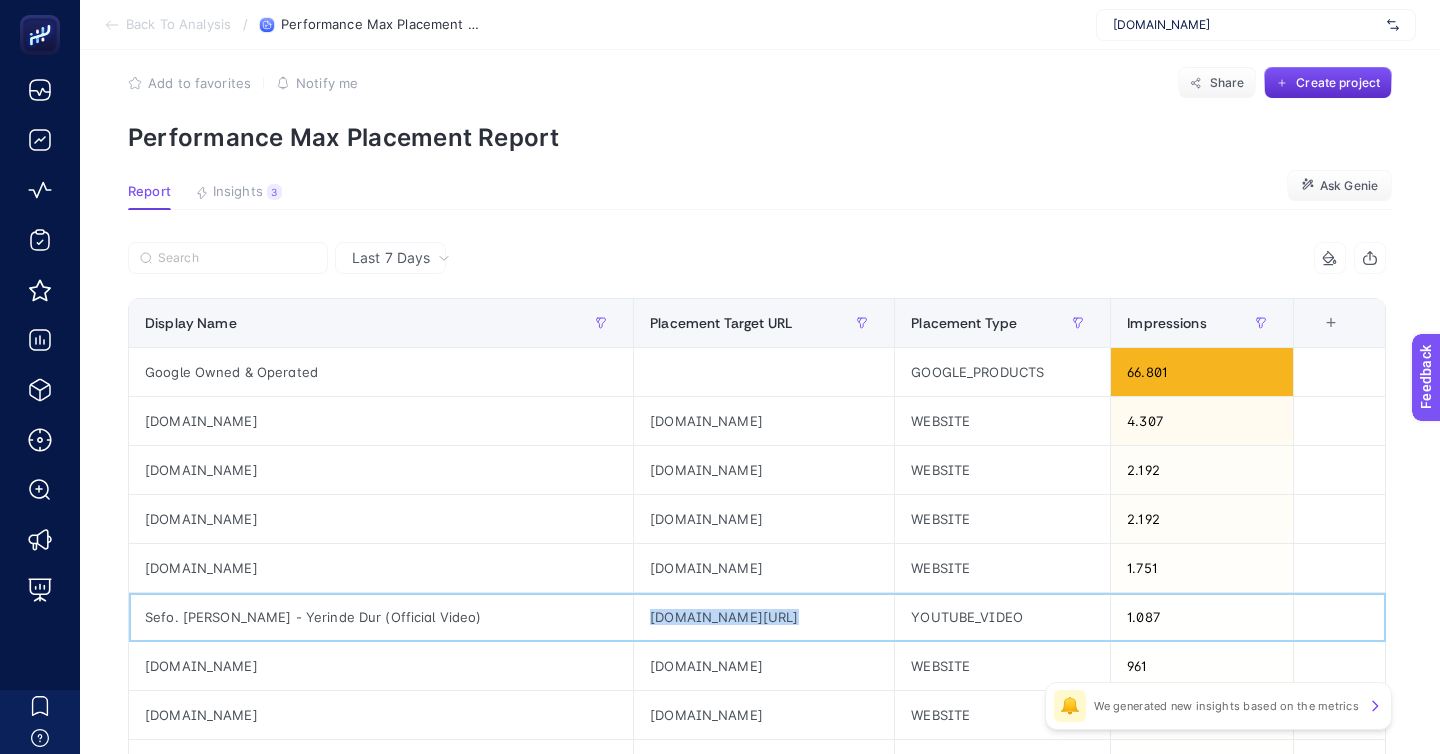scroll, scrollTop: 15, scrollLeft: 0, axis: vertical 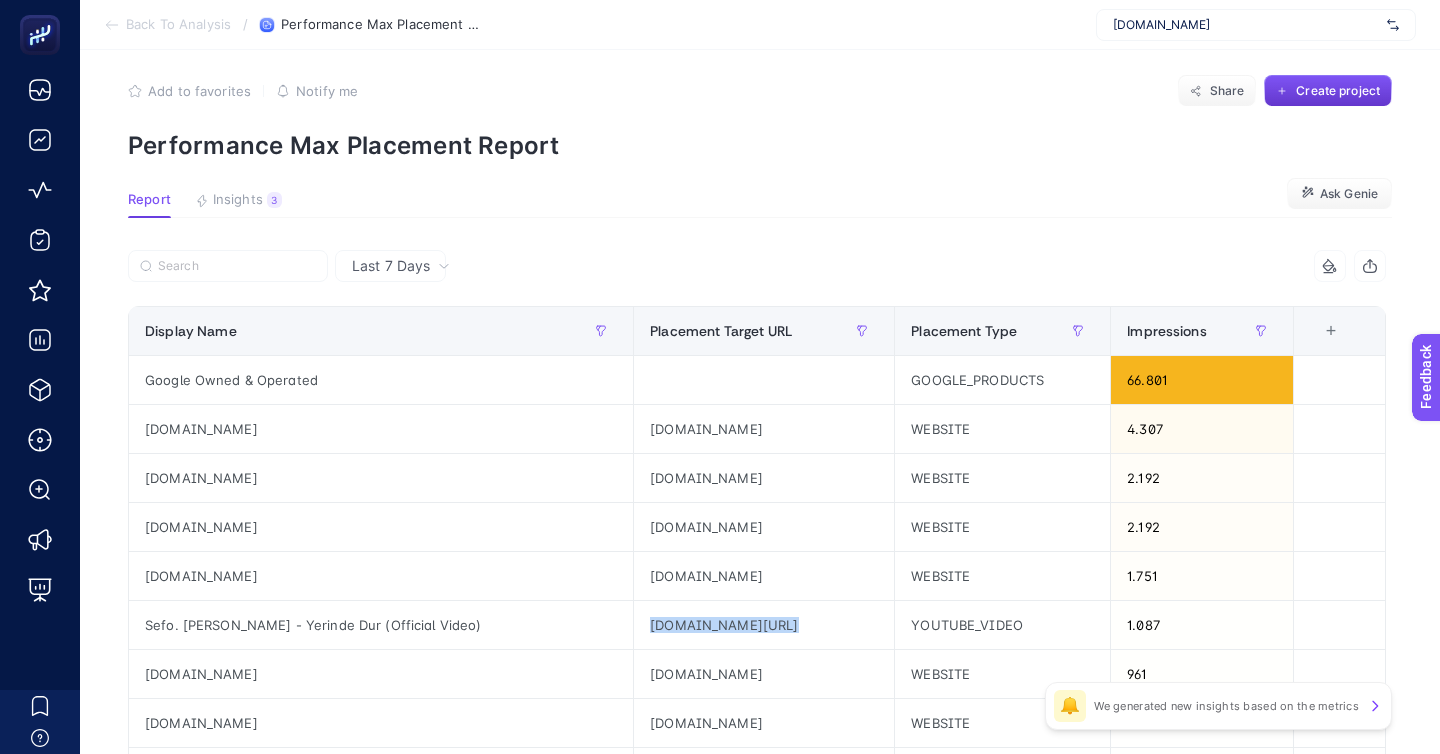 click on "Create project" 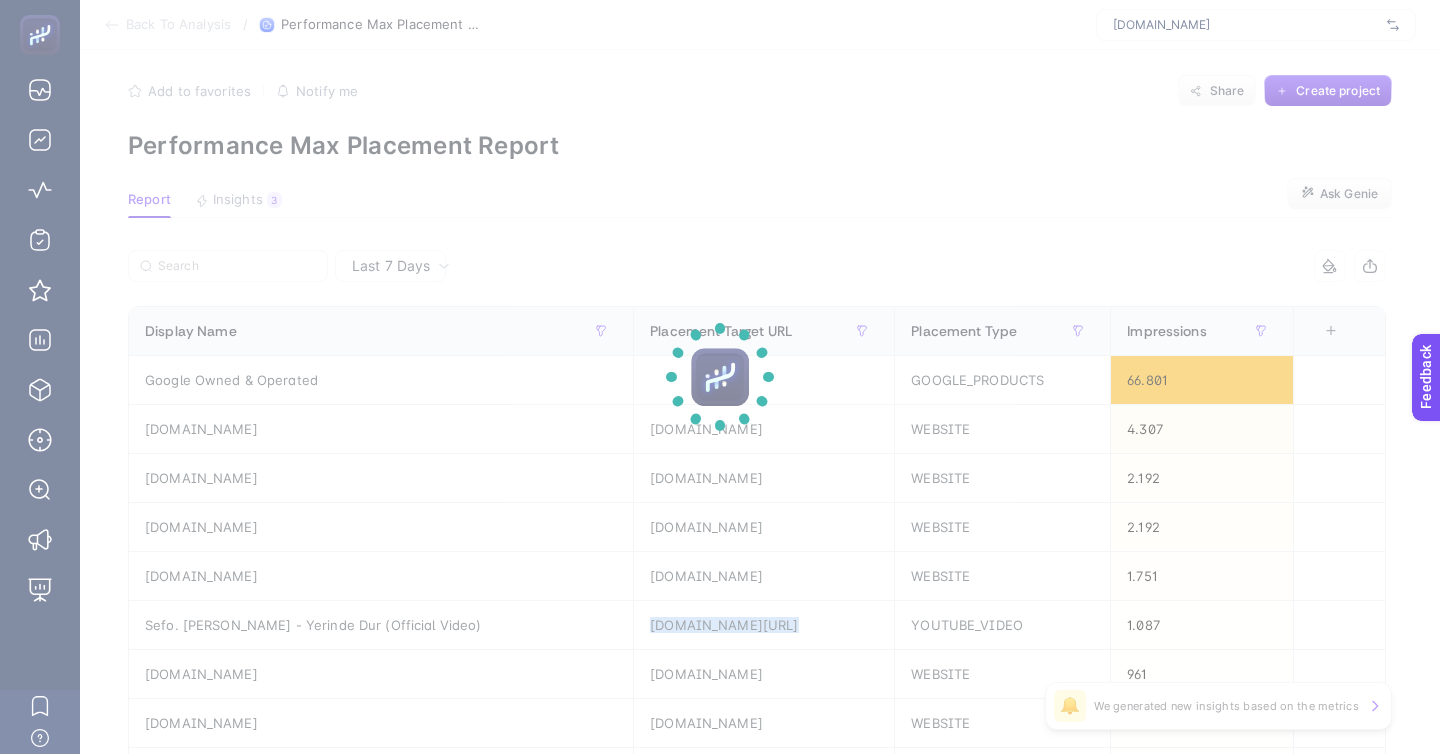 scroll, scrollTop: 0, scrollLeft: 0, axis: both 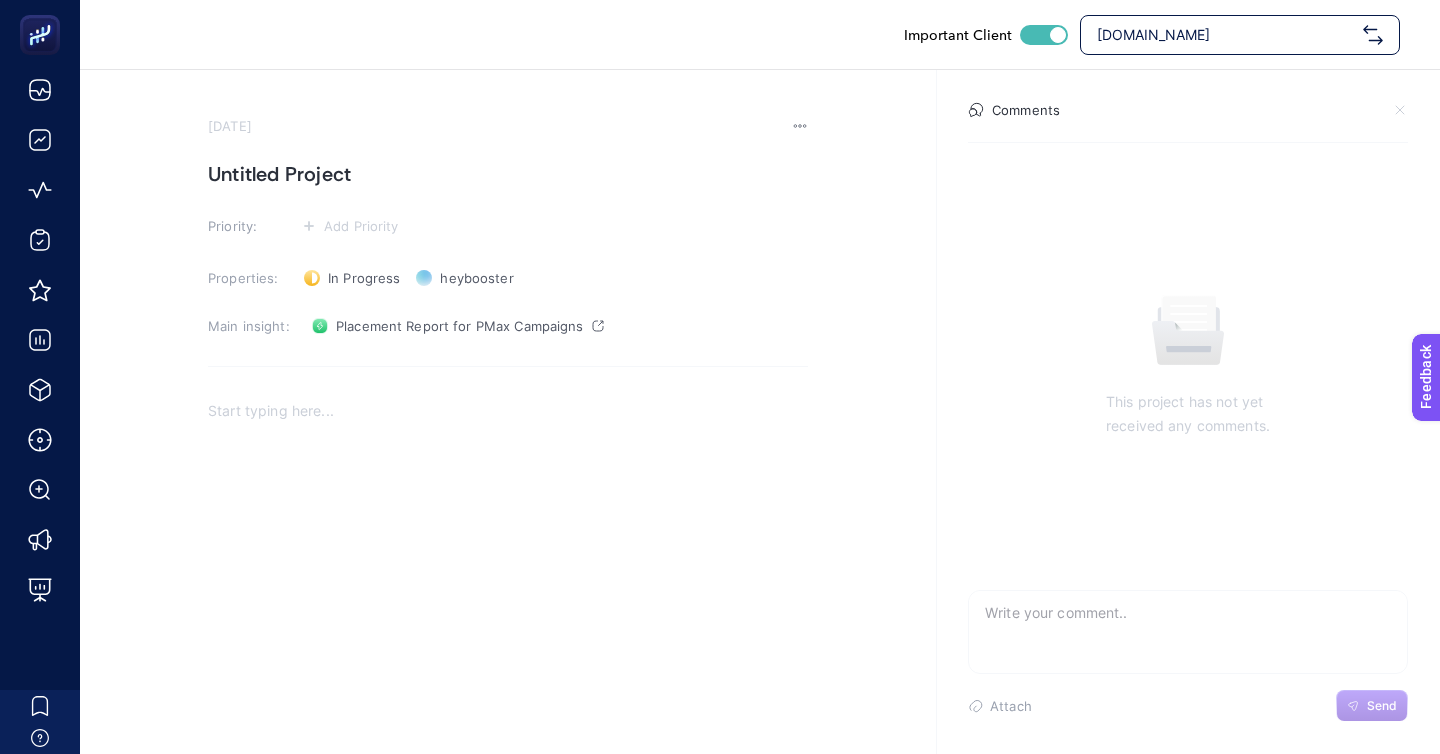 click on "July 17, 2025 Untitled Project  Priority:   Add Priority   Properties:  In Progress Status heybooster  Owner  Main insight:  Placement Report for PMax Campaigns" at bounding box center (508, 452) 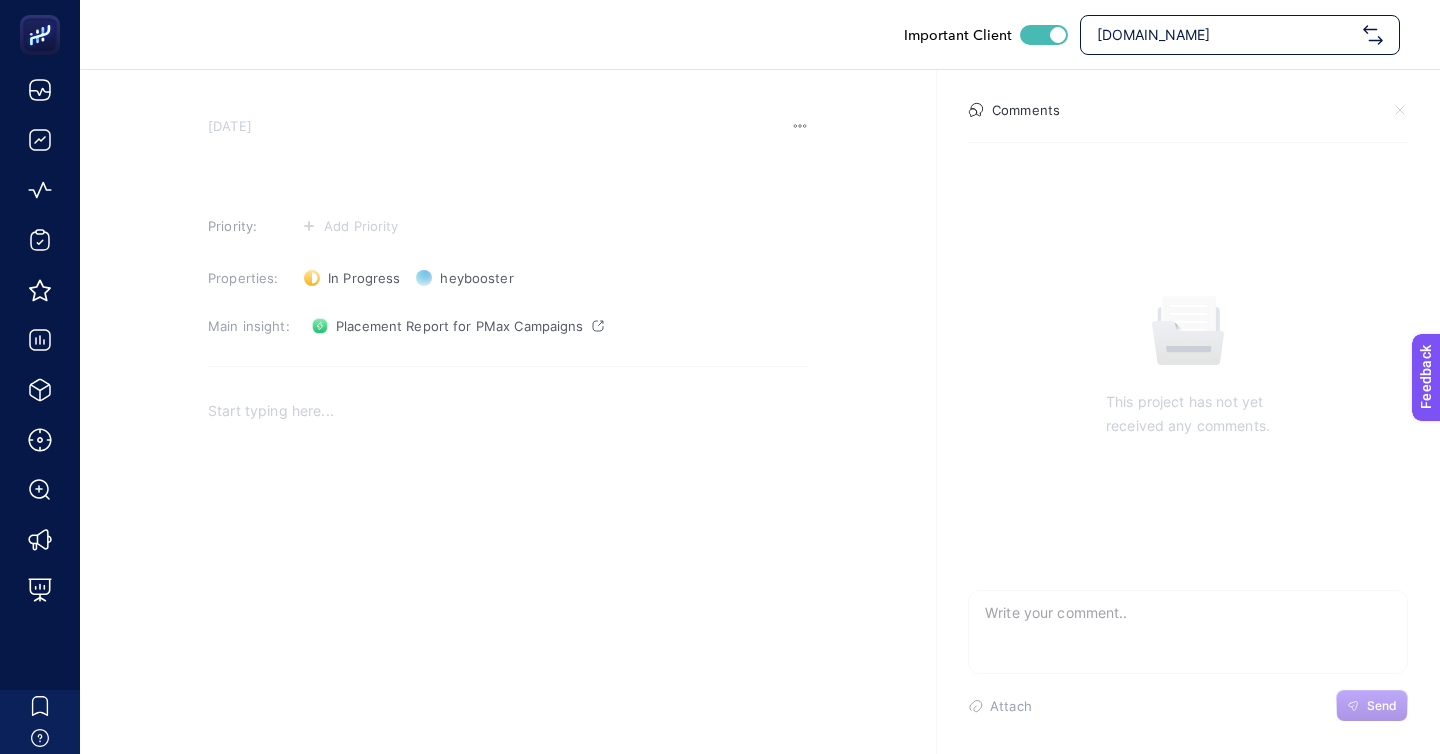 type 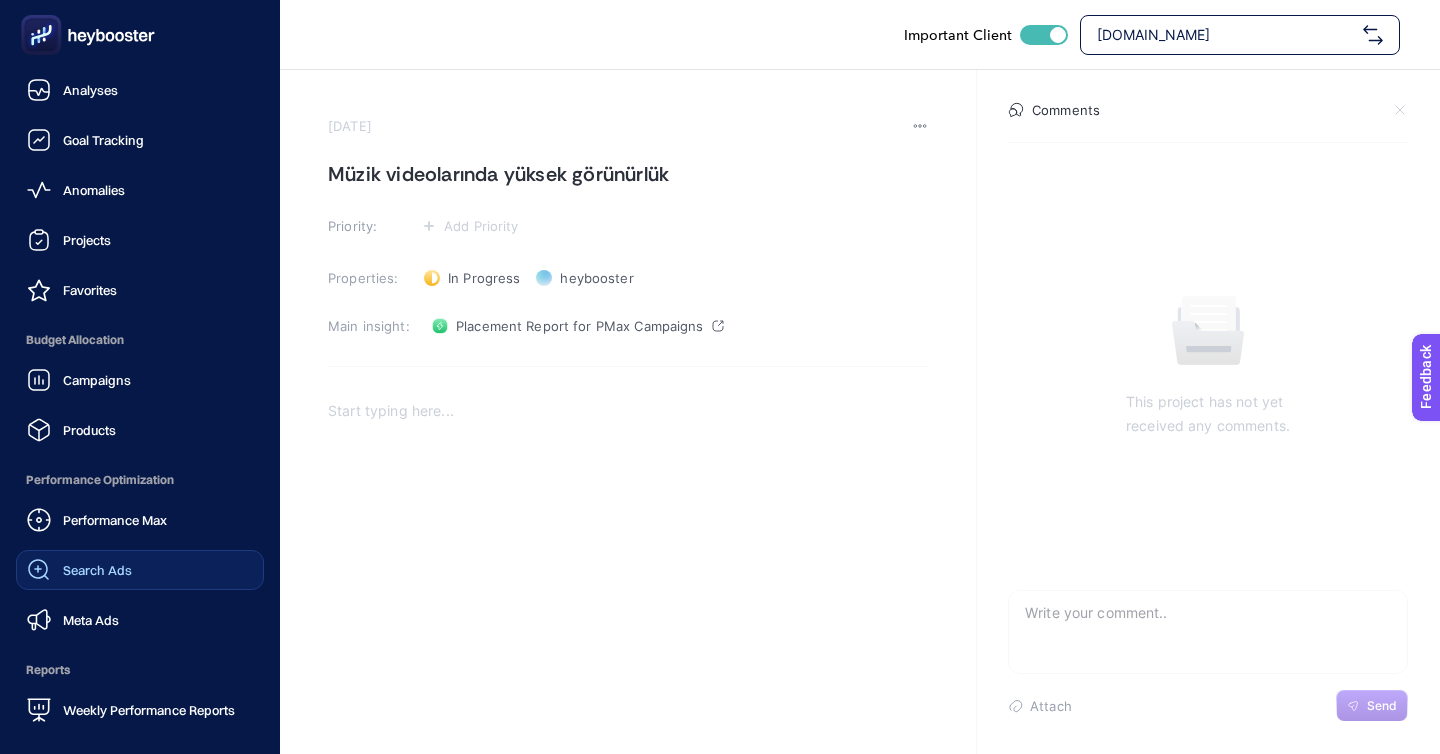 click on "Search Ads" 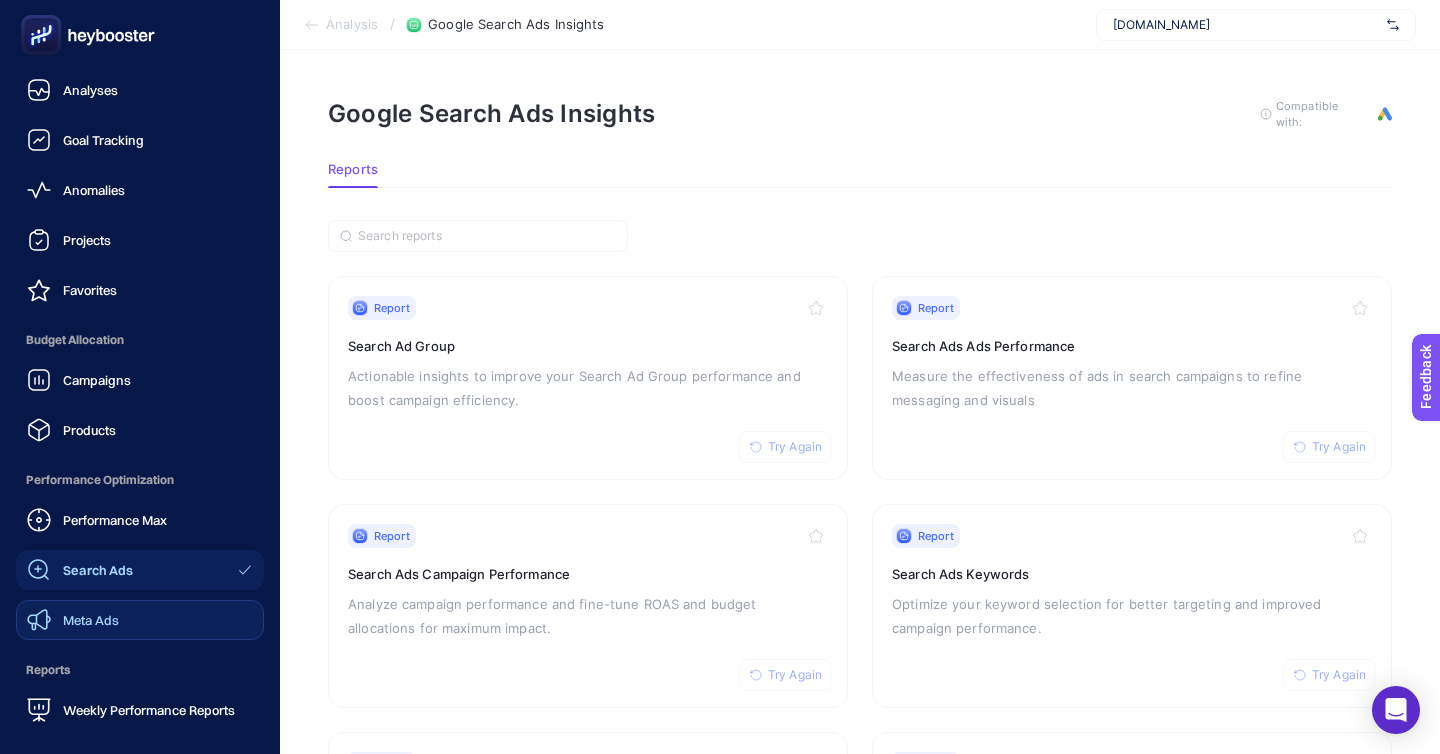 click on "Meta Ads" 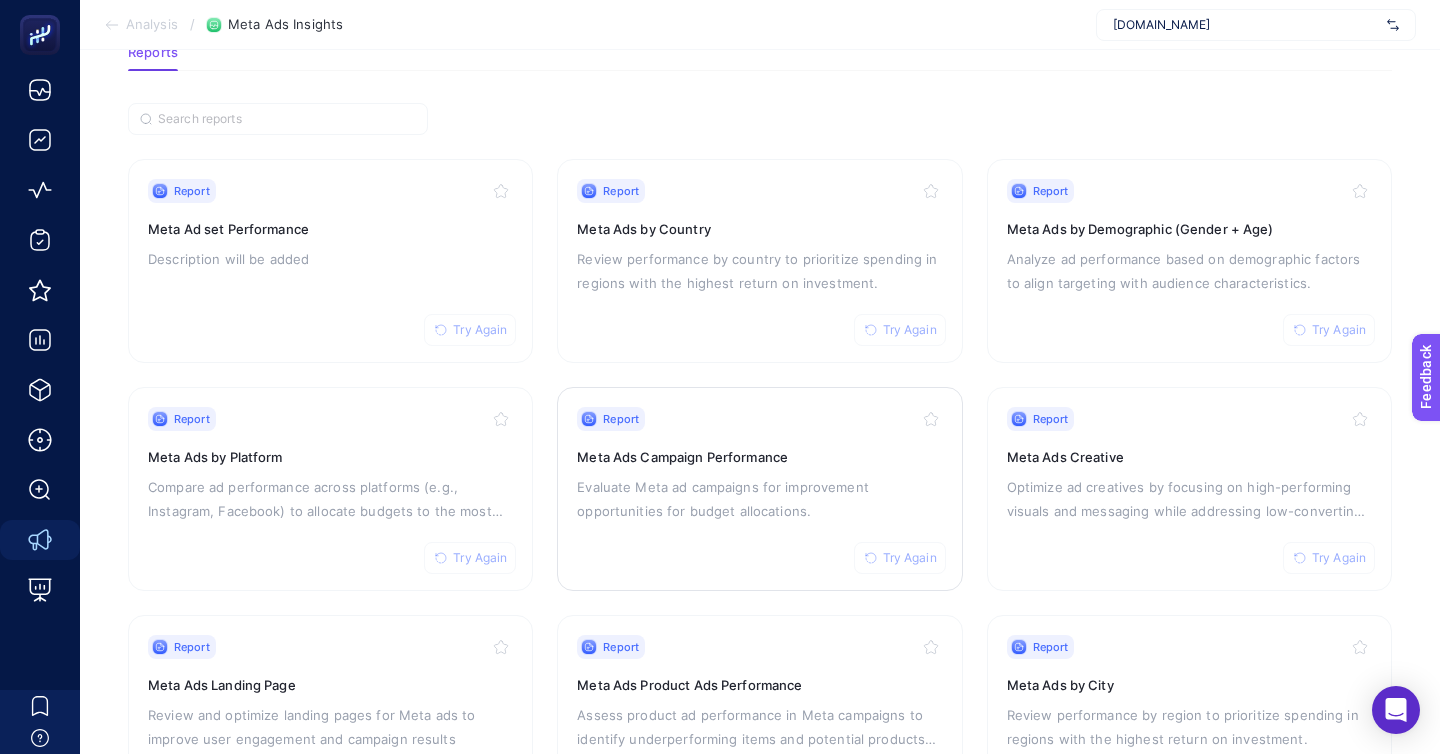 scroll, scrollTop: 156, scrollLeft: 0, axis: vertical 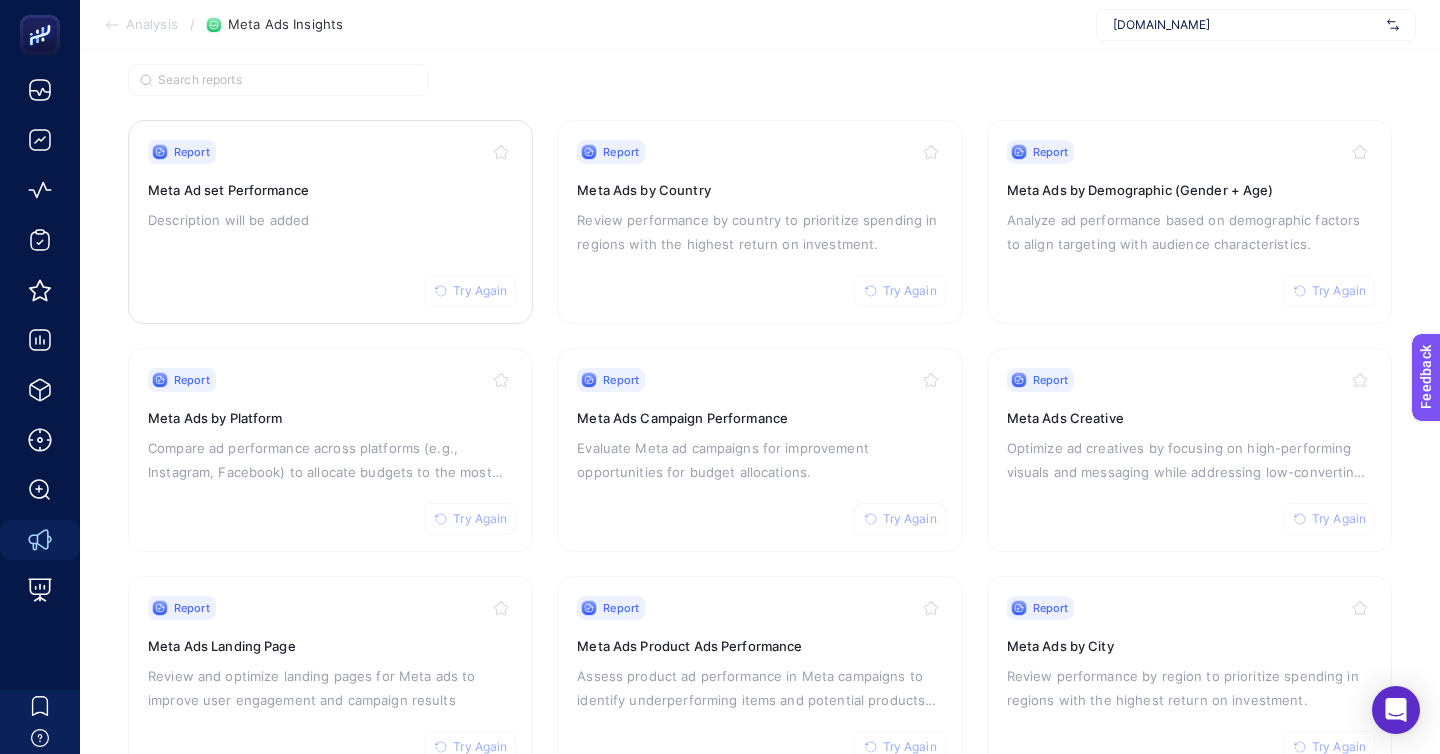 click on "Report Try Again Meta Ad set Performance  Description will be added" at bounding box center [330, 222] 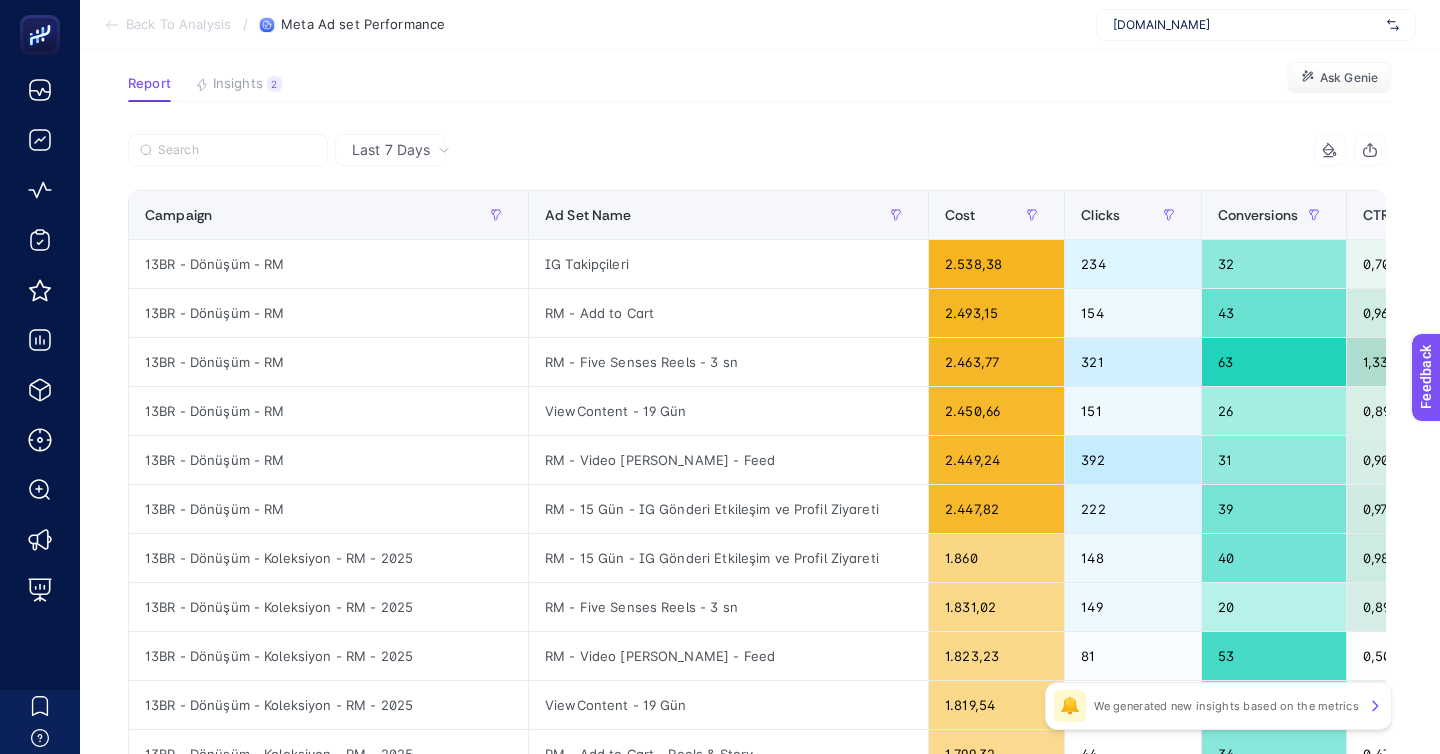 scroll, scrollTop: 123, scrollLeft: 0, axis: vertical 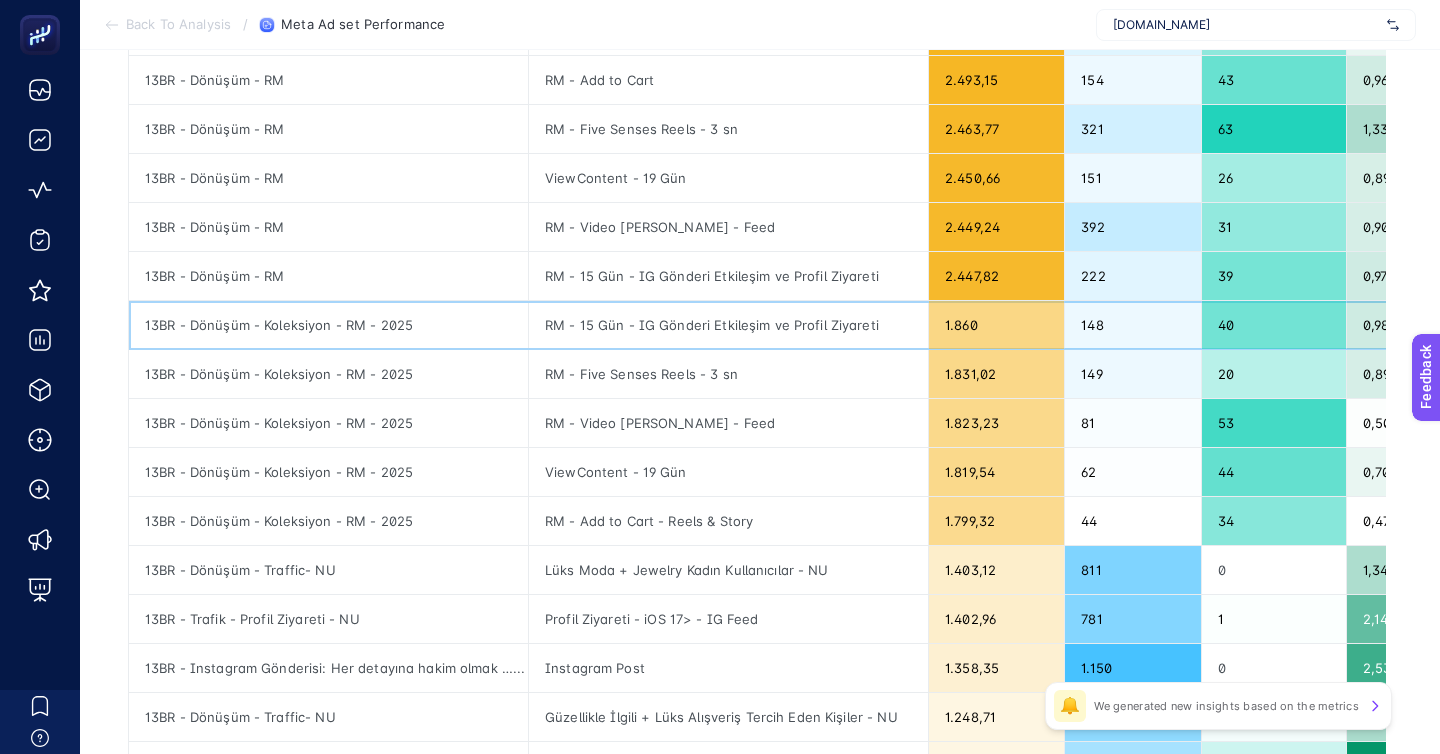 click on "RM - 15 Gün - IG Gönderi Etkileşim ve Profil Ziyareti" 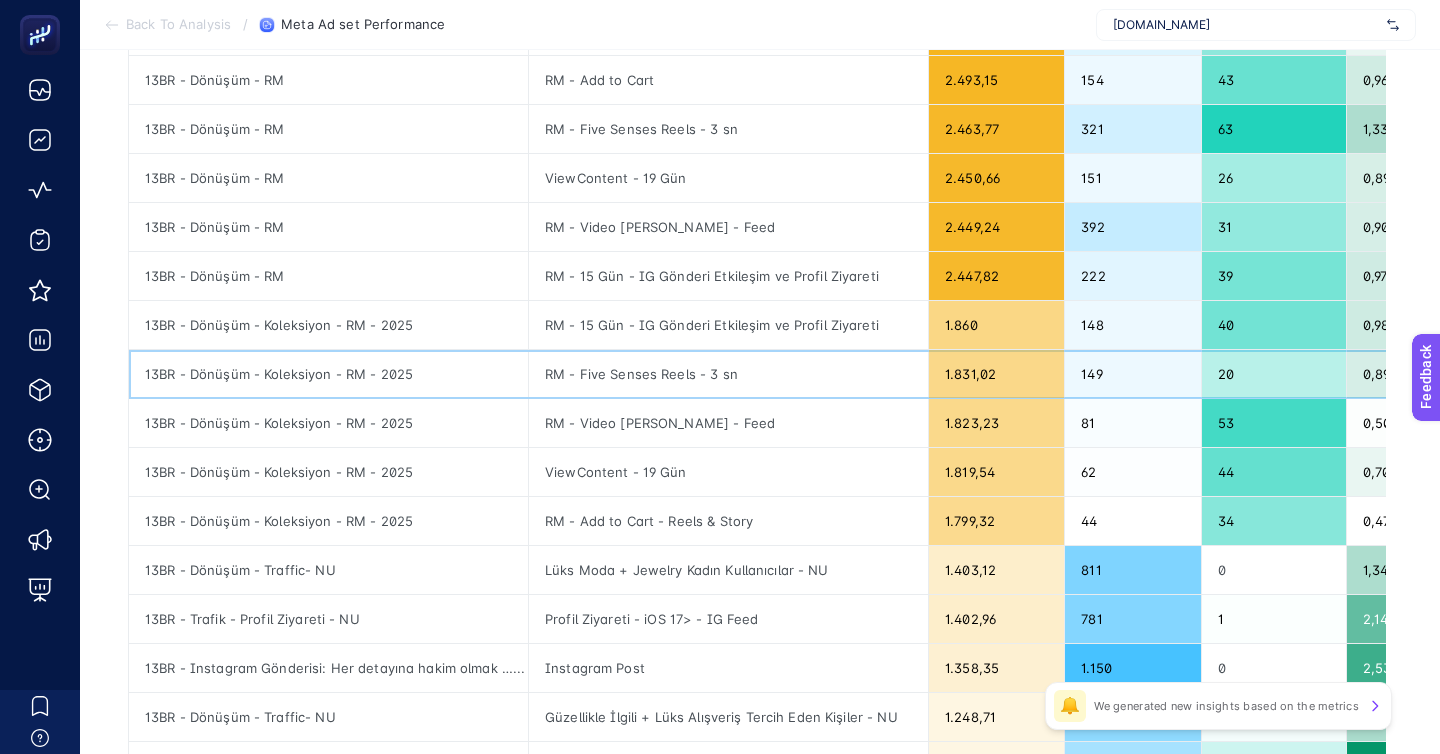 click on "RM - Five Senses Reels - 3 sn" 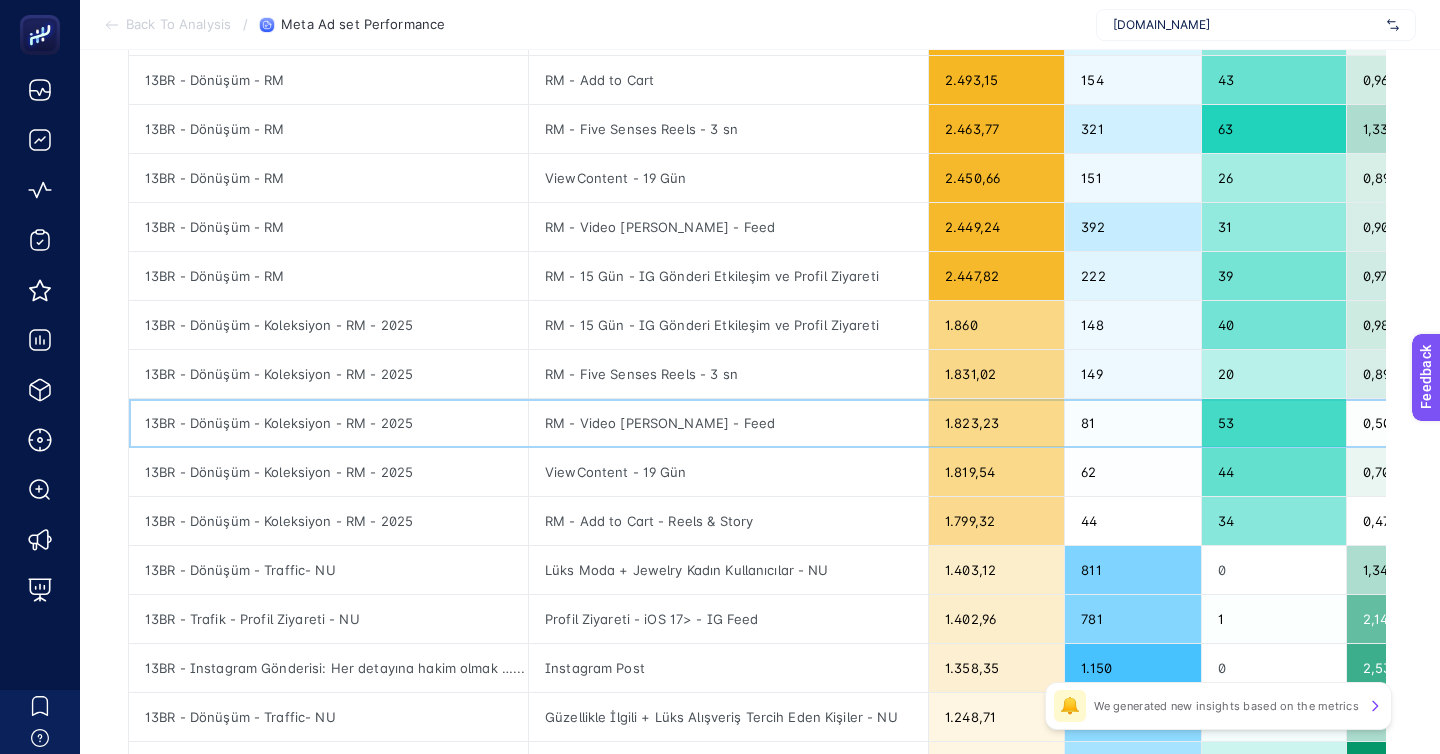 click on "RM - Video İzleyenler - Feed" 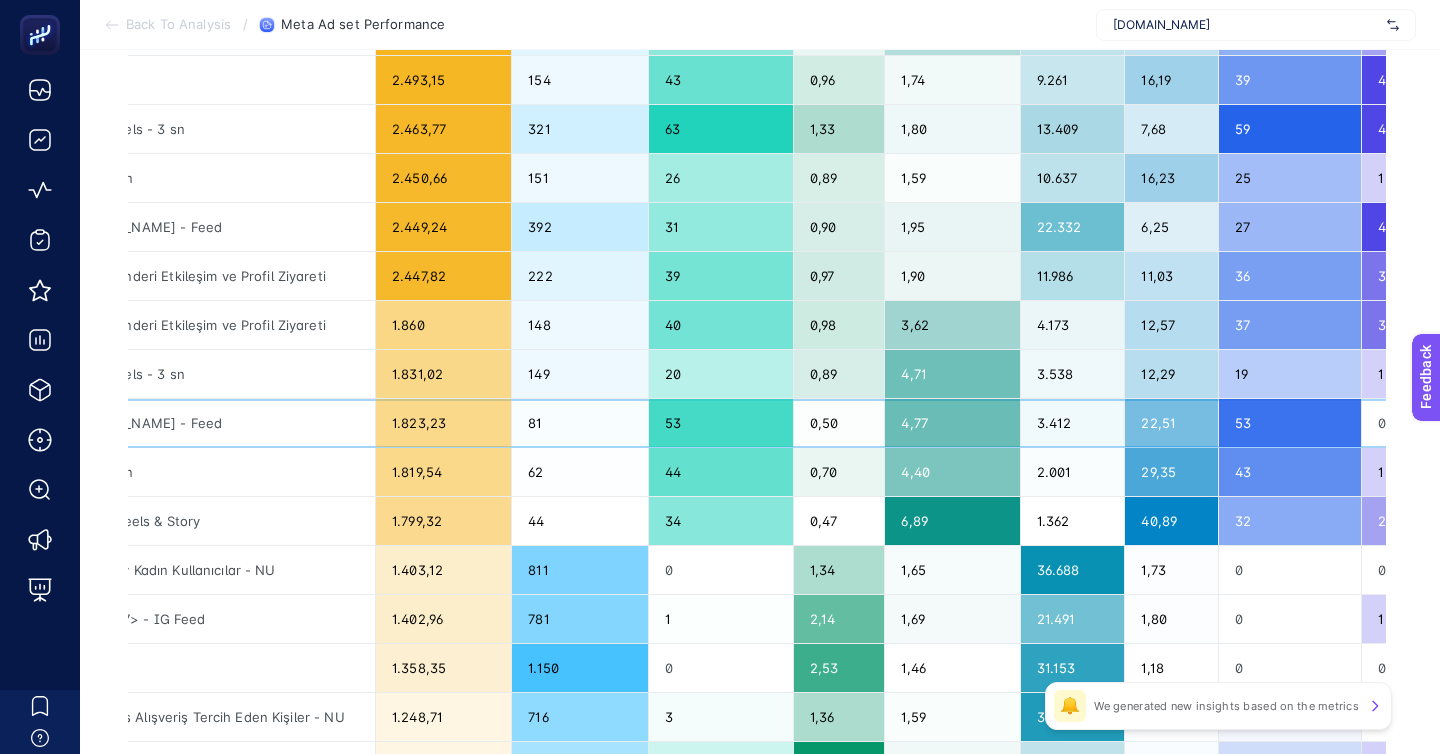 scroll, scrollTop: 0, scrollLeft: 556, axis: horizontal 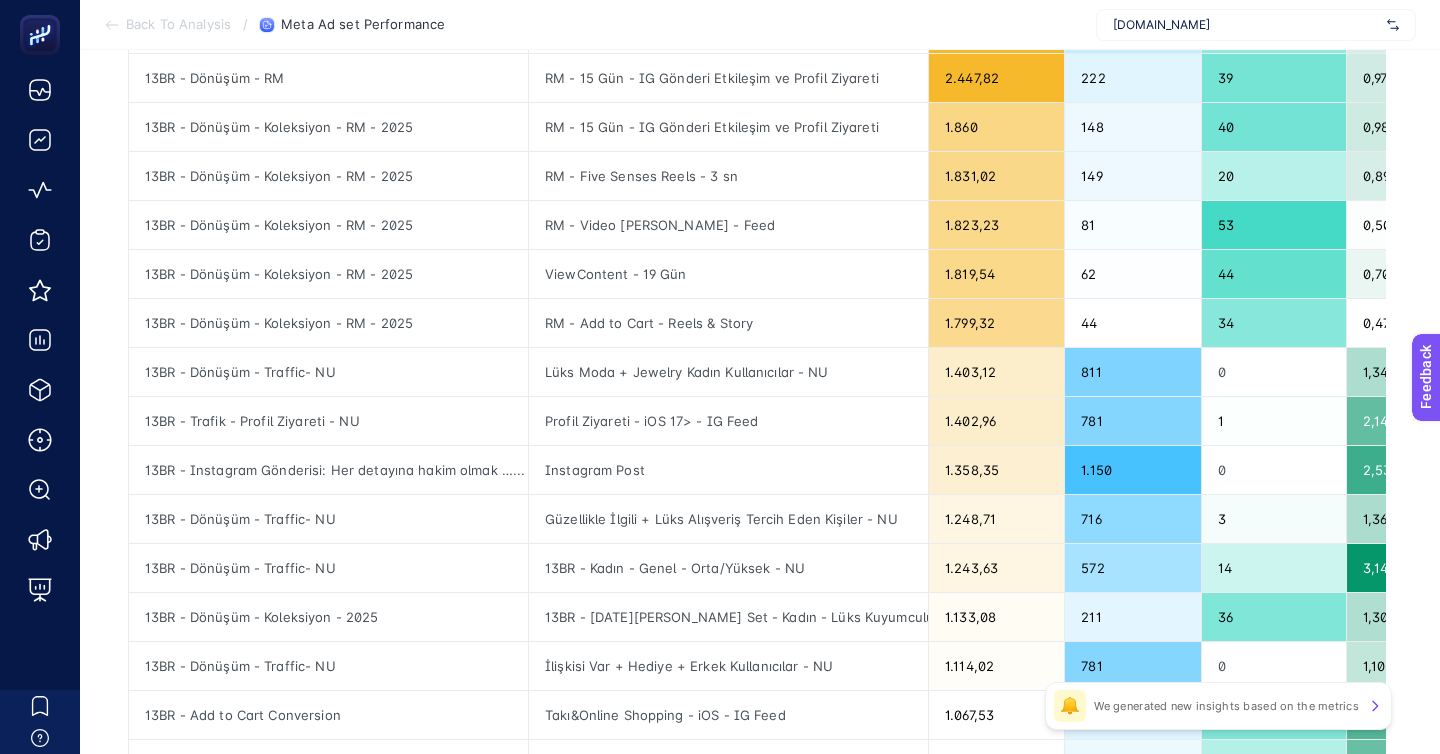 click on "2" 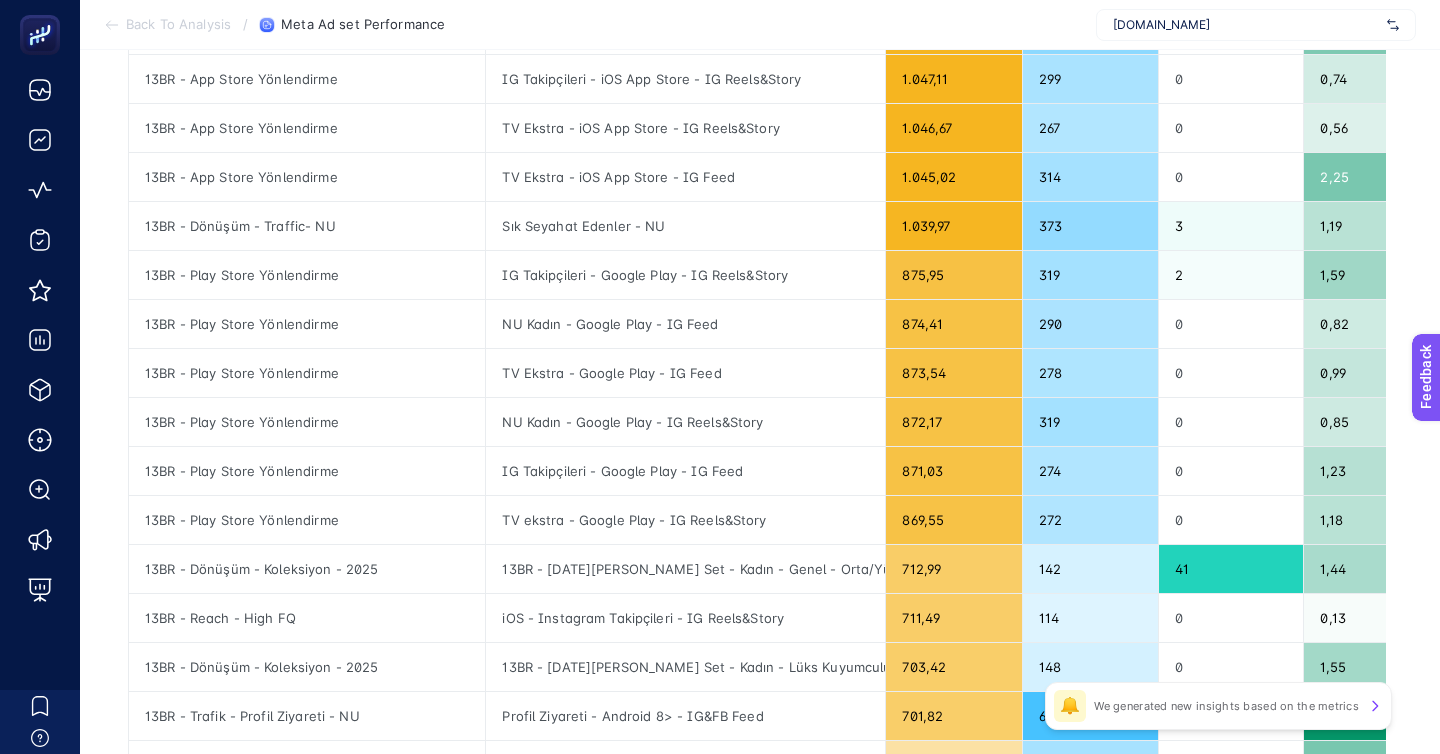 scroll, scrollTop: 514, scrollLeft: 0, axis: vertical 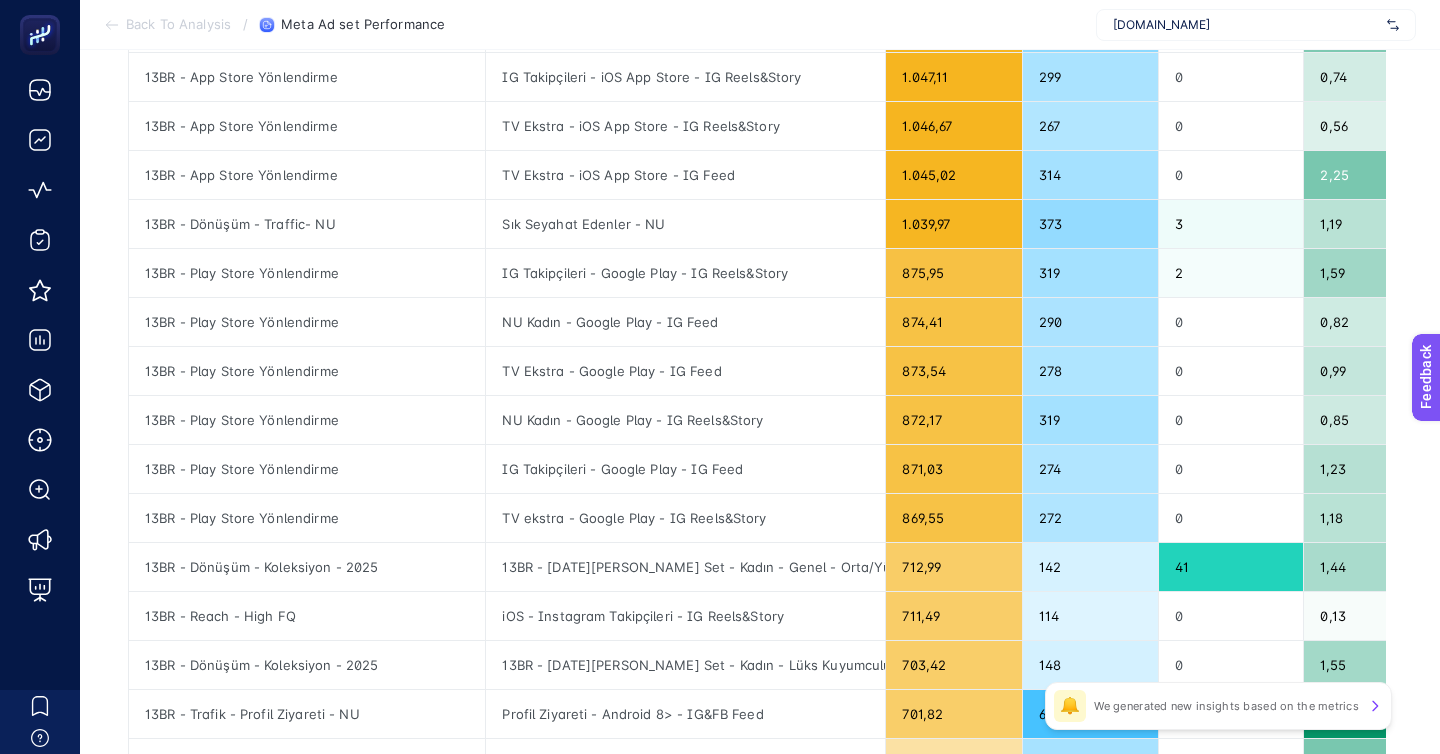 click on "3" 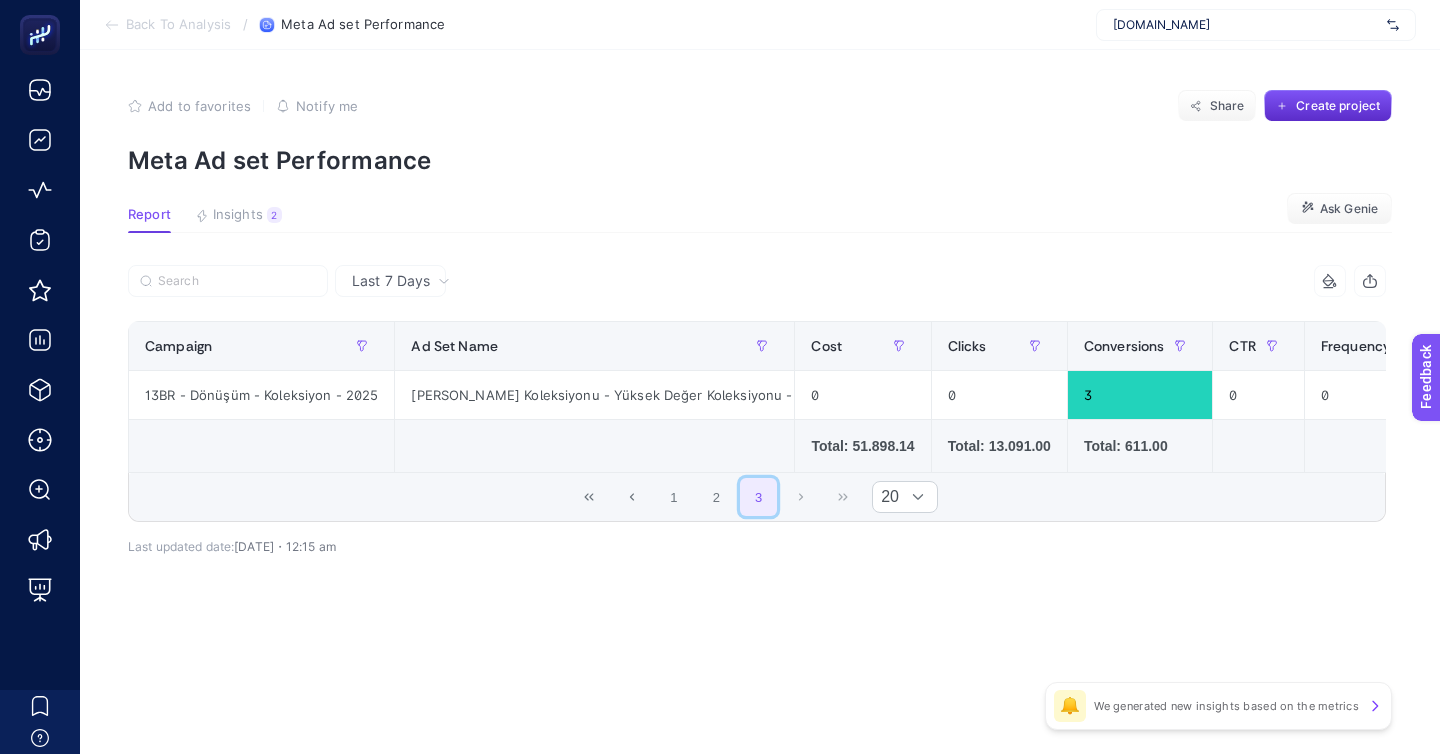 scroll, scrollTop: 0, scrollLeft: 0, axis: both 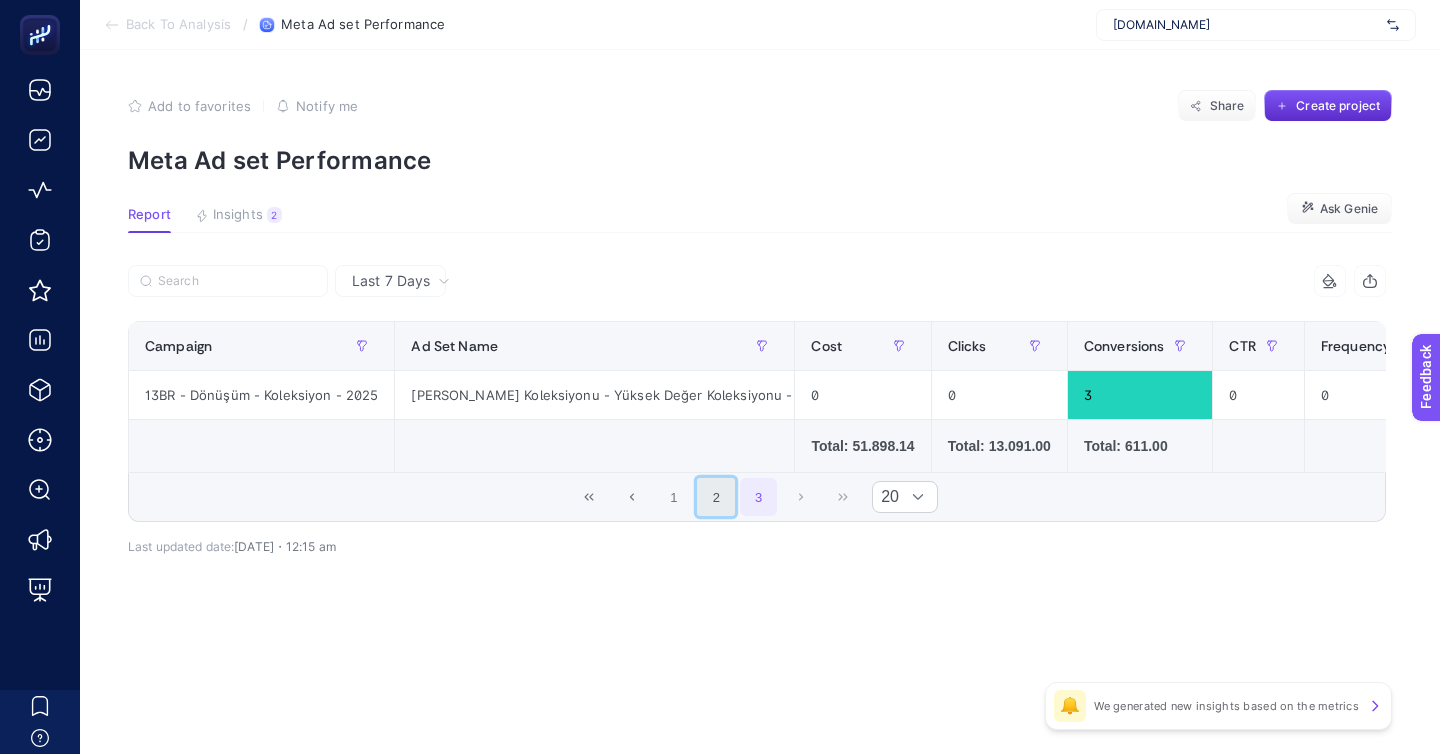 click on "2" 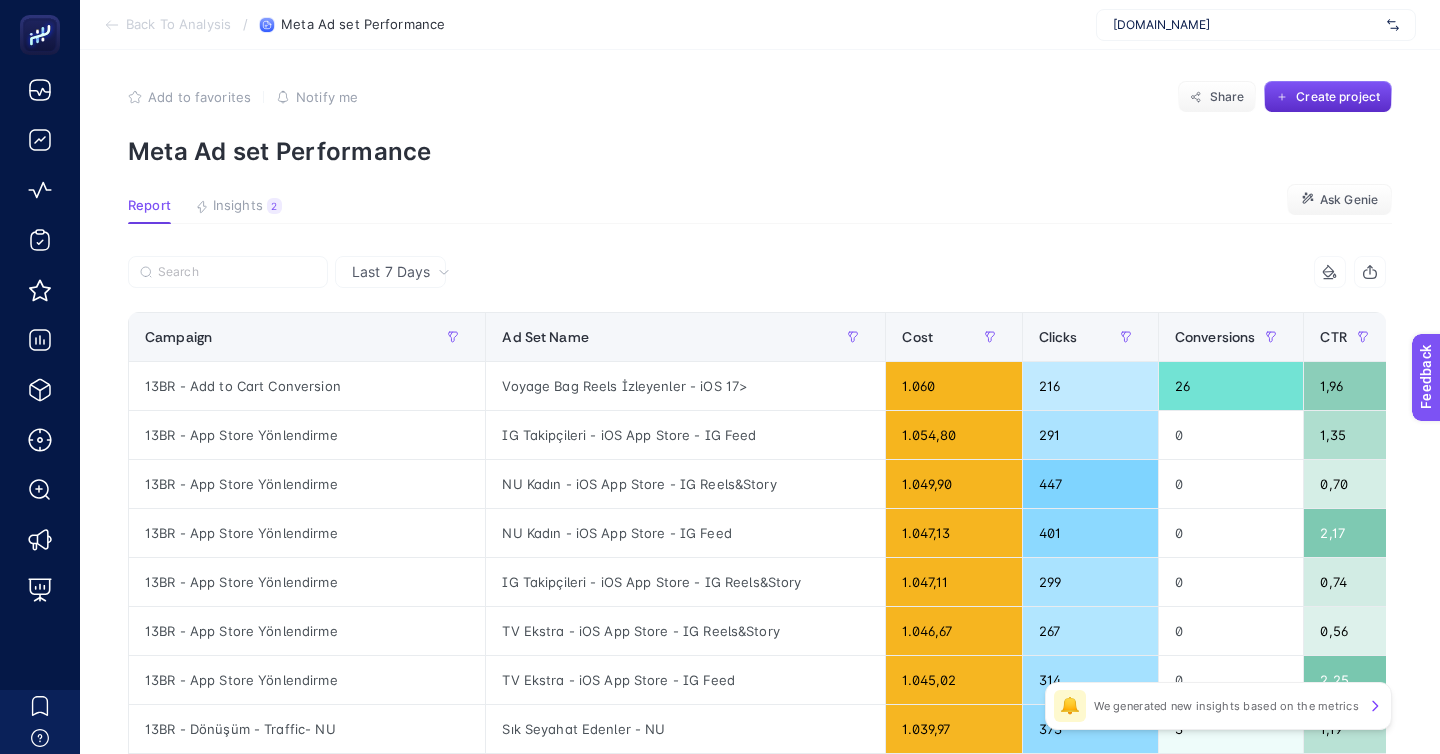 scroll, scrollTop: 0, scrollLeft: 0, axis: both 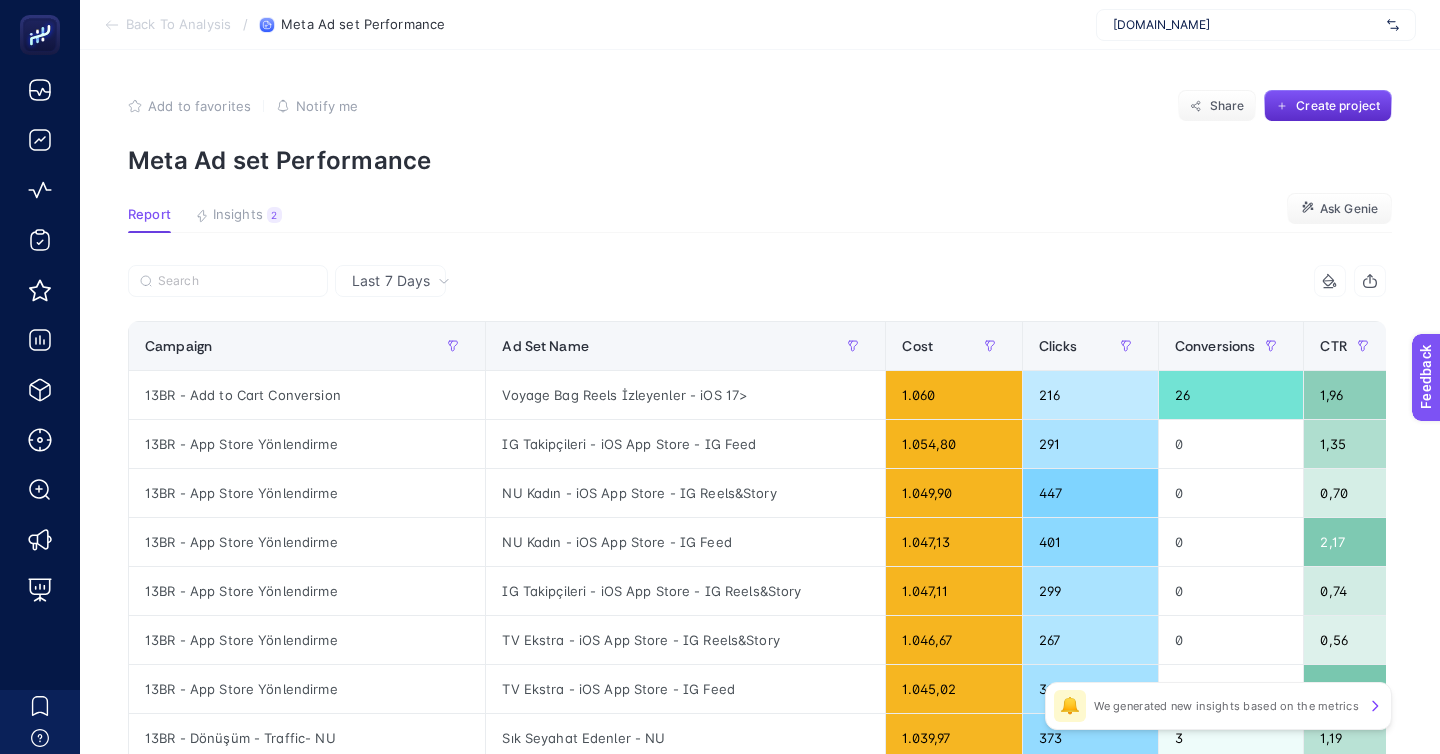 click on "Back To Analysis" at bounding box center [178, 25] 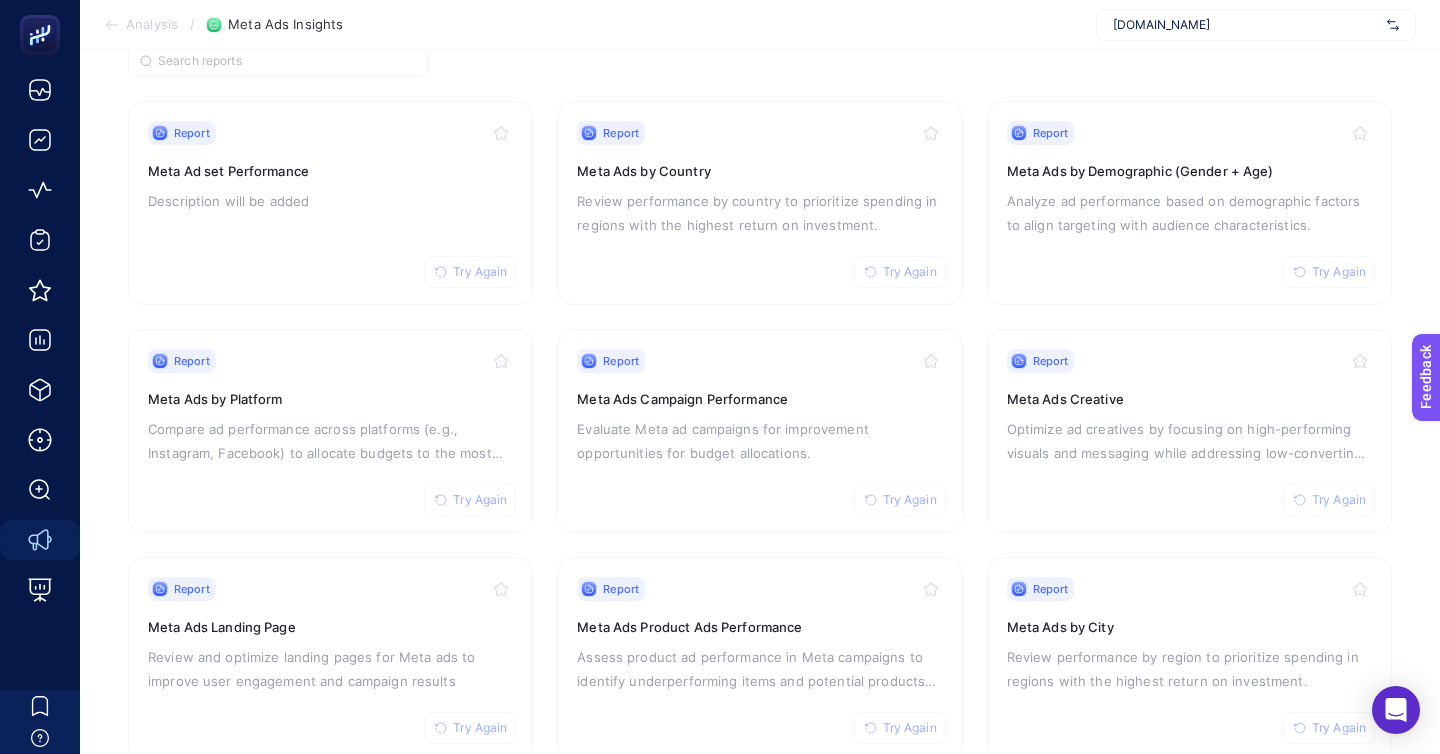 scroll, scrollTop: 178, scrollLeft: 0, axis: vertical 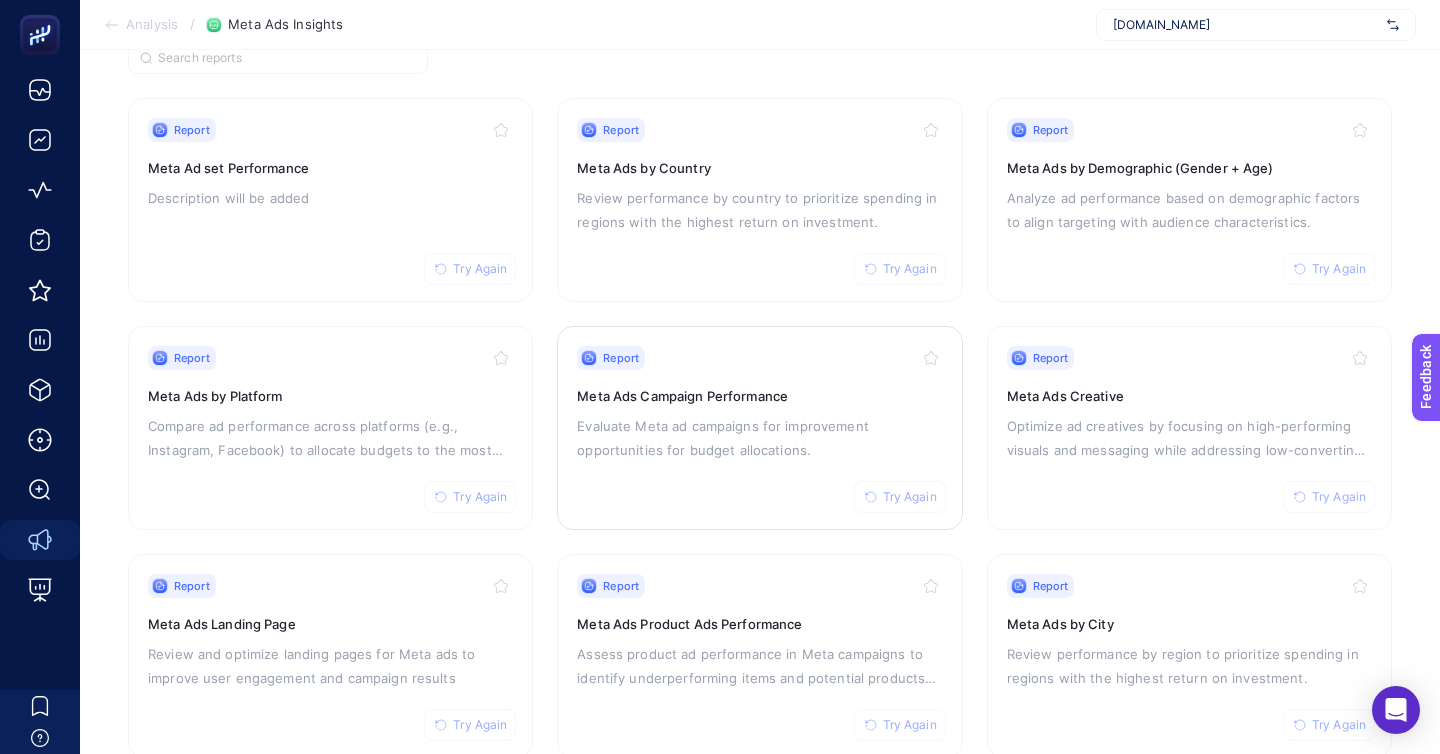click on "Report Try Again Meta Ads Campaign Performance Evaluate Meta ad campaigns for improvement opportunities for budget allocations." at bounding box center (759, 428) 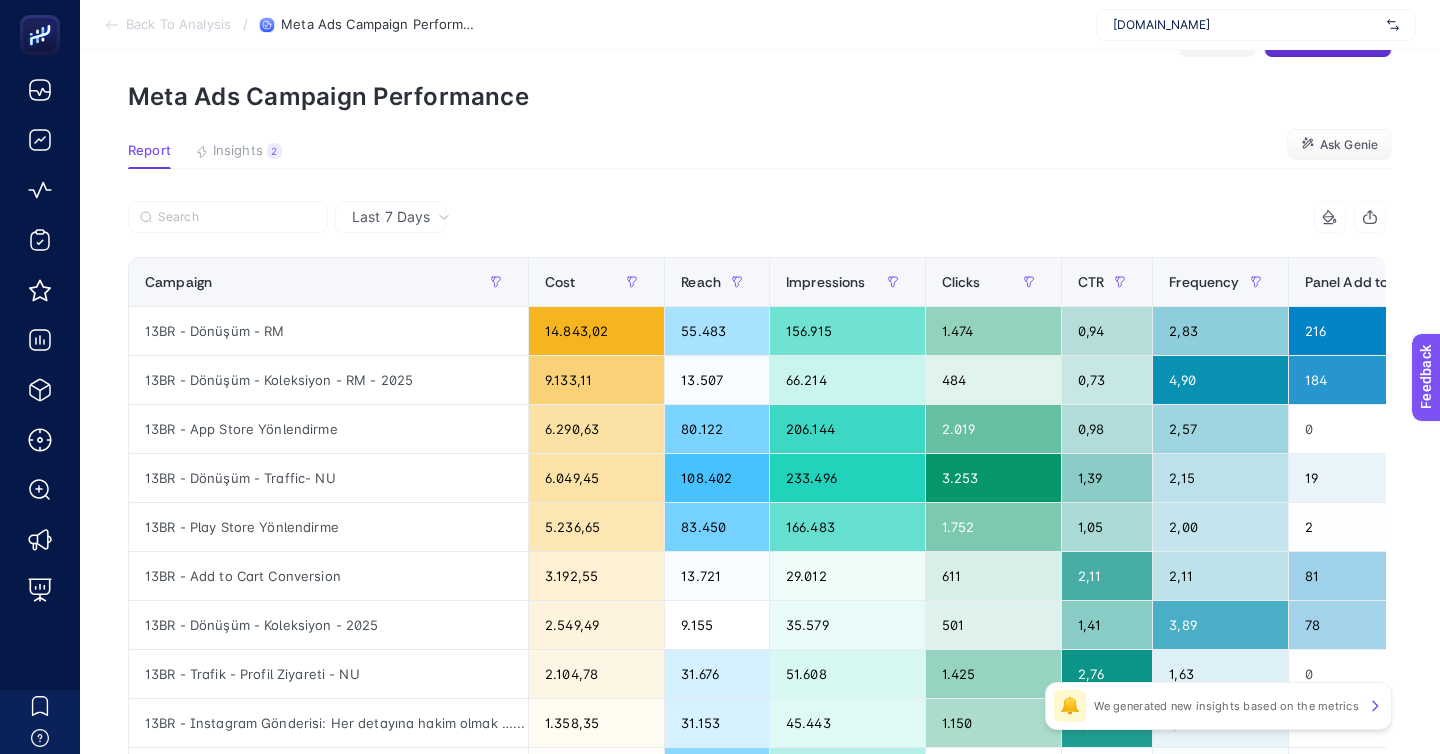scroll, scrollTop: 67, scrollLeft: 0, axis: vertical 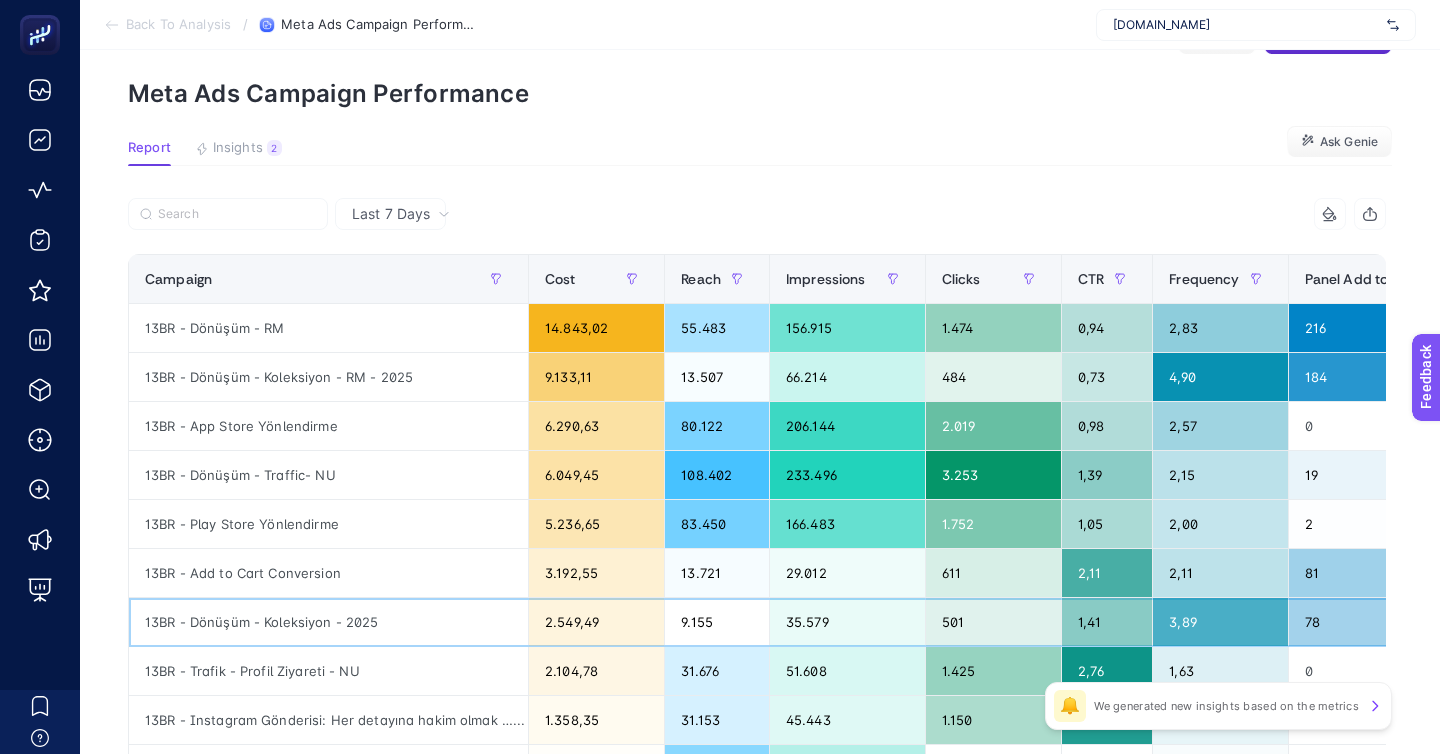 click on "13BR - Dönüşüm - Koleksiyon - 2025" 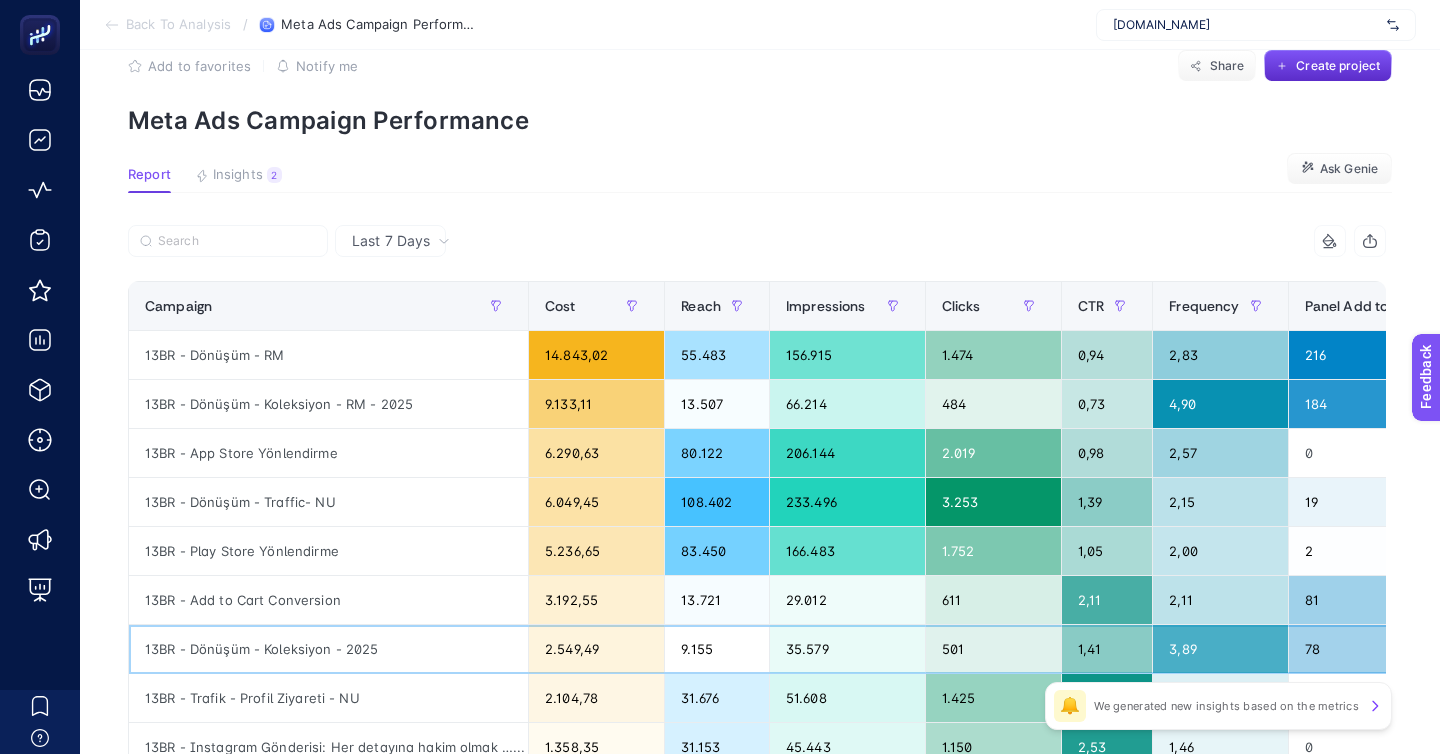 scroll, scrollTop: 31, scrollLeft: 0, axis: vertical 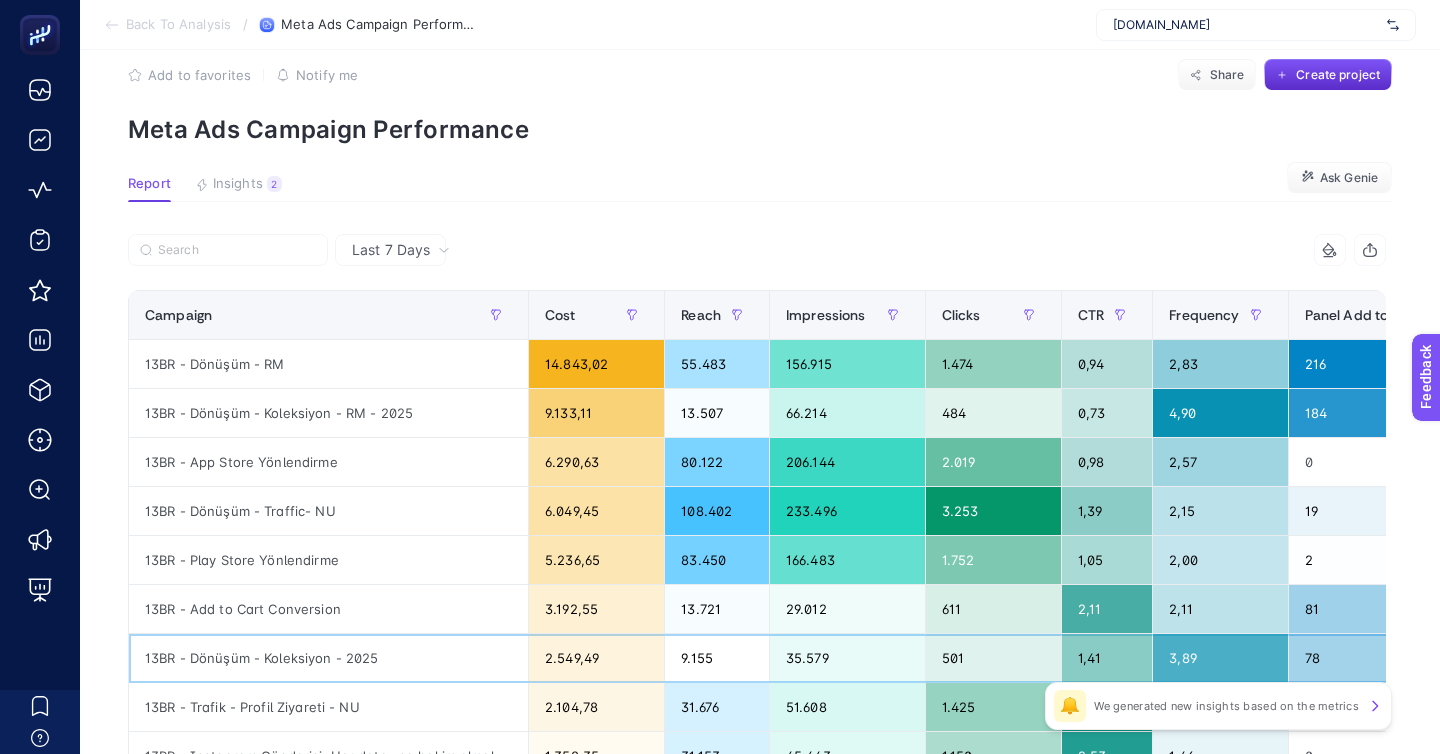 click on "13BR - Dönüşüm - Koleksiyon - 2025" 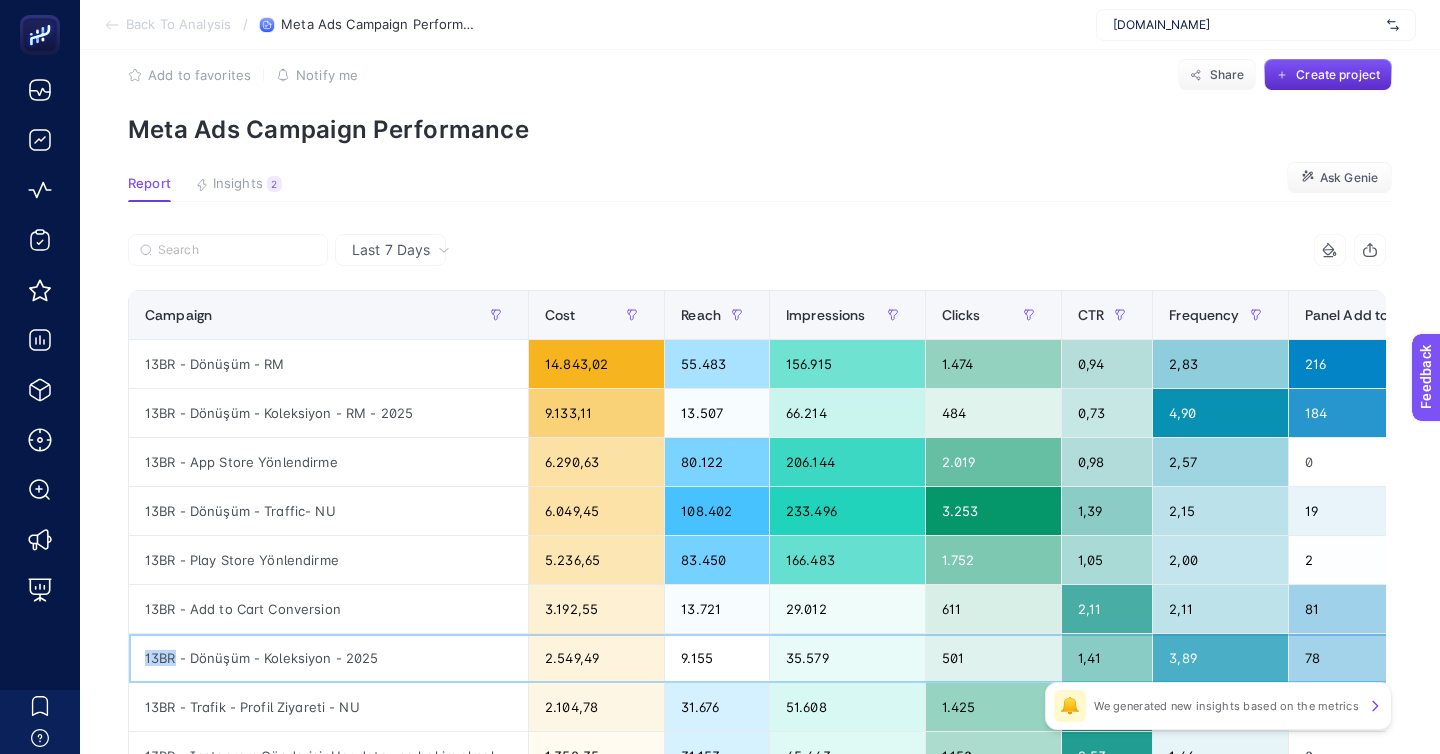 click on "13BR - Dönüşüm - Koleksiyon - 2025" 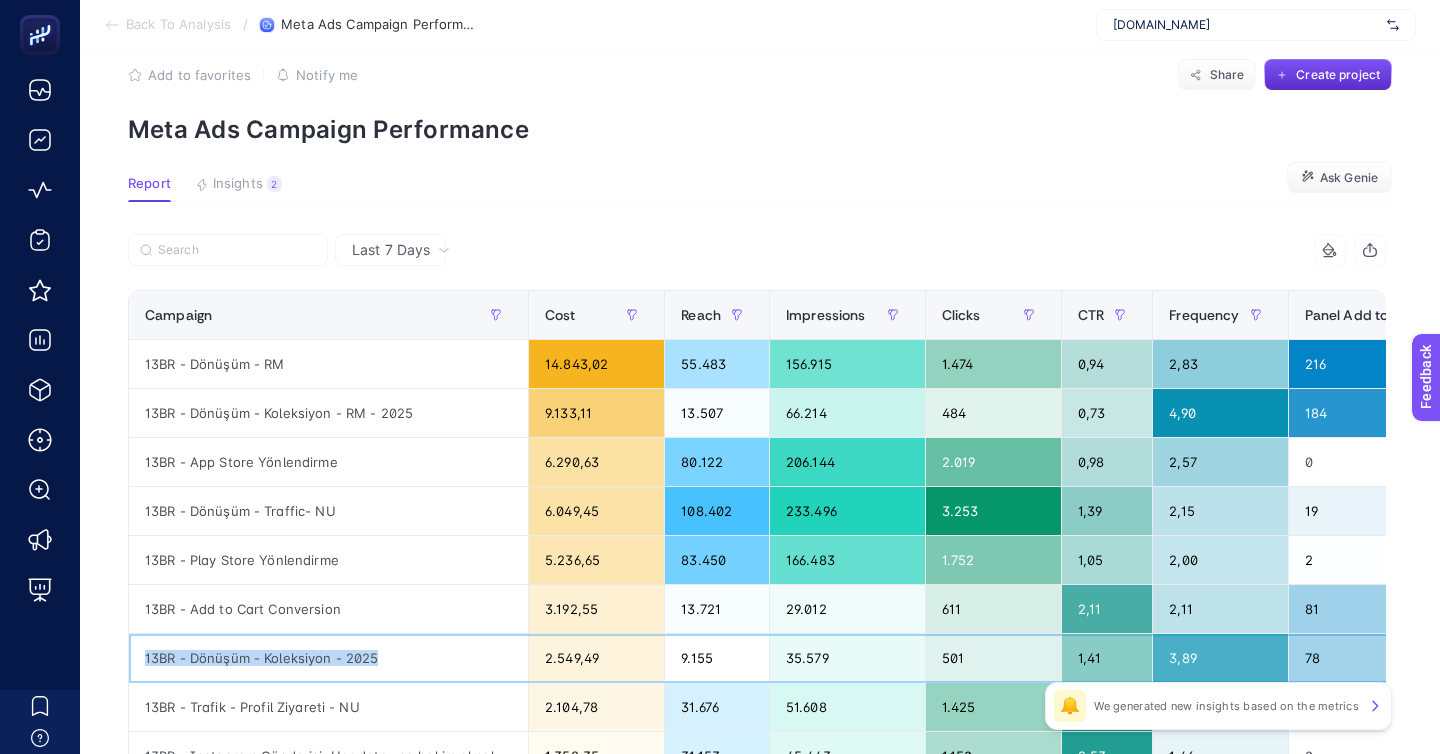 copy on "13BR - Dönüşüm - Koleksiyon - 2025" 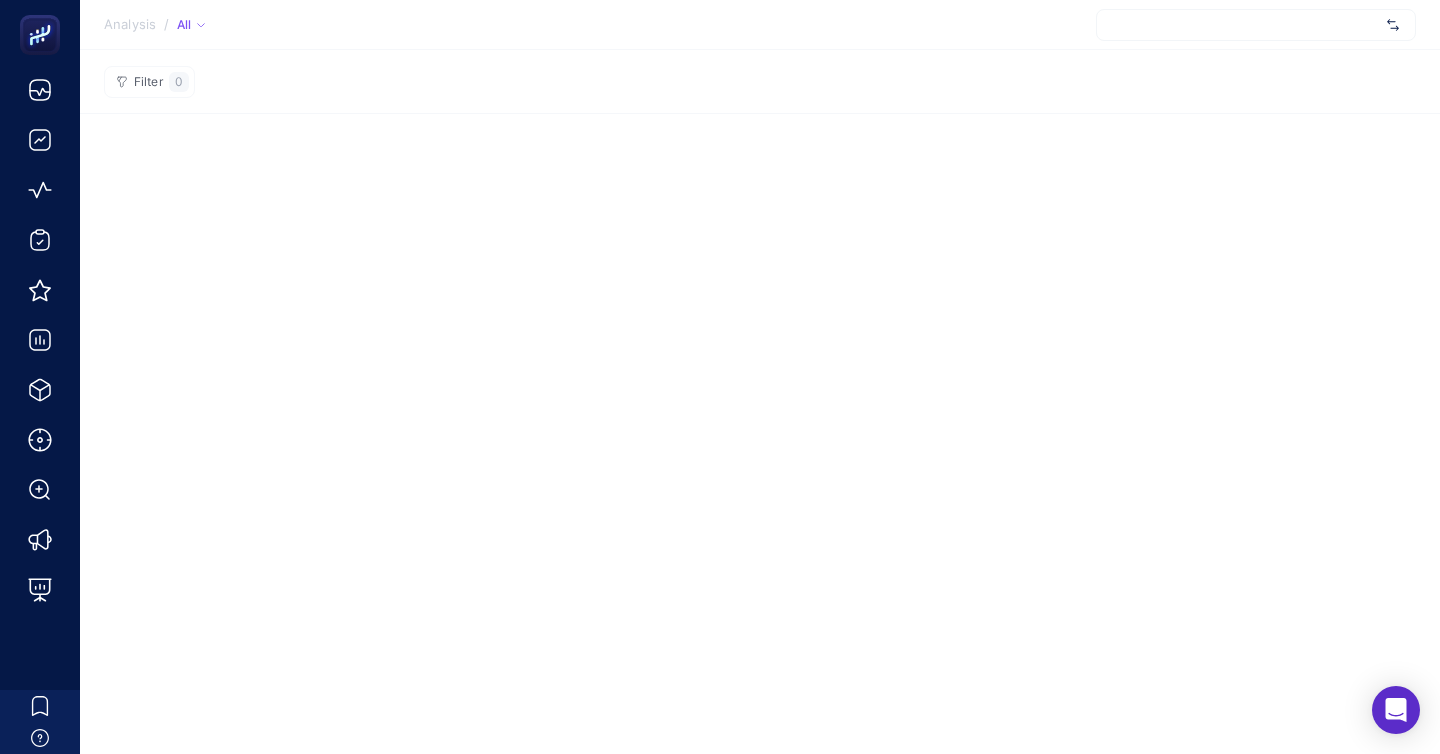 scroll, scrollTop: 0, scrollLeft: 0, axis: both 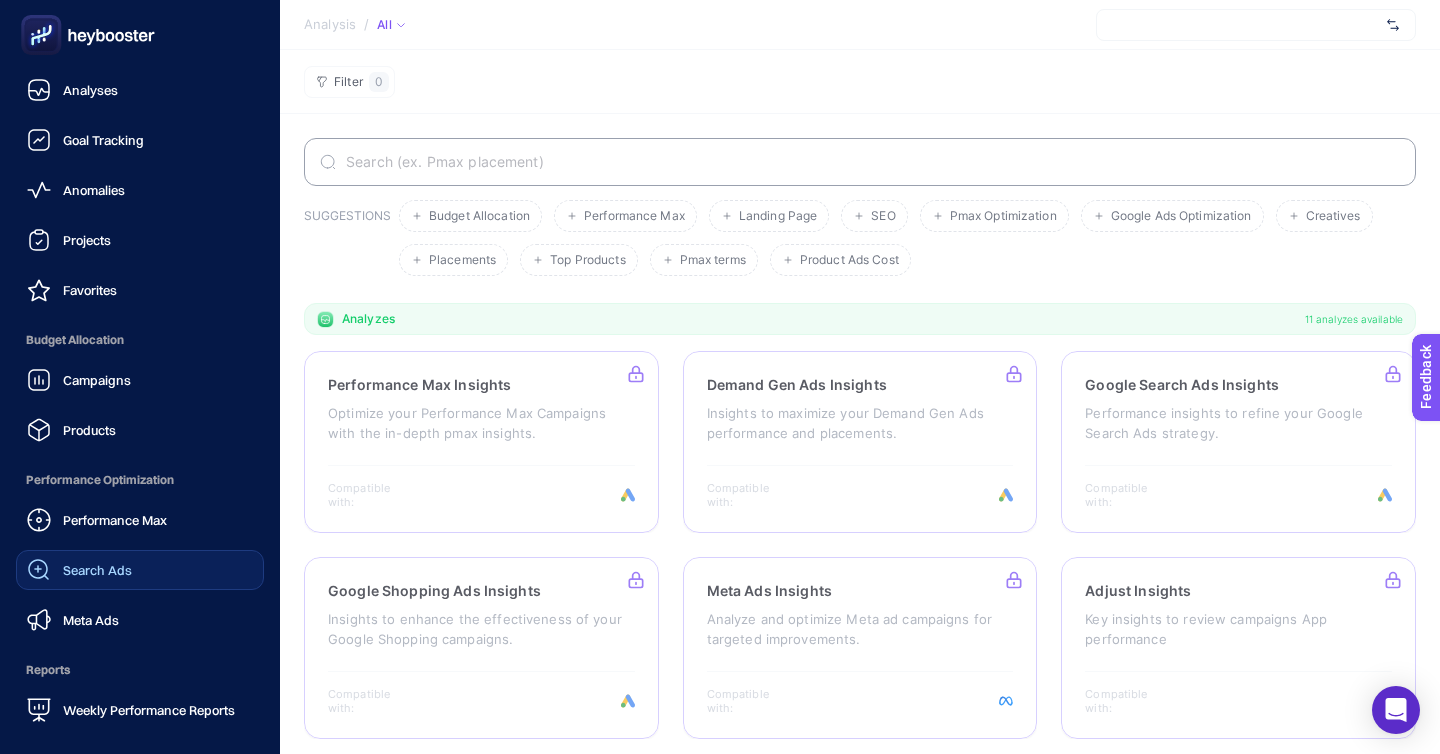 click on "Search Ads" 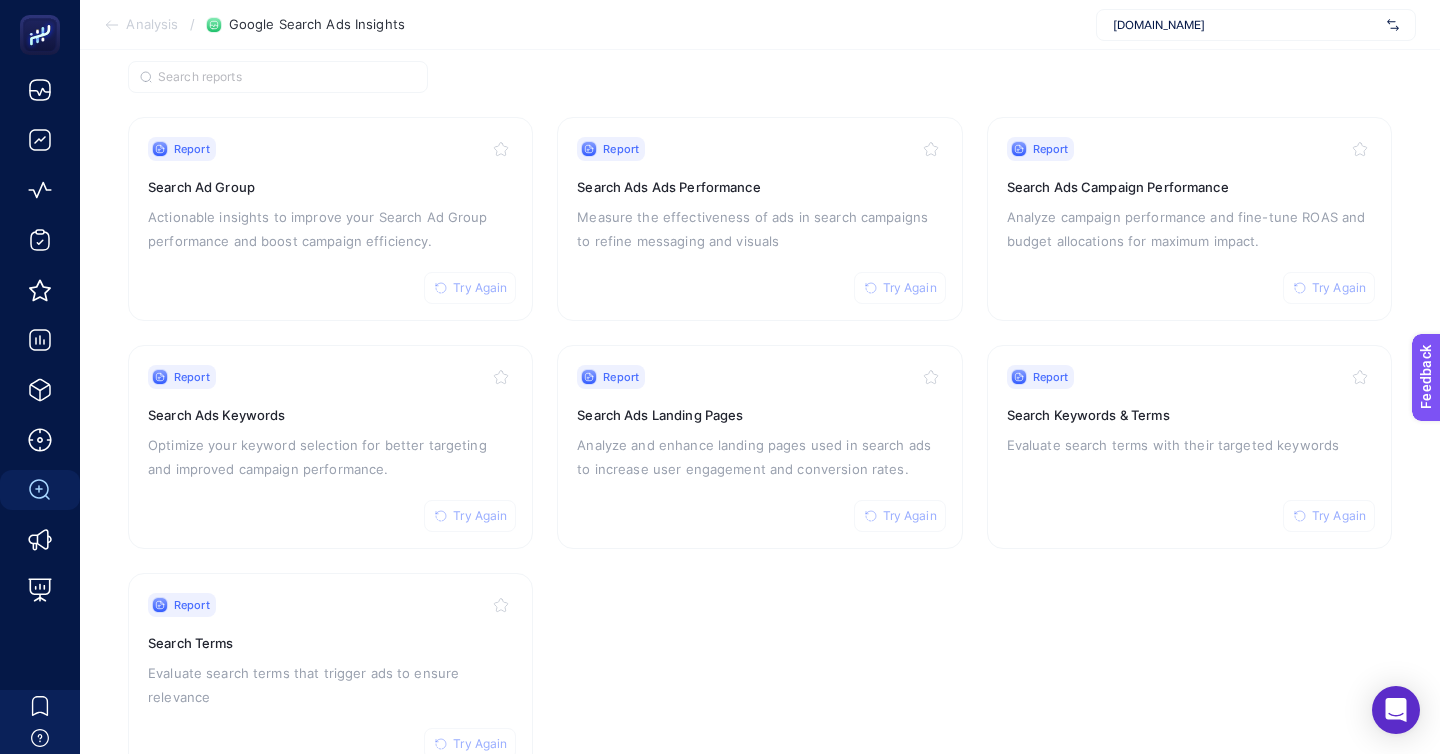 scroll, scrollTop: 163, scrollLeft: 0, axis: vertical 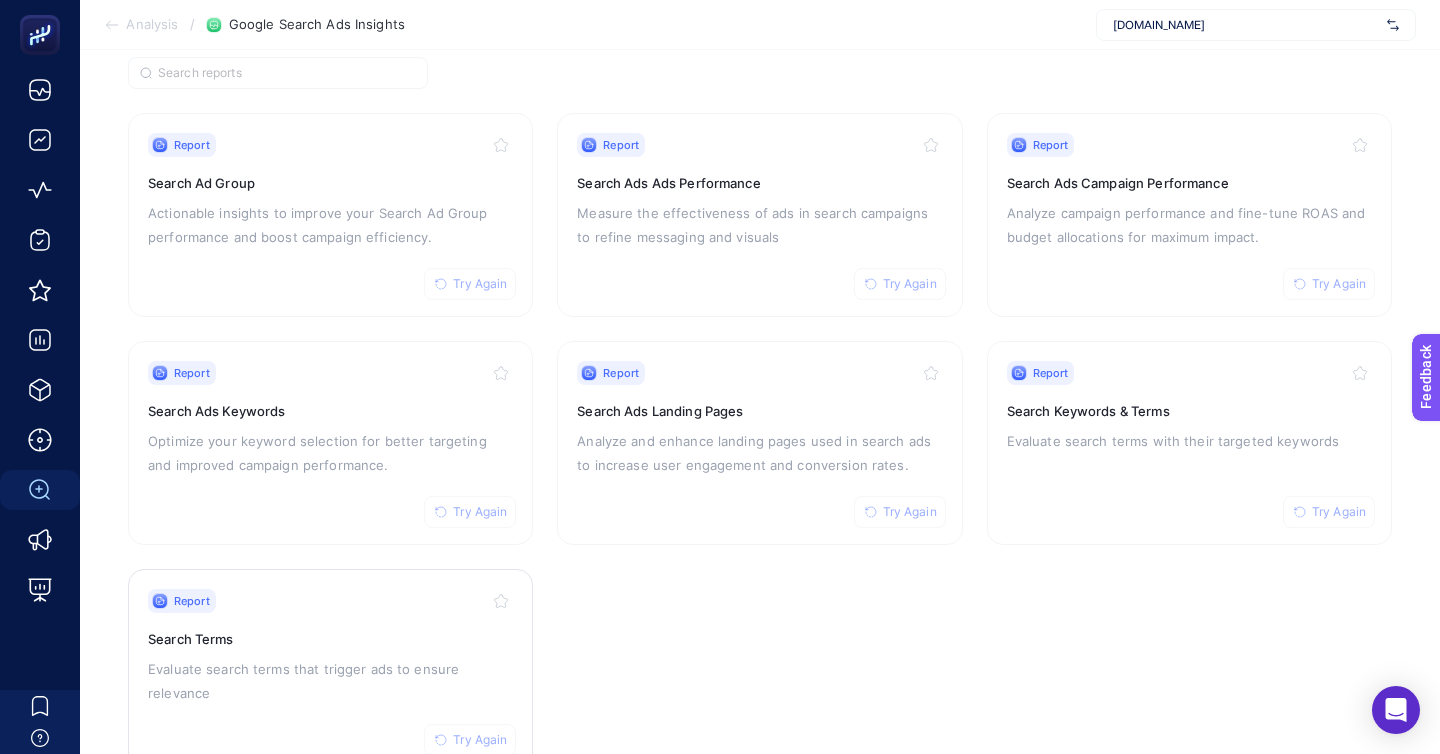 click on "Report Try Again" at bounding box center [330, 601] 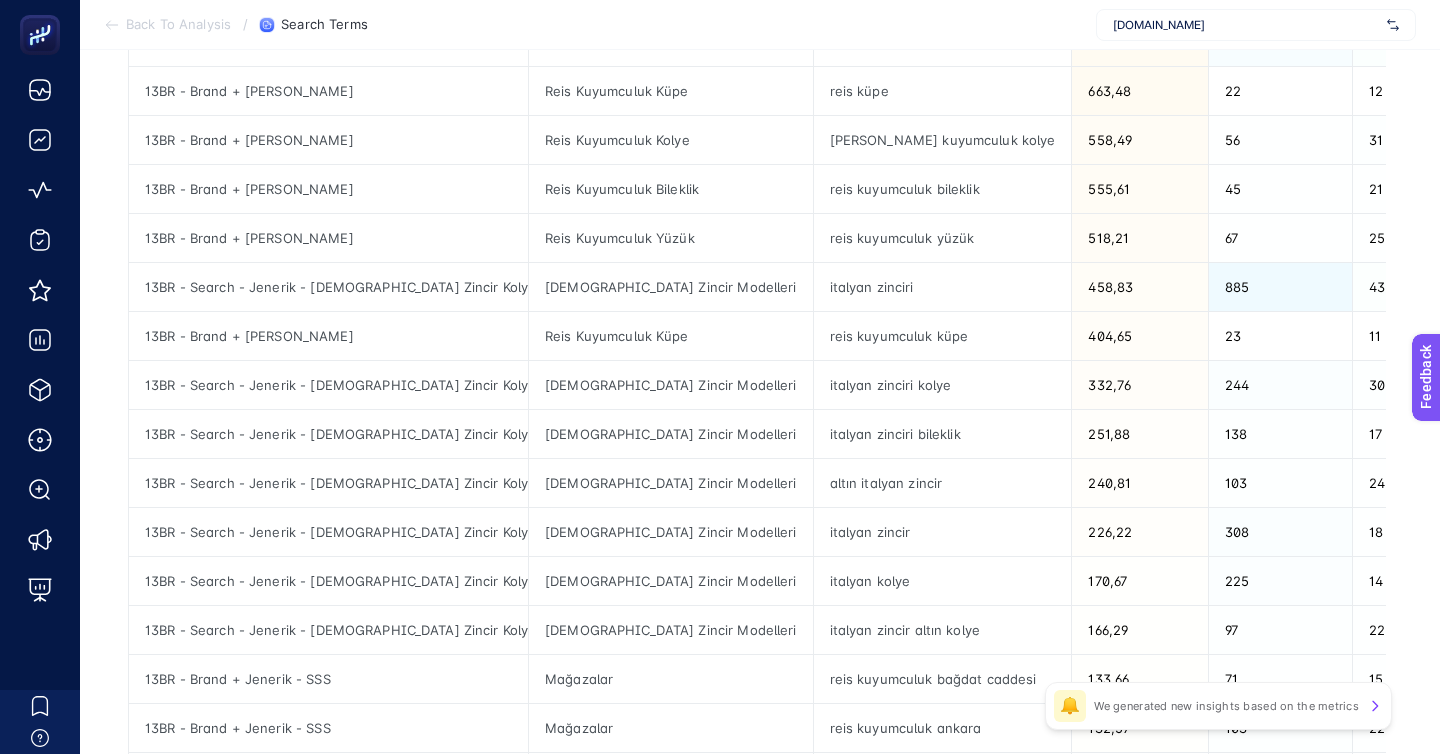 scroll, scrollTop: 592, scrollLeft: 0, axis: vertical 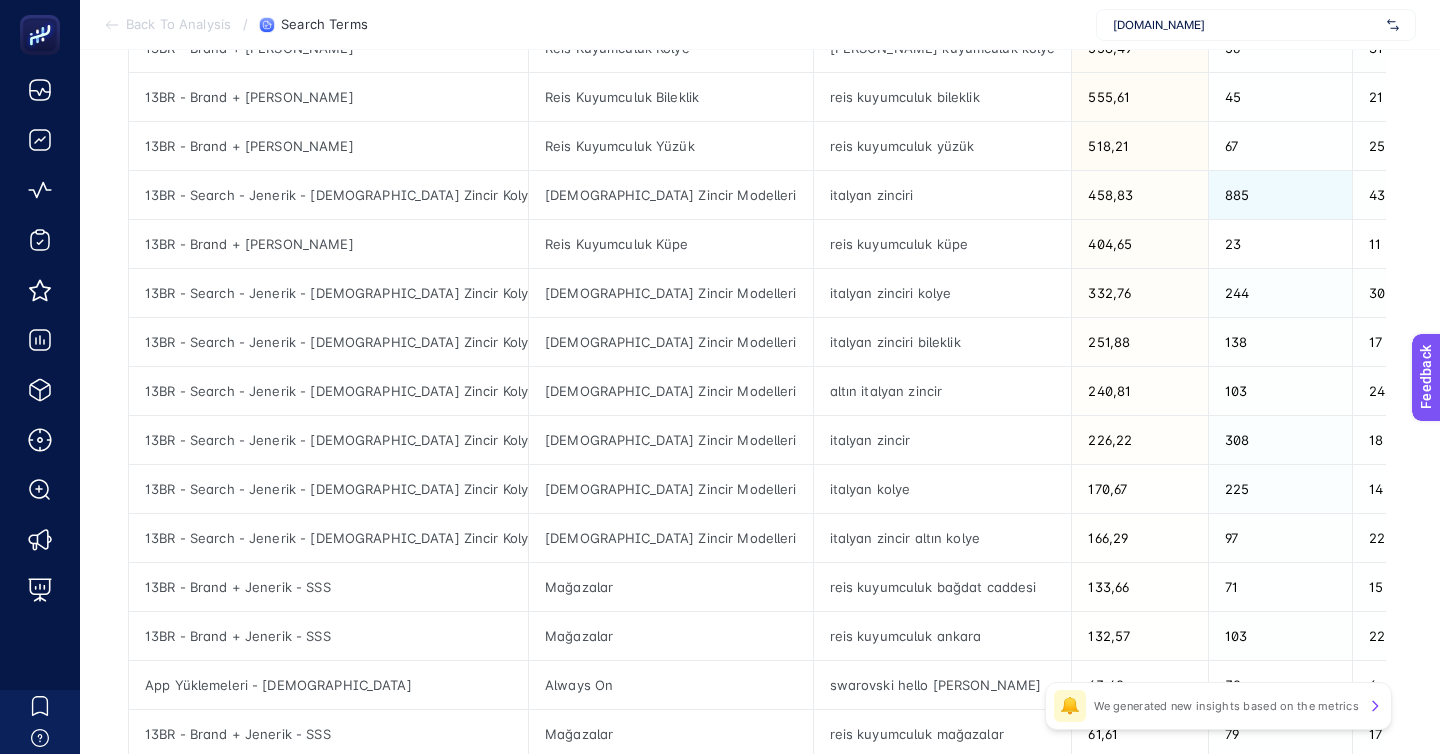 click on "4" 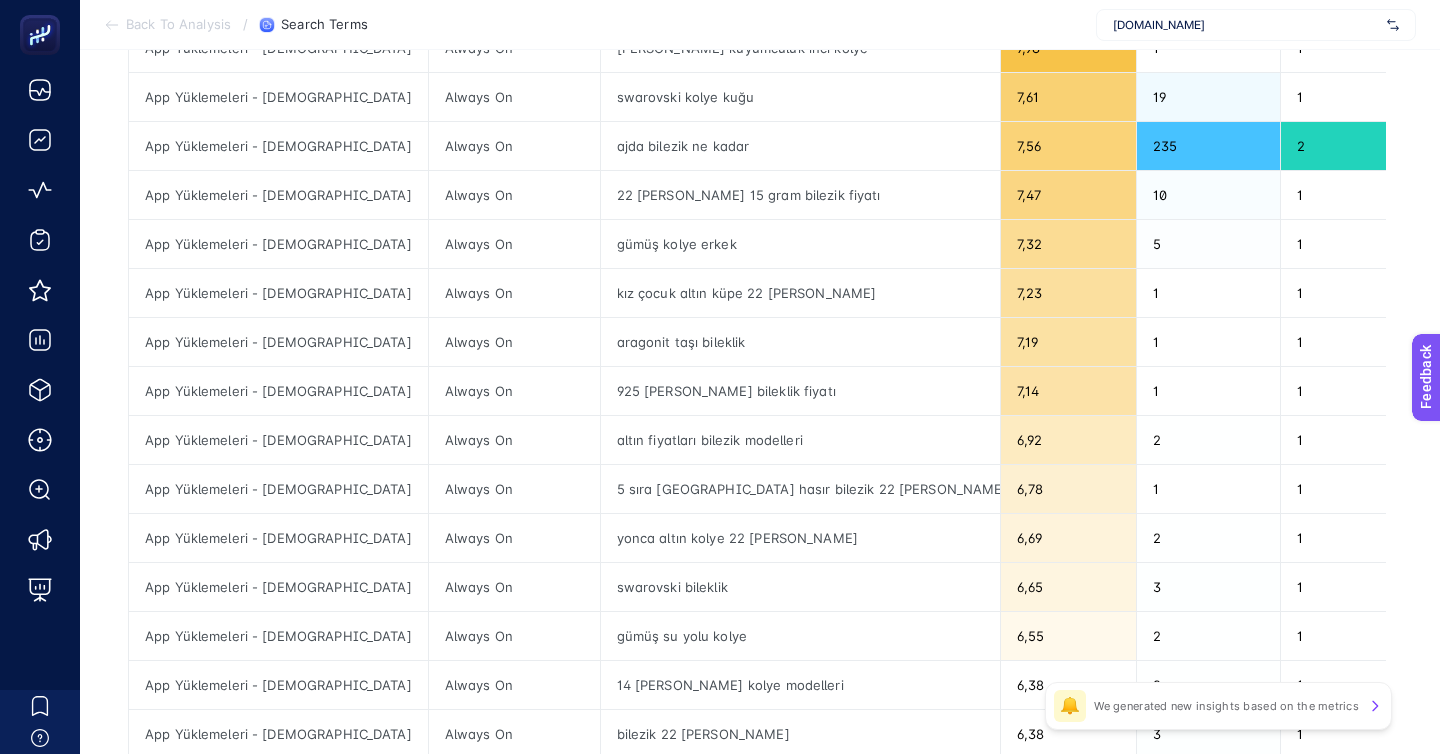 click on "2 3 4 5 6" 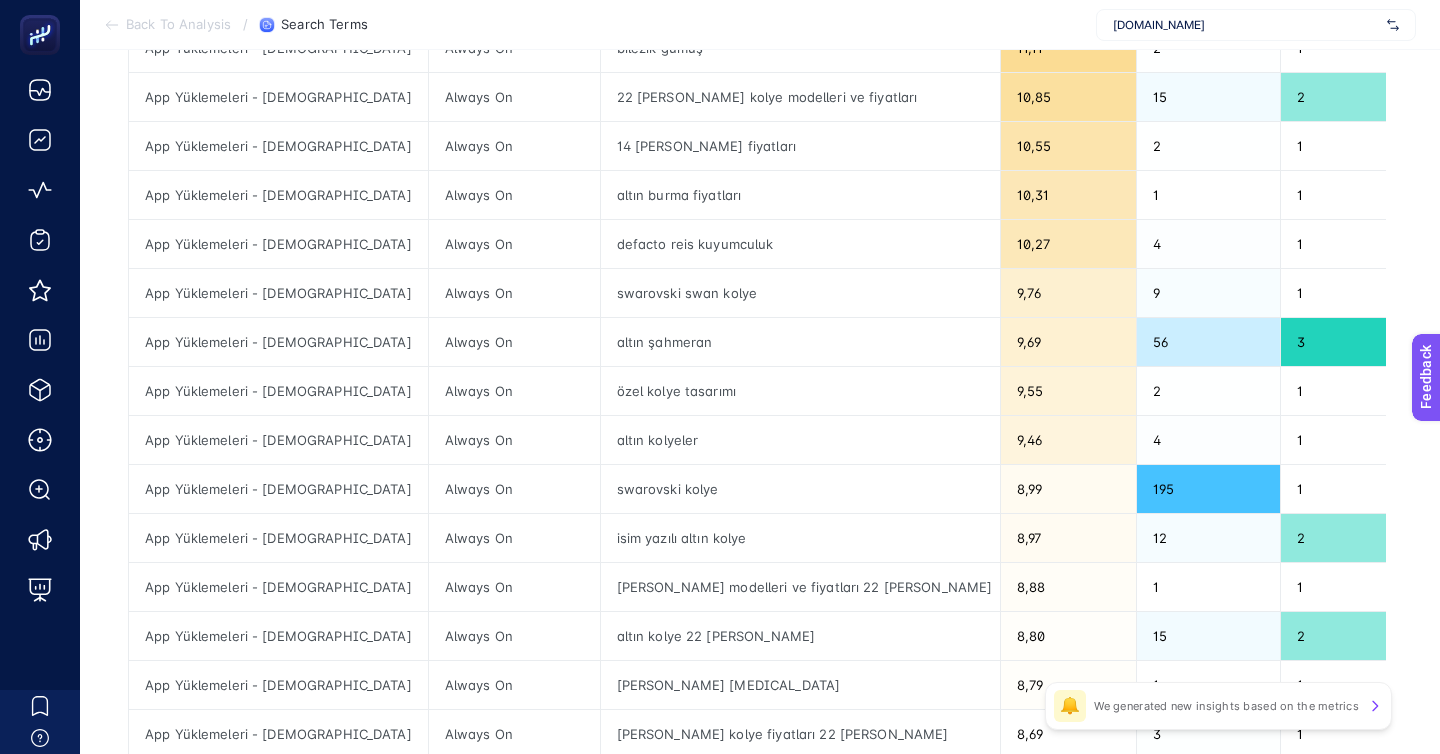 click on "1" 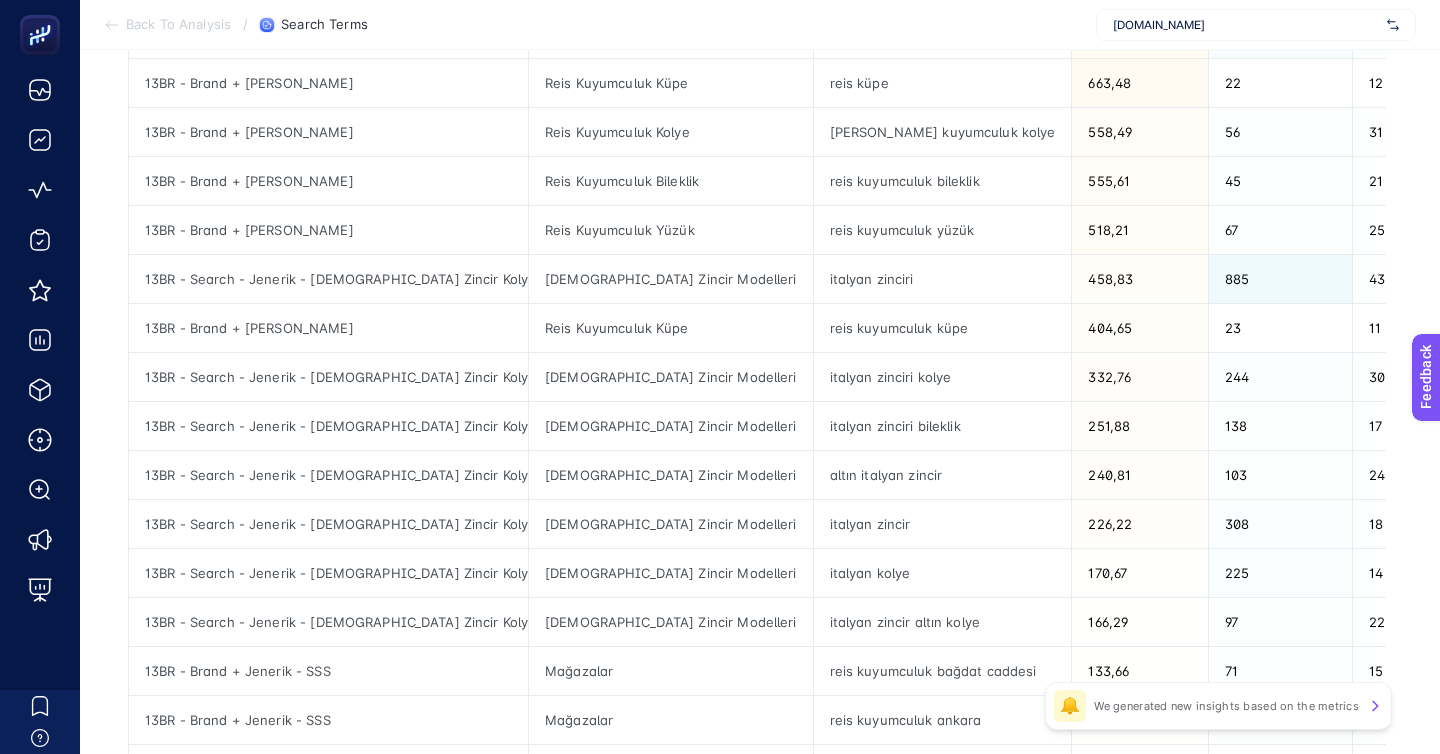 scroll, scrollTop: 511, scrollLeft: 0, axis: vertical 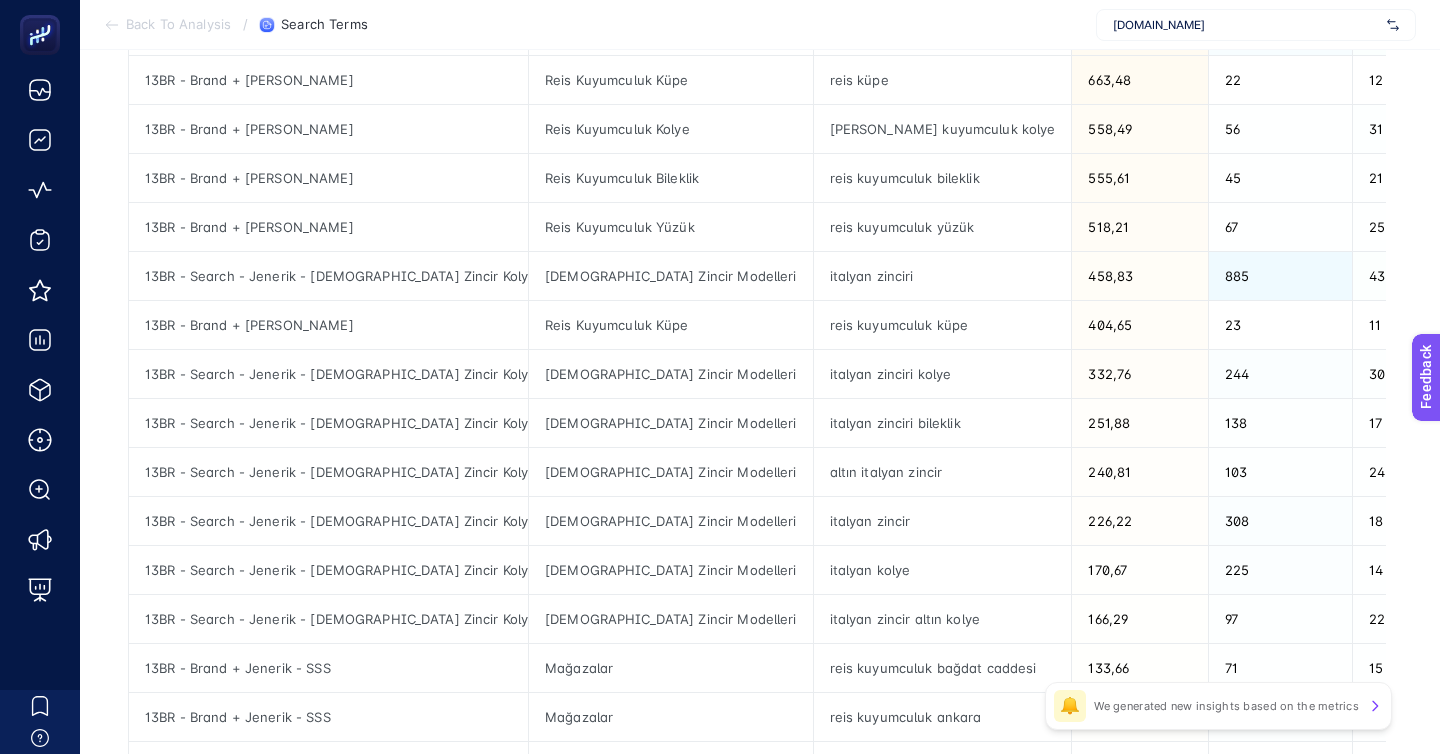 click on "2" 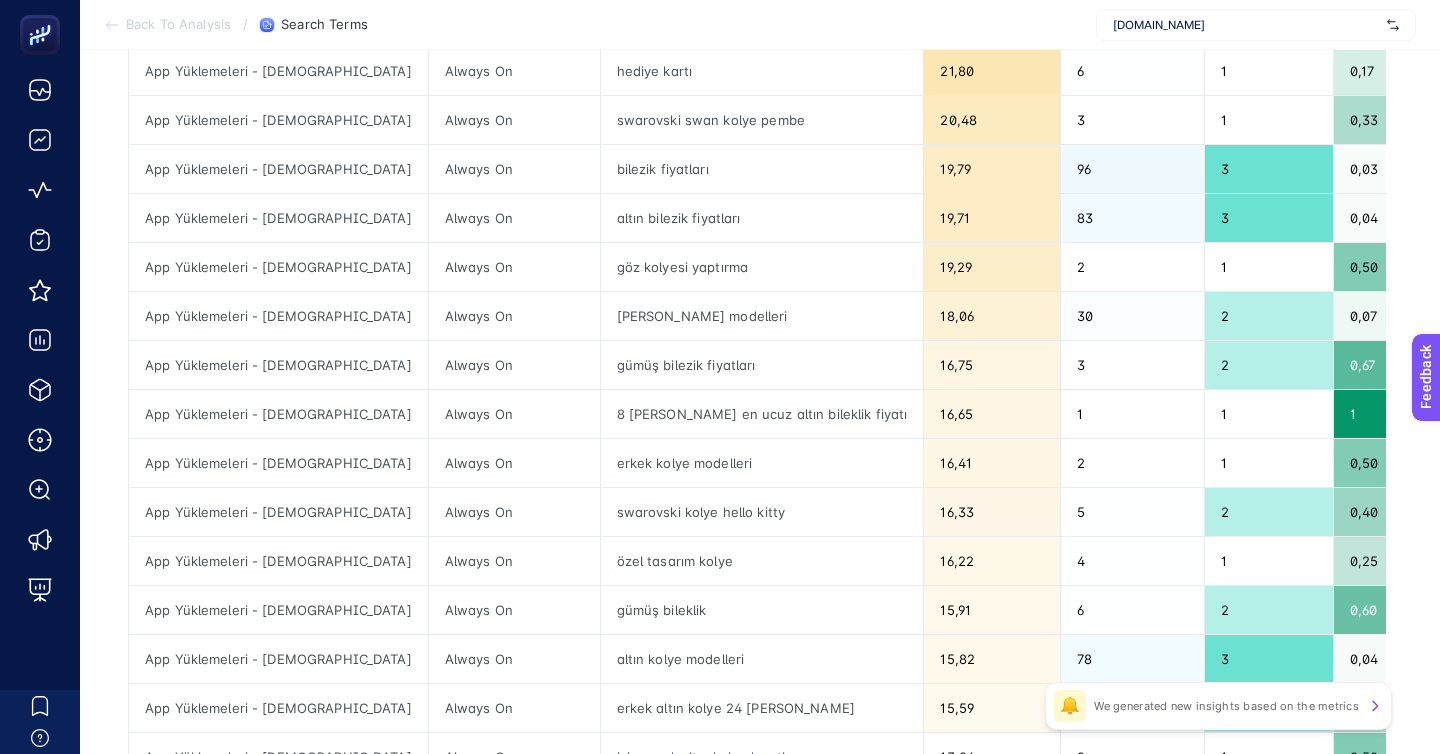 scroll, scrollTop: 575, scrollLeft: 0, axis: vertical 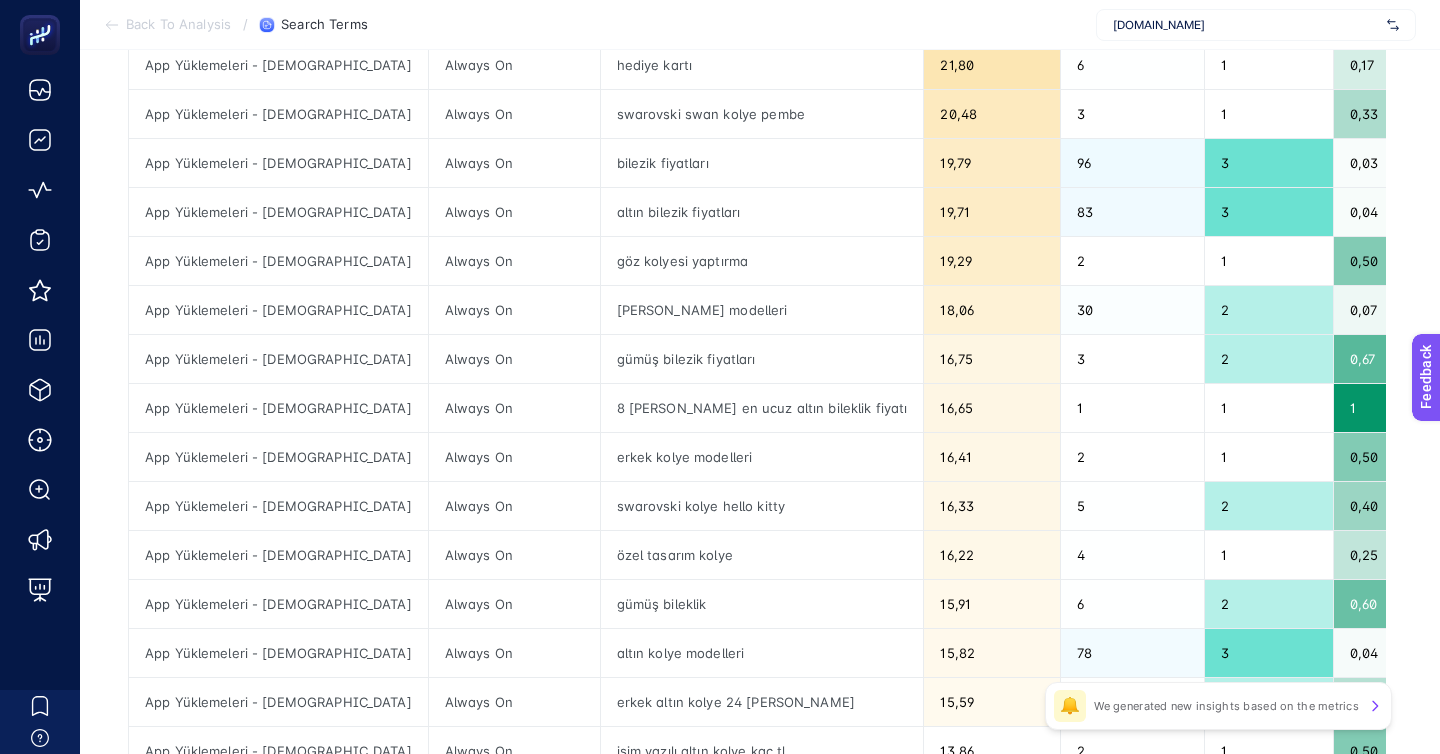 click on "1" 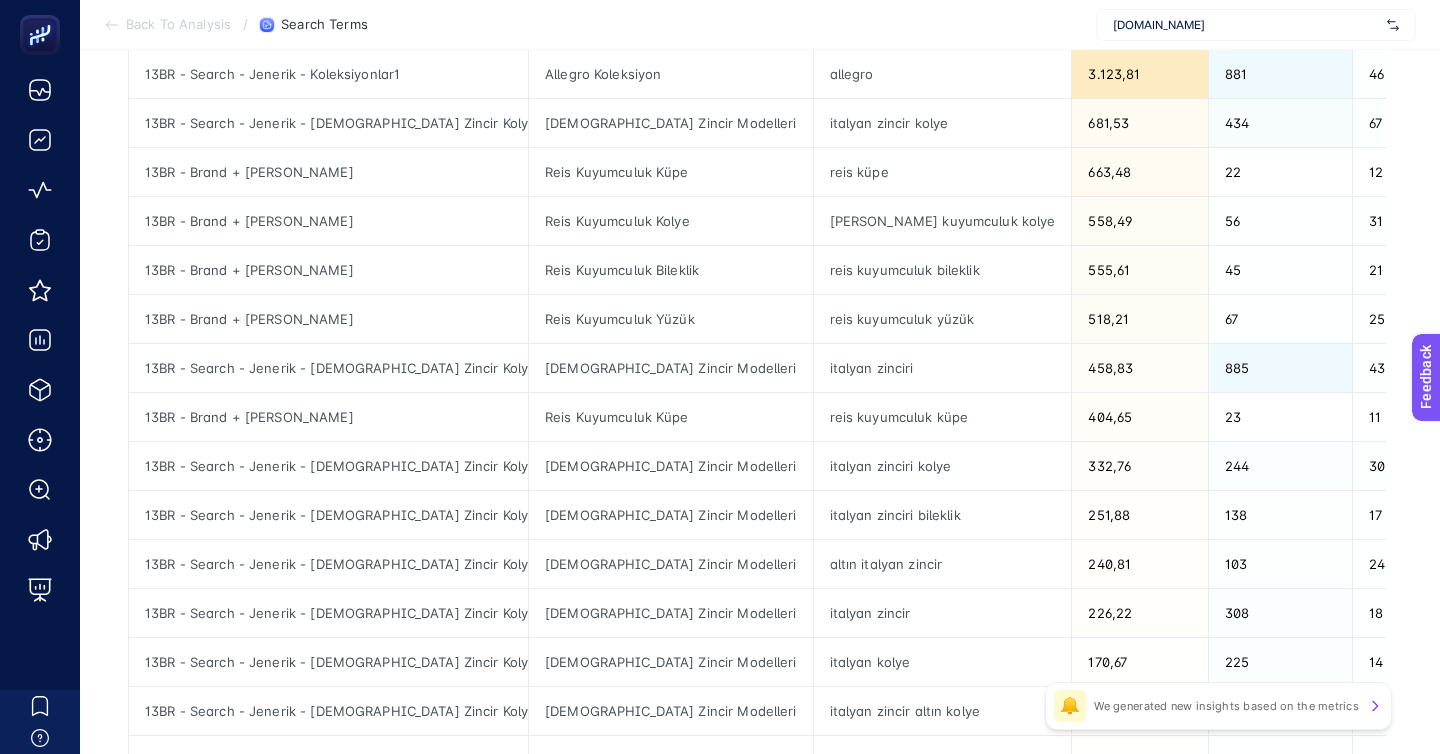 scroll, scrollTop: 266, scrollLeft: 0, axis: vertical 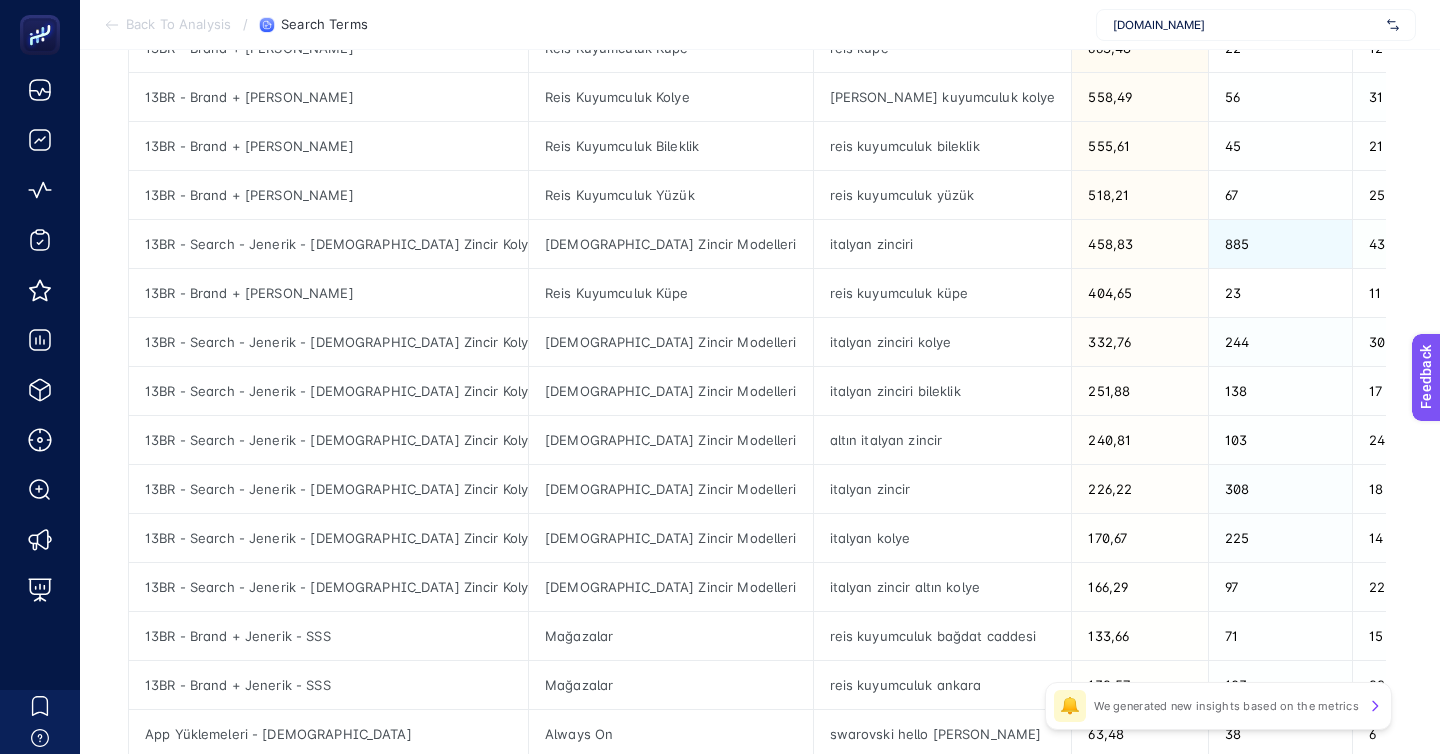 click on "2" 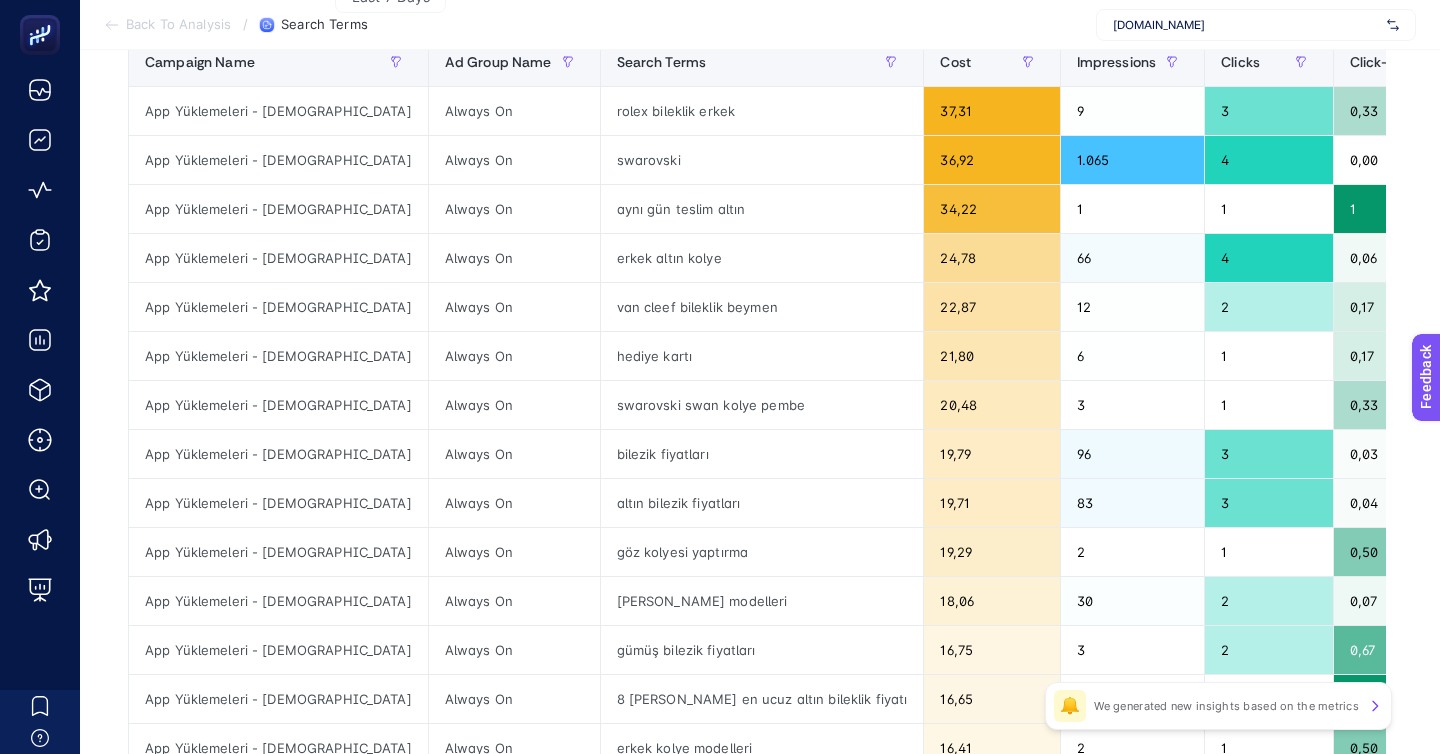 scroll, scrollTop: 79, scrollLeft: 0, axis: vertical 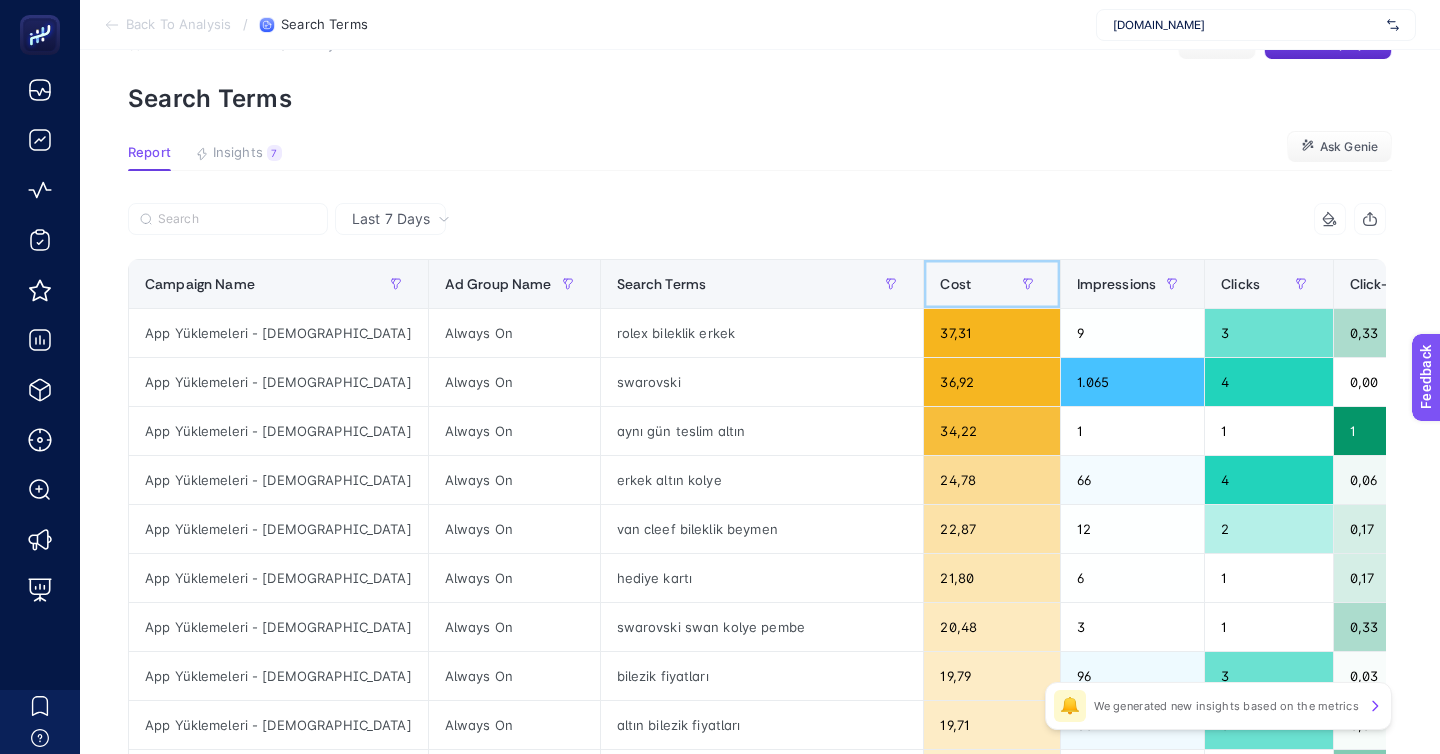 click on "Cost" 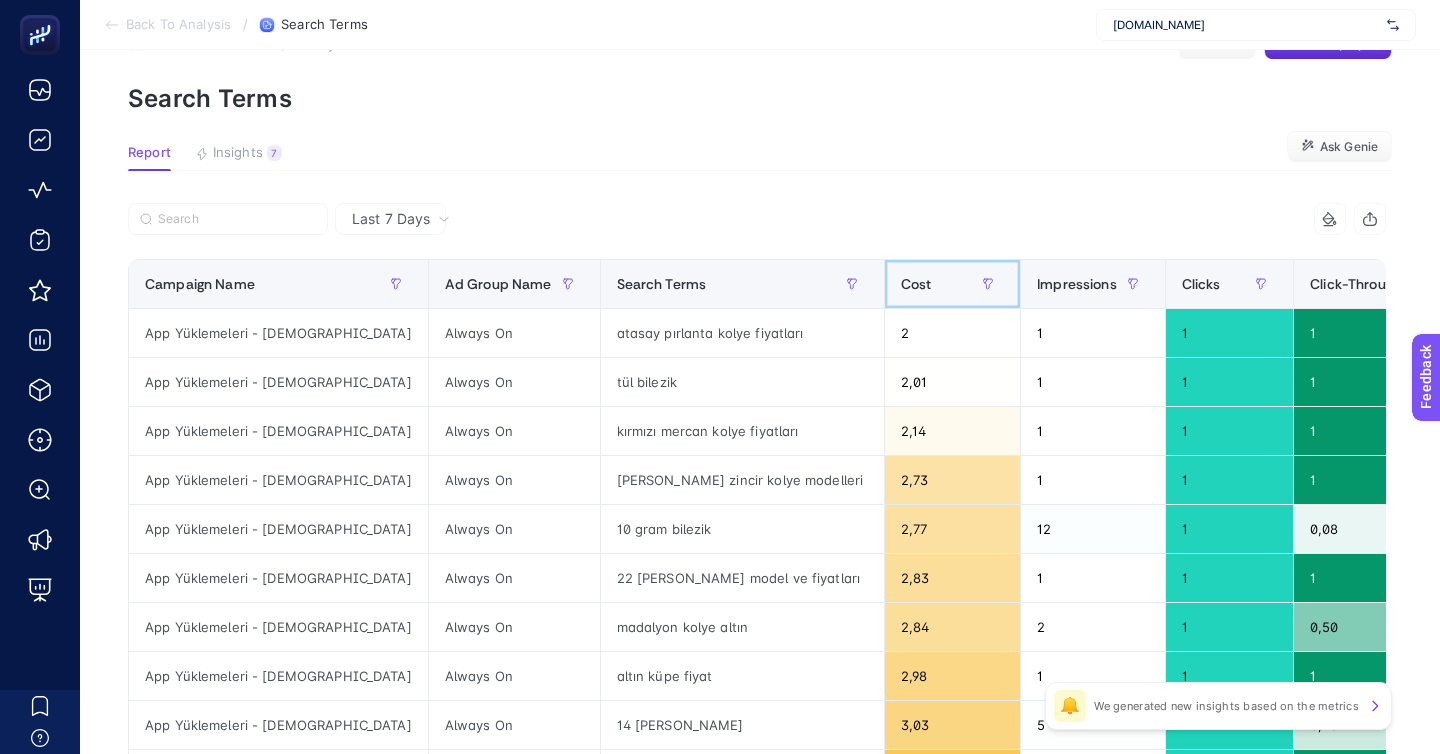click on "Cost" 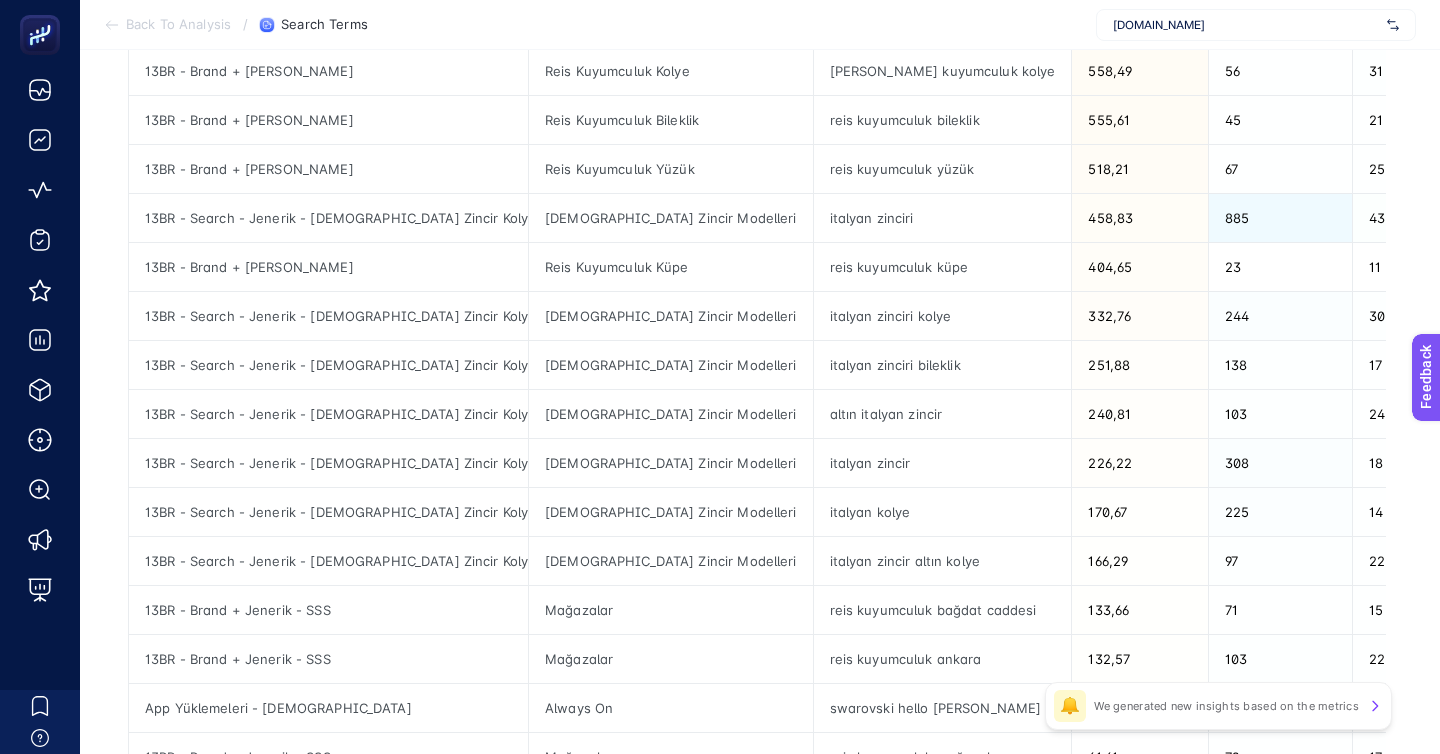 scroll, scrollTop: 592, scrollLeft: 0, axis: vertical 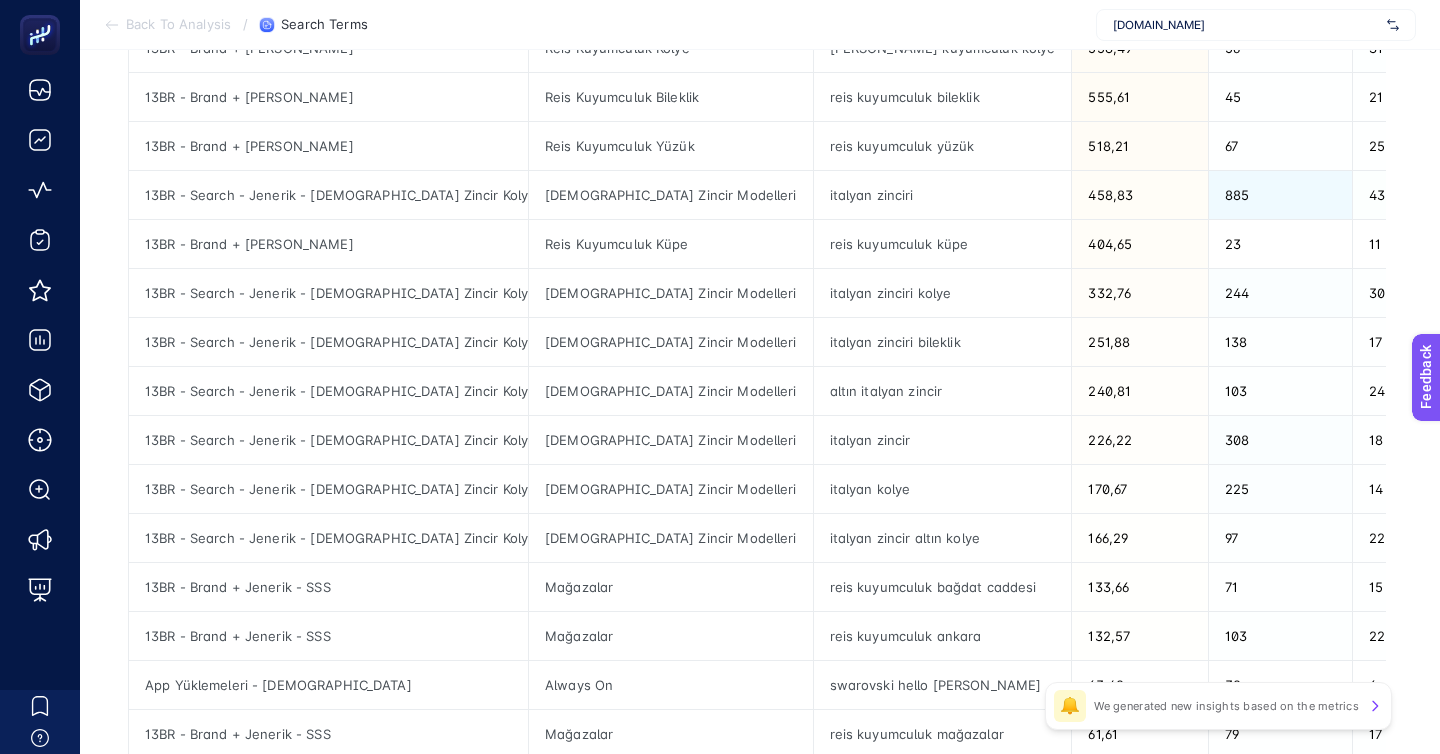 click on "2" 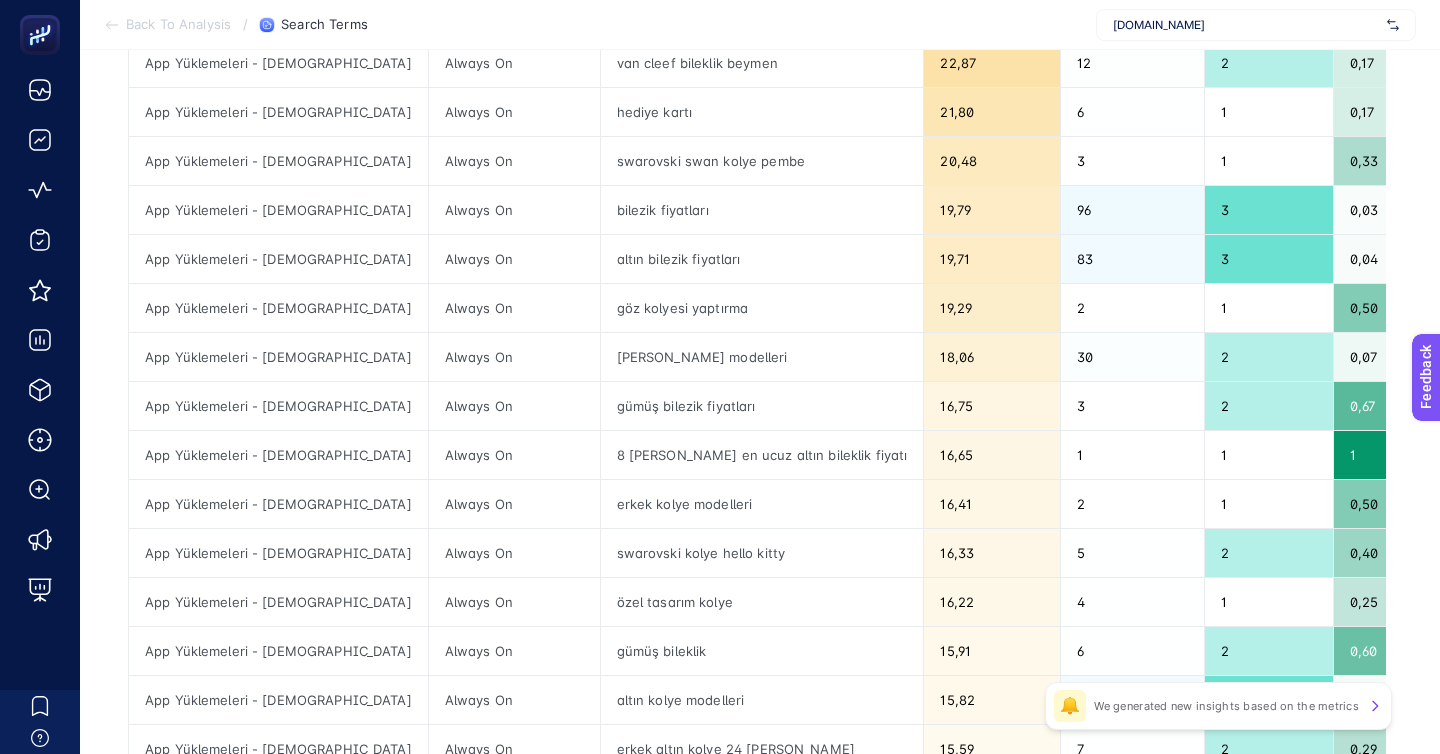 scroll, scrollTop: 592, scrollLeft: 0, axis: vertical 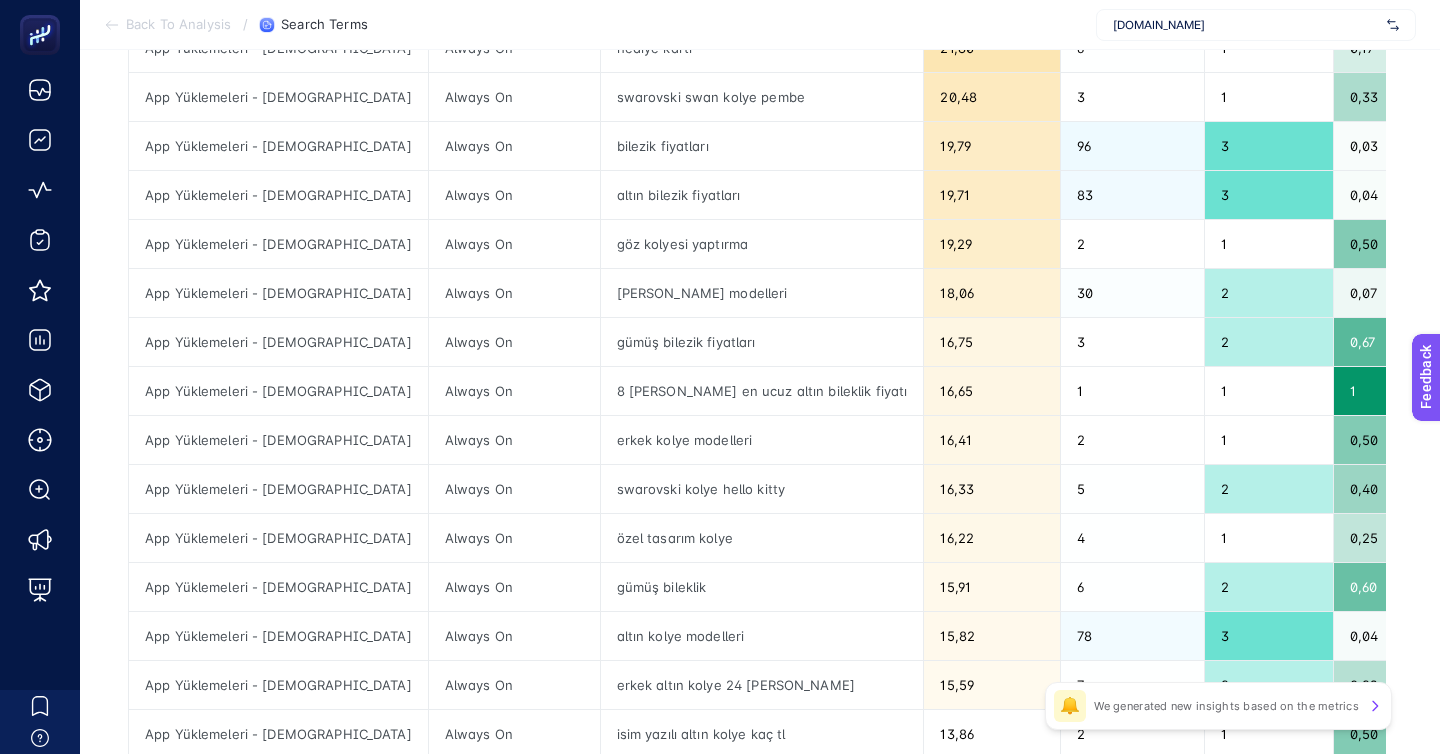 click on "3" 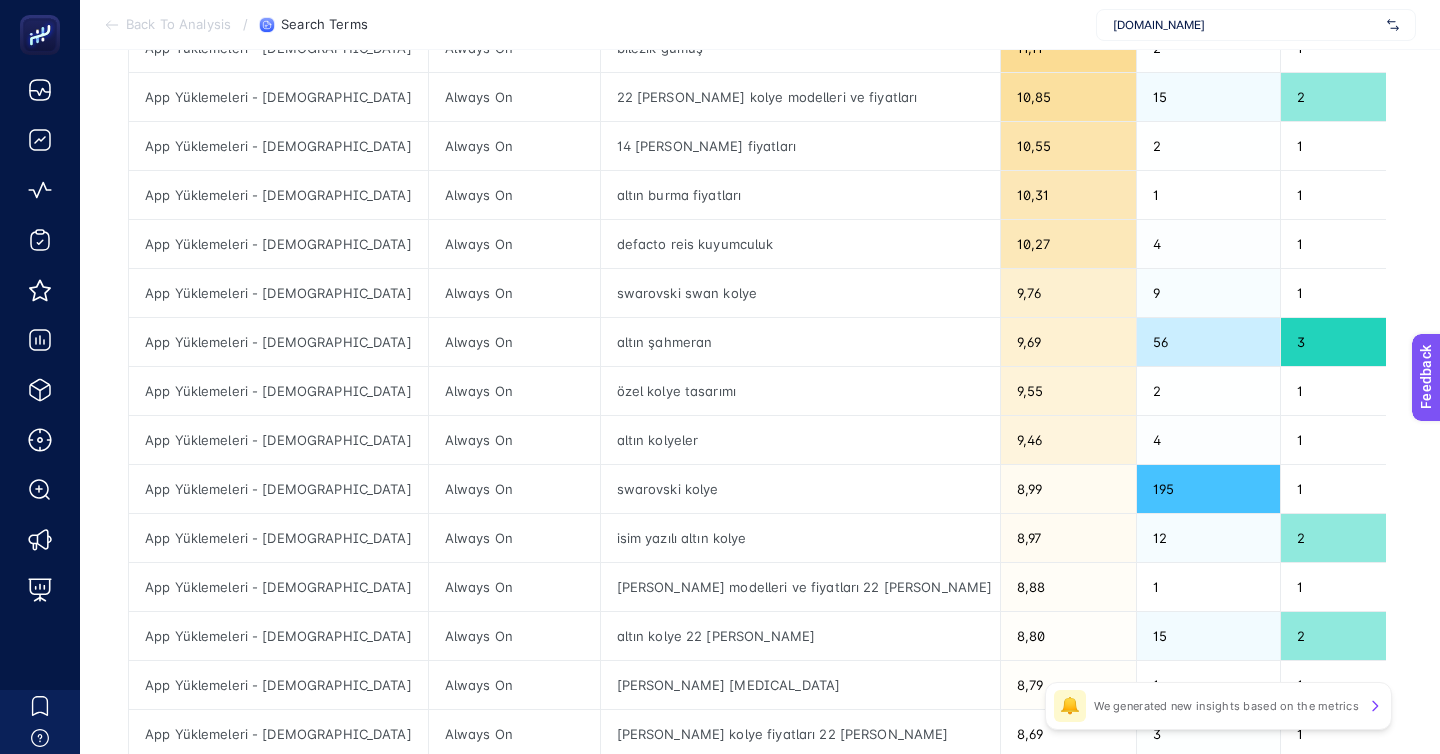 click 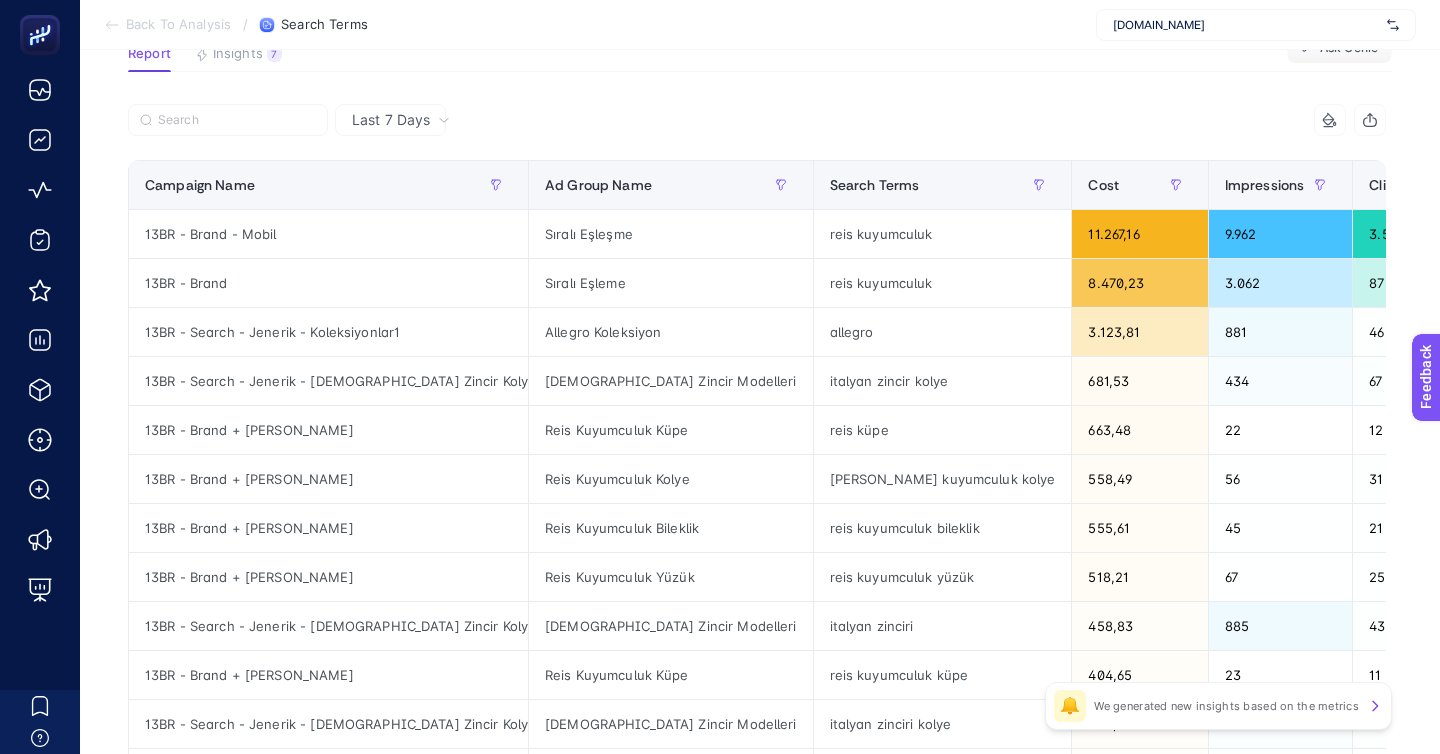 scroll, scrollTop: 0, scrollLeft: 0, axis: both 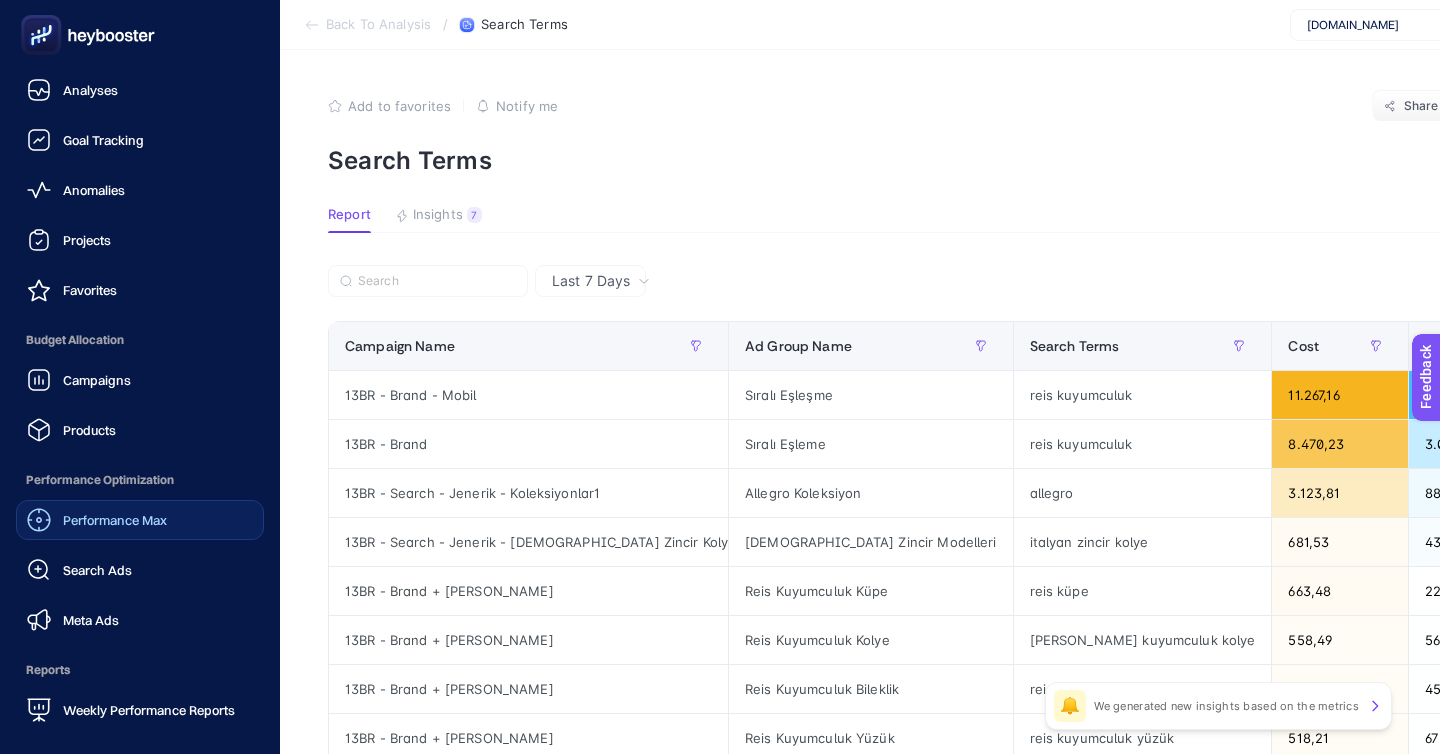 click on "Performance Max" at bounding box center [115, 520] 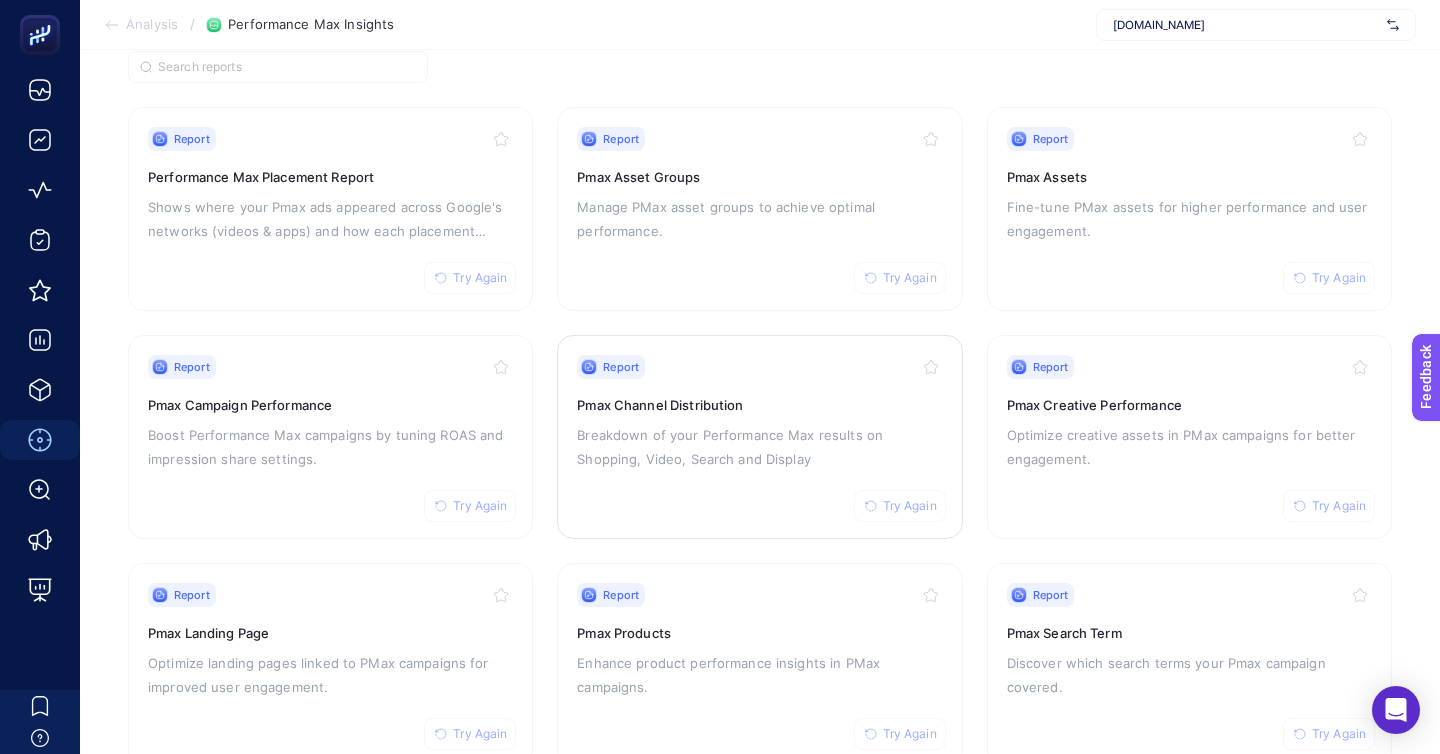 scroll, scrollTop: 172, scrollLeft: 0, axis: vertical 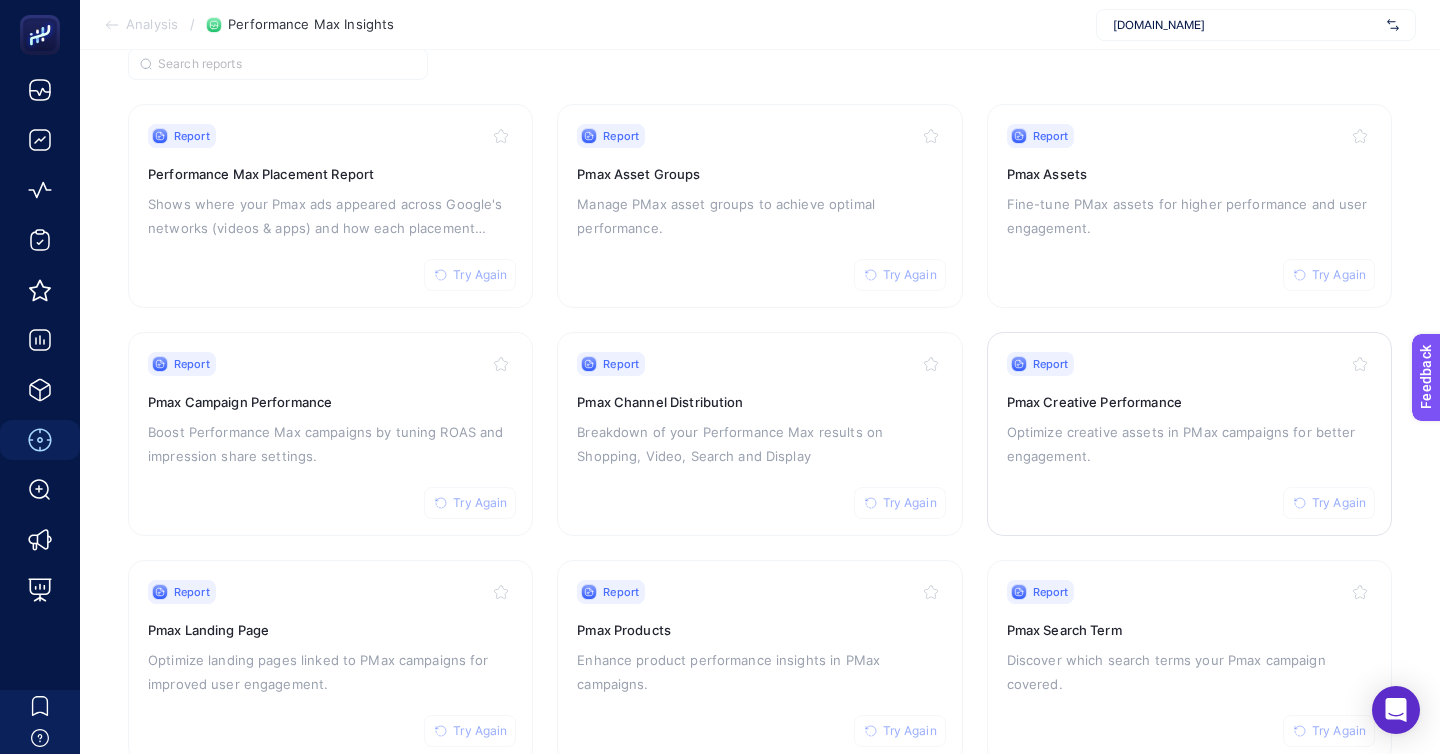 click on "Report Try Again Pmax Creative Performance Optimize creative assets in PMax campaigns for better engagement." 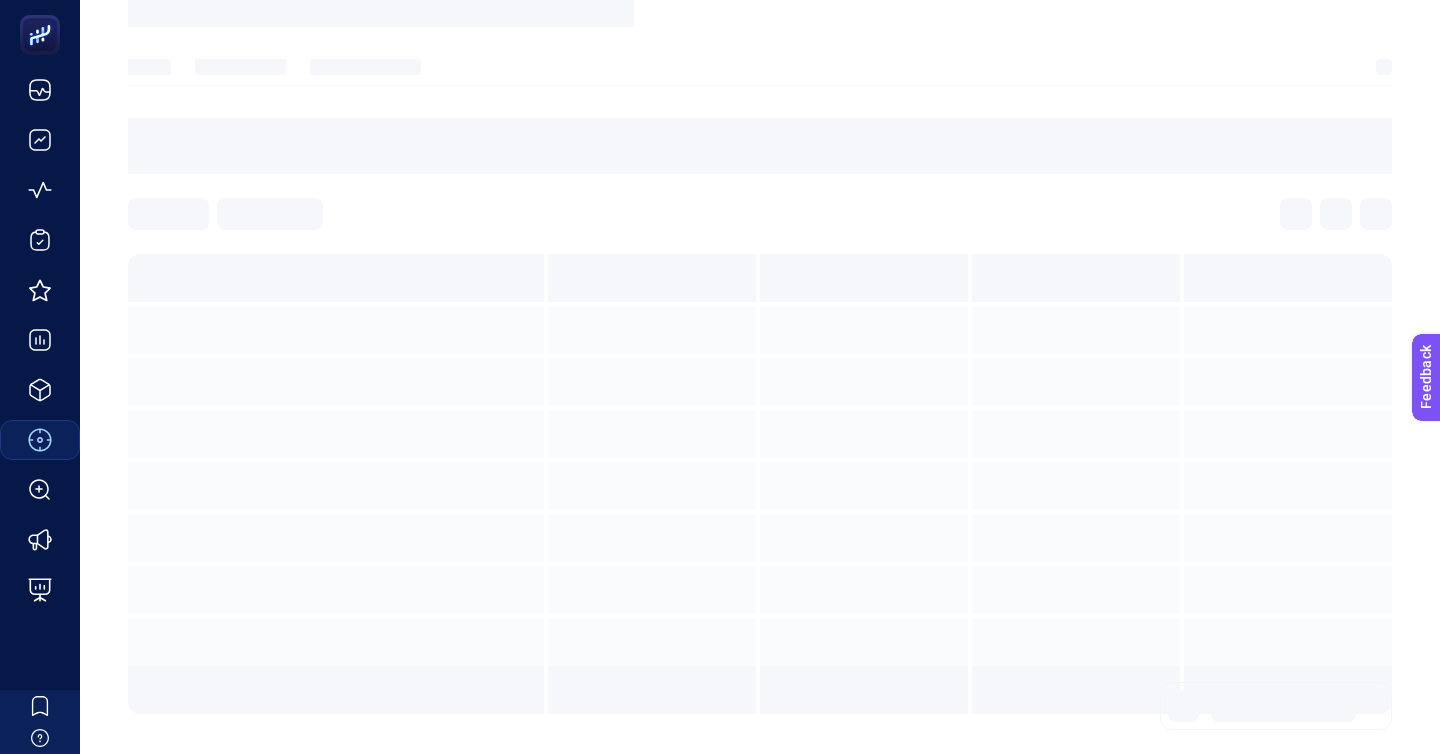 scroll, scrollTop: 0, scrollLeft: 0, axis: both 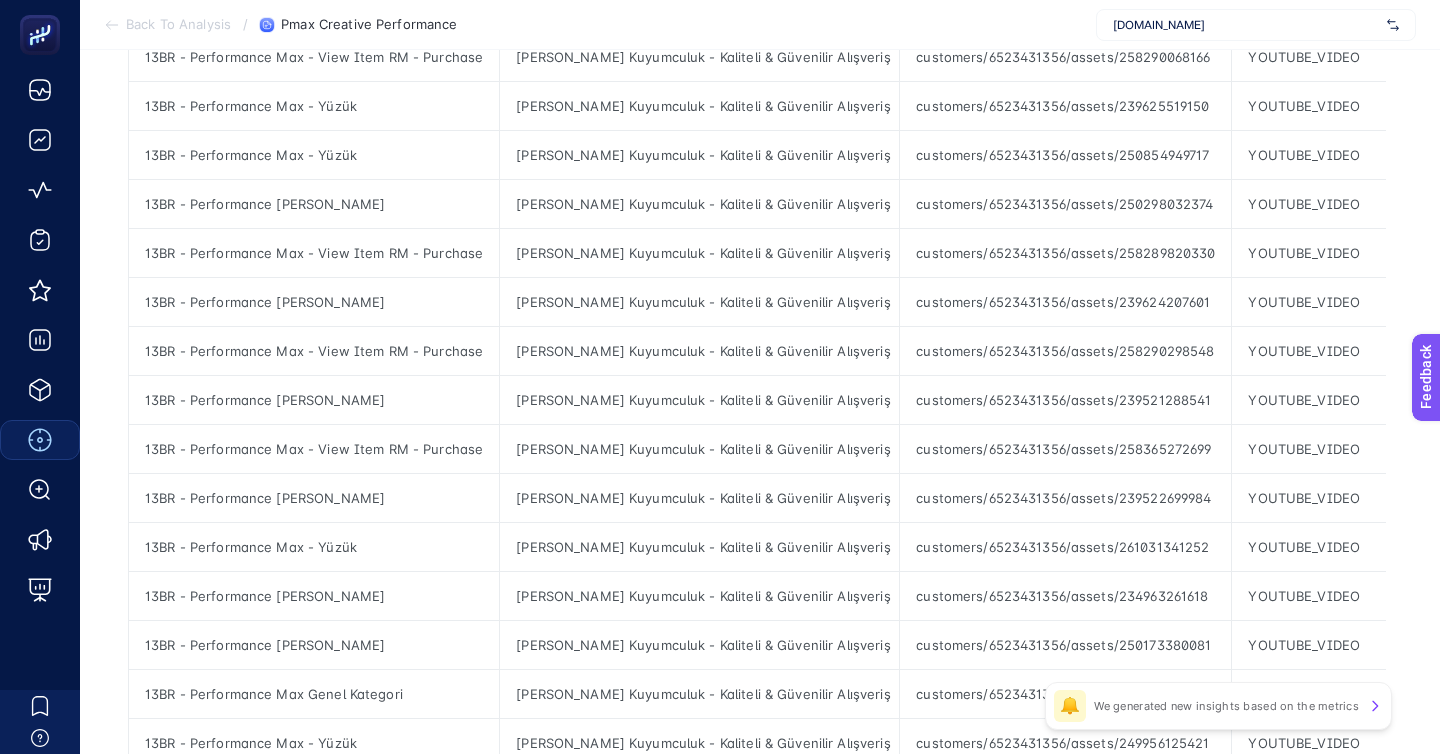 click on "Back To Analysis" at bounding box center [178, 25] 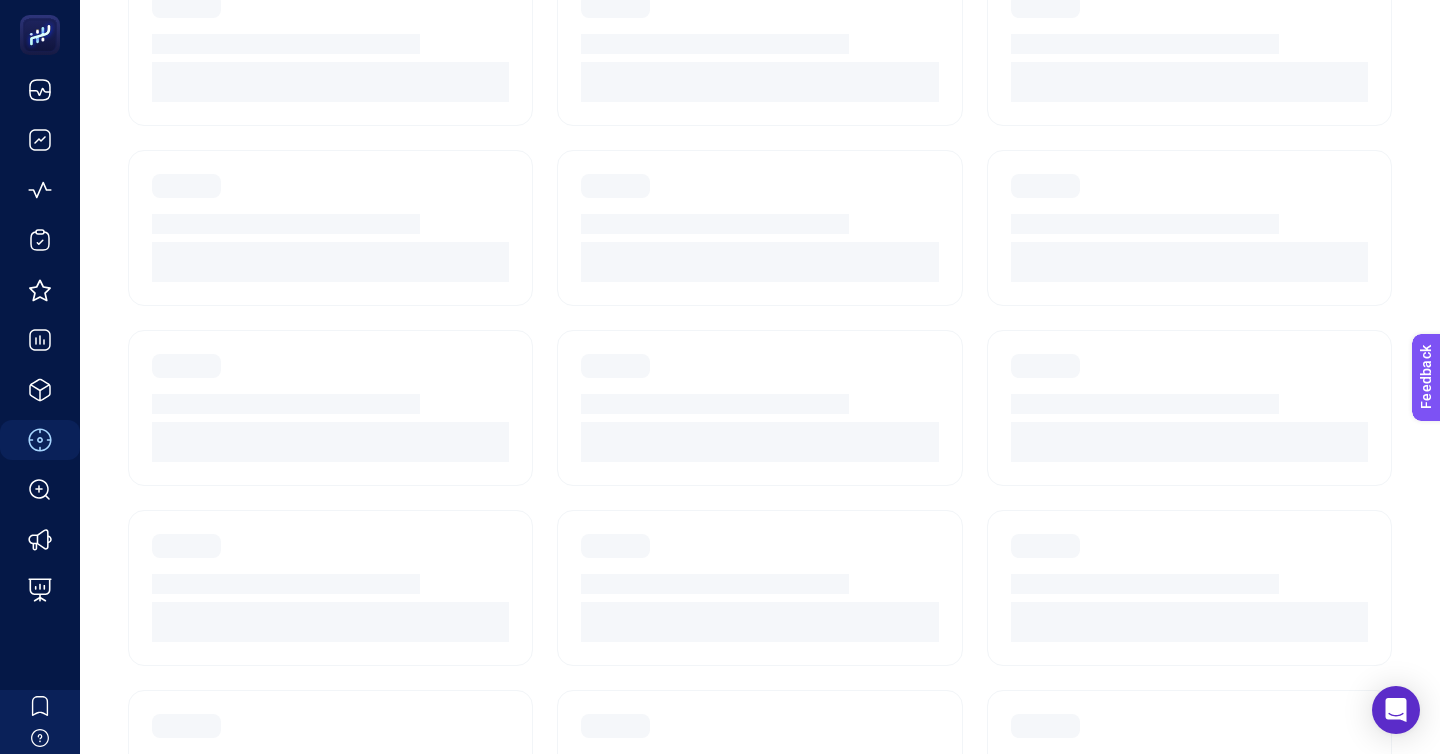 scroll, scrollTop: 172, scrollLeft: 0, axis: vertical 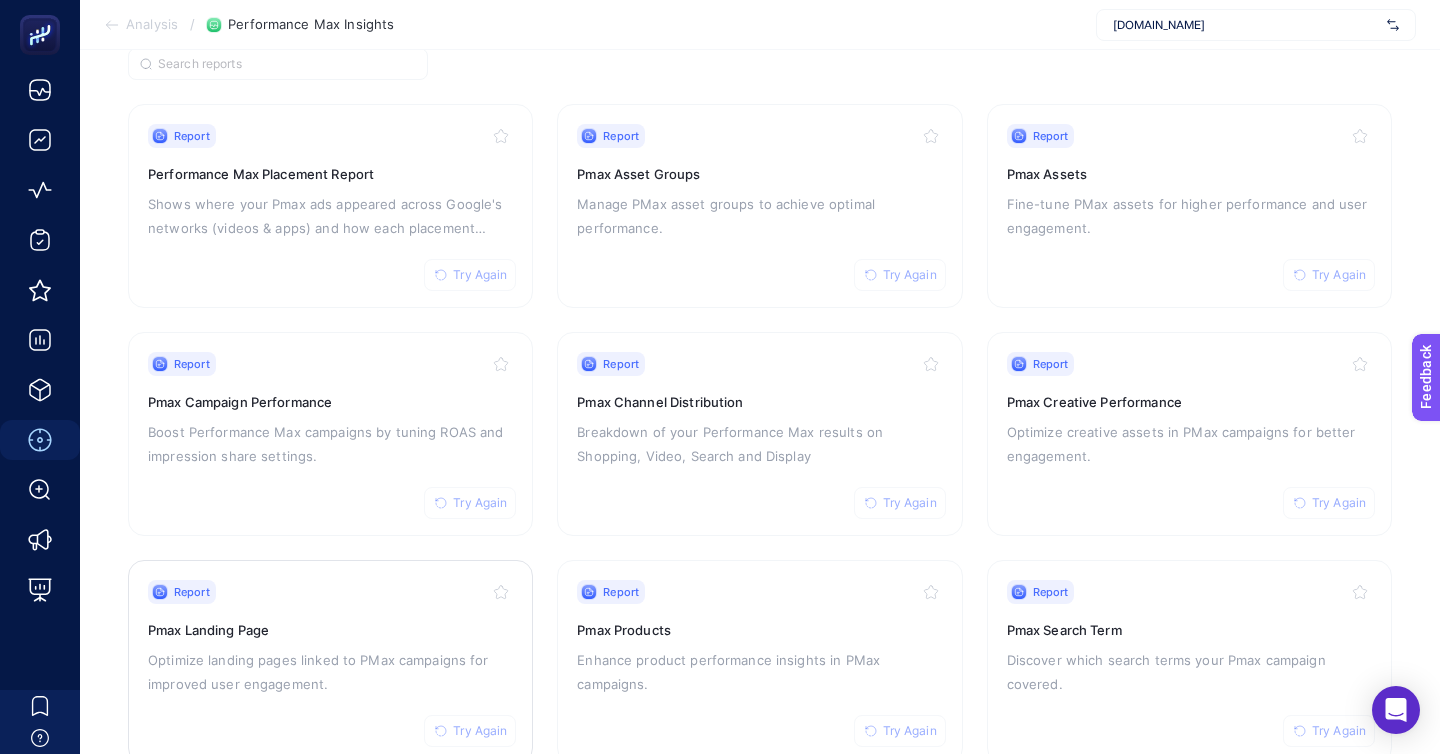 click on "Report Try Again Pmax Landing Page Optimize landing pages linked to PMax campaigns for improved user engagement." at bounding box center (330, 662) 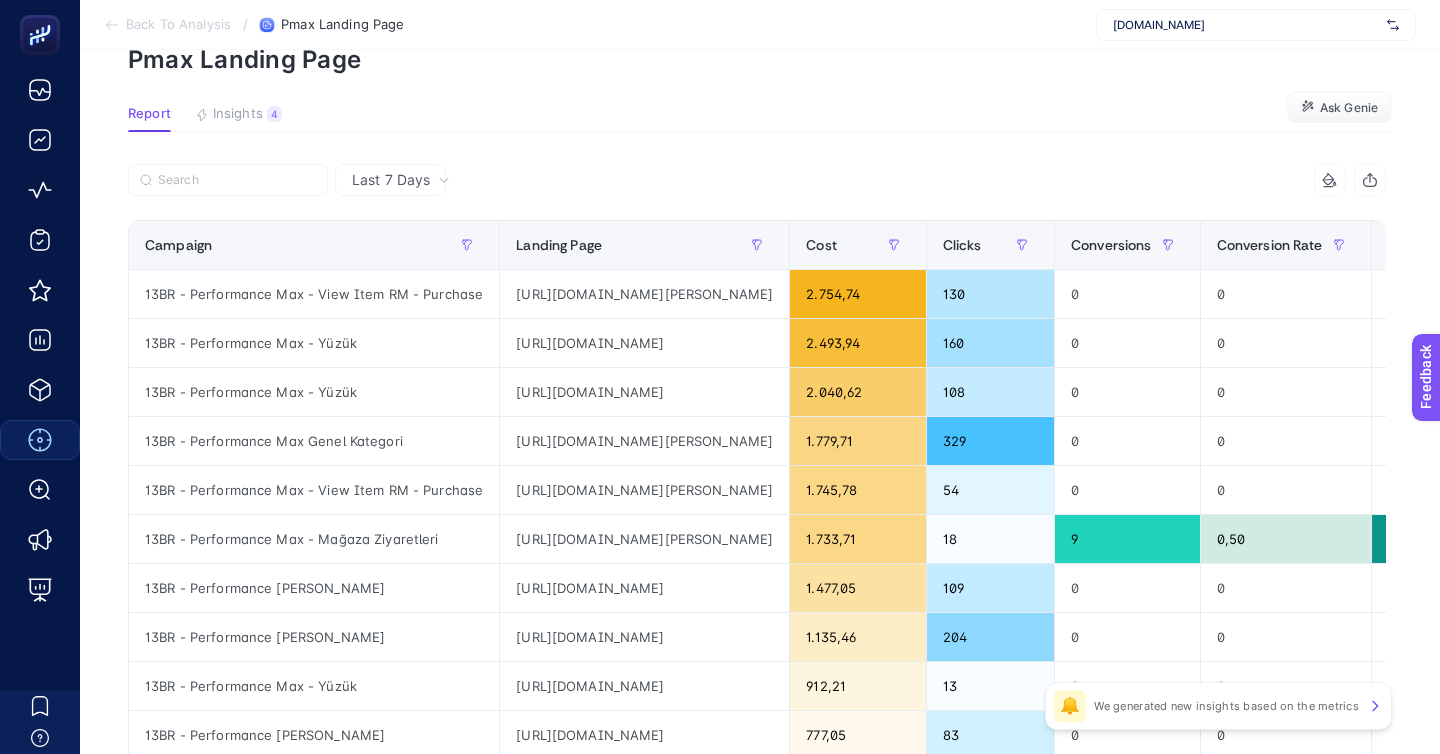 scroll, scrollTop: 71, scrollLeft: 0, axis: vertical 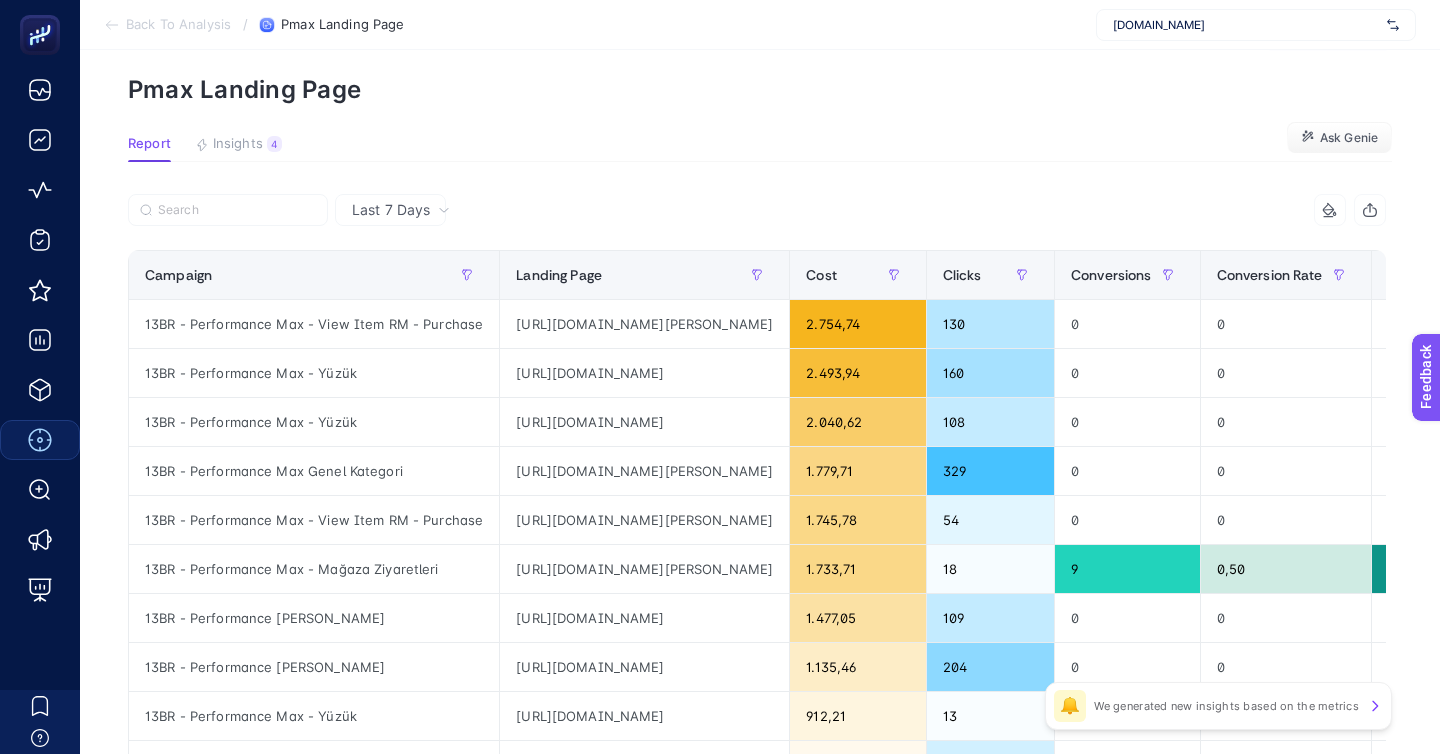 click on "Back To Analysis" at bounding box center [178, 25] 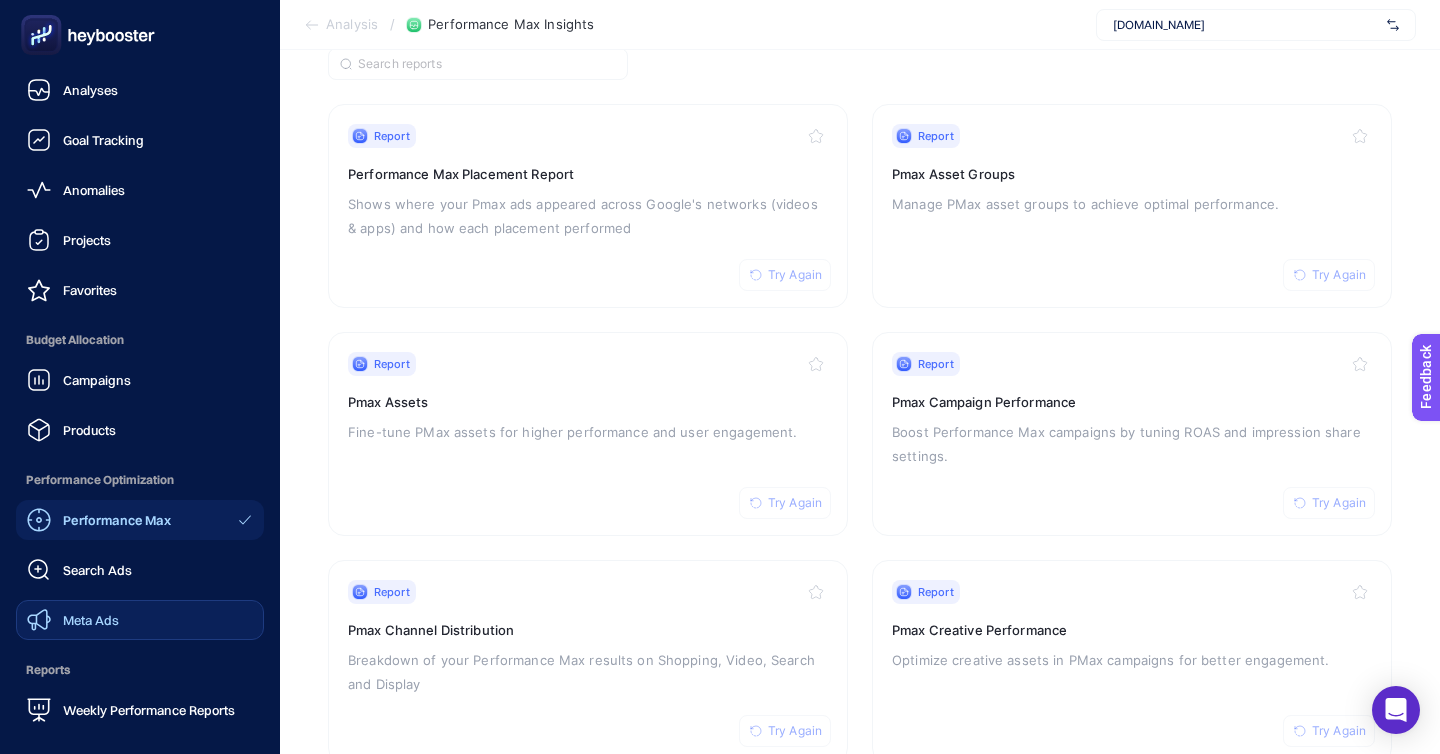 click on "Meta Ads" 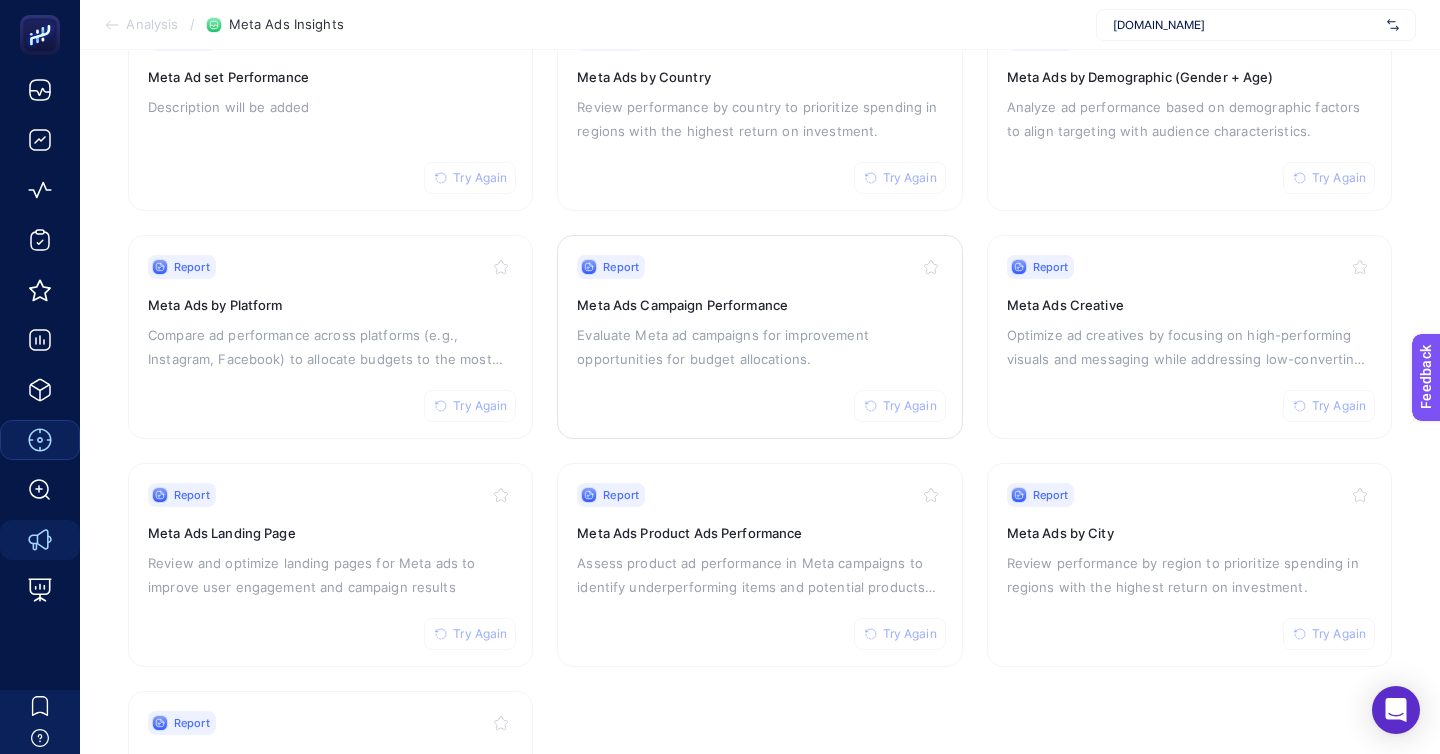 scroll, scrollTop: 274, scrollLeft: 0, axis: vertical 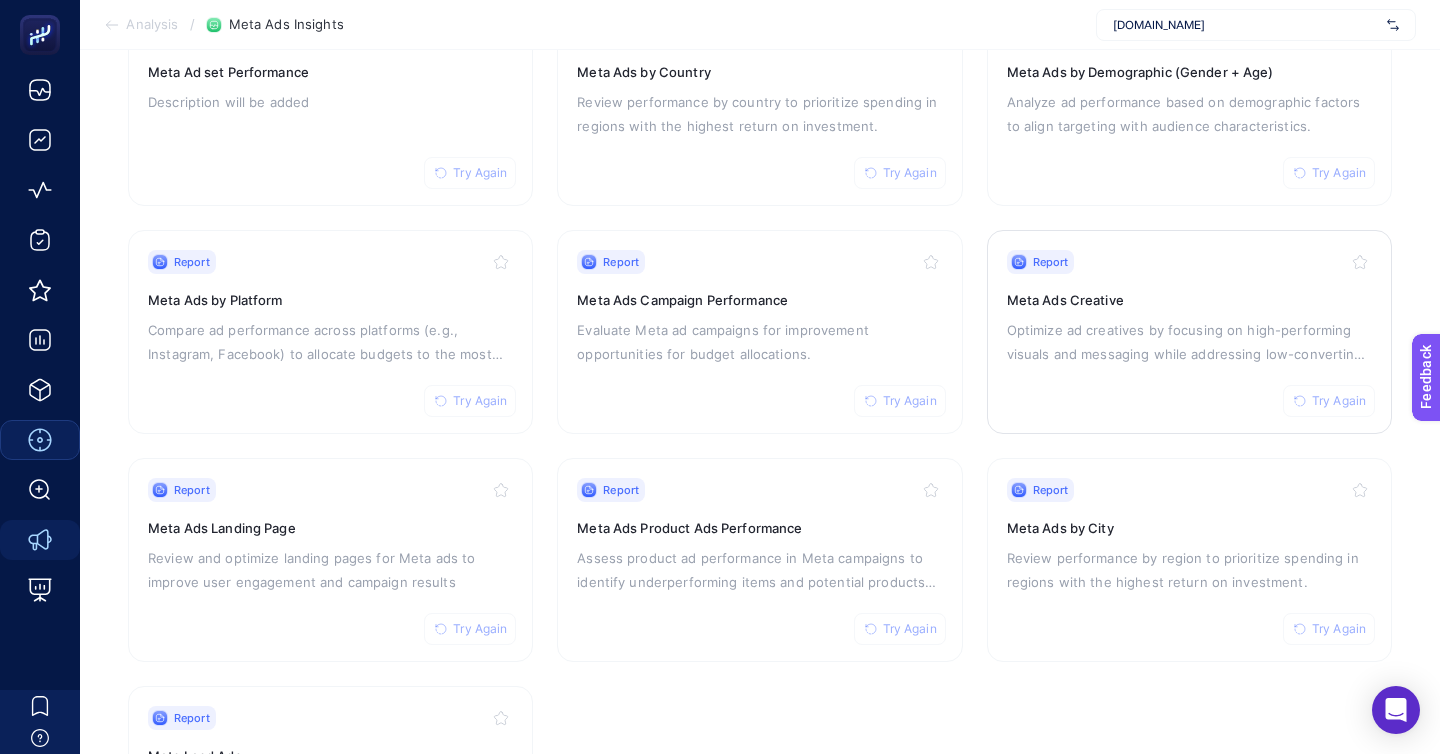 click on "Optimize ad creatives by focusing on high-performing visuals and messaging while addressing low-converting assets." at bounding box center [1189, 342] 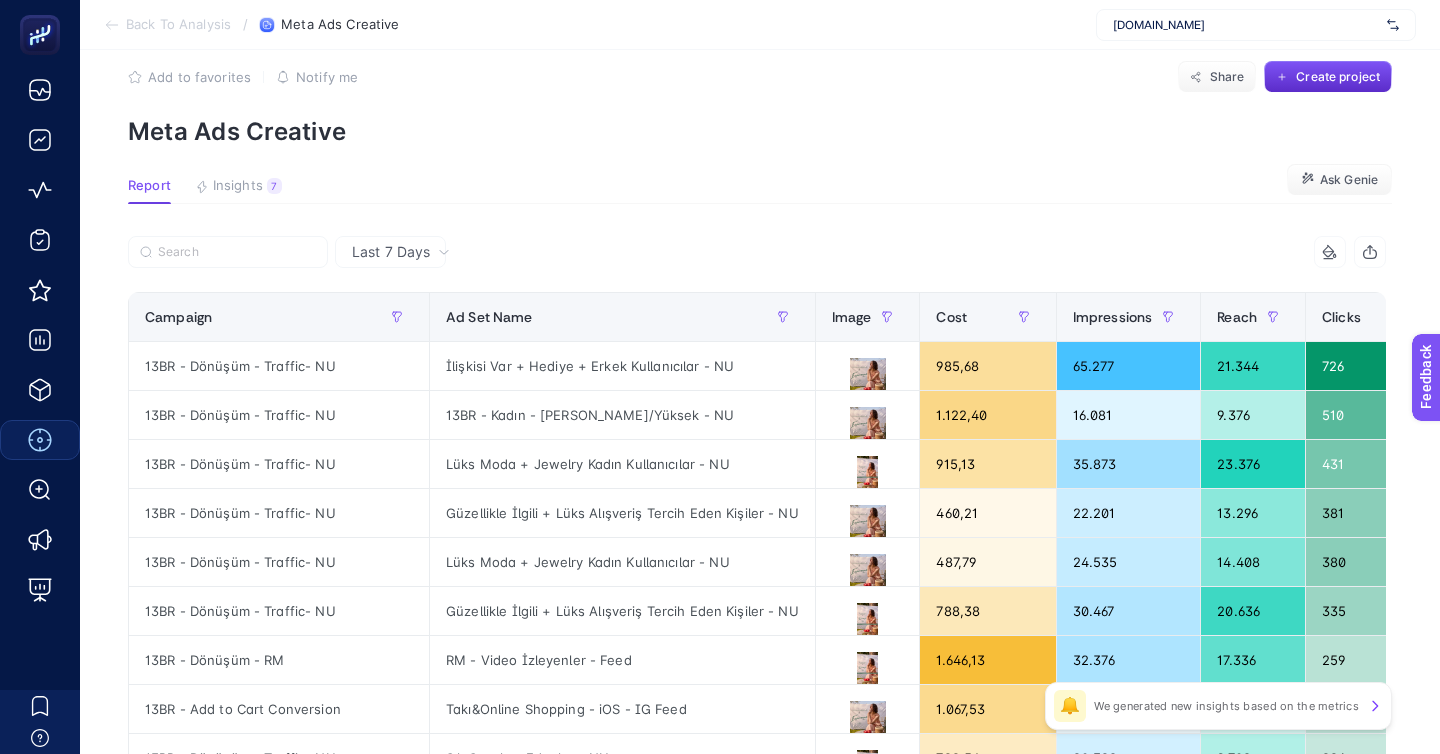 scroll, scrollTop: 34, scrollLeft: 0, axis: vertical 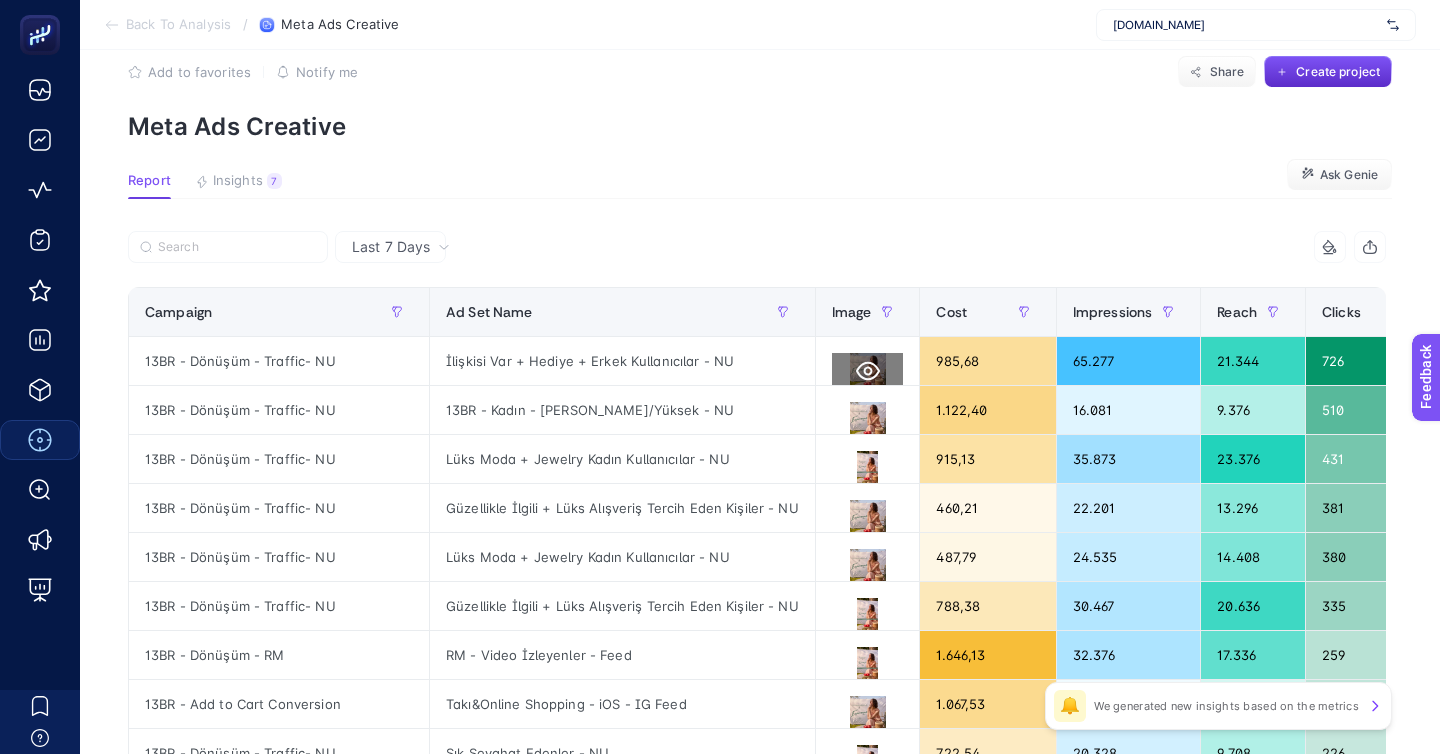 click 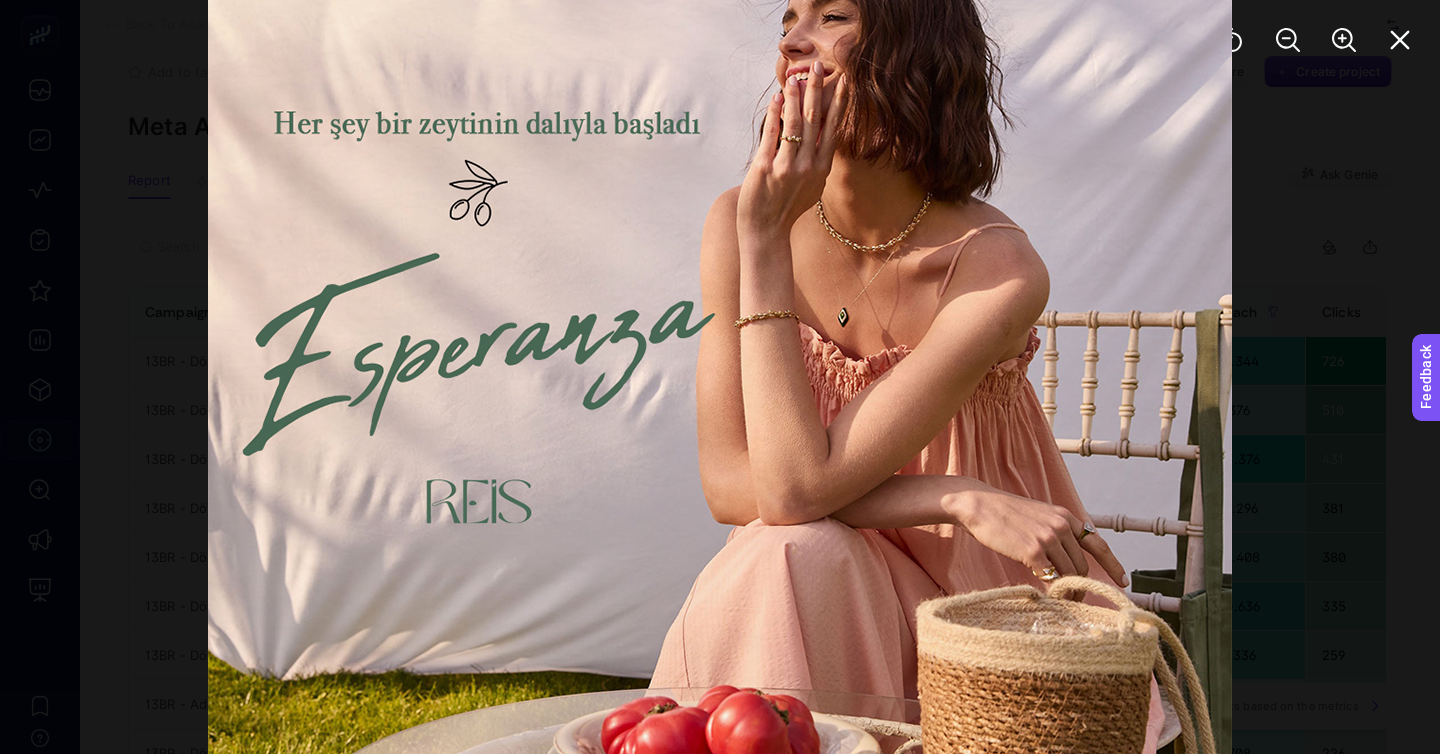 click 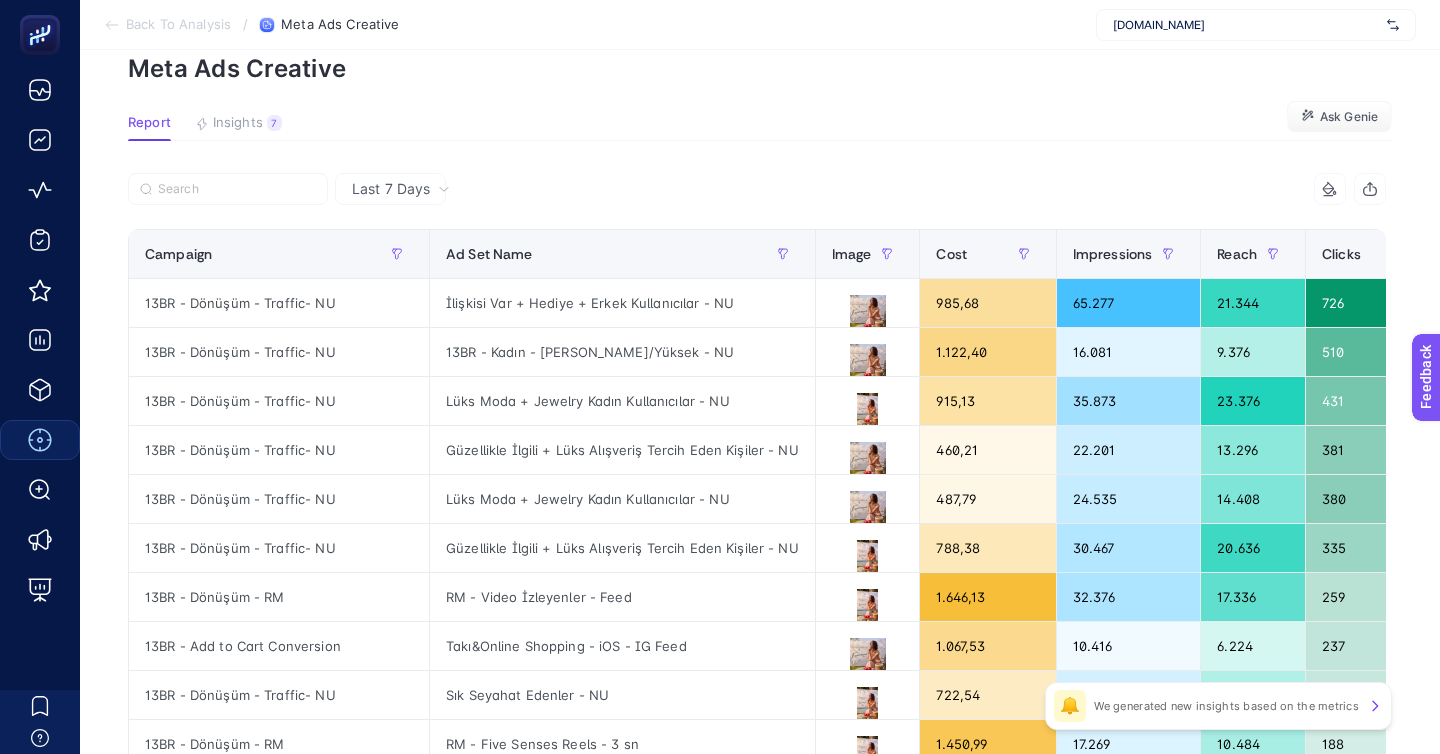scroll, scrollTop: 170, scrollLeft: 0, axis: vertical 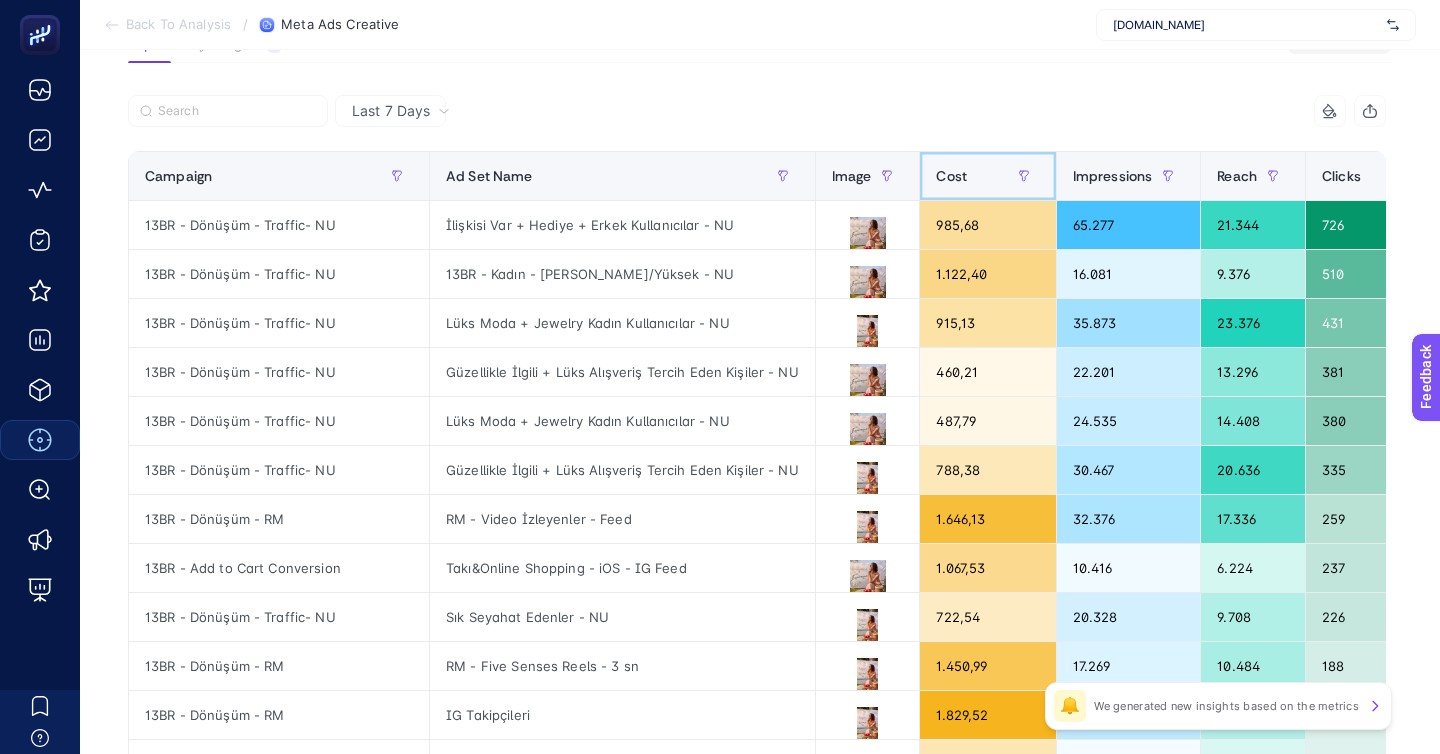 click on "Cost" 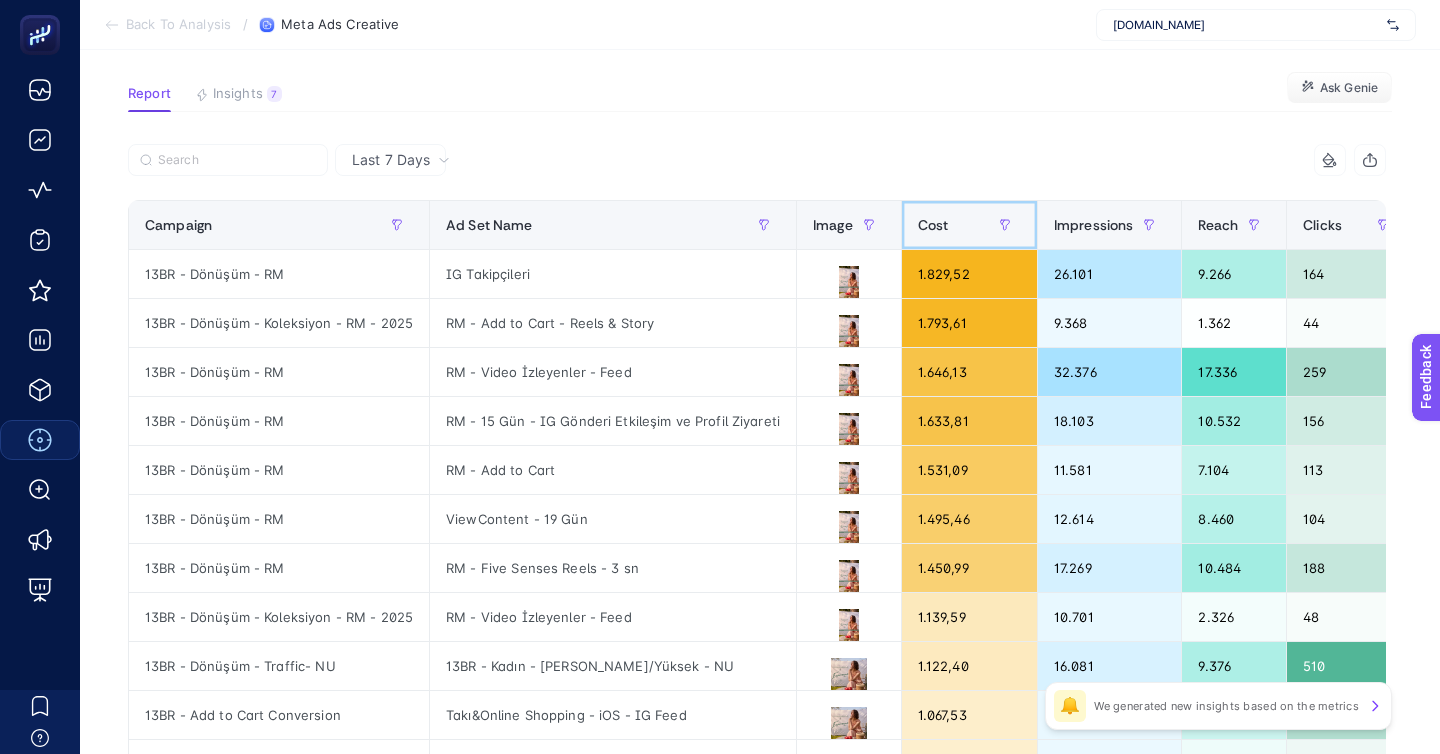 scroll, scrollTop: 117, scrollLeft: 0, axis: vertical 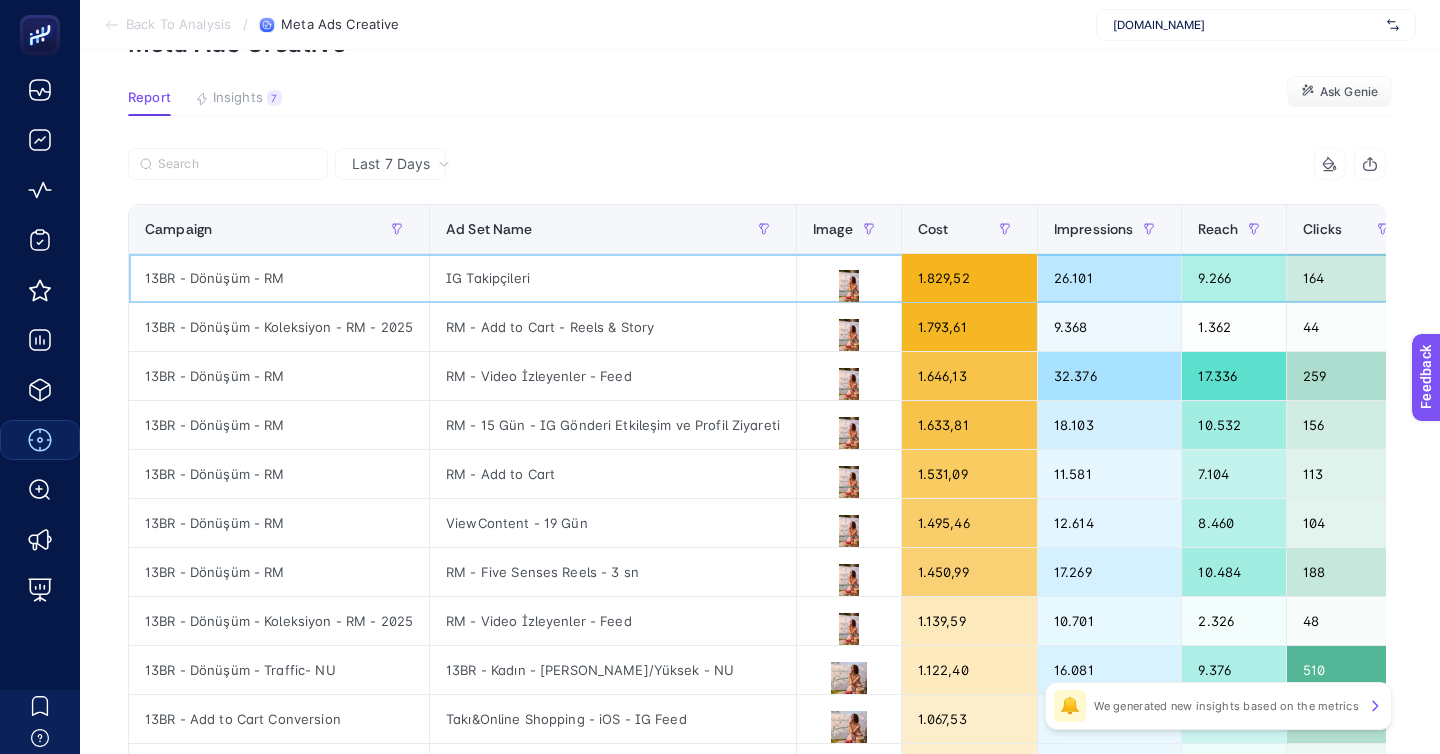 click on "IG Takipçileri" 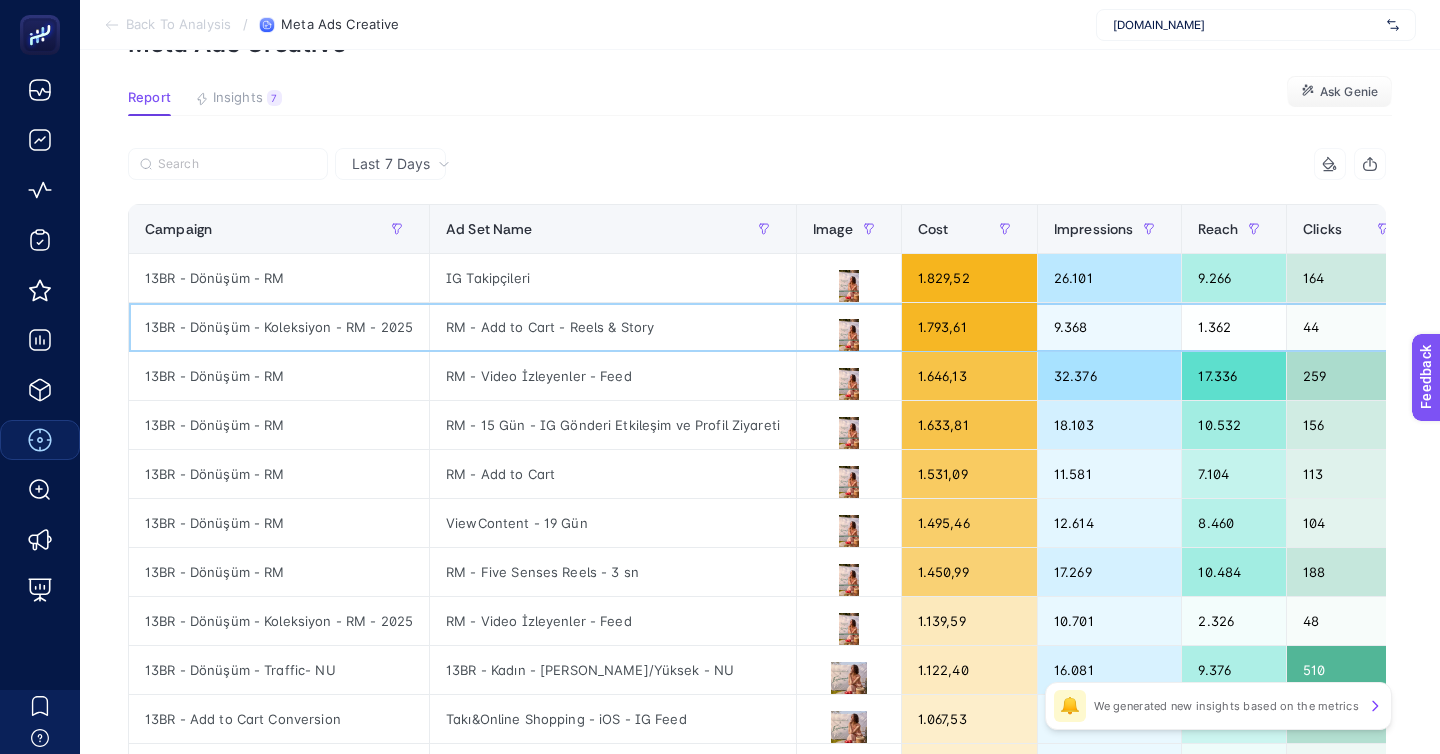 click on "RM - Add to Cart - Reels & Story" 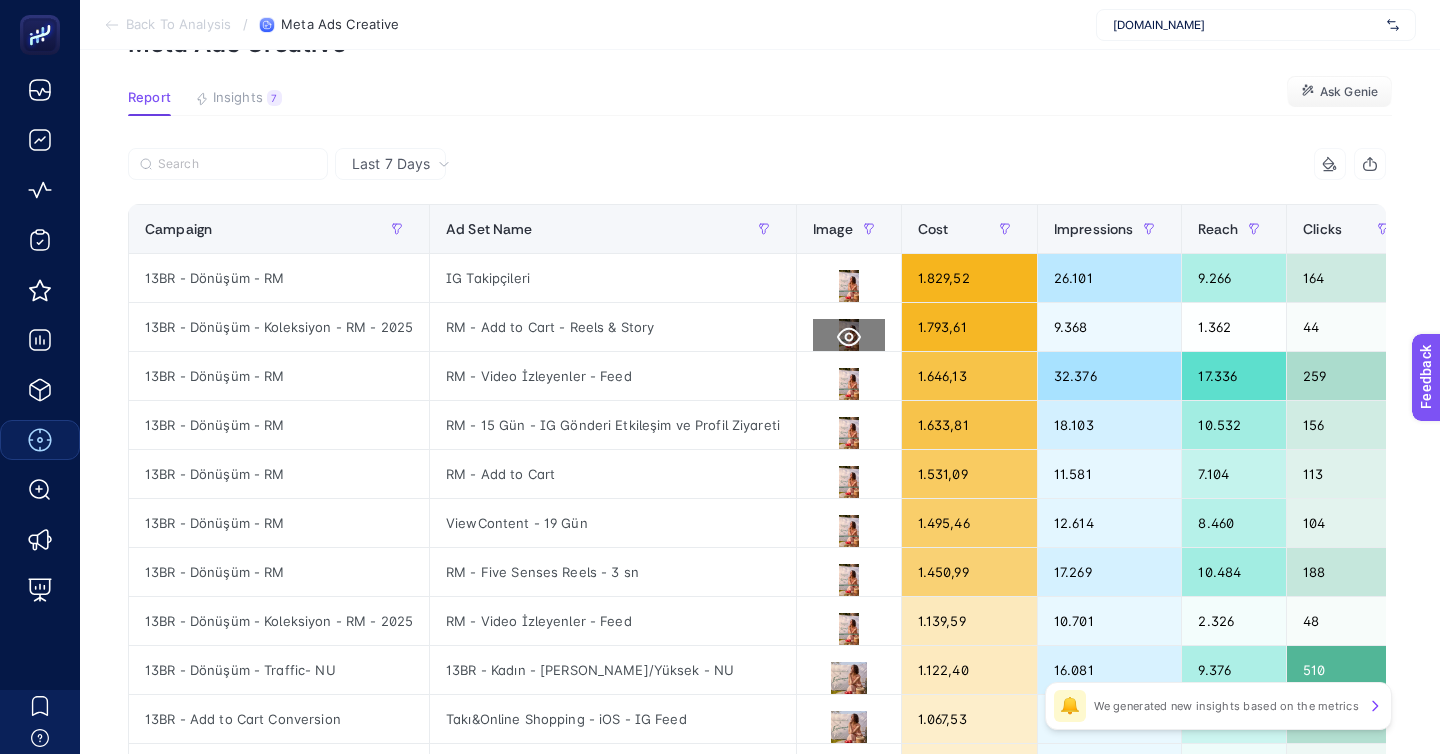 click 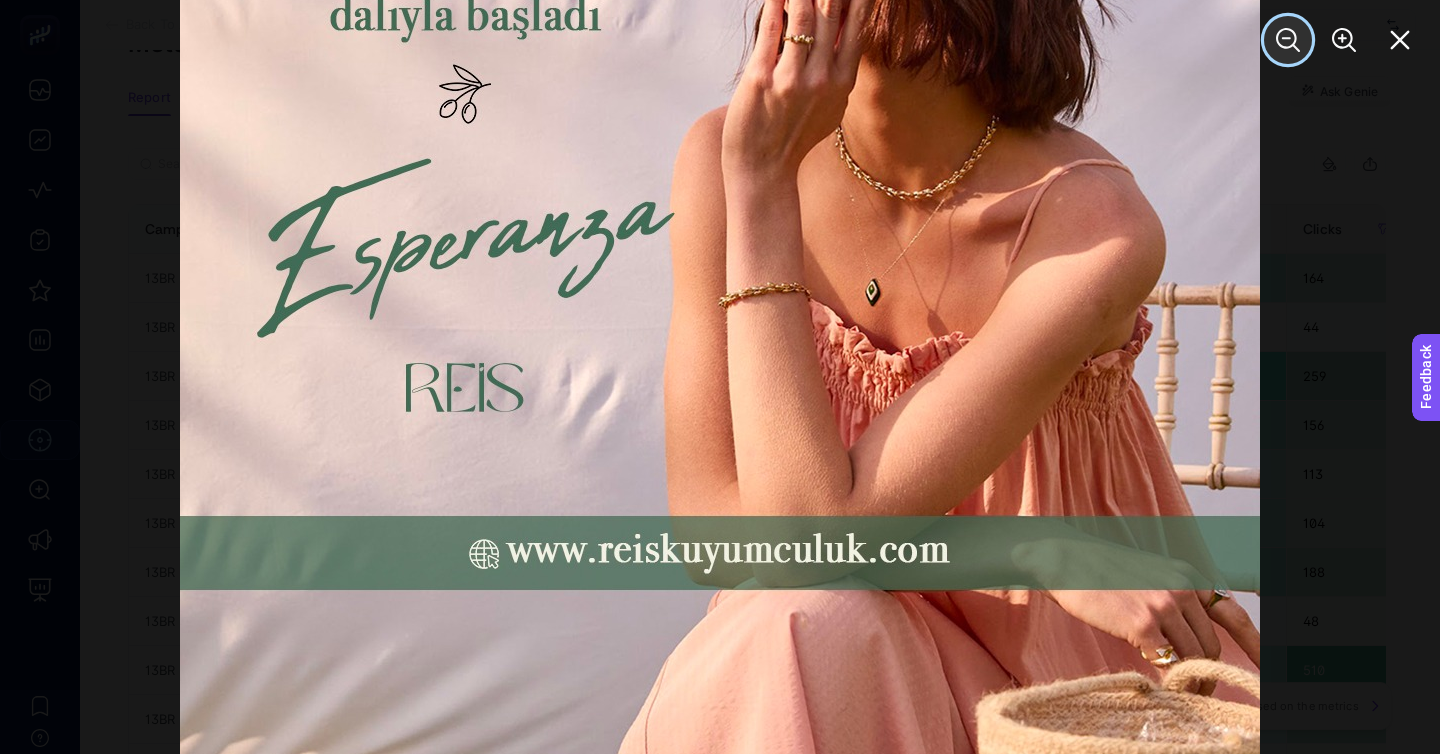 click 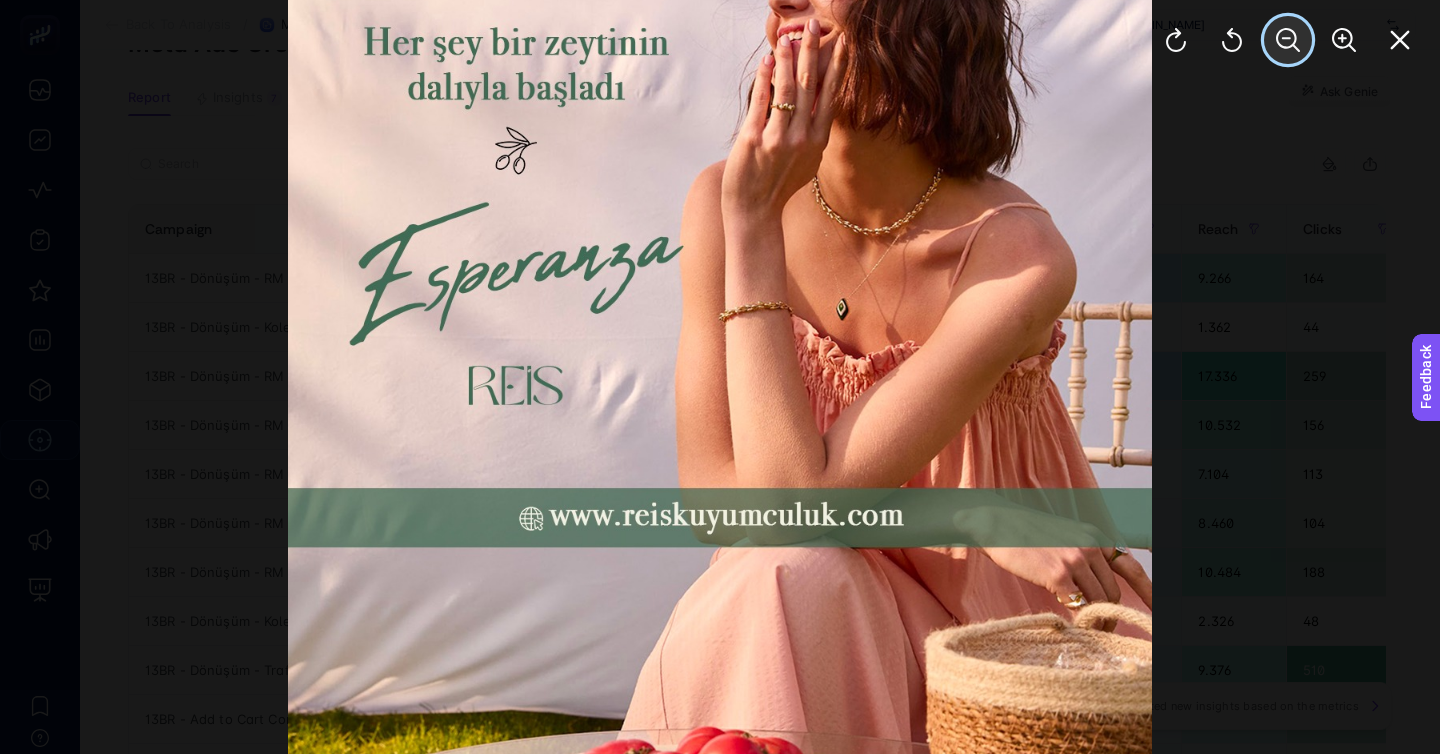click 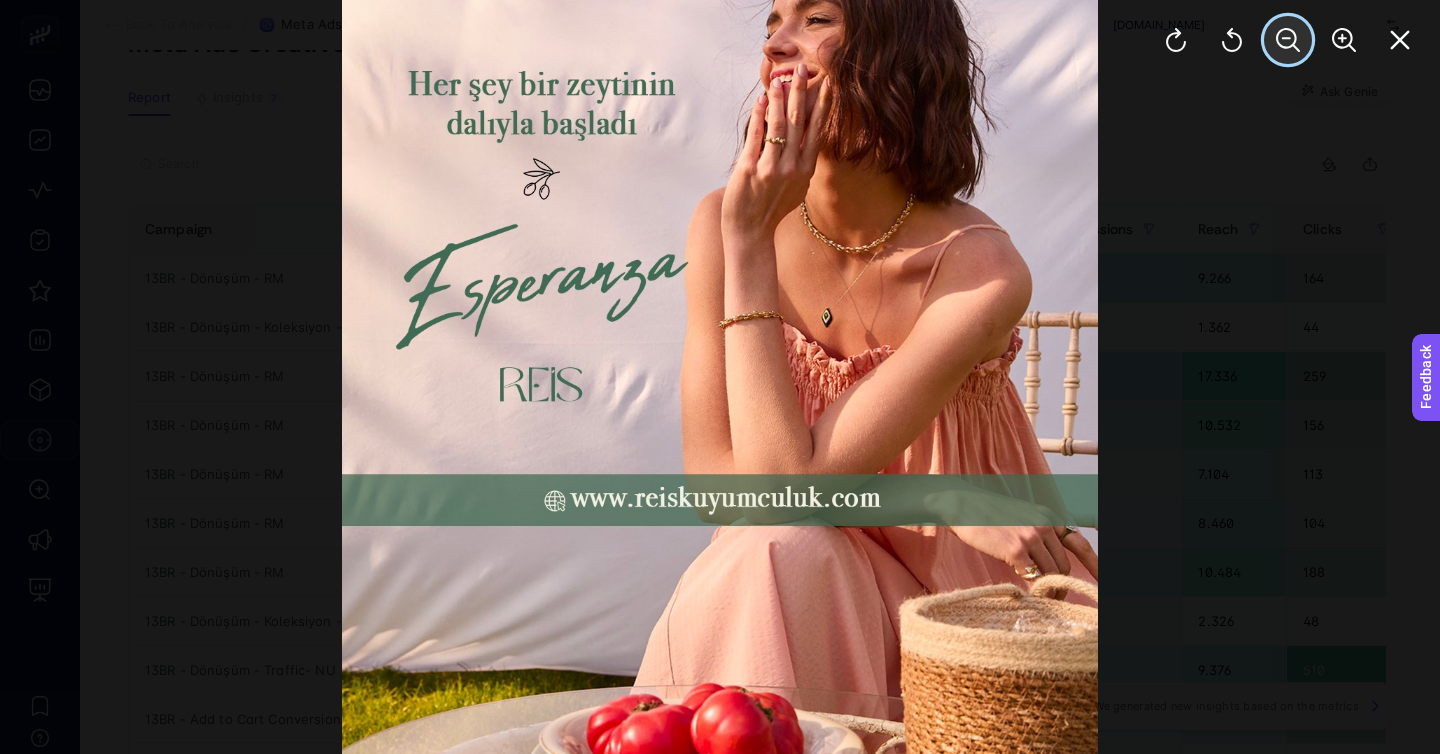 click 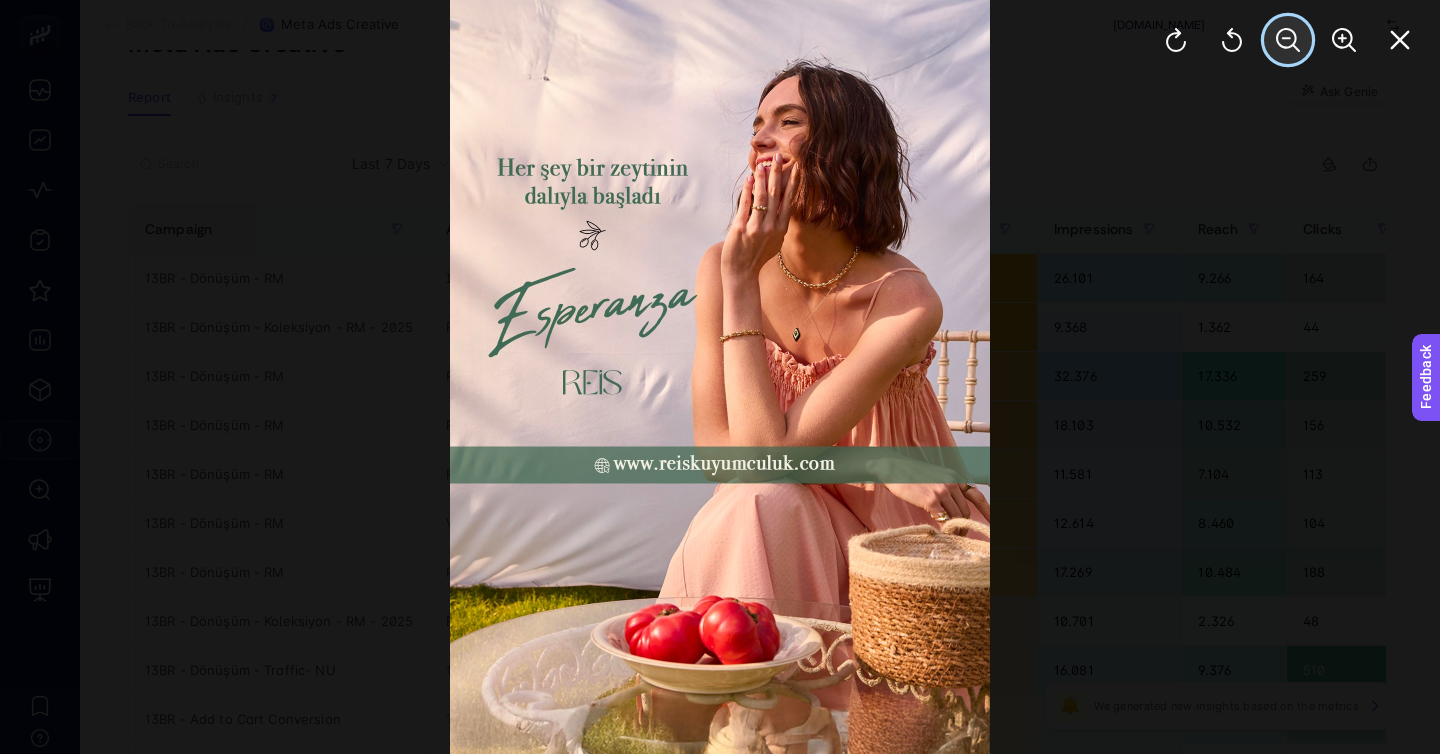 click 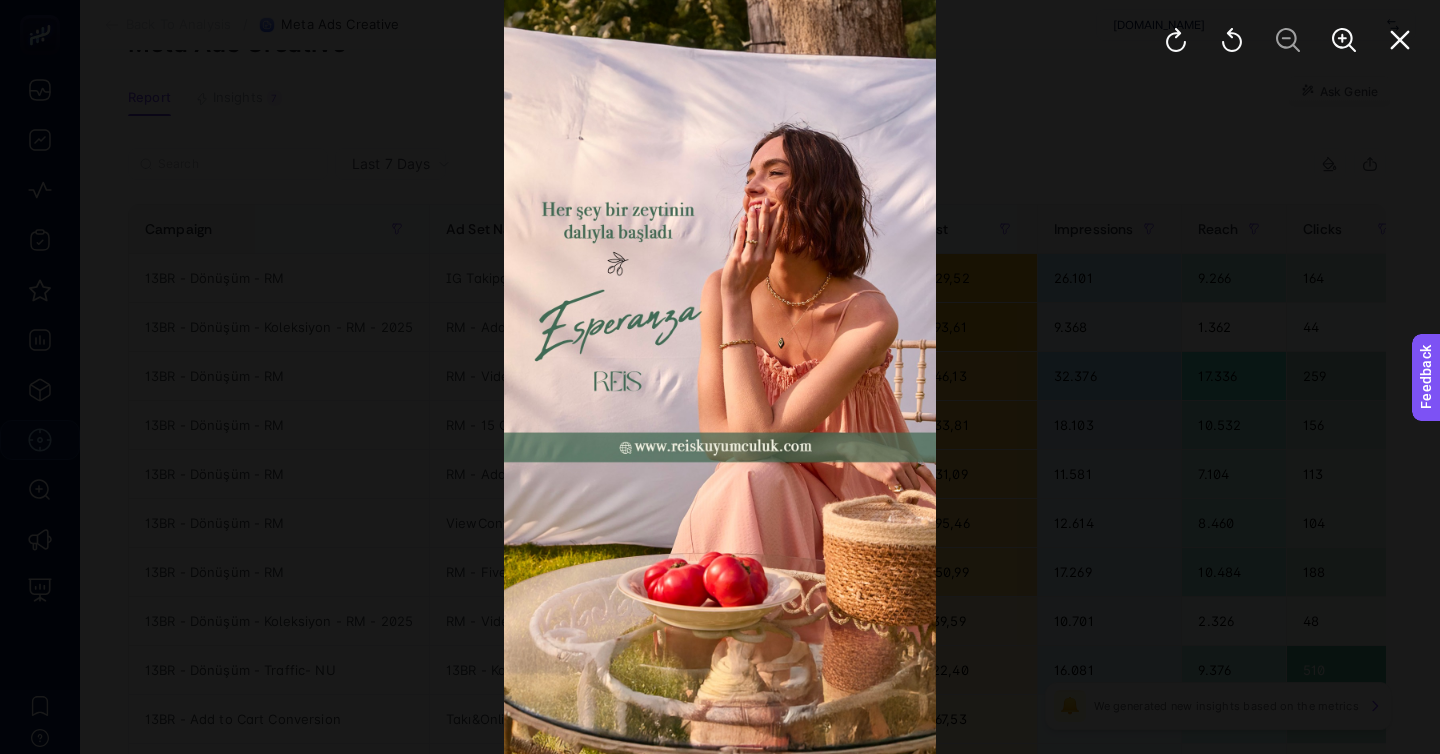 click 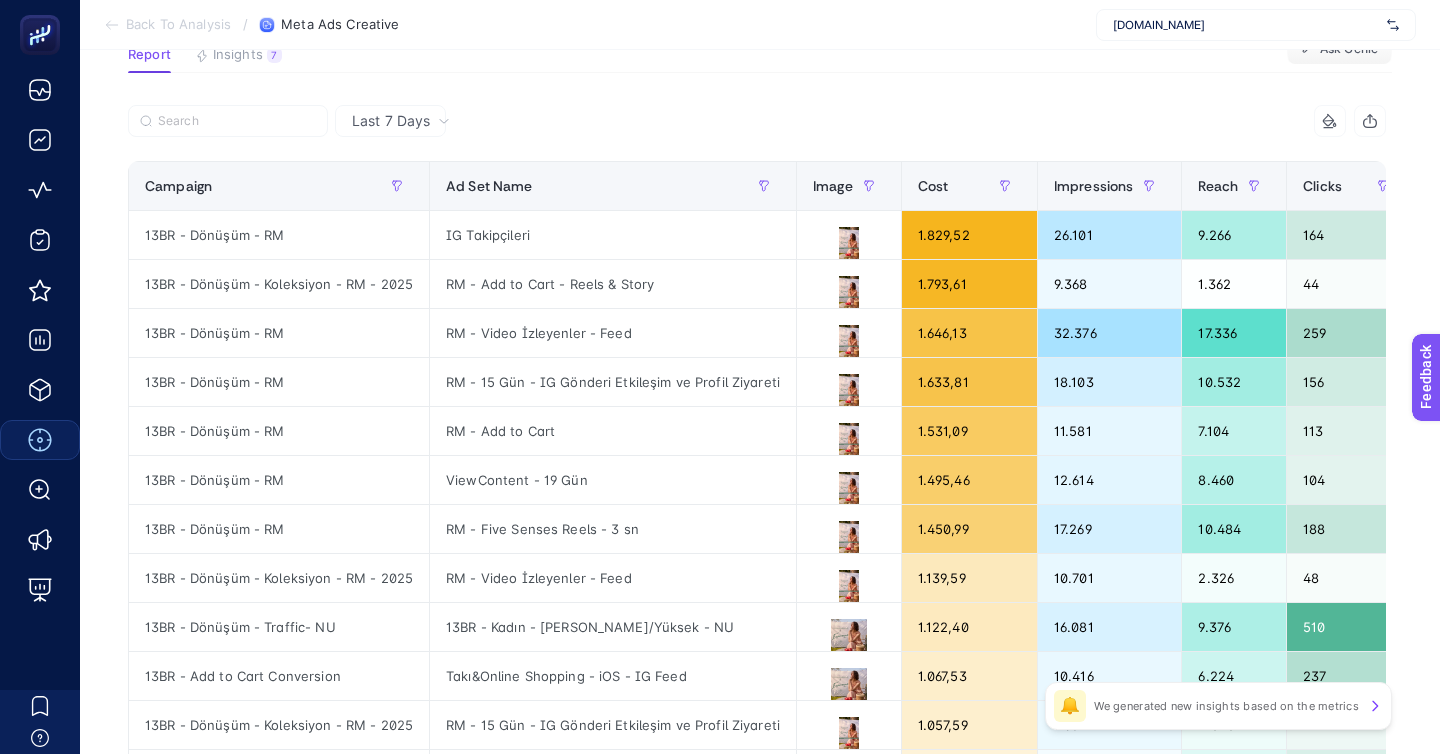 scroll, scrollTop: 127, scrollLeft: 0, axis: vertical 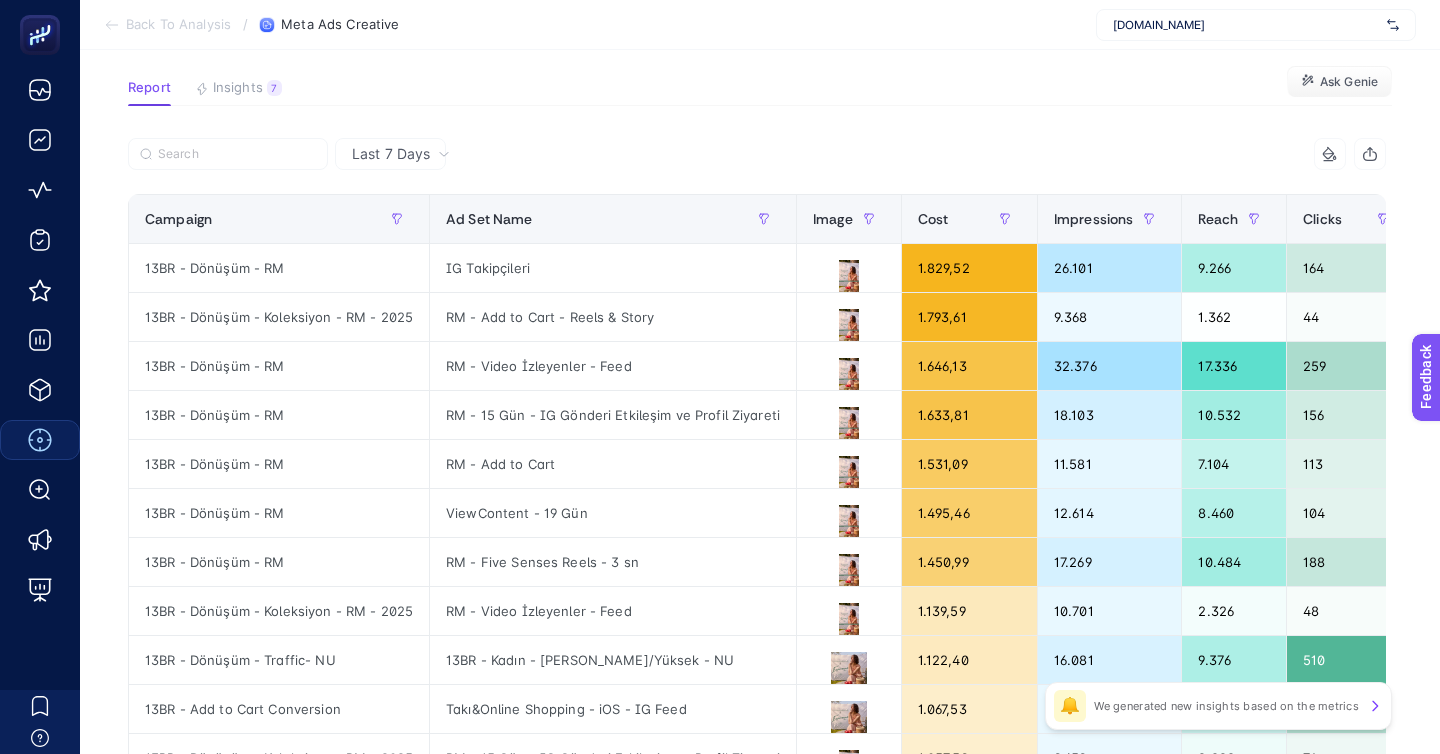 click on "Back To Analysis" at bounding box center (178, 25) 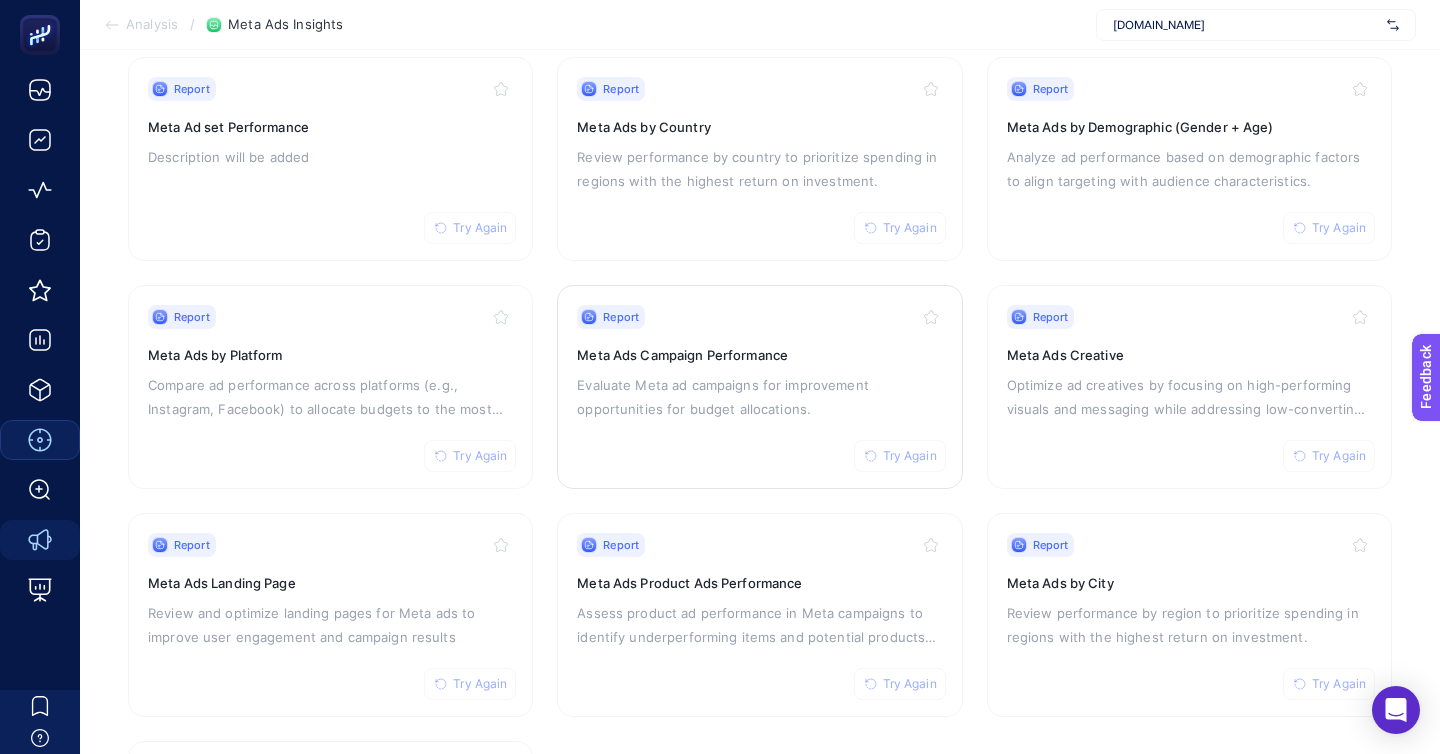 scroll, scrollTop: 190, scrollLeft: 0, axis: vertical 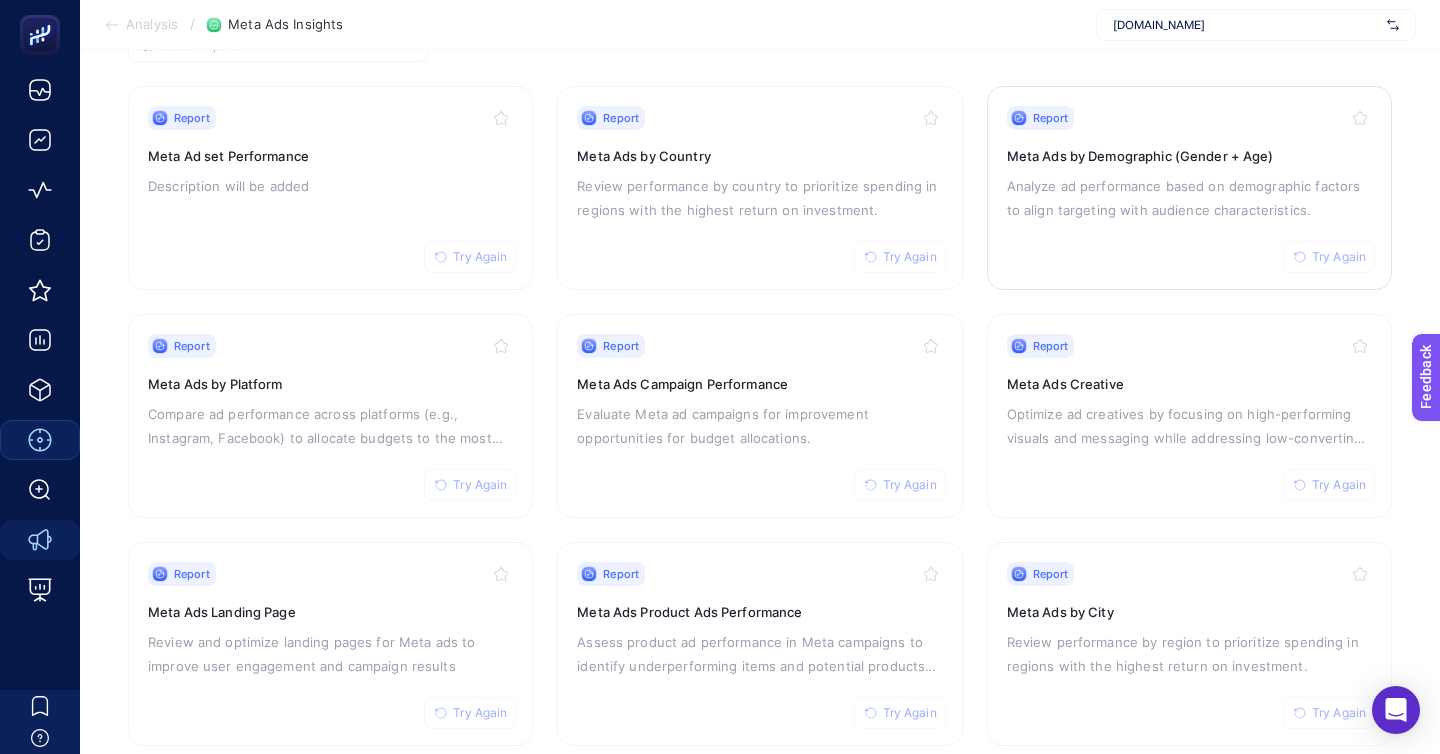 click on "Report Try Again Meta Ads by Demographic (Gender + Age) Analyze ad performance based on demographic factors to align targeting with audience characteristics." at bounding box center (1189, 188) 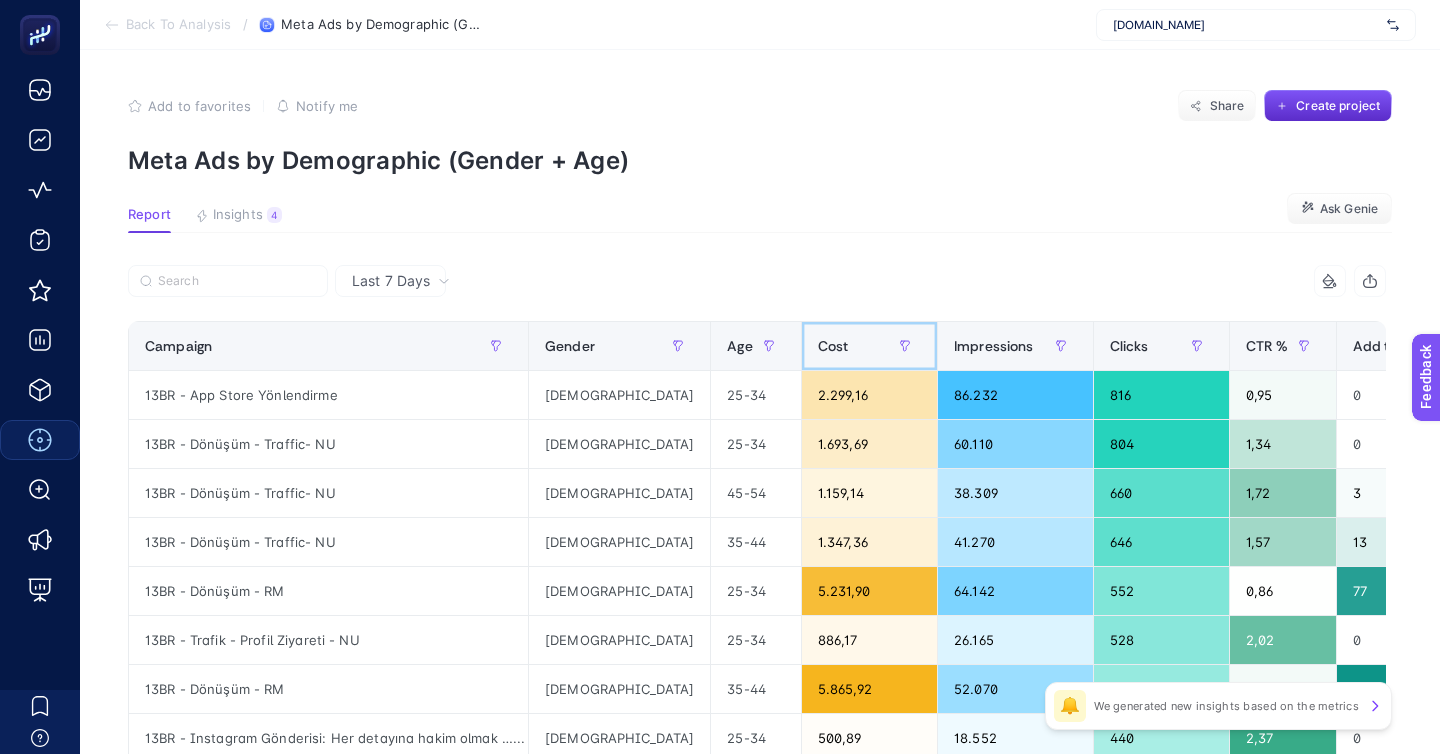 click on "Cost" 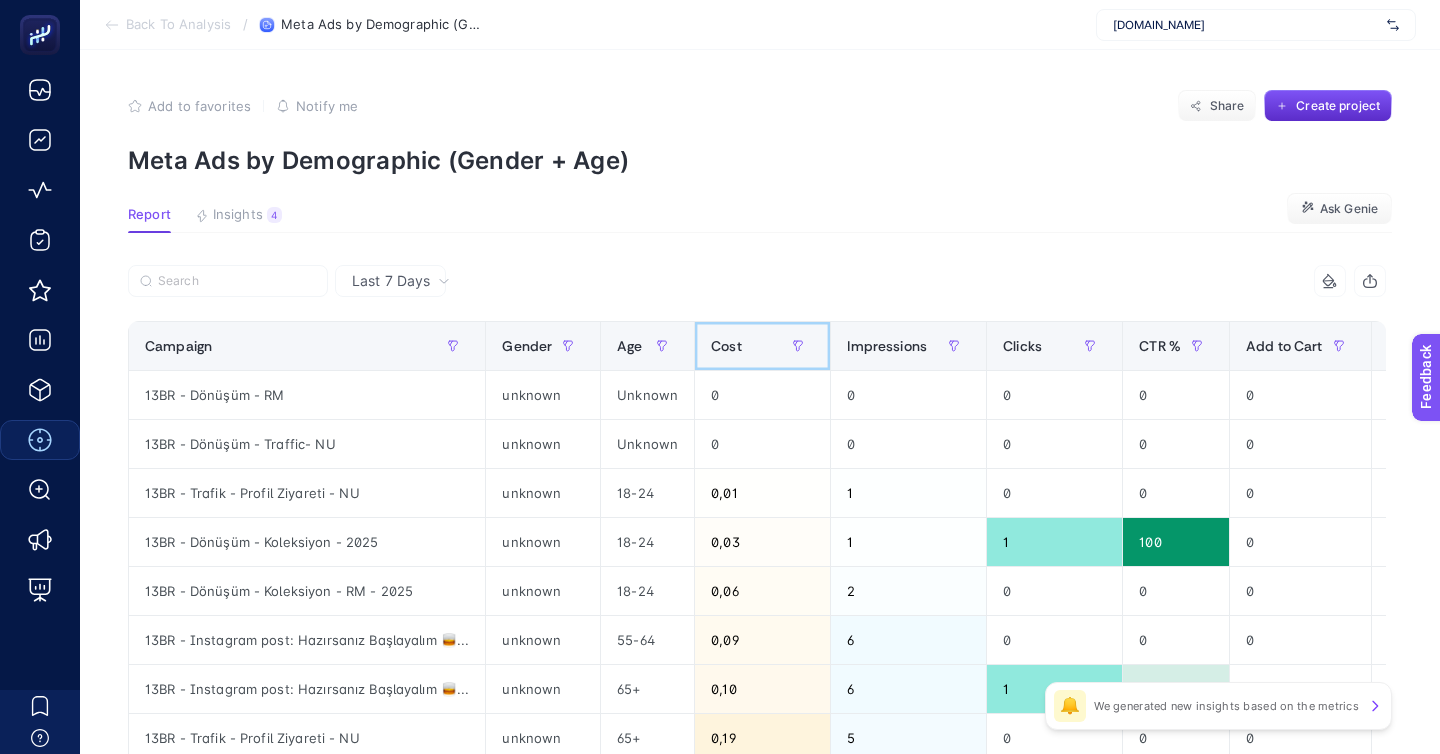 click on "Cost" 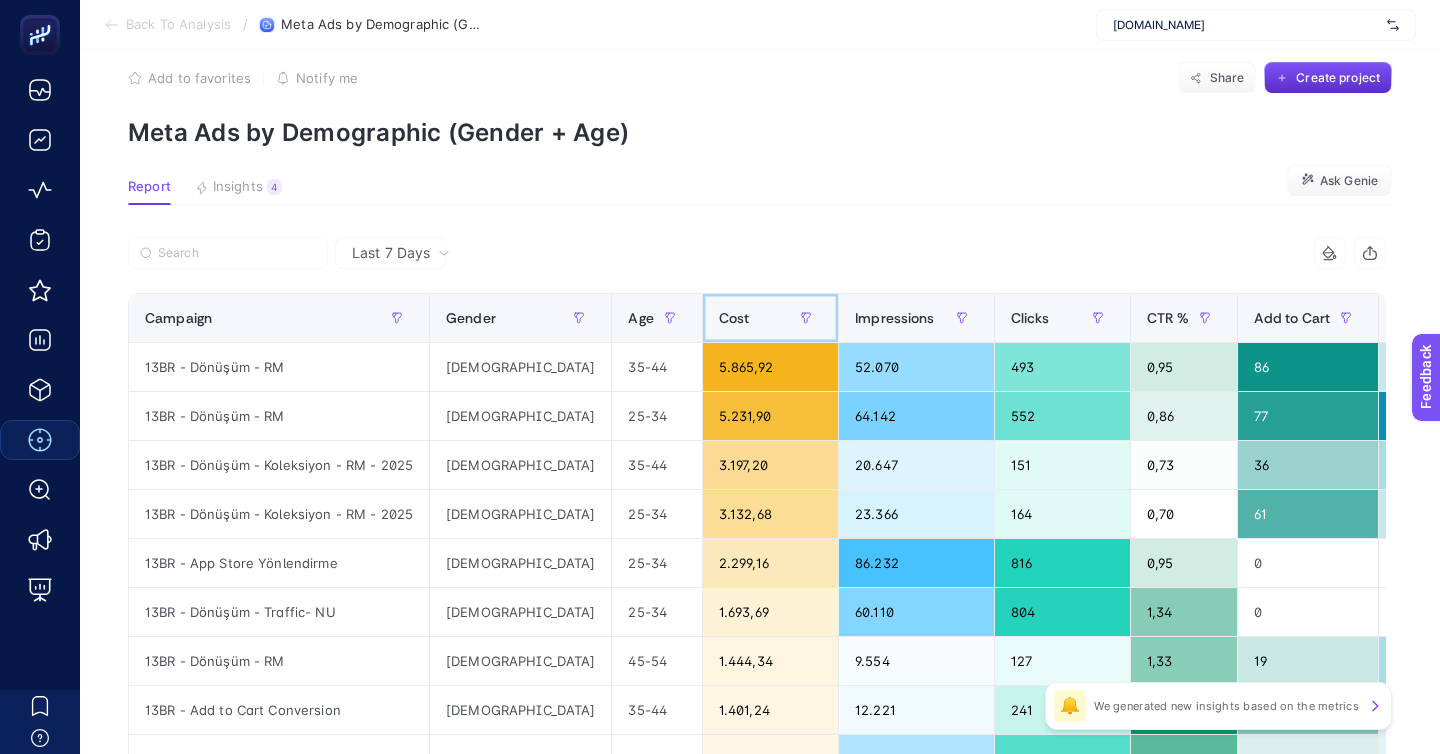 scroll, scrollTop: 34, scrollLeft: 0, axis: vertical 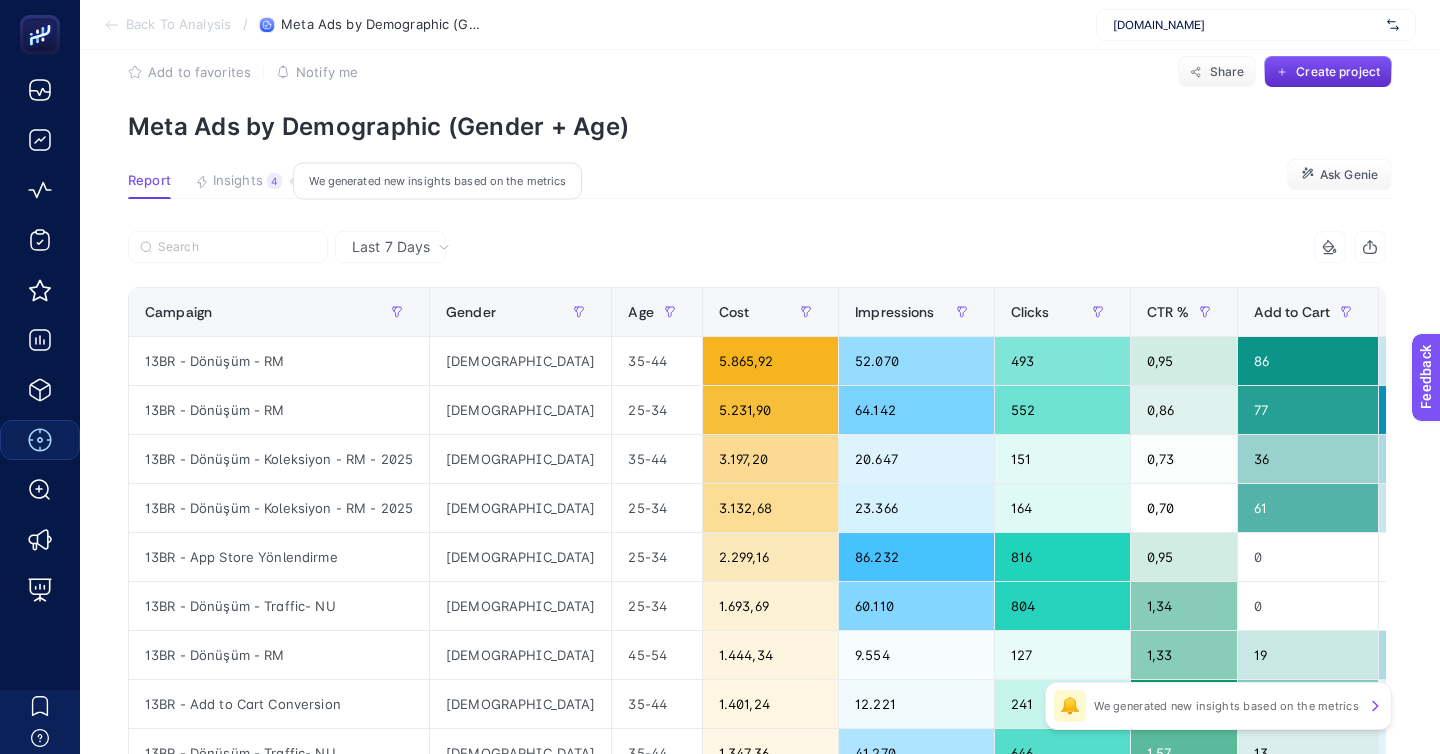 click on "Insights" at bounding box center (238, 181) 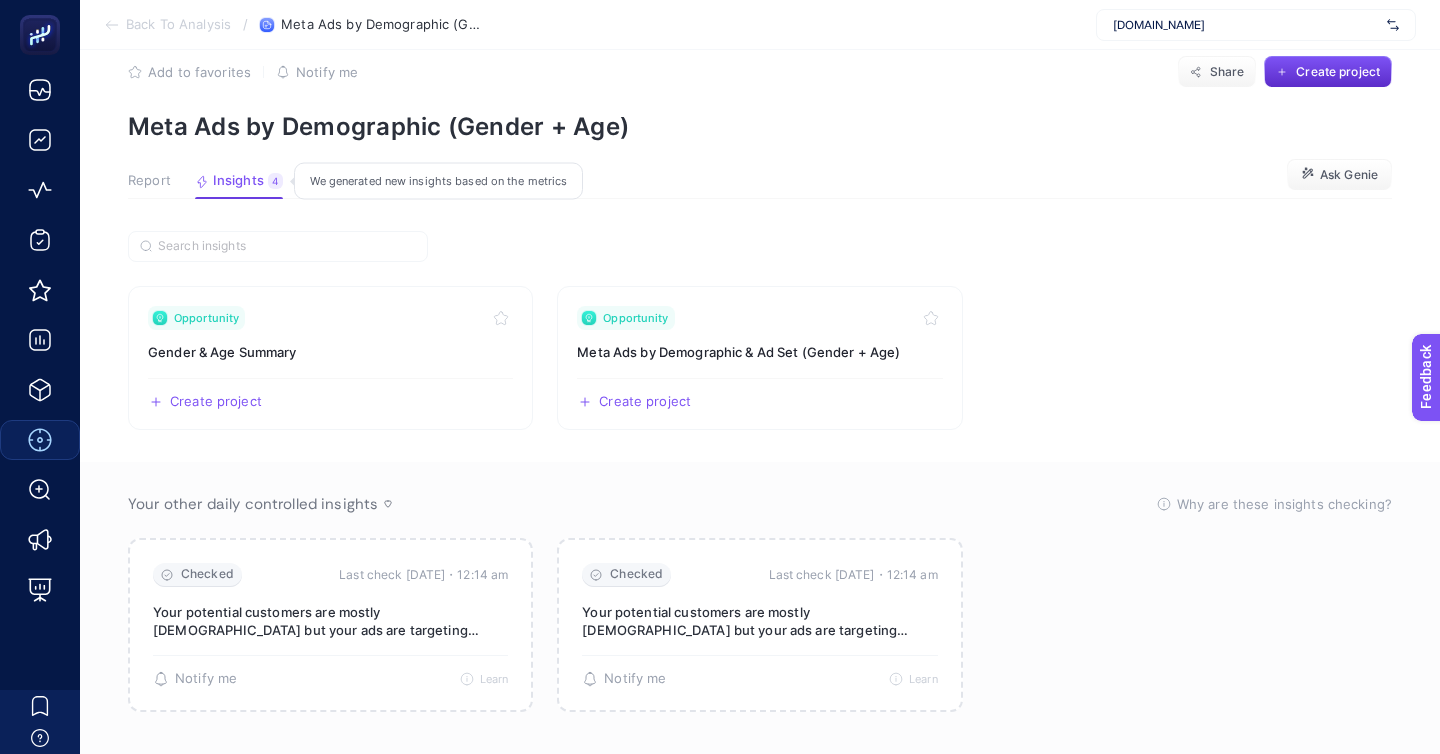 scroll, scrollTop: 6, scrollLeft: 0, axis: vertical 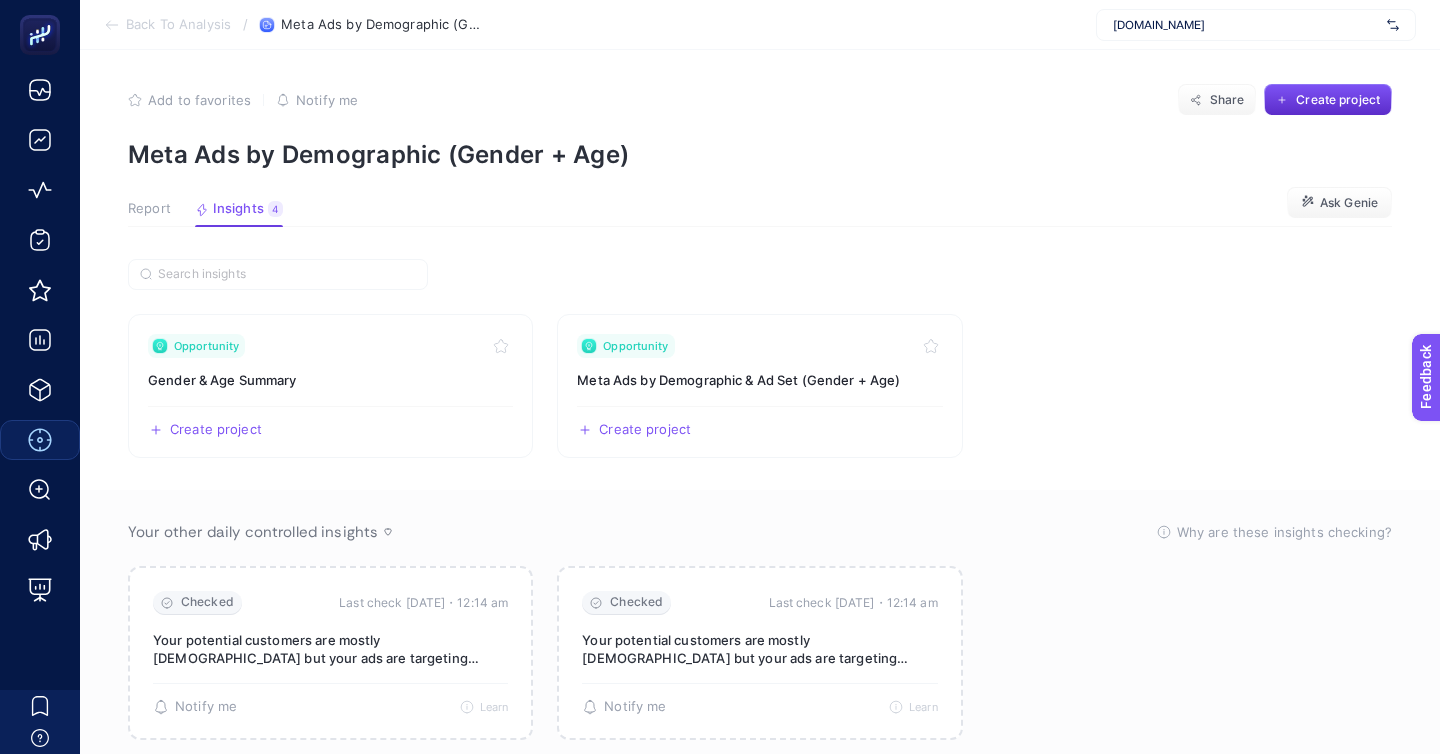 click on "Report" 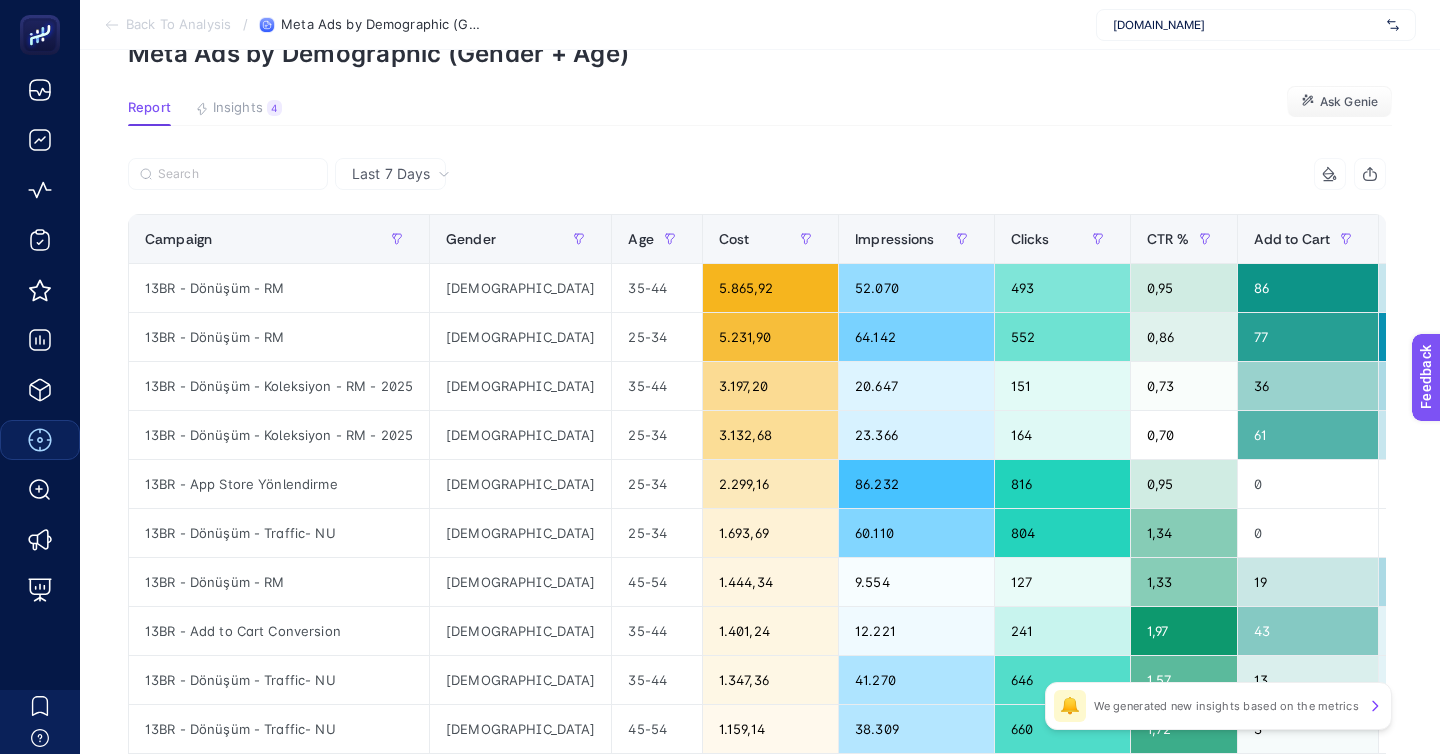 scroll, scrollTop: 0, scrollLeft: 0, axis: both 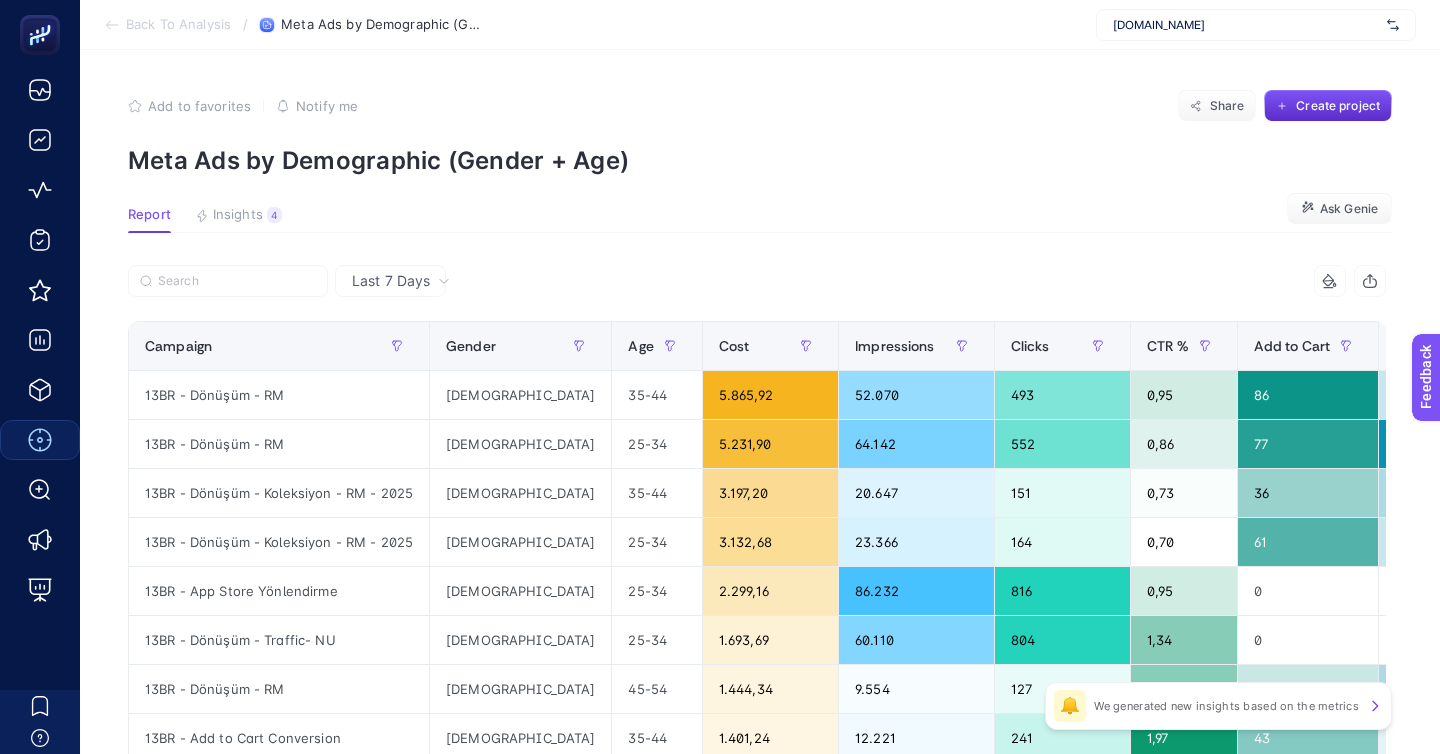 click on "Back To Analysis" at bounding box center (178, 25) 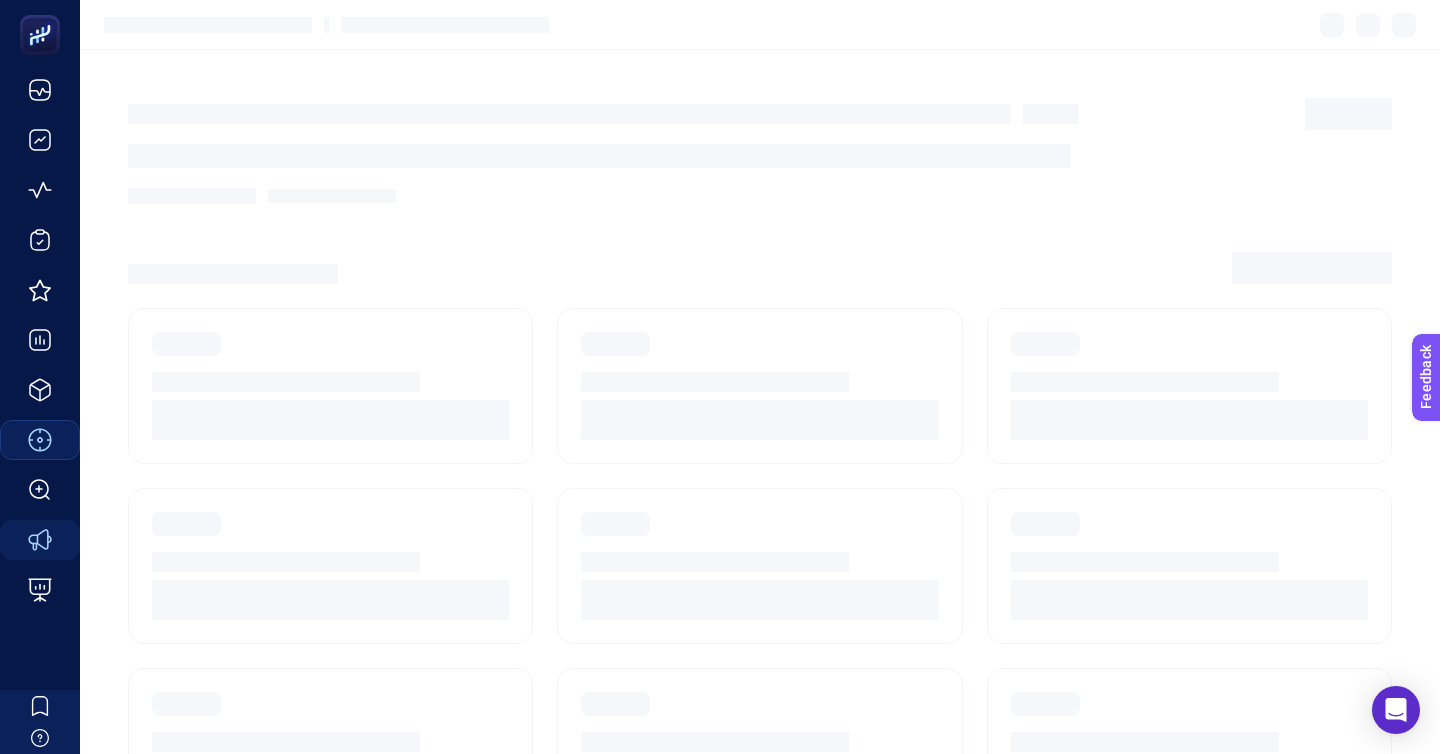 scroll, scrollTop: 190, scrollLeft: 0, axis: vertical 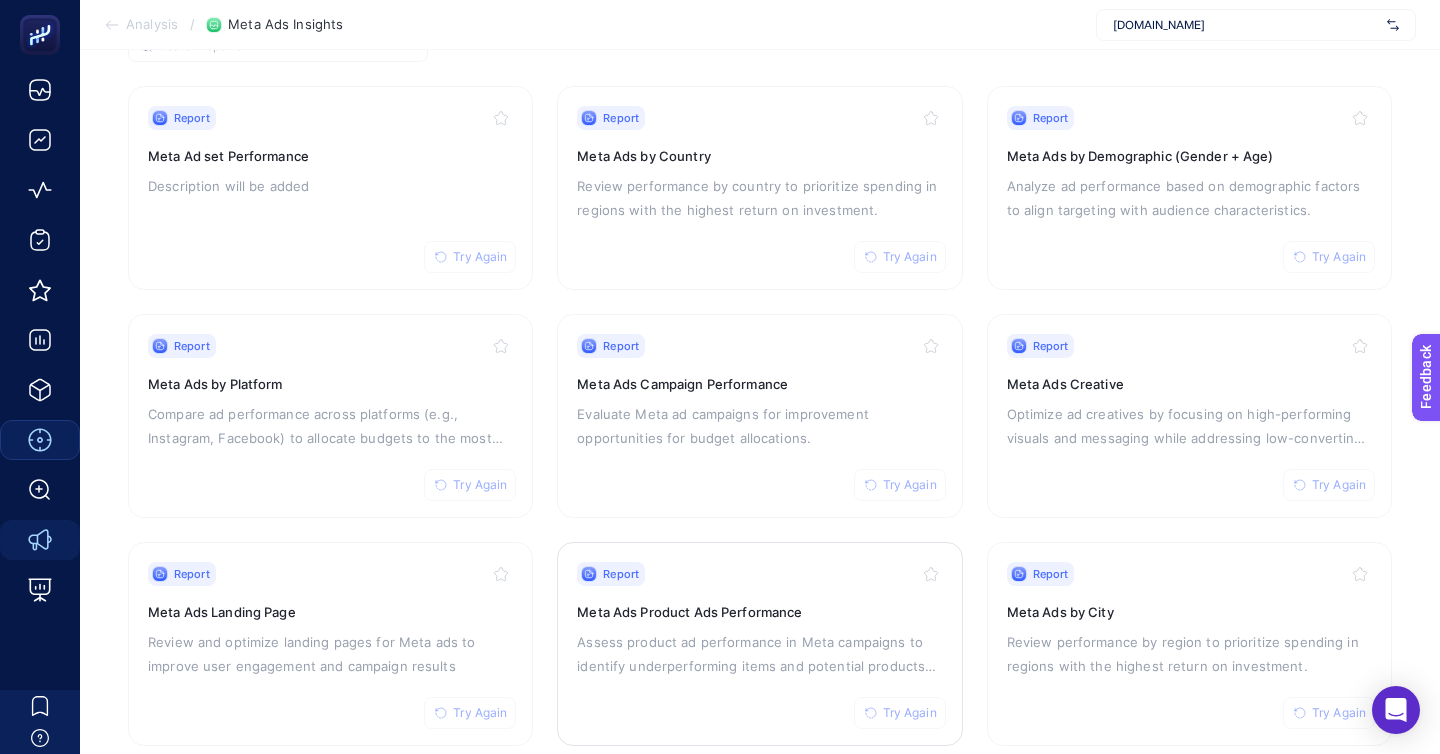 click on "Assess product ad performance in Meta campaigns to identify underperforming items and potential products for promotion." at bounding box center [759, 654] 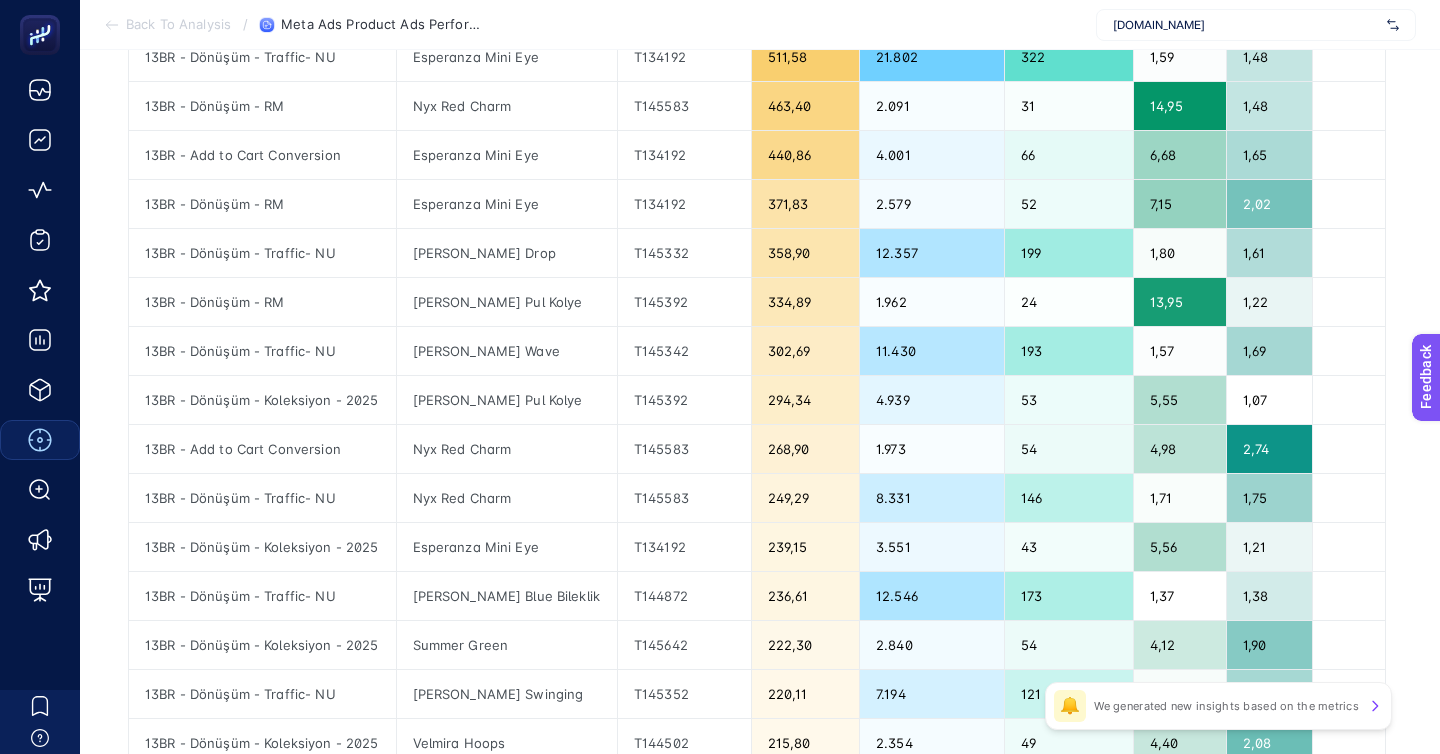 scroll, scrollTop: 592, scrollLeft: 0, axis: vertical 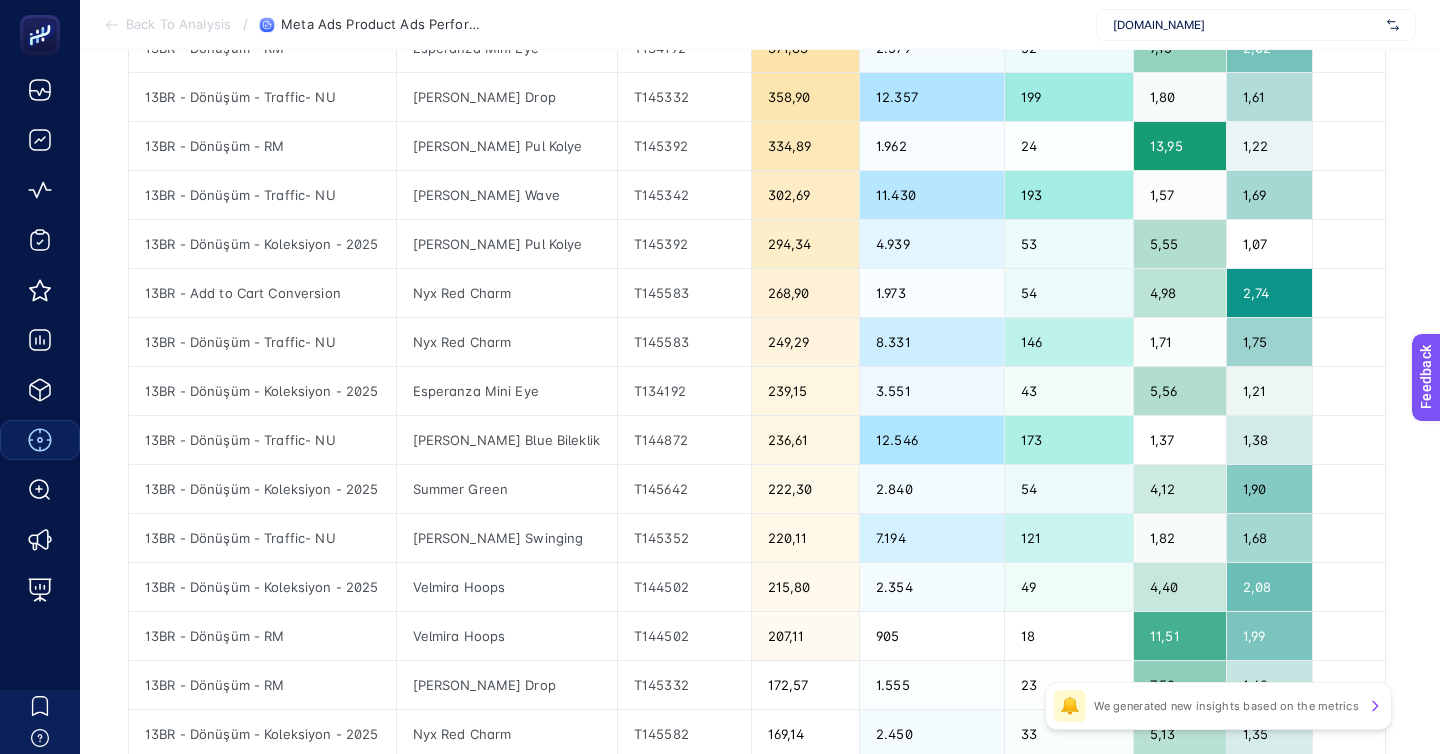 click on "2" 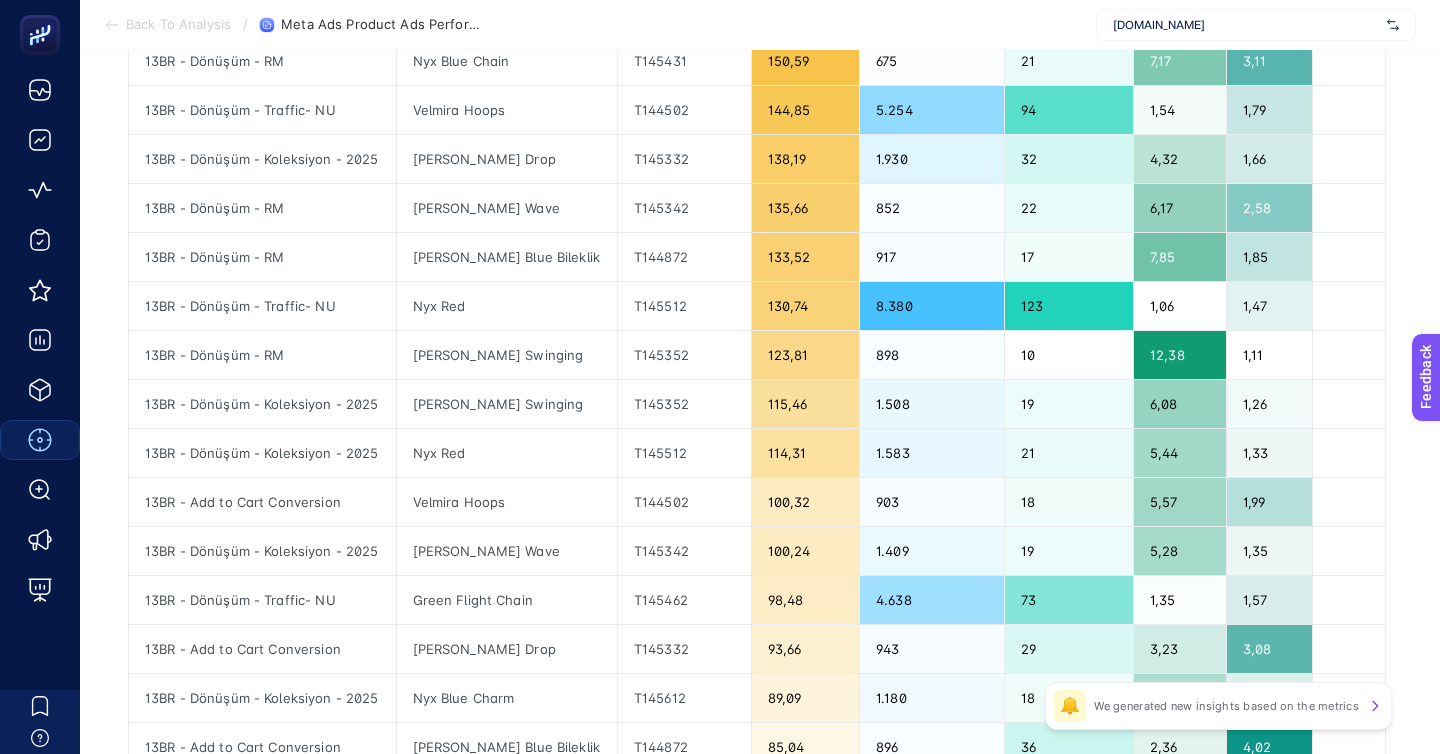 scroll, scrollTop: 509, scrollLeft: 0, axis: vertical 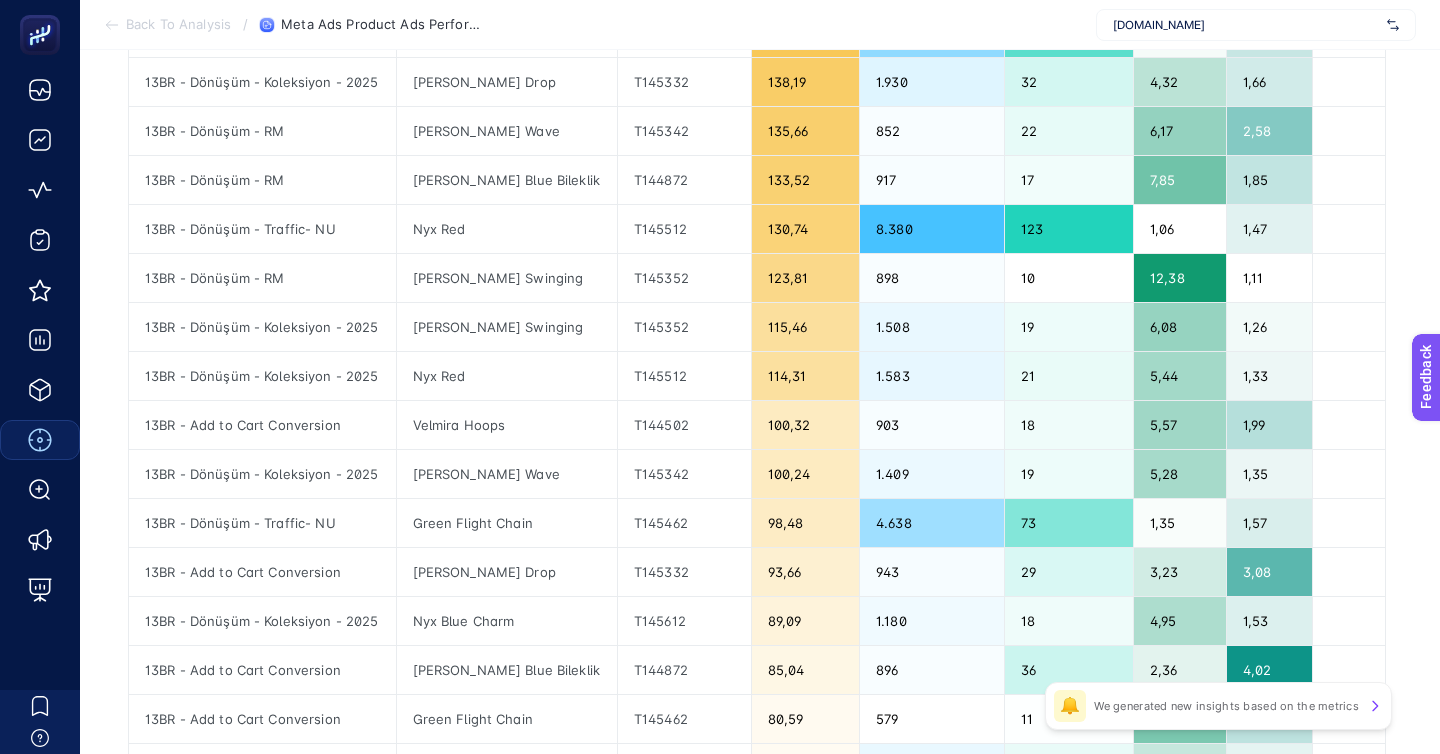 click on "3" 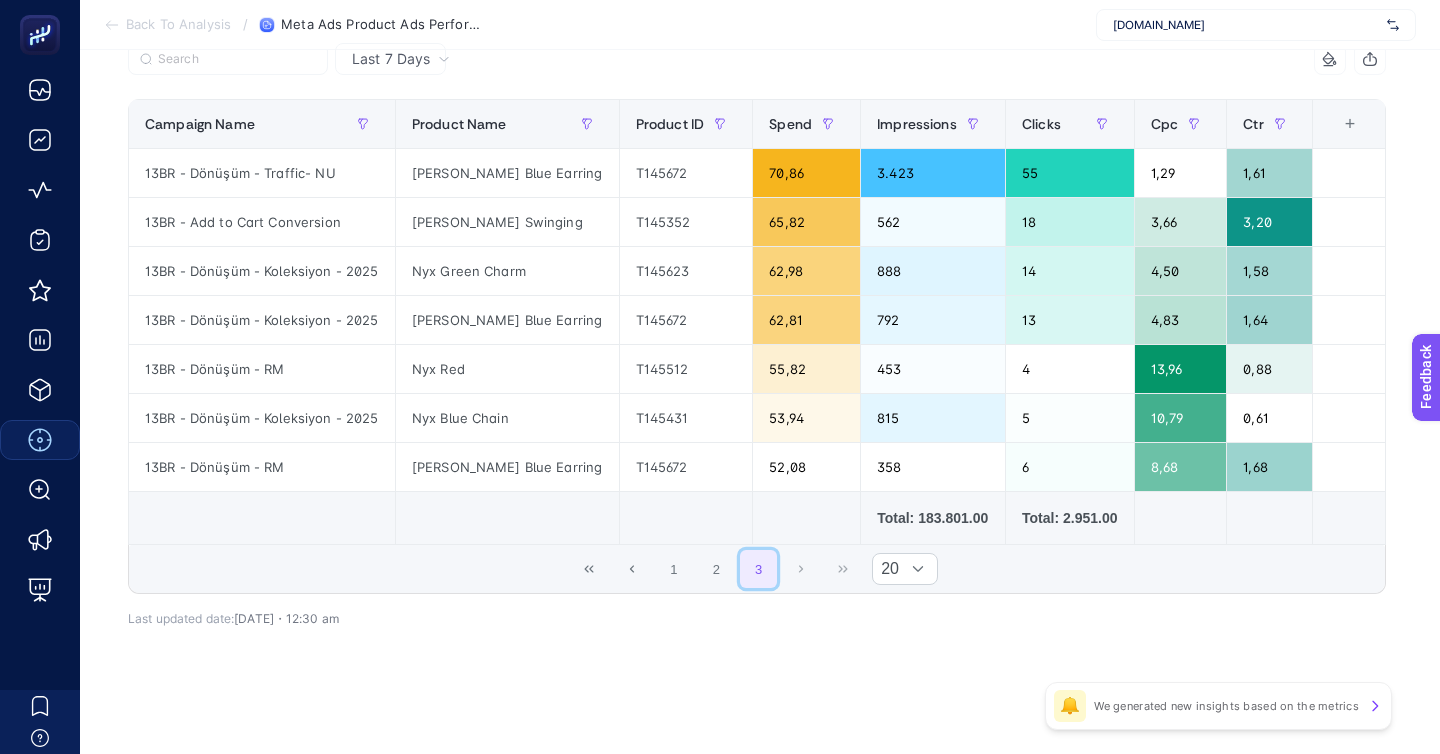 scroll, scrollTop: 72, scrollLeft: 0, axis: vertical 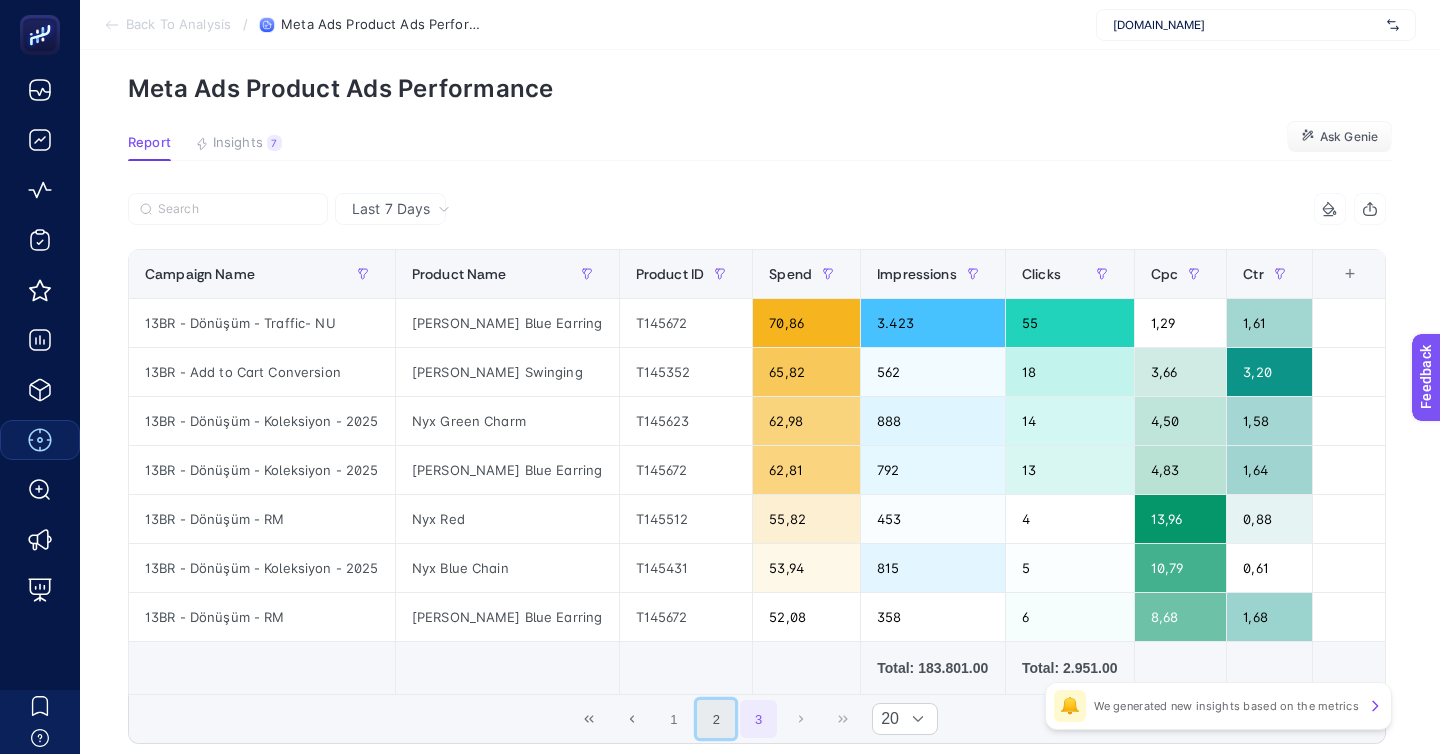 click on "2" 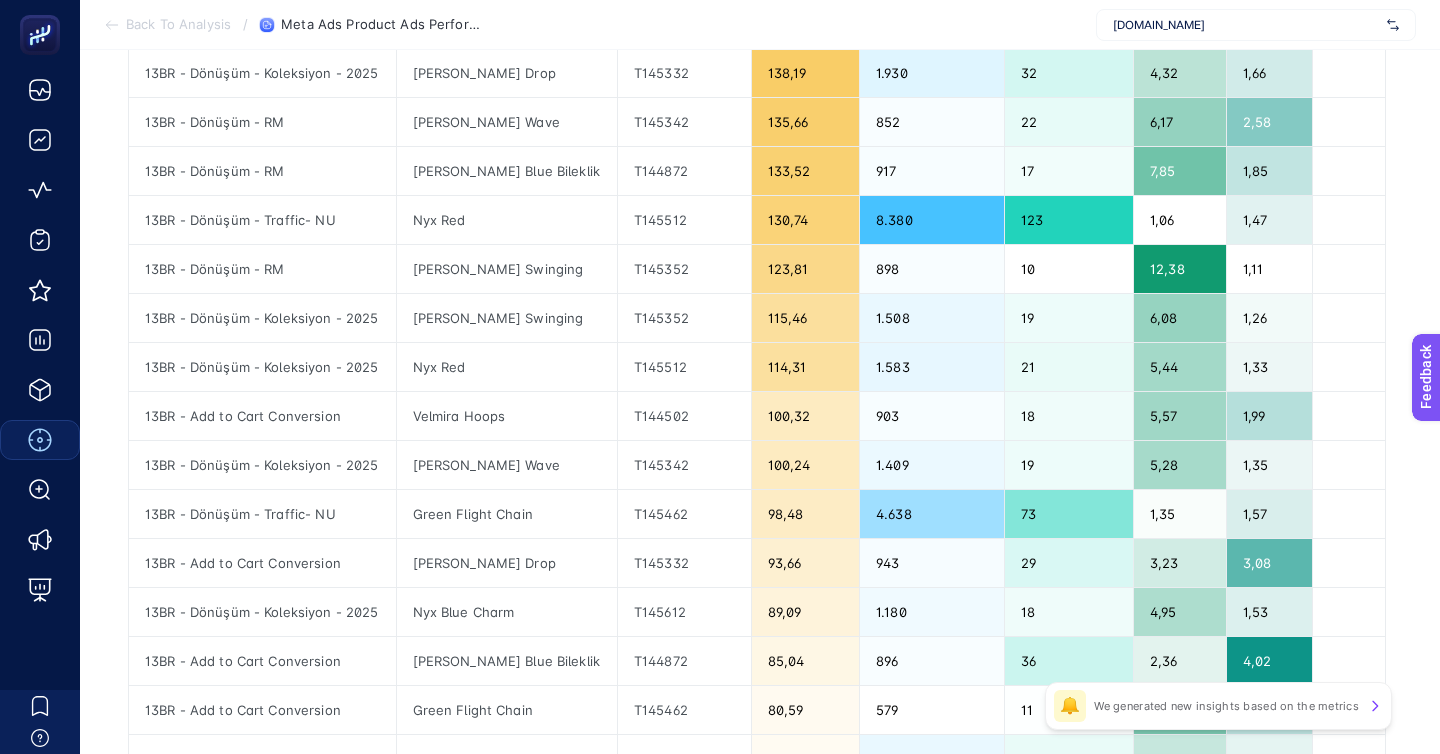 scroll, scrollTop: 592, scrollLeft: 0, axis: vertical 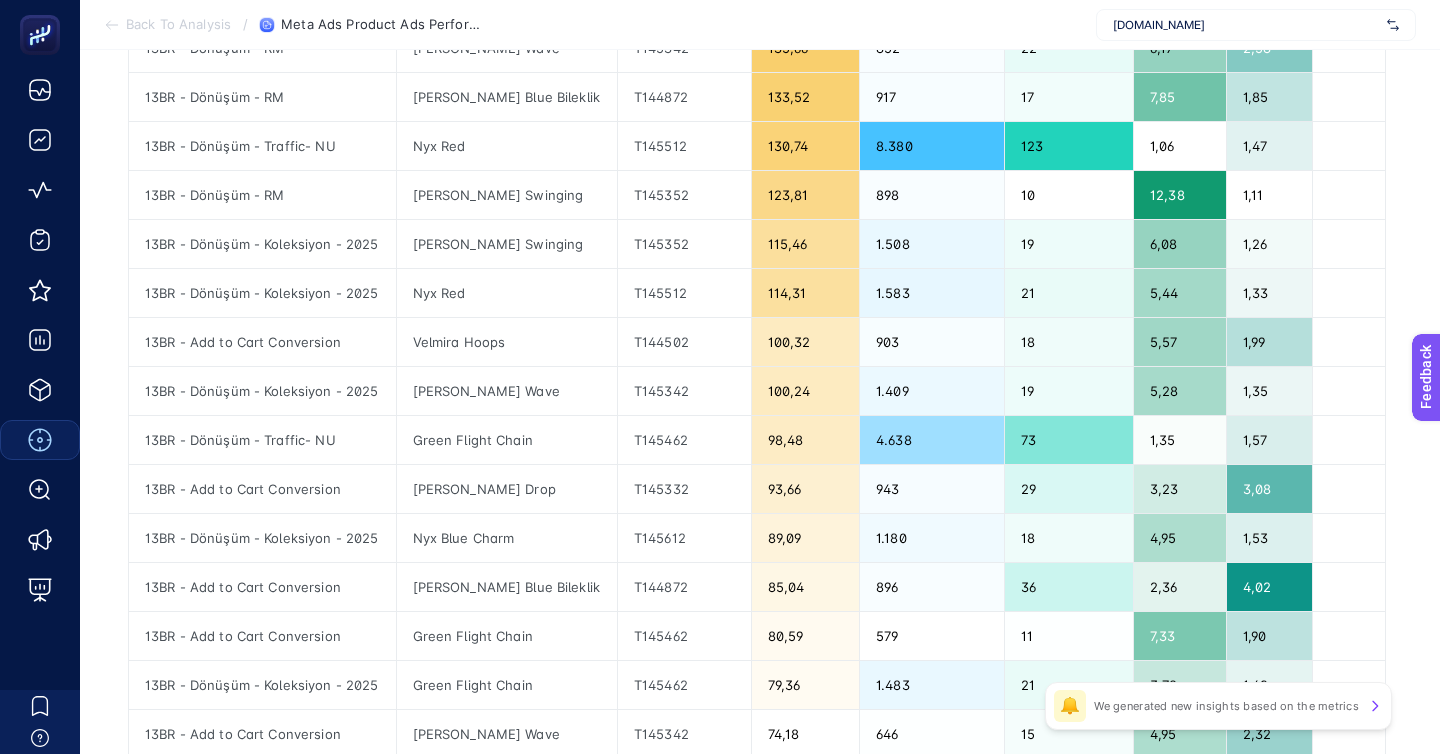 click on "1" 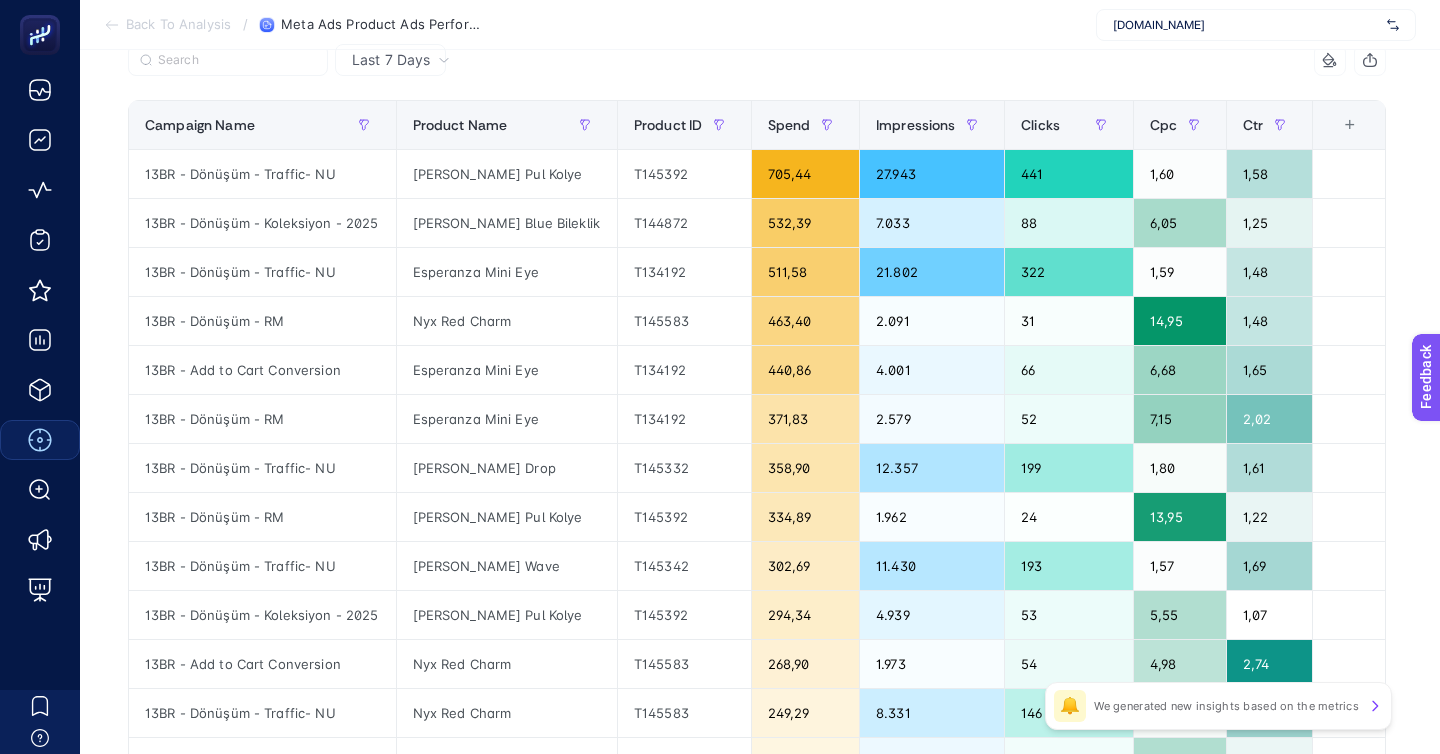 scroll, scrollTop: 0, scrollLeft: 0, axis: both 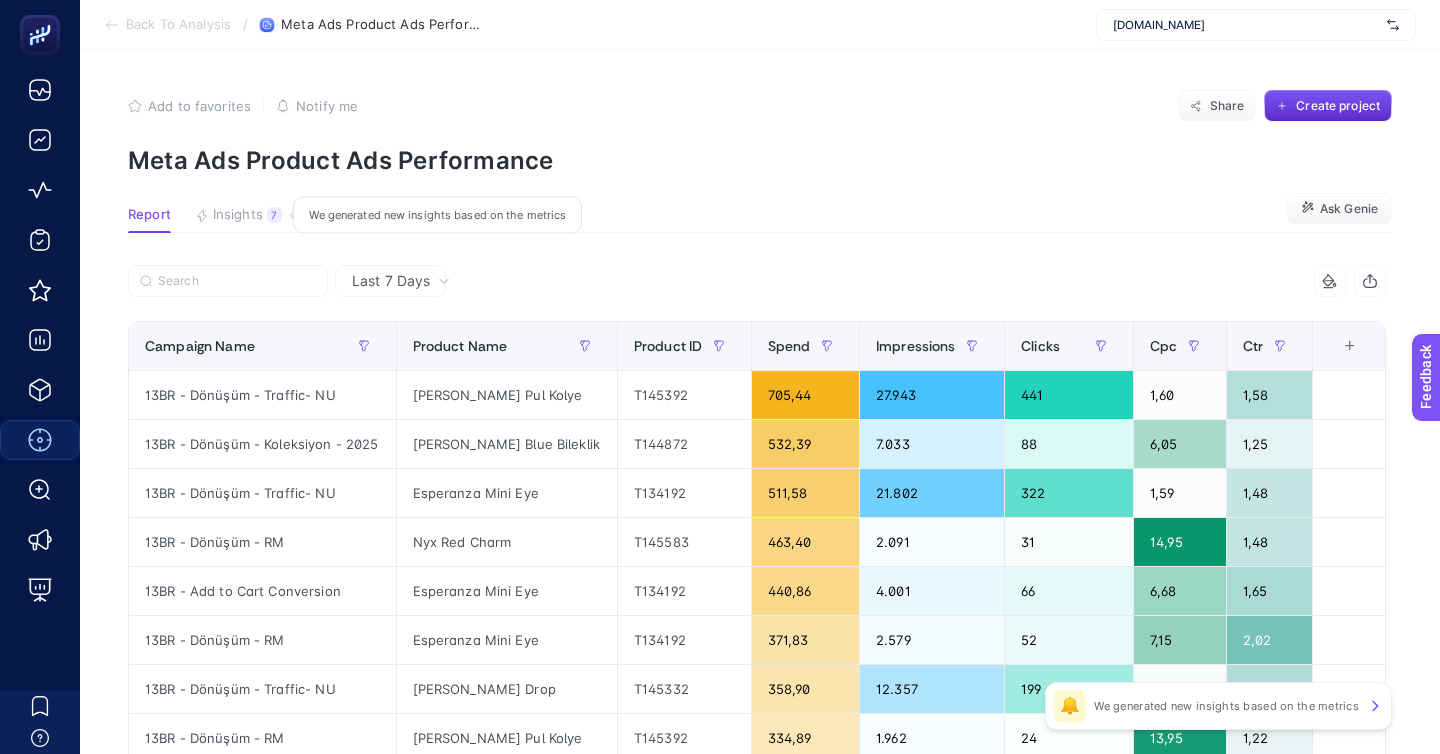 click on "Insights 7  We generated new insights based on the metrics" 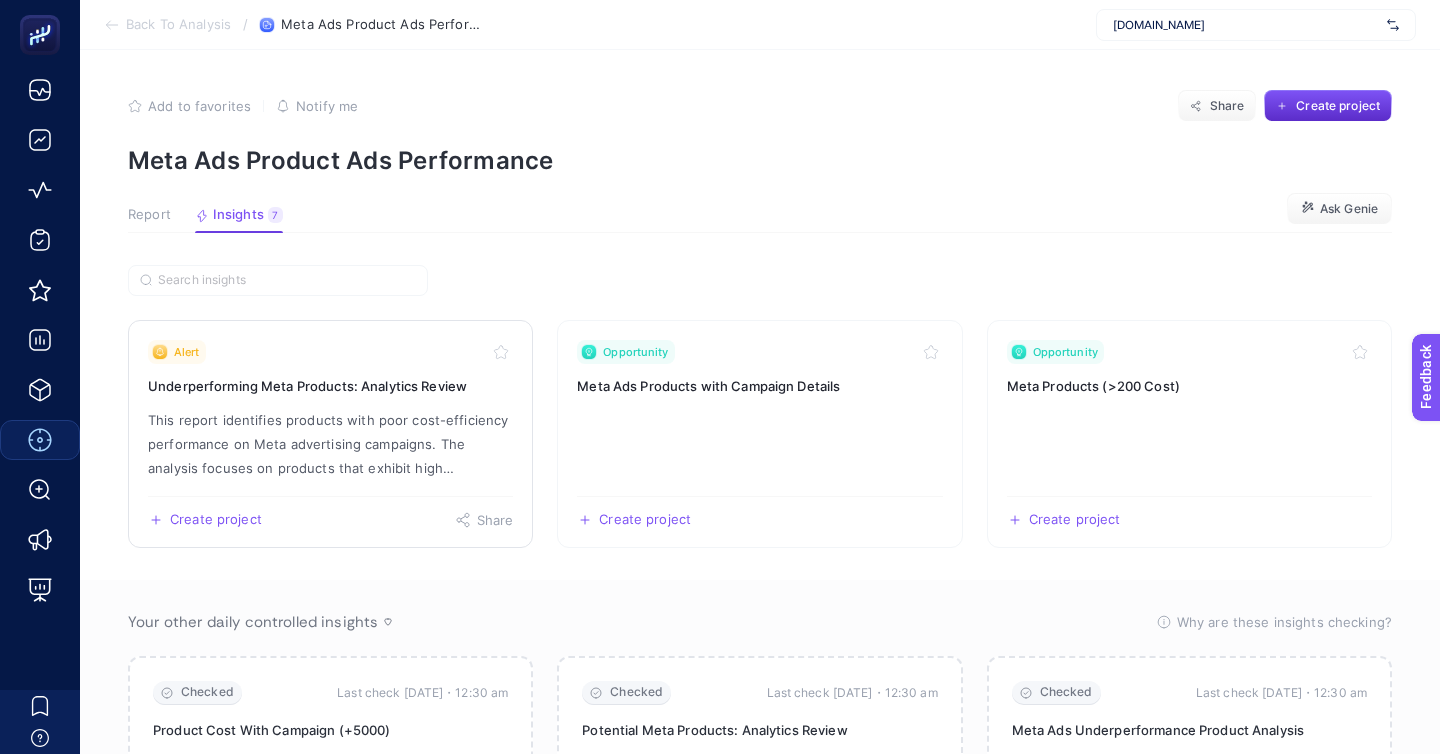 click on "Alert" at bounding box center (330, 352) 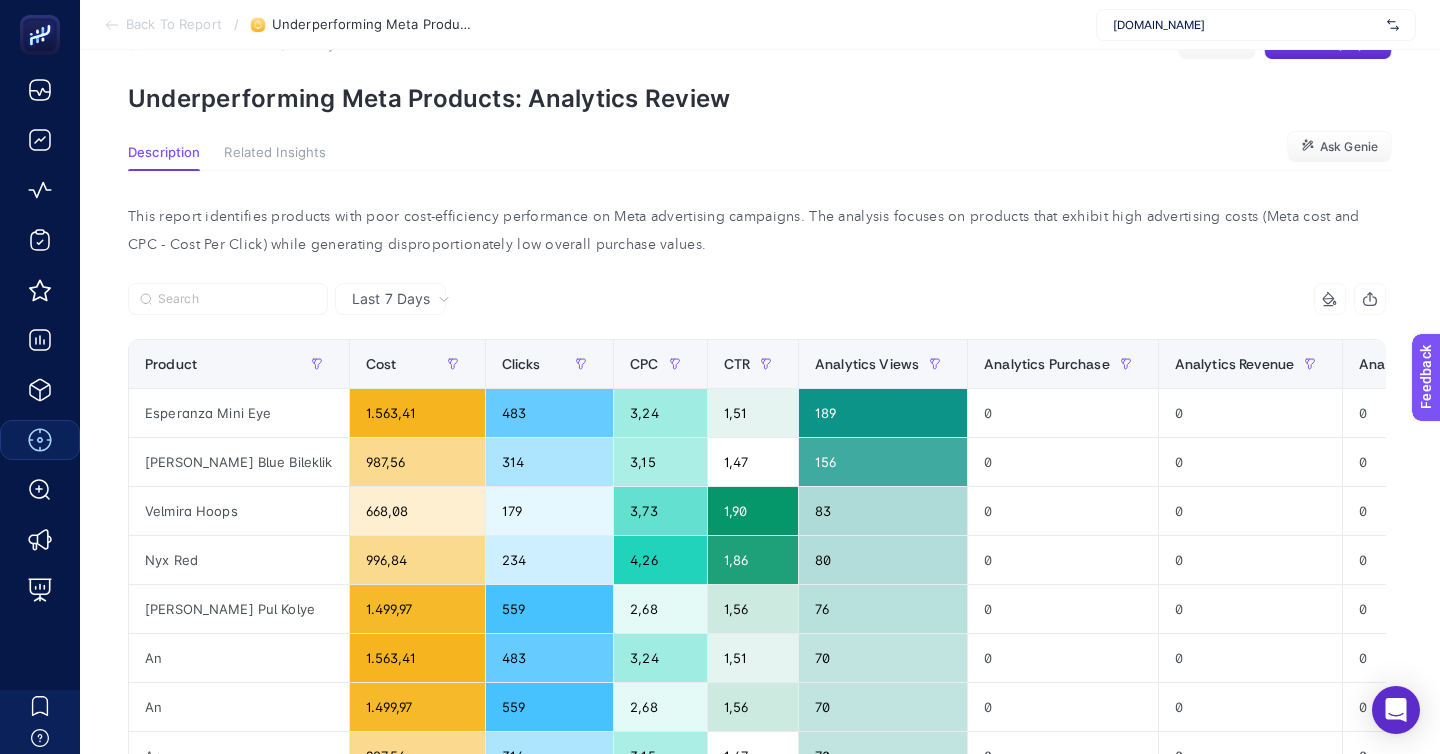 scroll, scrollTop: 68, scrollLeft: 0, axis: vertical 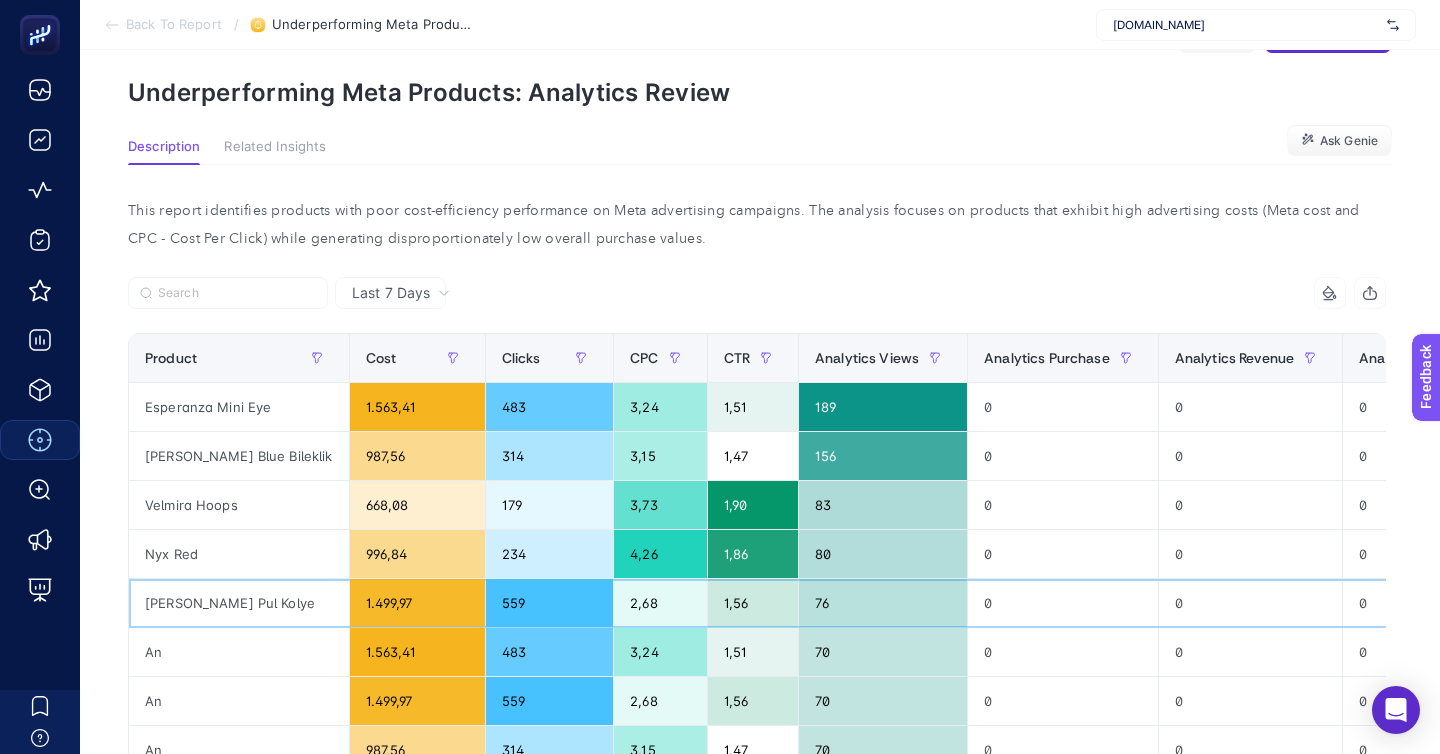 click on "1.499,97" 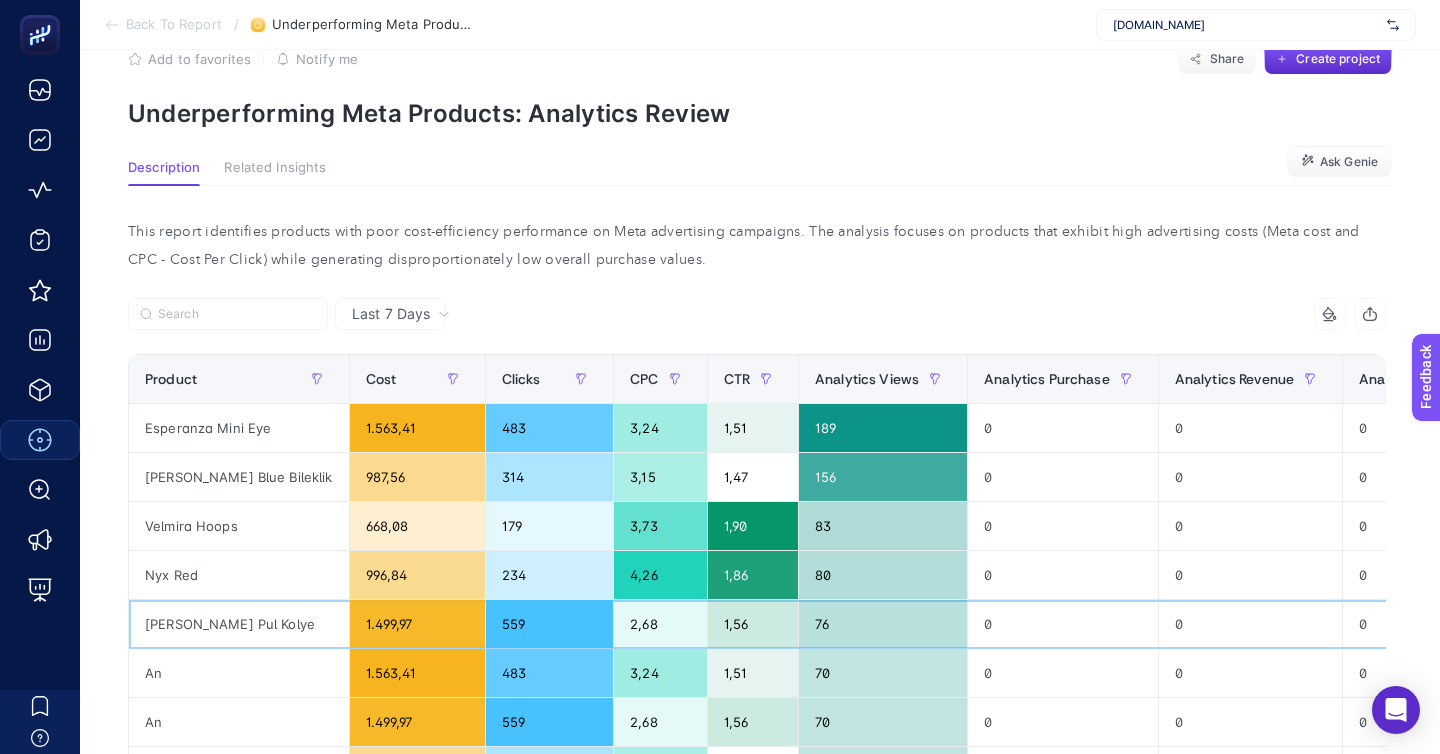 scroll, scrollTop: 0, scrollLeft: 0, axis: both 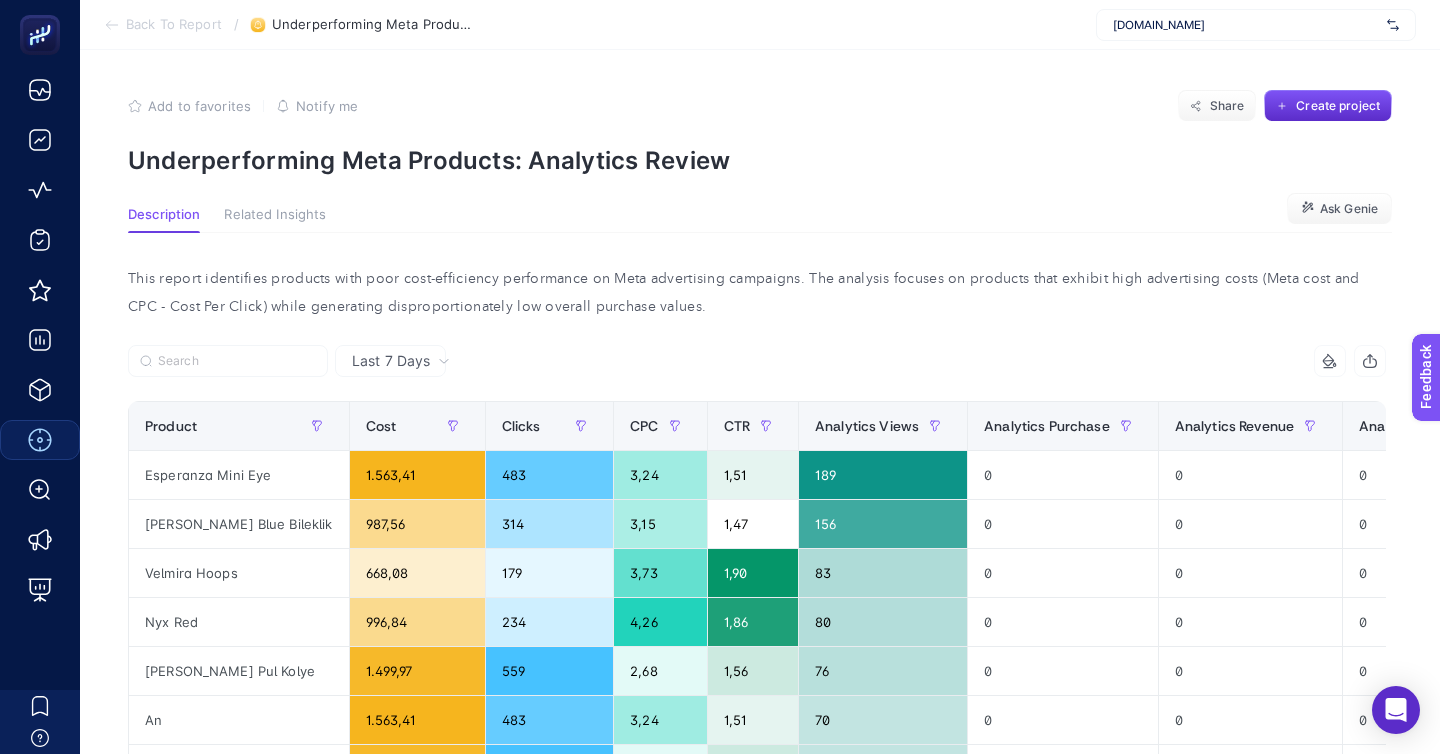 click on "Back To Report" at bounding box center (174, 25) 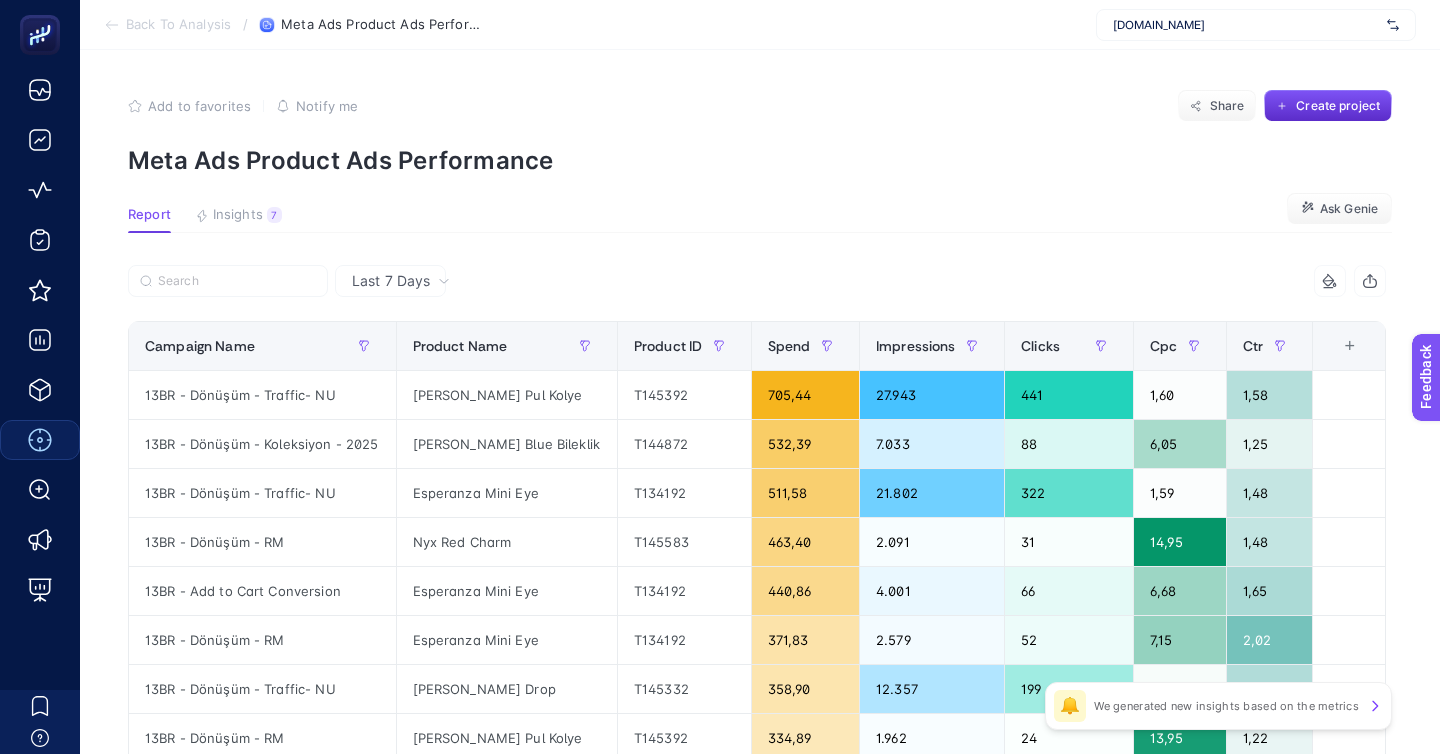 click on "Add to favorites false Notify me Share Create project Meta Ads Product Ads Performance Report Insights 7  We generated new insights based on the metrics  Ask Genie Last 7 Days 5 items selected Campaign Name Product Name Product ID Spend Impressions Clicks Cpc Ctr 8 items selected + 13BR - Dönüşüm - Traffic- NU Esperanza Pul Kolye T145392 705,44 27.943 441 1,60 1,58 13BR - Dönüşüm - Koleksiyon - 2025 Esperanza Blue Bileklik T144872 532,39 7.033 88 6,05 1,25 13BR - Dönüşüm - Traffic- NU Esperanza Mini Eye T134192 511,58 21.802 322 1,59 1,48 13BR - Dönüşüm - RM Nyx Red Charm T145583 463,40 2.091 31 14,95 1,48 13BR - Add to Cart Conversion Esperanza Mini Eye T134192 440,86 4.001 66 6,68 1,65 13BR - Dönüşüm - RM Esperanza Mini Eye T134192 371,83 2.579 52 7,15 2,02 13BR - Dönüşüm - Traffic- NU Diamond Esperanza Drop T145332 358,90 12.357 199 1,80 1,61 13BR - Dönüşüm - RM Esperanza Pul Kolye T145392 334,89 1.962 24 13,95 1,22 13BR - Dönüşüm - Traffic- NU Diamond Esperanza Wave T145342" 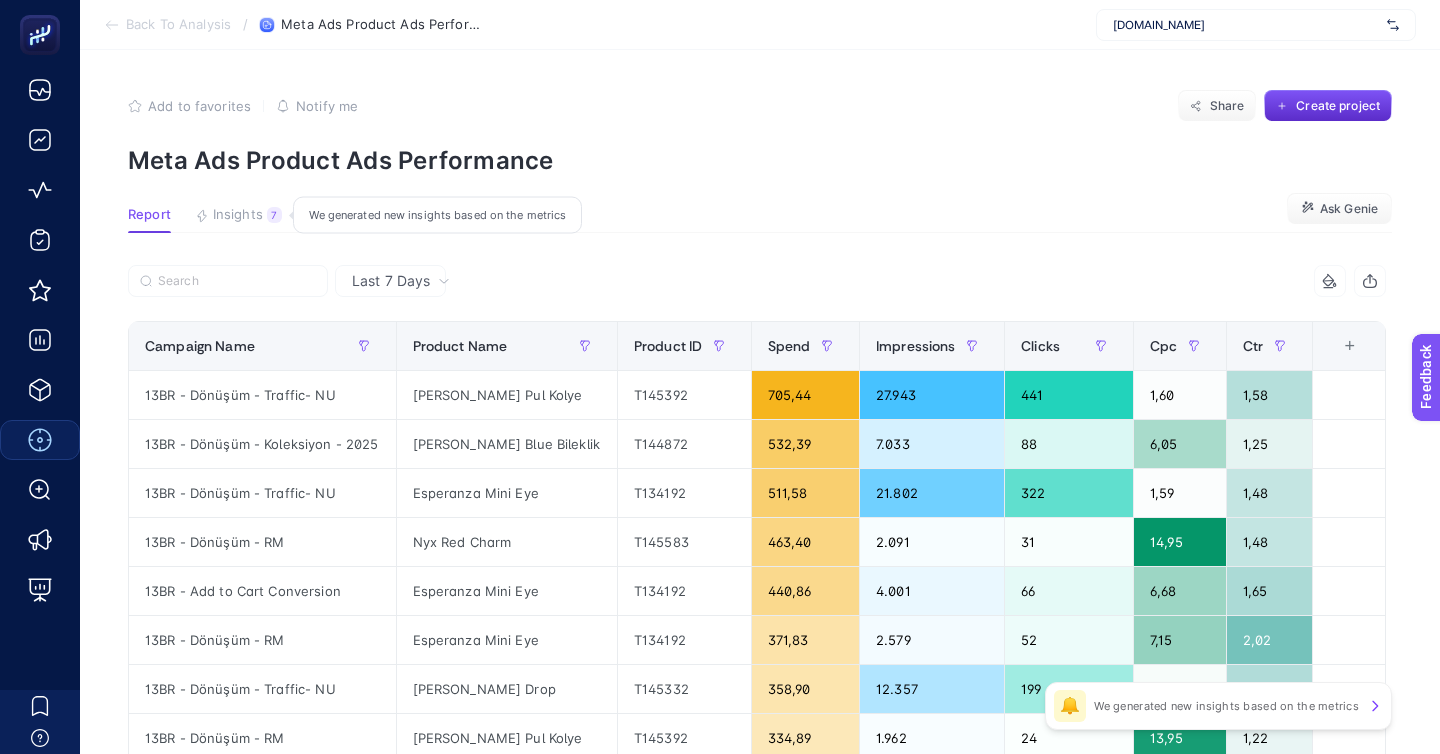 click on "Insights" at bounding box center [238, 215] 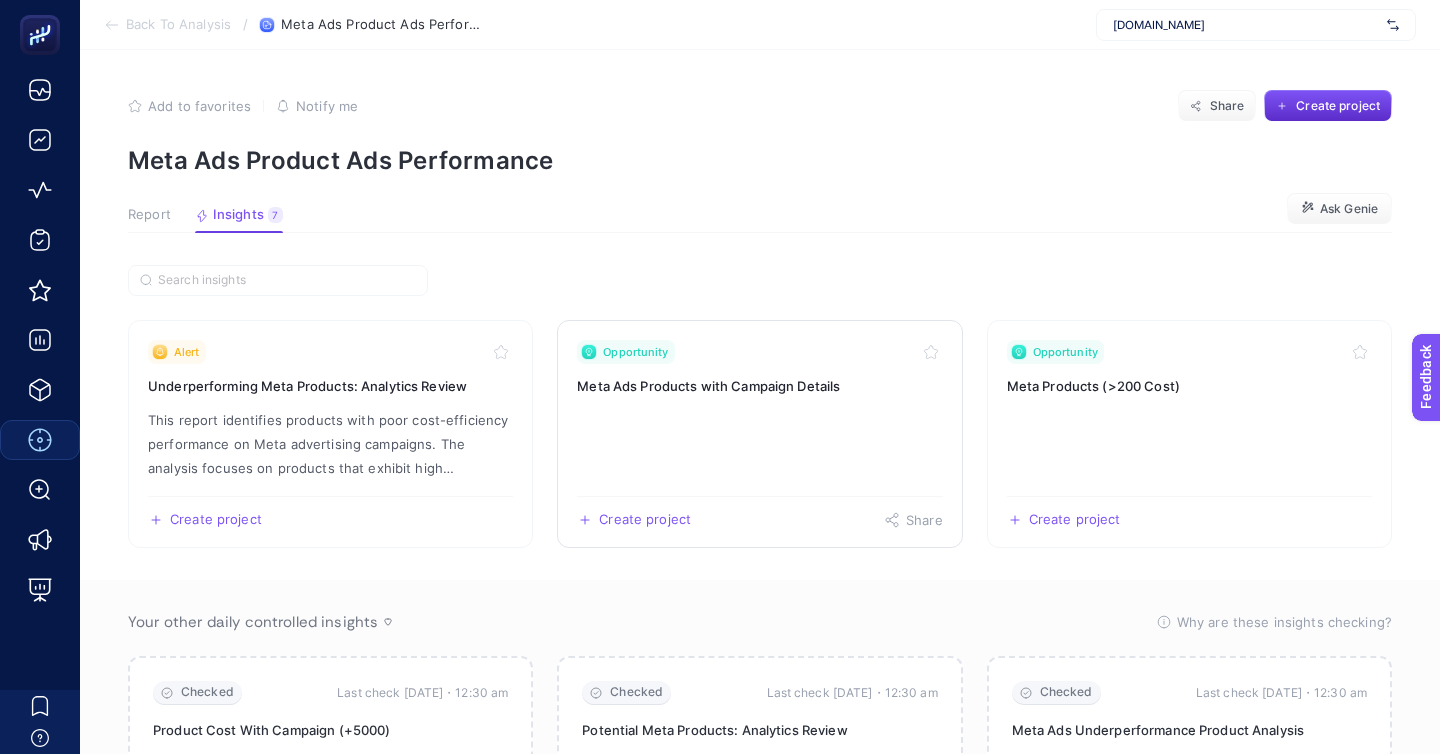 click on "Opportunity Meta Ads Products with Campaign Details  Create project   Share" 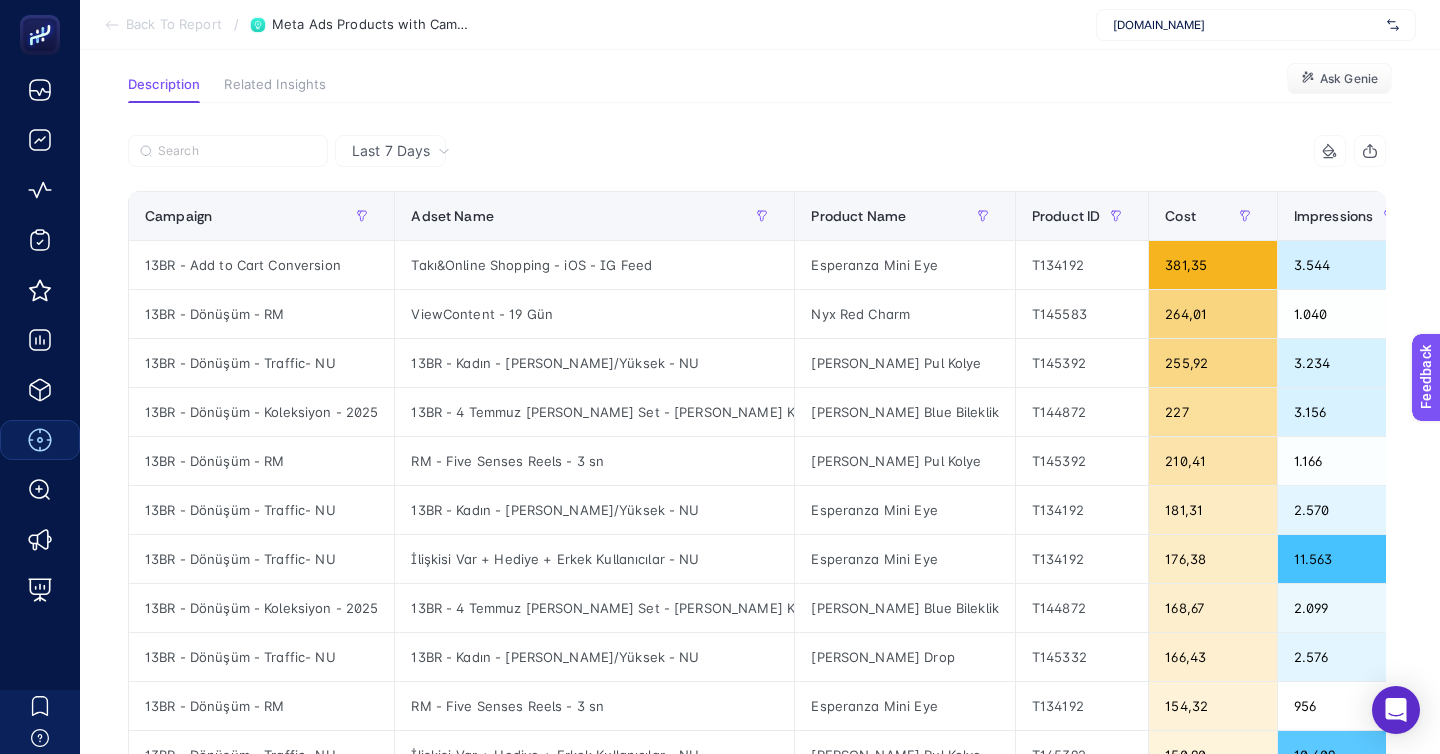 scroll, scrollTop: 133, scrollLeft: 0, axis: vertical 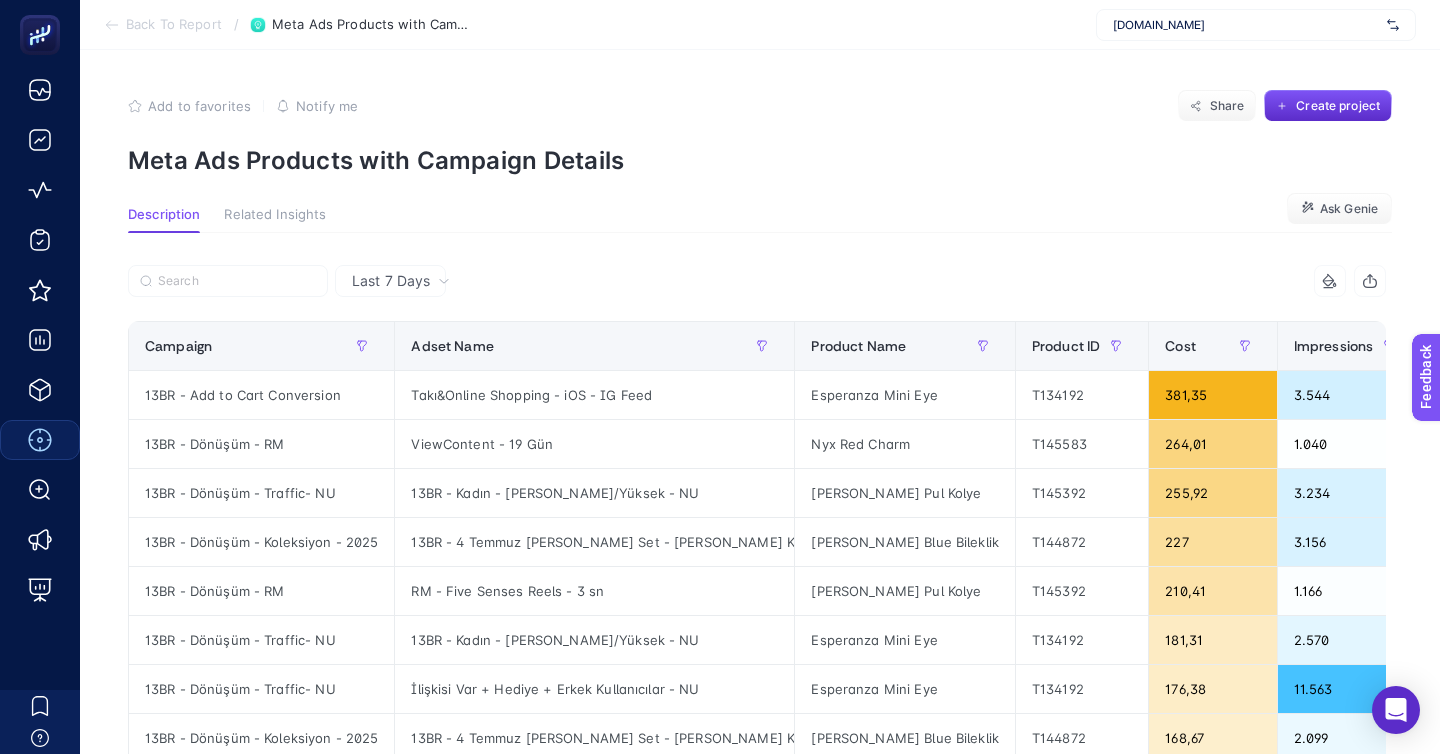 click on "Back To Report" at bounding box center (174, 25) 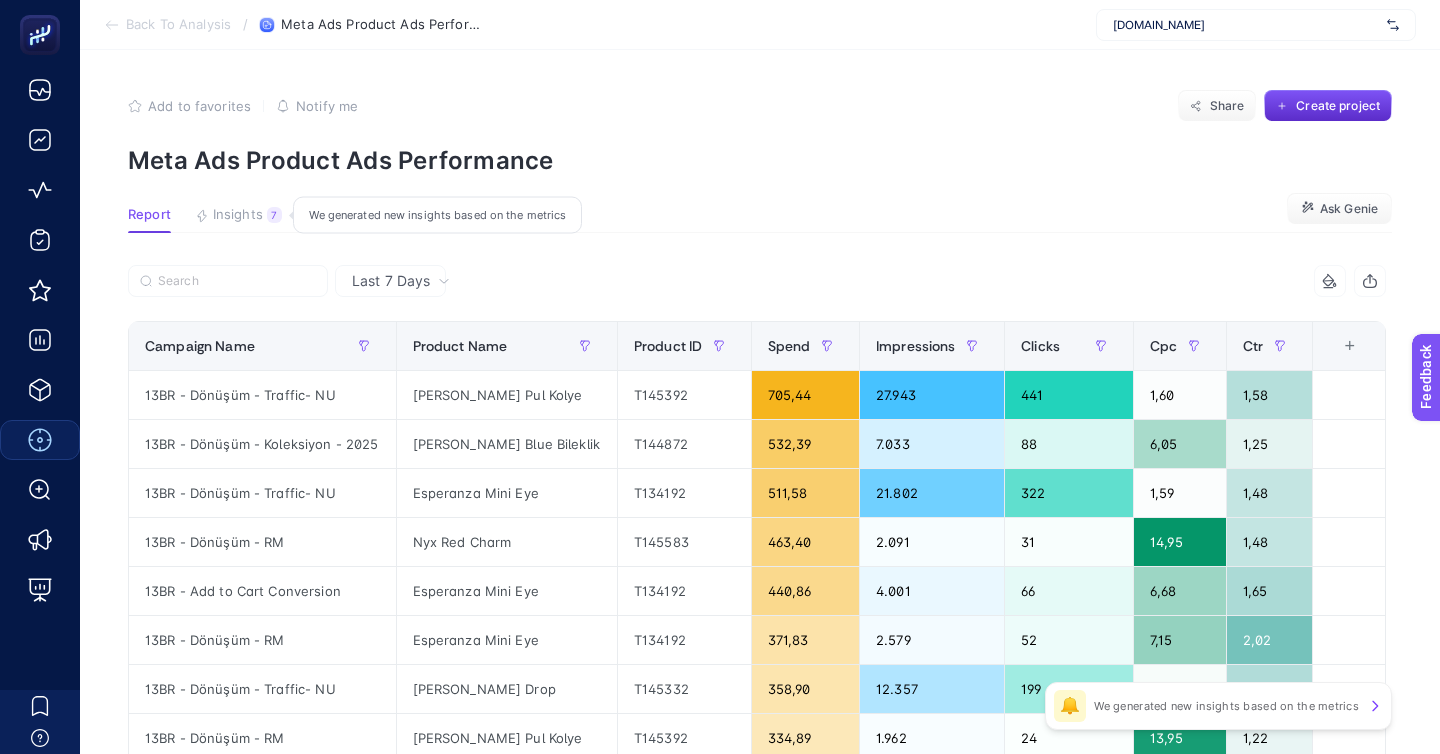 click on "Insights" at bounding box center (238, 215) 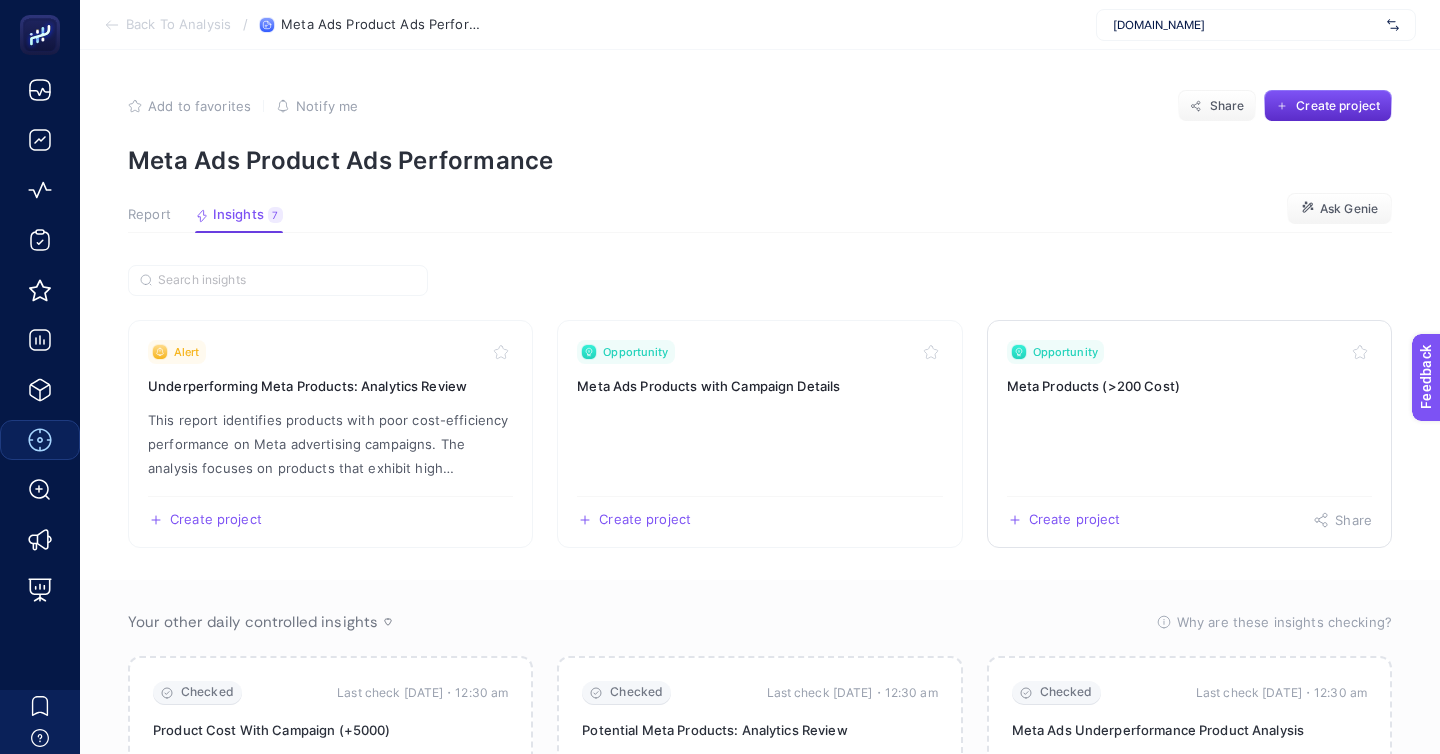 click on "Opportunity Meta Products (>200 Cost)  Create project   Share" 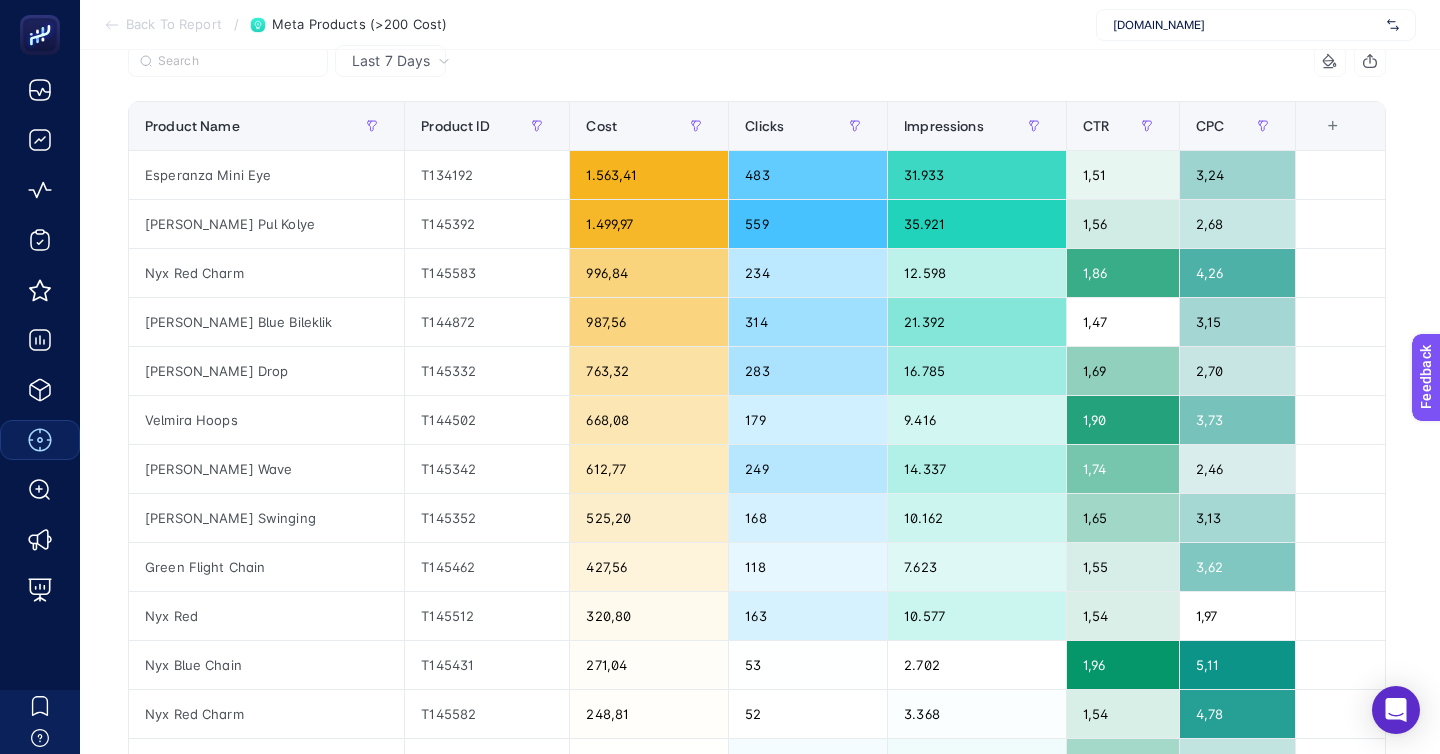 scroll, scrollTop: 223, scrollLeft: 0, axis: vertical 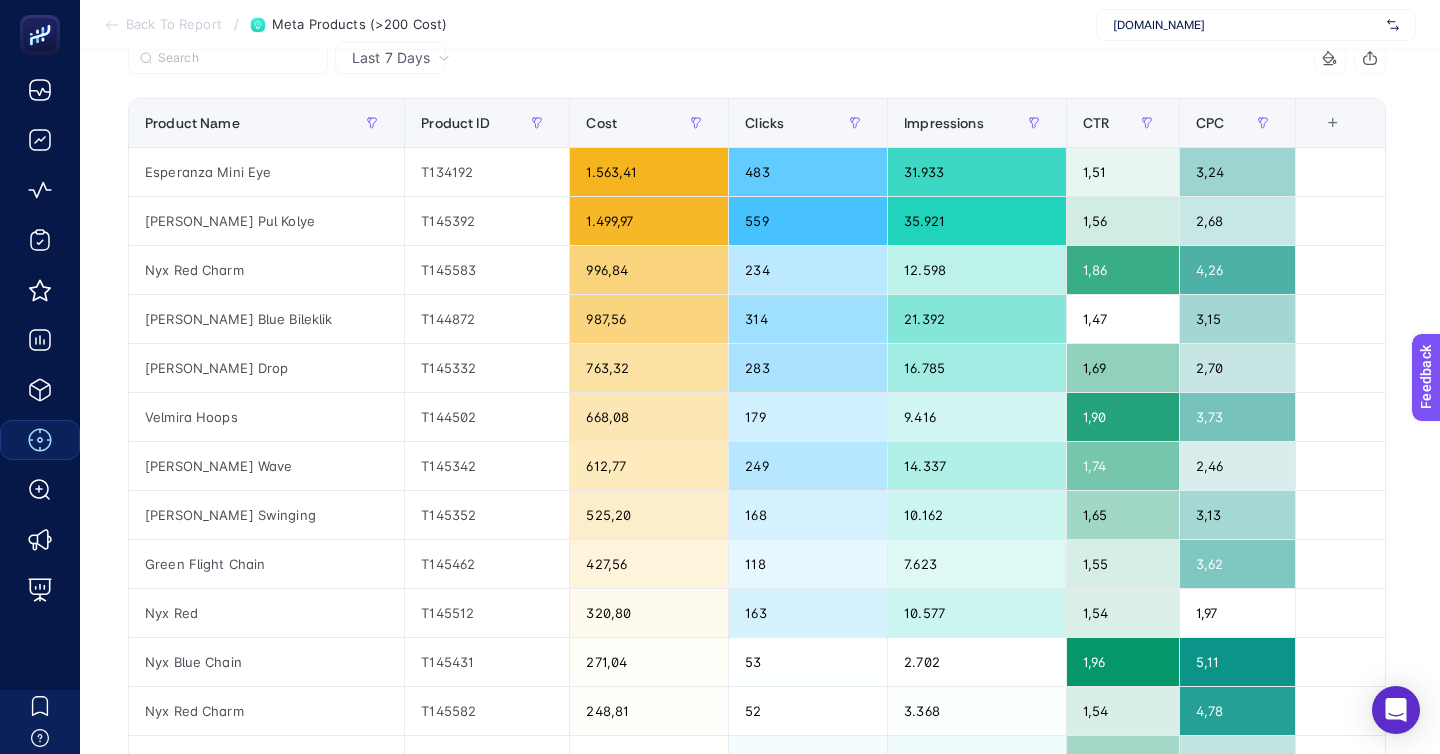 click on "Back To Report" at bounding box center [174, 25] 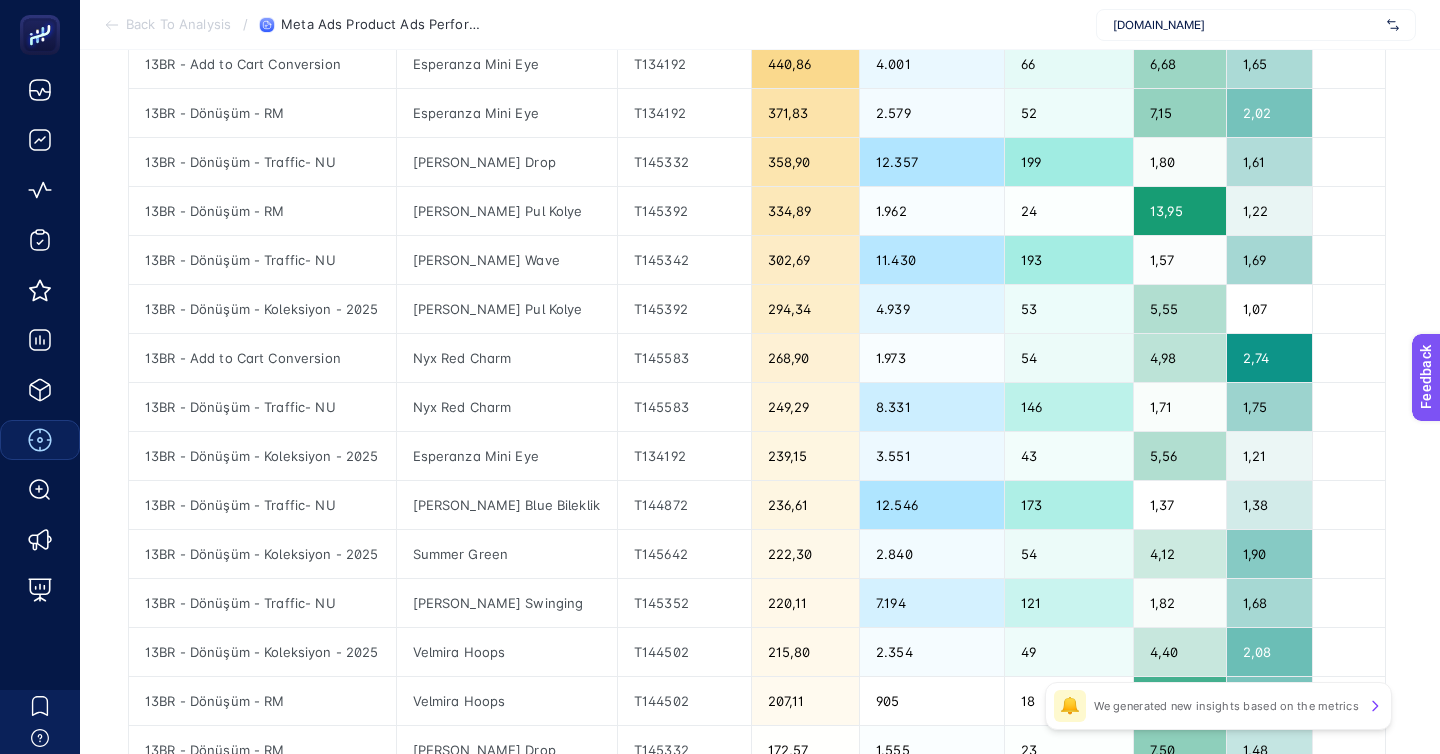 scroll, scrollTop: 543, scrollLeft: 0, axis: vertical 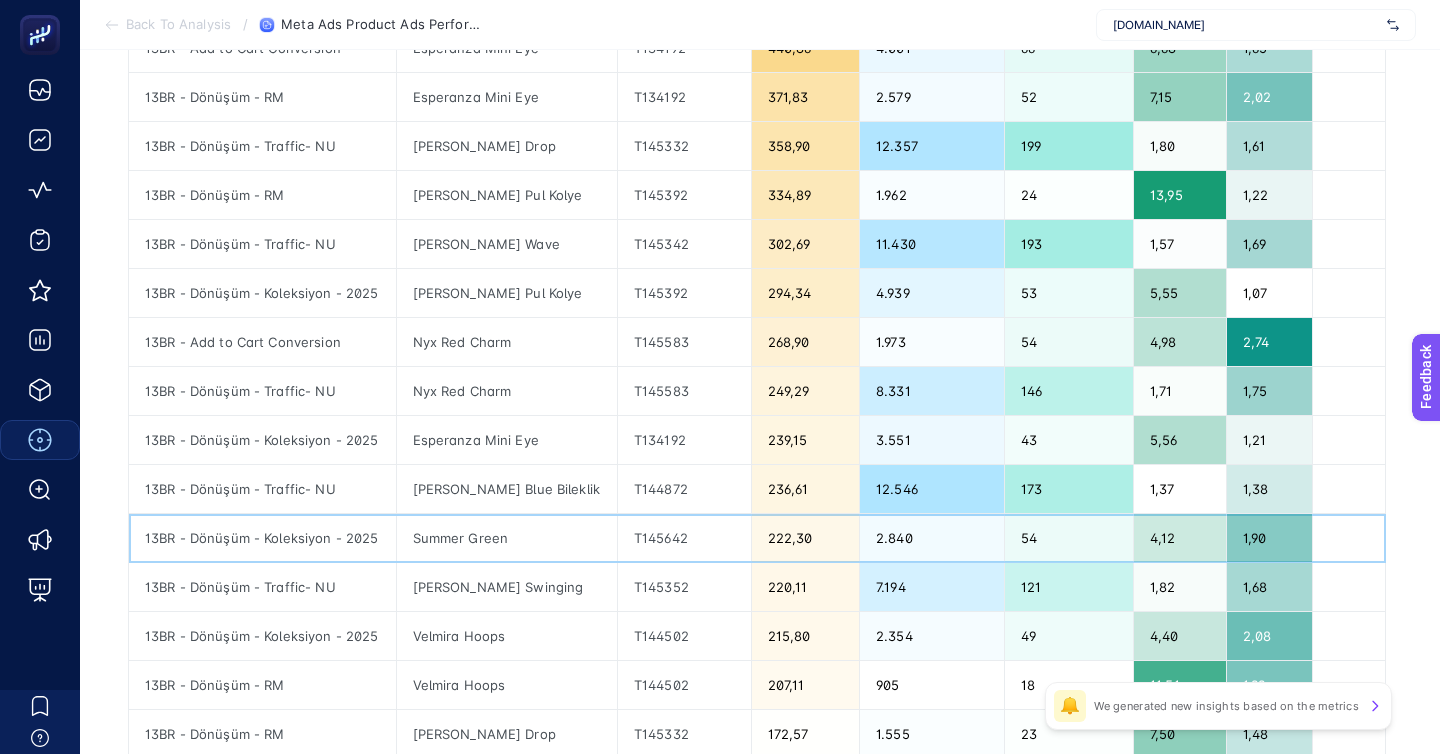 click on "Summer Green" 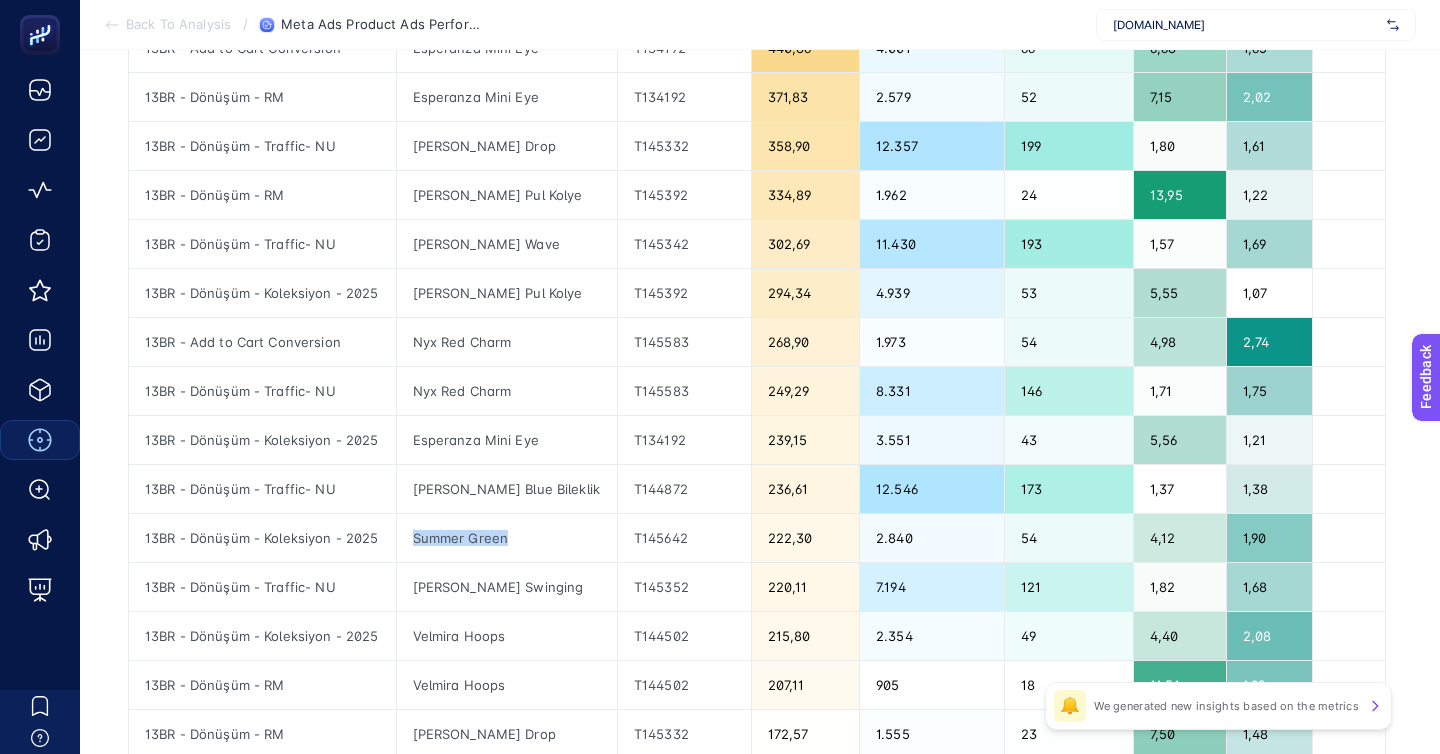 click 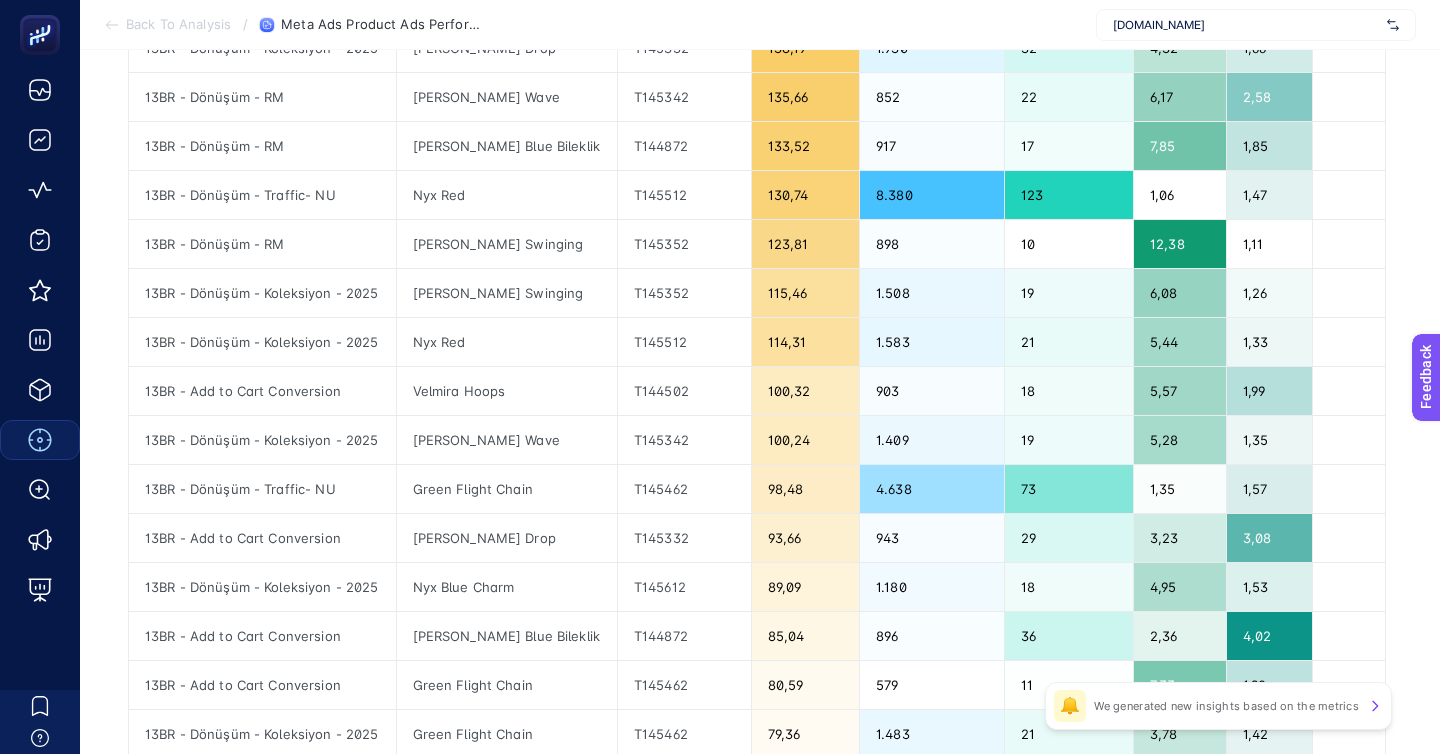 click 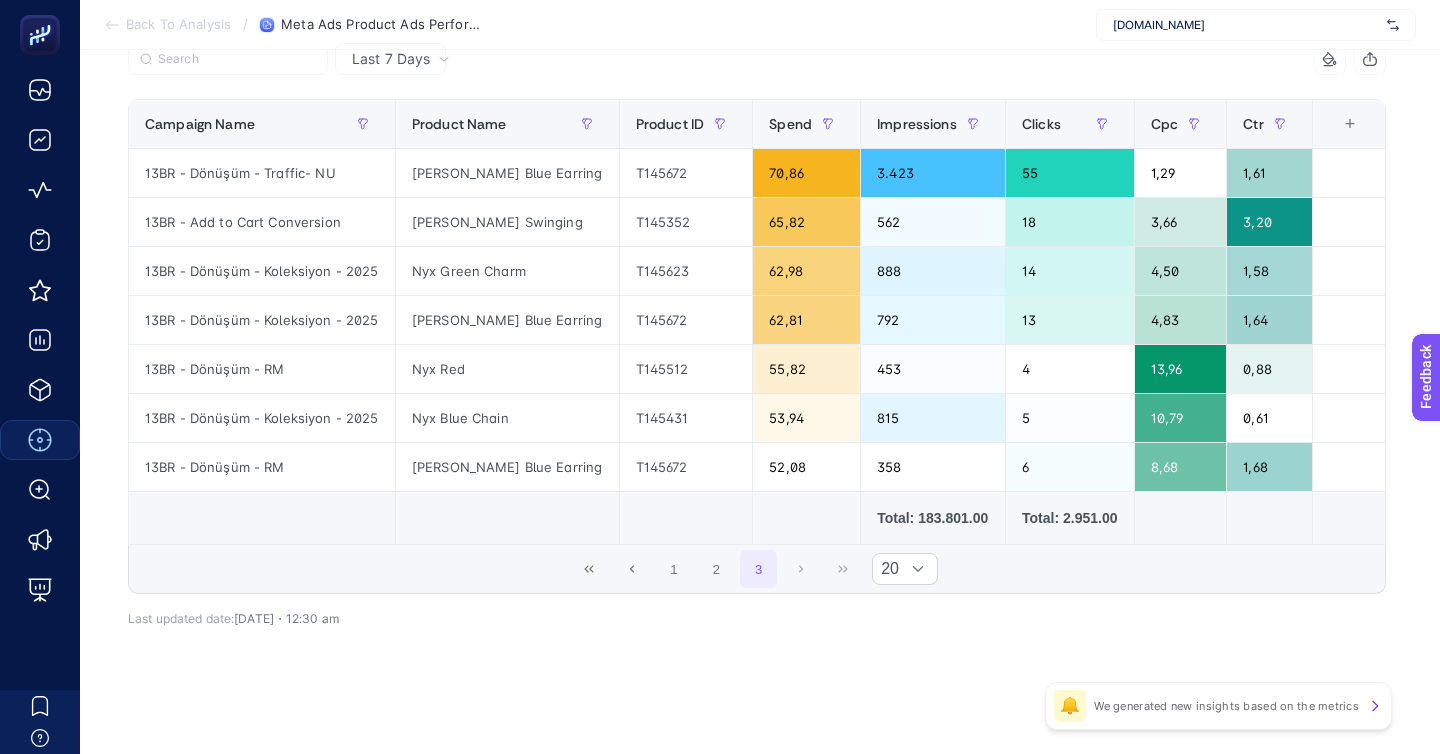 scroll, scrollTop: 72, scrollLeft: 0, axis: vertical 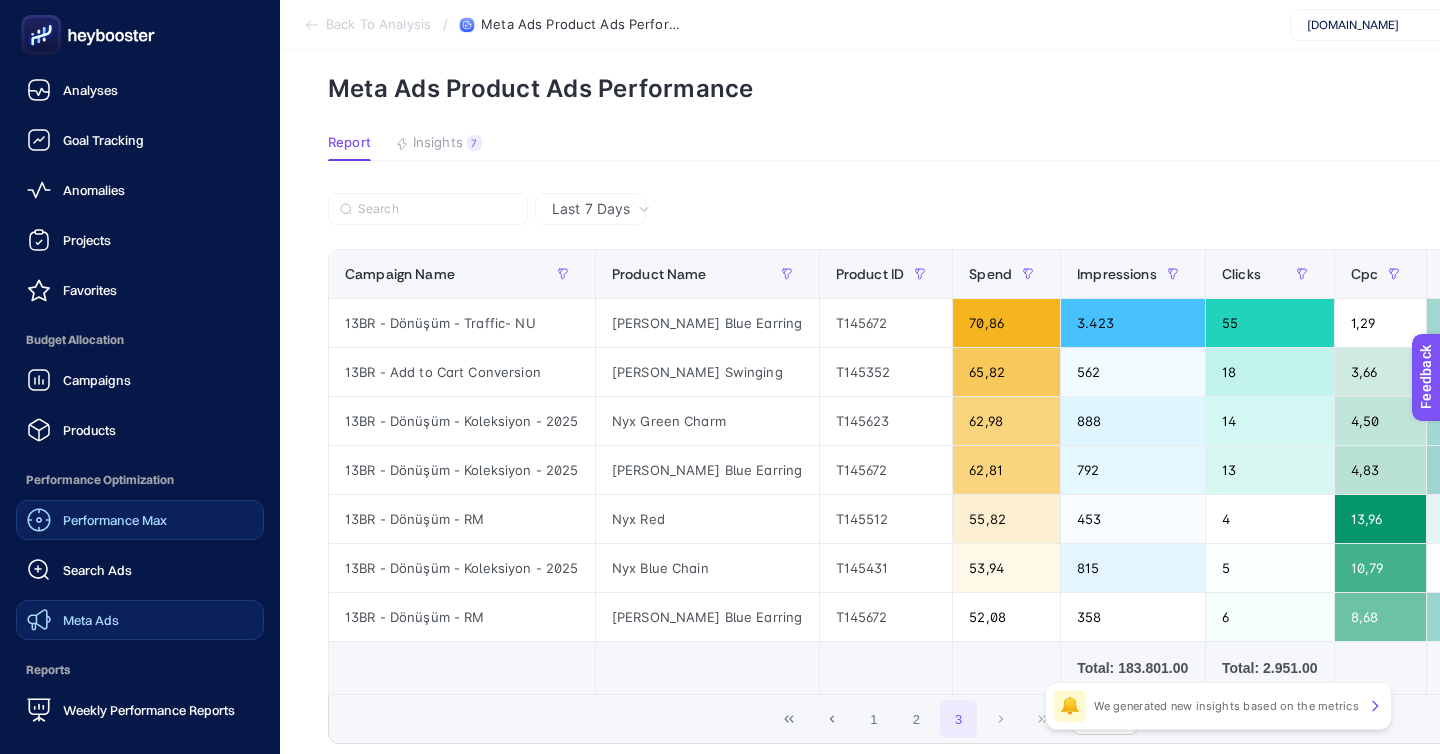 click on "Meta Ads" 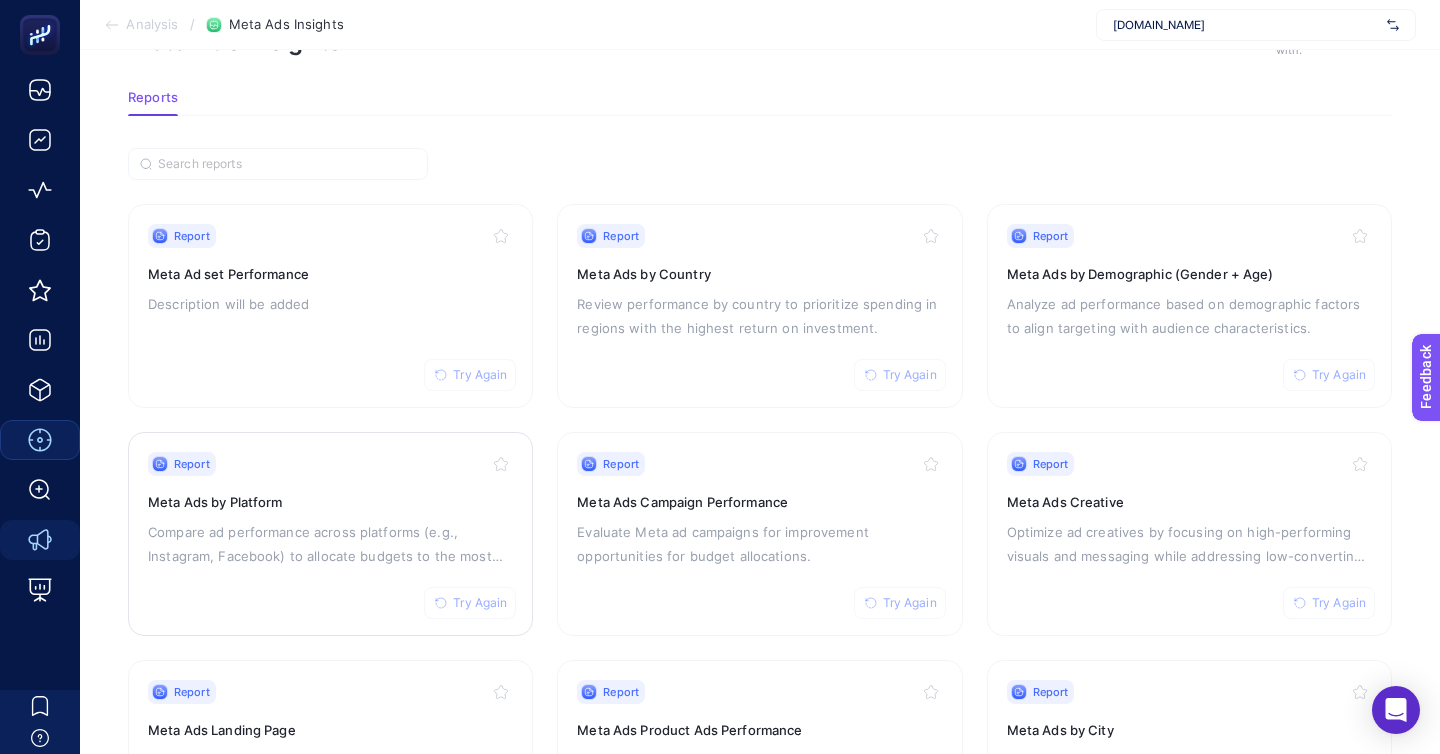 click on "Meta Ads by Platform" at bounding box center [330, 502] 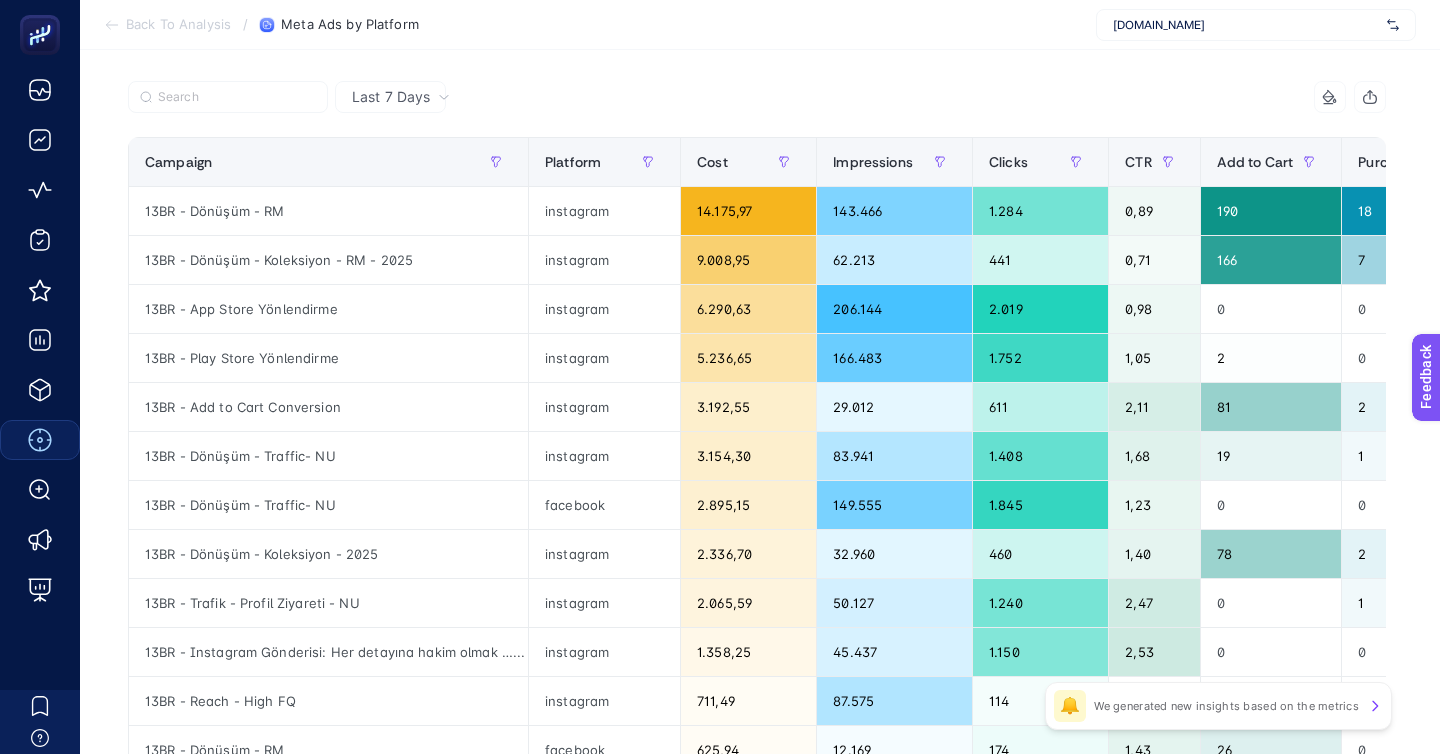 scroll, scrollTop: 0, scrollLeft: 0, axis: both 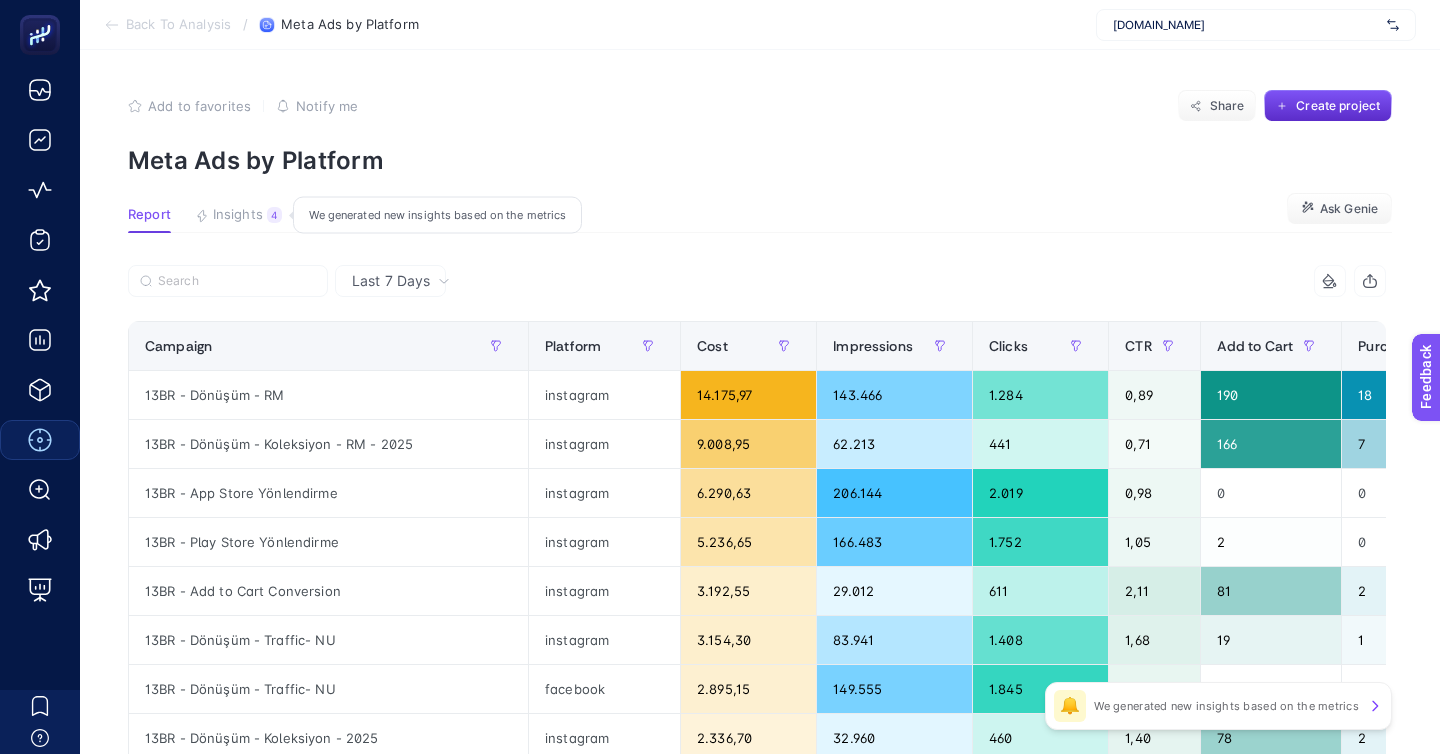 click on "4" at bounding box center (274, 215) 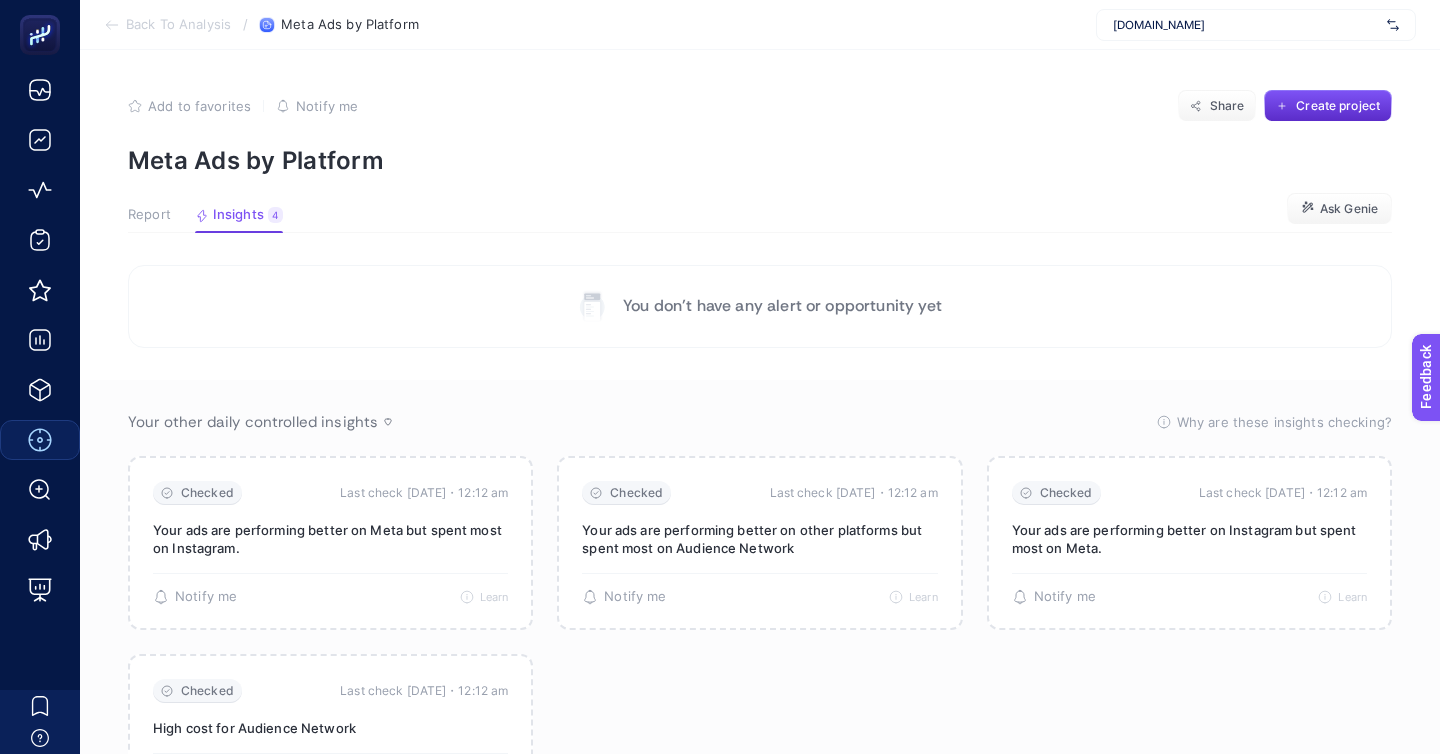click on "Report Insights 4  We generated new insights based on the metrics" at bounding box center (205, 220) 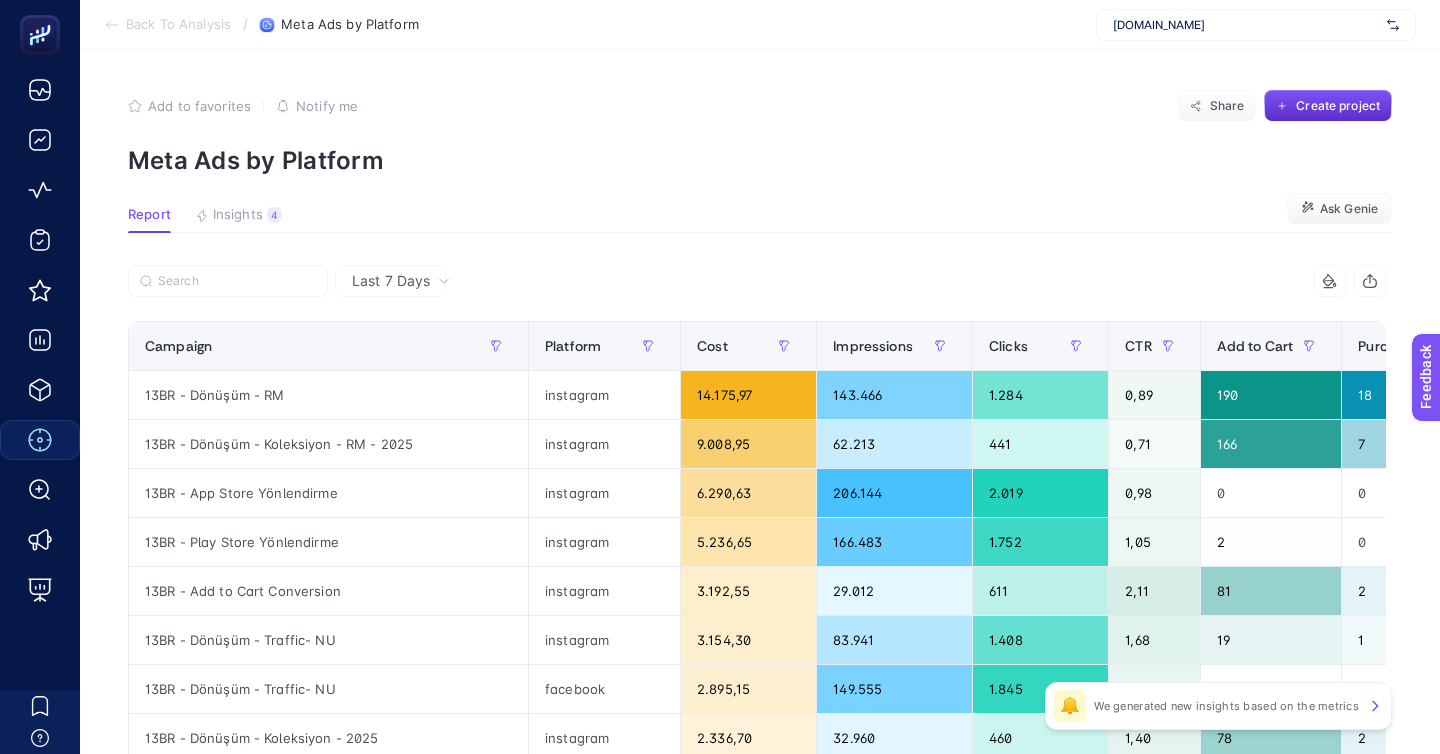 click on "Back To Analysis" at bounding box center (178, 25) 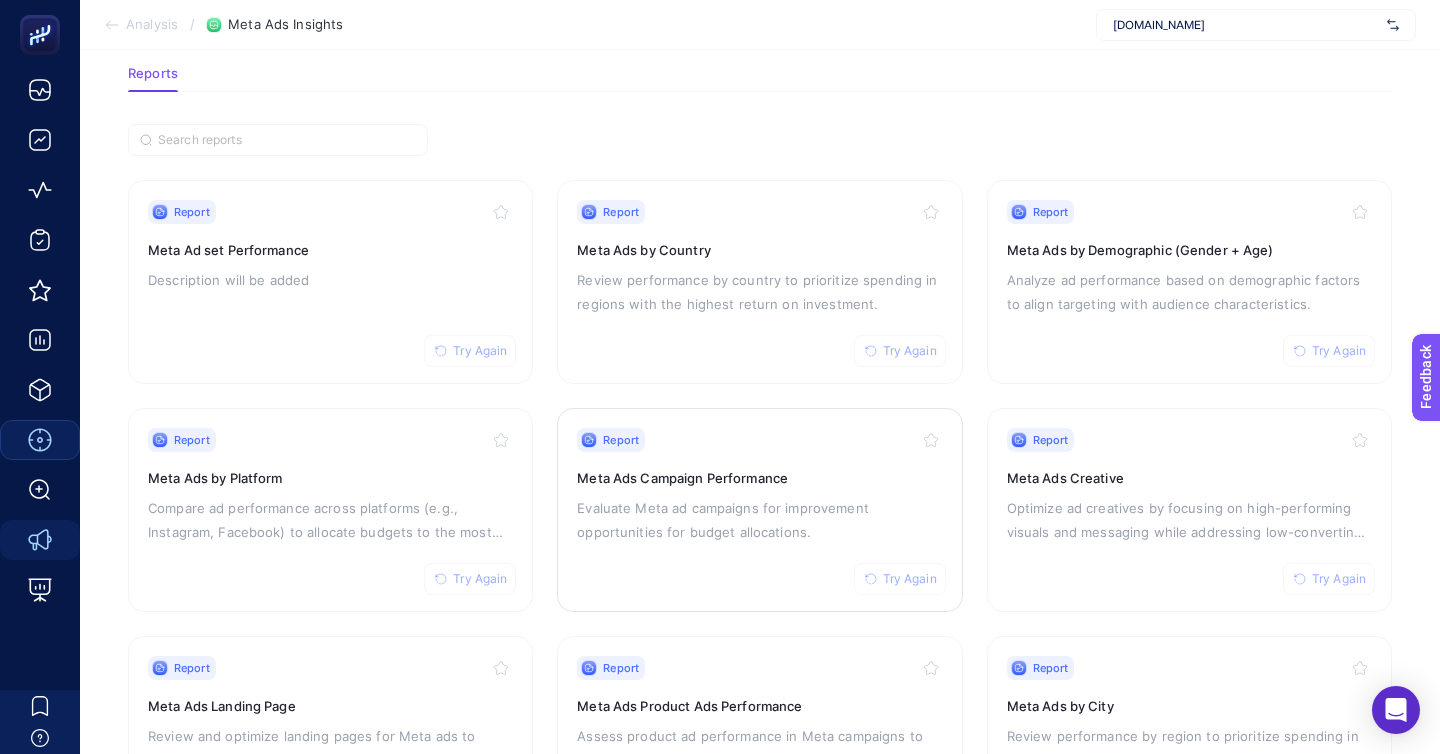 scroll, scrollTop: 102, scrollLeft: 0, axis: vertical 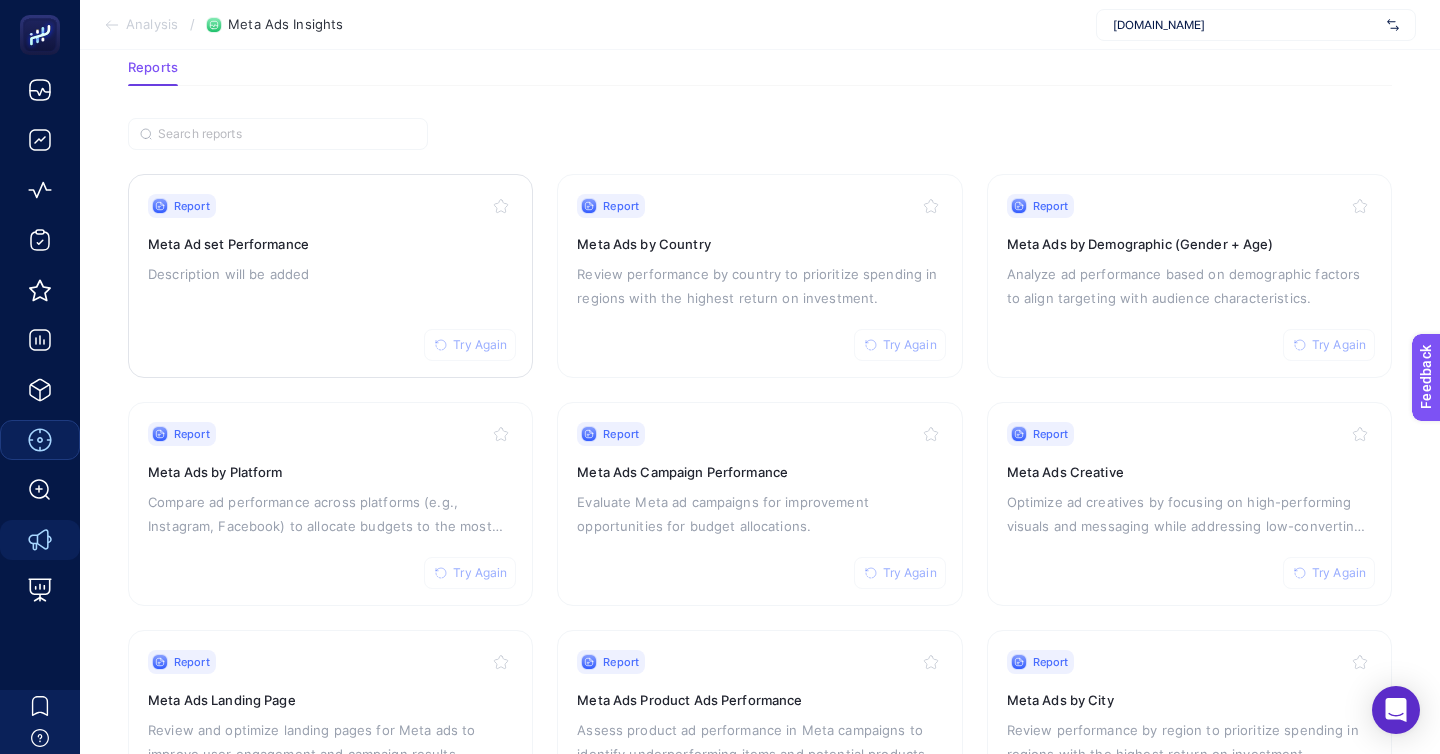 click on "Report Try Again Meta Ad set Performance  Description will be added" at bounding box center (330, 276) 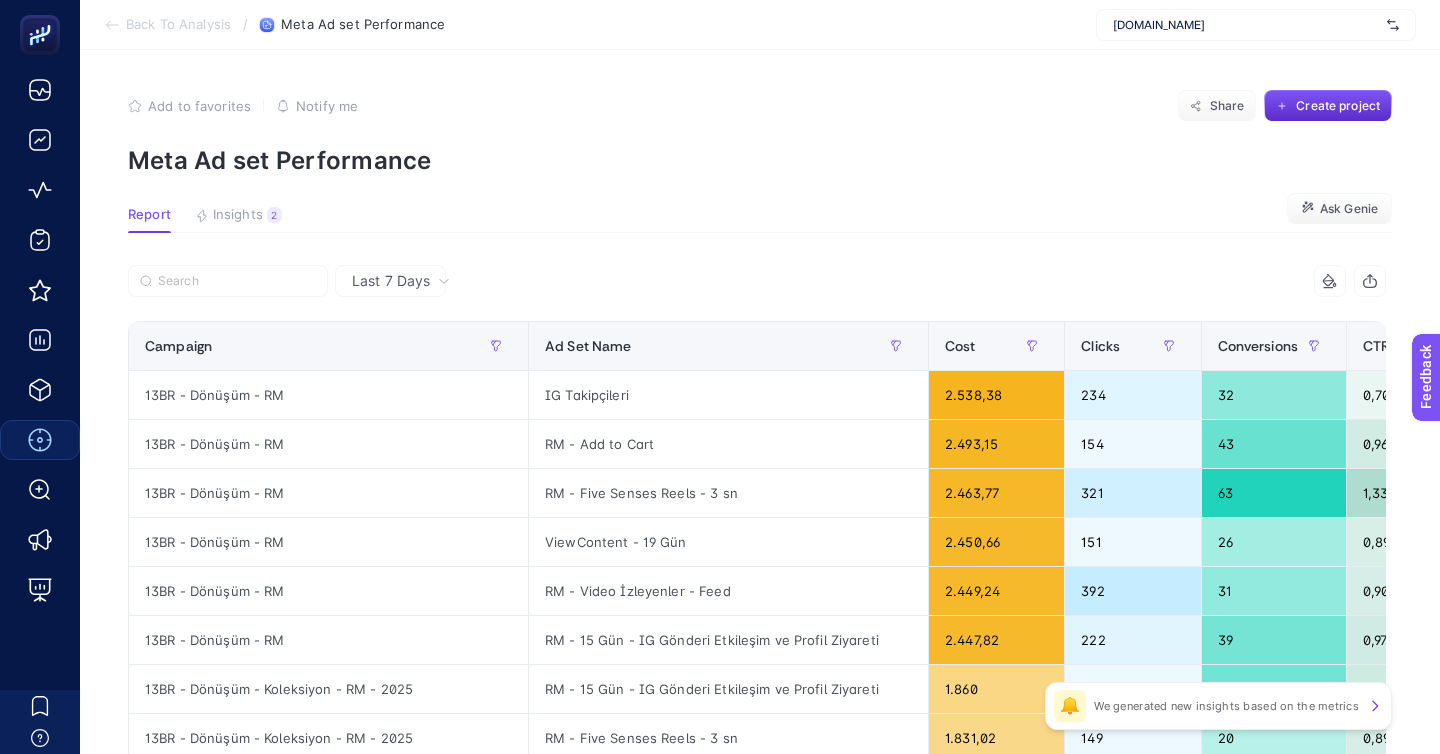 scroll, scrollTop: 48, scrollLeft: 0, axis: vertical 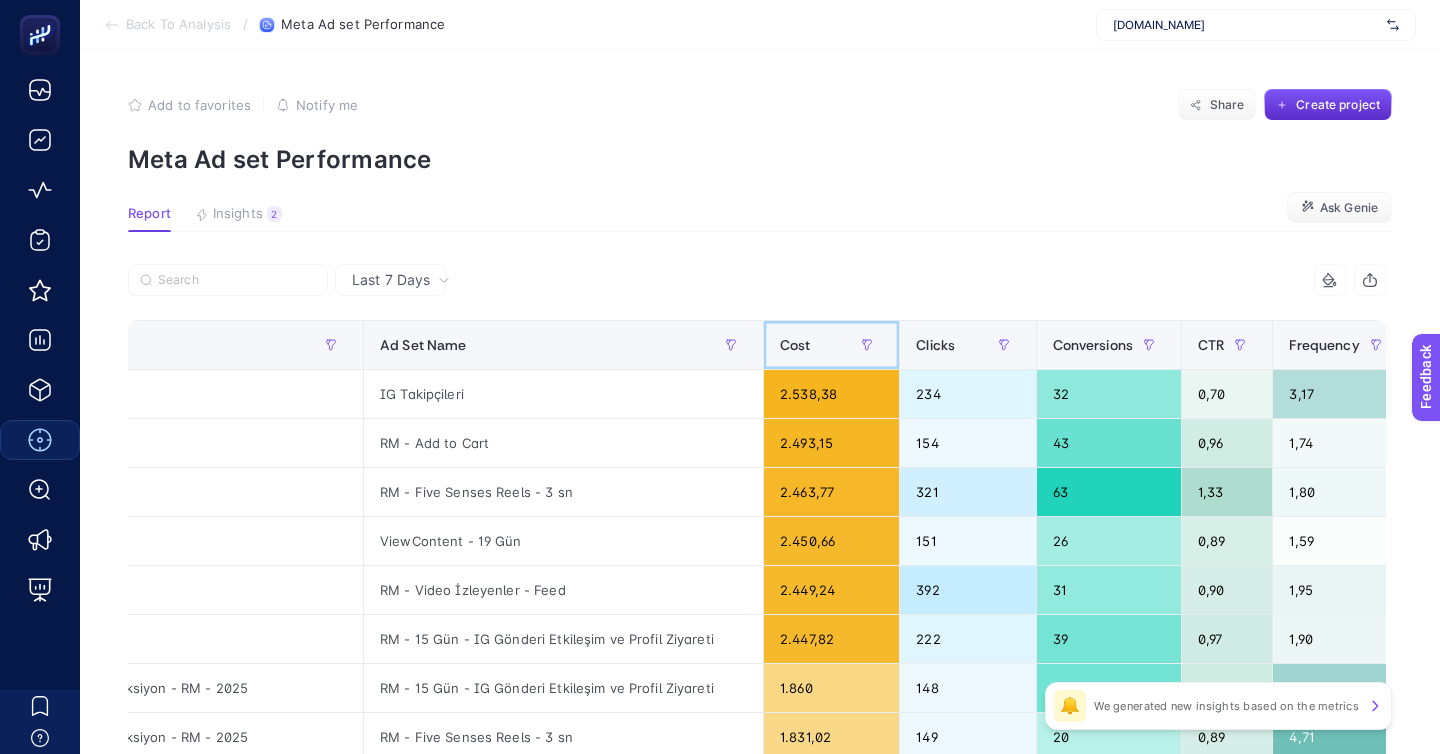 click on "Cost" at bounding box center [831, 345] 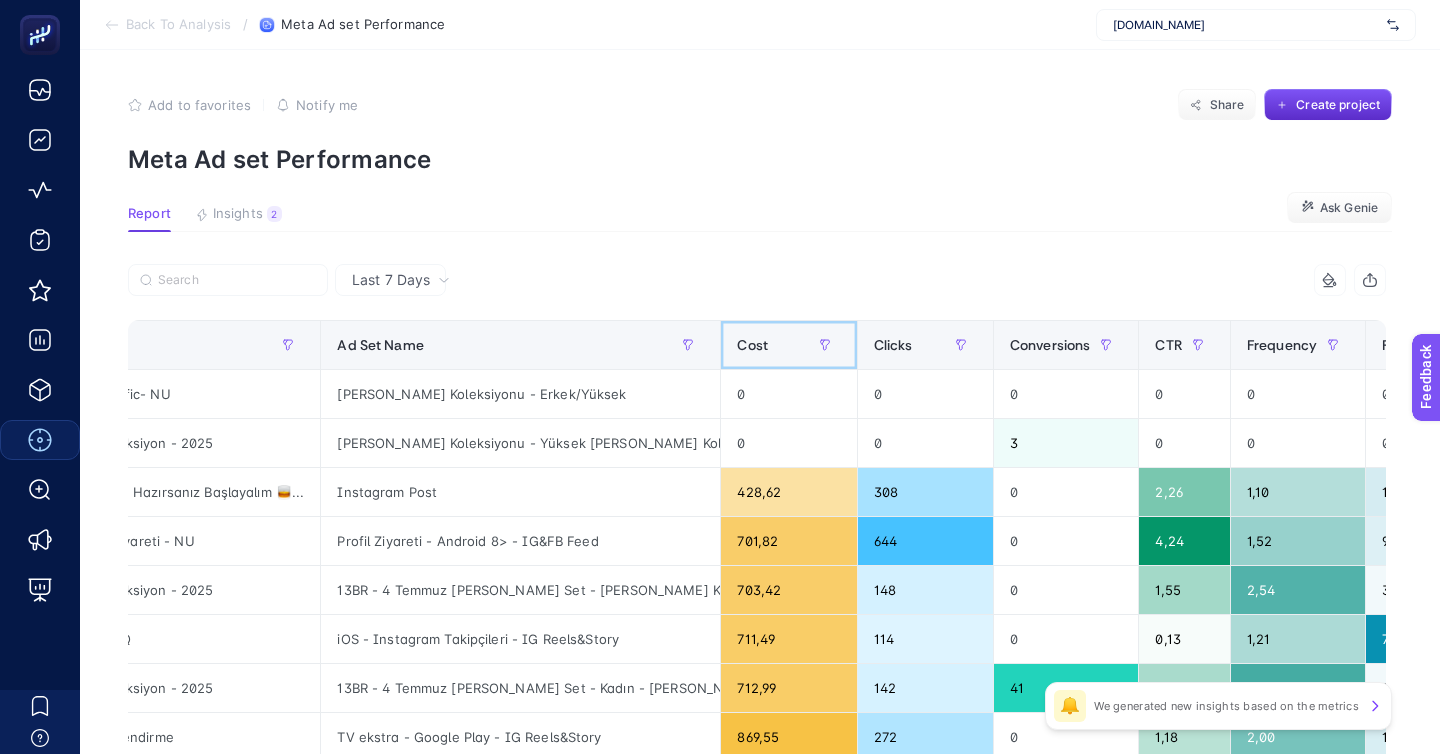 click 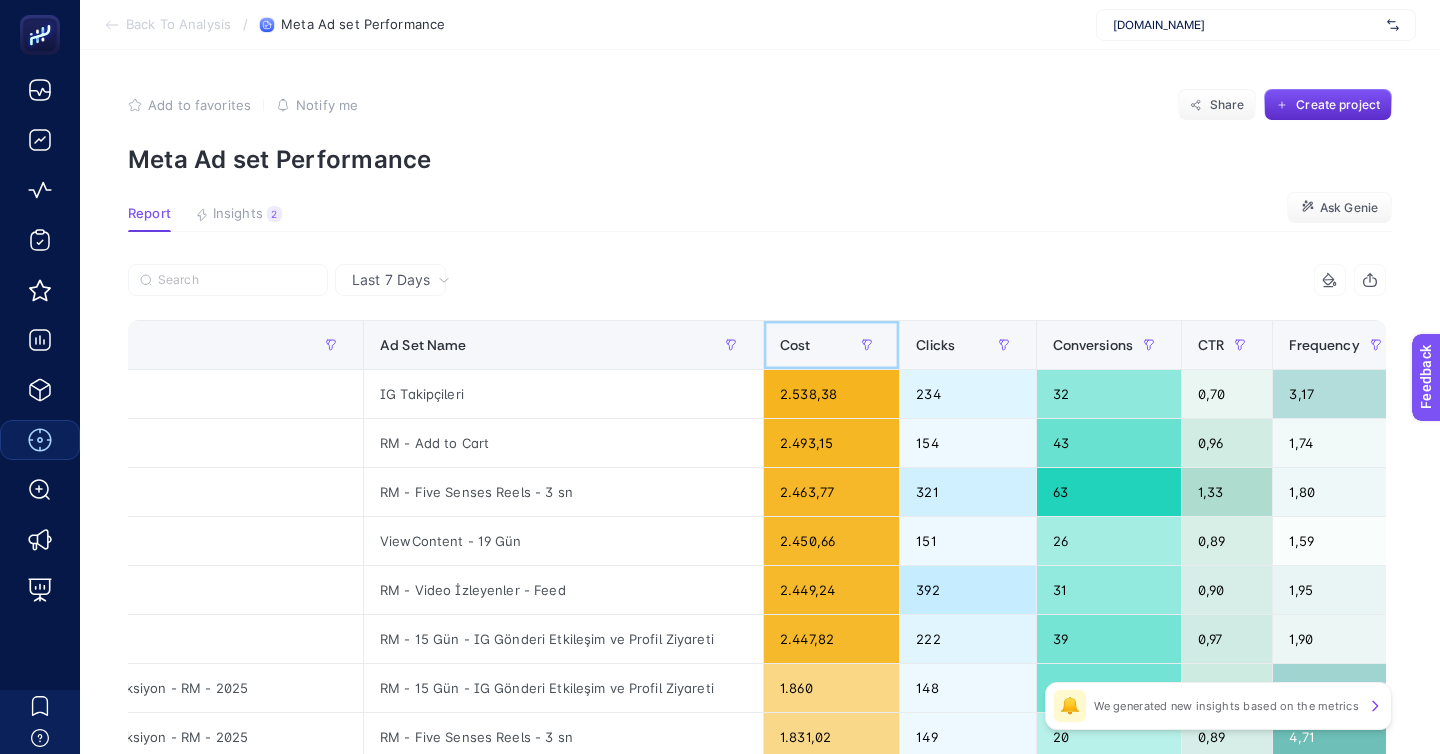 scroll, scrollTop: 2, scrollLeft: 0, axis: vertical 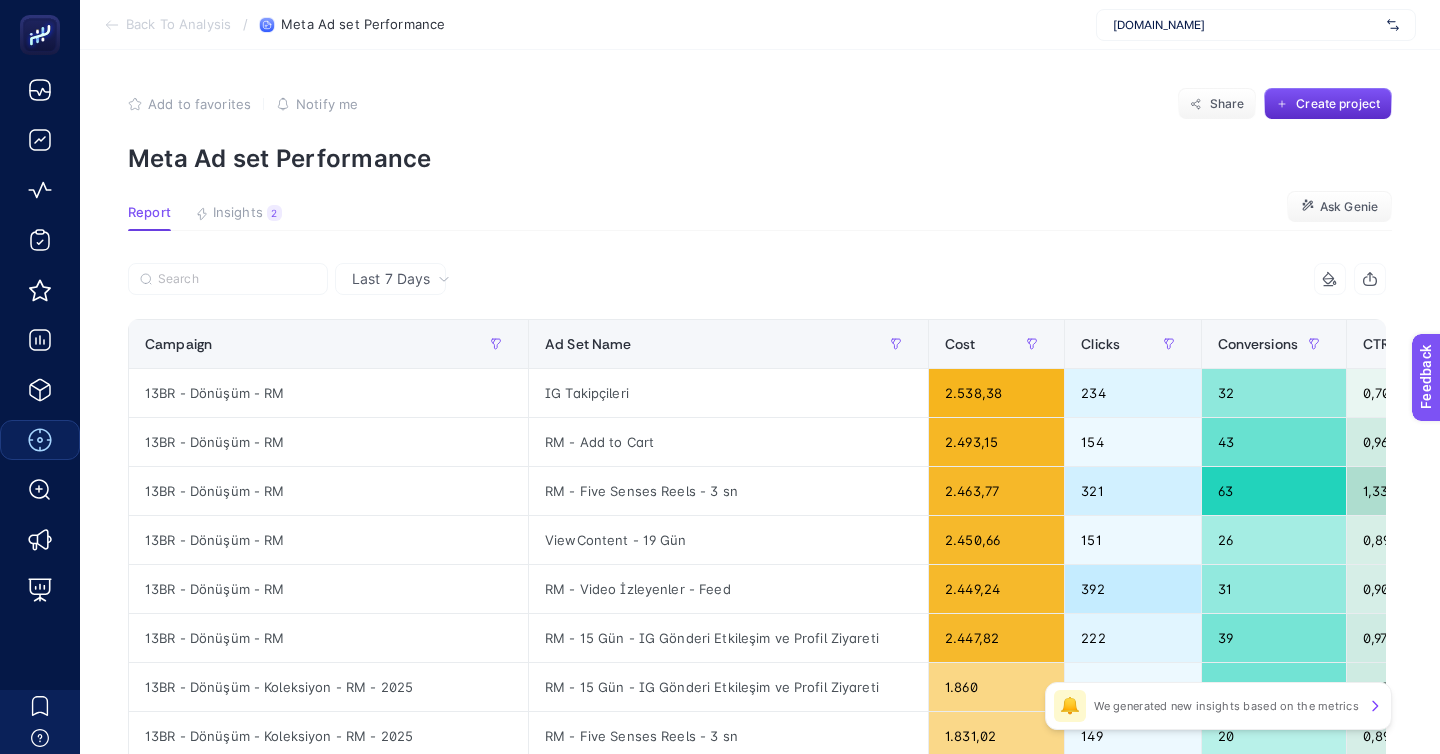 click on "Back To Analysis" at bounding box center (178, 25) 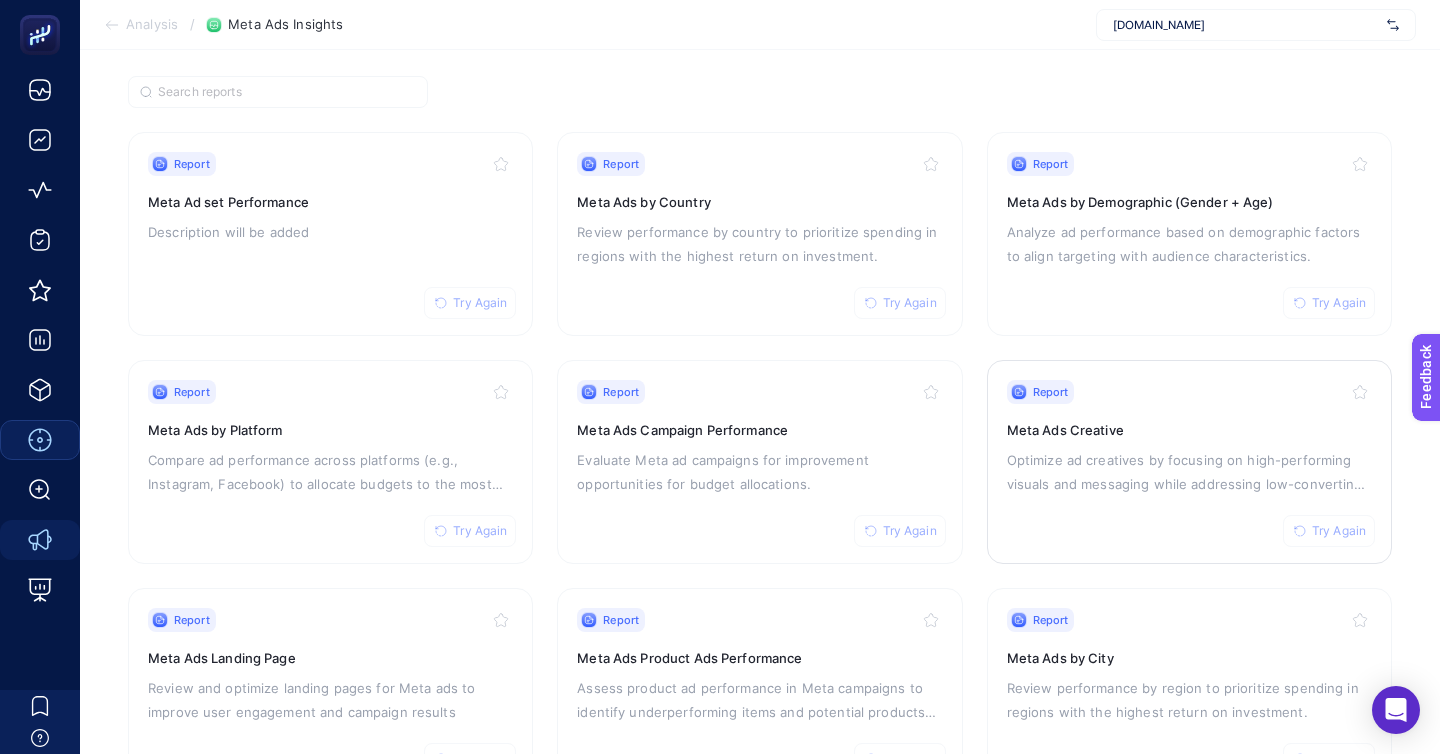 scroll, scrollTop: 140, scrollLeft: 0, axis: vertical 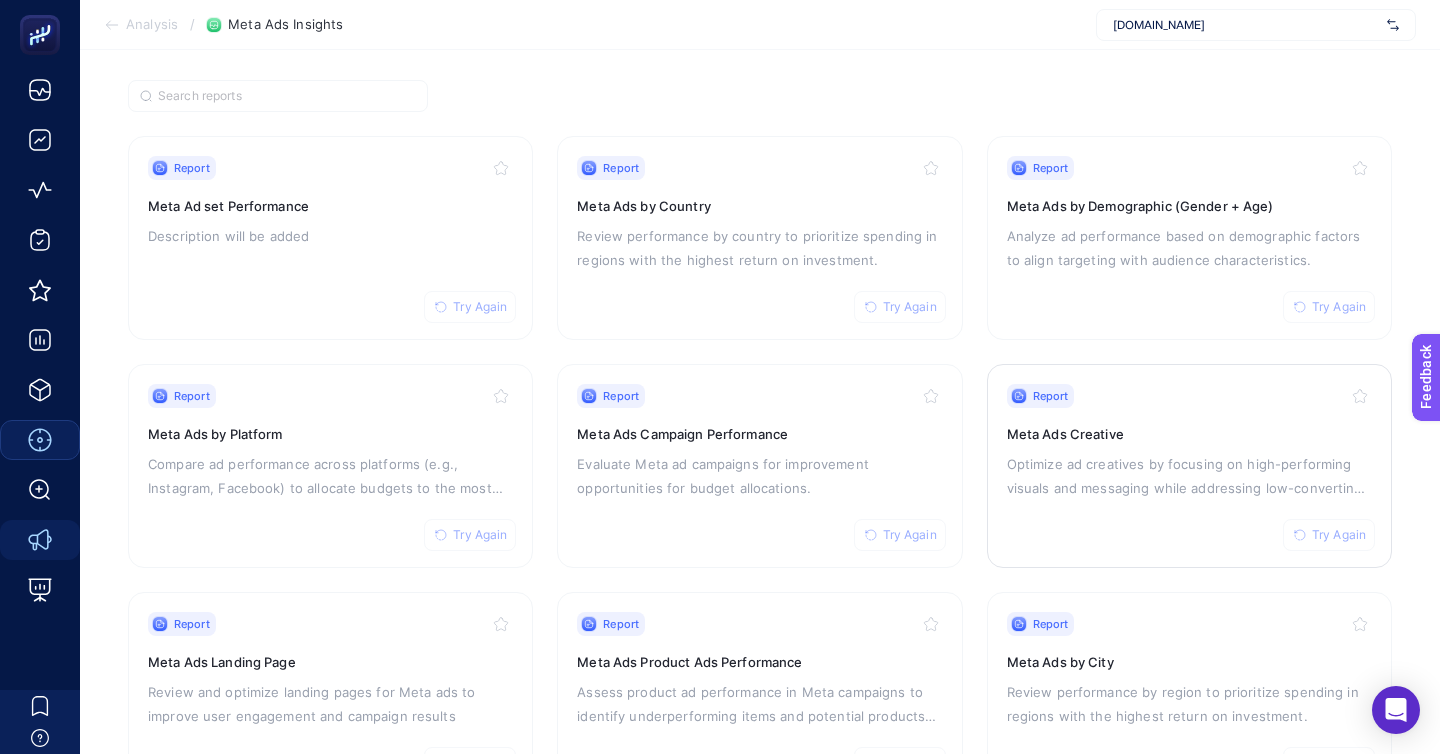 click on "Optimize ad creatives by focusing on high-performing visuals and messaging while addressing low-converting assets." at bounding box center [1189, 476] 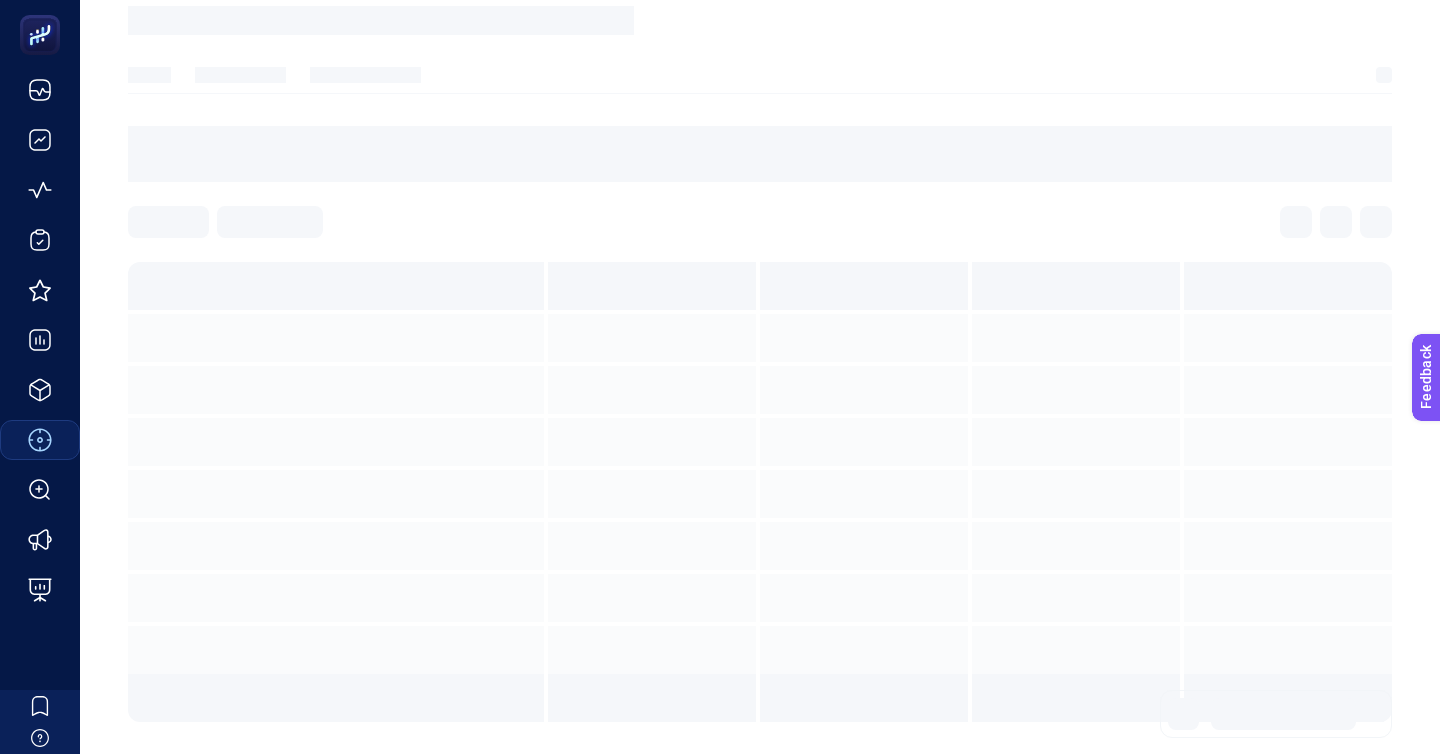 scroll, scrollTop: 0, scrollLeft: 0, axis: both 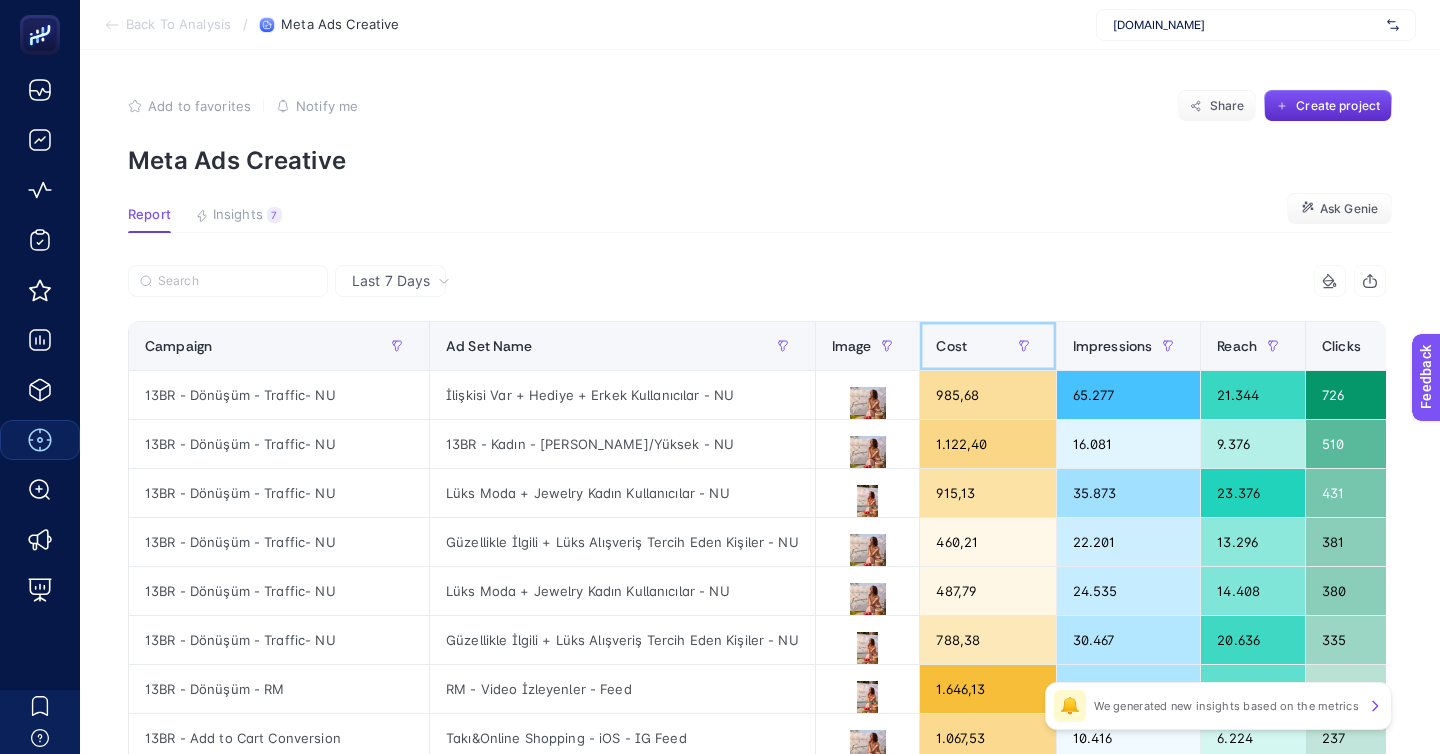 click on "Cost" 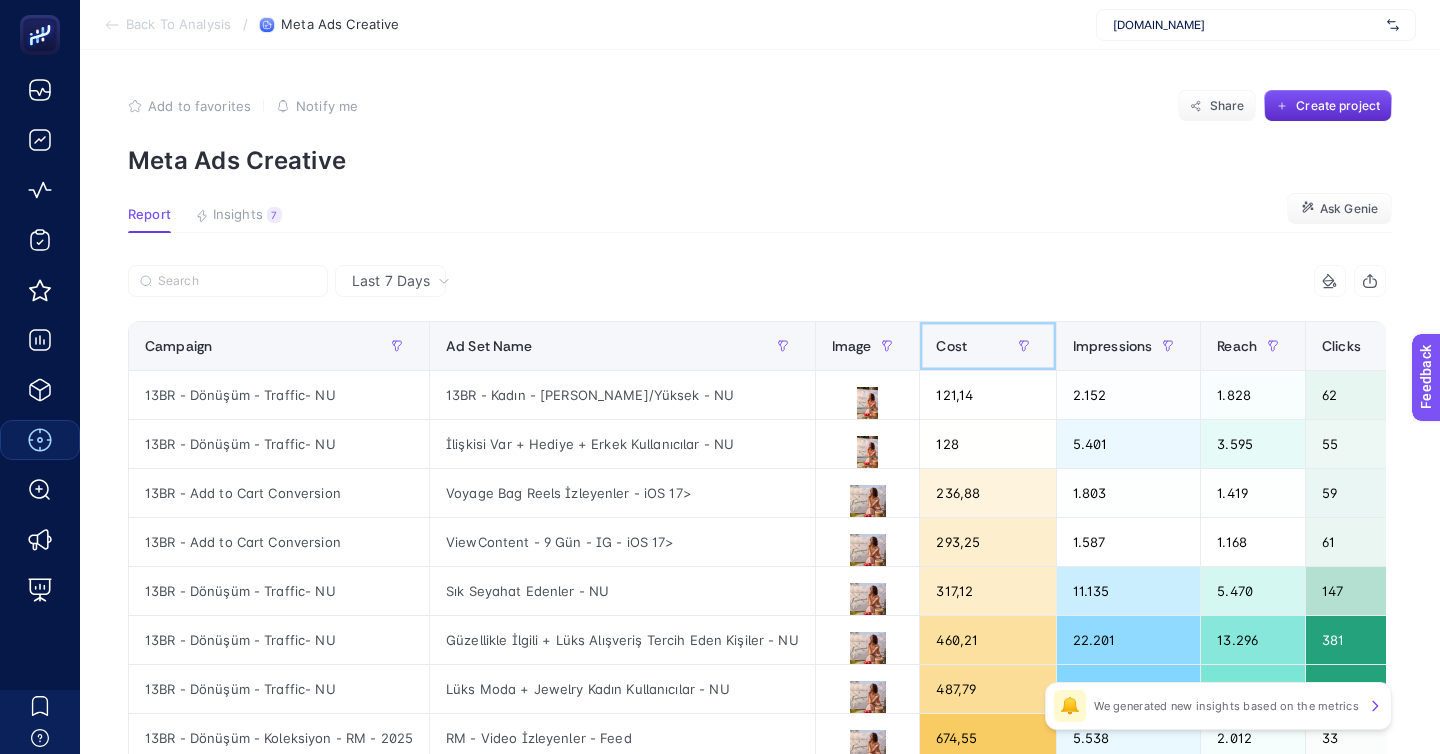 click on "Cost" 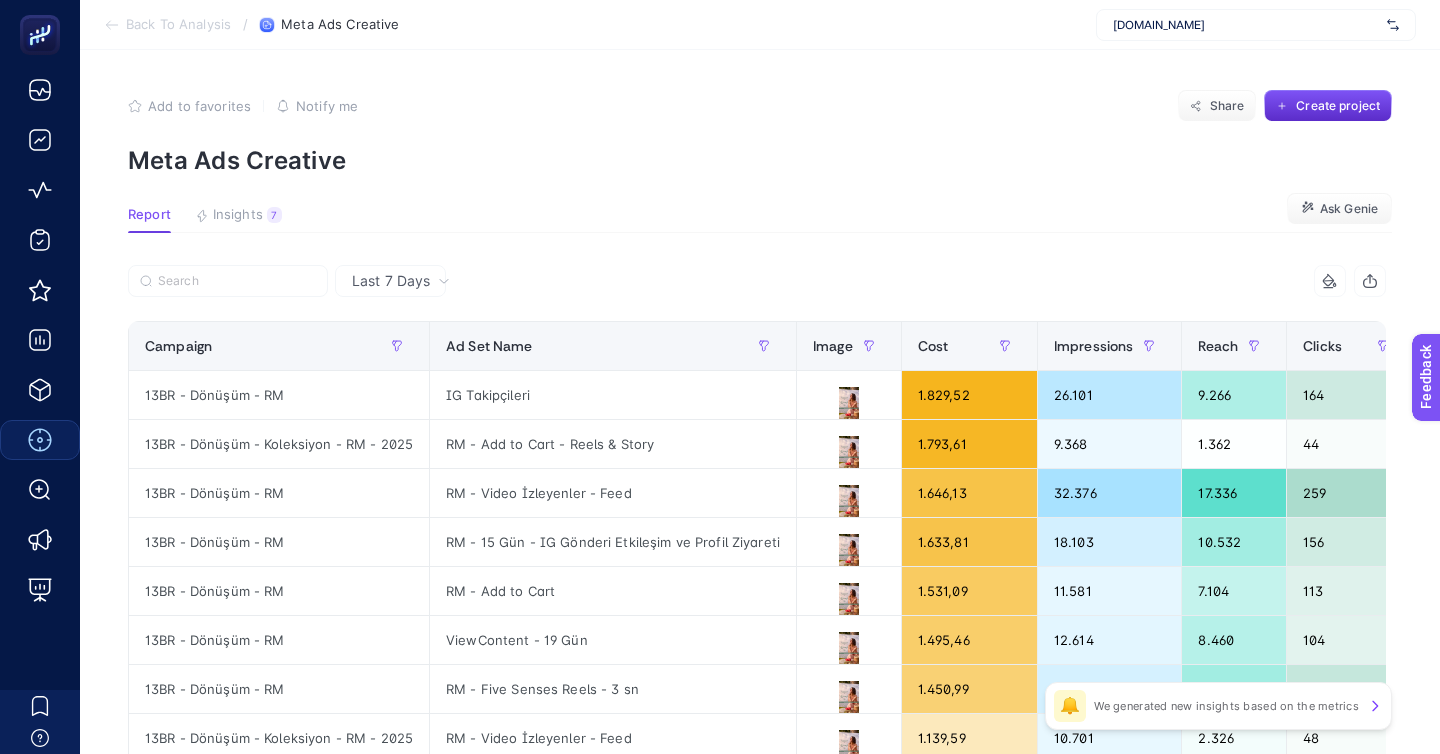 click on "Back To Analysis" at bounding box center [178, 25] 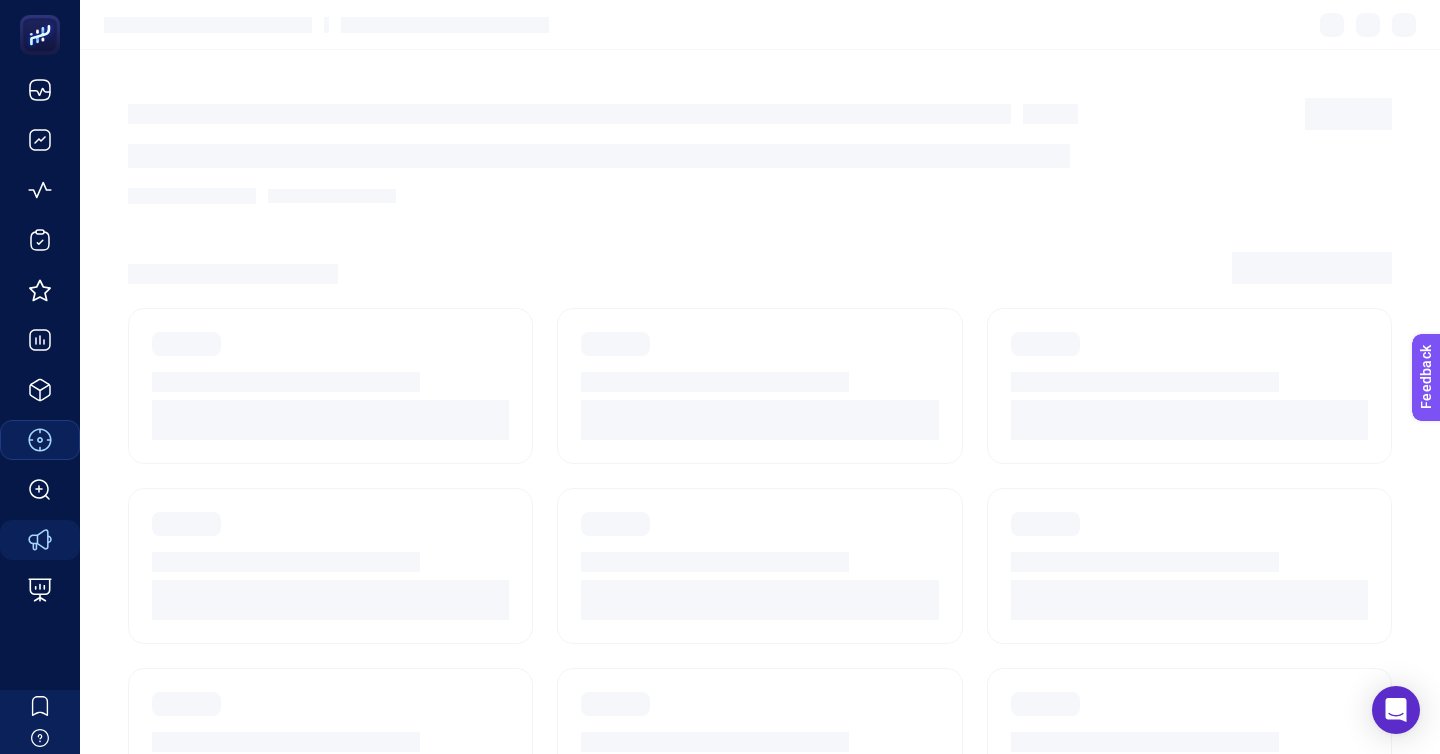 scroll, scrollTop: 140, scrollLeft: 0, axis: vertical 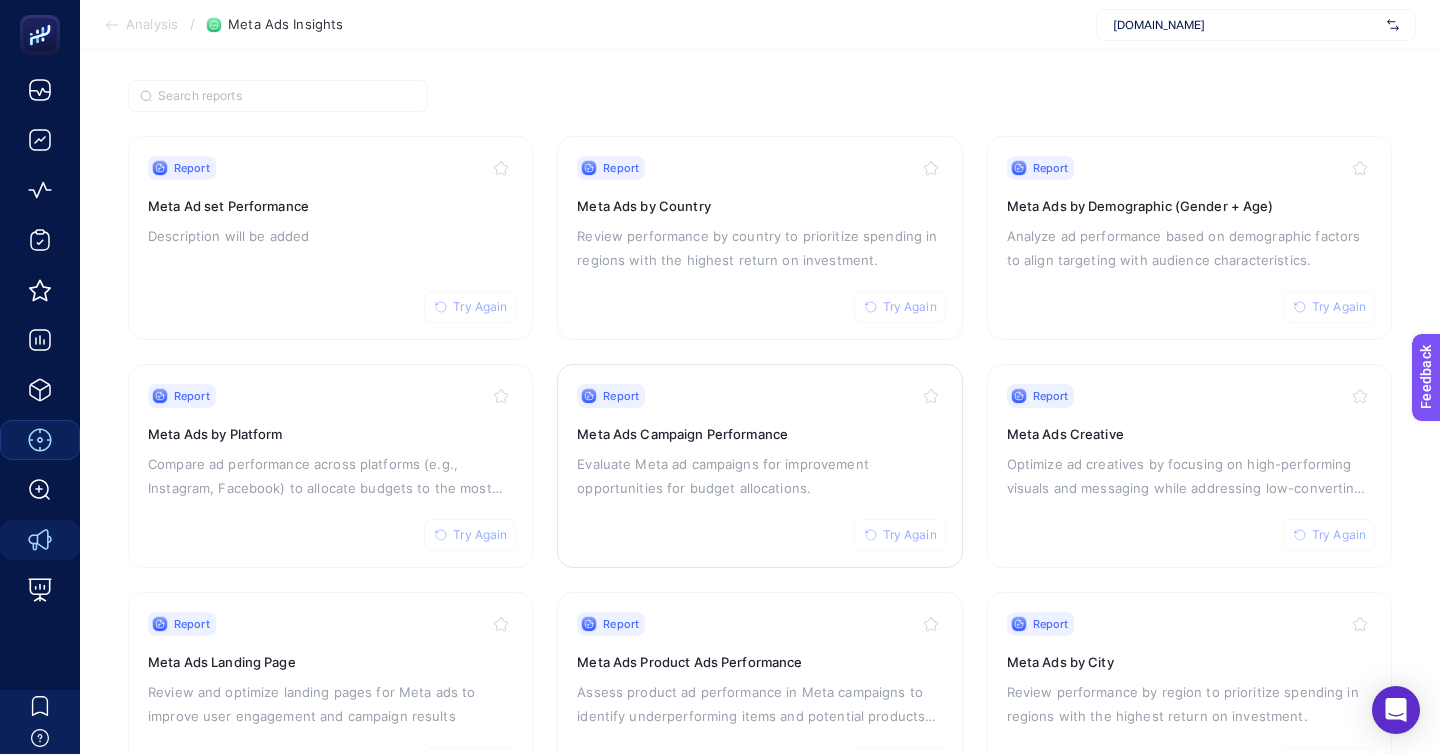click on "Report Try Again Meta Ads Campaign Performance Evaluate Meta ad campaigns for improvement opportunities for budget allocations." at bounding box center [759, 466] 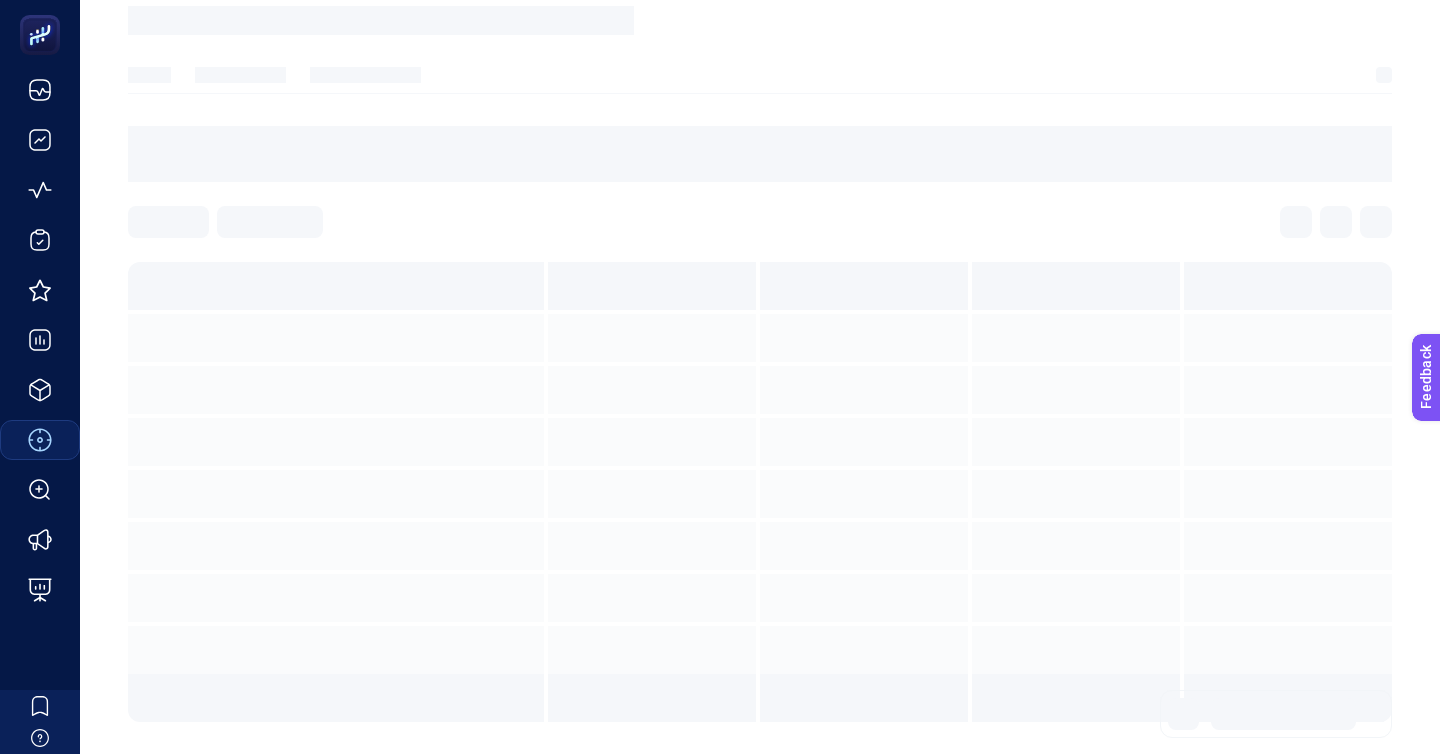 scroll, scrollTop: 0, scrollLeft: 0, axis: both 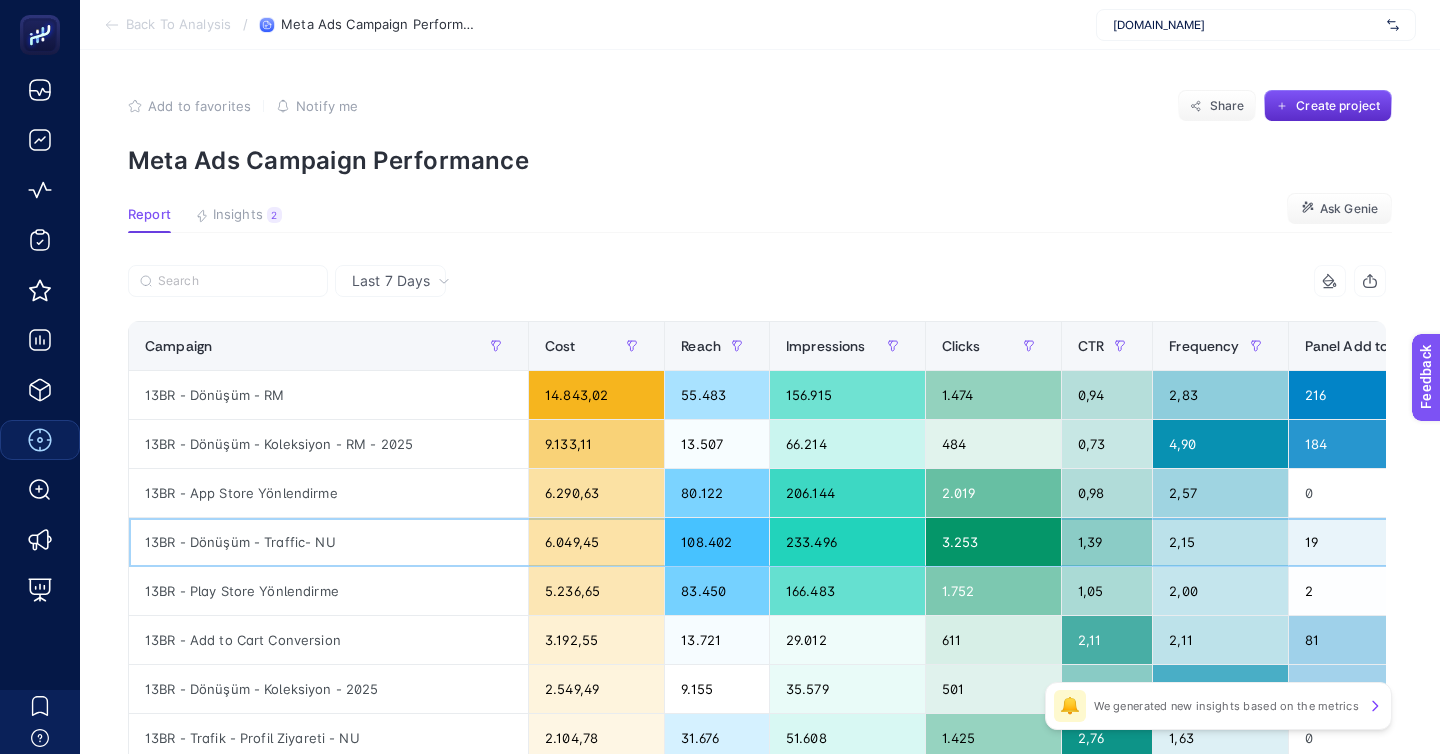 click on "108.402" 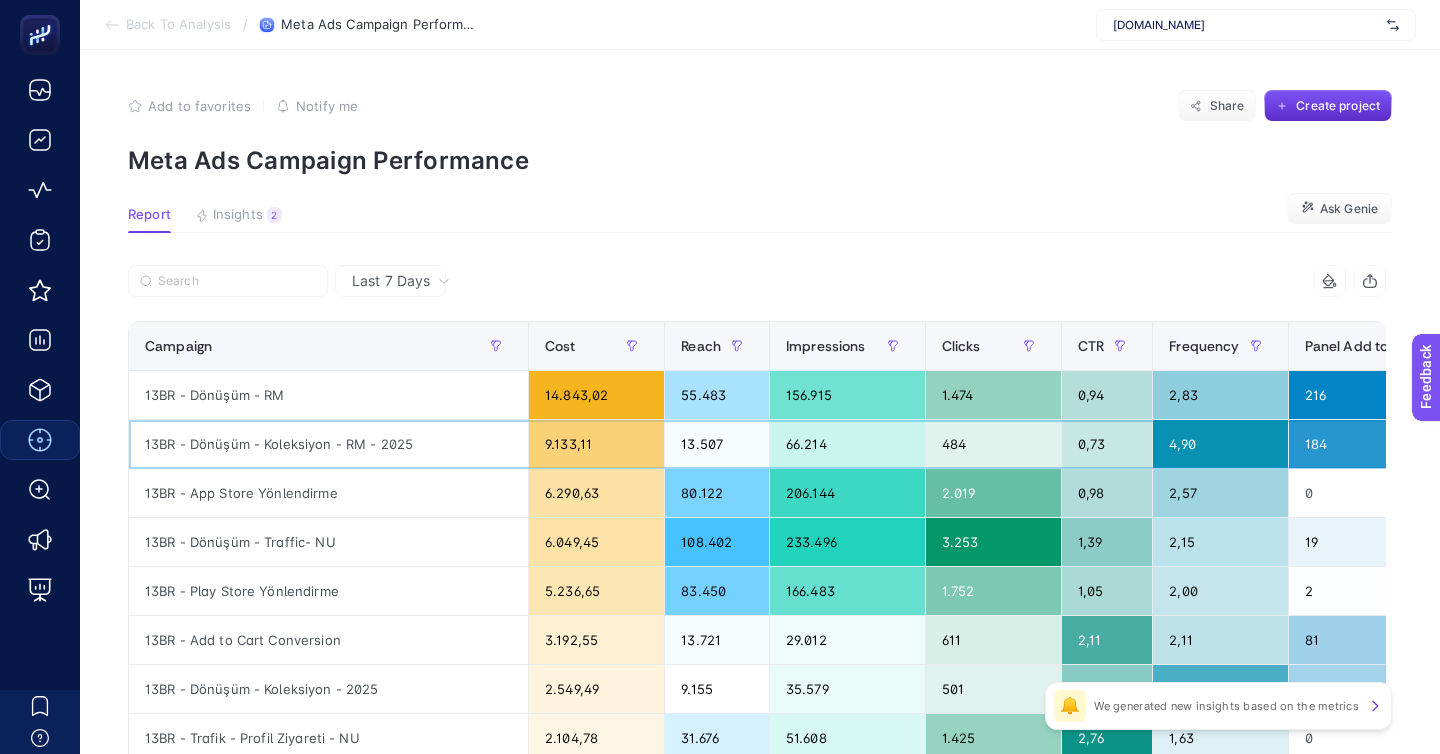 click on "66.214" 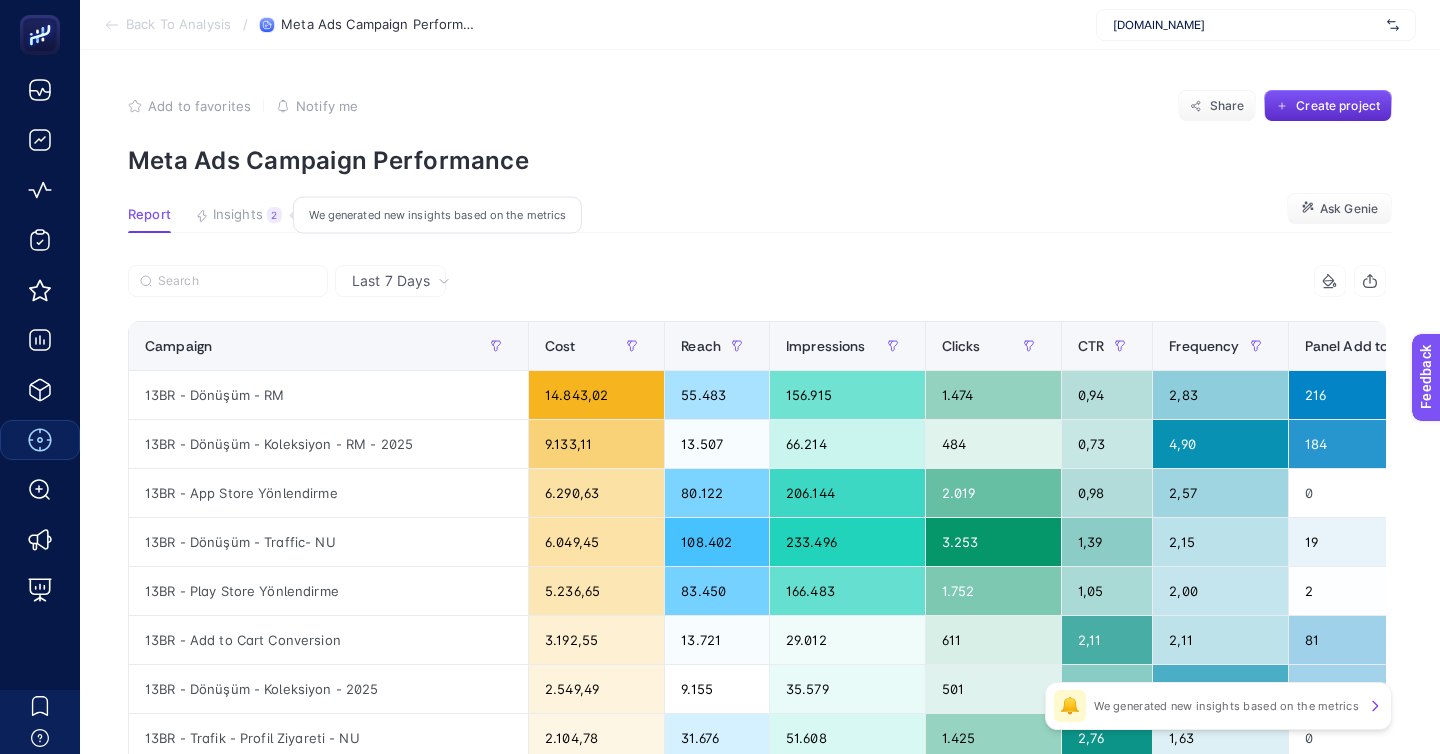 click on "Insights" at bounding box center [238, 215] 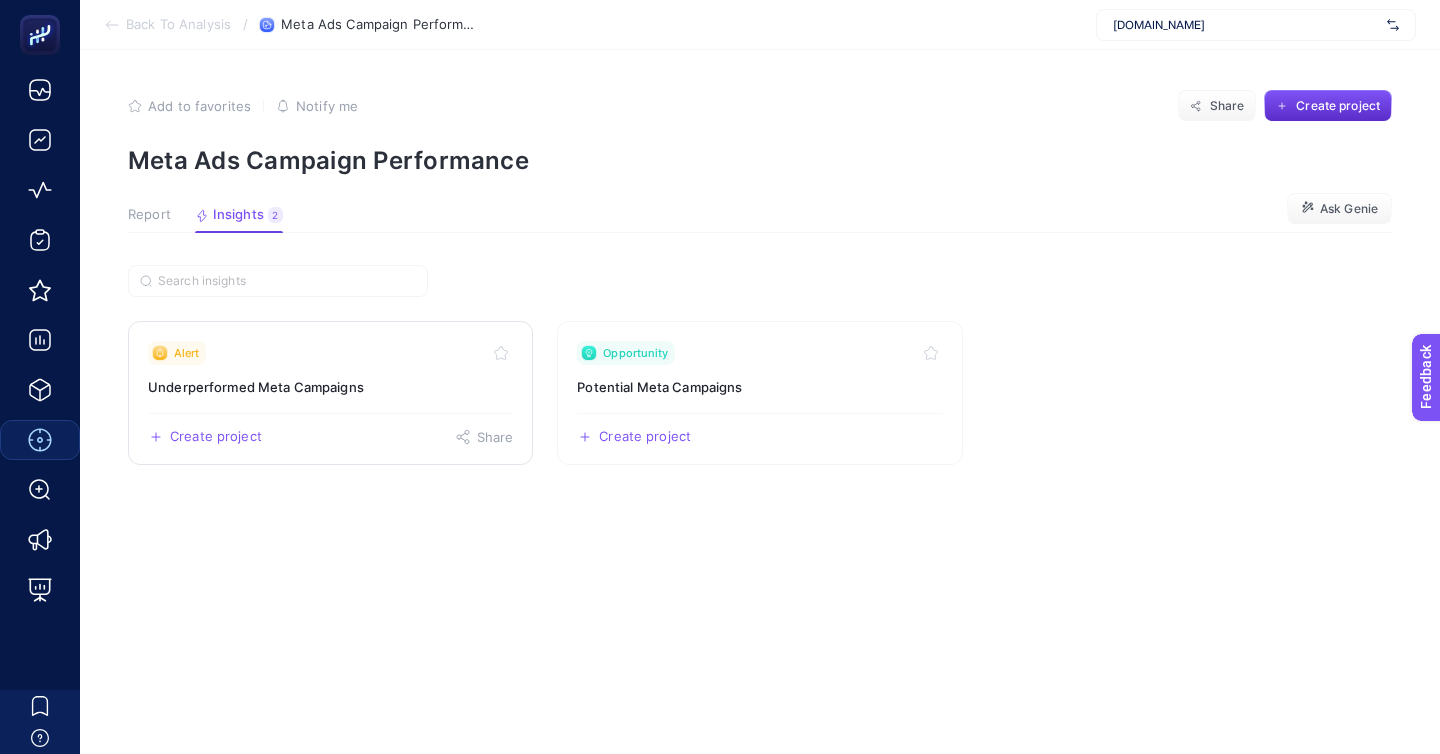 click on "Alert" at bounding box center [330, 353] 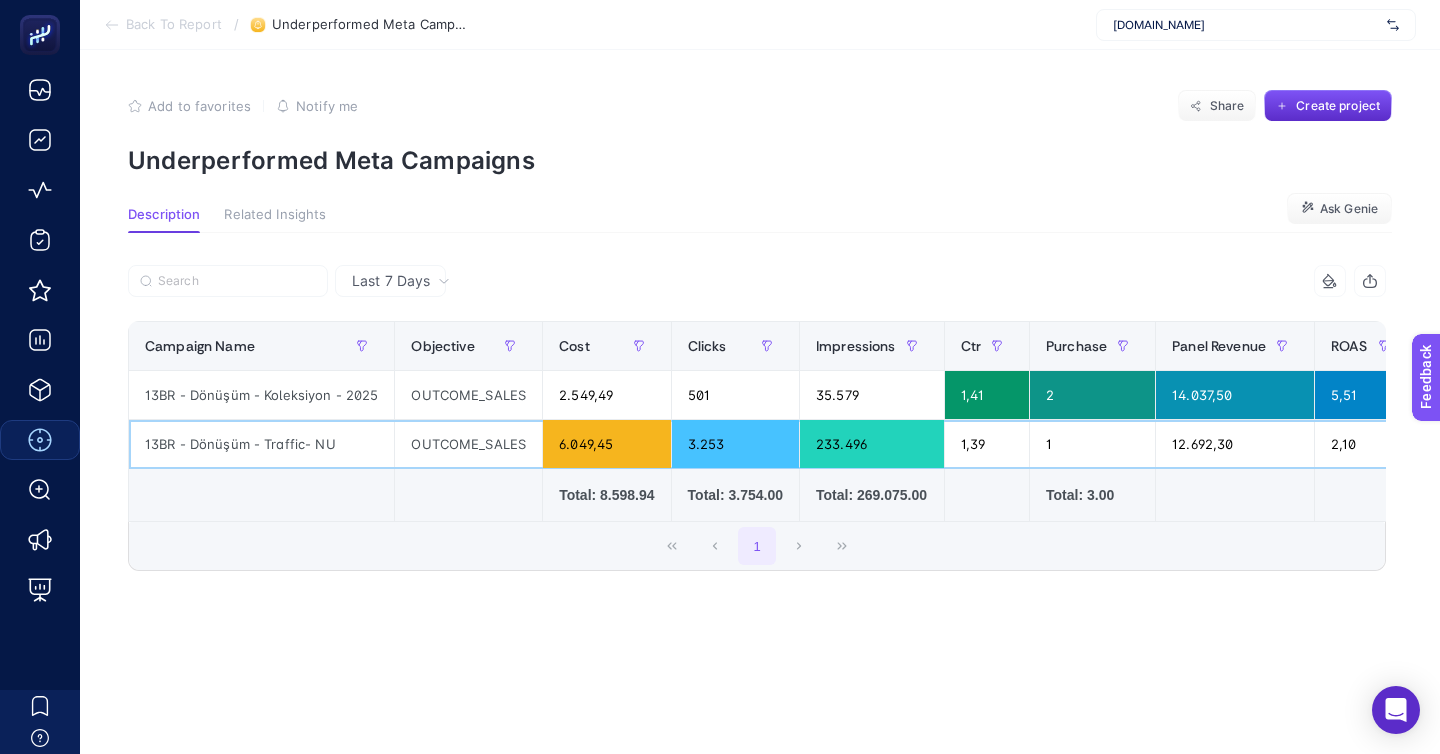 click on "OUTCOME_SALES" 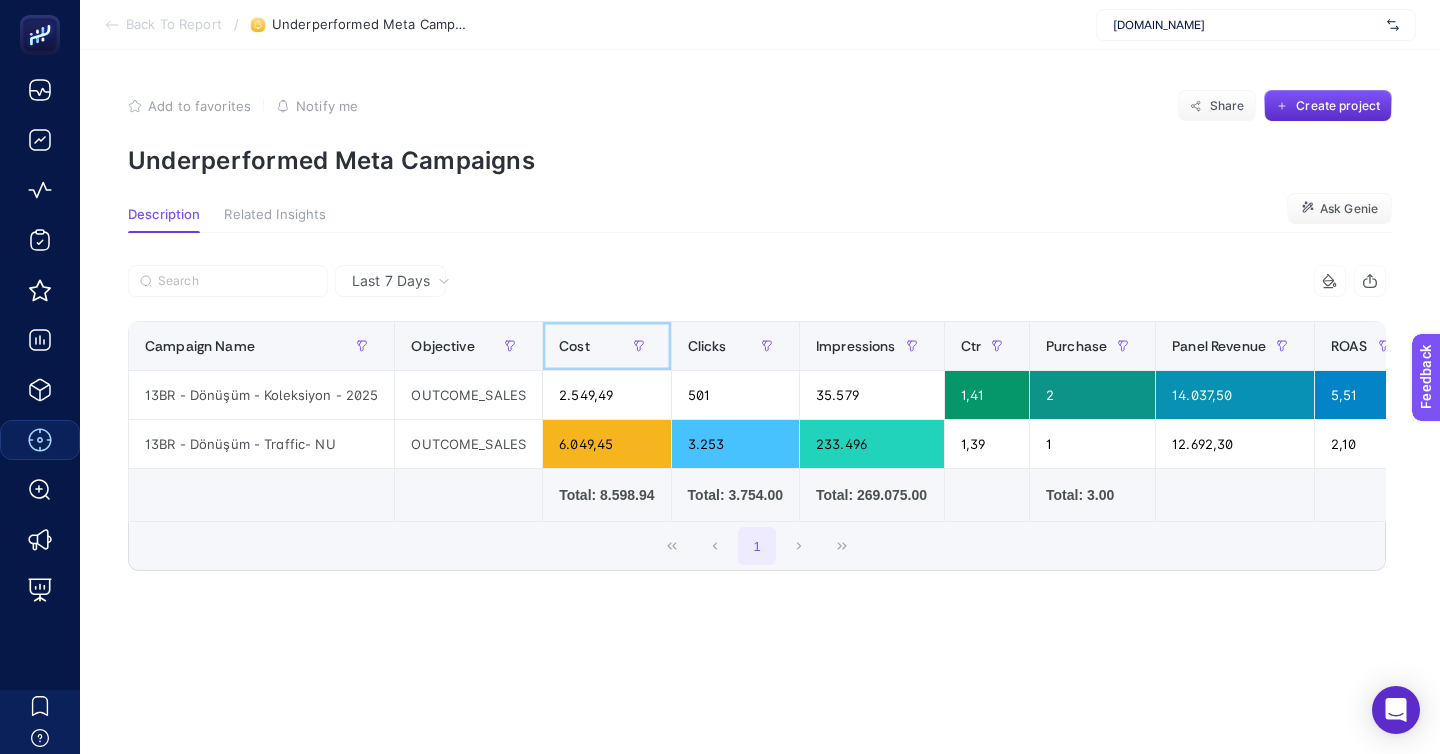 click on "Cost" at bounding box center (606, 346) 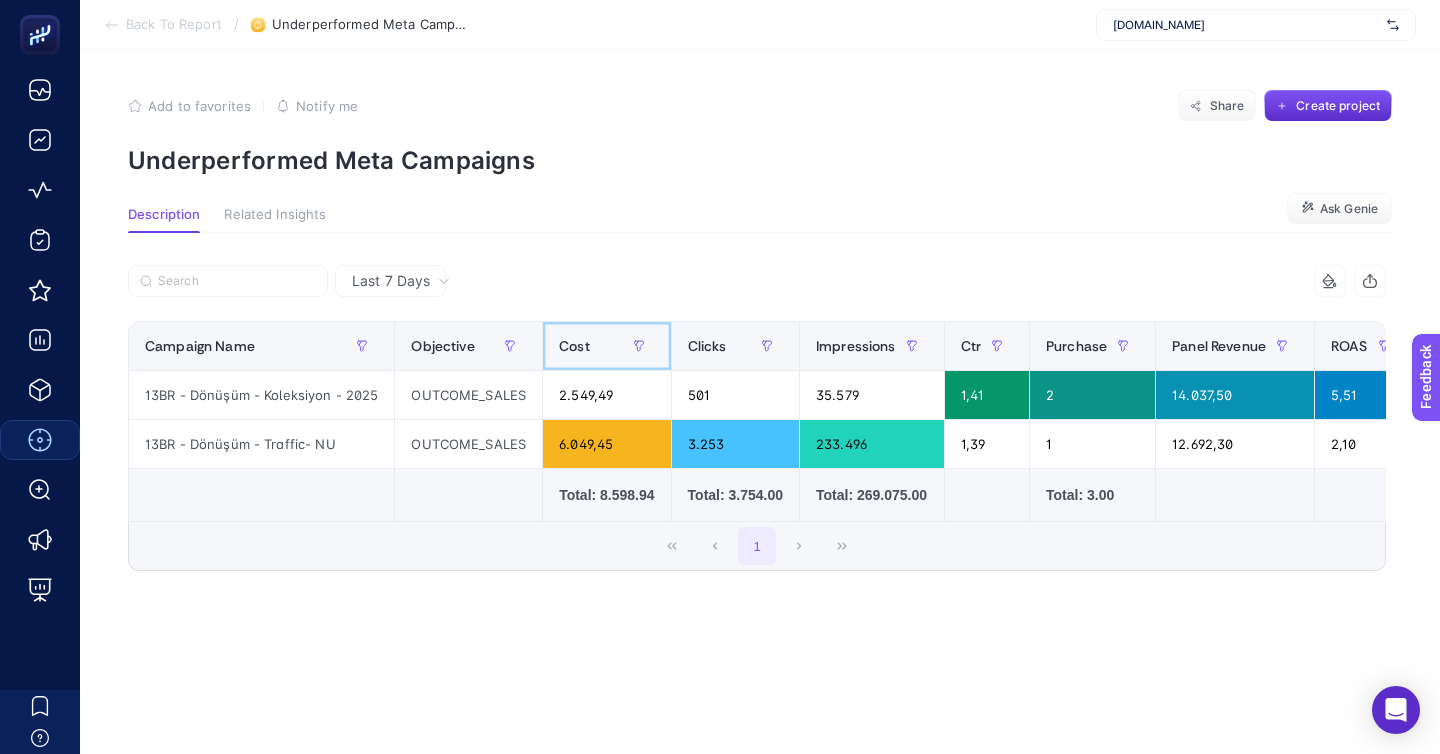 click on "Cost" at bounding box center [606, 346] 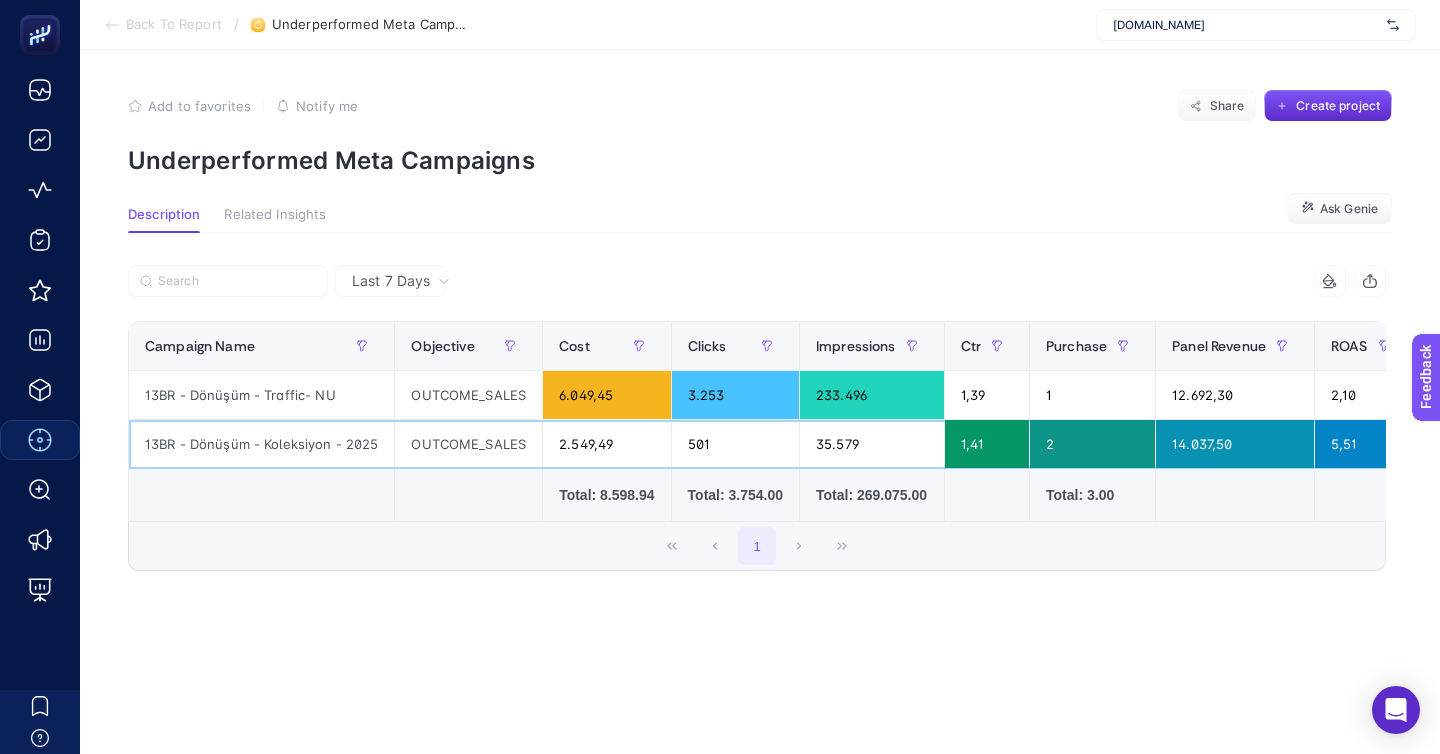 click on "OUTCOME_SALES" 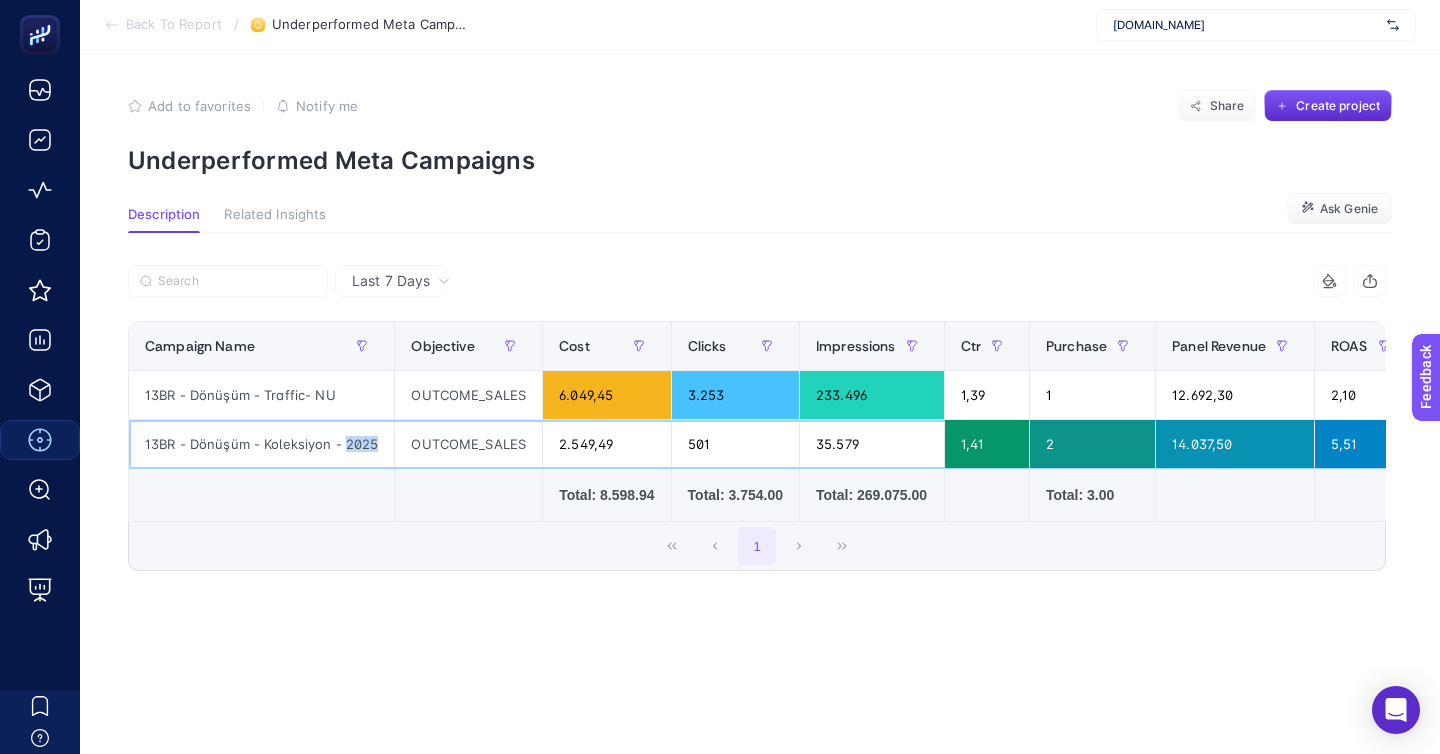 click on "13BR - Dönüşüm - Koleksiyon - 2025" 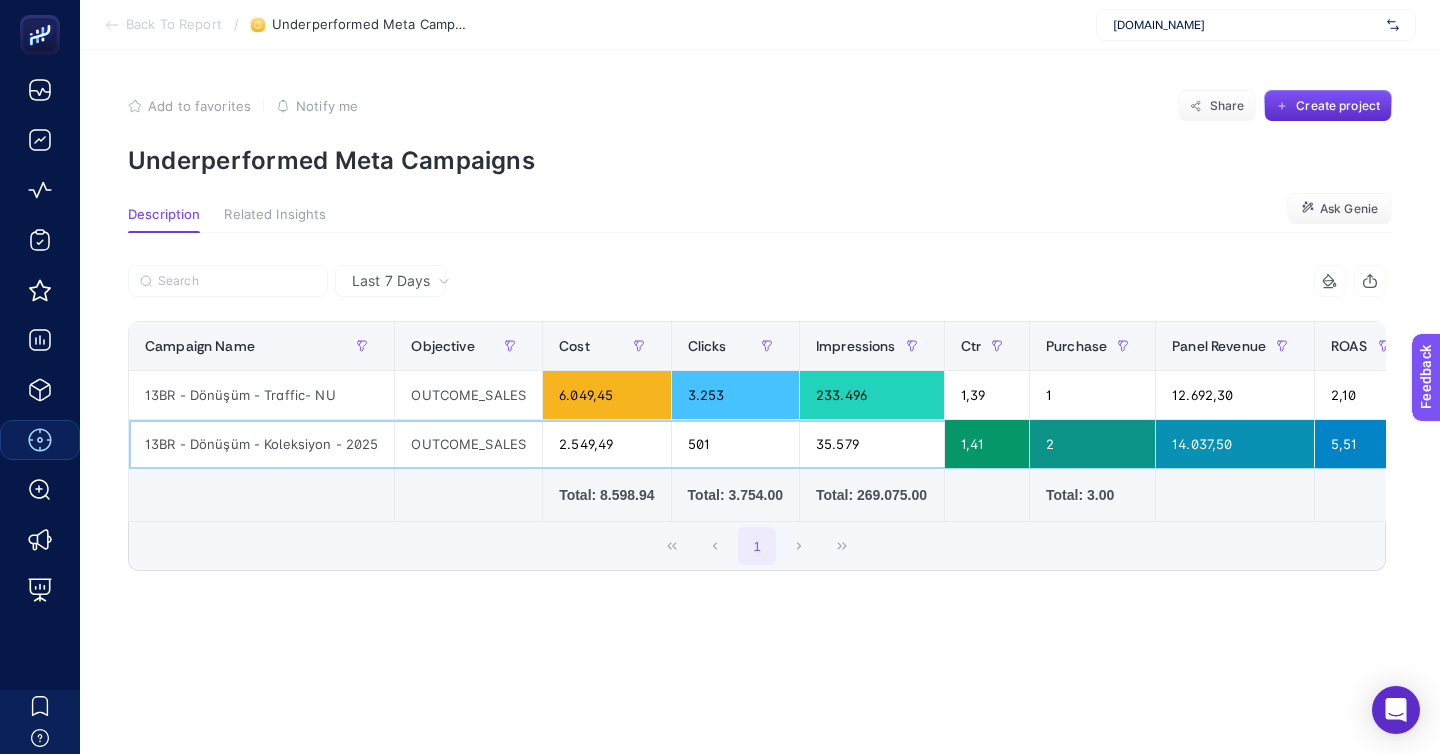 click on "13BR - Dönüşüm - Koleksiyon - 2025" 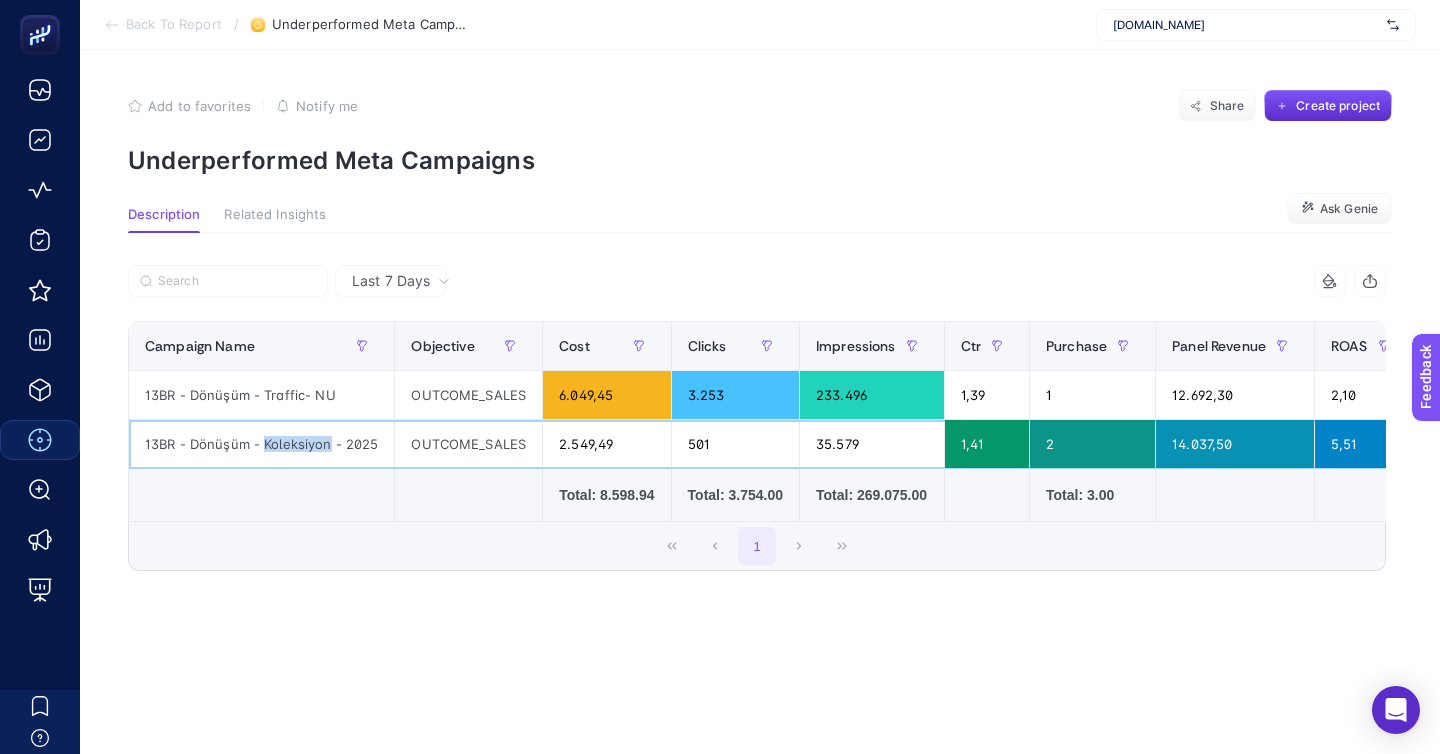 click on "13BR - Dönüşüm - Koleksiyon - 2025" 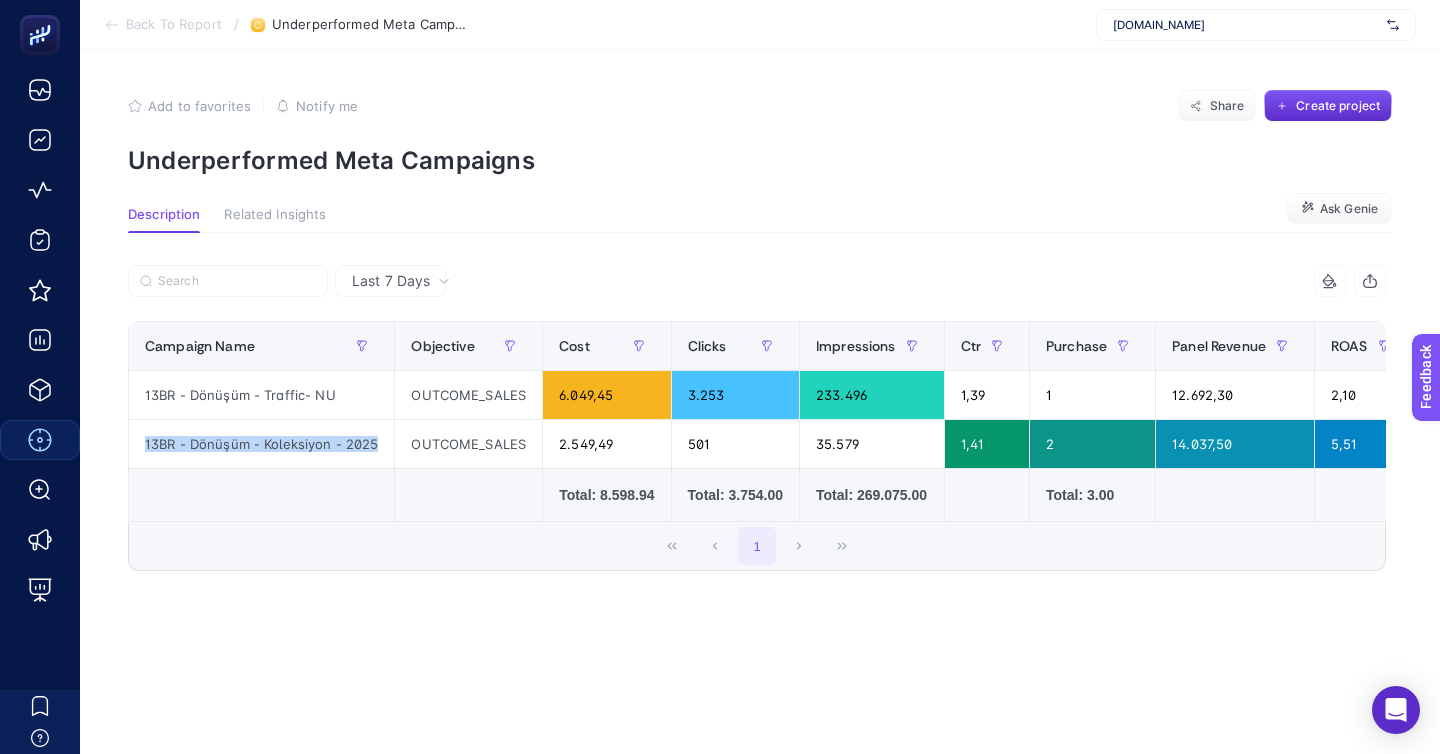 click on "Back To Report" at bounding box center [174, 25] 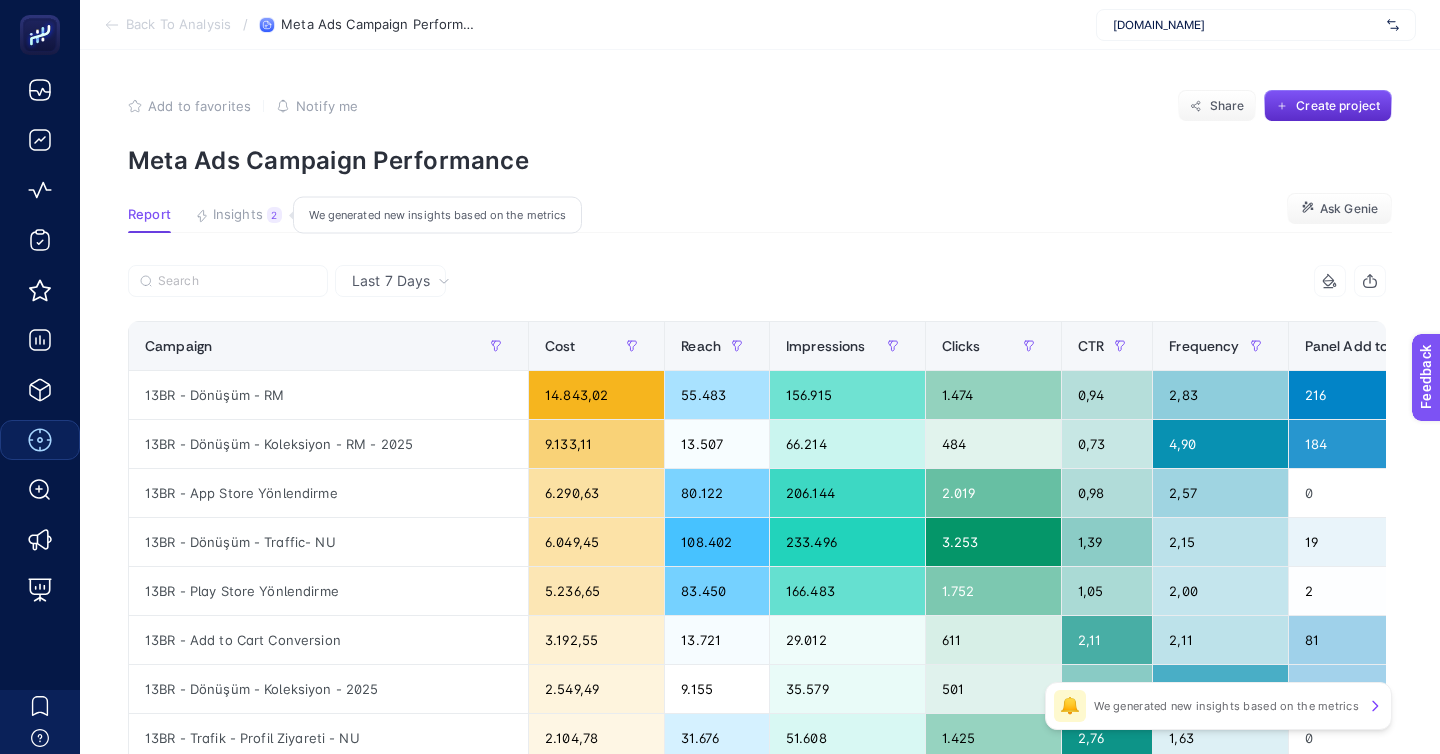 click on "Insights" at bounding box center [238, 215] 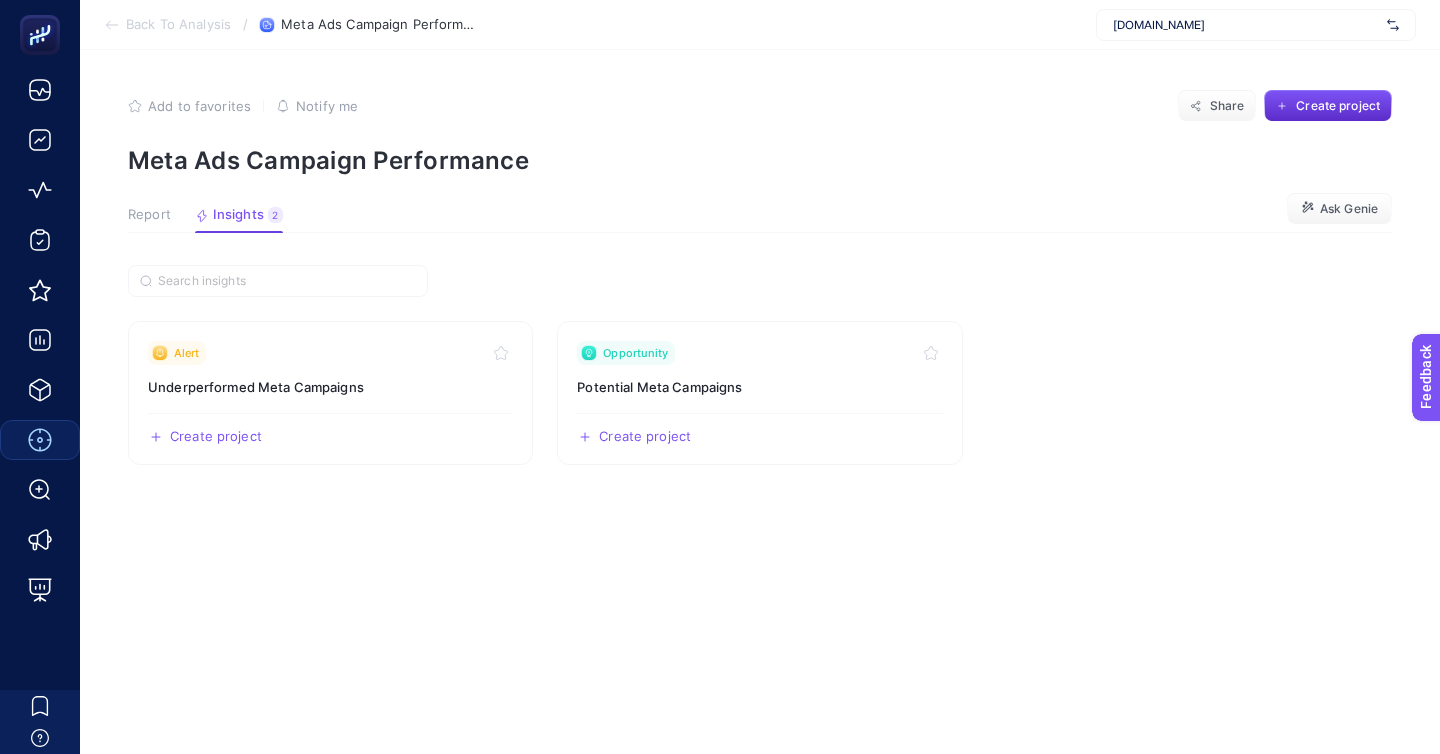 click on "Report" at bounding box center [149, 215] 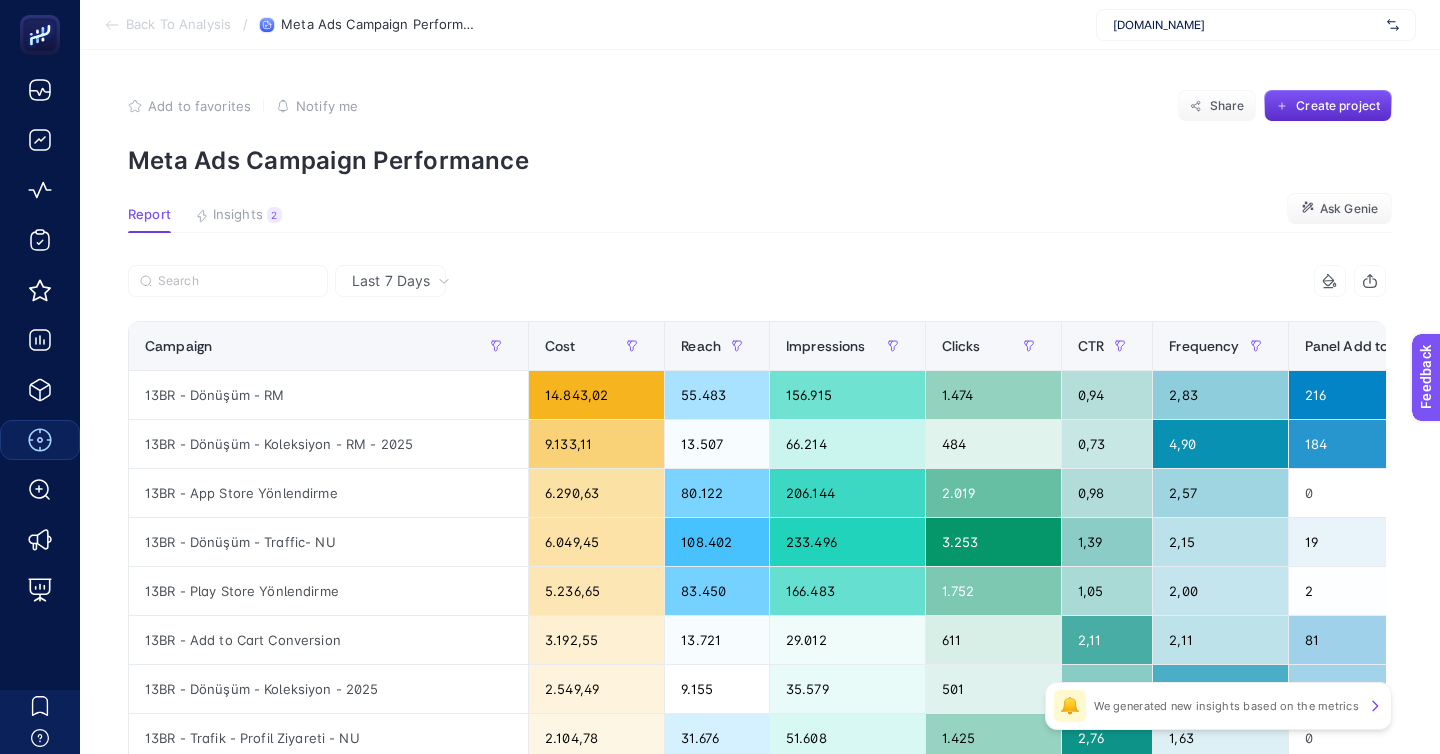 click on "Back To Analysis" at bounding box center [178, 25] 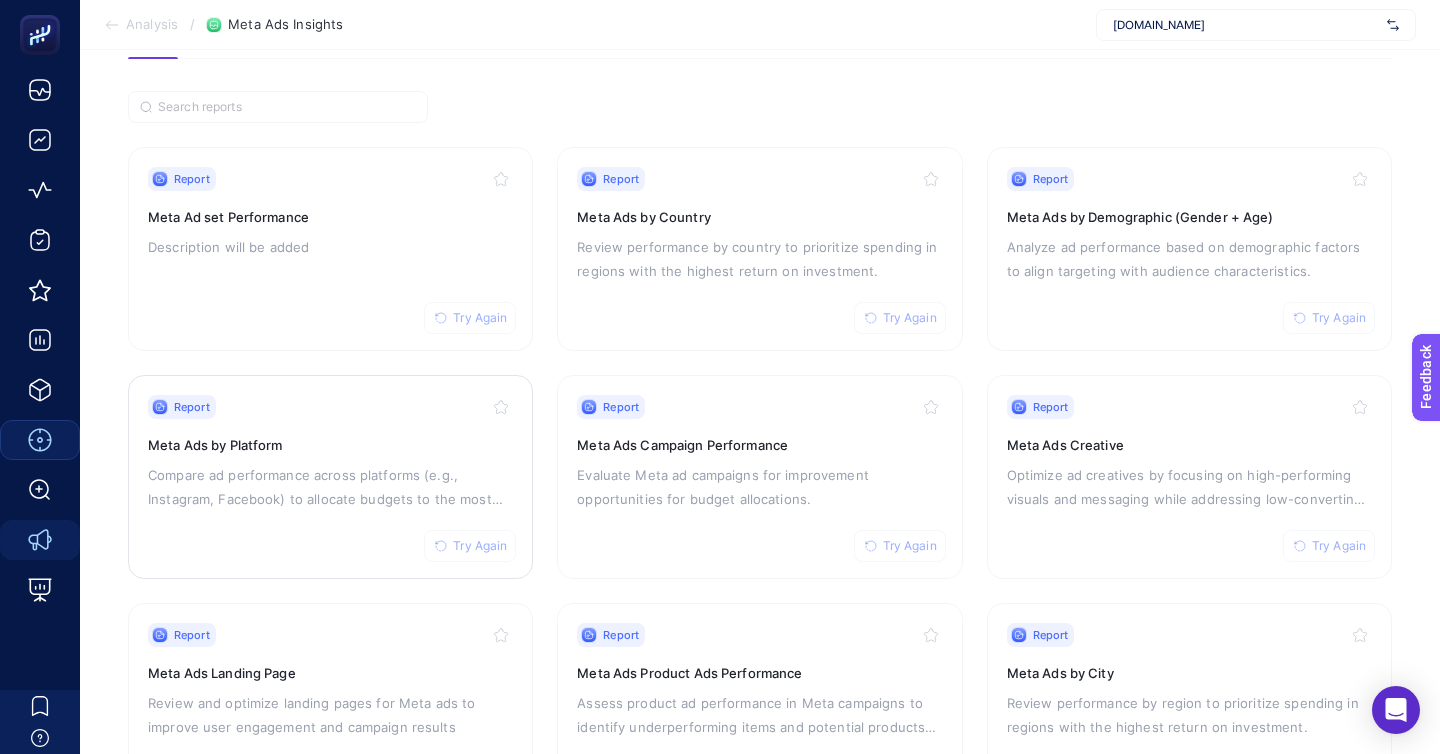 scroll, scrollTop: 125, scrollLeft: 0, axis: vertical 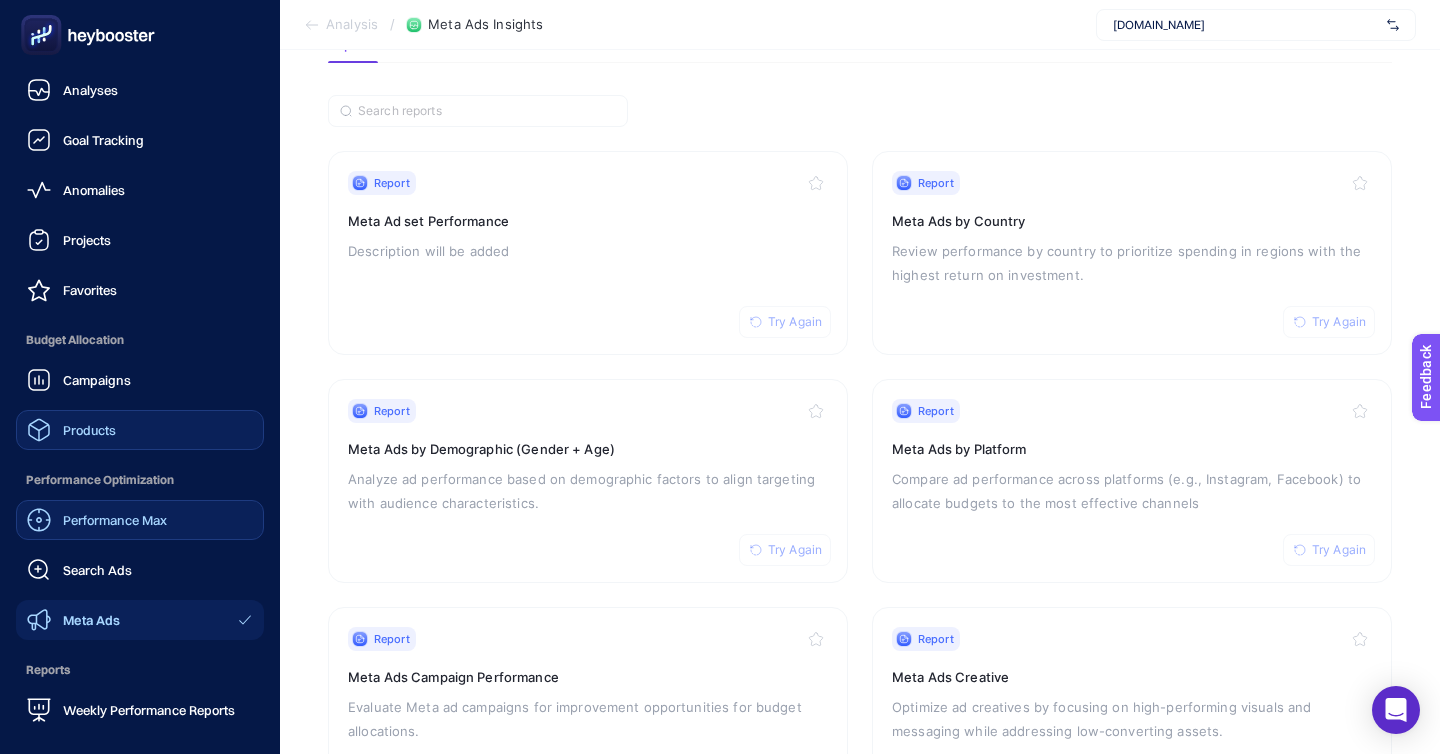 click on "Products" 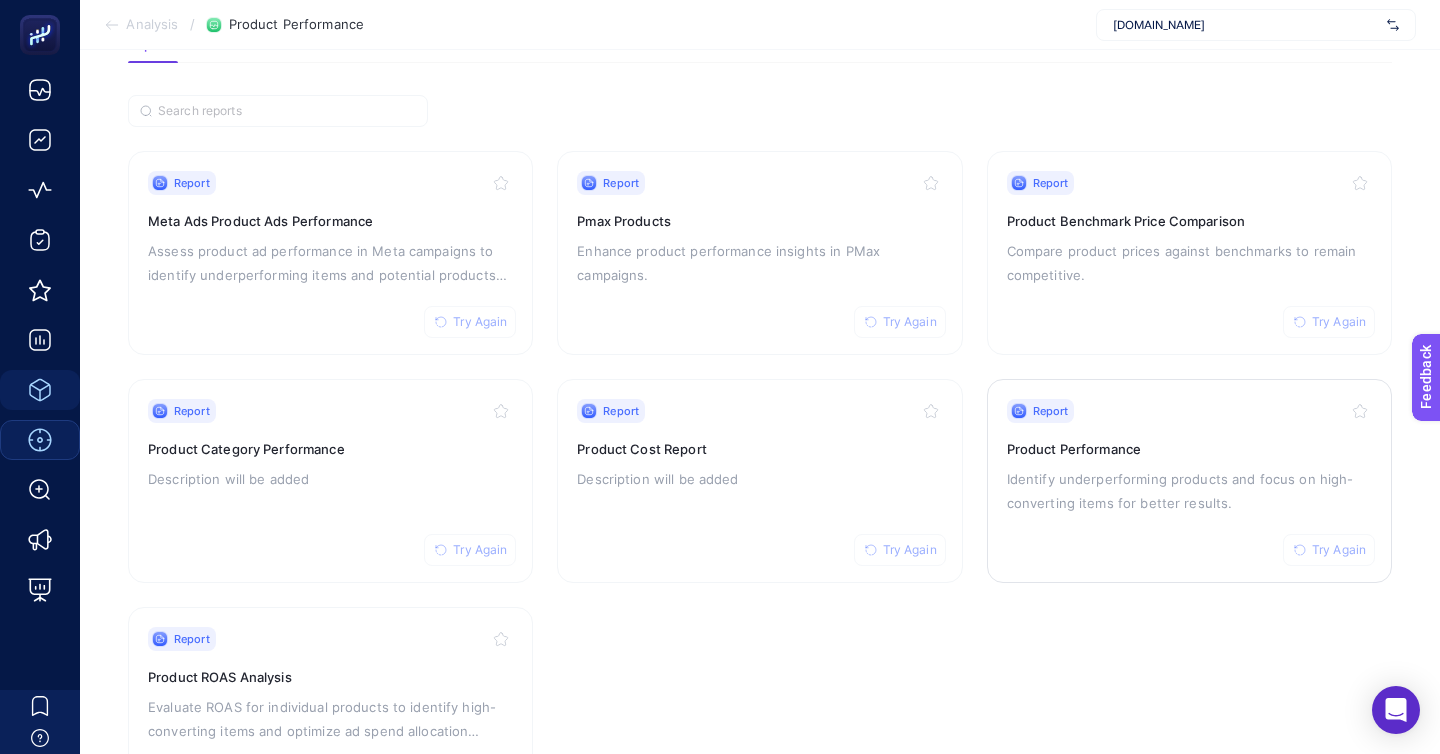 click on "Report Try Again" at bounding box center (1189, 411) 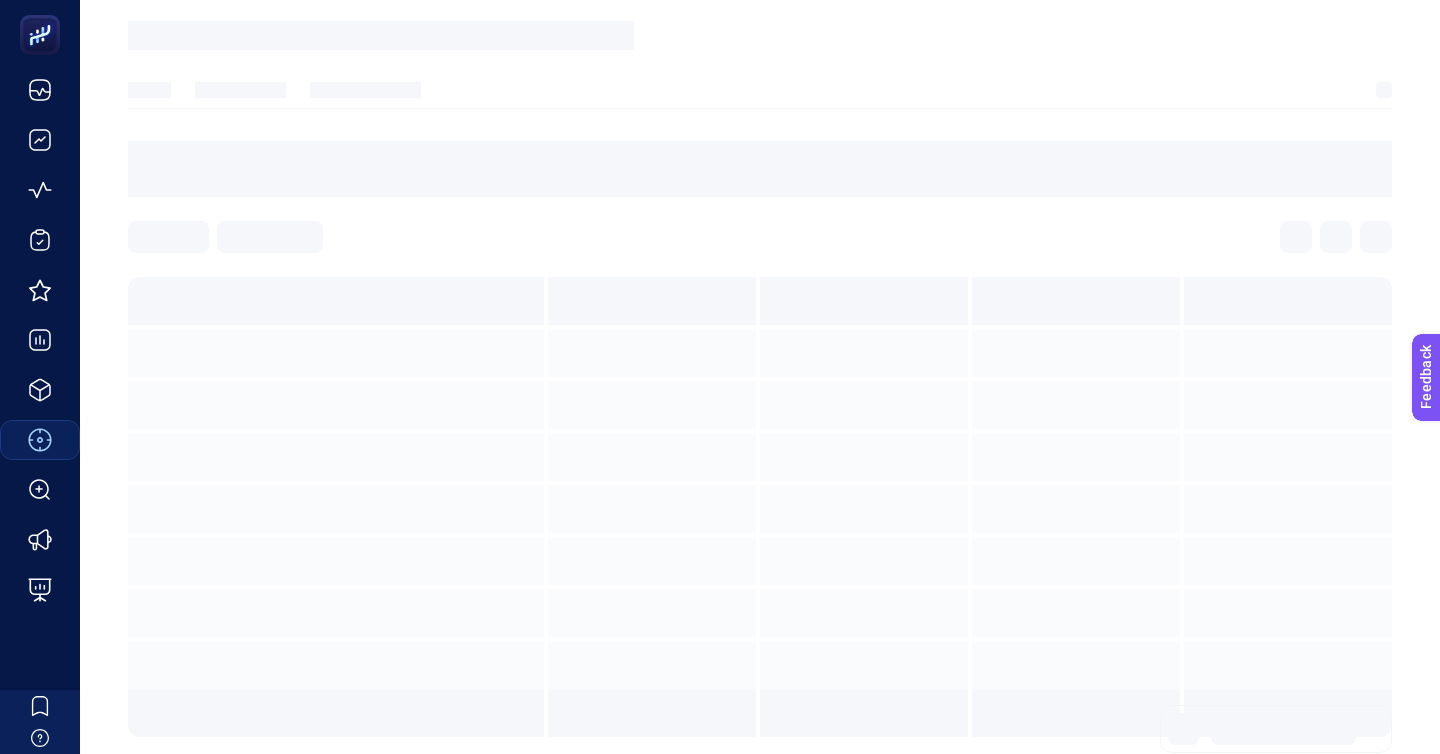 scroll, scrollTop: 0, scrollLeft: 0, axis: both 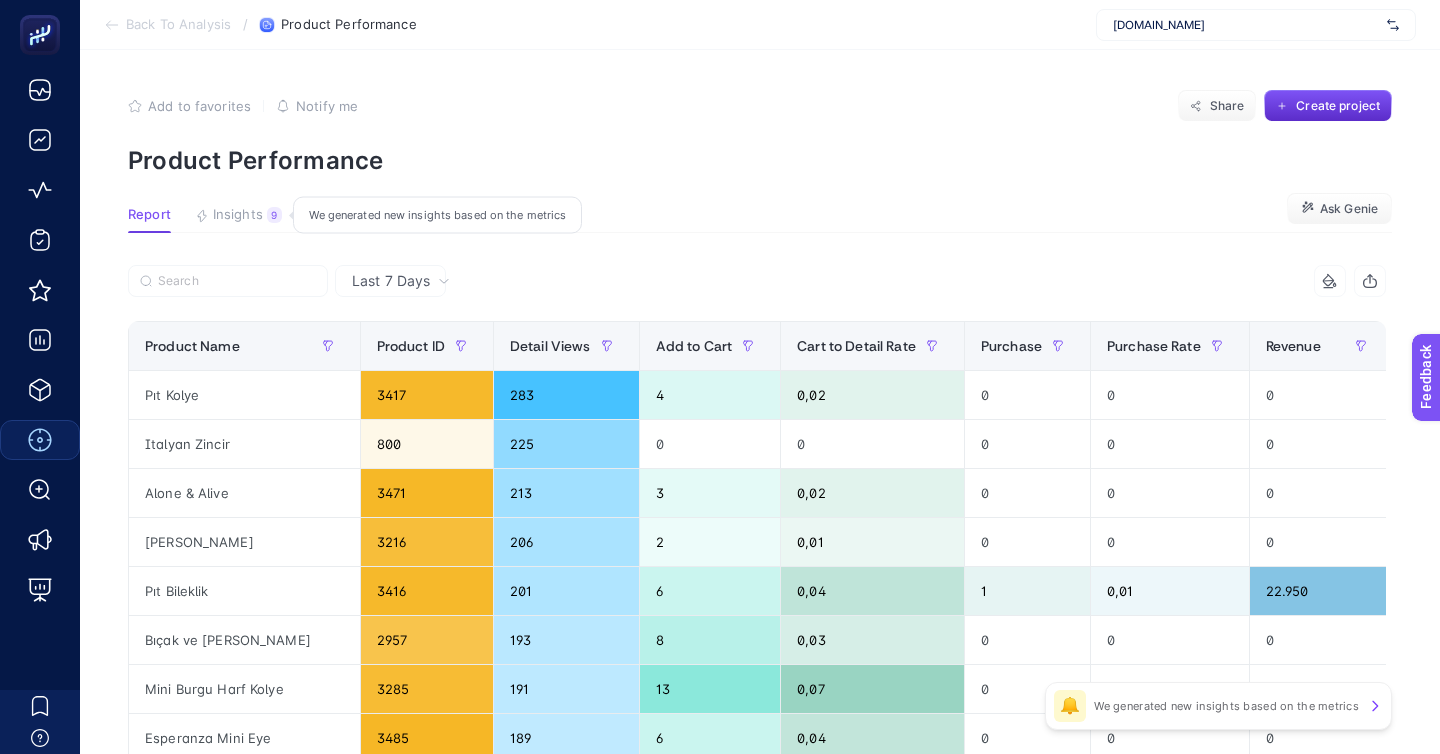 click on "Insights" at bounding box center (238, 215) 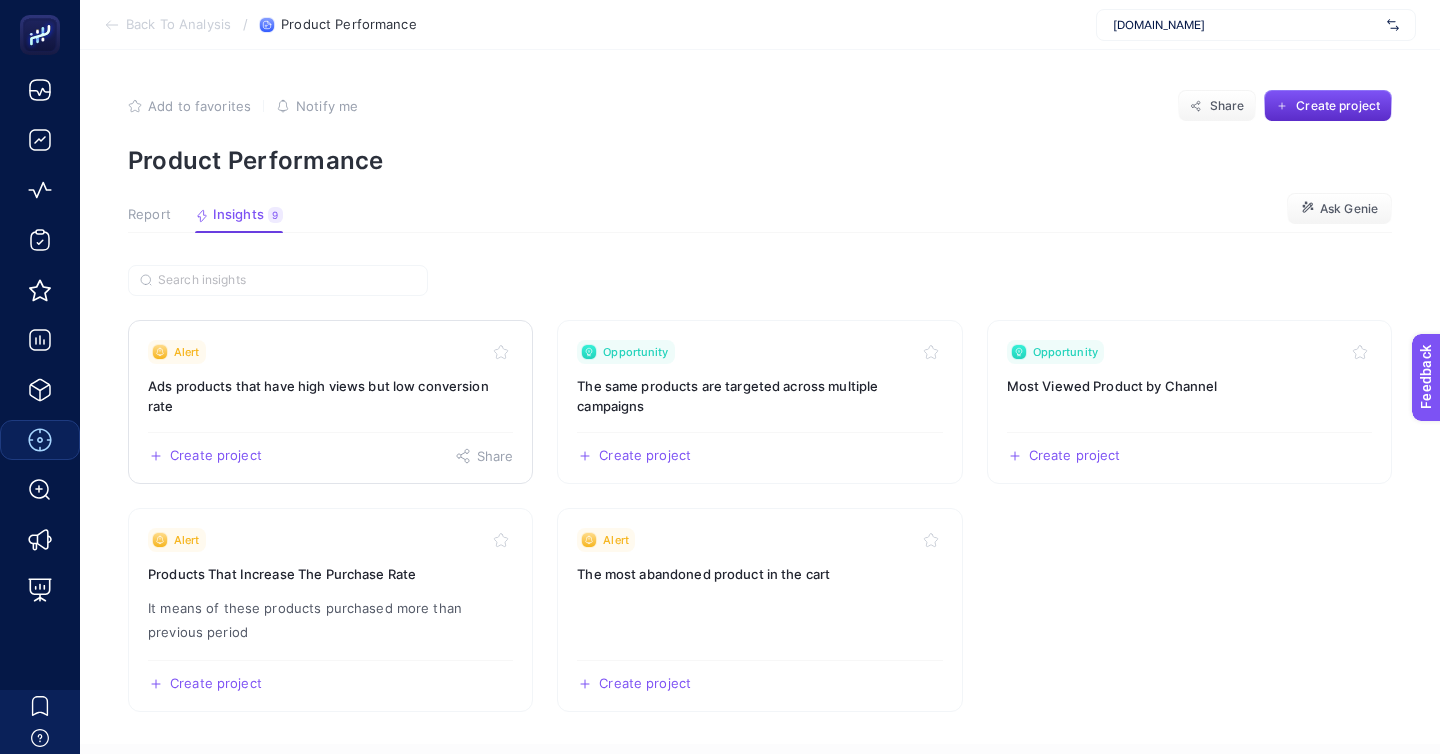 click on "Alert Ads products that have high views but low conversion rate  Create project   Share" 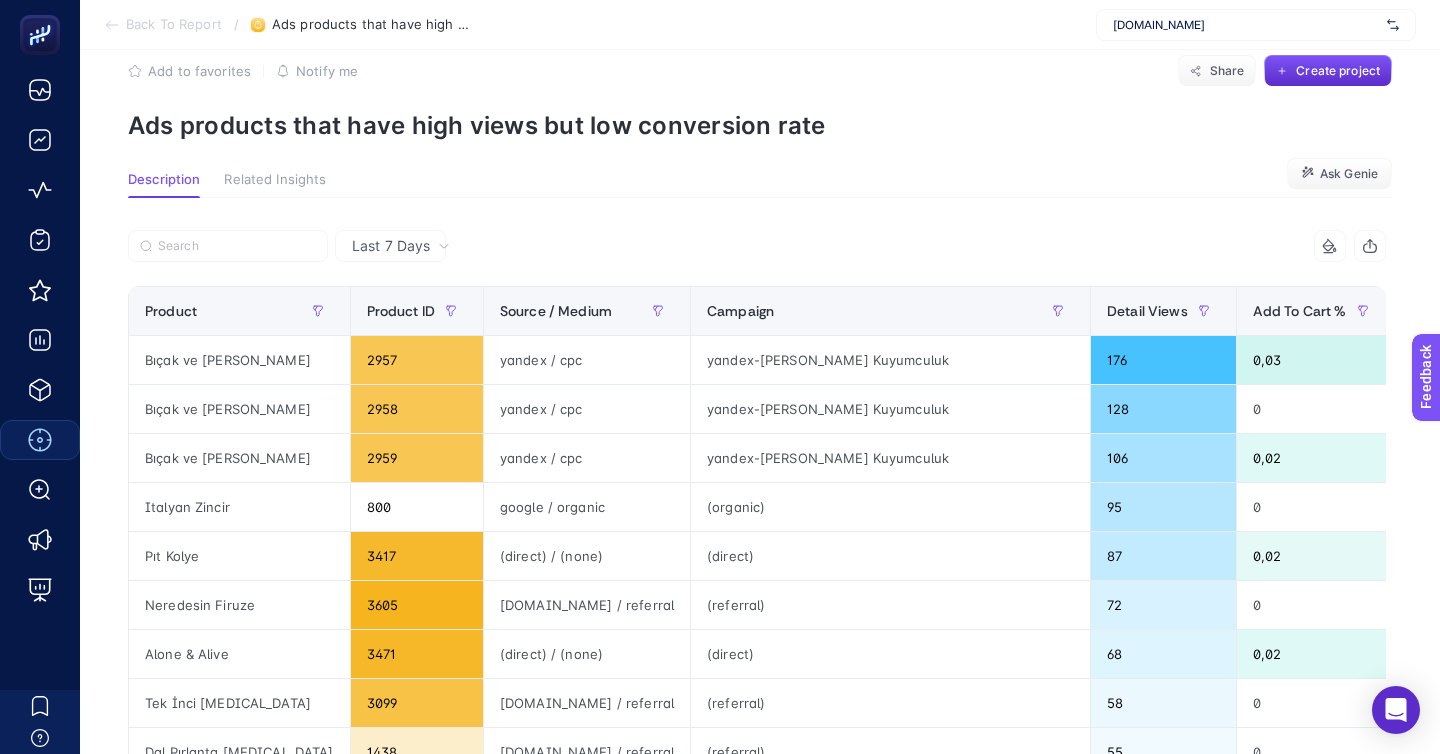 scroll, scrollTop: 38, scrollLeft: 0, axis: vertical 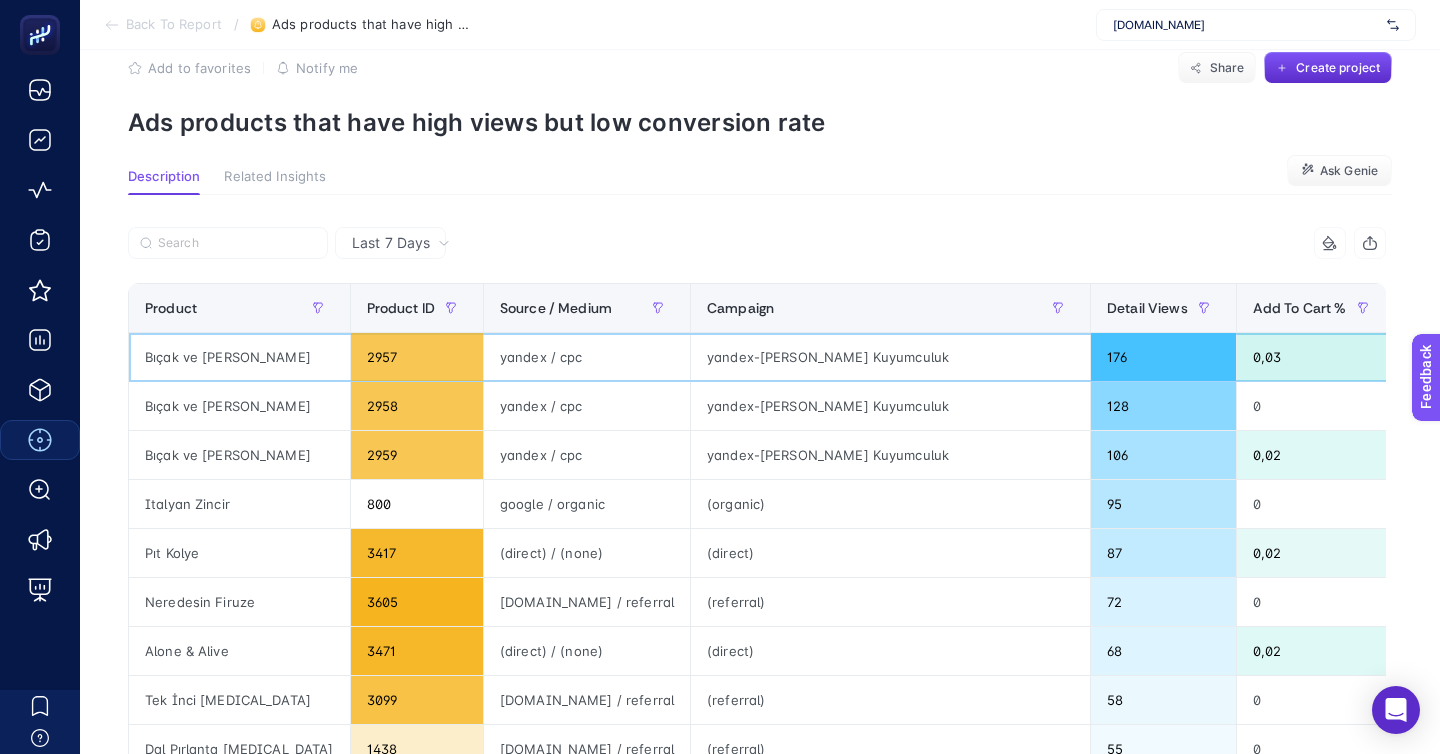click on "Bıçak ve Gül Choker" 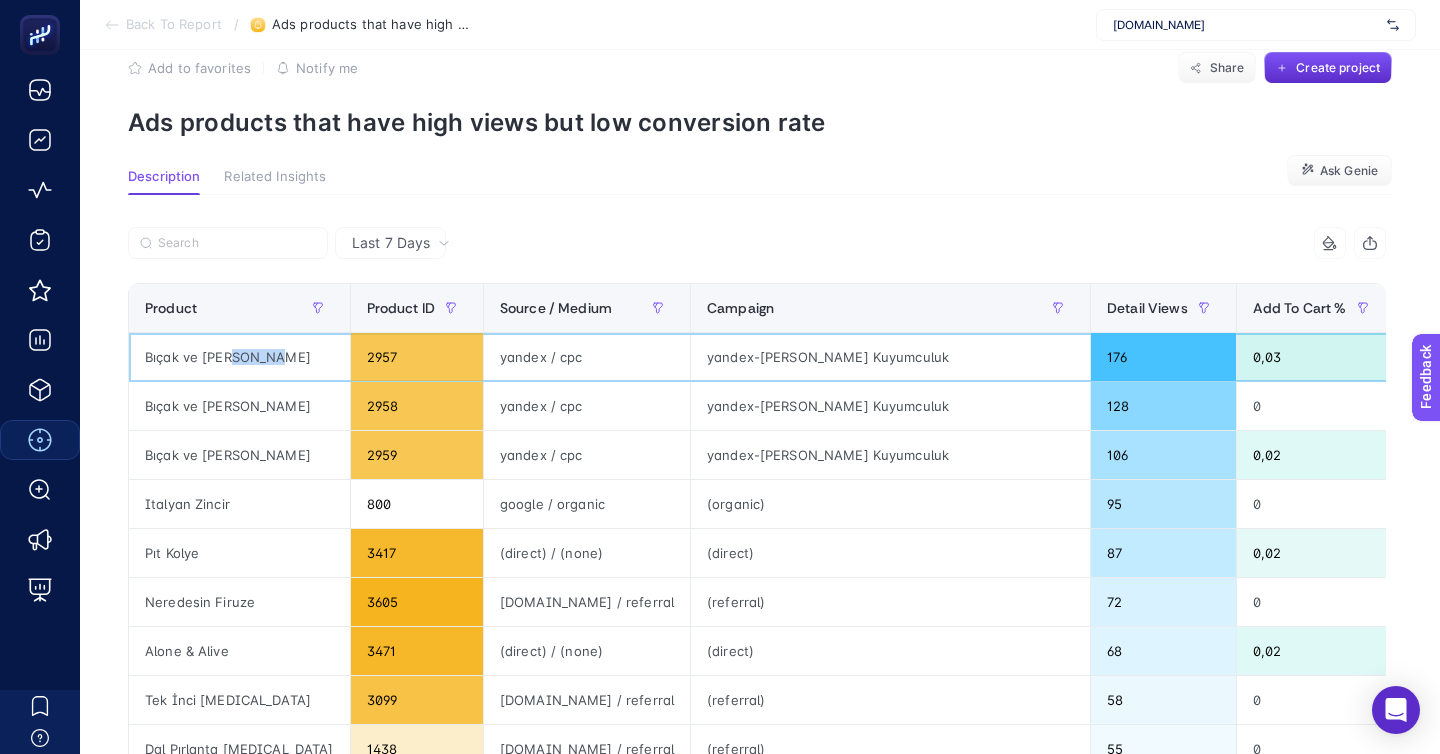 click on "Bıçak ve Gül Choker" 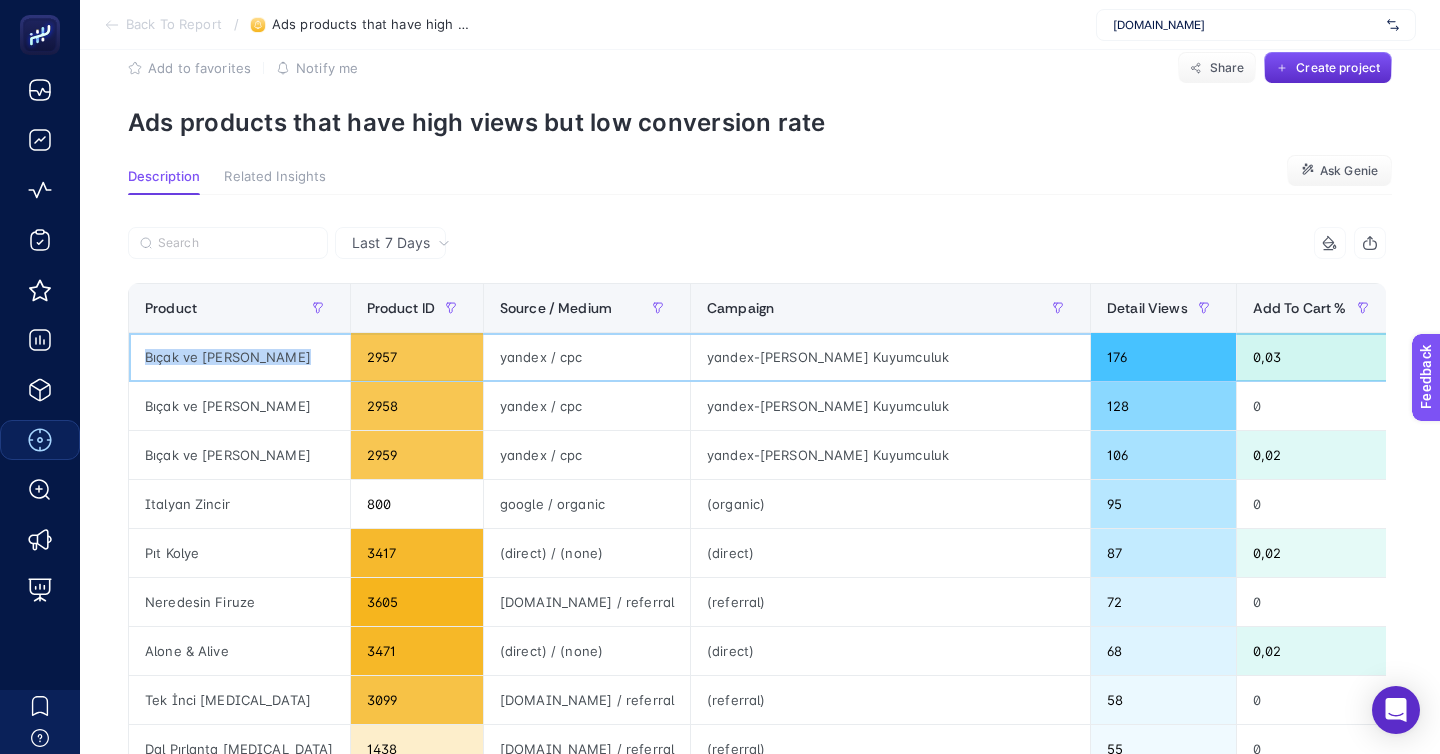 copy on "Bıçak ve Gül Choker" 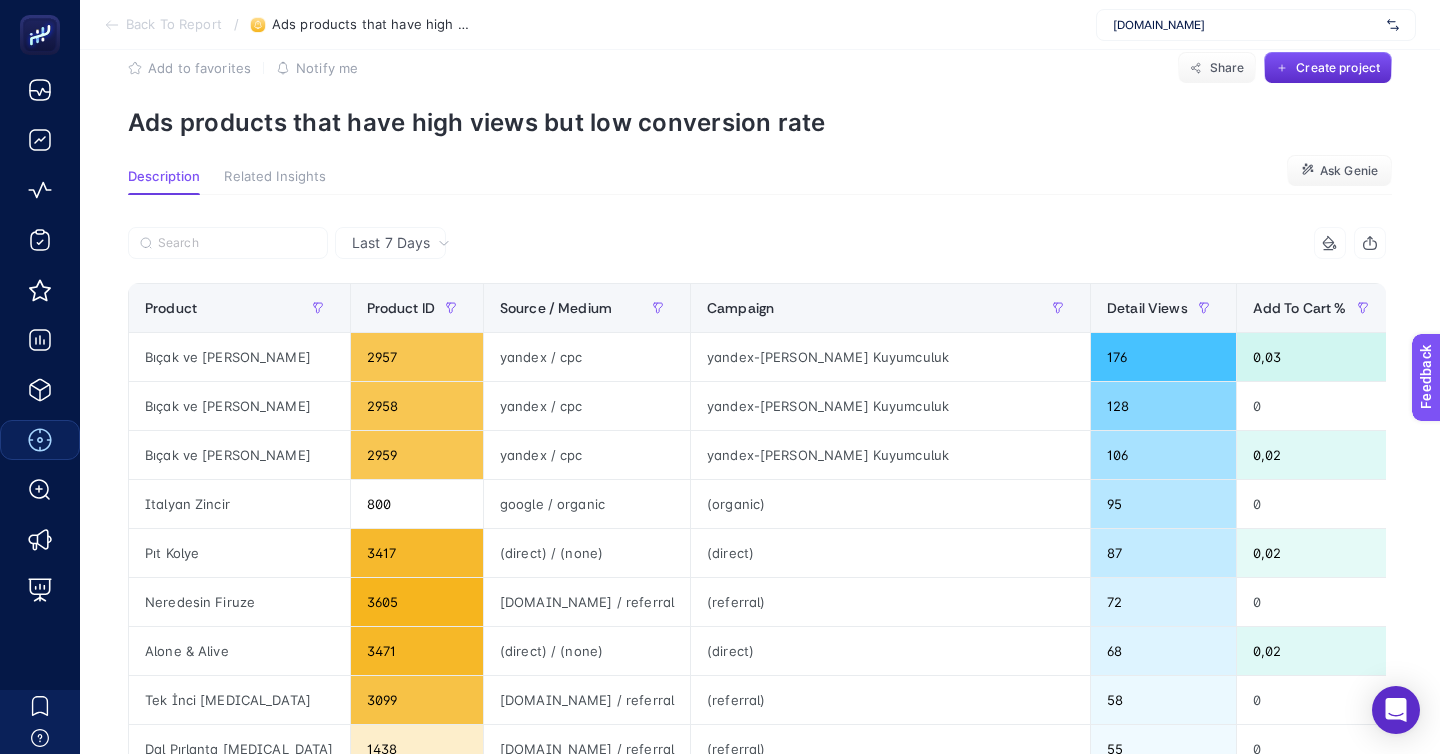 click on "Back To Report / Ads products that have high views but low conversion rate www.reiskuyumculuk.com" 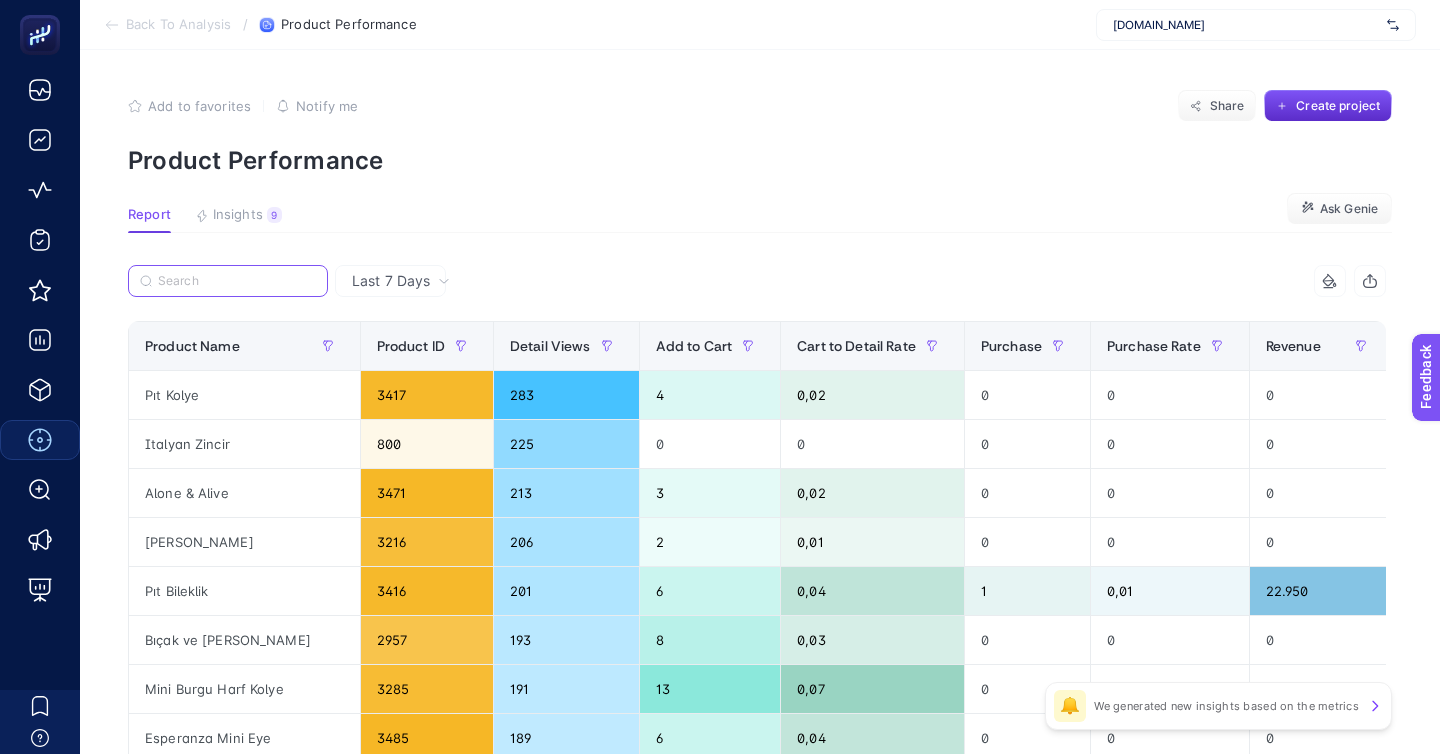 click at bounding box center [237, 281] 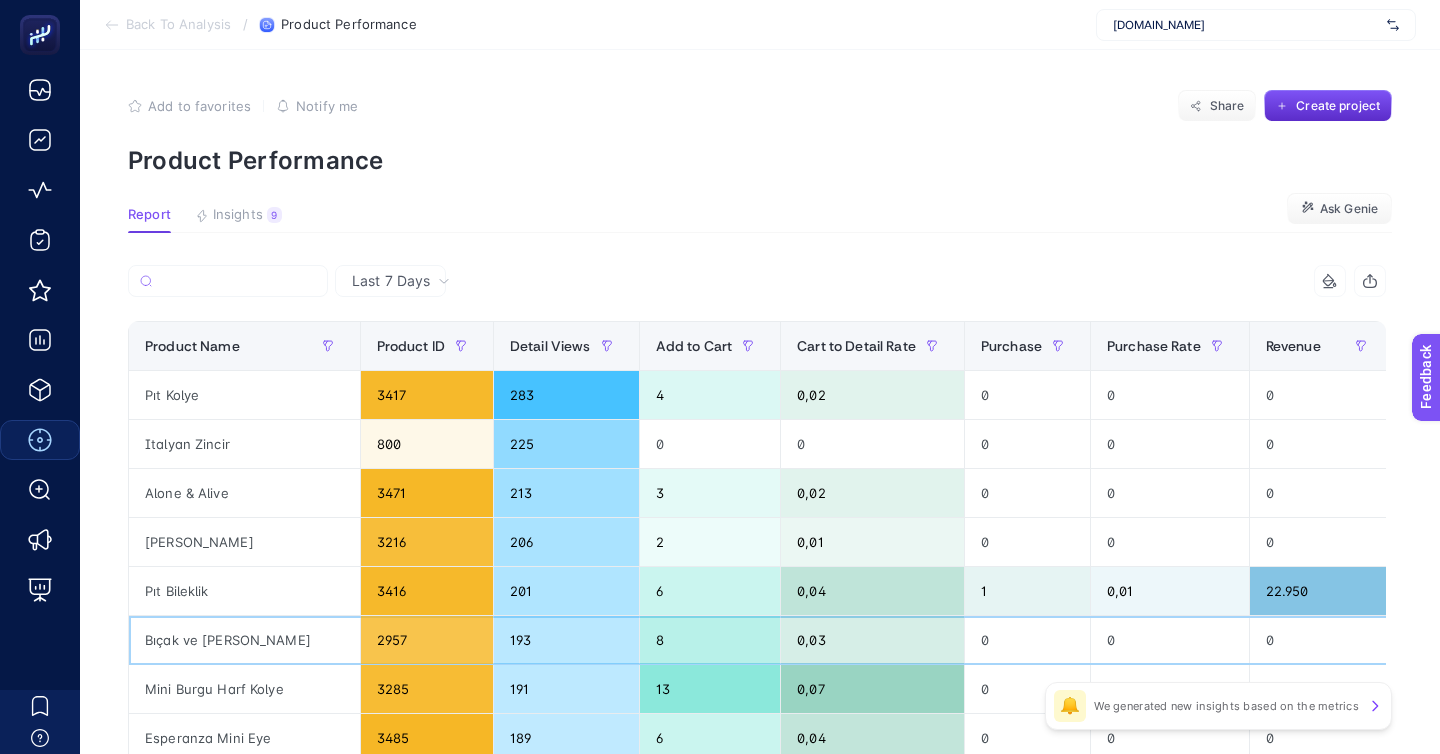 click on "Bıçak ve Gül Choker" 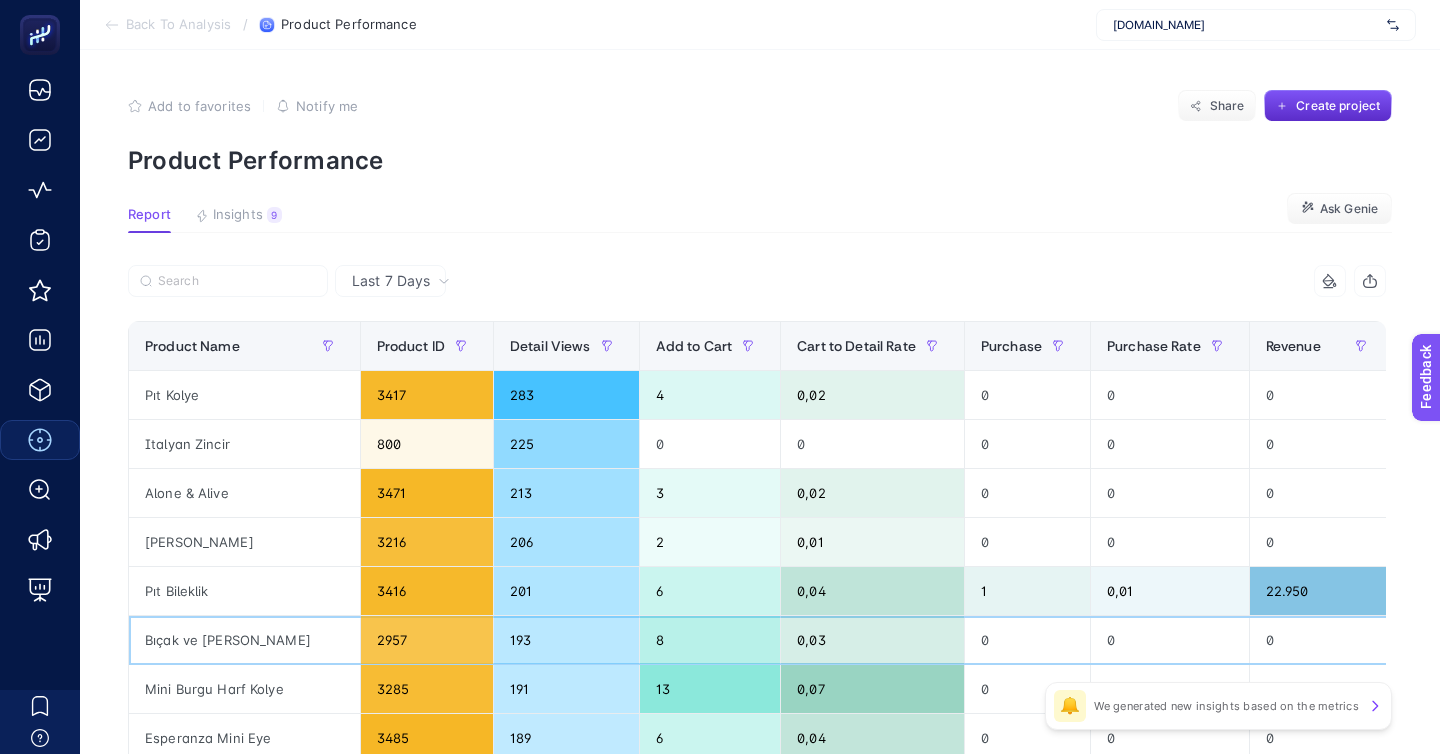 click on "Bıçak ve Gül Choker" 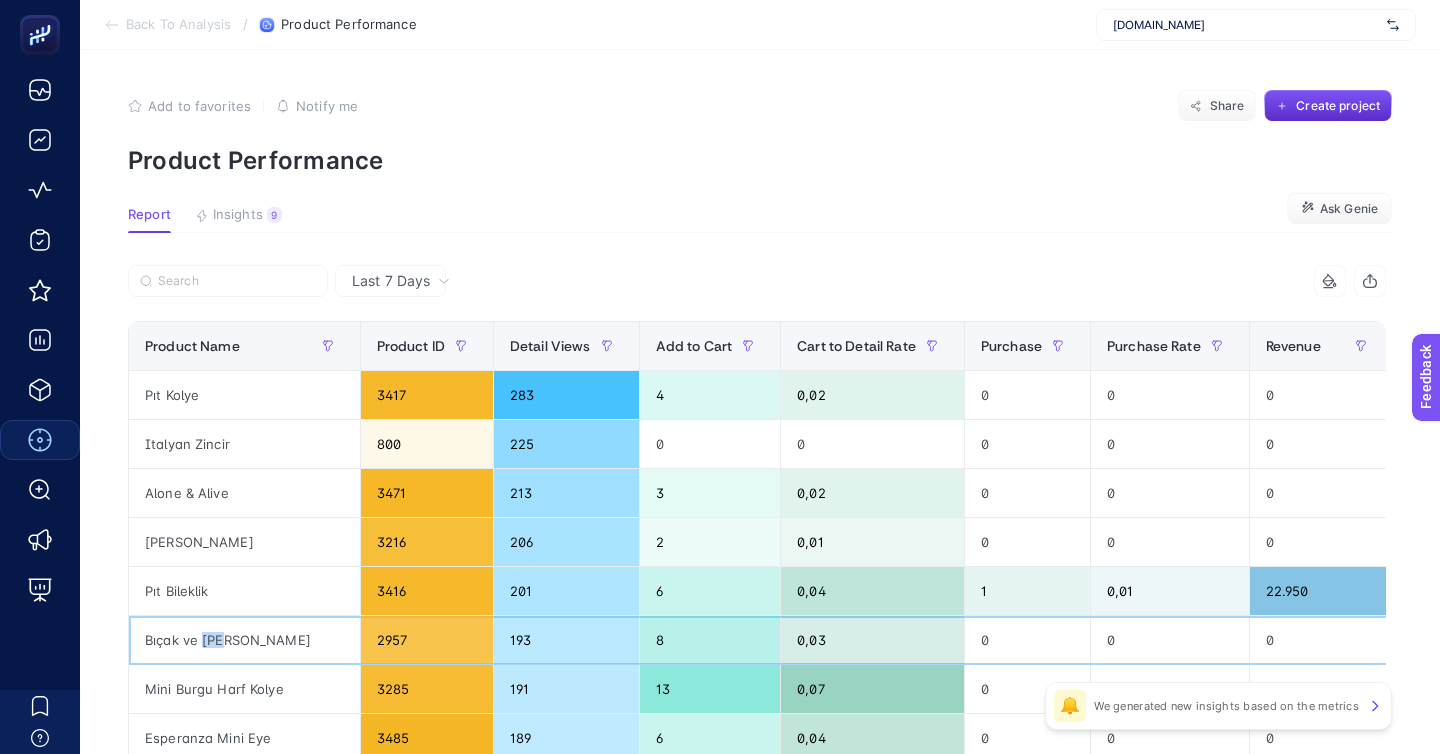 click on "Bıçak ve Gül Choker" 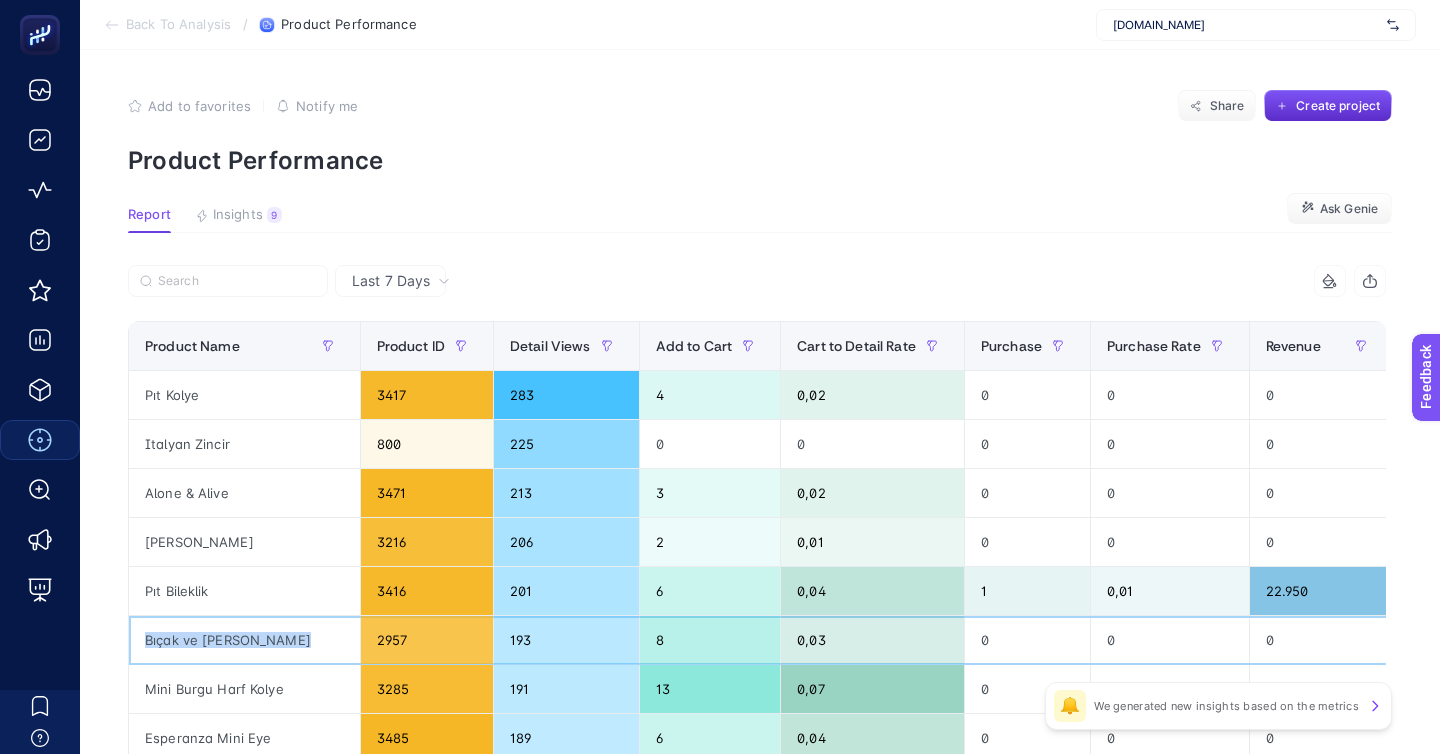 click on "Bıçak ve Gül Choker" 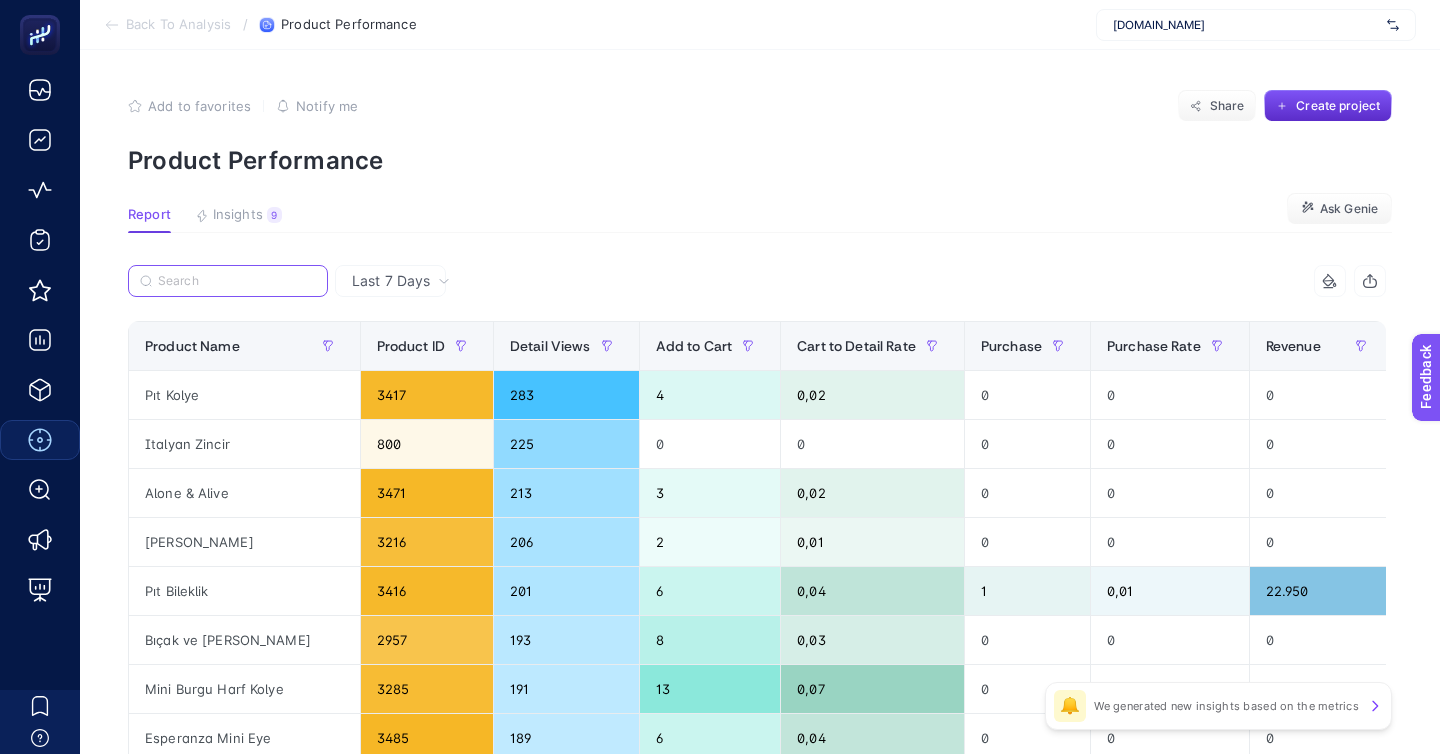 click at bounding box center (237, 281) 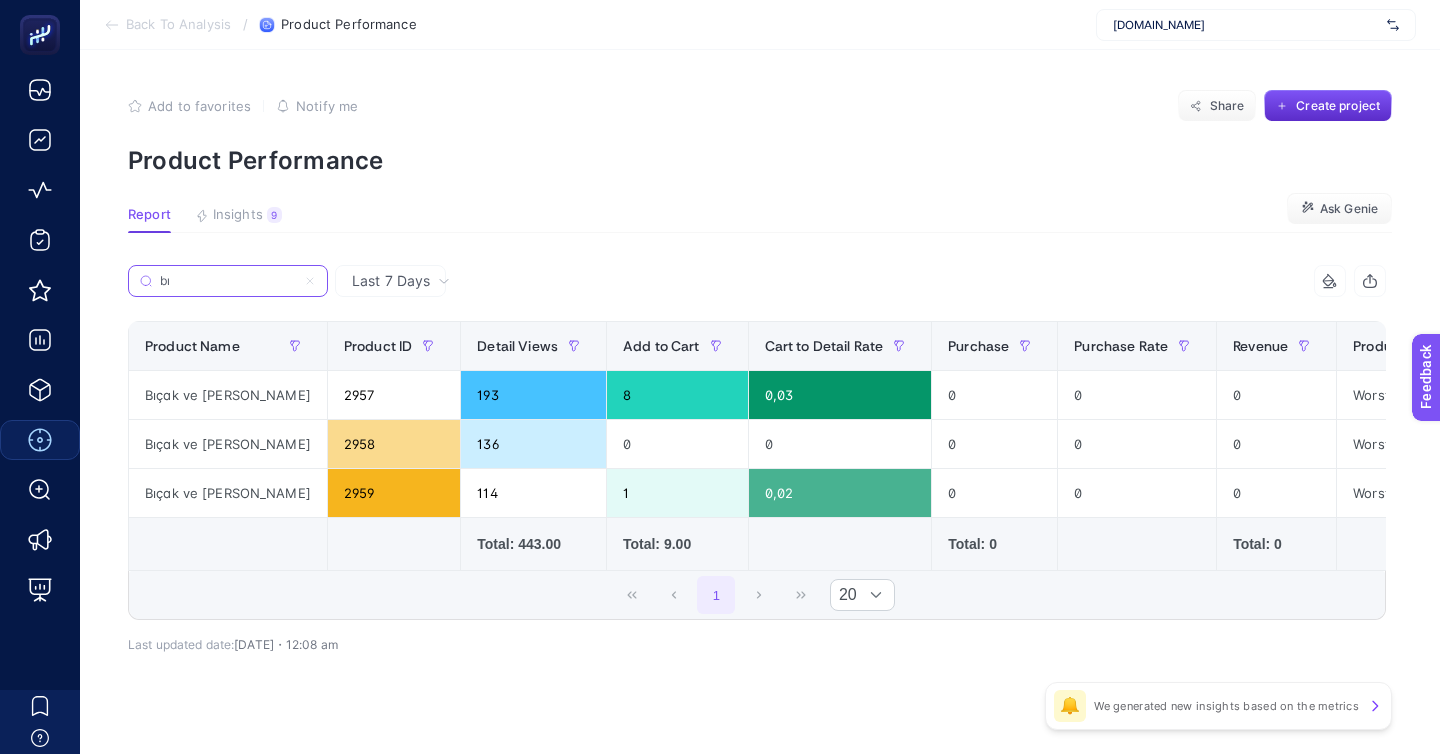 type on "b" 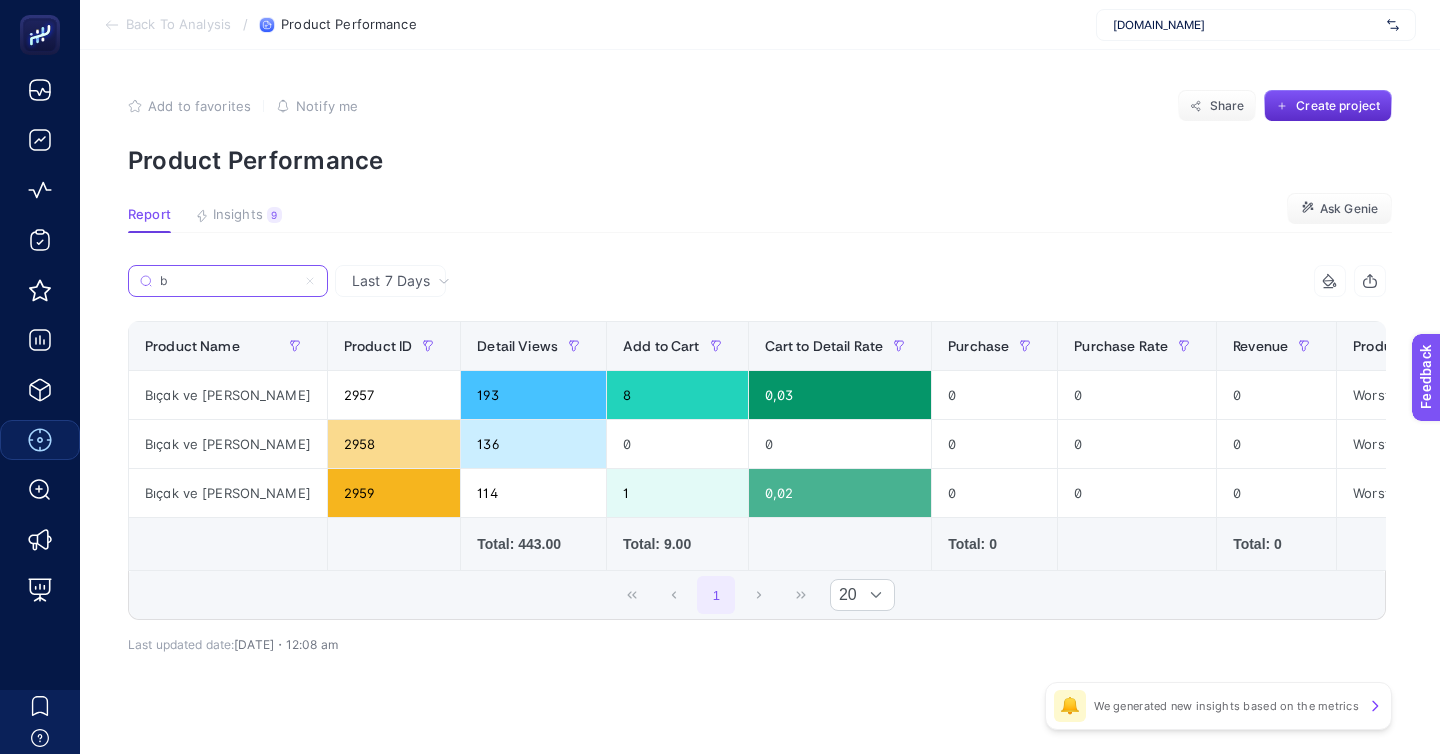 type 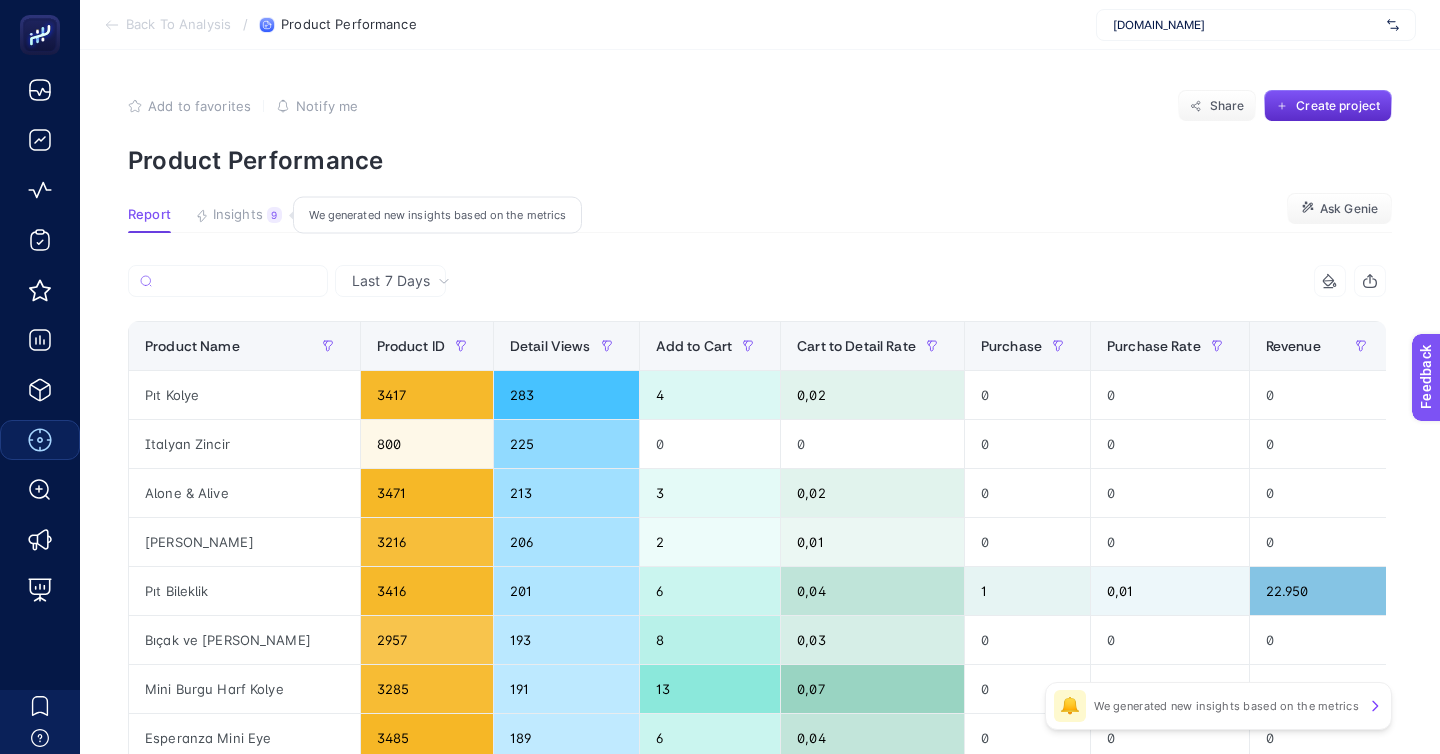 click on "9" at bounding box center [274, 215] 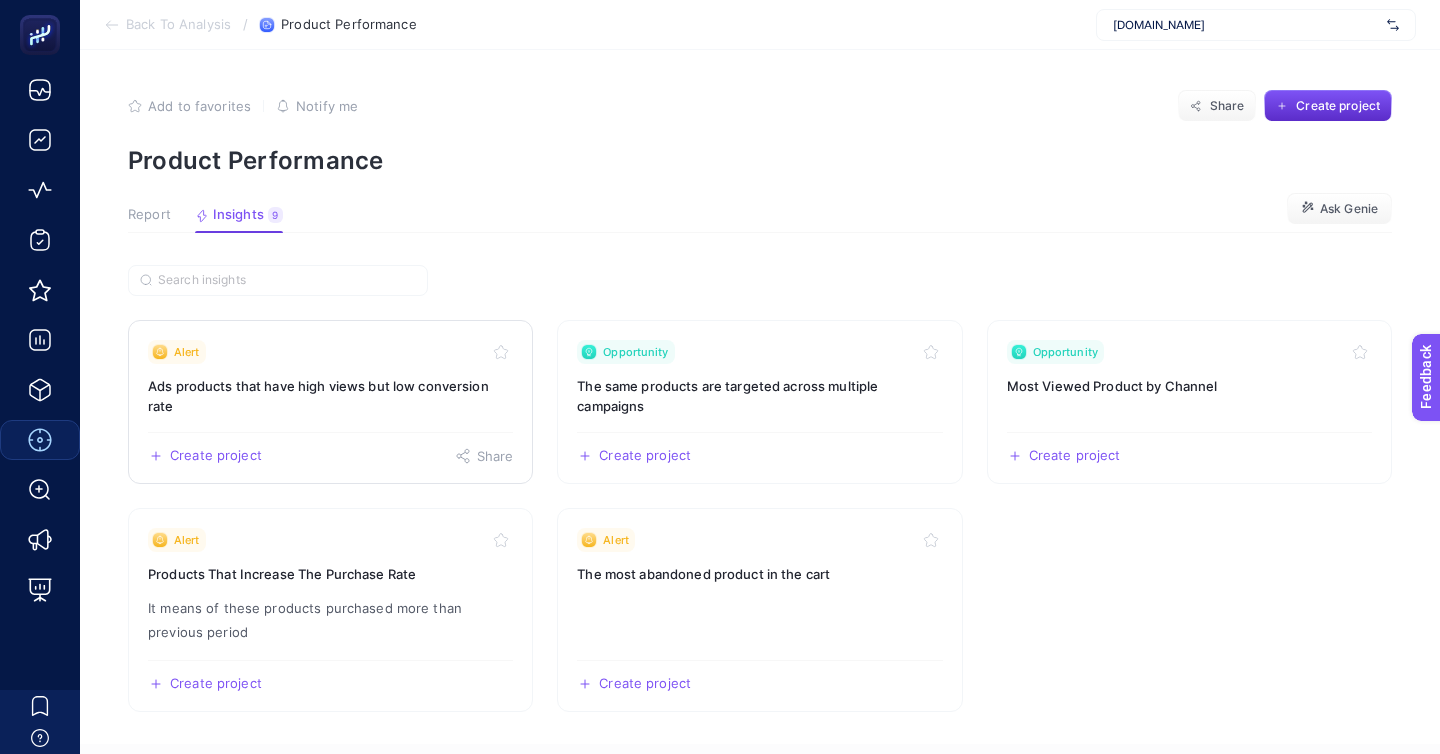 click on "Alert" at bounding box center (330, 352) 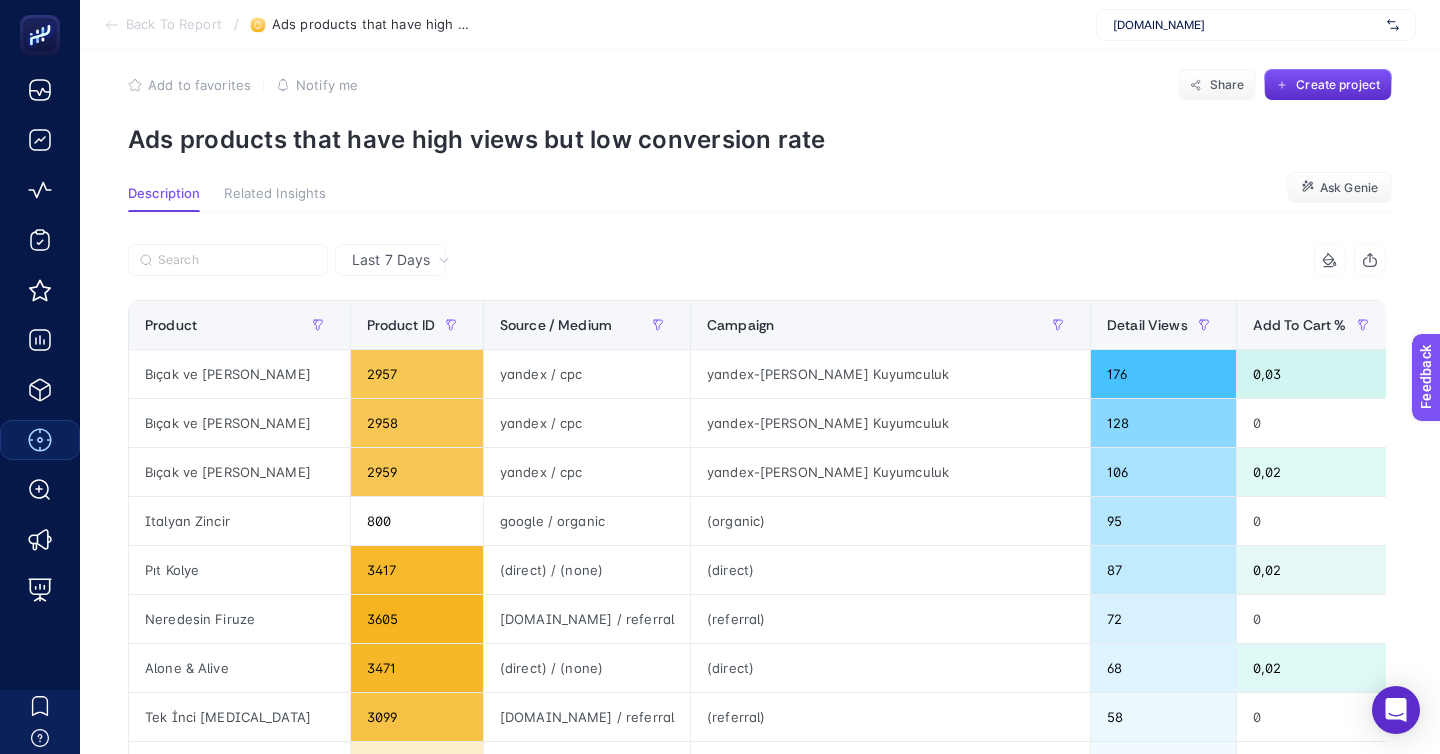 scroll, scrollTop: 0, scrollLeft: 0, axis: both 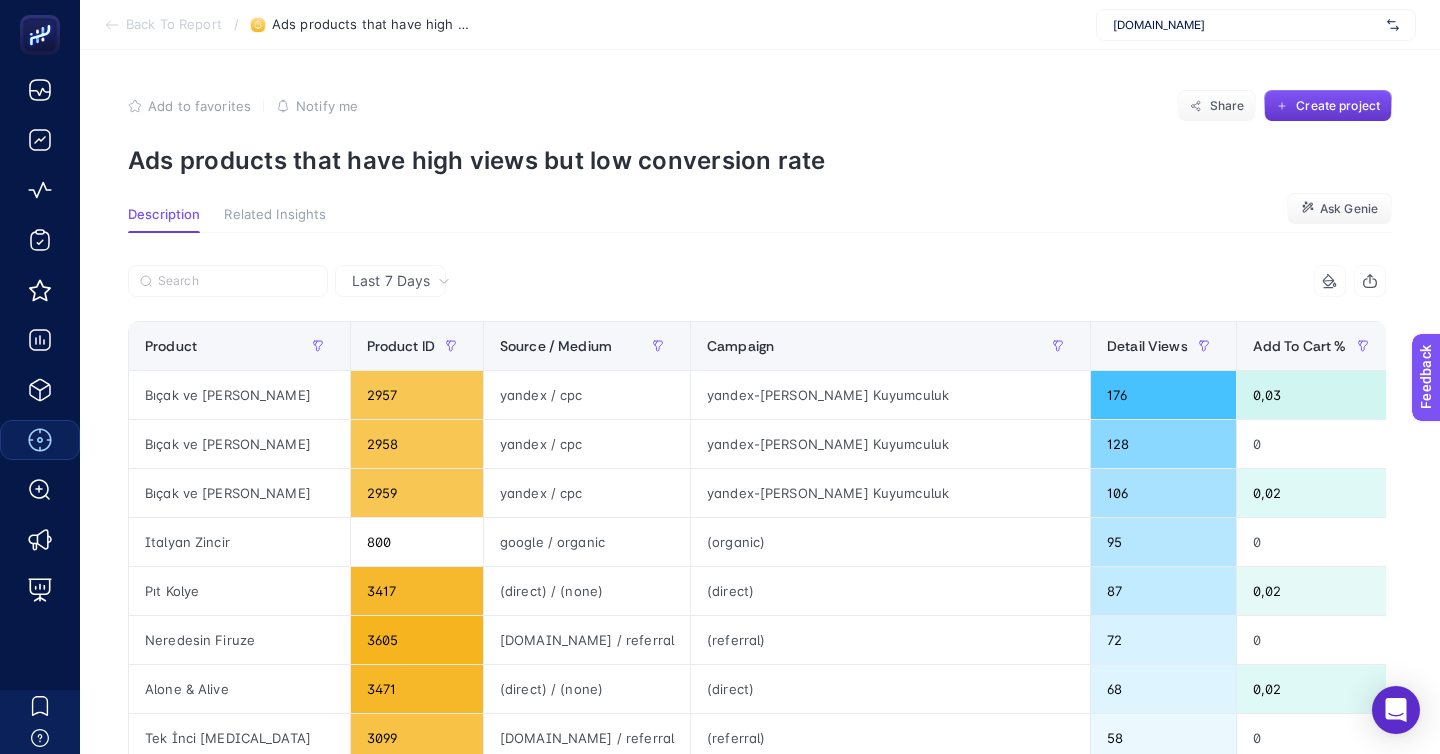 click on "Create project" 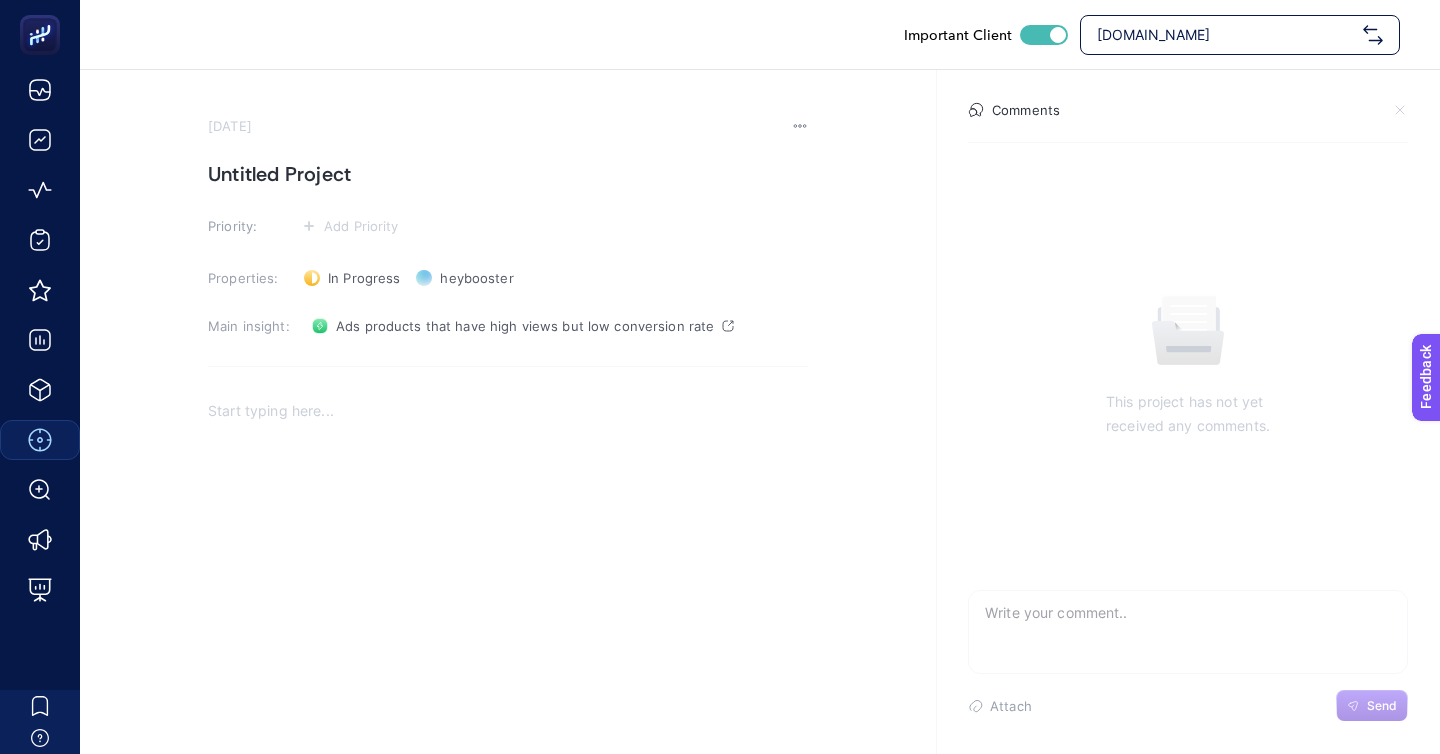 click on "Untitled Project" at bounding box center [508, 174] 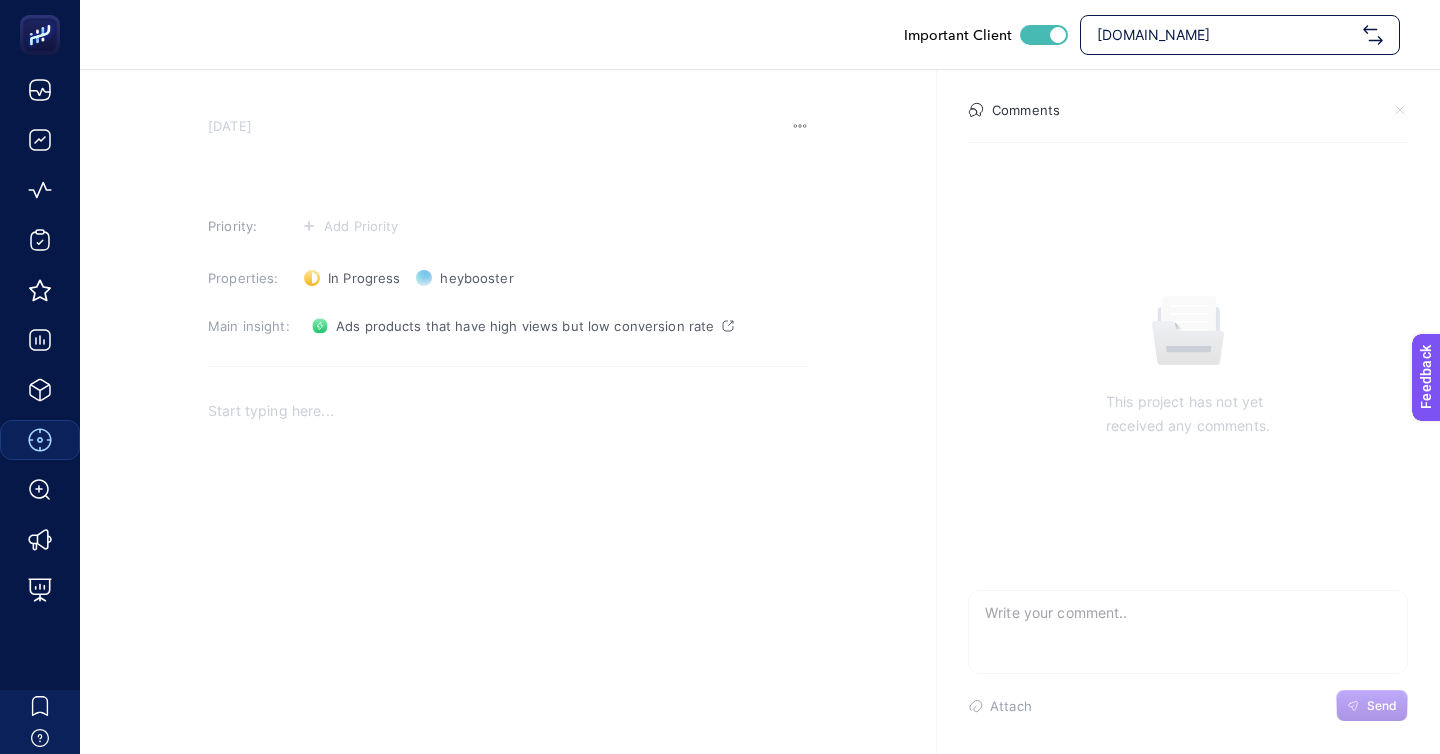 type 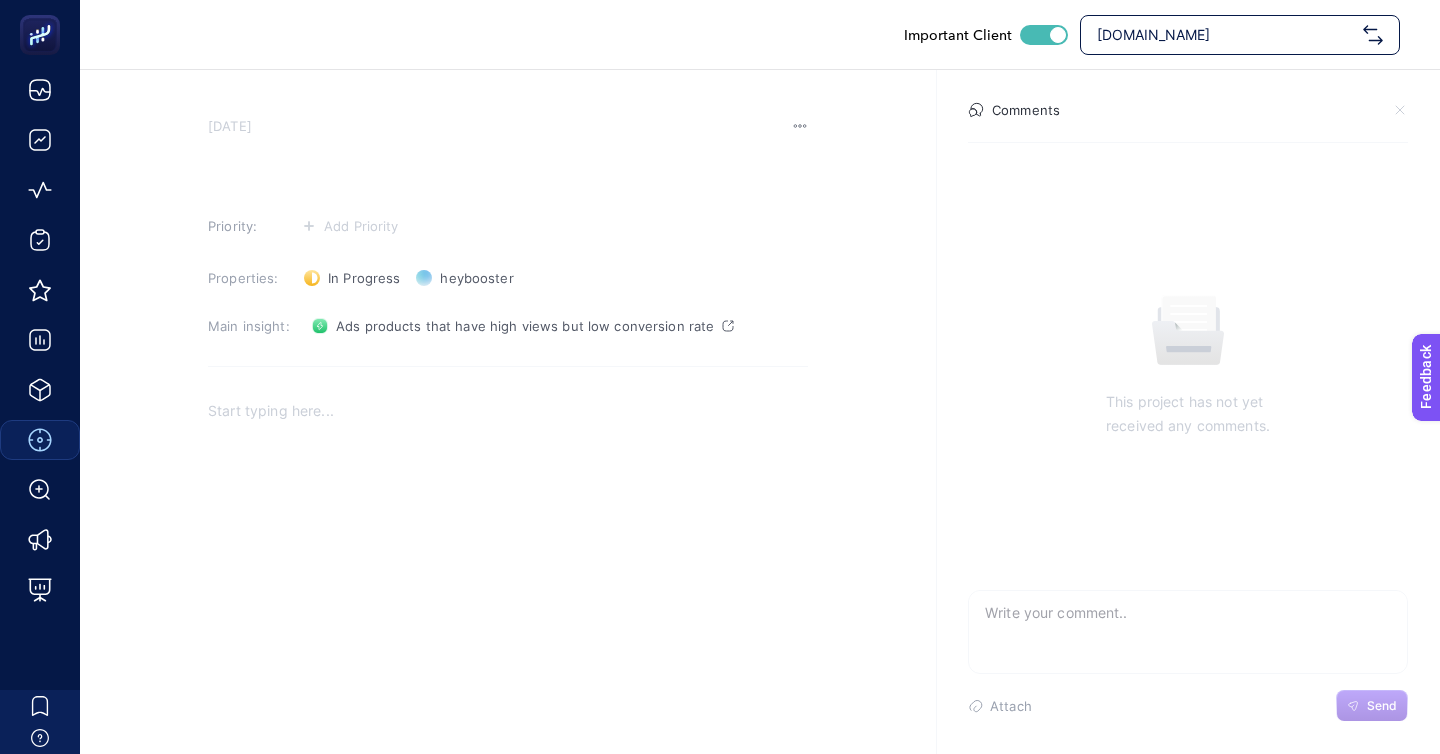click at bounding box center [508, 174] 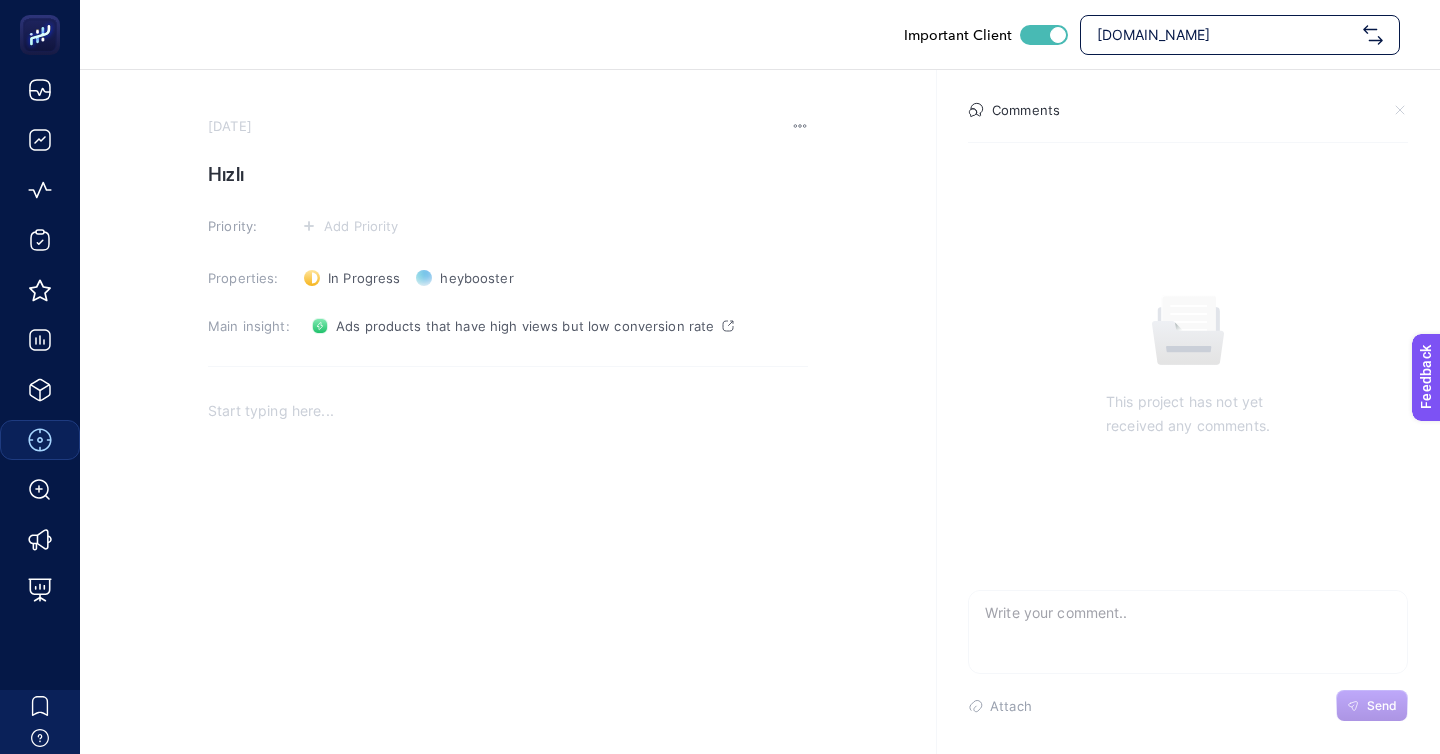 click on "Hızlı" at bounding box center [508, 174] 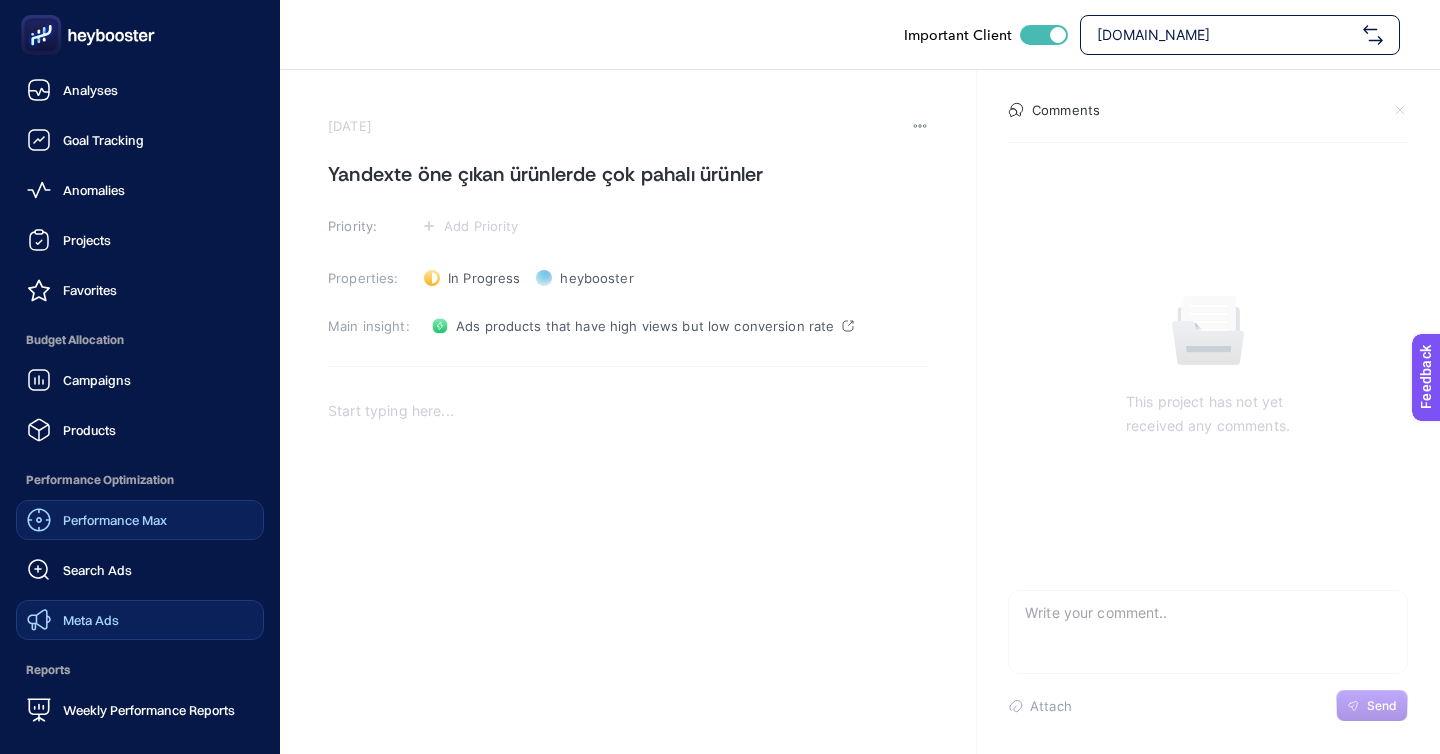 click on "Meta Ads" 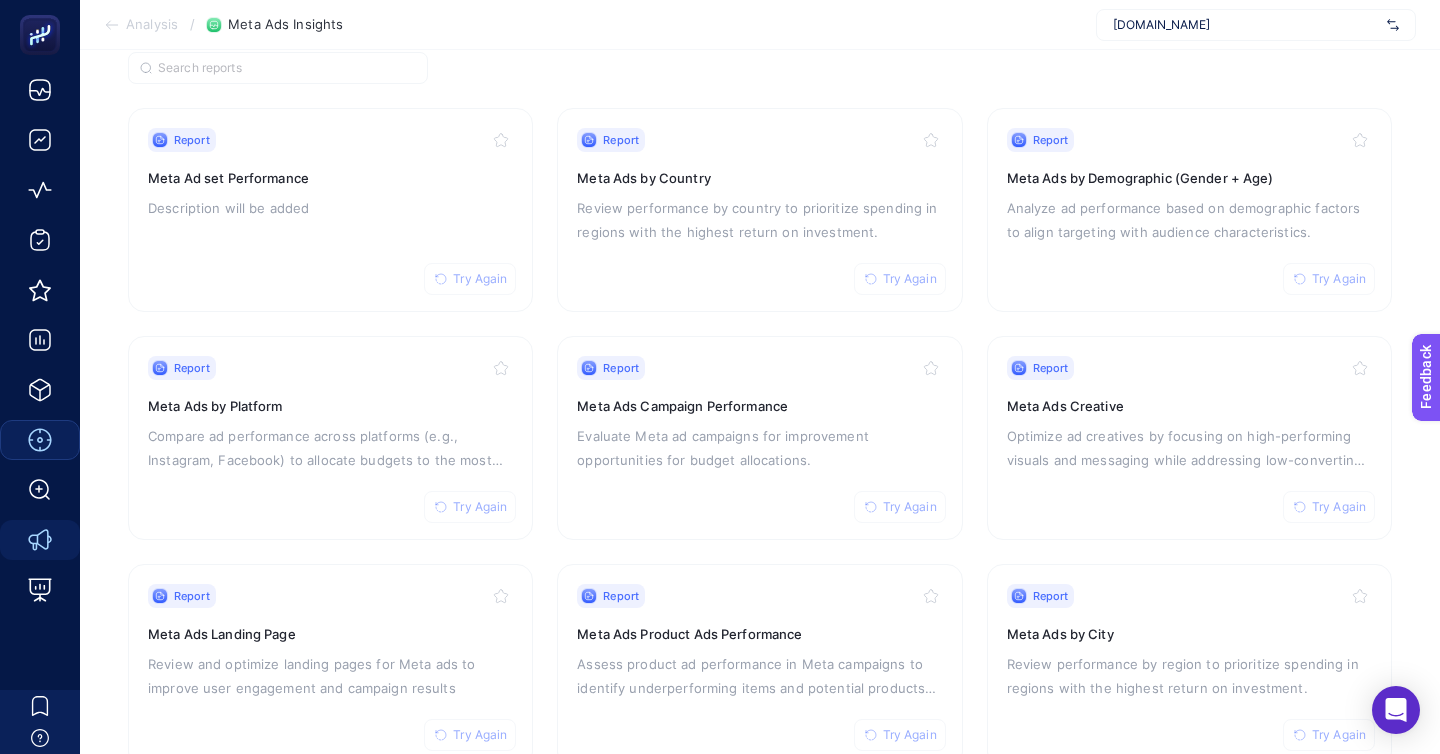 scroll, scrollTop: 171, scrollLeft: 0, axis: vertical 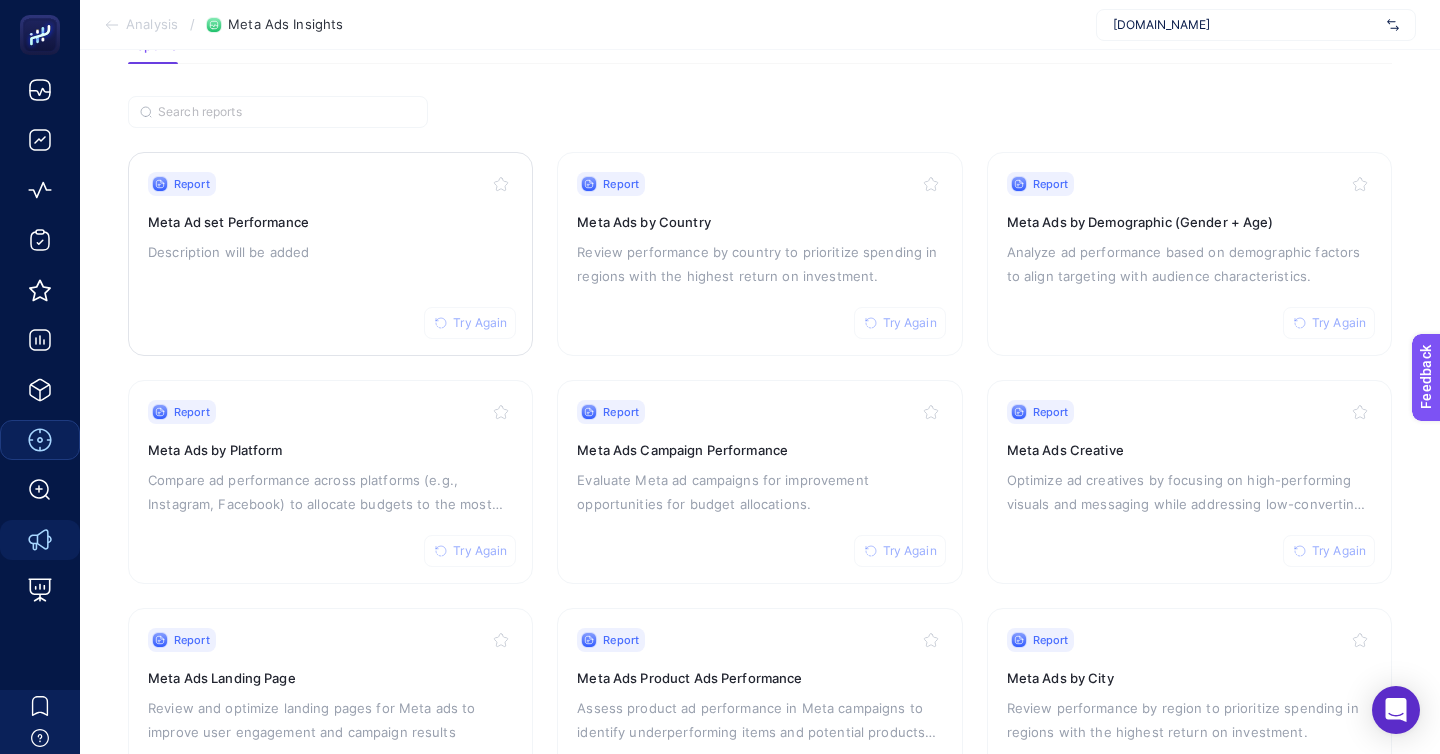 click on "Report Try Again Meta Ad set Performance  Description will be added" at bounding box center (330, 254) 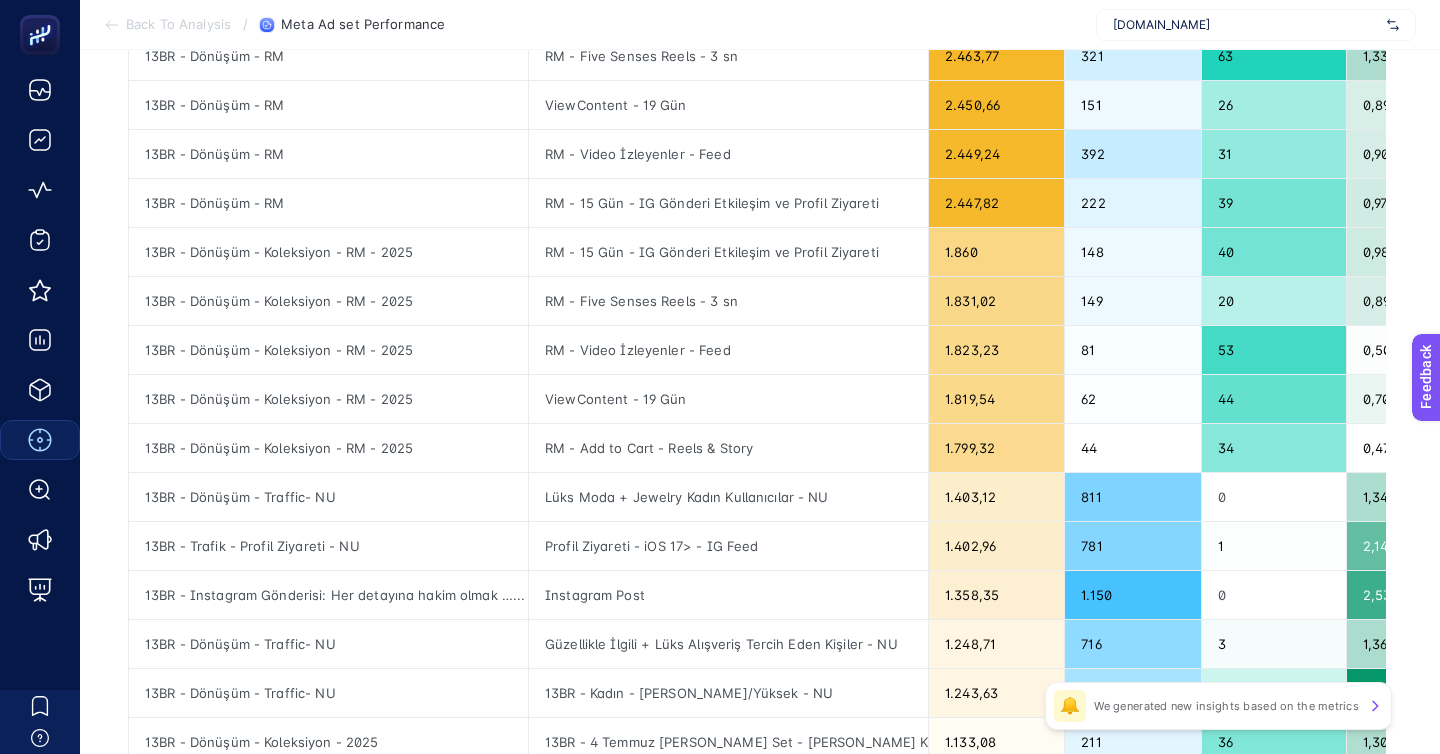 scroll, scrollTop: 450, scrollLeft: 0, axis: vertical 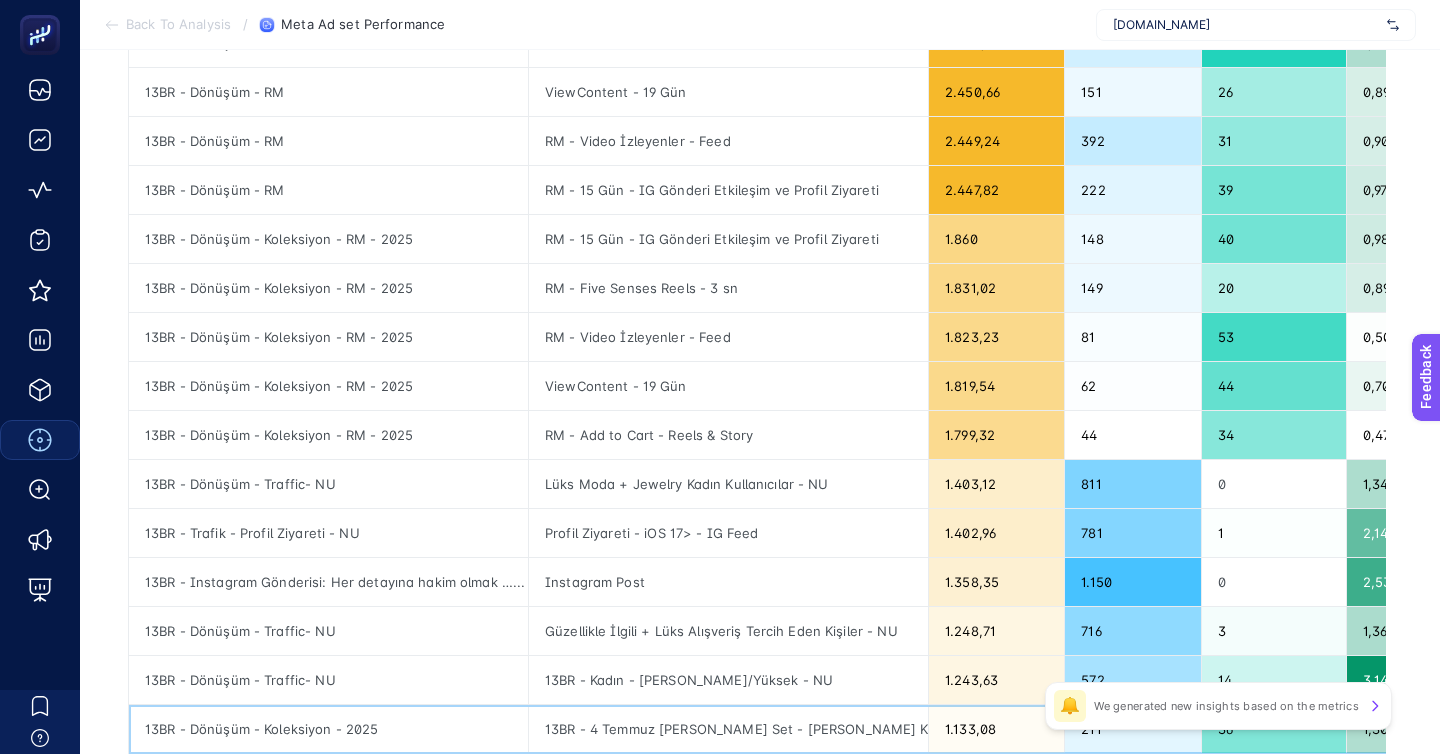 click on "13BR - Dönüşüm - Koleksiyon - 2025" 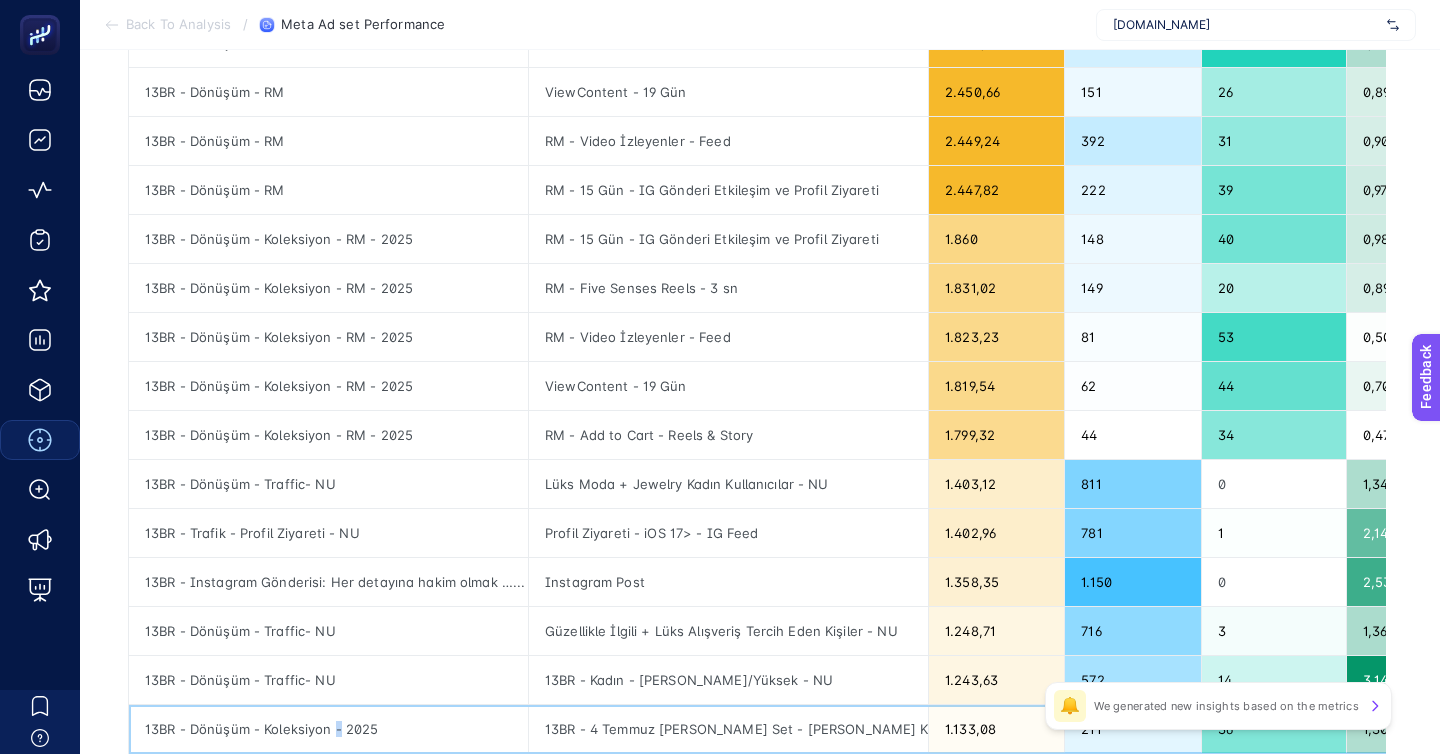 click on "13BR - Dönüşüm - Koleksiyon - 2025" 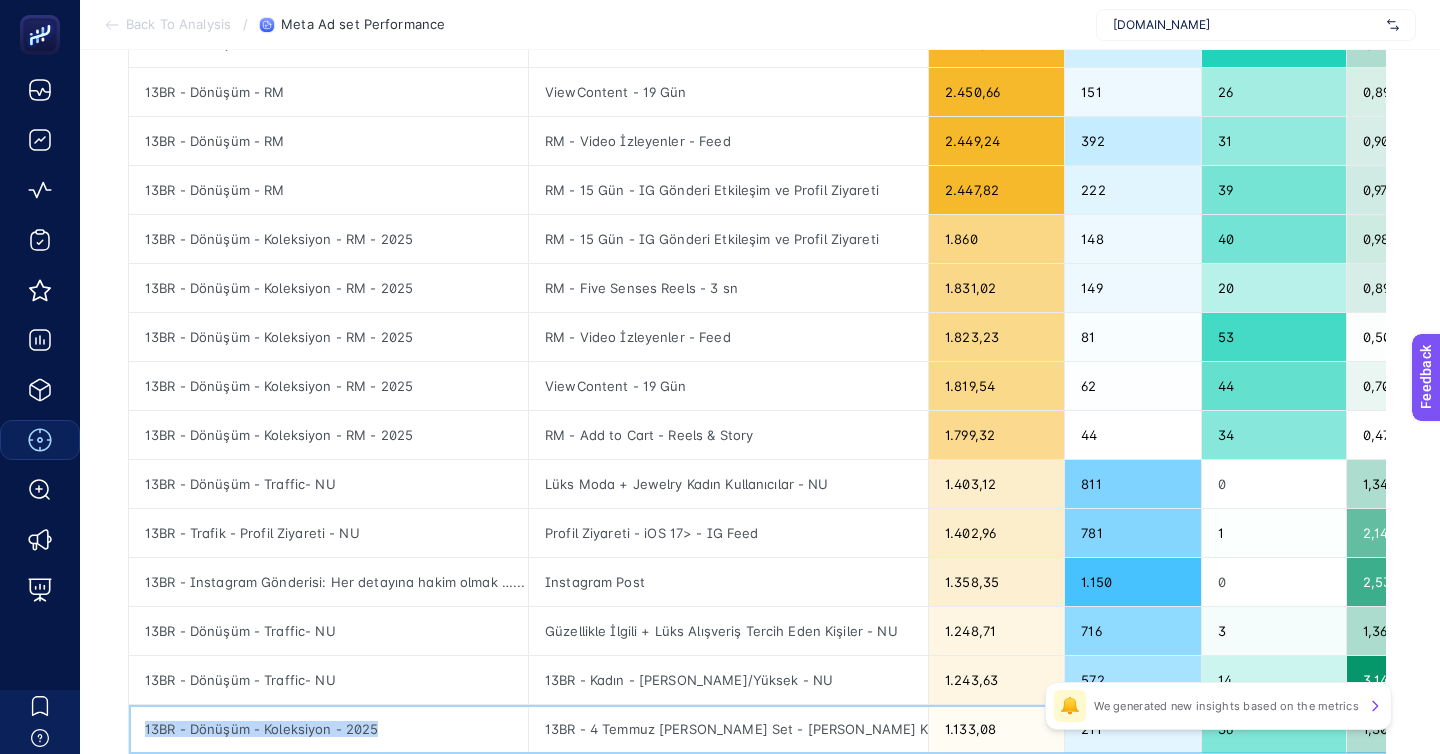 copy on "13BR - Dönüşüm - Koleksiyon - 2025" 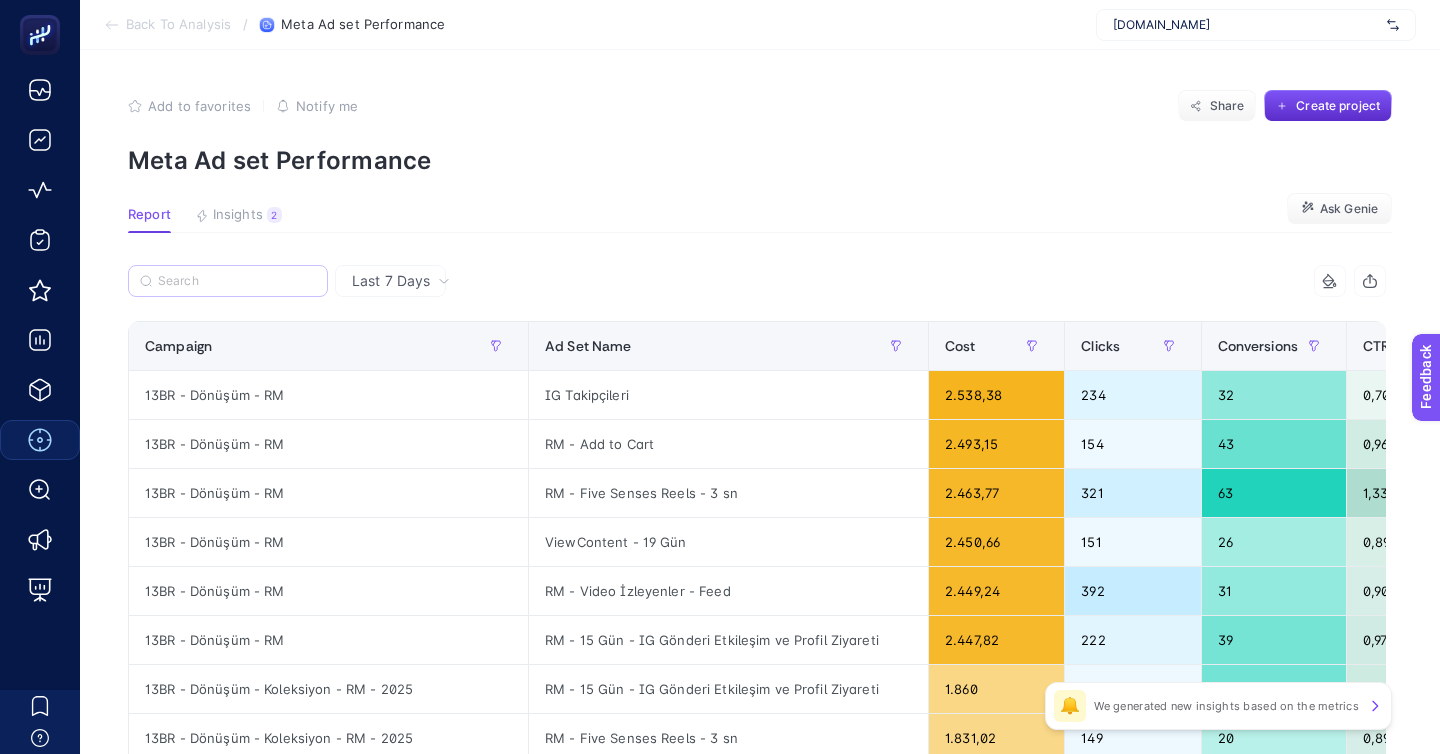 click at bounding box center [228, 281] 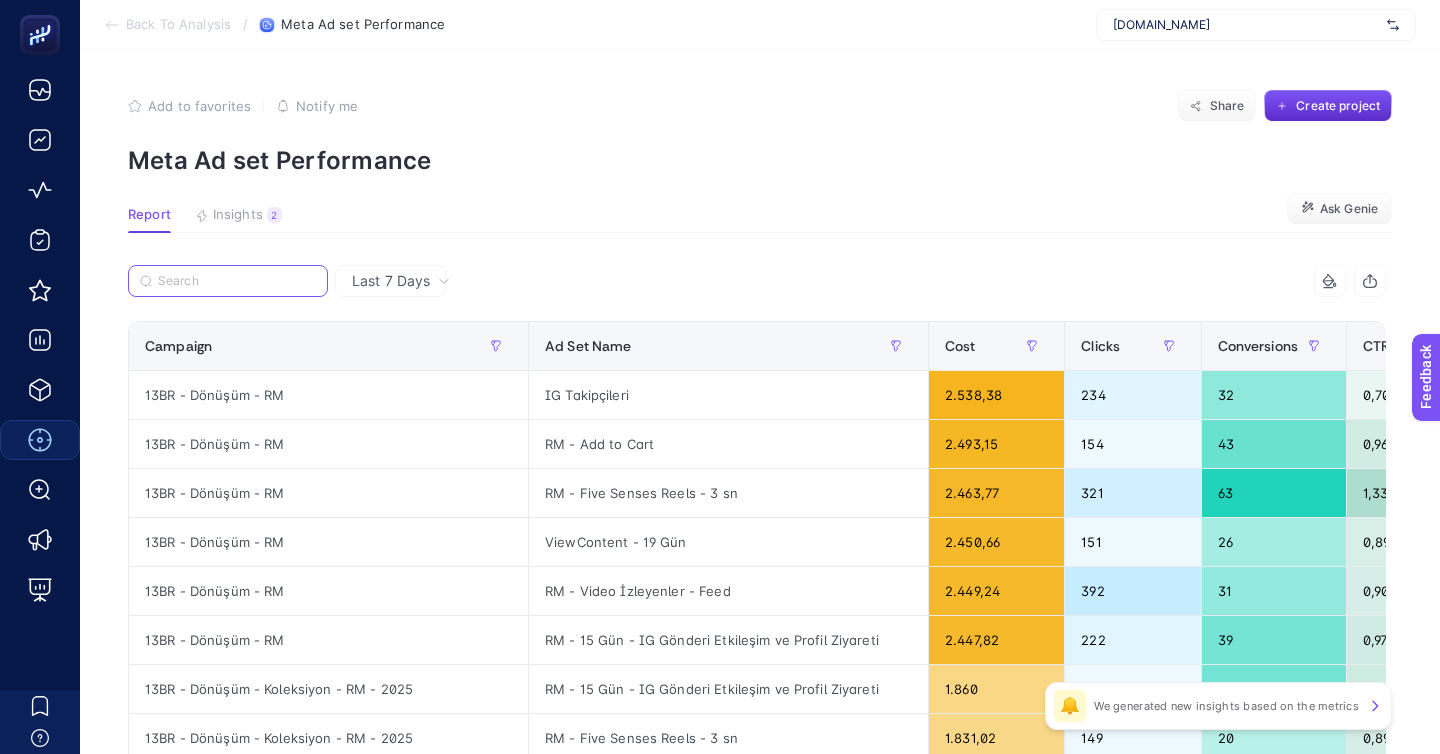 click at bounding box center (237, 281) 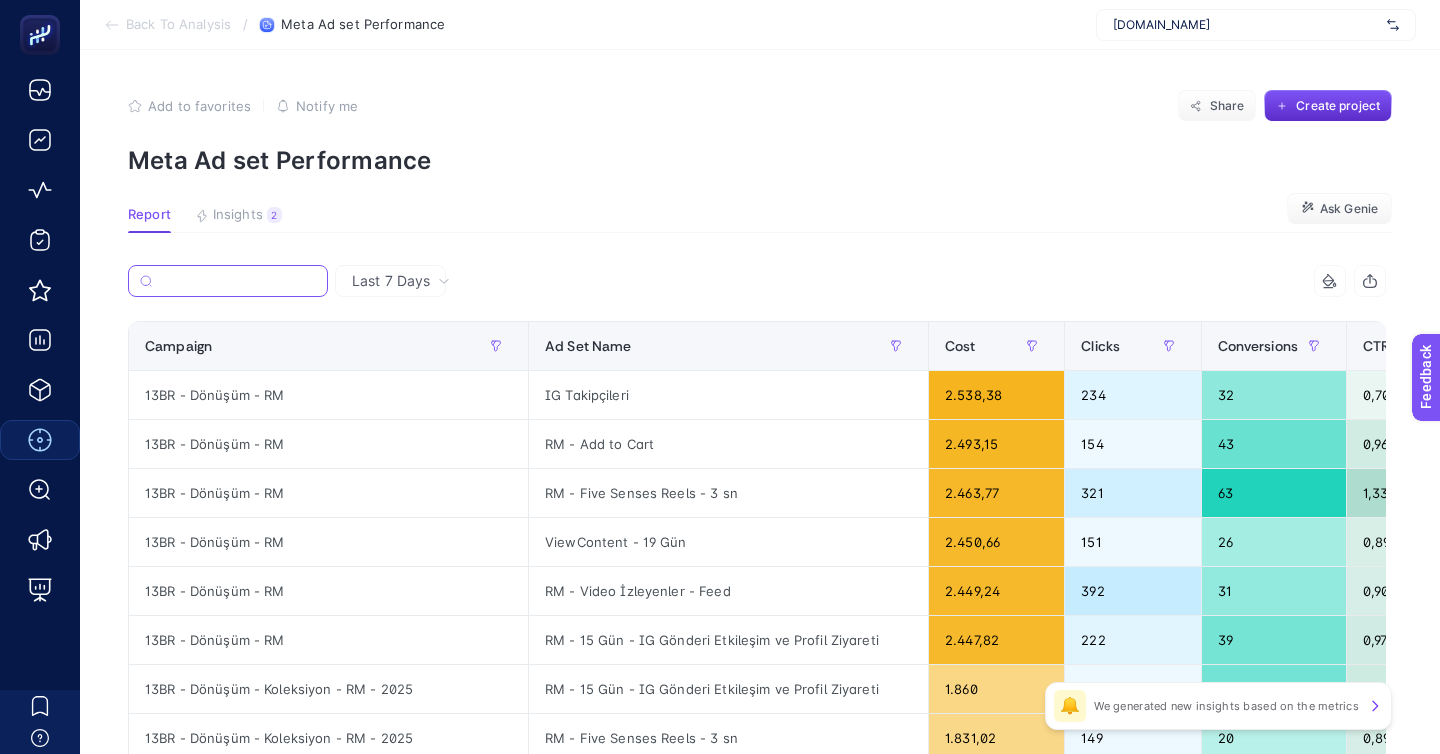paste on "13BR - Dönüşüm - Koleksiyon - 2025" 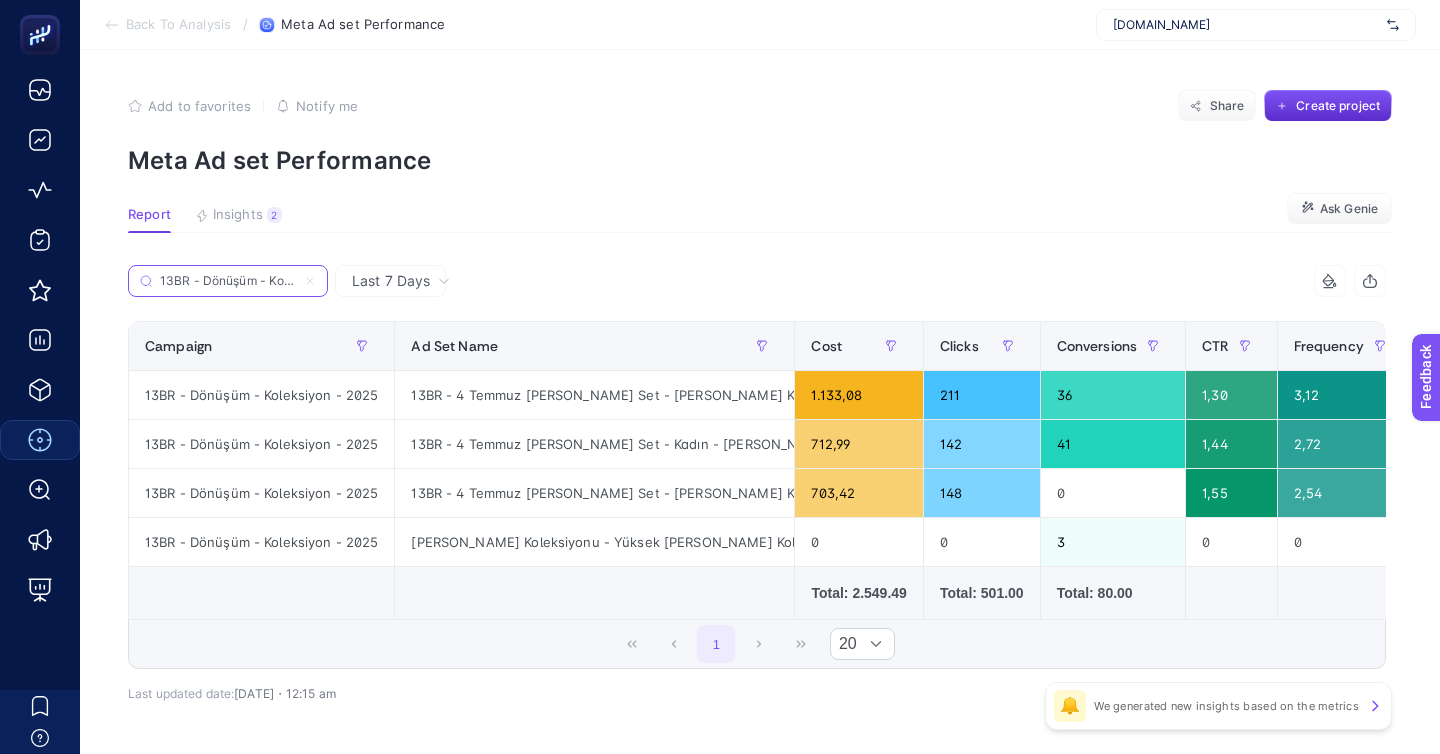 scroll, scrollTop: 0, scrollLeft: 30, axis: horizontal 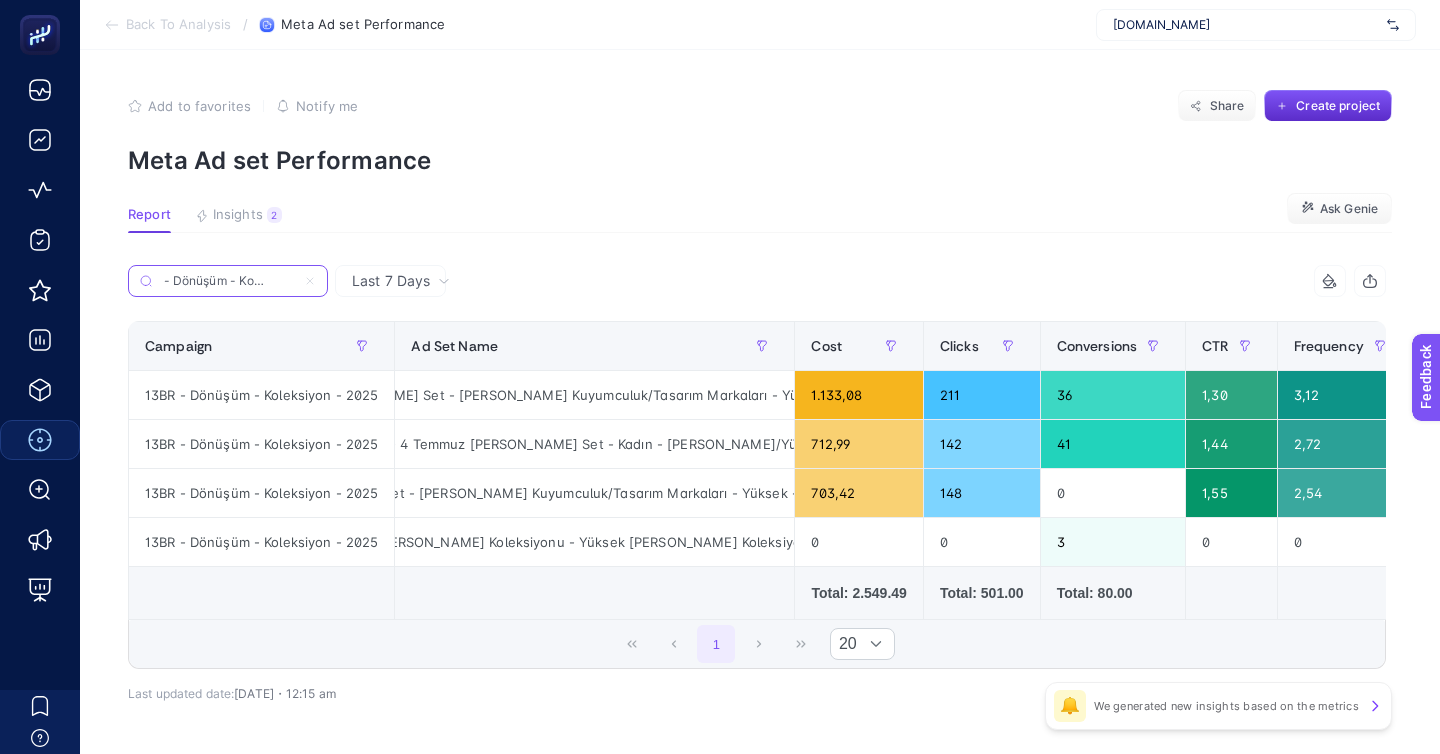 type on "13BR - Dönüşüm - Koleksiyon - 2025" 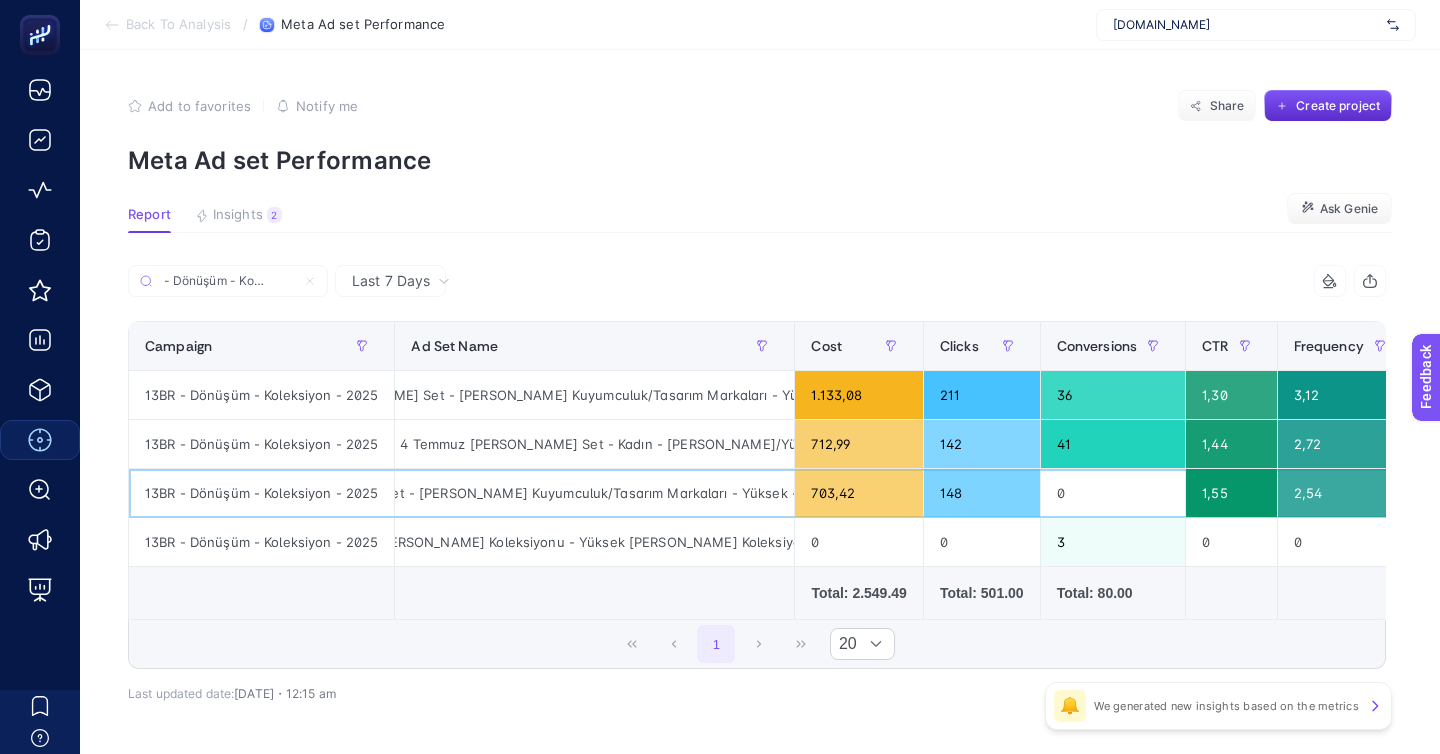 click on "13BR - 4 Temmuz Esperanza Set - Kadın - Lüks Kuyumculuk/Tasarım Markaları - Yüksek - NU - ADV" 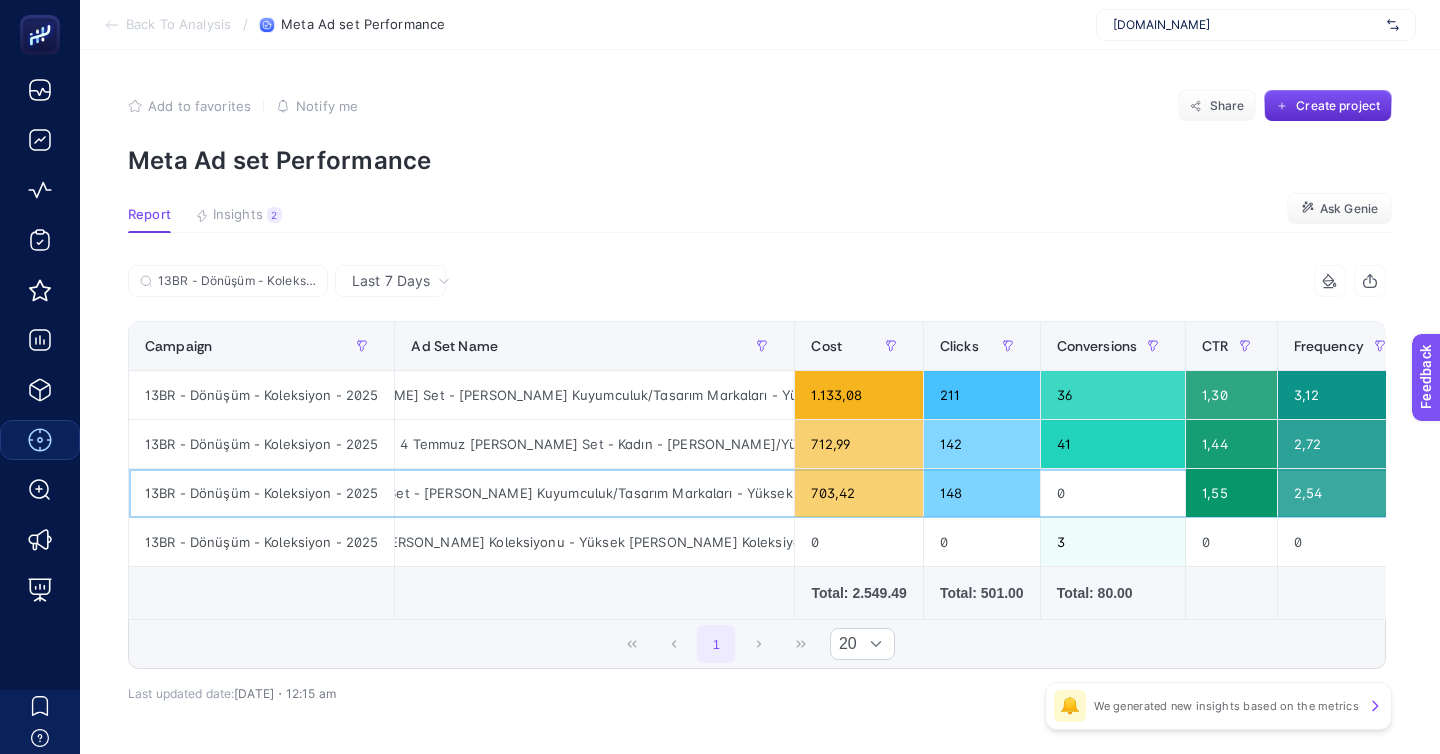 scroll, scrollTop: 0, scrollLeft: 255, axis: horizontal 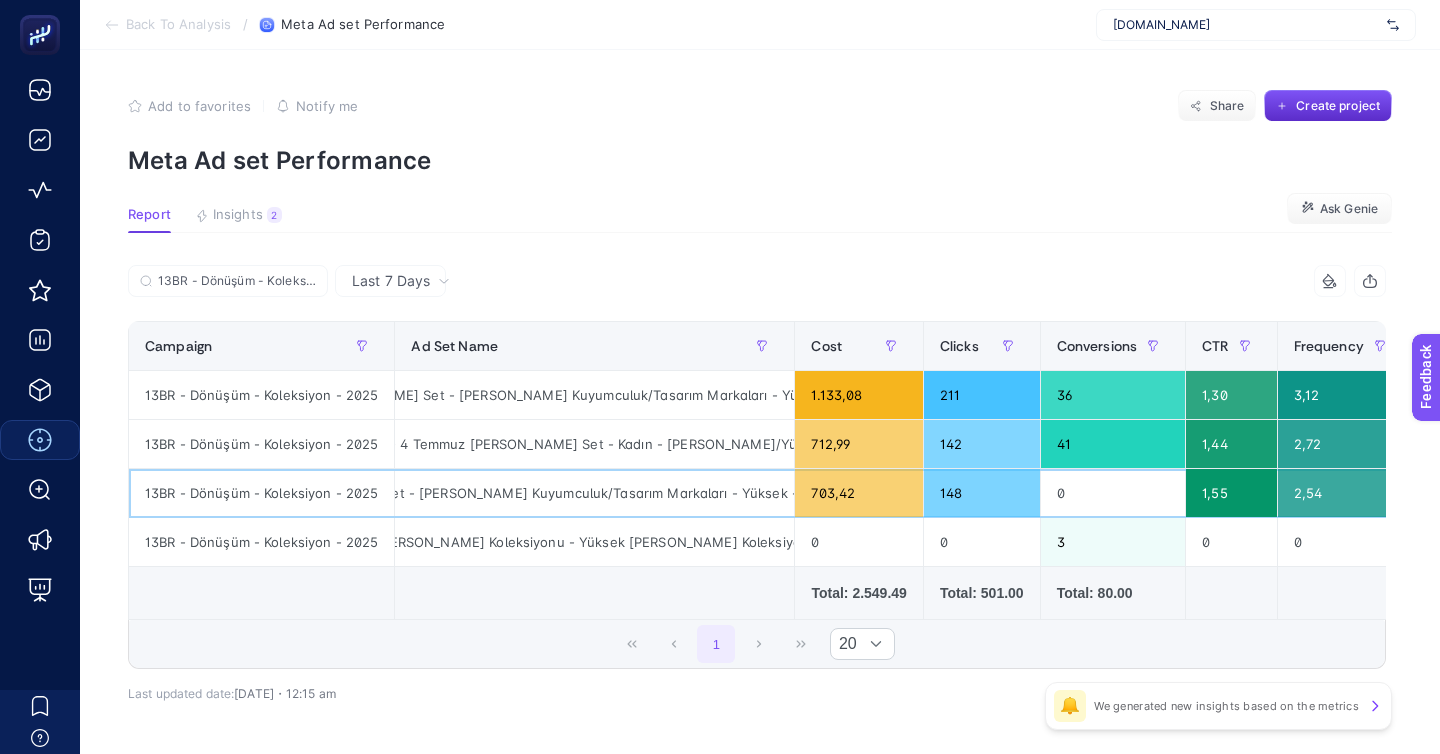 click on "13BR - 4 Temmuz Esperanza Set - Kadın - Lüks Kuyumculuk/Tasarım Markaları - Yüksek - NU - ADV" 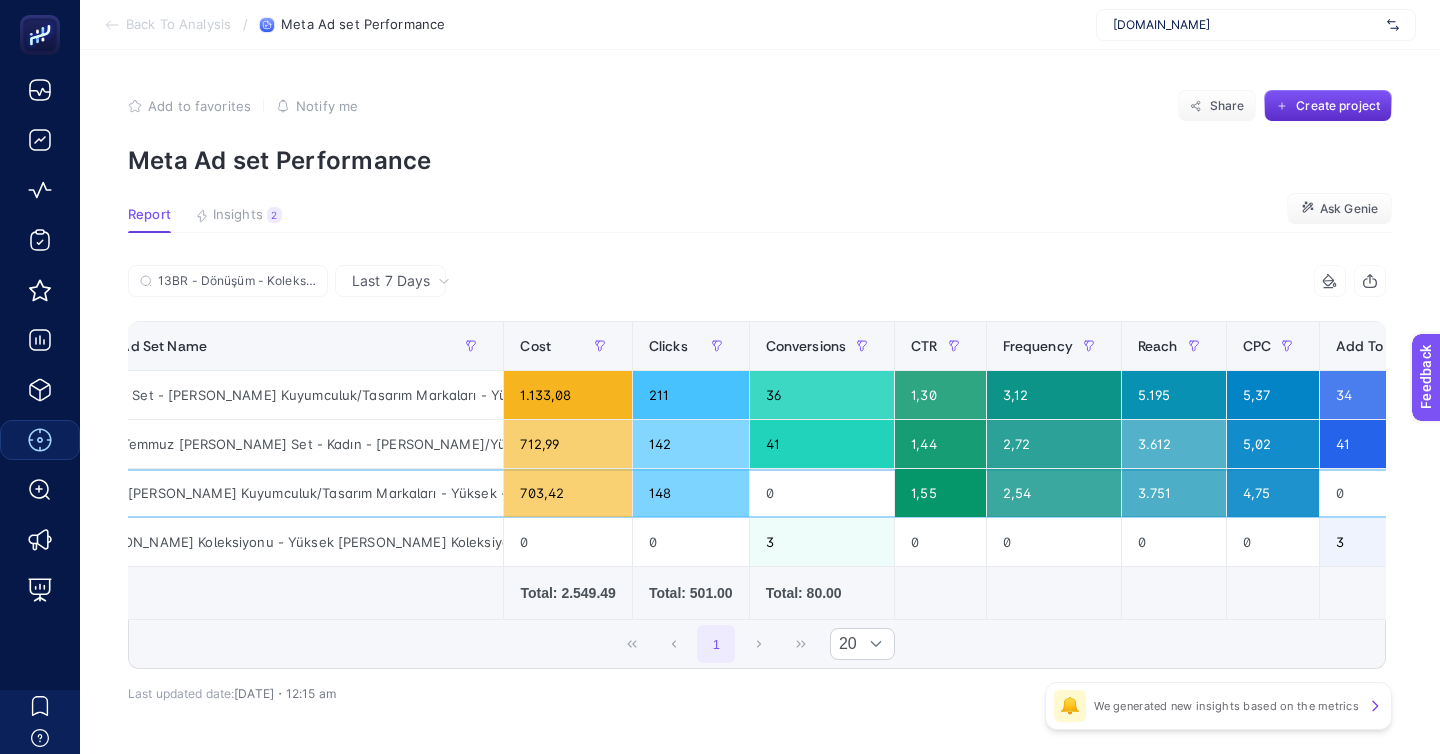 scroll, scrollTop: 0, scrollLeft: 0, axis: both 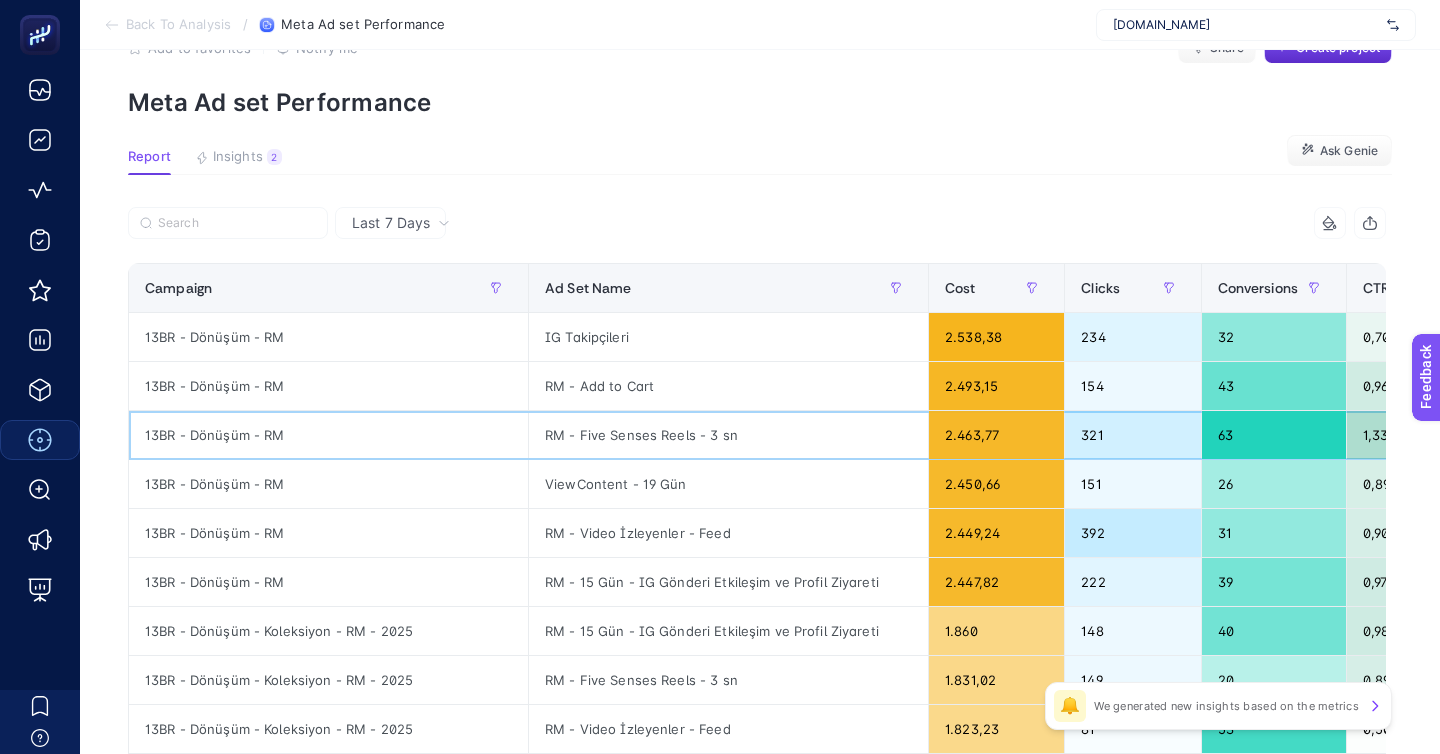 click on "RM - Five Senses Reels - 3 sn" 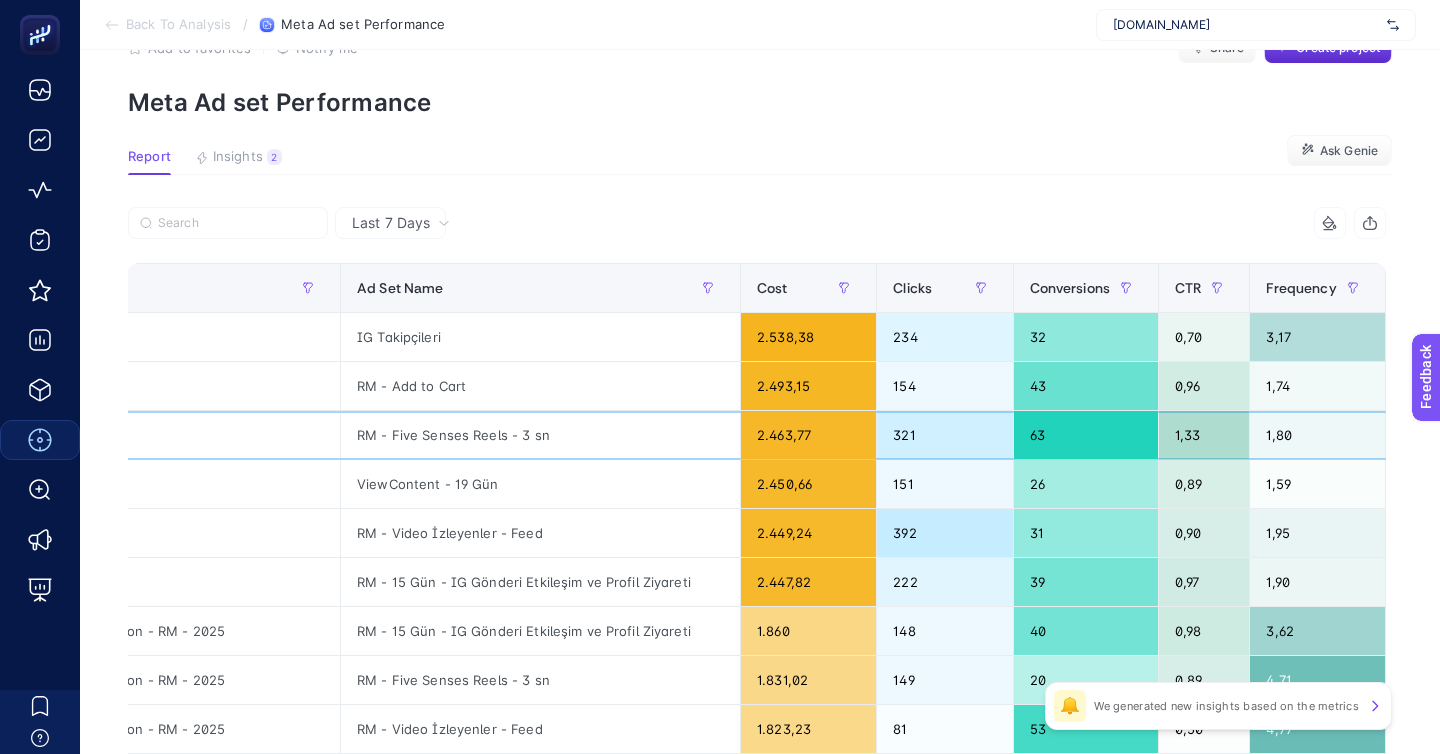 scroll, scrollTop: 0, scrollLeft: 0, axis: both 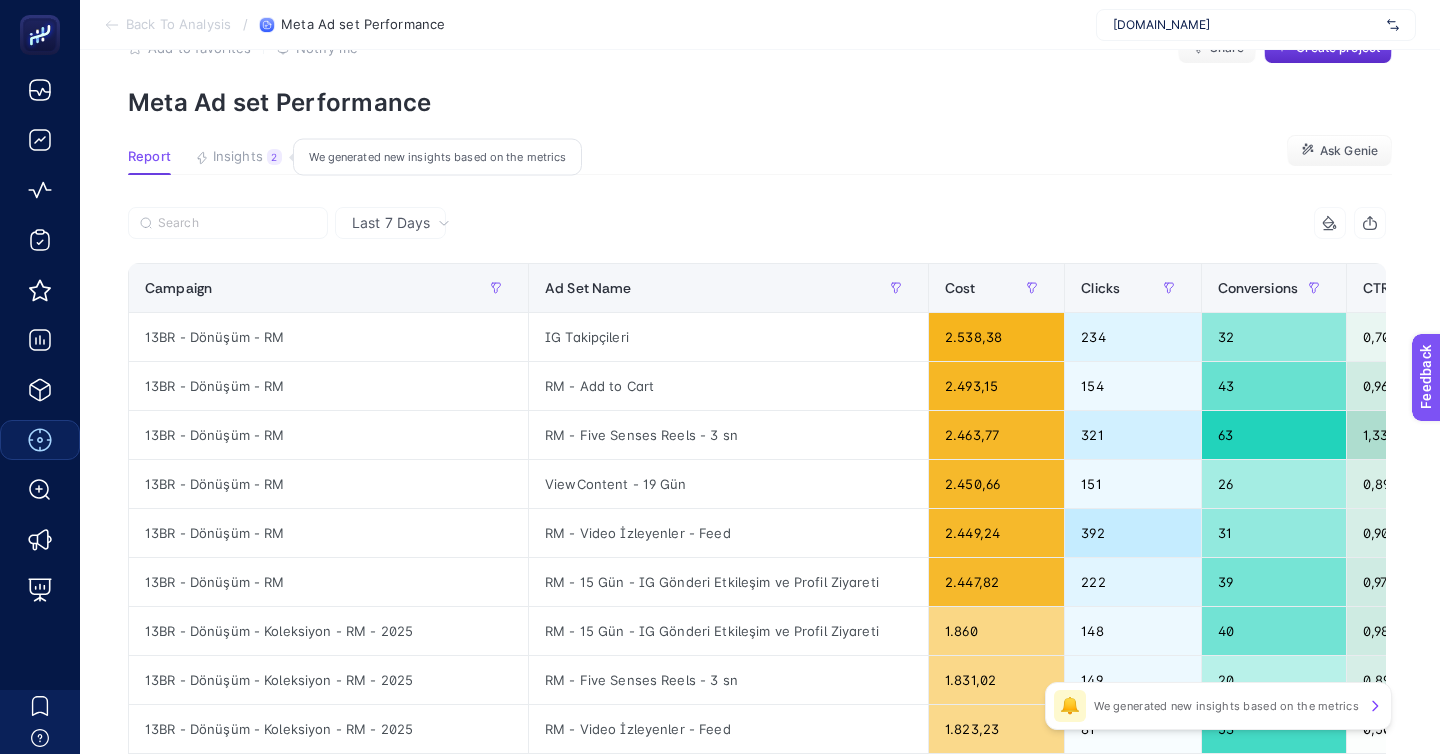 click on "Insights" at bounding box center (238, 157) 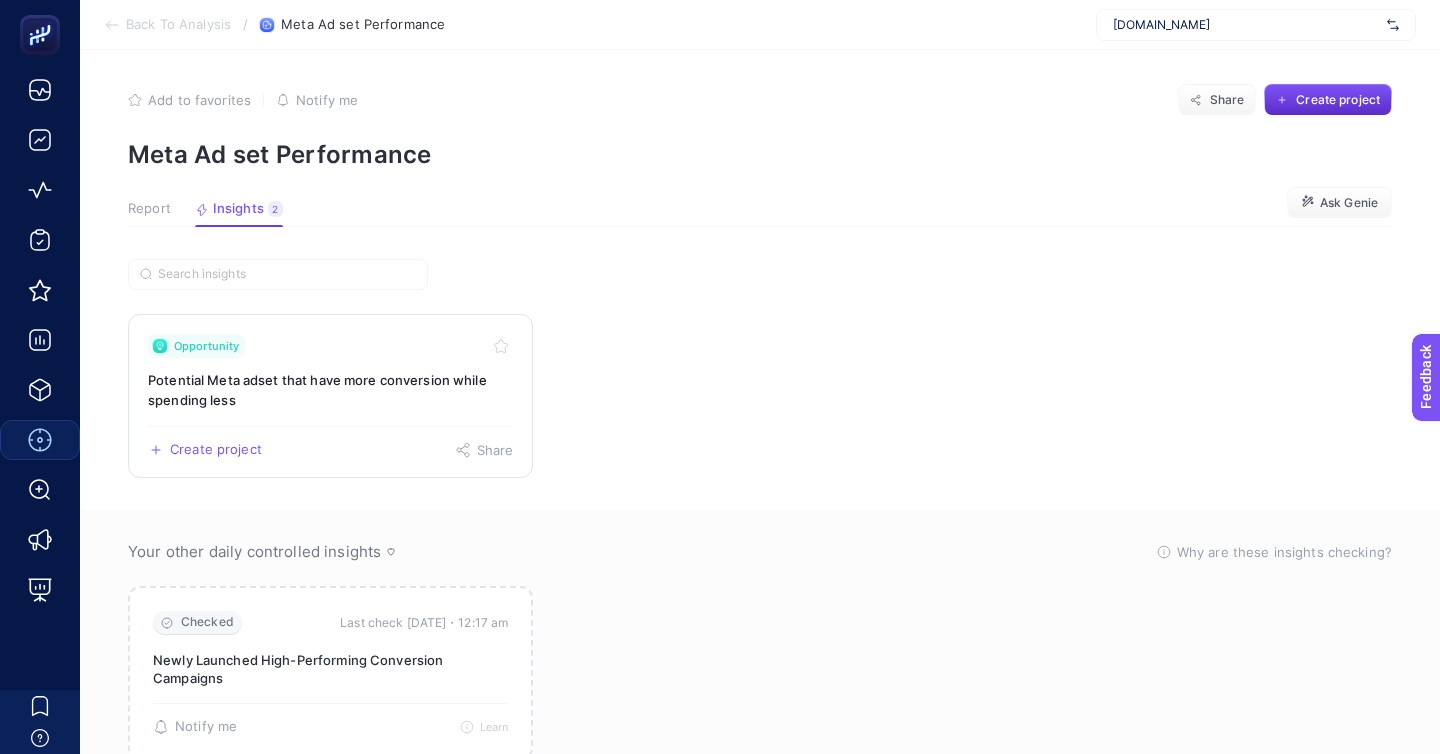 click on "Opportunity Potential Meta adset that have more conversion while spending less  Create project   Share" 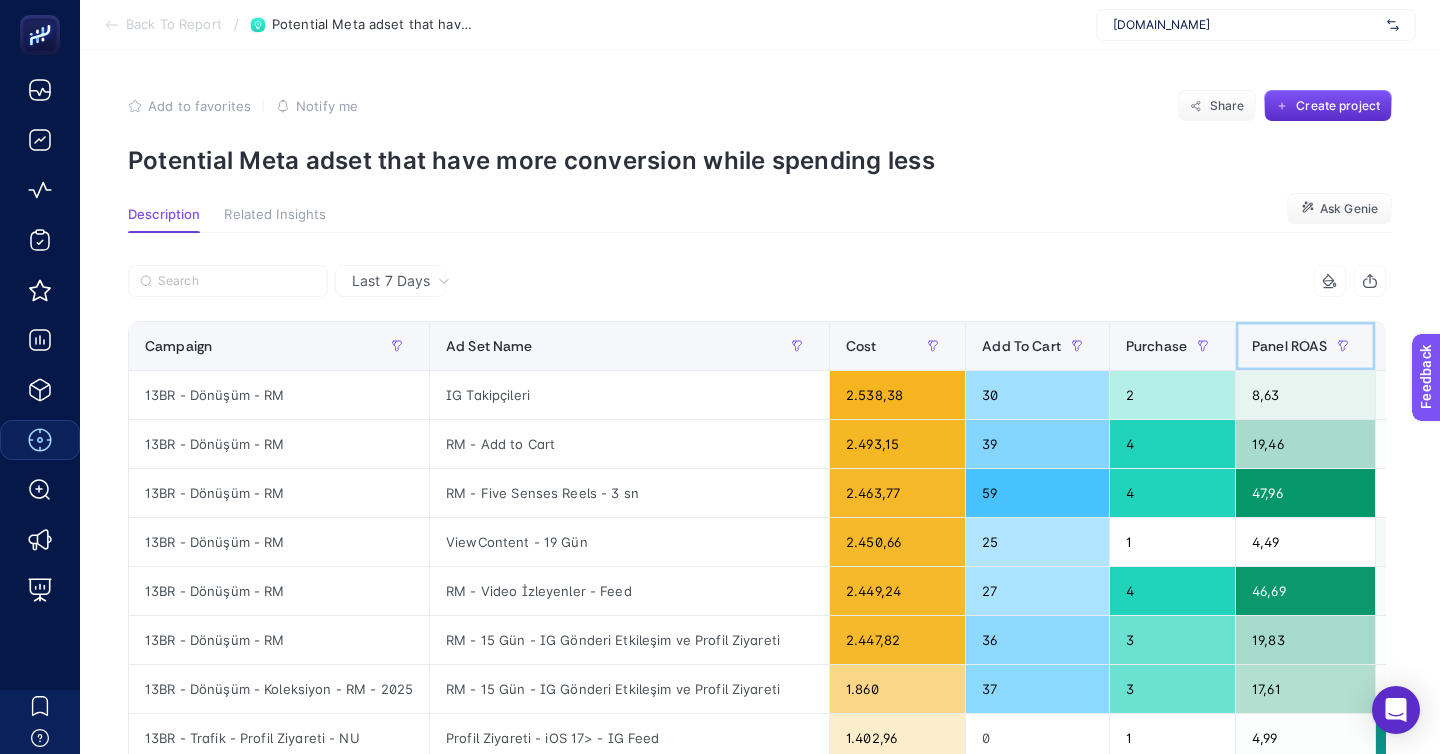 click on "Panel ROAS" 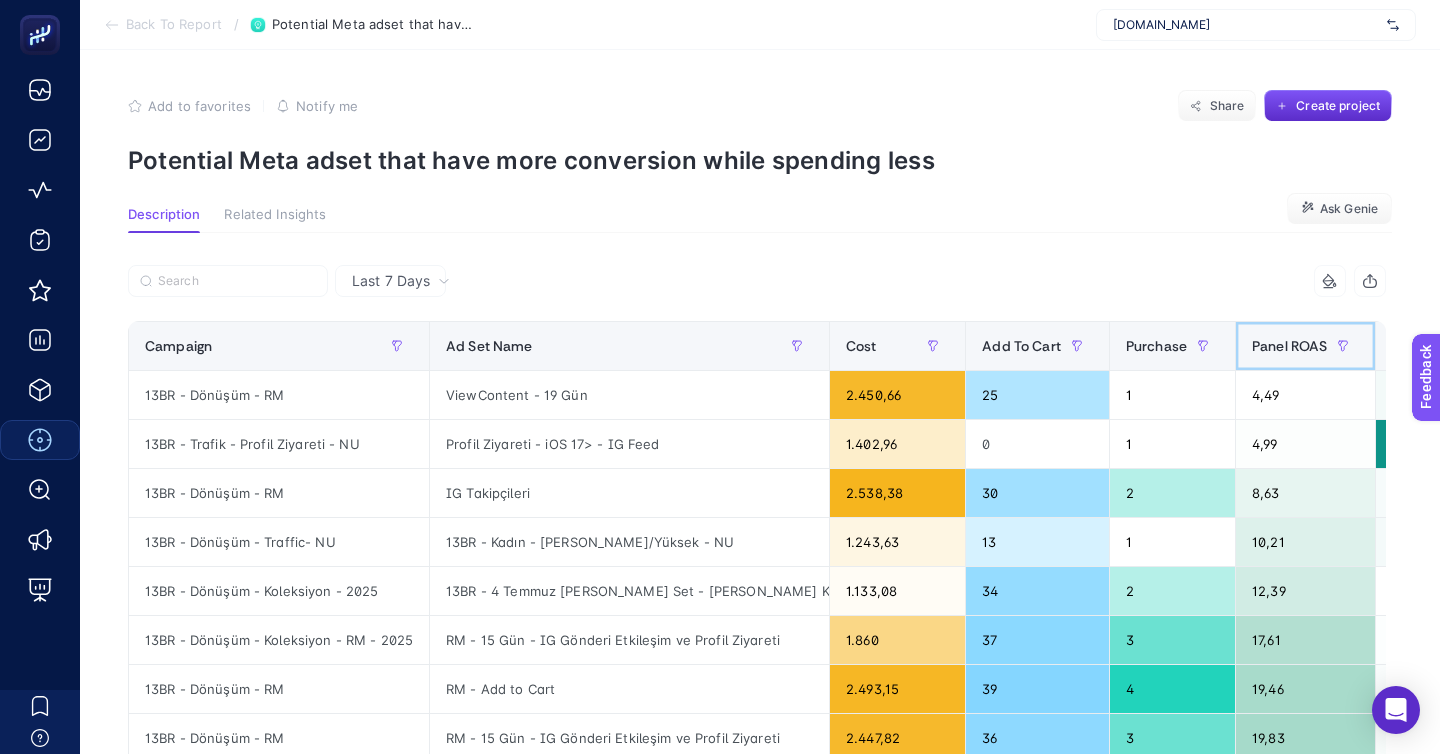 click on "Panel ROAS" 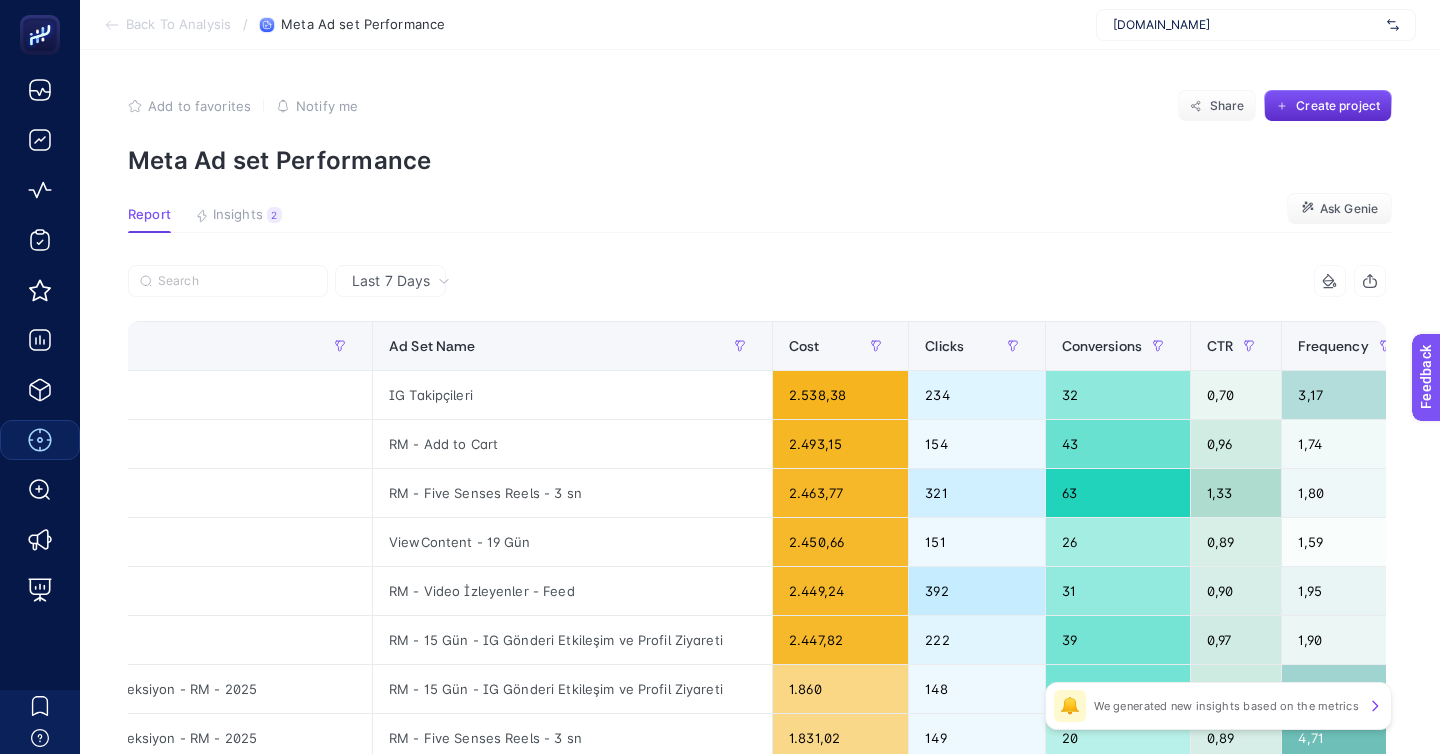 scroll, scrollTop: 0, scrollLeft: 157, axis: horizontal 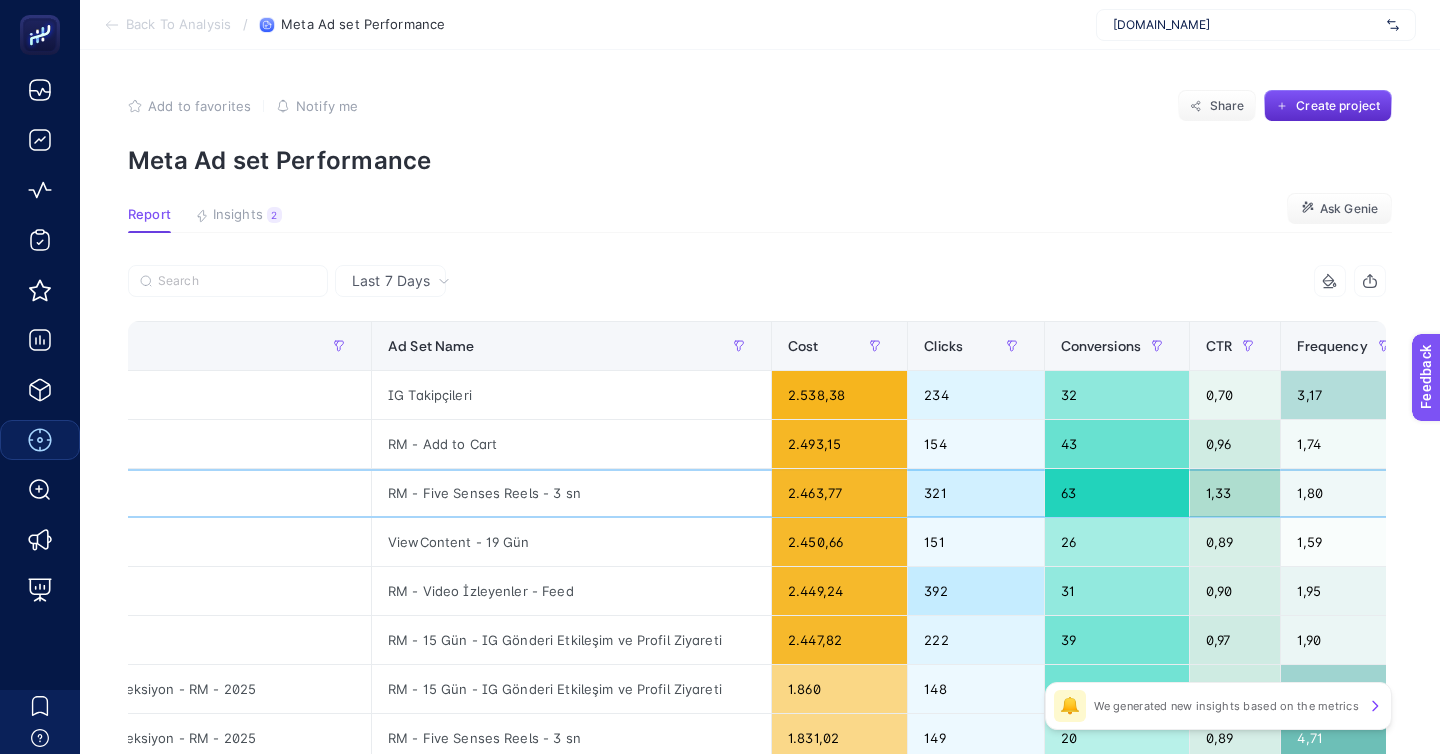 click on "RM - Five Senses Reels - 3 sn" 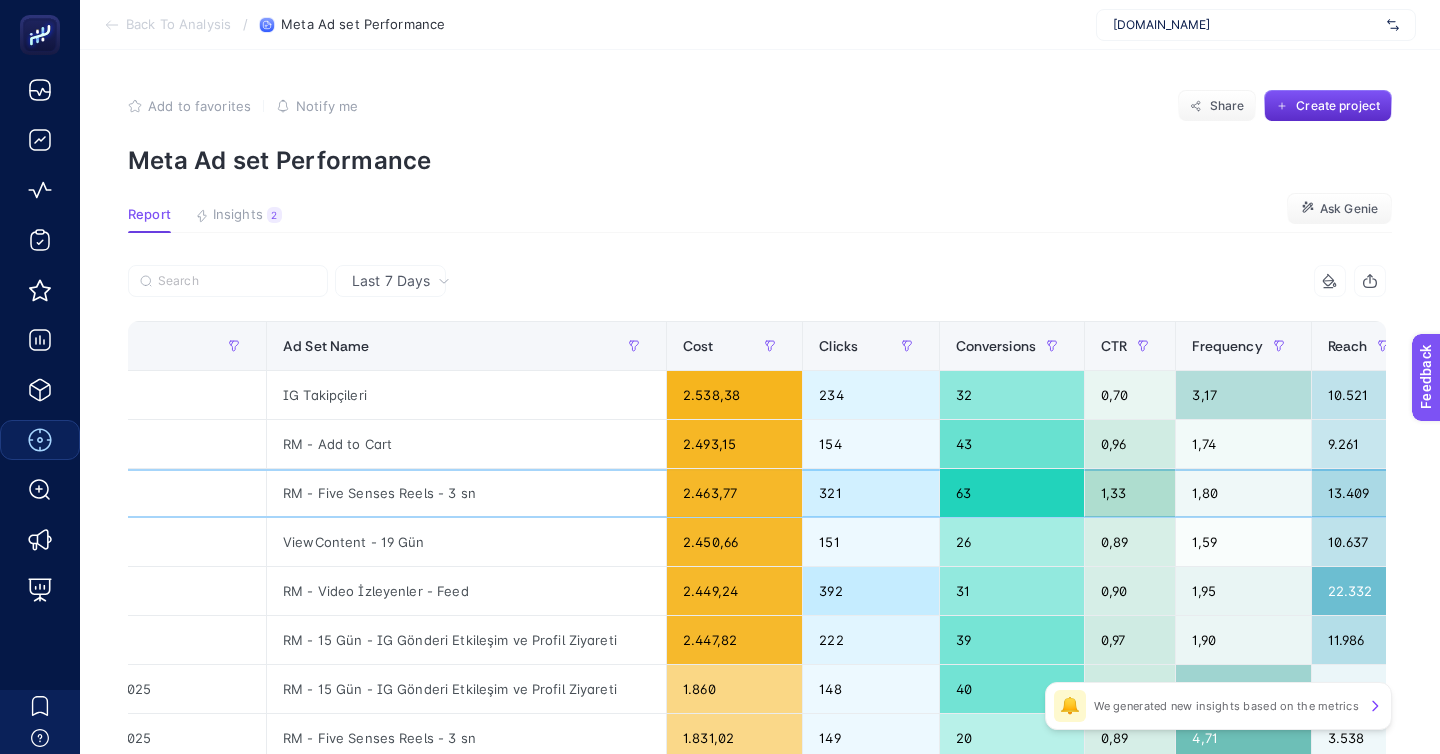 scroll, scrollTop: 0, scrollLeft: 0, axis: both 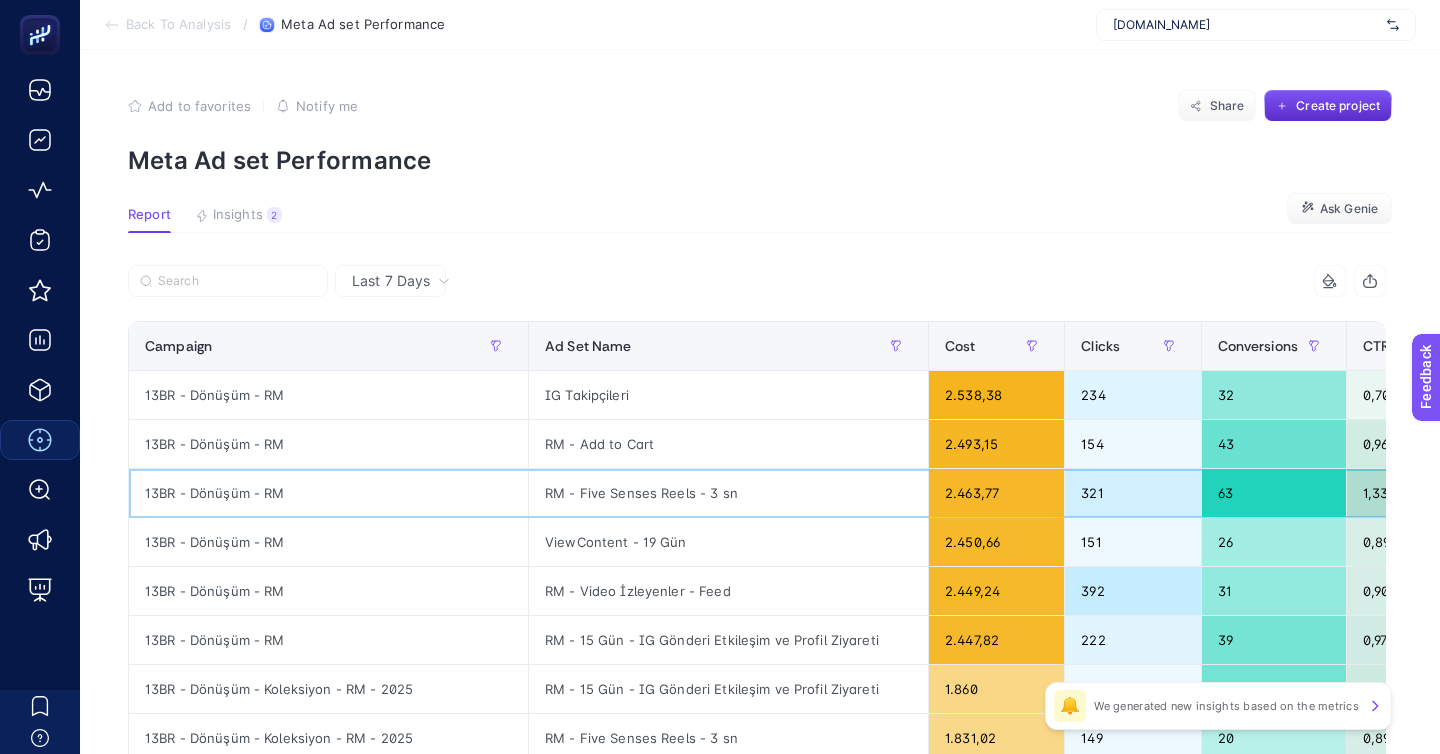 click on "RM - Five Senses Reels - 3 sn" 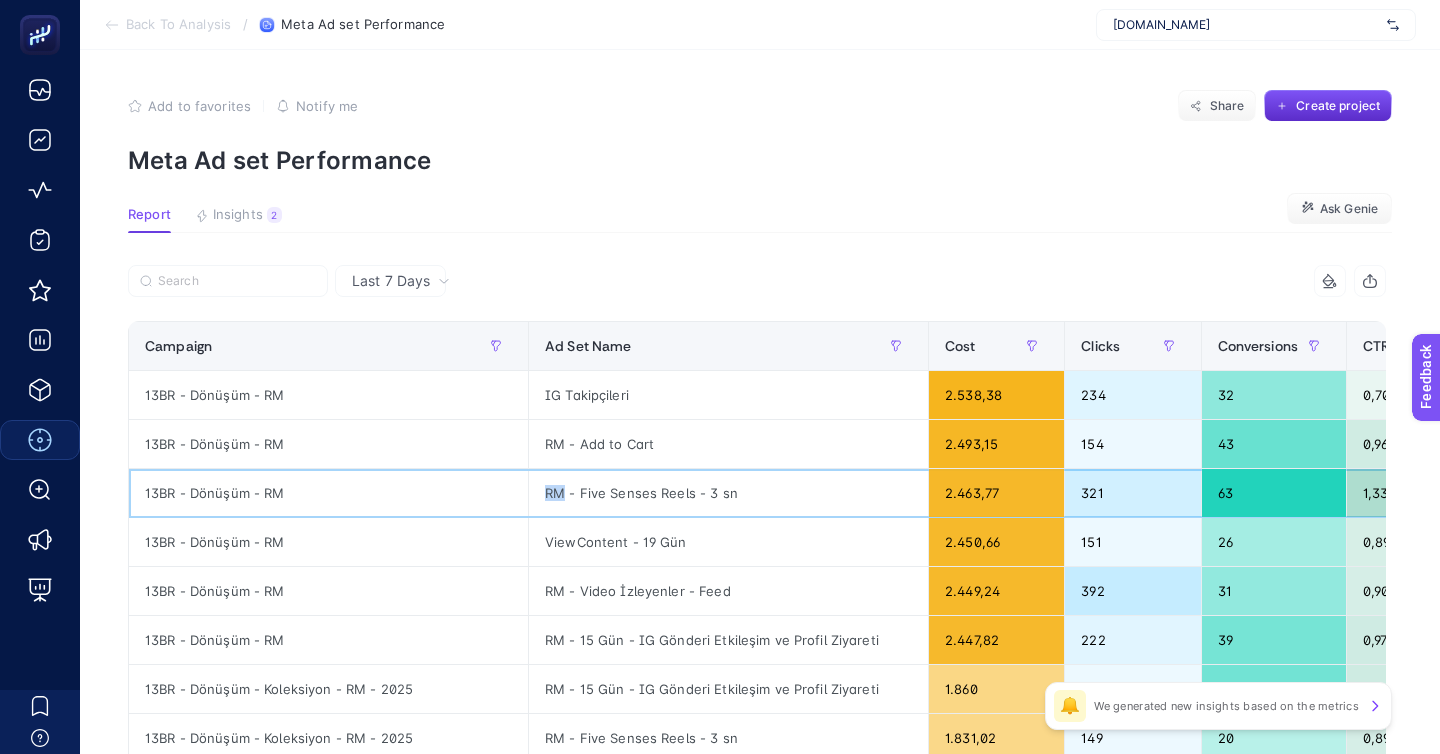 click on "RM - Five Senses Reels - 3 sn" 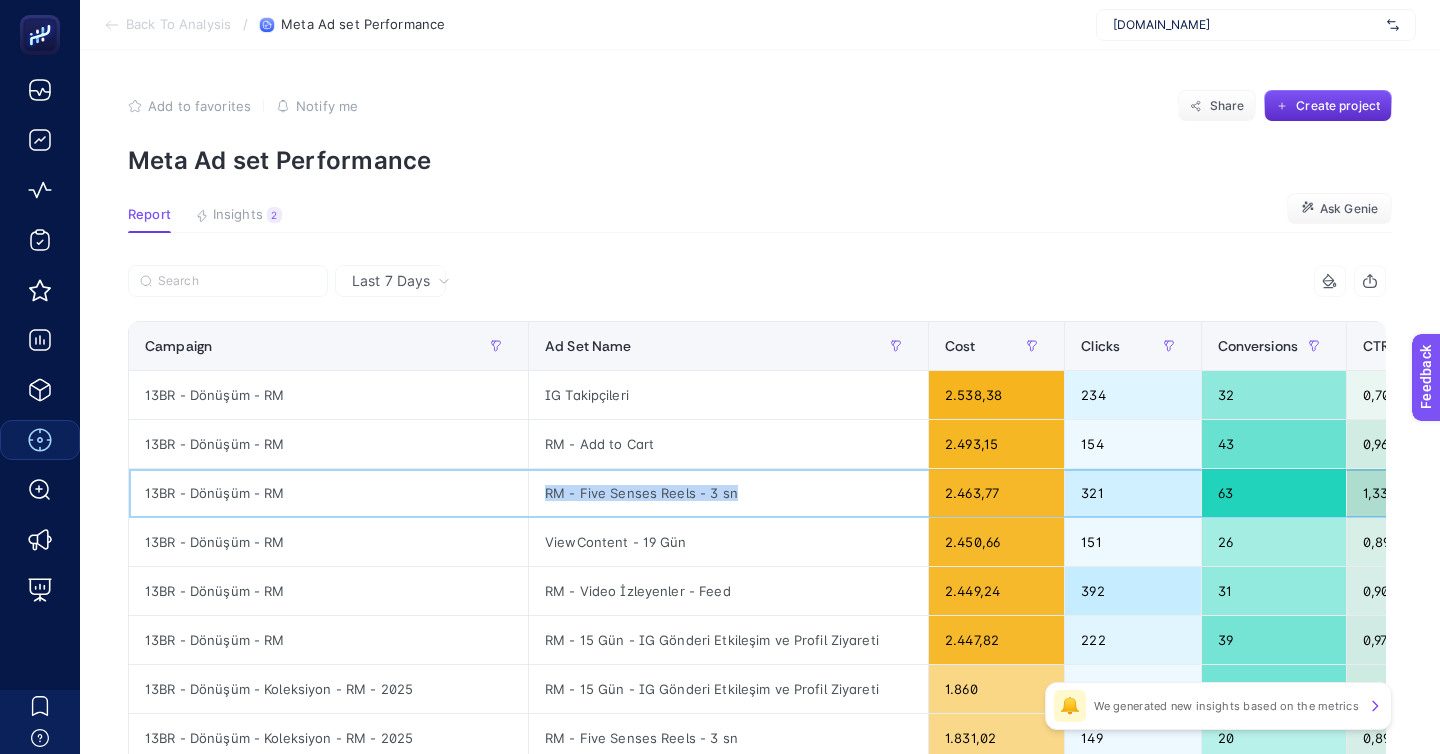 click on "RM - Five Senses Reels - 3 sn" 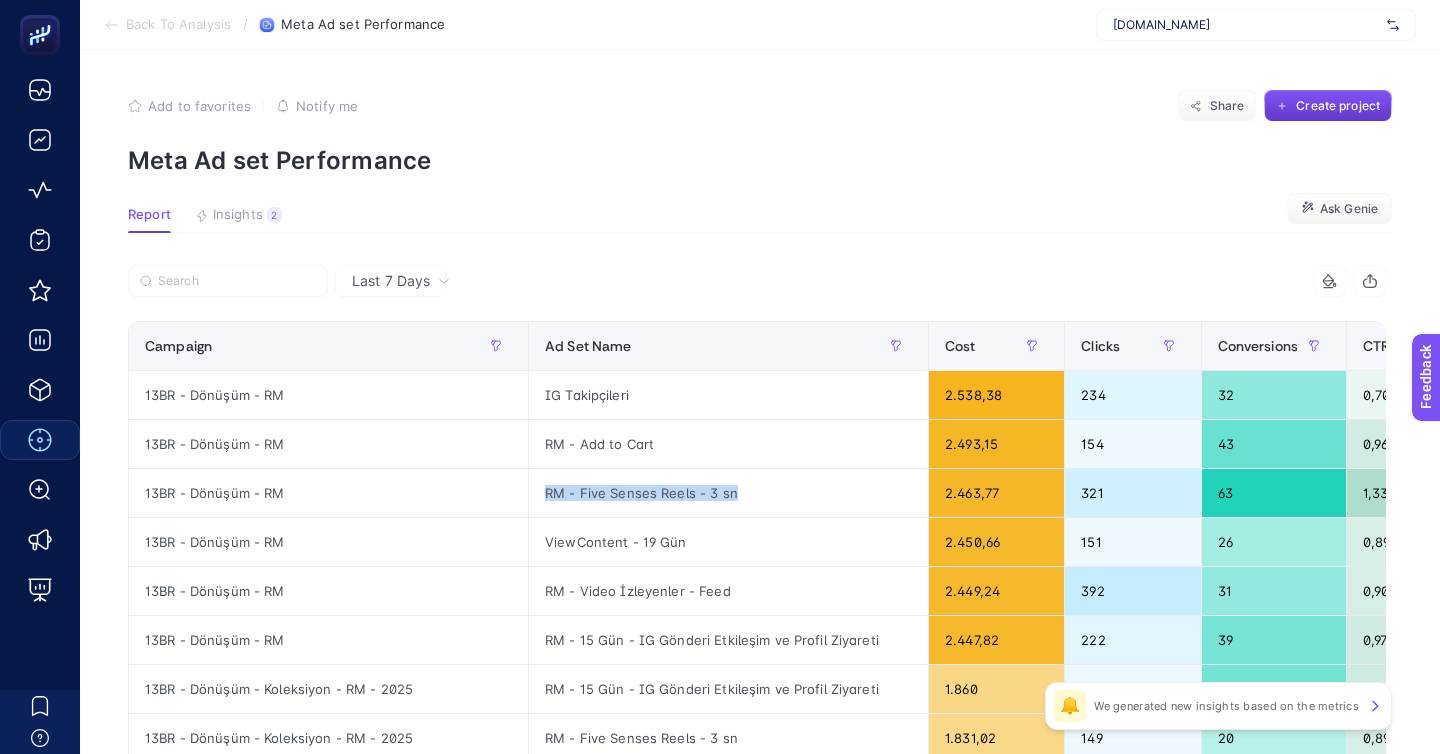 click on "Create project" 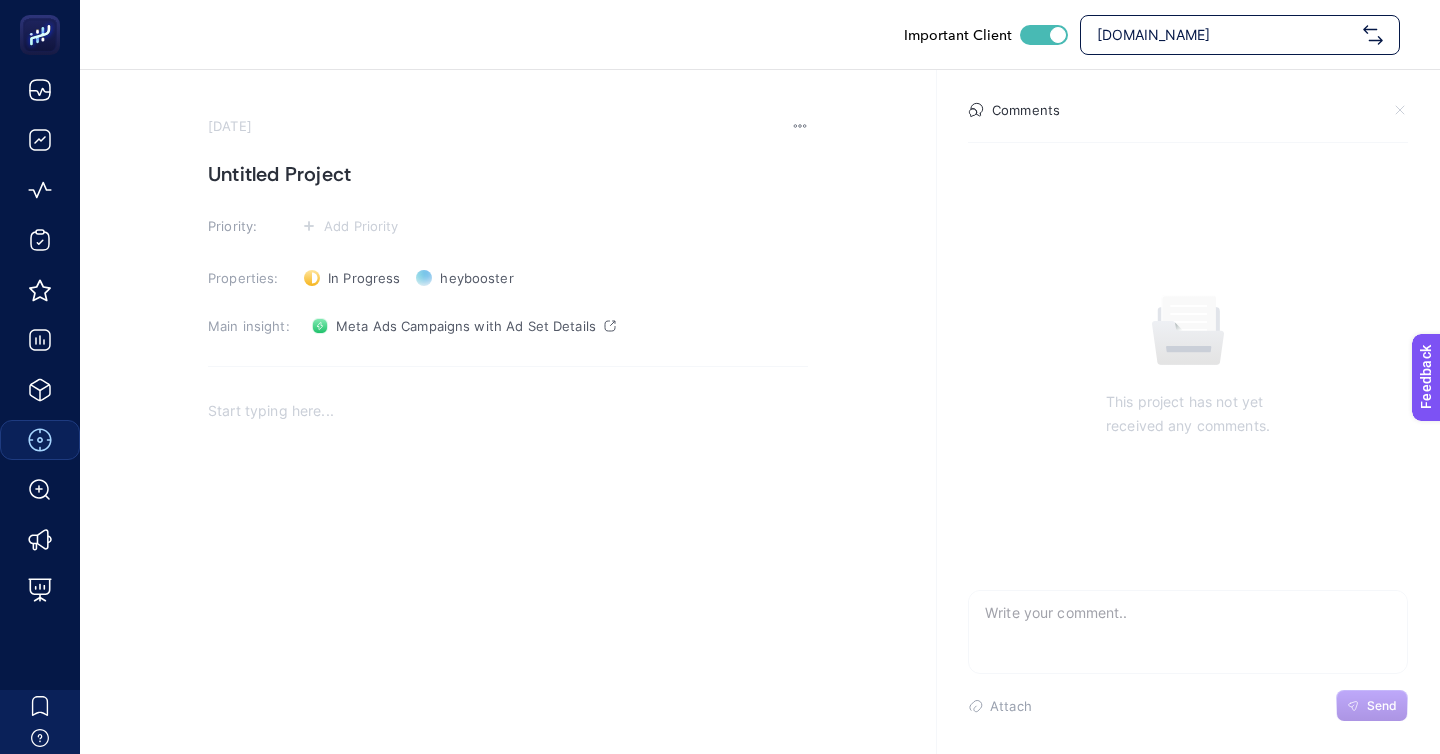 click on "Untitled Project" at bounding box center (508, 174) 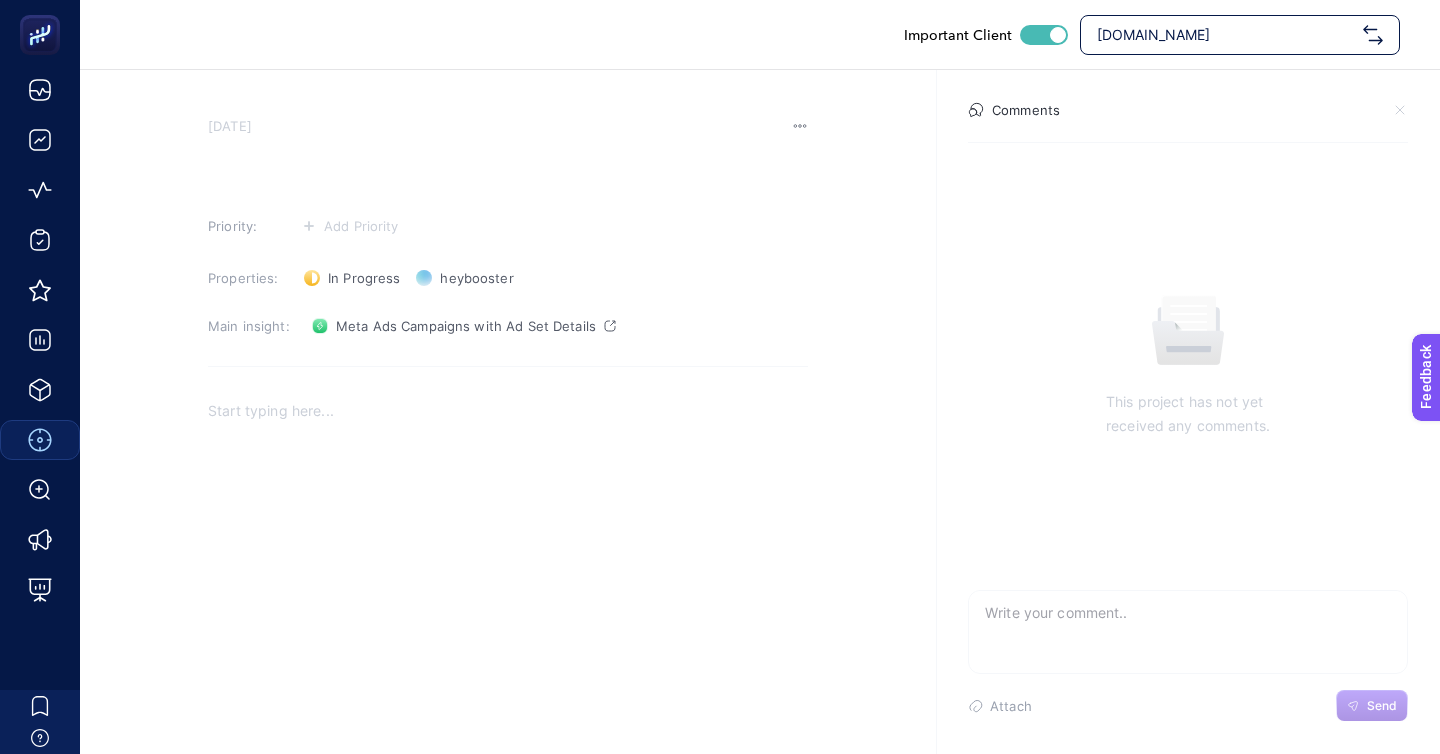 paste 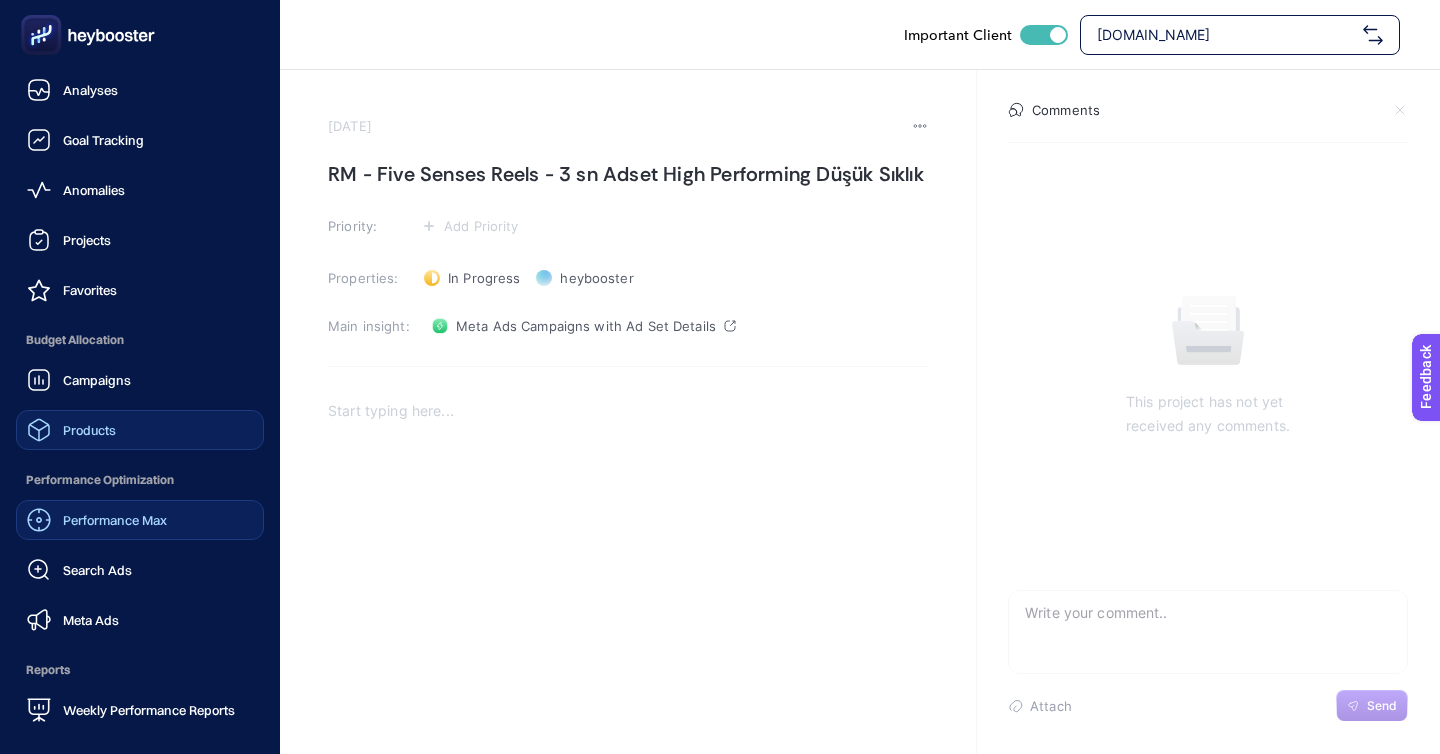click on "Products" 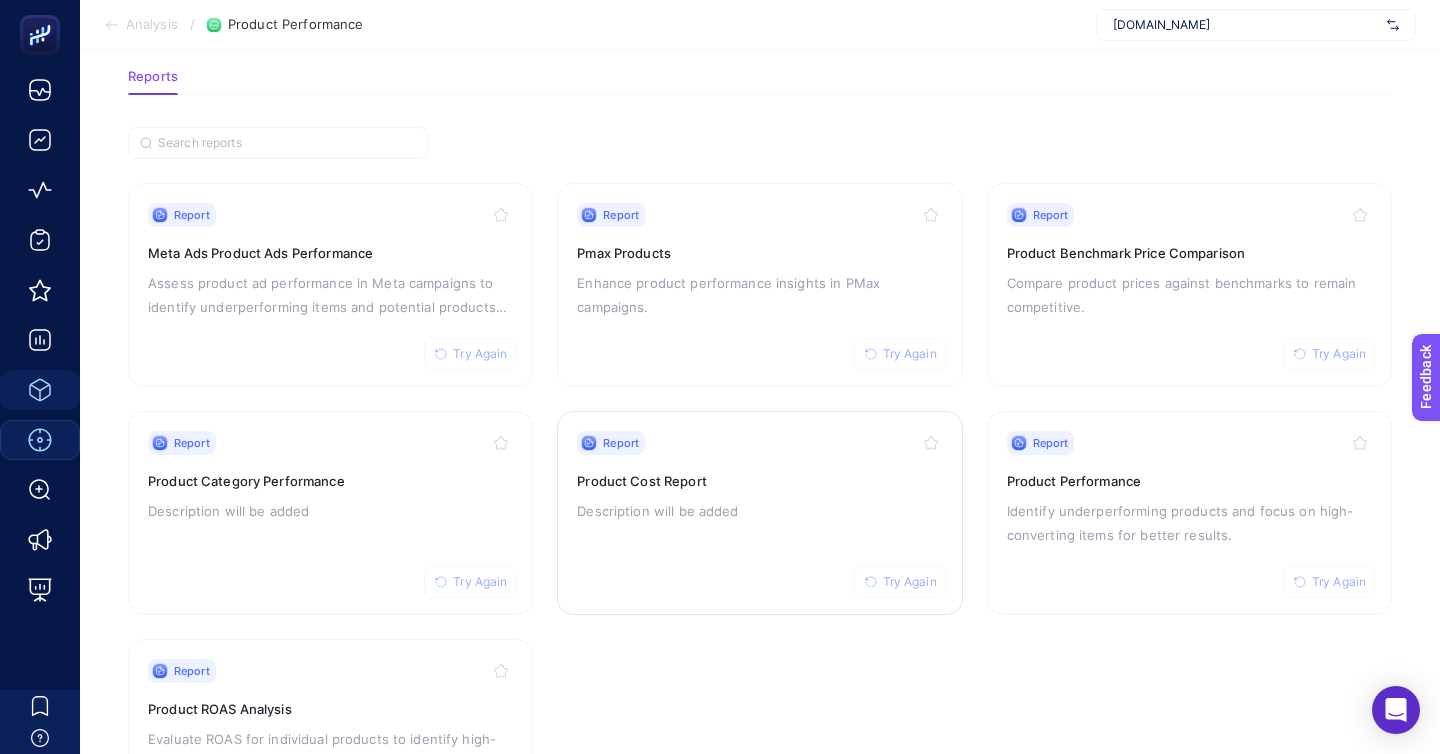 scroll, scrollTop: 172, scrollLeft: 0, axis: vertical 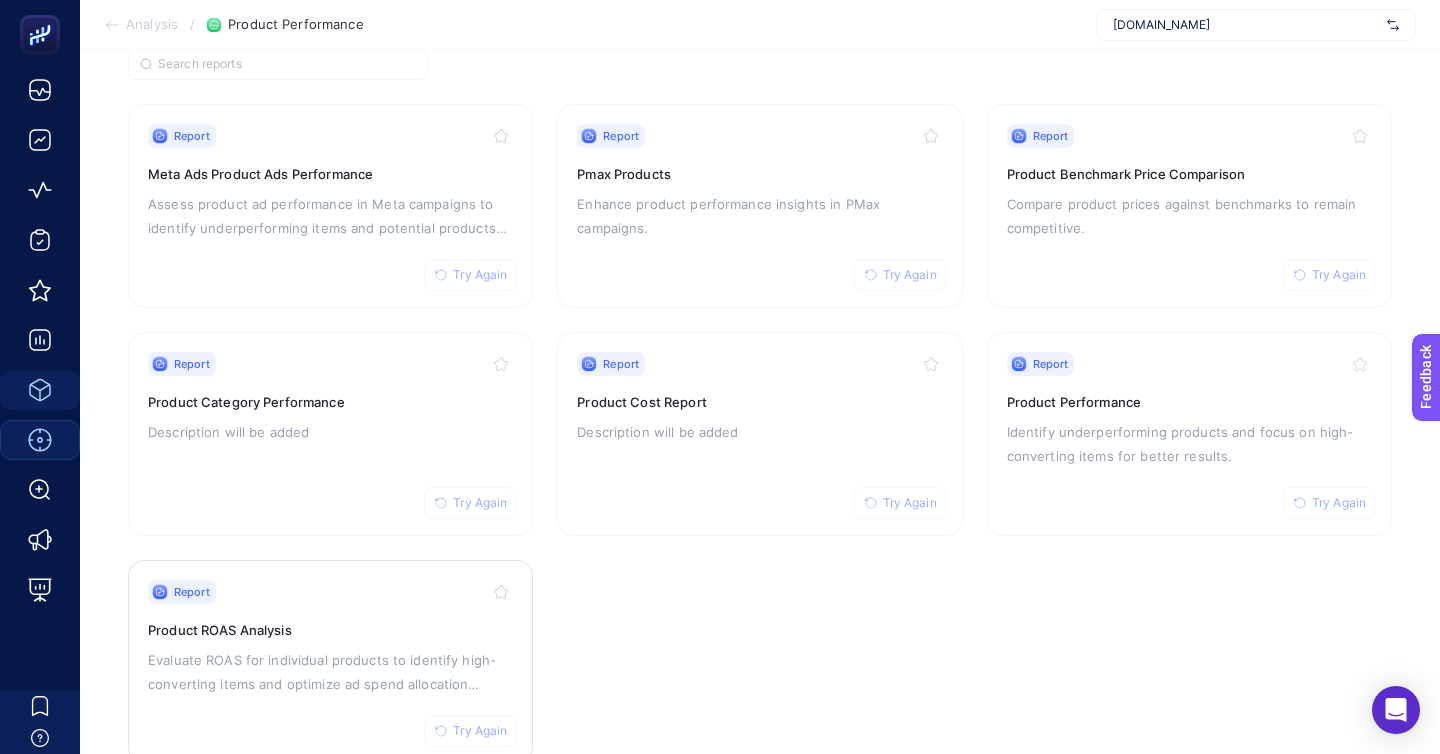 click on "Evaluate ROAS for individual products to identify high-converting items and optimize ad spend allocation across platforms​" at bounding box center [330, 672] 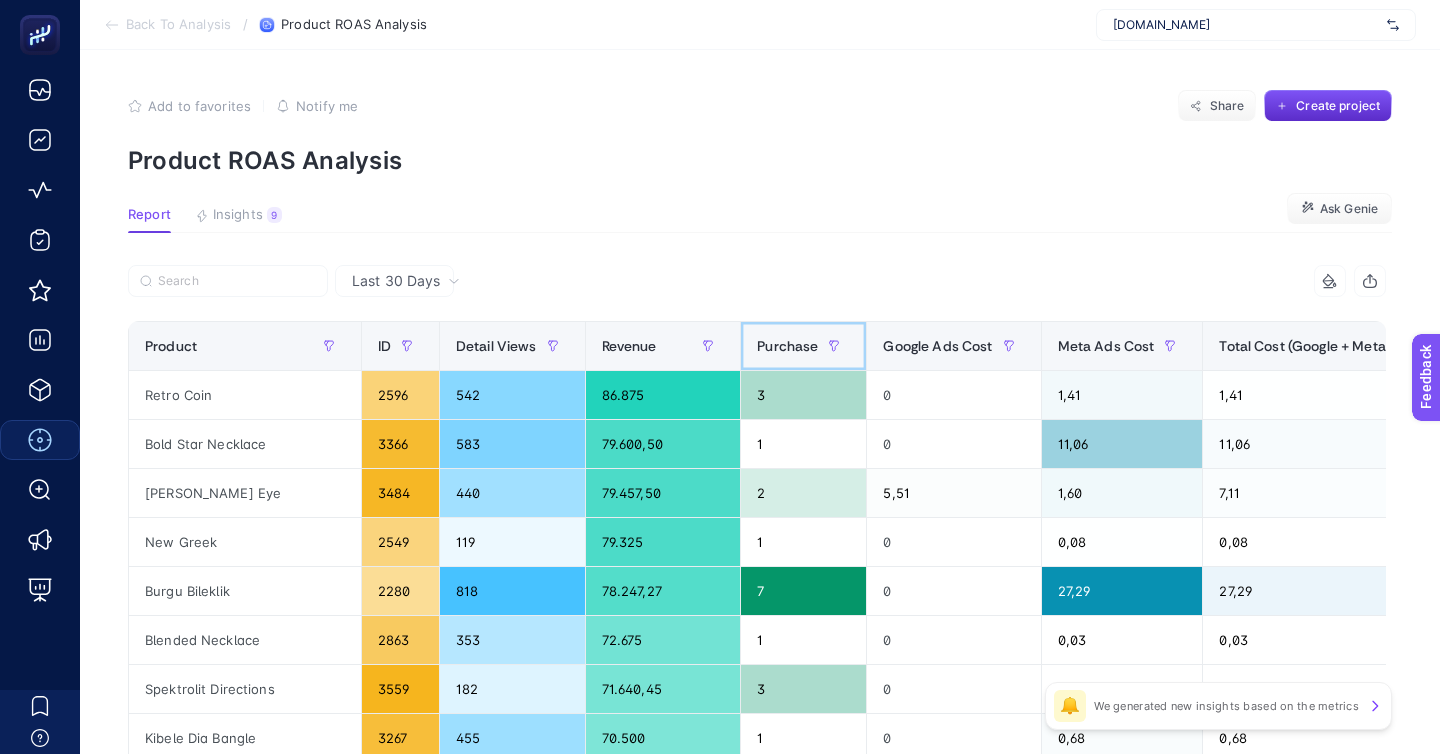 click on "Purchase" at bounding box center (803, 346) 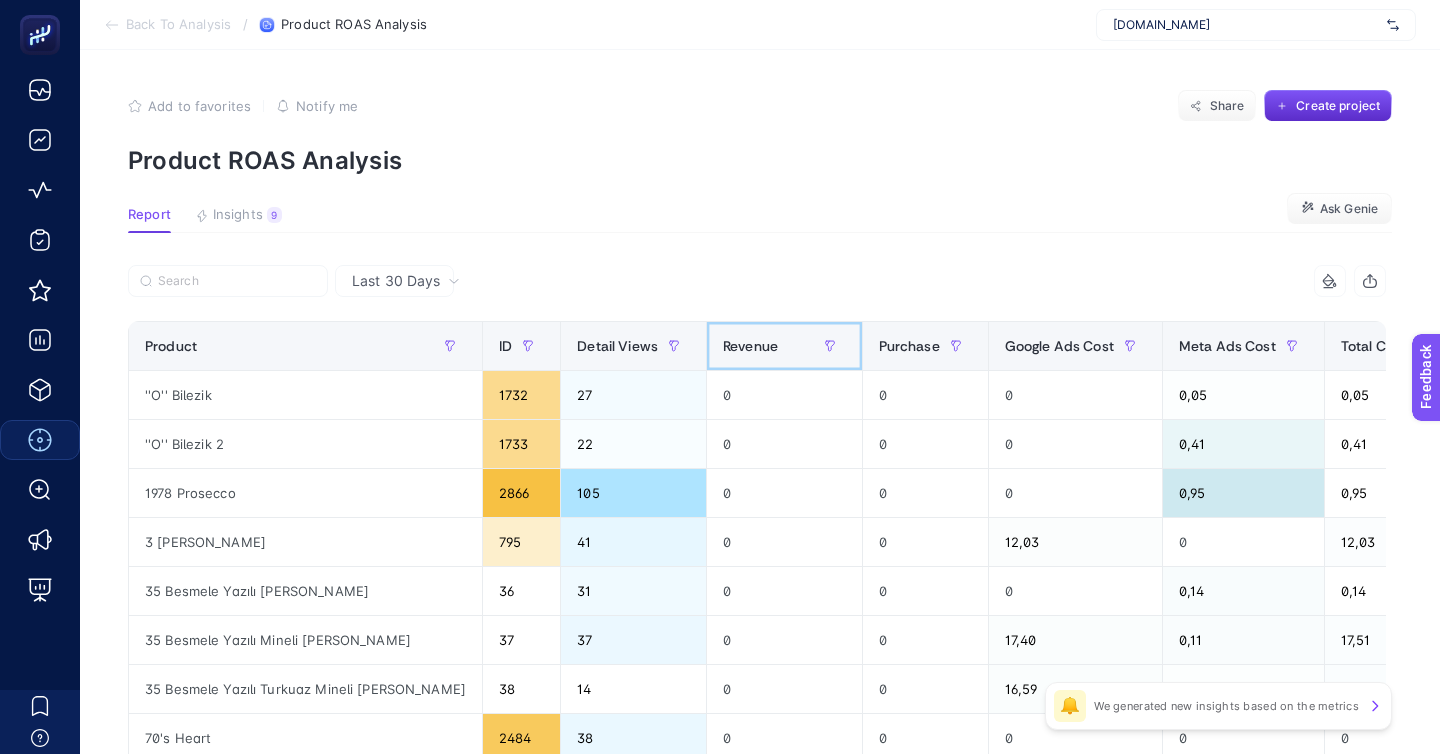 click on "Revenue" 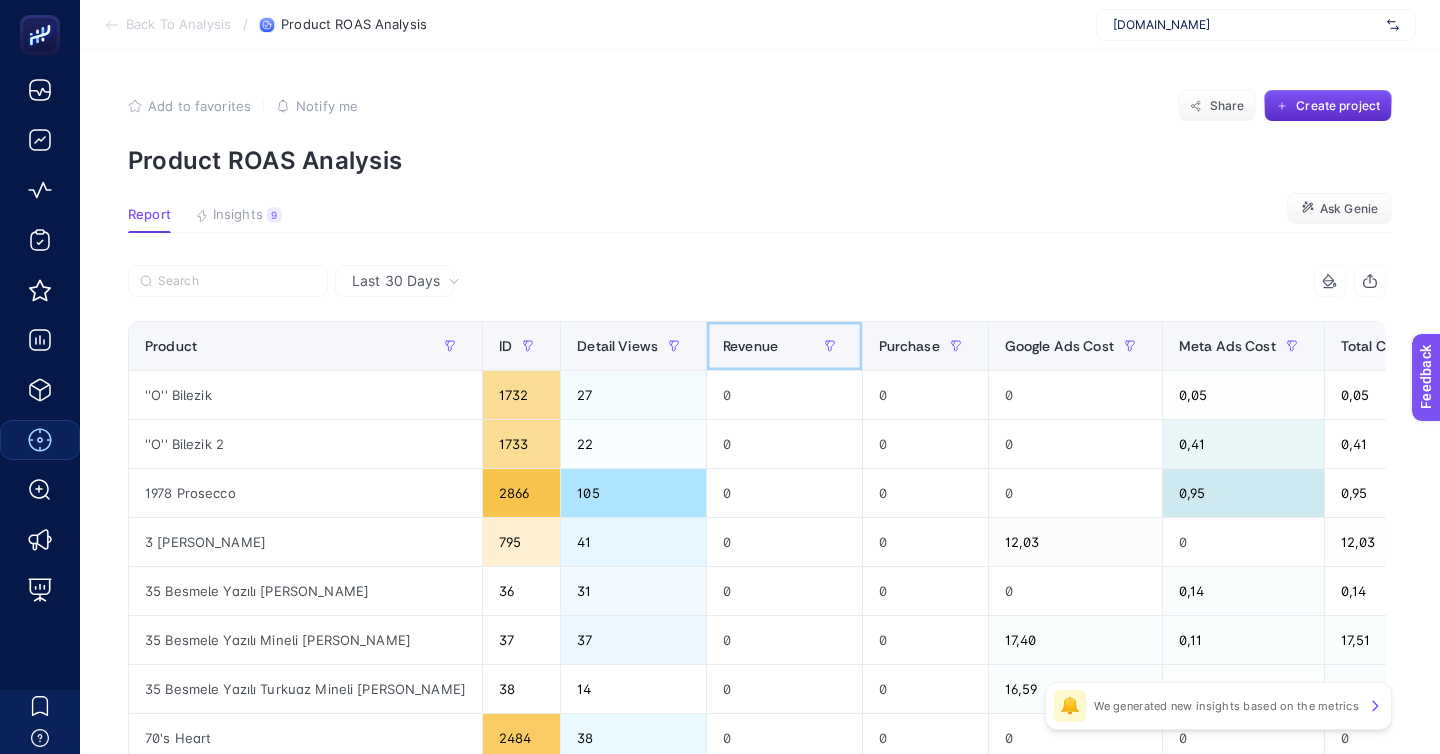 click on "Revenue" 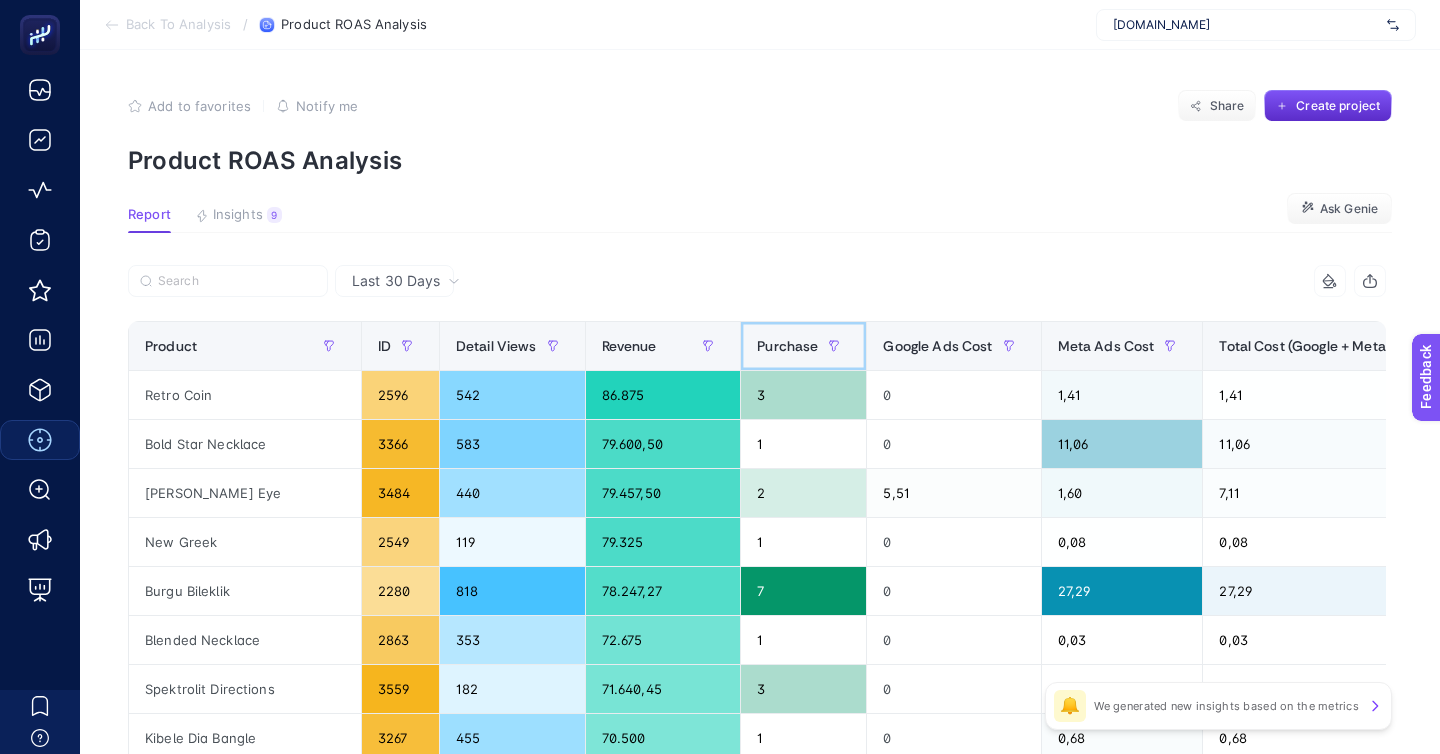 click on "Purchase" 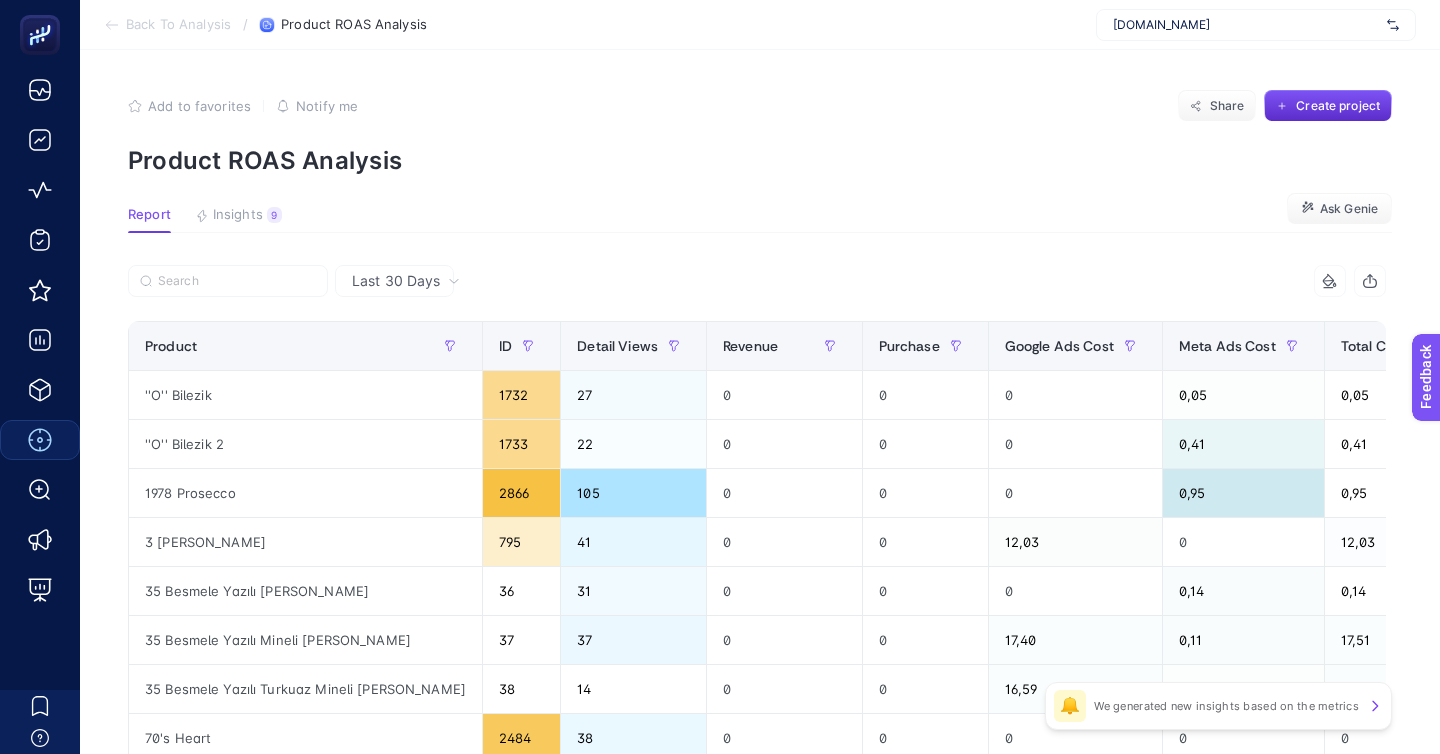 click on "8 items selected Product ID Detail Views Revenue Purchase Google Ads Cost Meta Ads Cost Total Cost (Google + Meta) ROAS 9 items selected + ''O'' Bilezik 1732 27 0 0 0 0,05 0,05 0 ''O'' Bilezik 2 1733 22 0 0 0 0,41 0,41 0 1978 Prosecco 2866 105 0 0 0 0,95 0,95 0 3 Renk Şahmeran 795 41 0 0 12,03 0 12,03 0 35 Besmele Yazılı Madalyon Kolye 36 31 0 0 0 0,14 0,14 0 35 Besmele Yazılı Mineli Madalyon Kolye 37 37 0 0 17,40 0,11 17,51 0 35 Besmele Yazılı Turkuaz Mineli Madalyon Kolye 38 14 0 0 16,59 0,05 16,64 0 70's Heart 2484 38 0 0 0 0 0 0 80´ler Yüzük 858 115 0 0 0 0 0 0 Adrian 3446 20 0 0 0 0 0 0 African 2203 65 0 0 0 0 0 0 African Bangle 2899 222 0 0 825,84 0,06 825,90 0 African Küpe 2925 59 0 0 0 4,83 4,83 0 Akşam Güneşi 1223 45 0 0 0 0 0 0 Ala Feraye 1570 26 0 0 0 1,61 1,61 0 Ala Feraye Aqua 1903 55 0 0 0 0 0 0 Ala Feraye Kare 1674 68 0 0 0 0 0 0 Ala Feraye Kare Zümrüt 1729 92 0 0 0 0,93 0,93 0 Ala Feraye Uni 2049 106 0 0 0 1,38 1,38 0 Ala Feraye Zümrüt 1627 58 0 0 0 1,80 1,80 0" at bounding box center (757, 859) 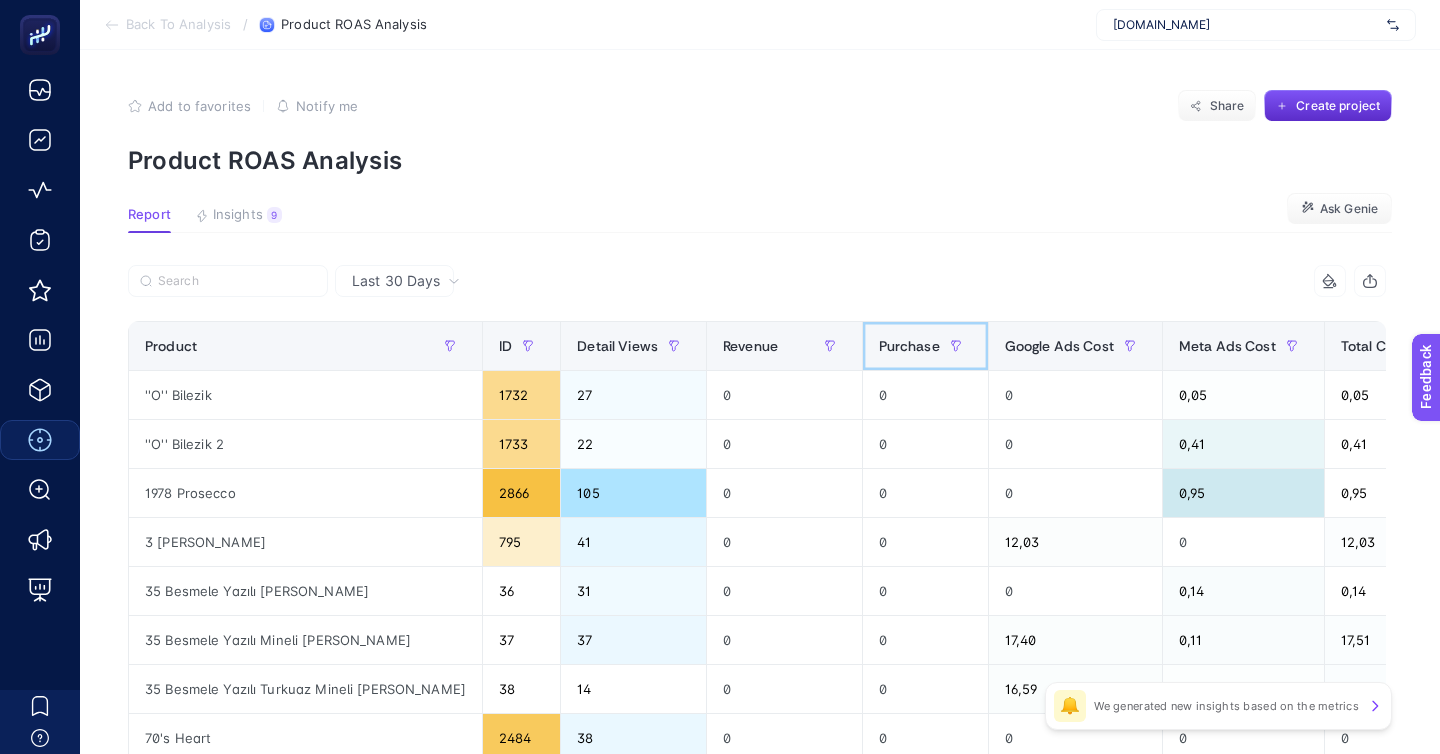 click on "Purchase" 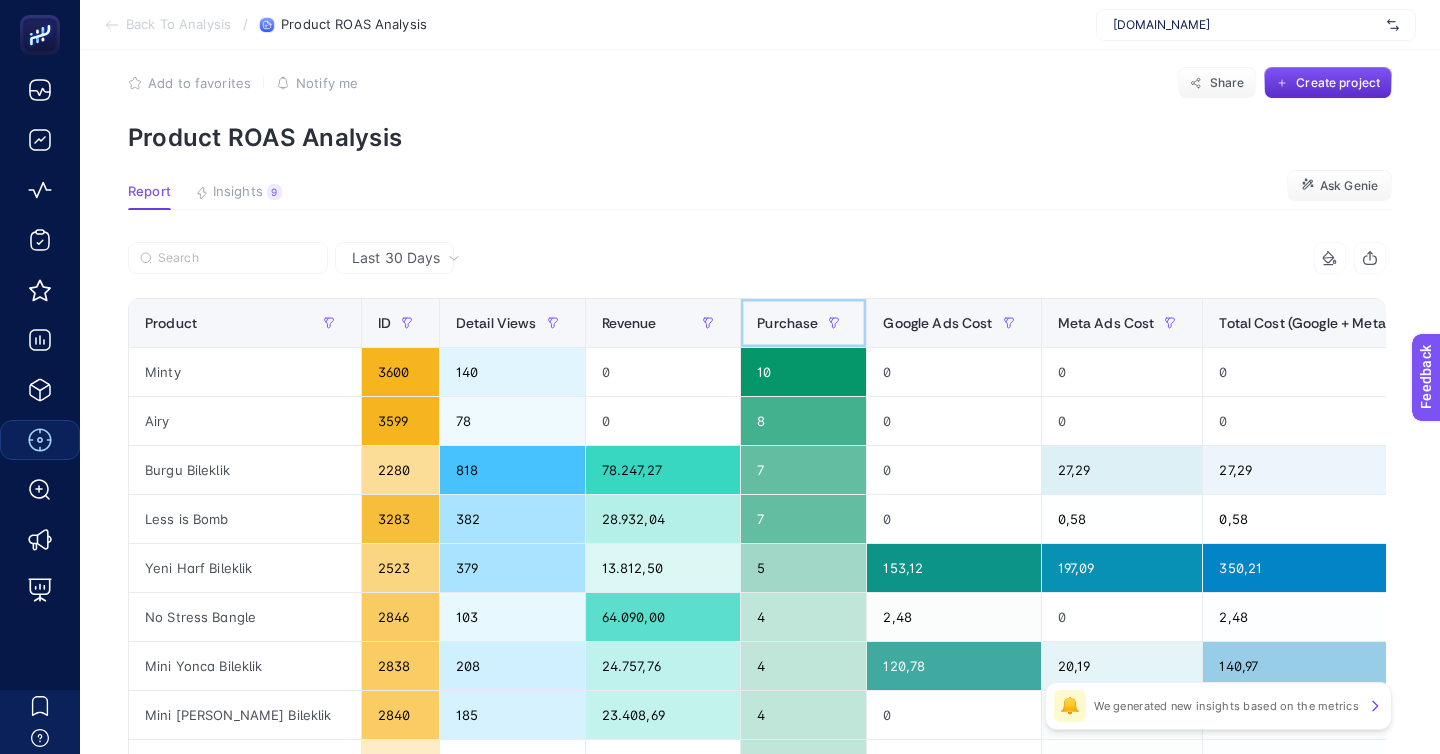 scroll, scrollTop: 33, scrollLeft: 0, axis: vertical 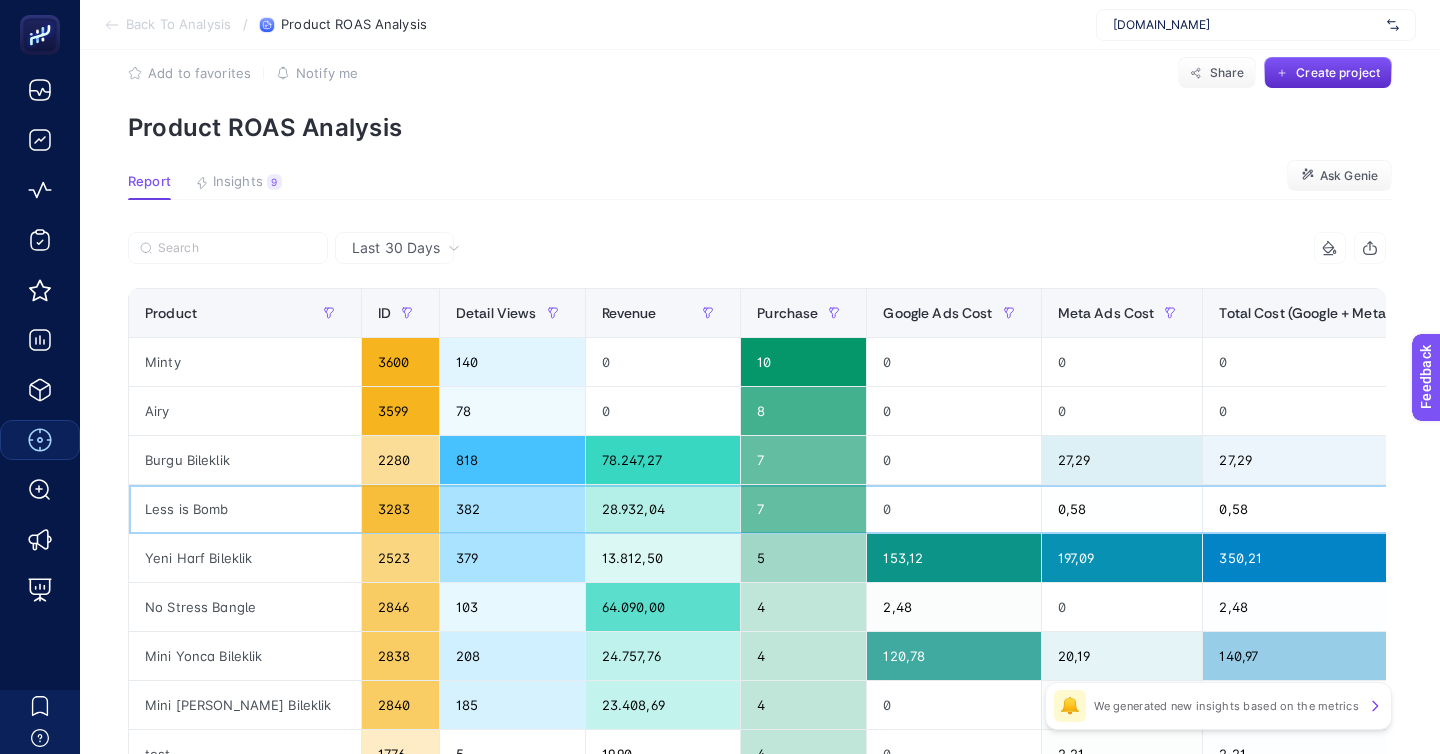 click on "Less is Bomb" 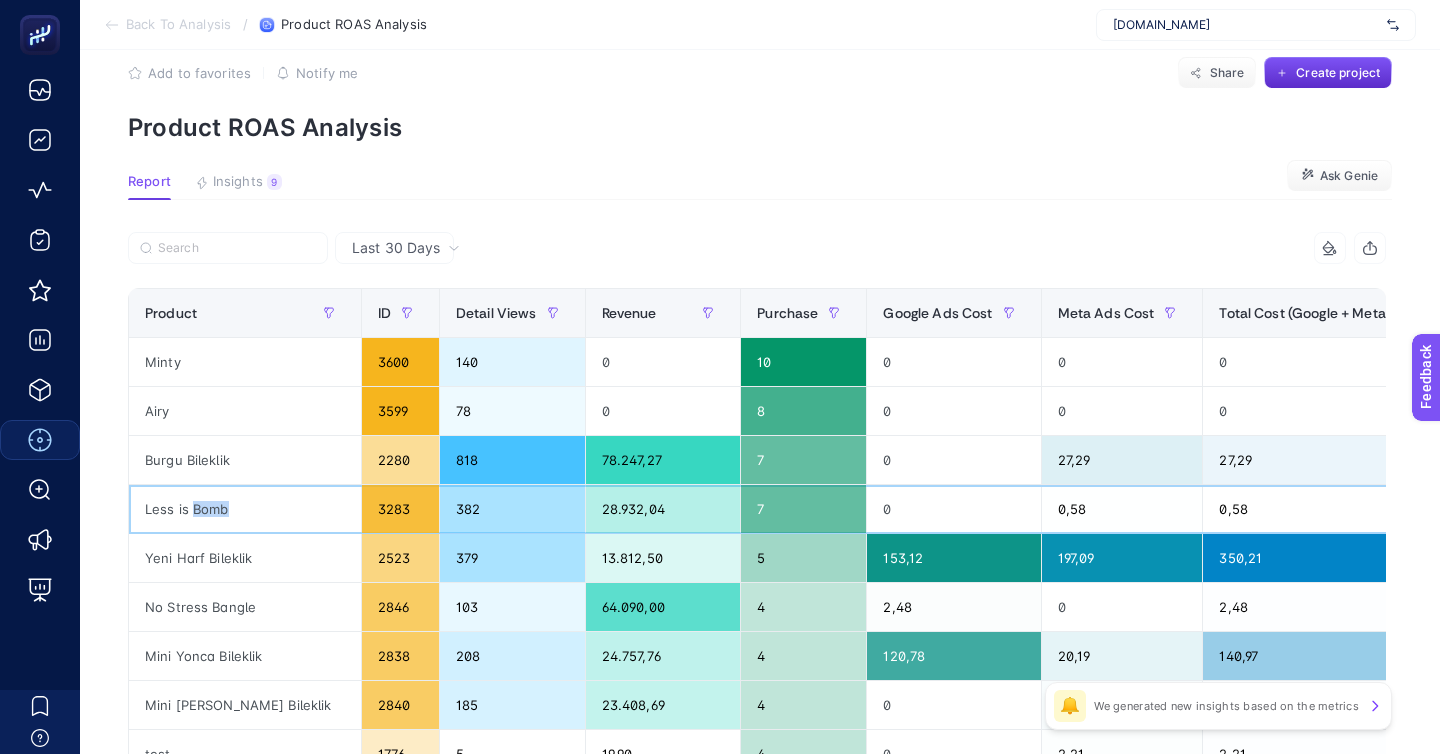 click on "Less is Bomb" 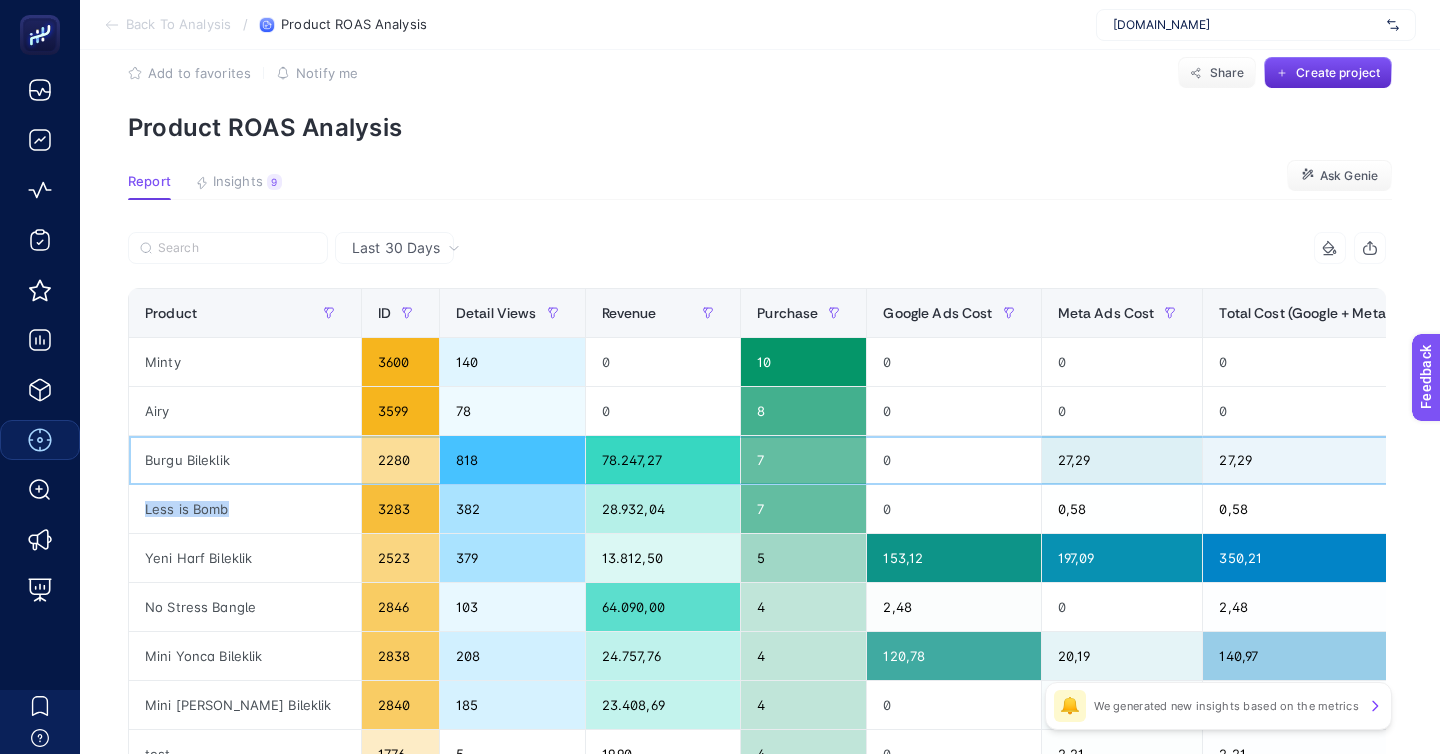click on "Burgu Bileklik" 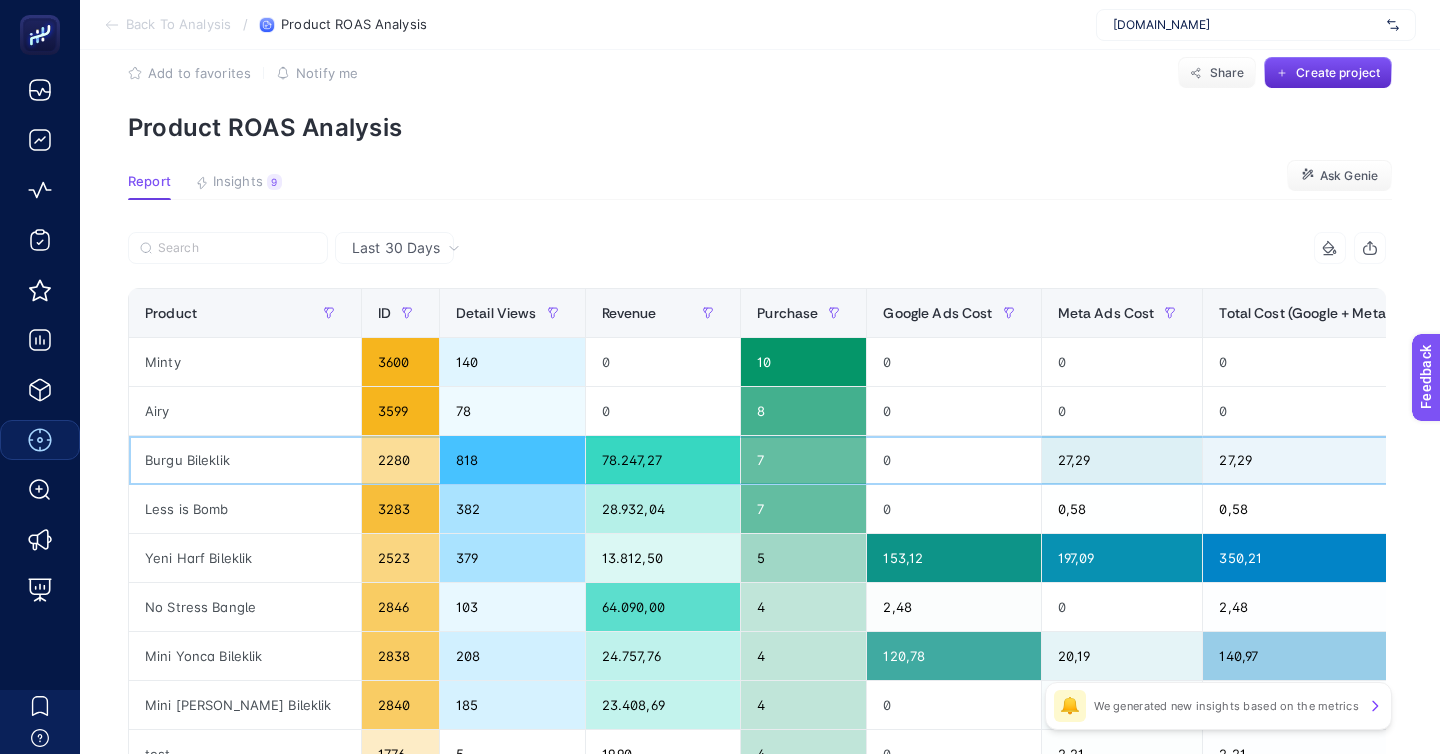 click on "Burgu Bileklik" 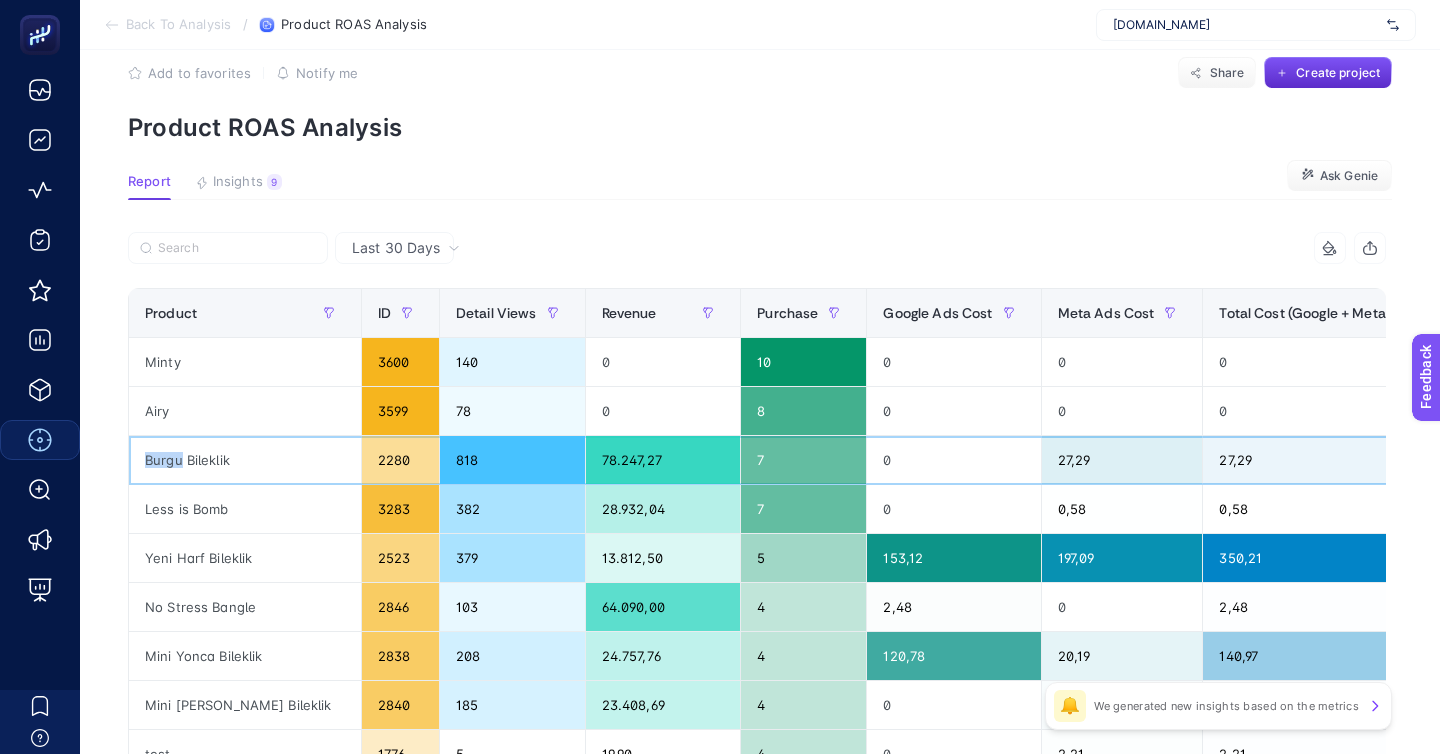 click on "Burgu Bileklik" 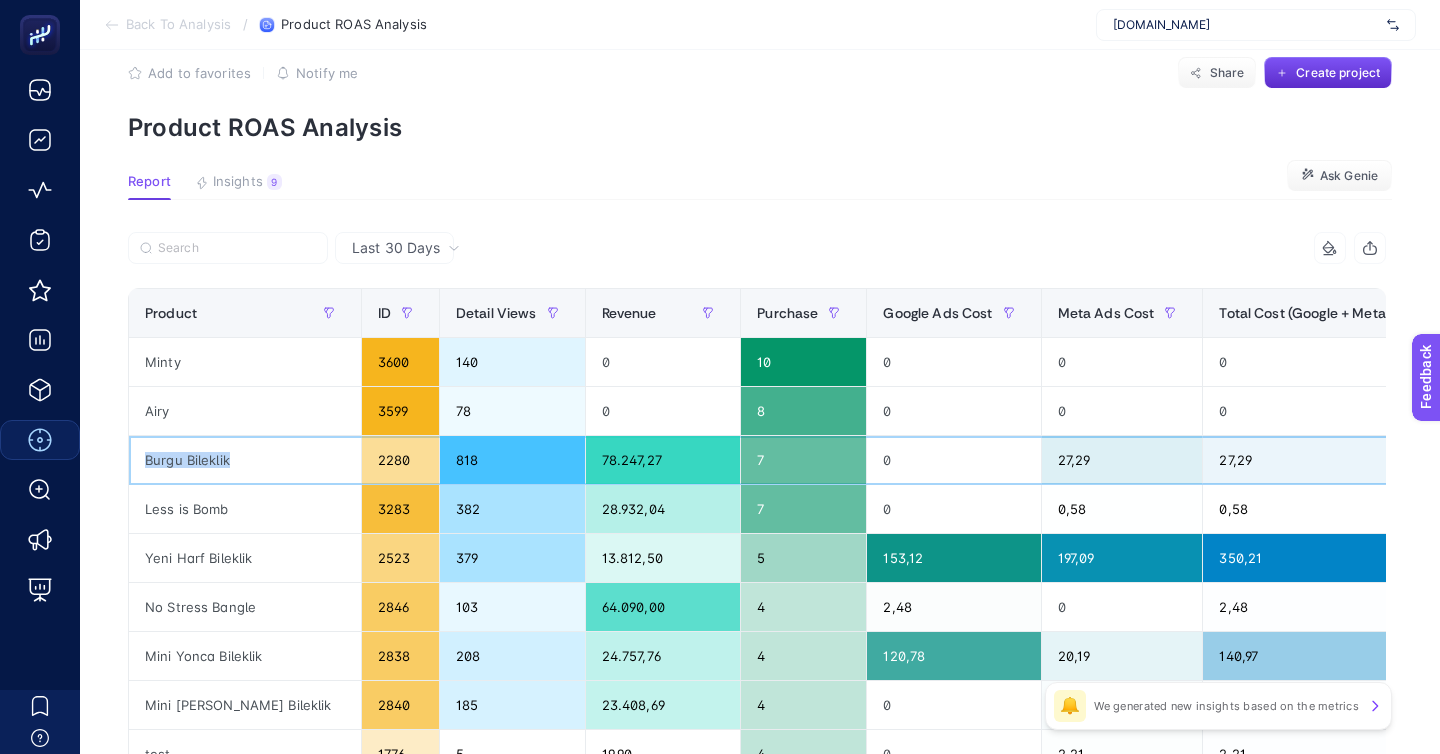 scroll, scrollTop: 0, scrollLeft: 0, axis: both 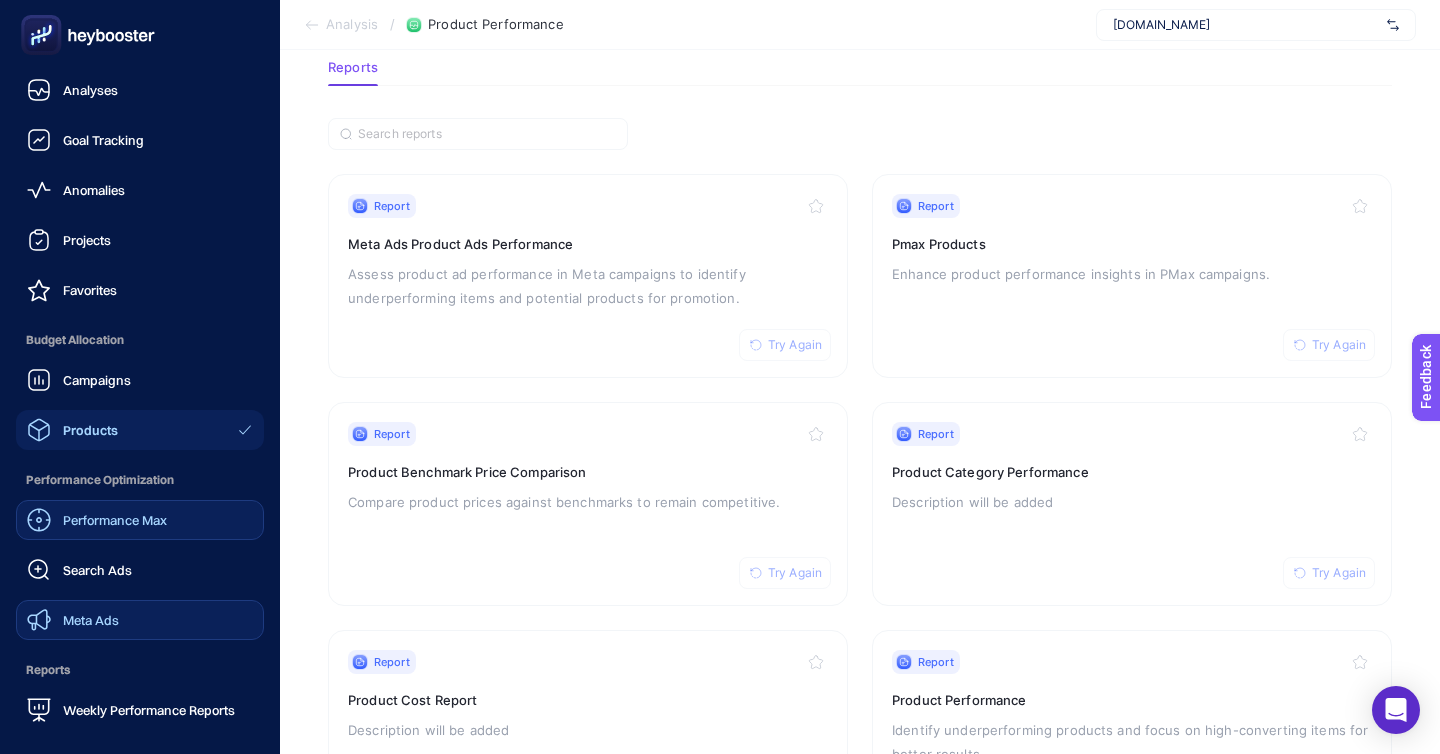 click on "Meta Ads" 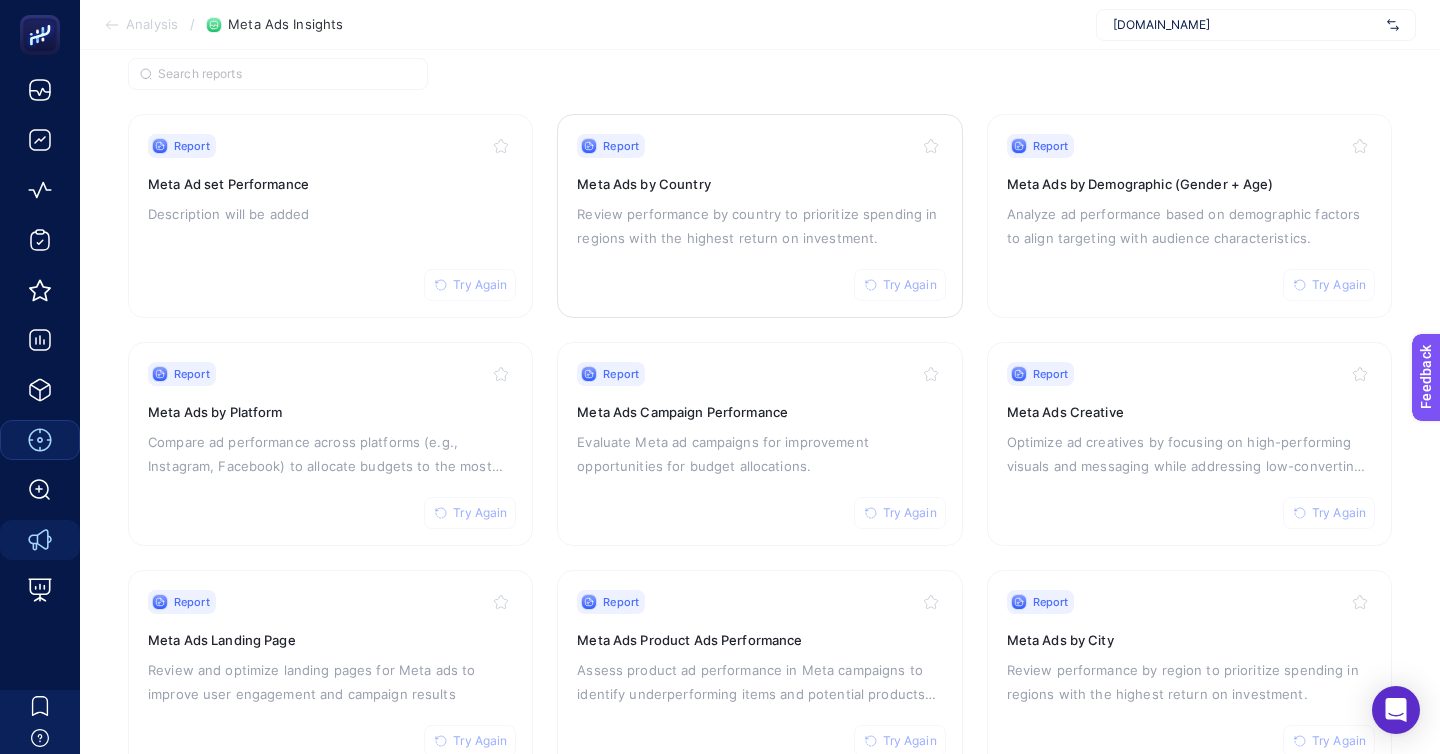 scroll, scrollTop: 180, scrollLeft: 0, axis: vertical 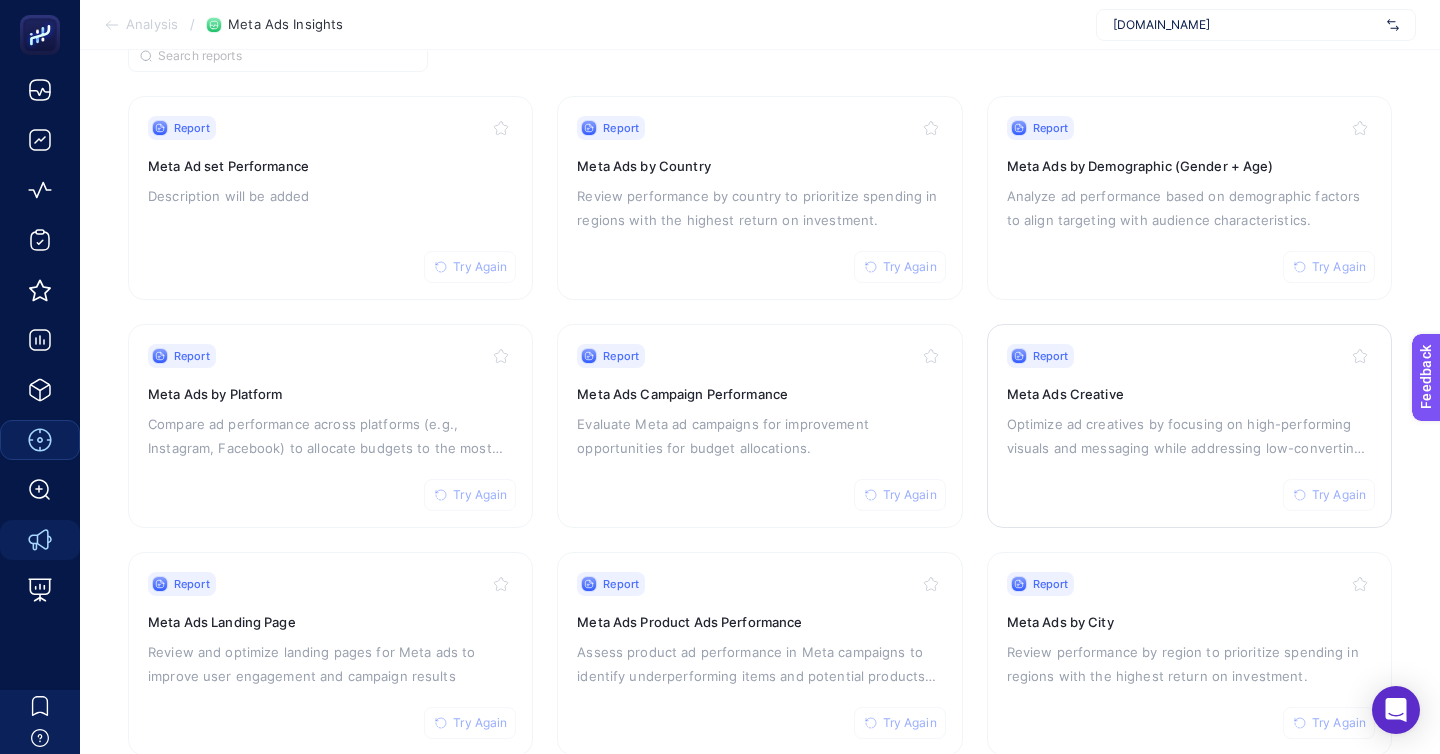 click on "Report Try Again Meta Ads Creative Optimize ad creatives by focusing on high-performing visuals and messaging while addressing low-converting assets." at bounding box center [1189, 426] 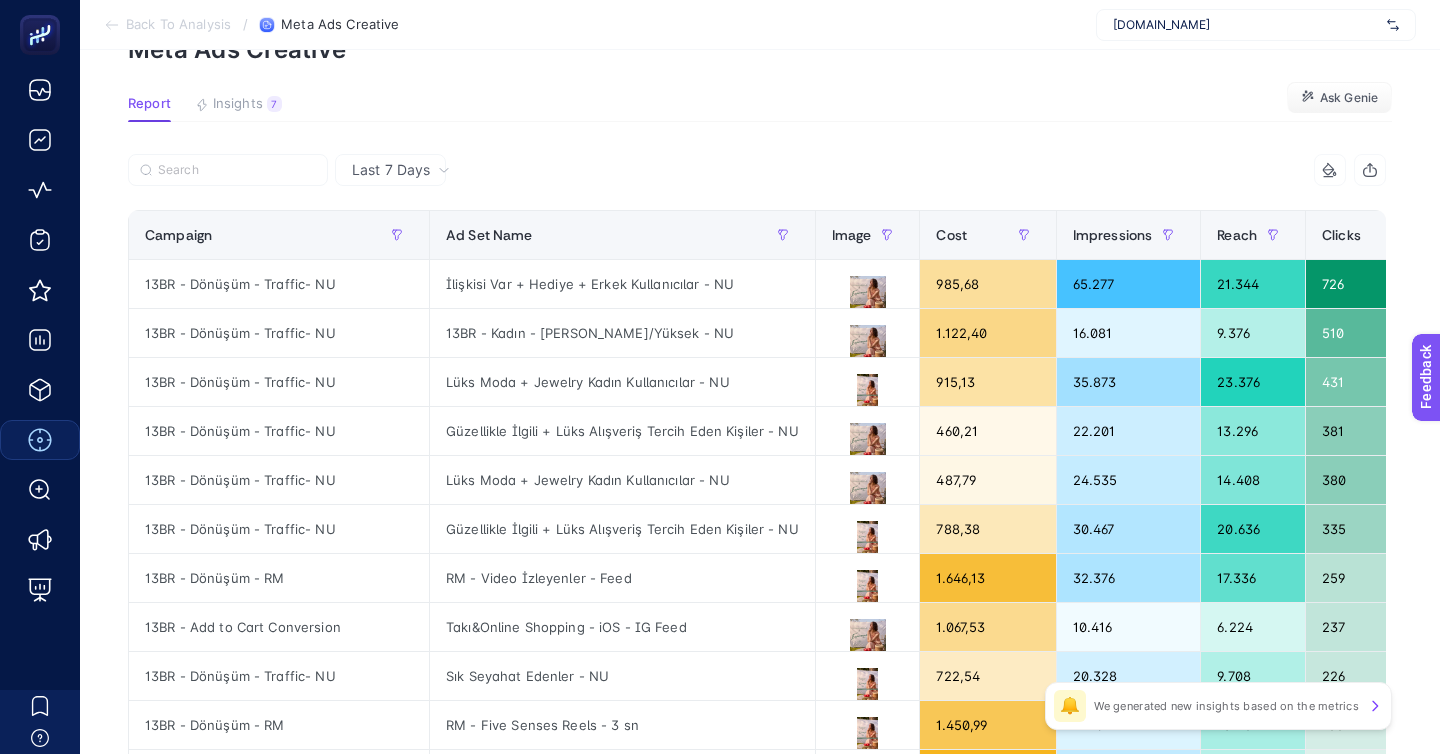 scroll, scrollTop: 113, scrollLeft: 0, axis: vertical 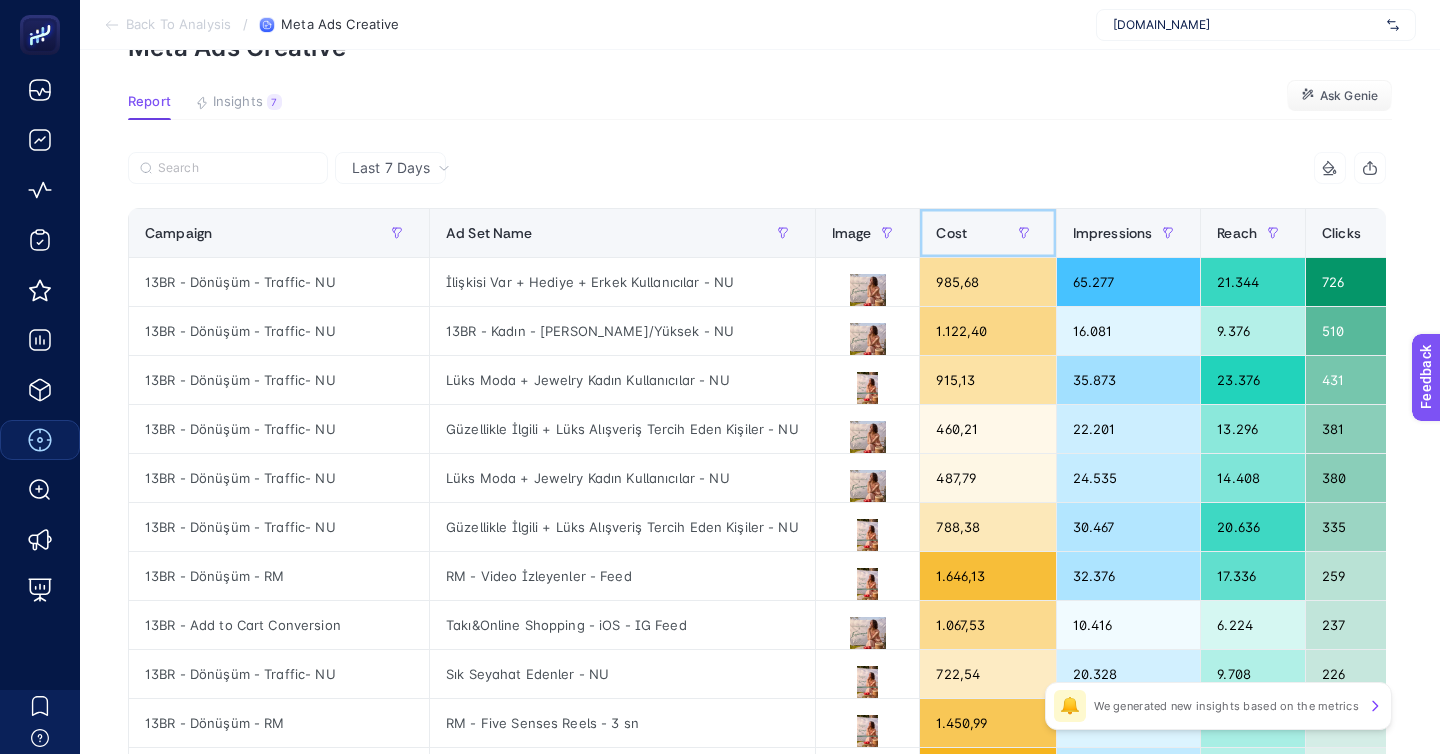 click on "Cost" 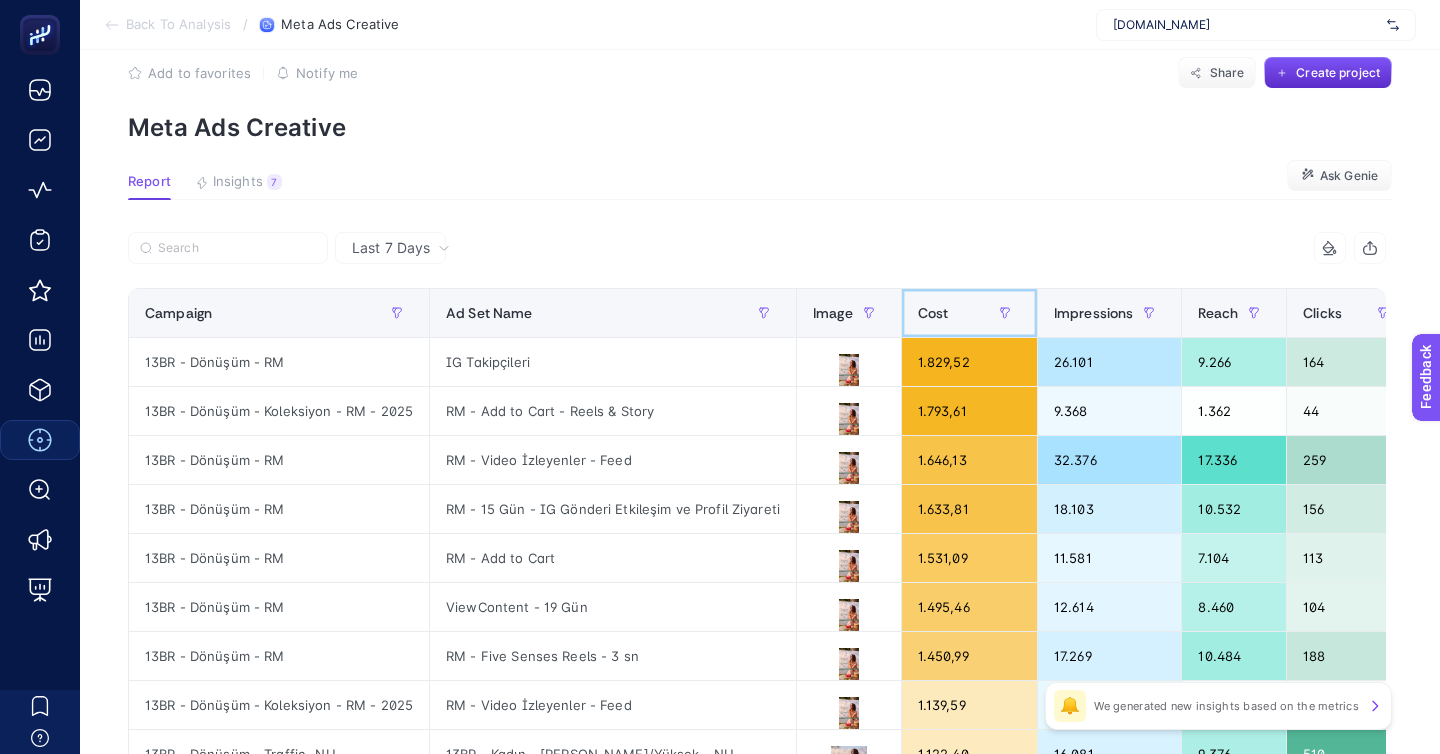 scroll, scrollTop: 0, scrollLeft: 0, axis: both 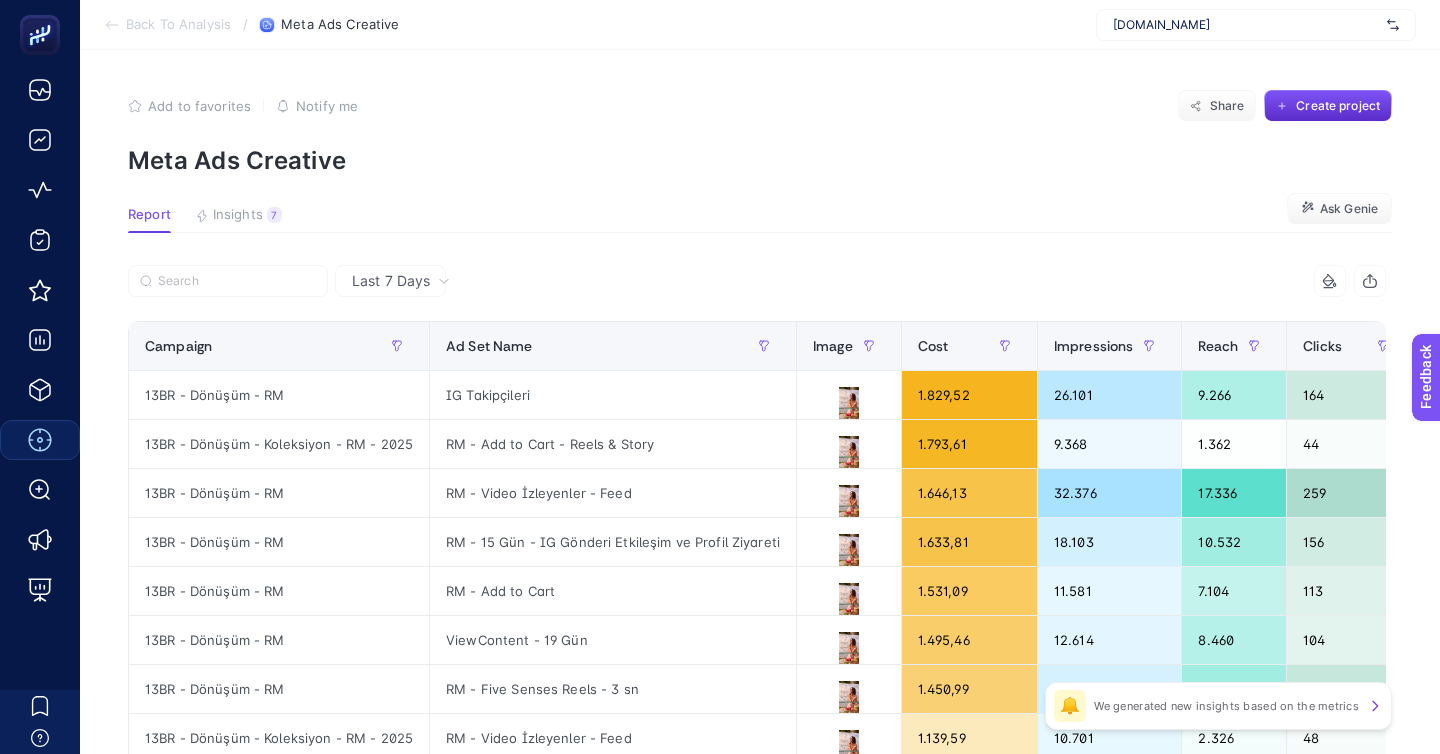 click on "Back To Analysis" at bounding box center (178, 25) 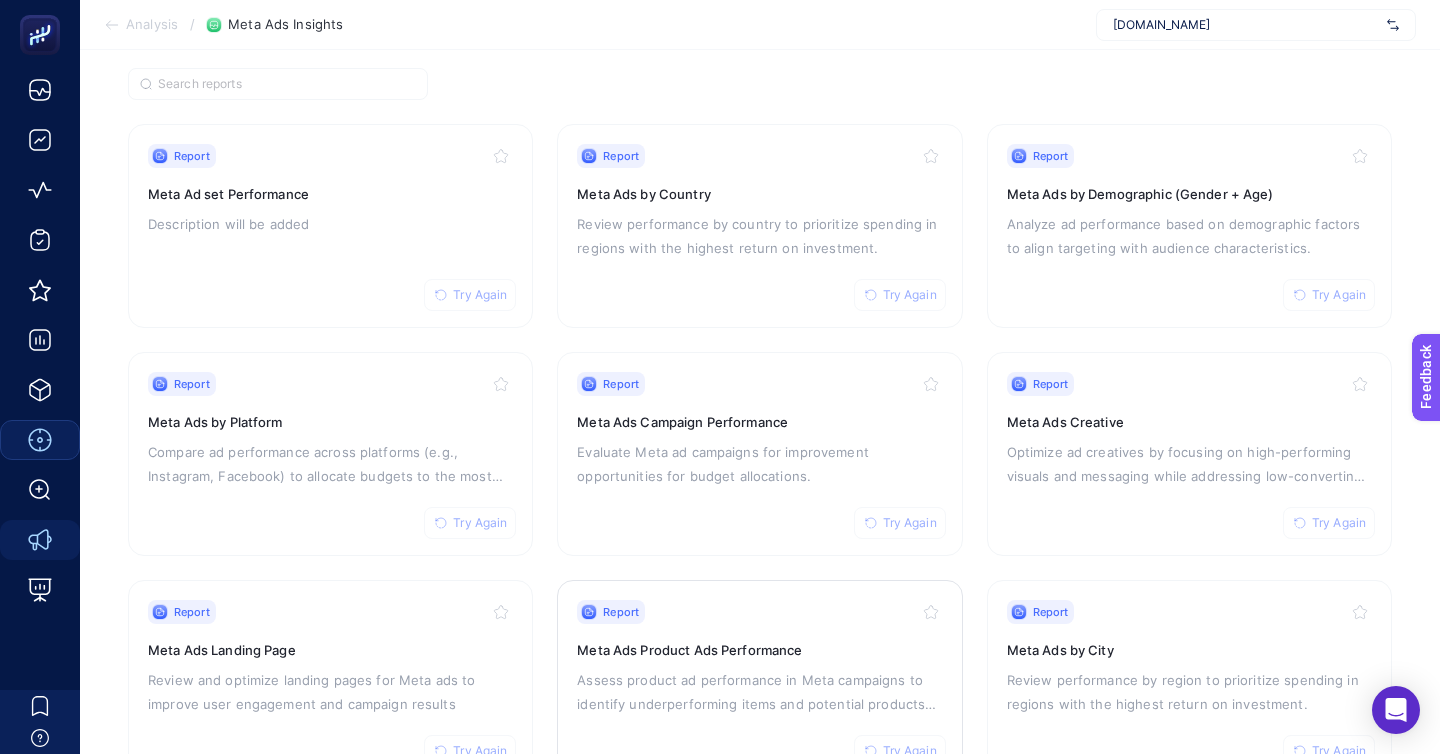 scroll, scrollTop: 0, scrollLeft: 0, axis: both 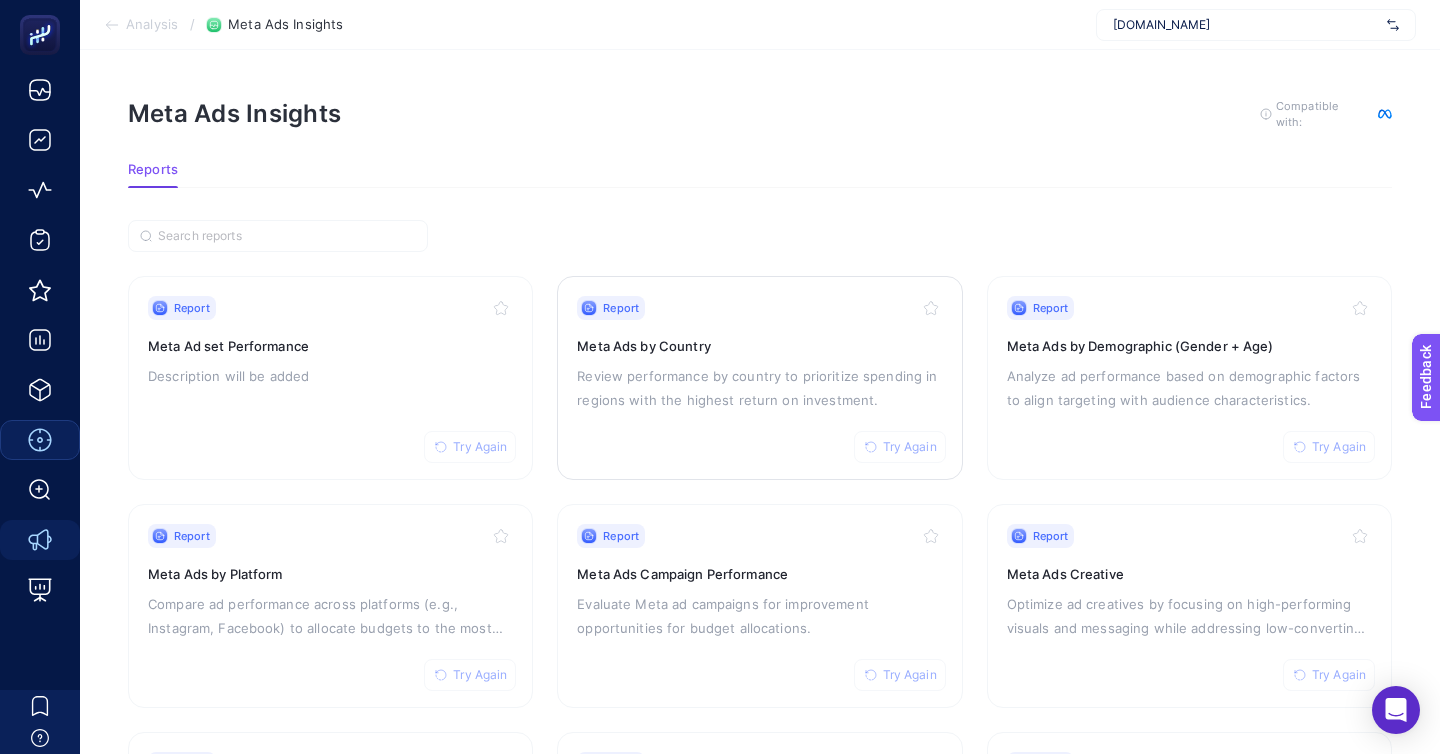 click on "Report Try Again Meta Ads by Country Review performance by country to prioritize spending in regions with the highest return on investment." at bounding box center (759, 378) 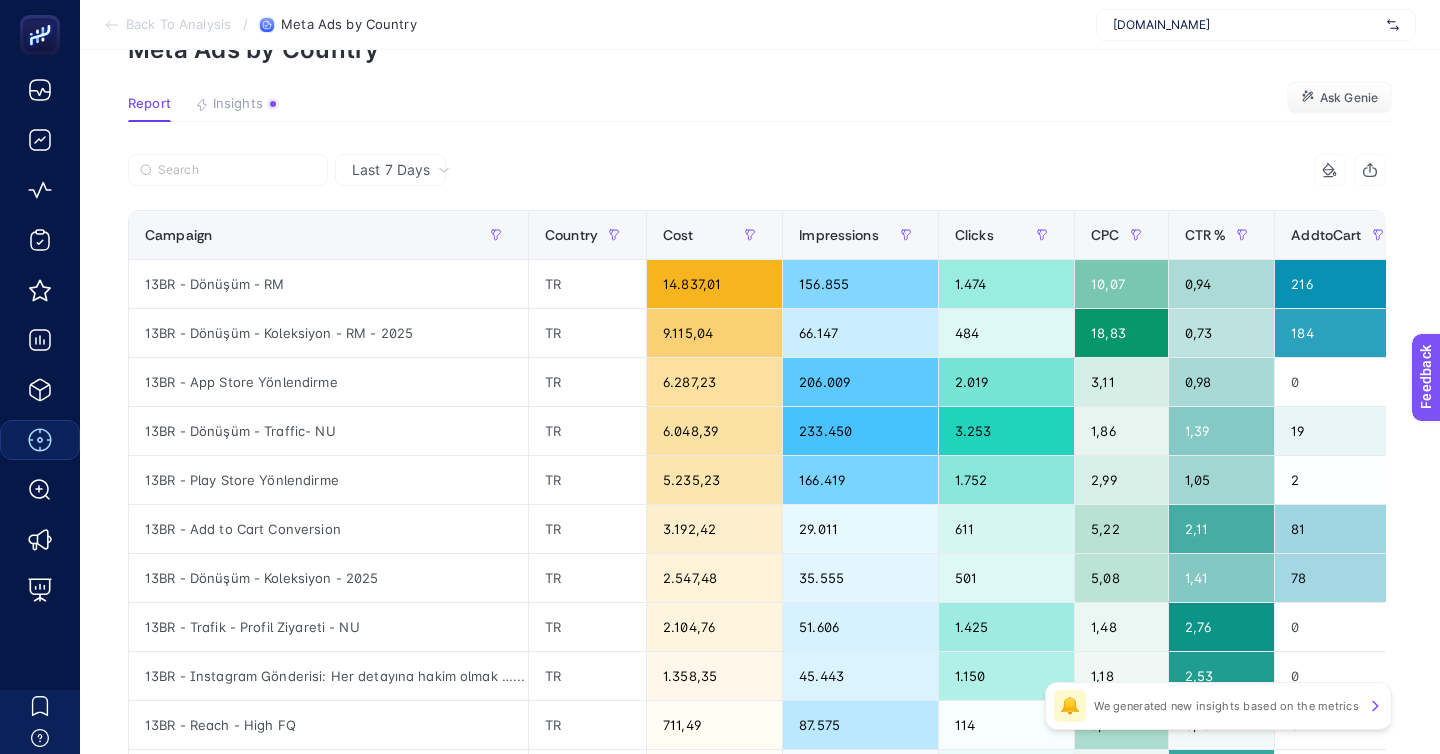 scroll, scrollTop: 0, scrollLeft: 0, axis: both 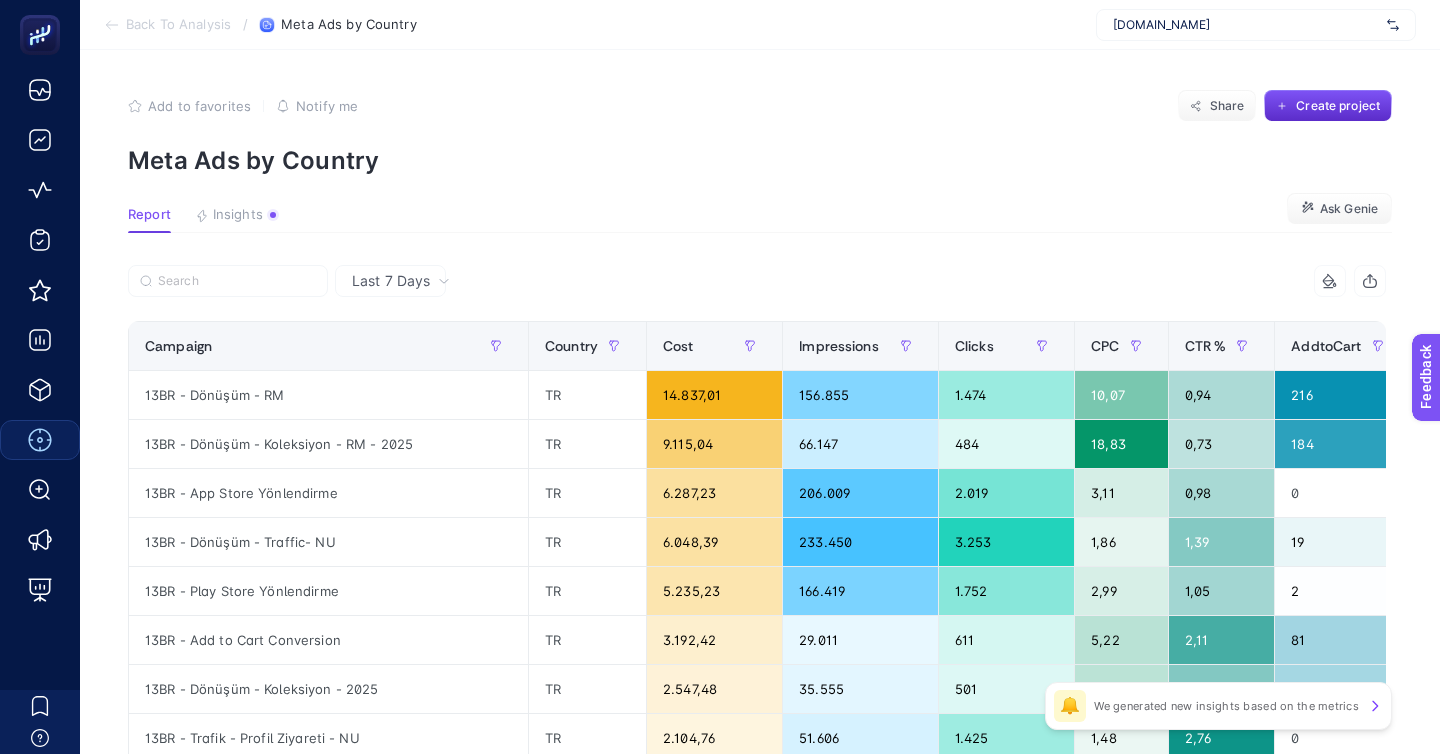 click on "Back To Analysis" at bounding box center [178, 25] 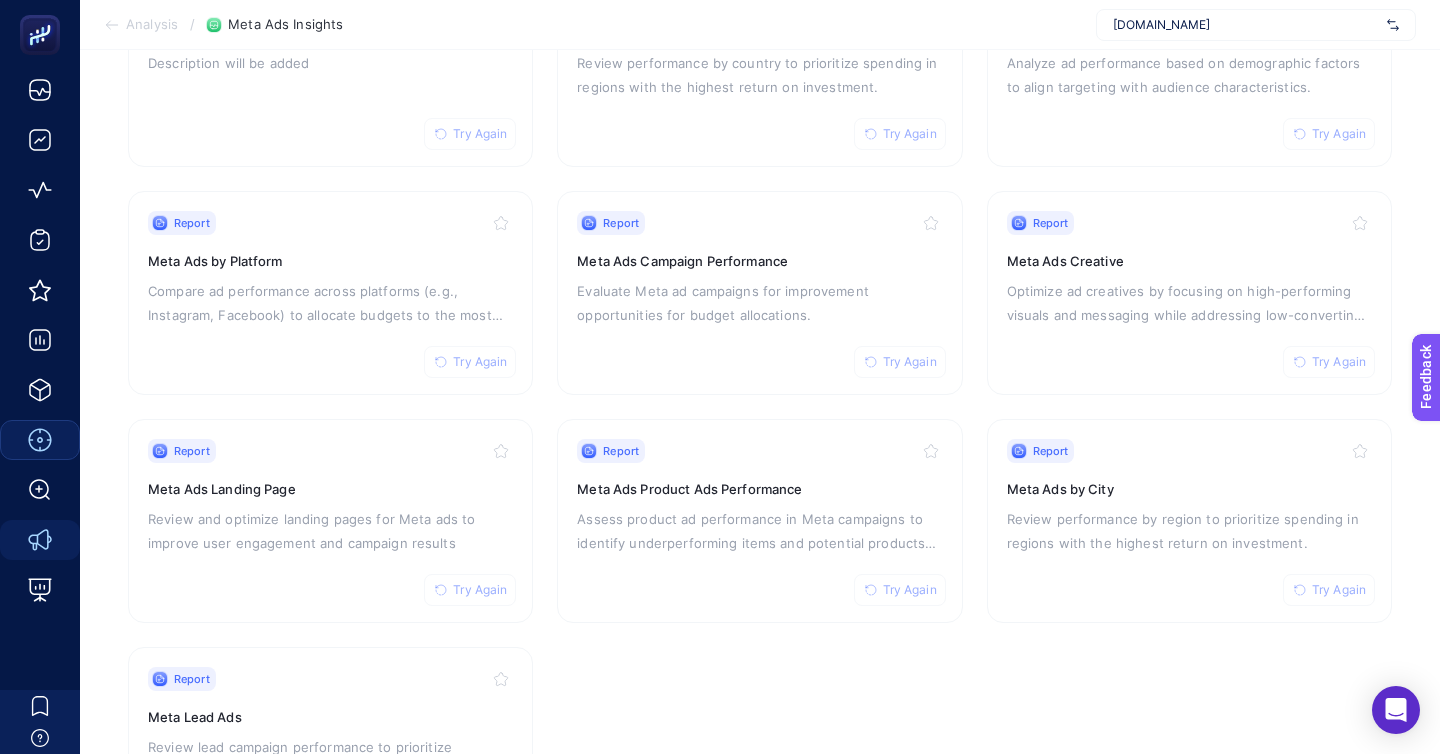 scroll, scrollTop: 340, scrollLeft: 0, axis: vertical 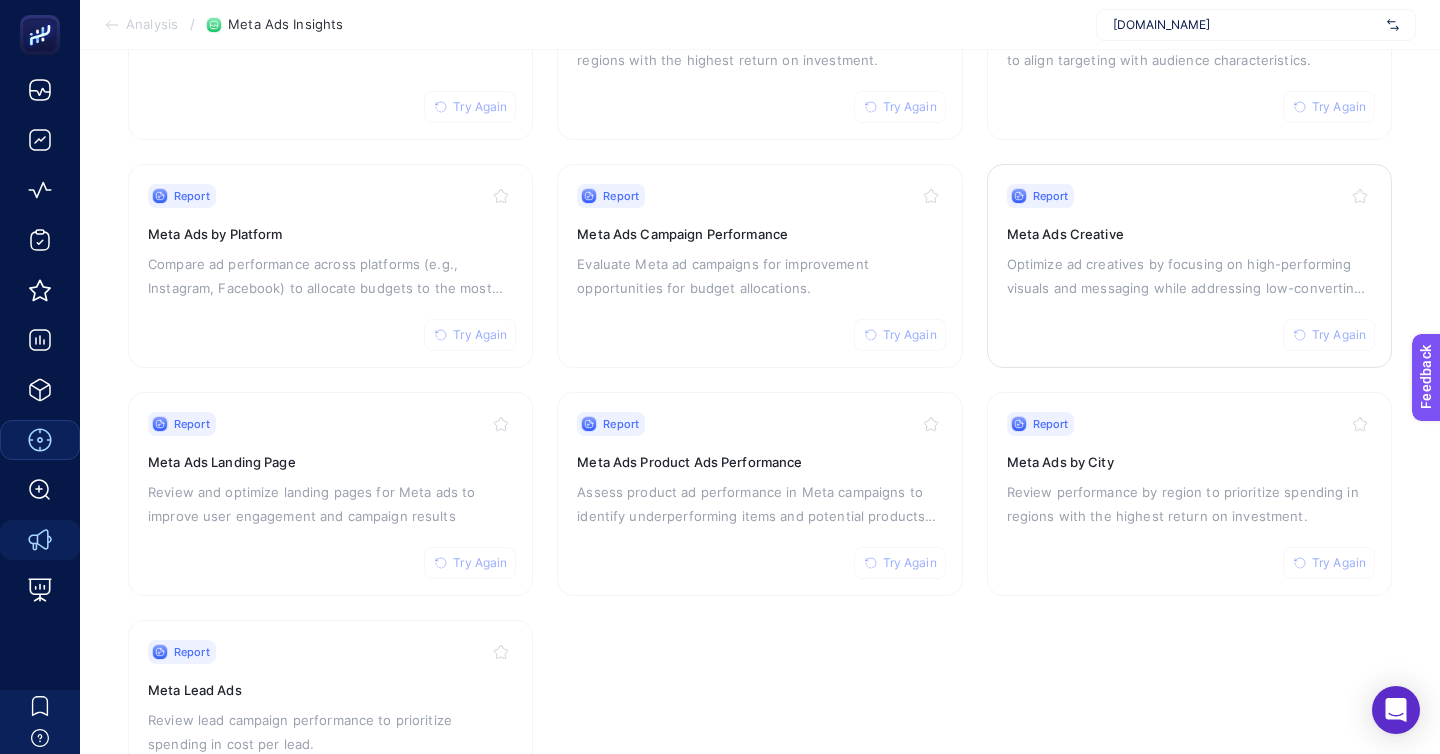 click on "Meta Ads Creative" at bounding box center [1189, 234] 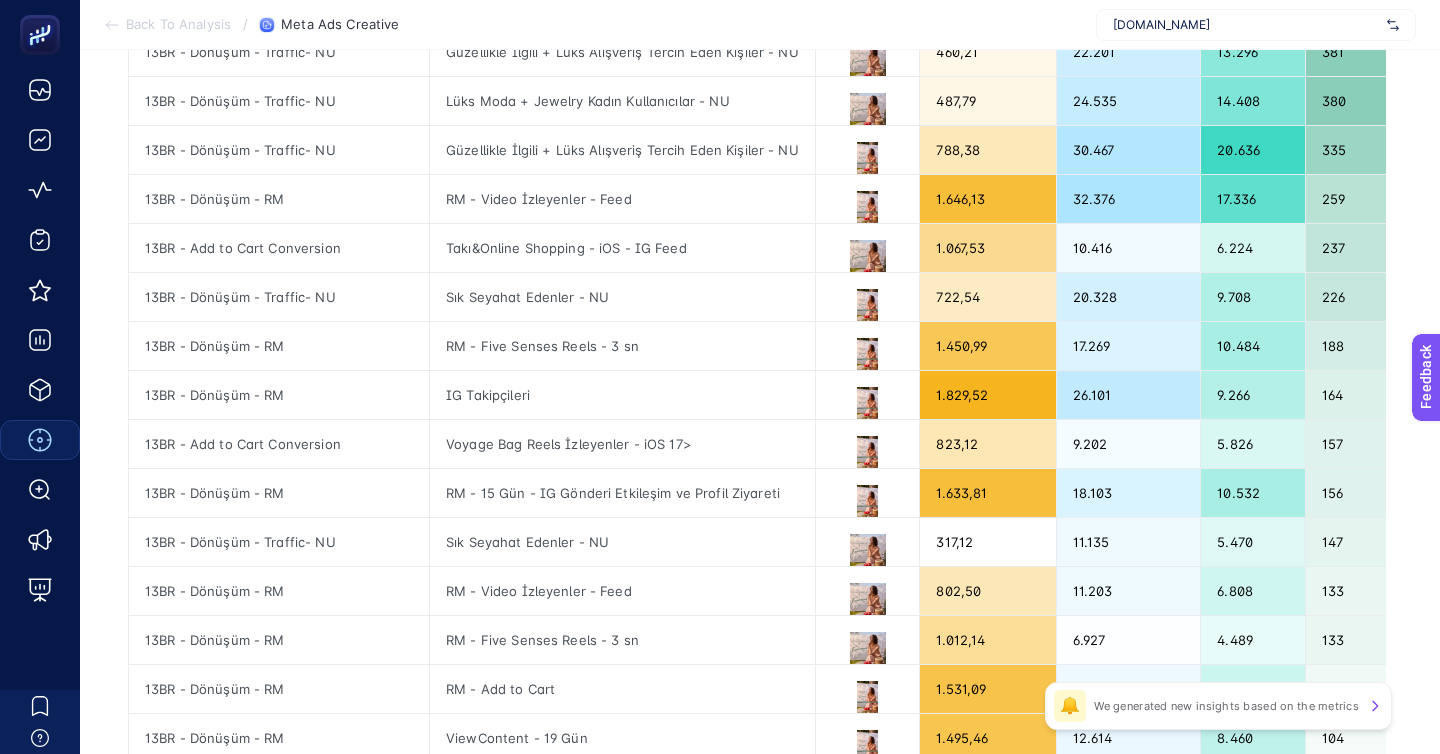 scroll, scrollTop: 592, scrollLeft: 0, axis: vertical 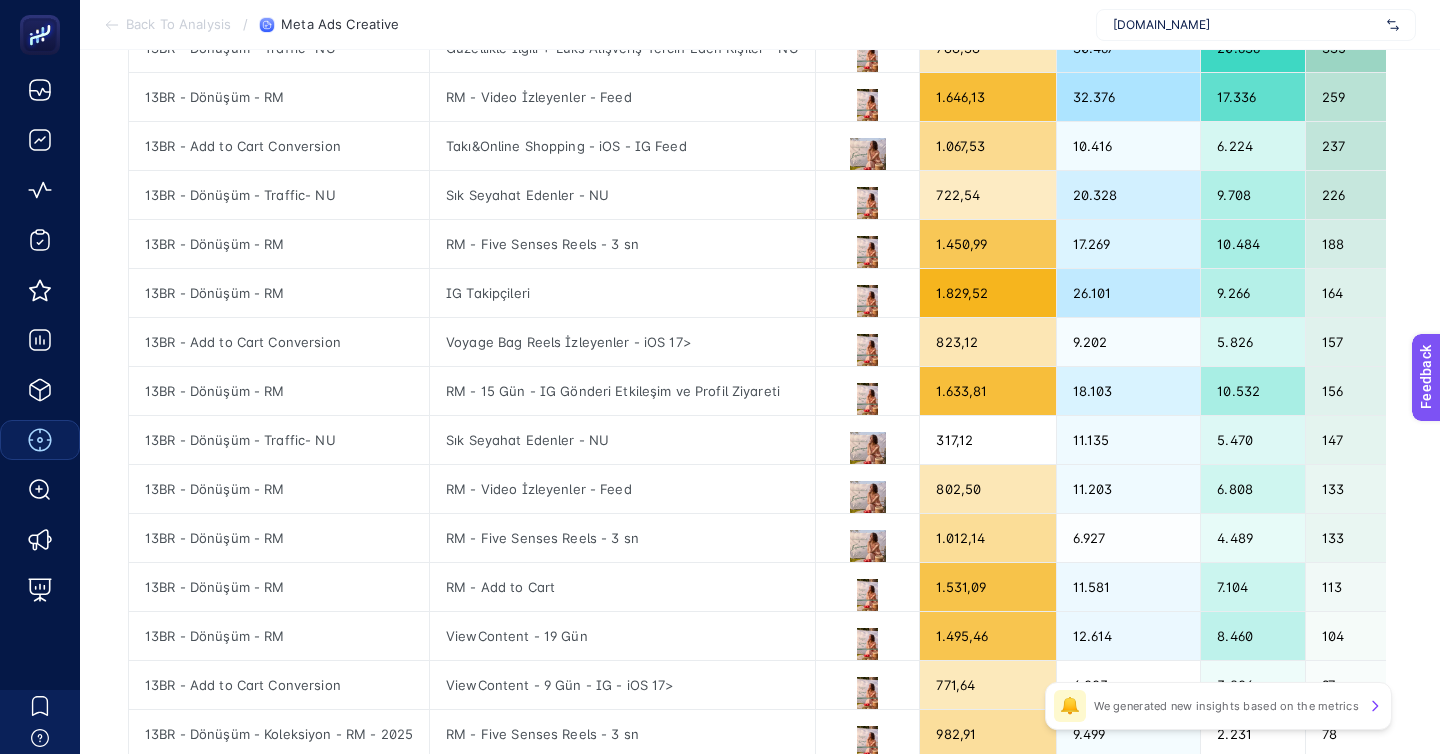 click on "2" 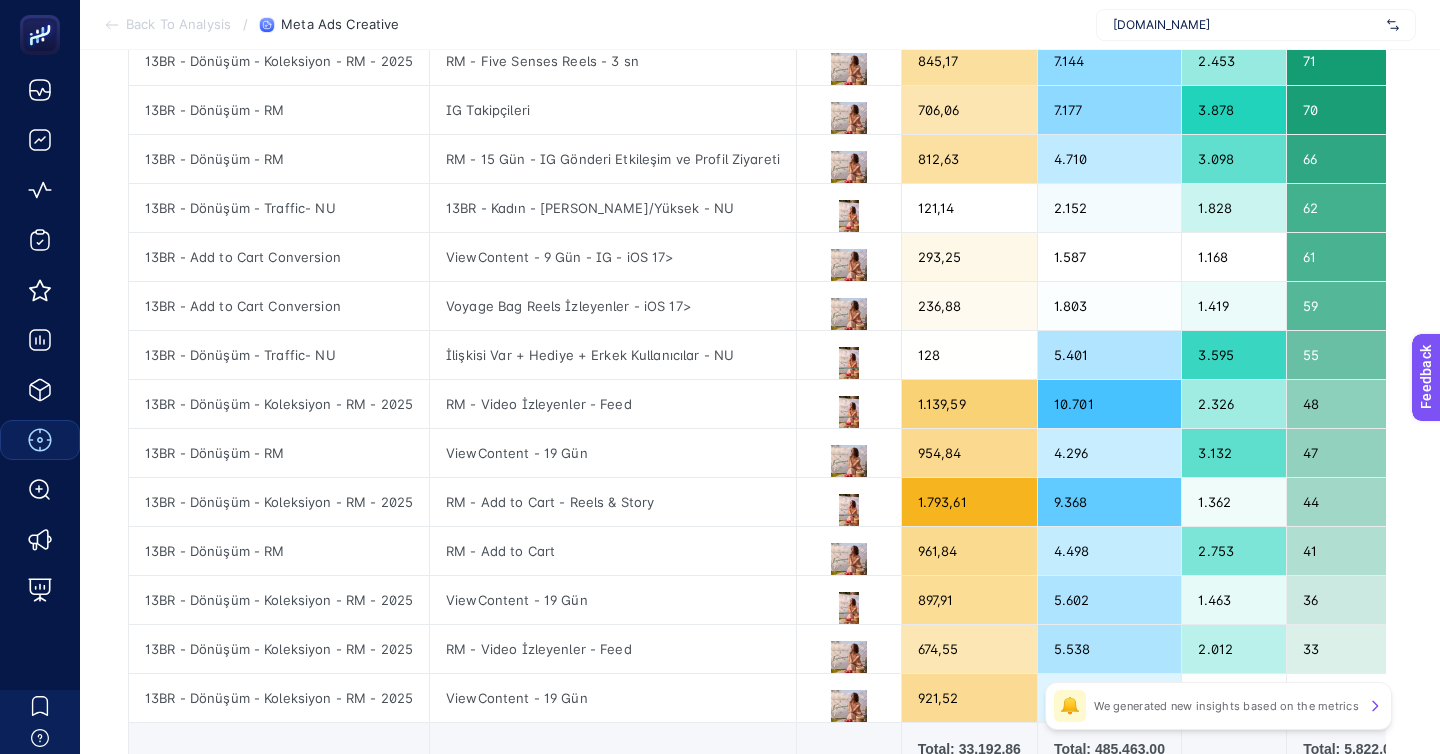 scroll, scrollTop: 0, scrollLeft: 0, axis: both 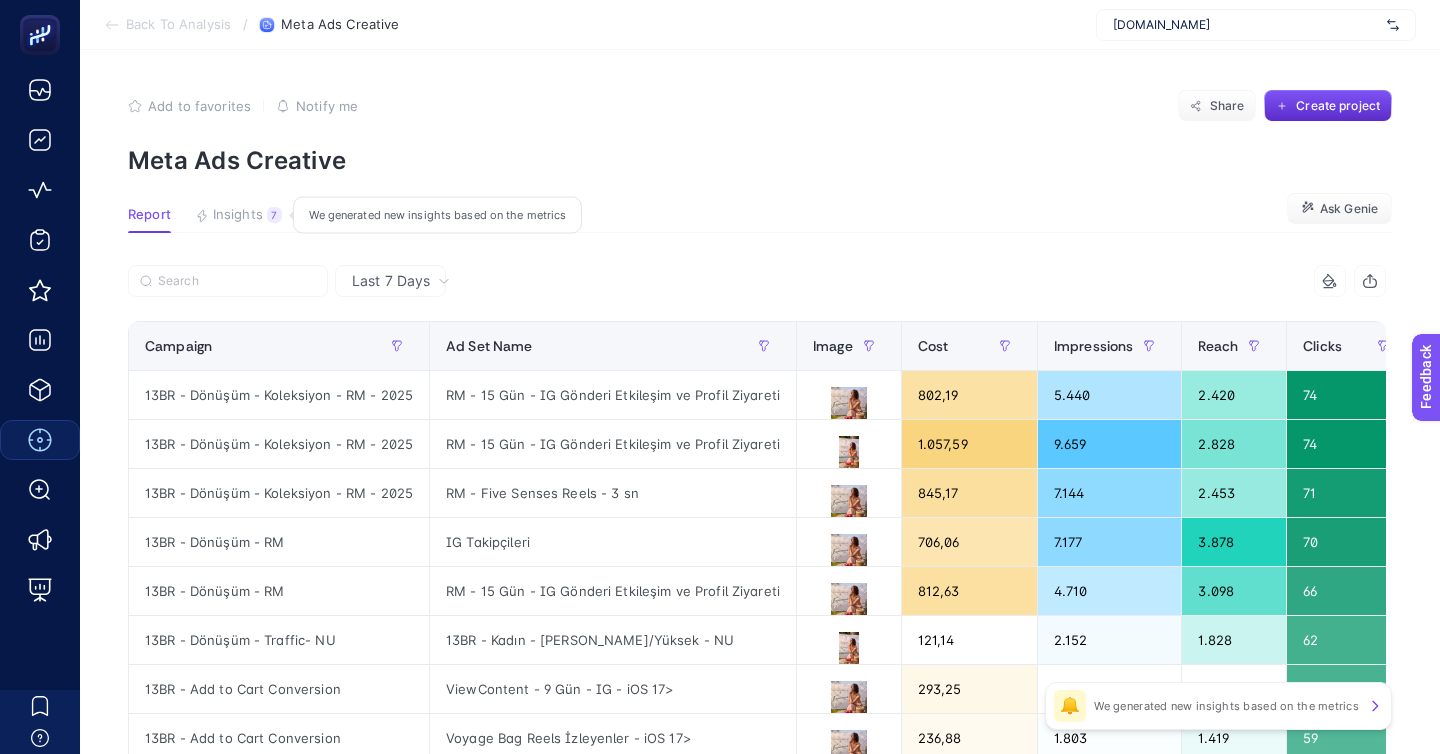 click on "Insights" at bounding box center [238, 215] 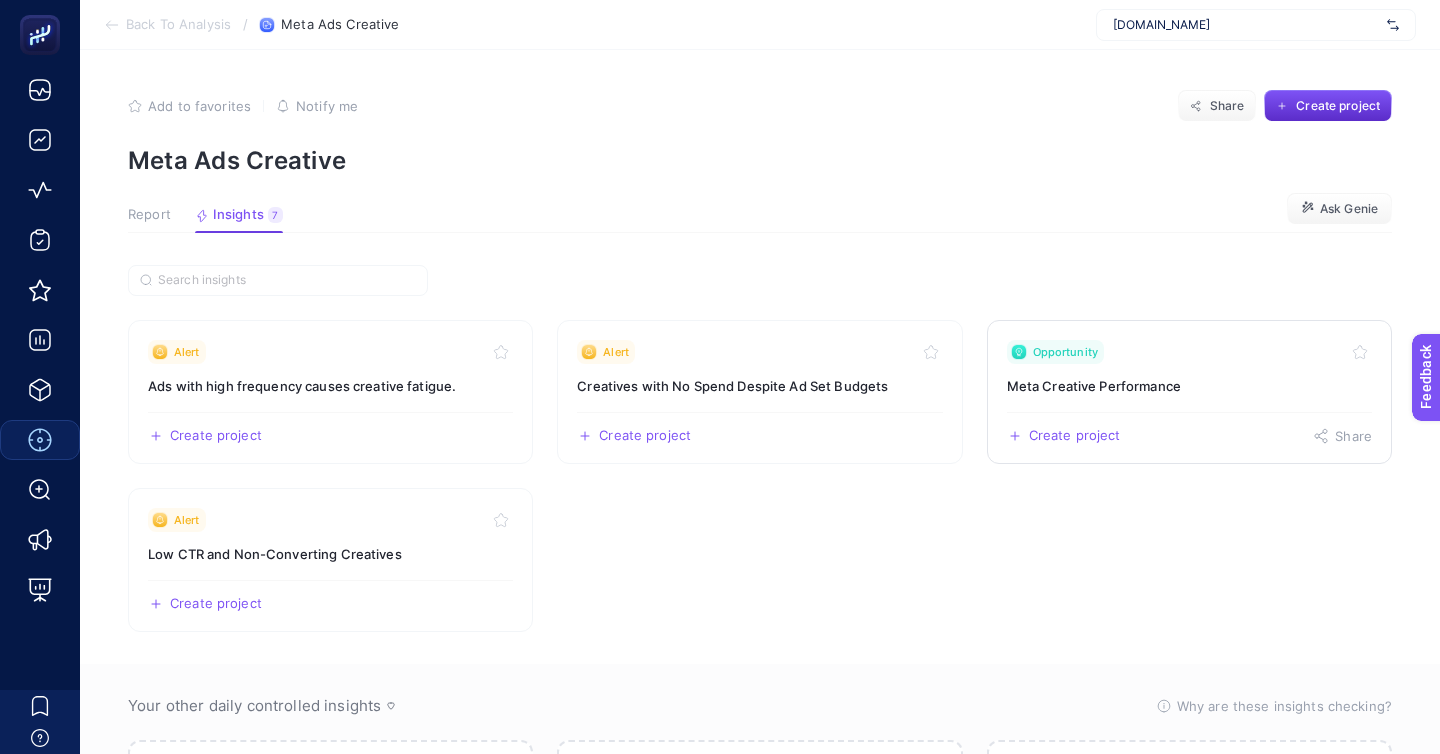 click on "Opportunity" at bounding box center [1065, 352] 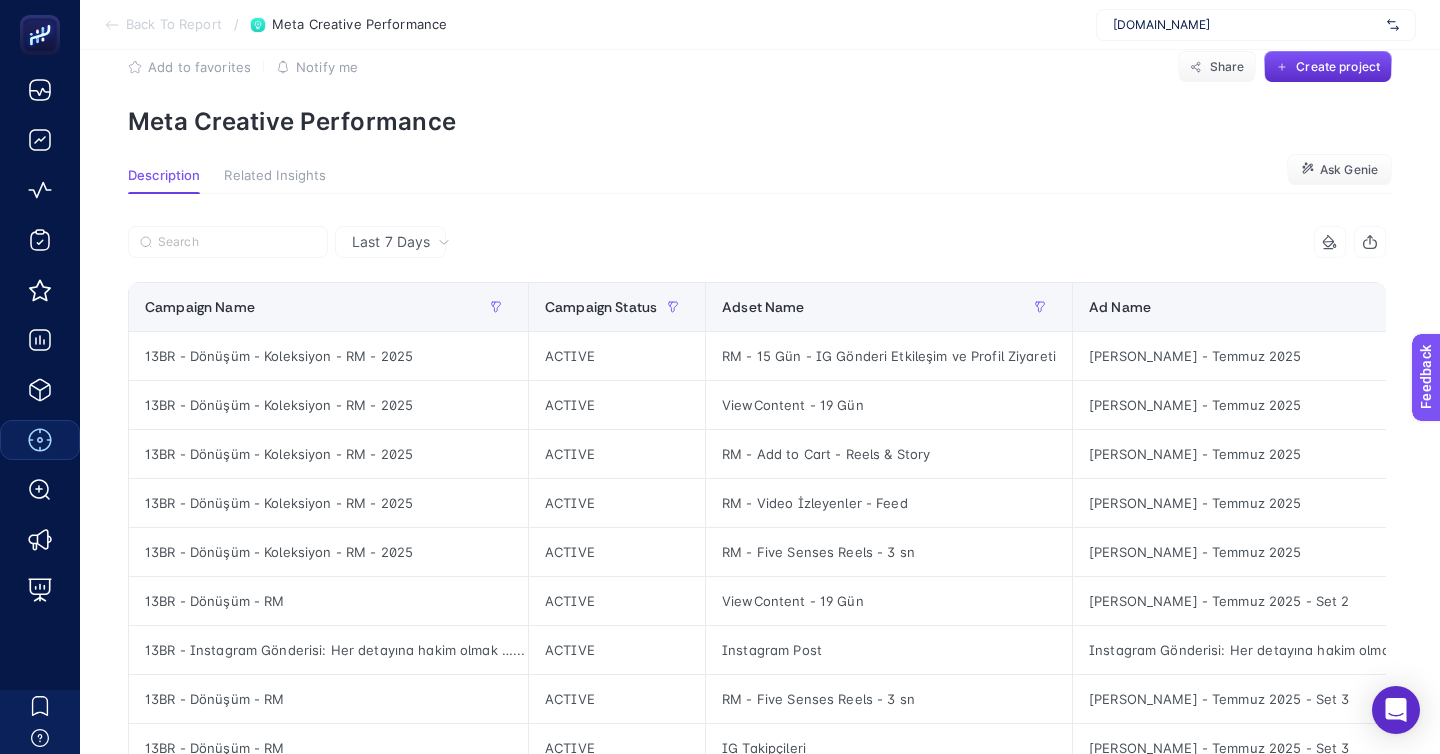 scroll, scrollTop: 40, scrollLeft: 0, axis: vertical 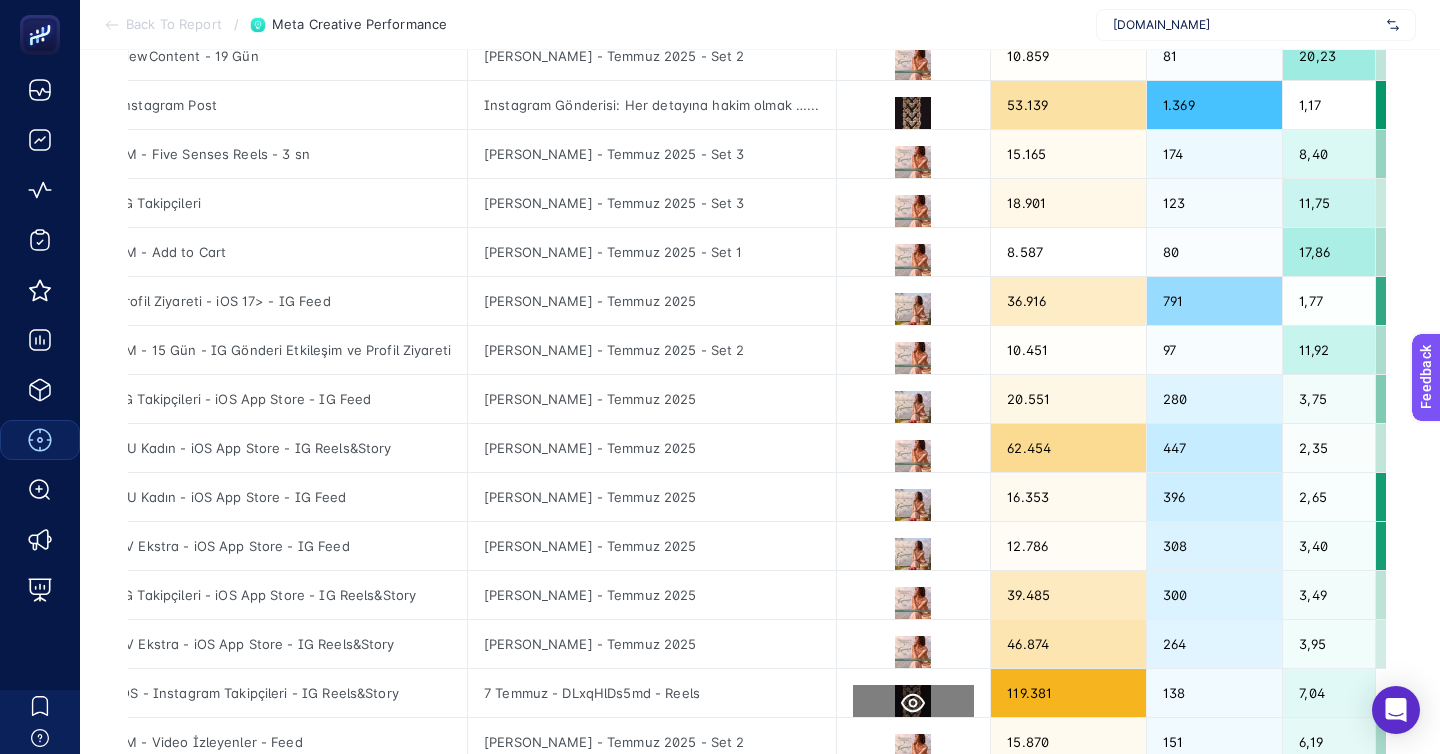 click 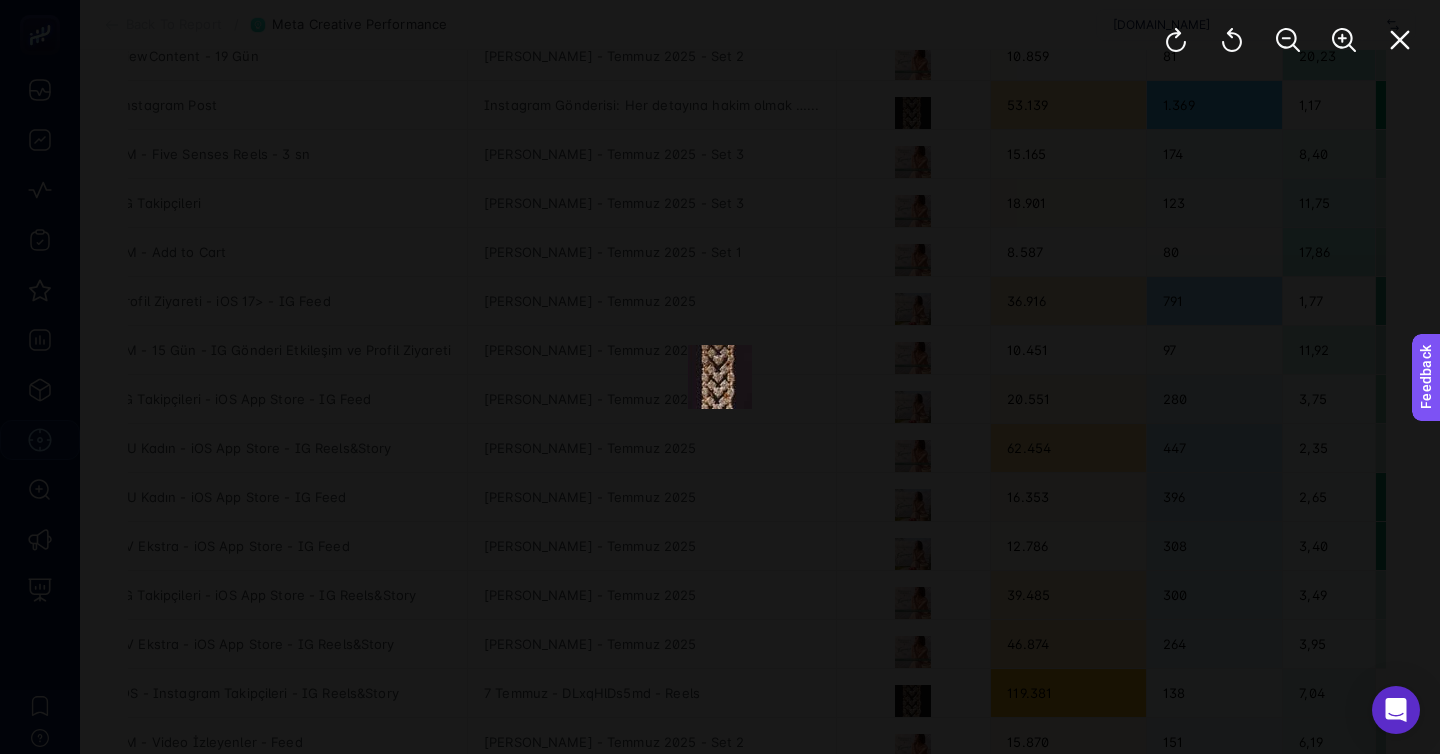 click 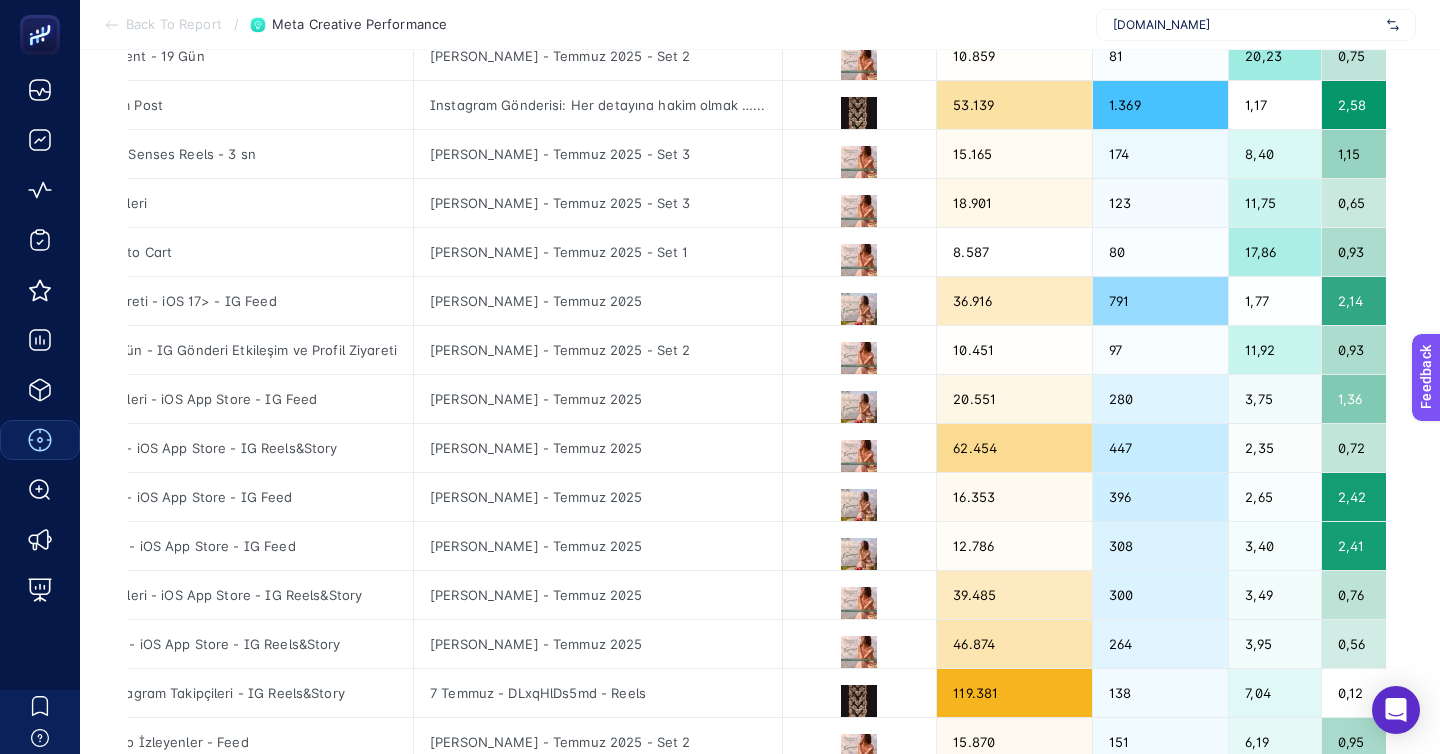 scroll, scrollTop: 0, scrollLeft: 661, axis: horizontal 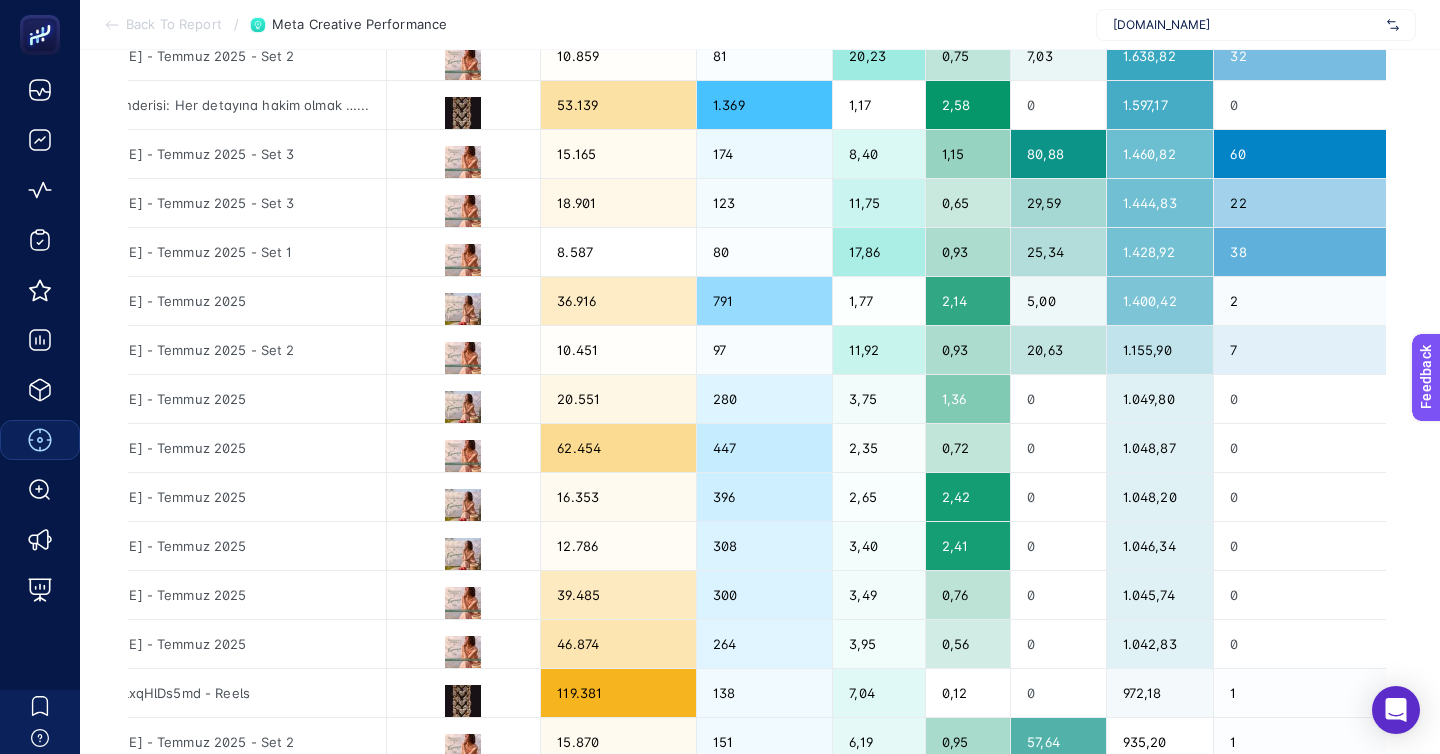 click on "2" 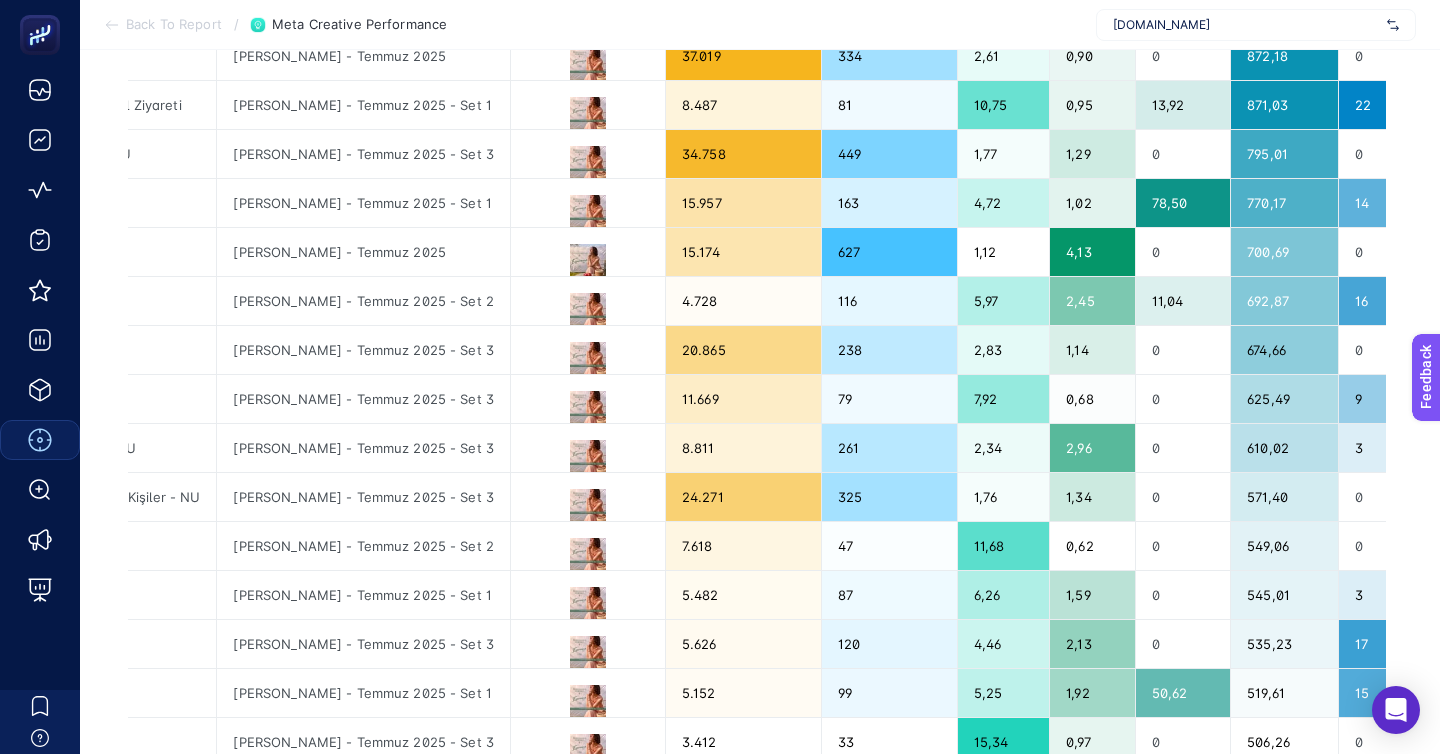 scroll, scrollTop: 0, scrollLeft: 629, axis: horizontal 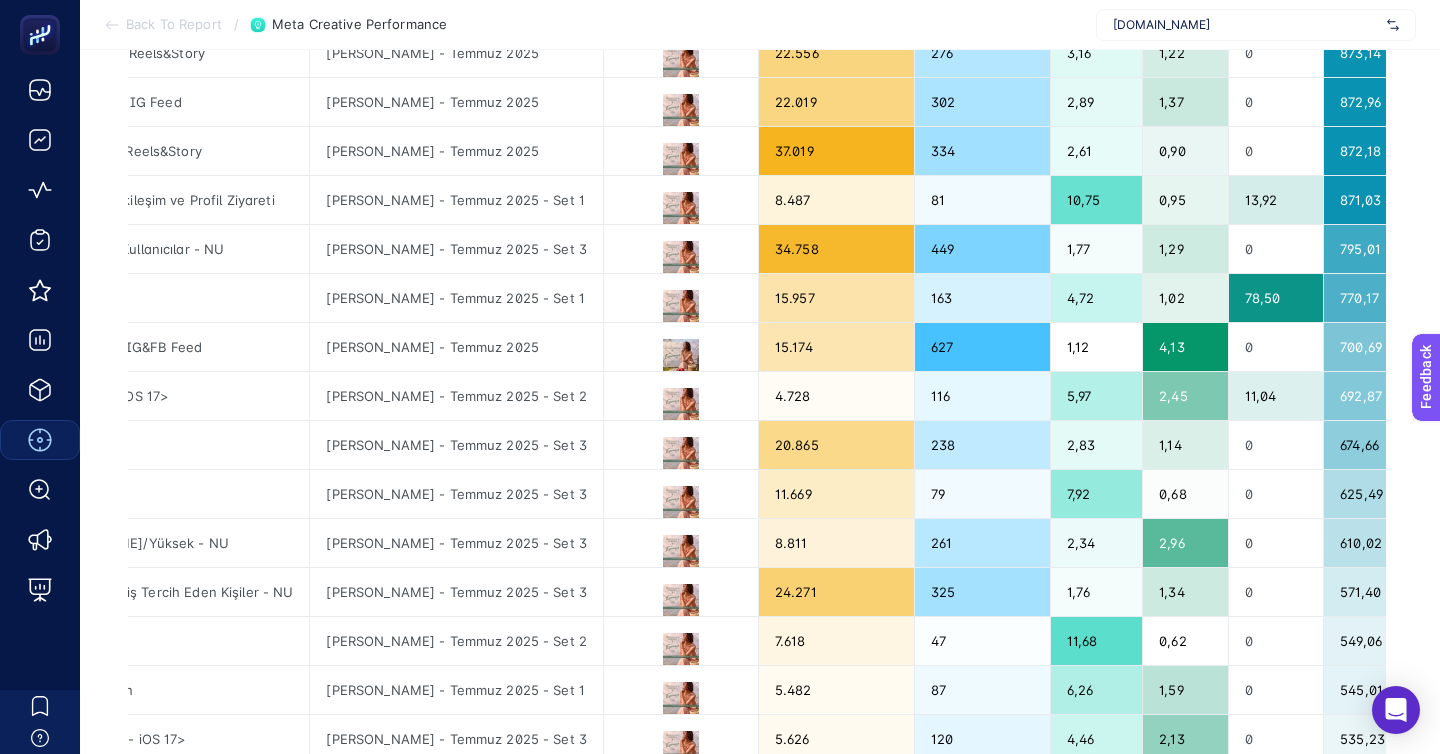 click on "3" 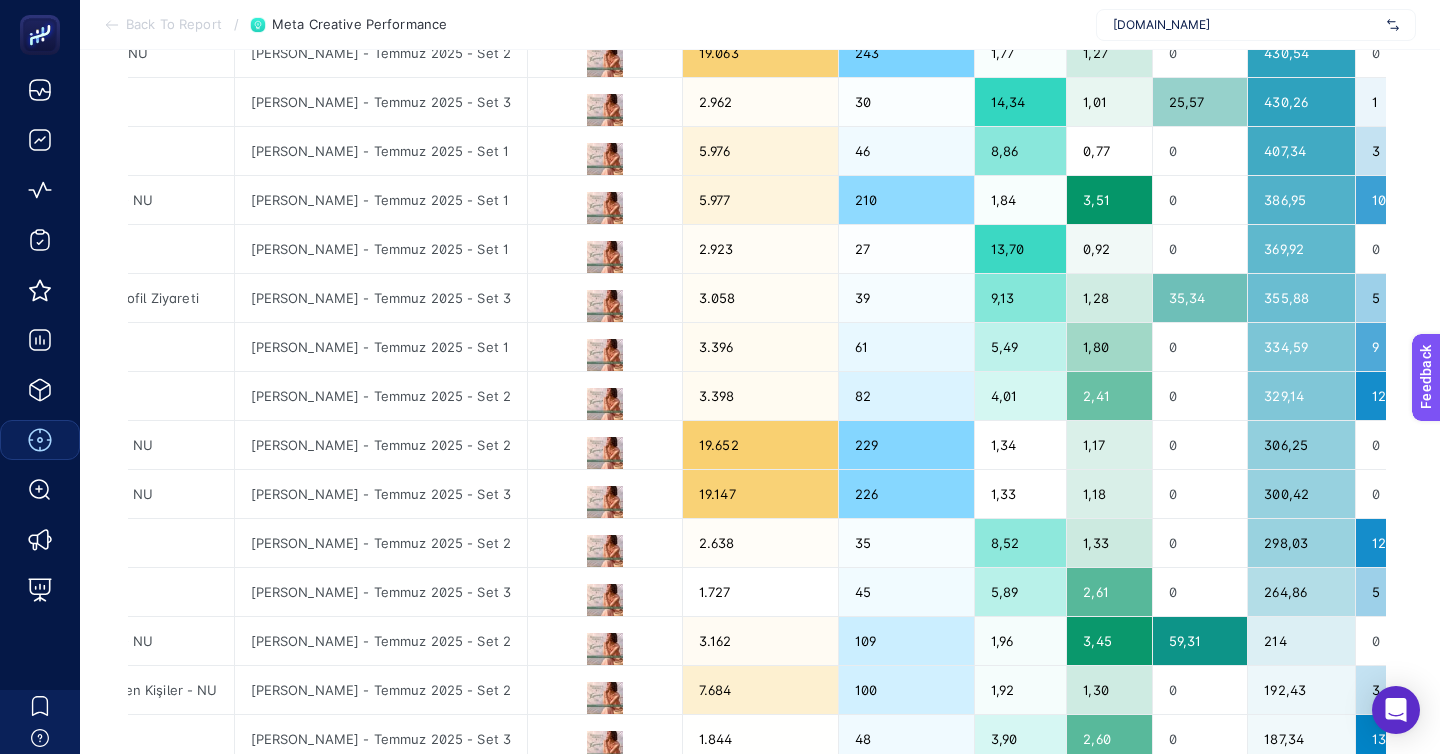 scroll, scrollTop: 0, scrollLeft: 736, axis: horizontal 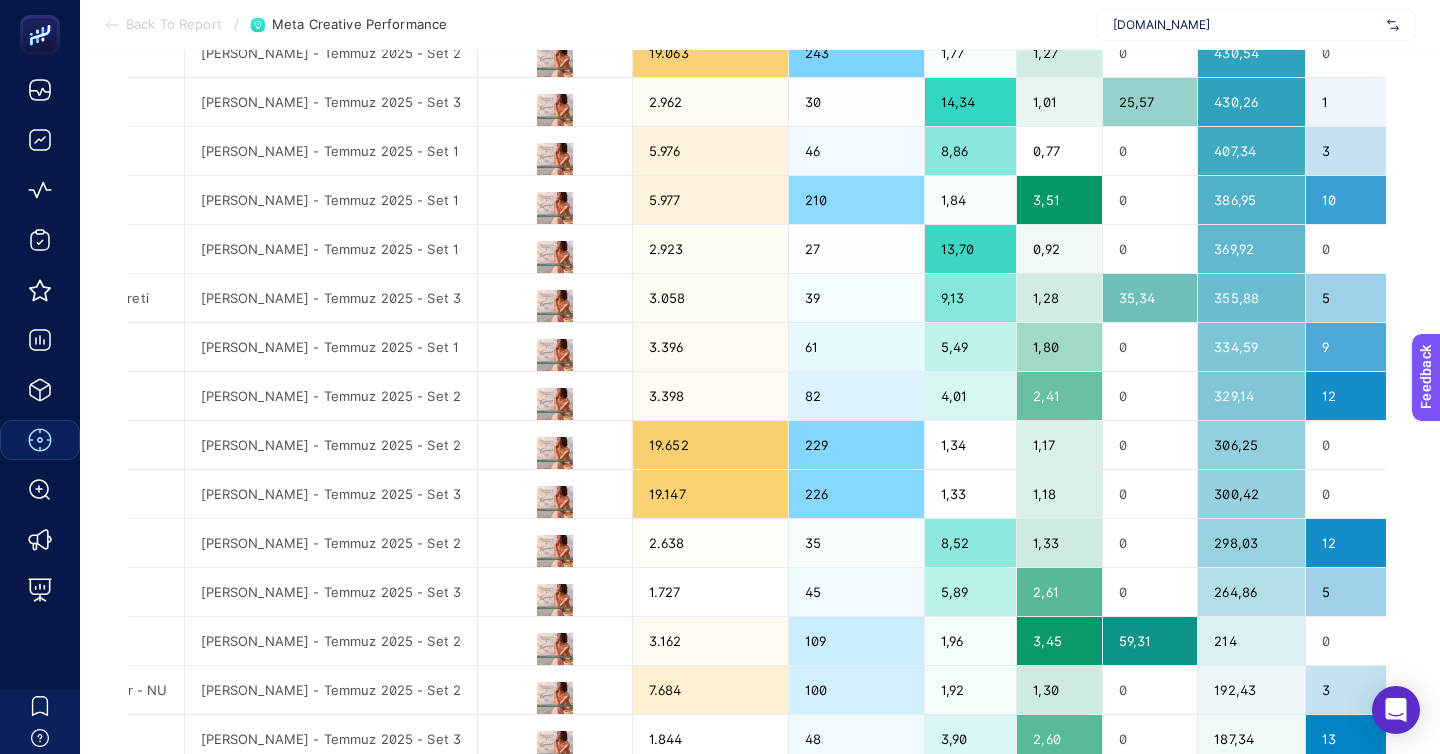click on "4" 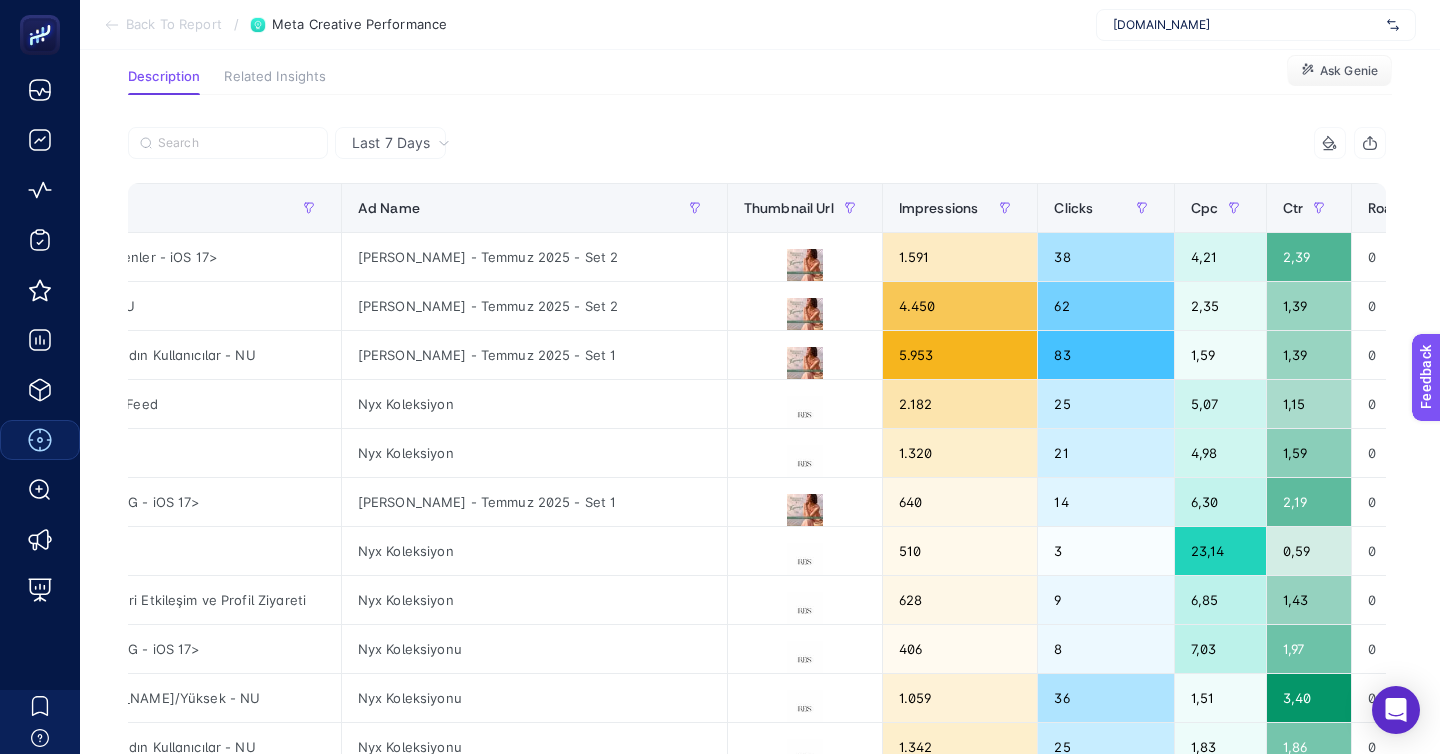scroll, scrollTop: 105, scrollLeft: 0, axis: vertical 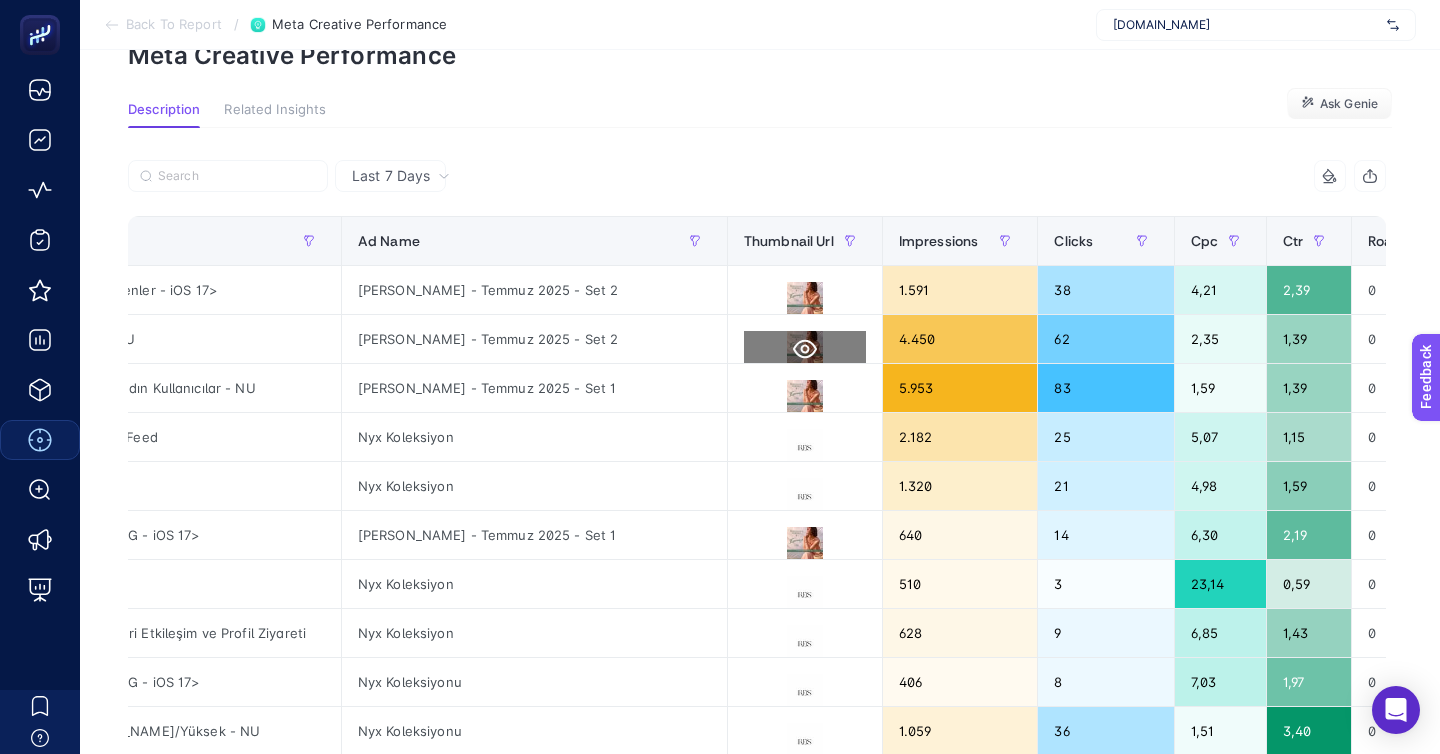 click 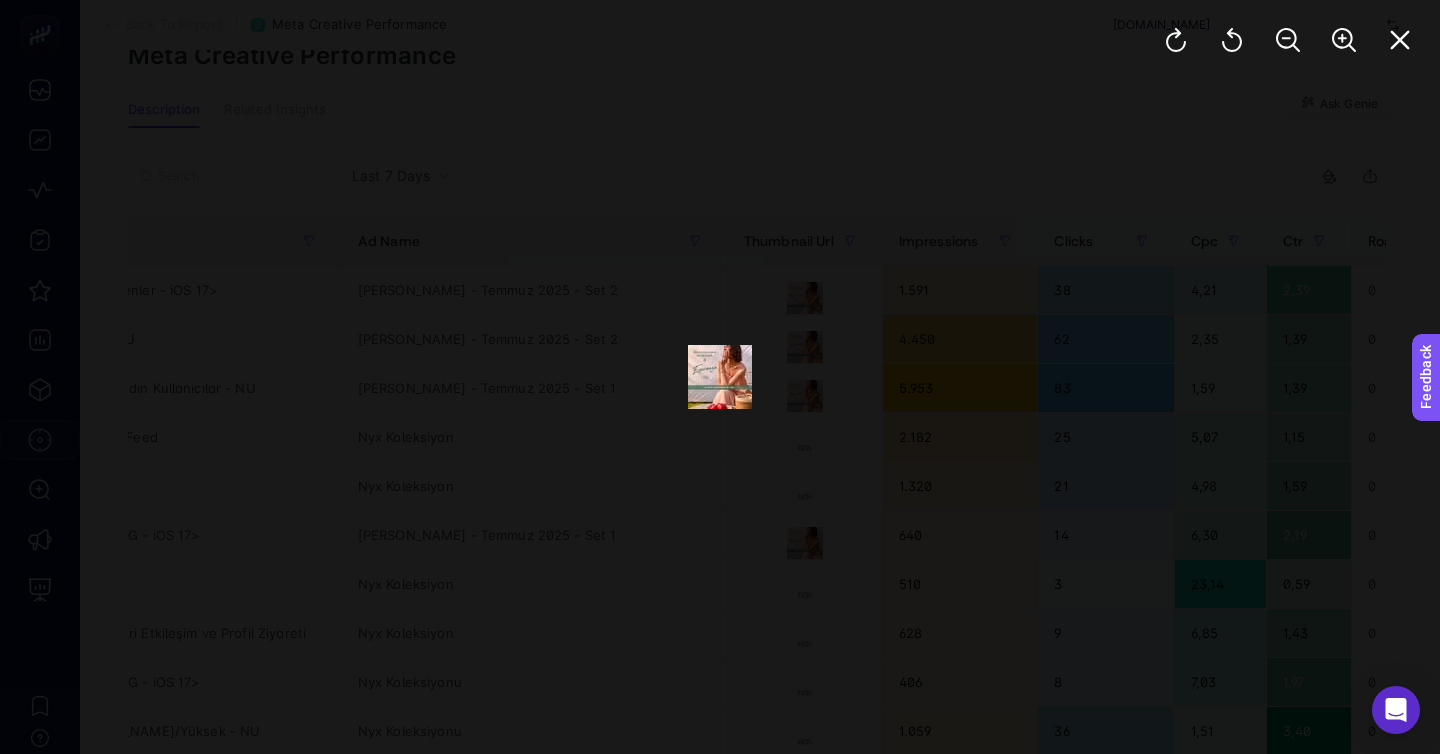 click 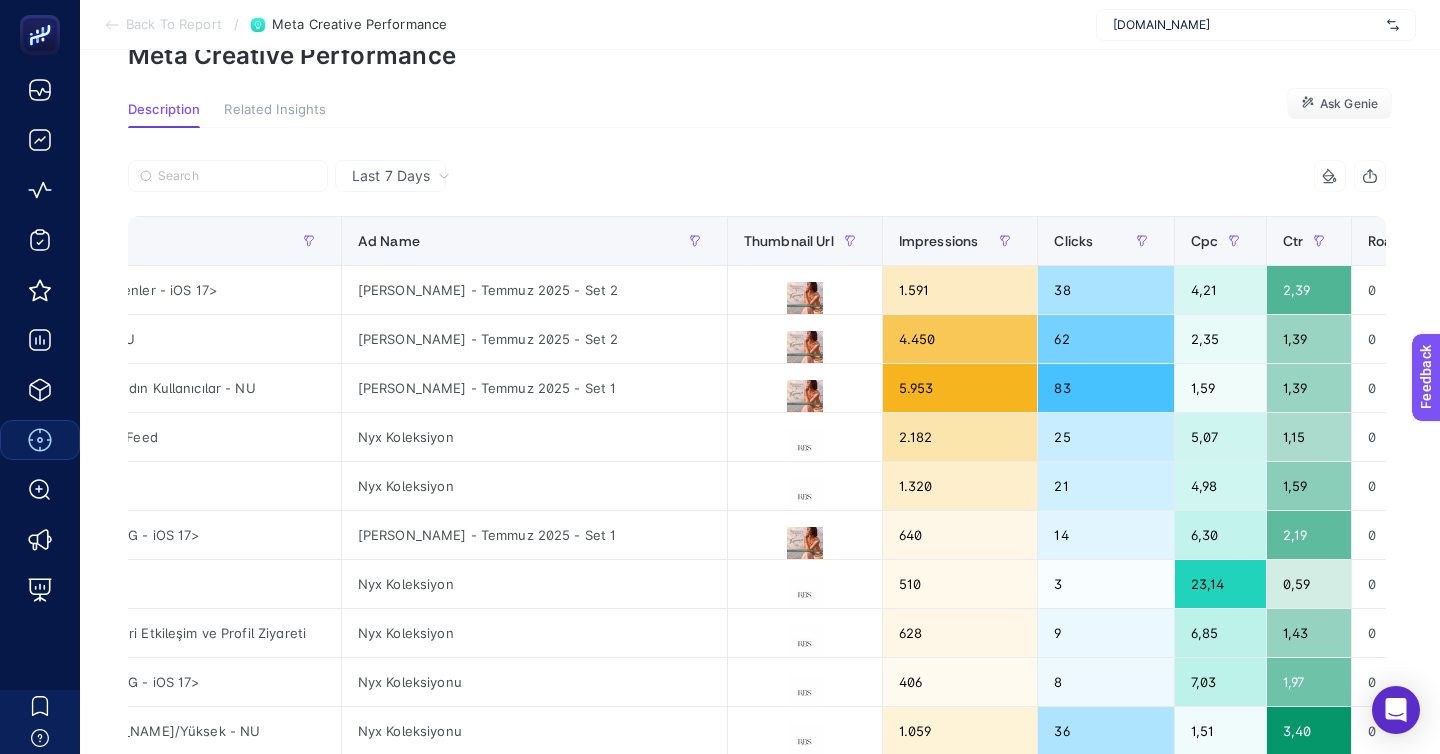 scroll, scrollTop: 584, scrollLeft: 0, axis: vertical 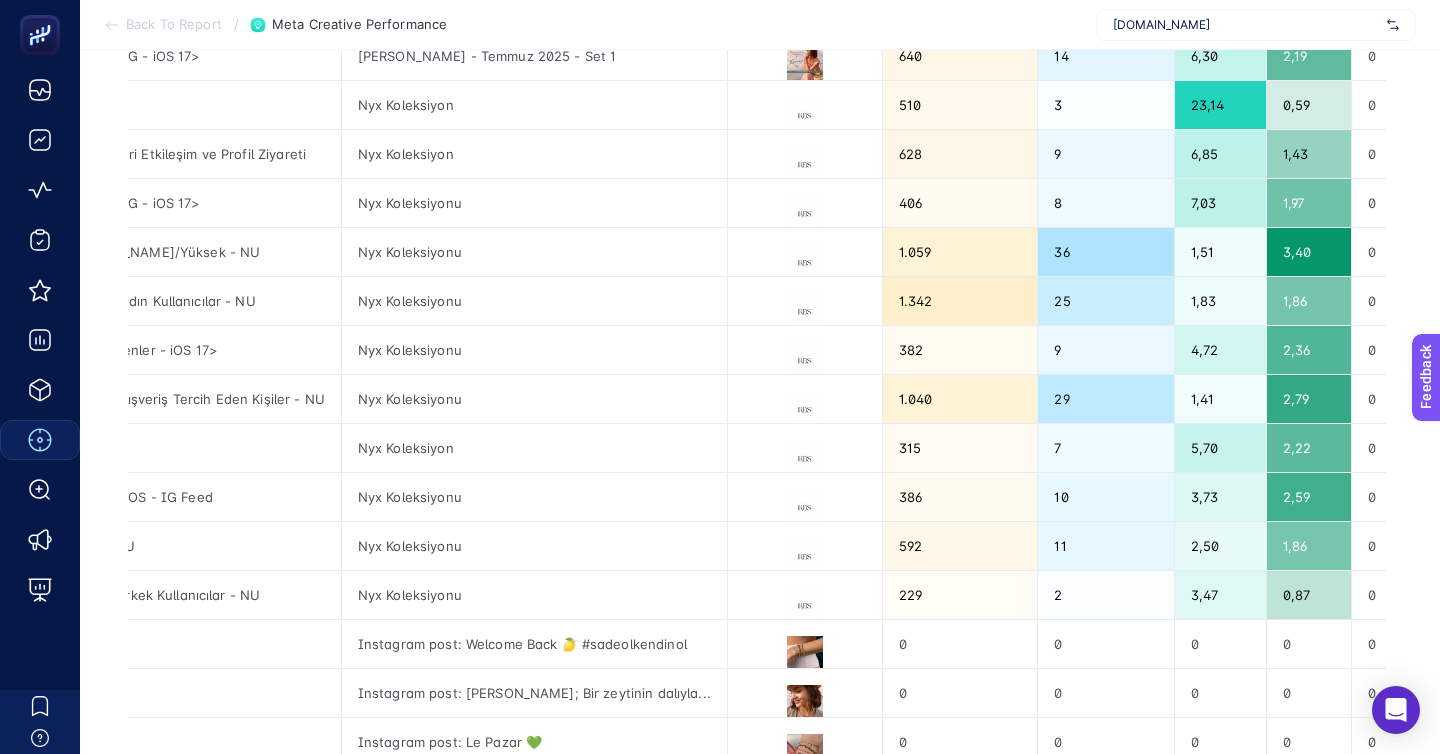 click 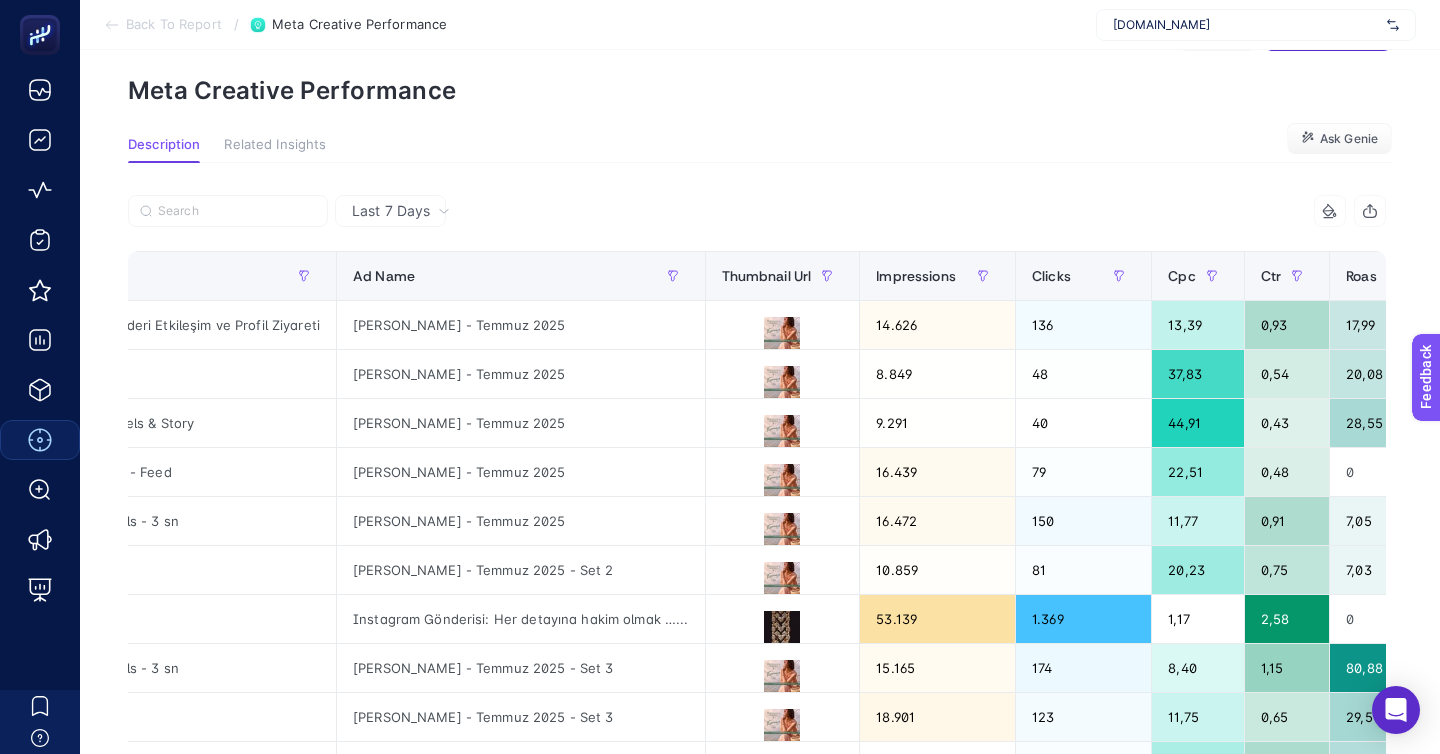 scroll, scrollTop: 0, scrollLeft: 0, axis: both 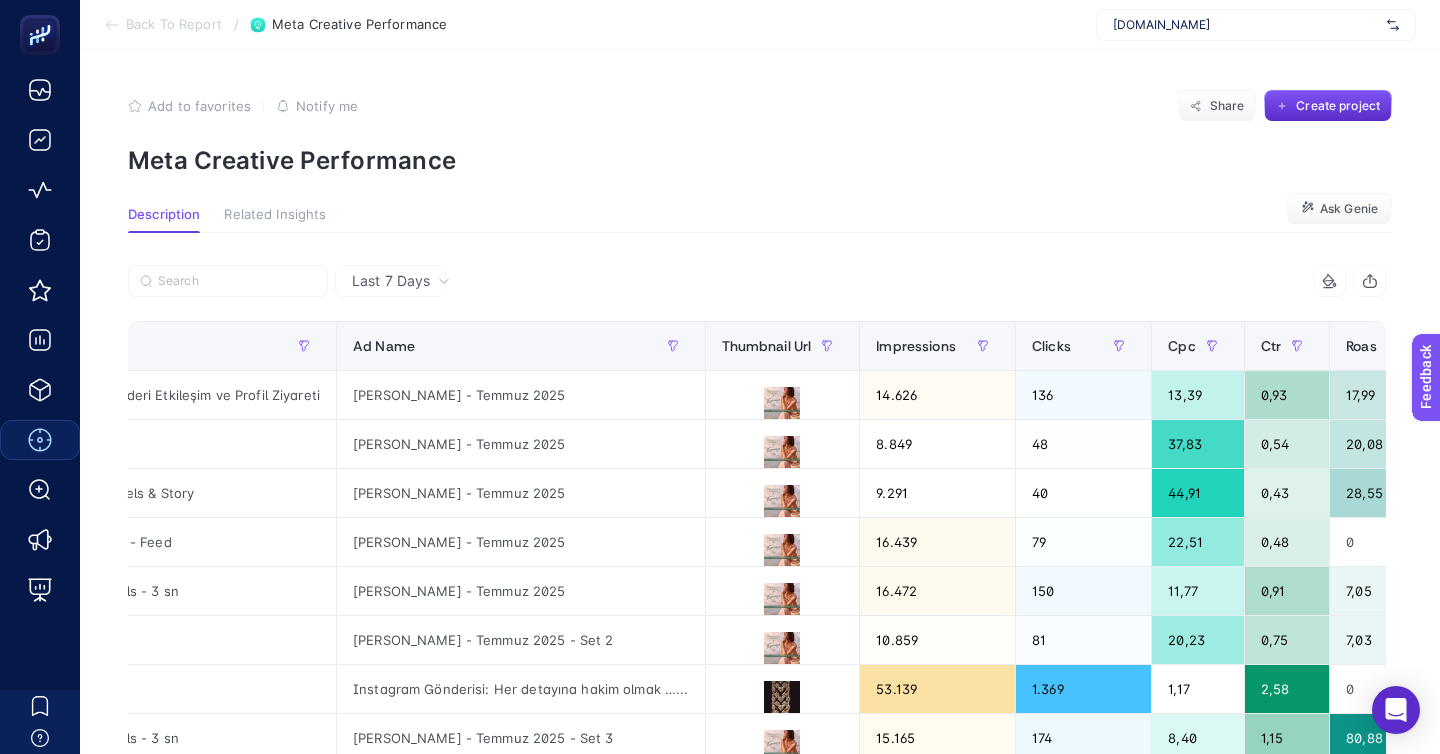click on "Back To Report" at bounding box center [174, 25] 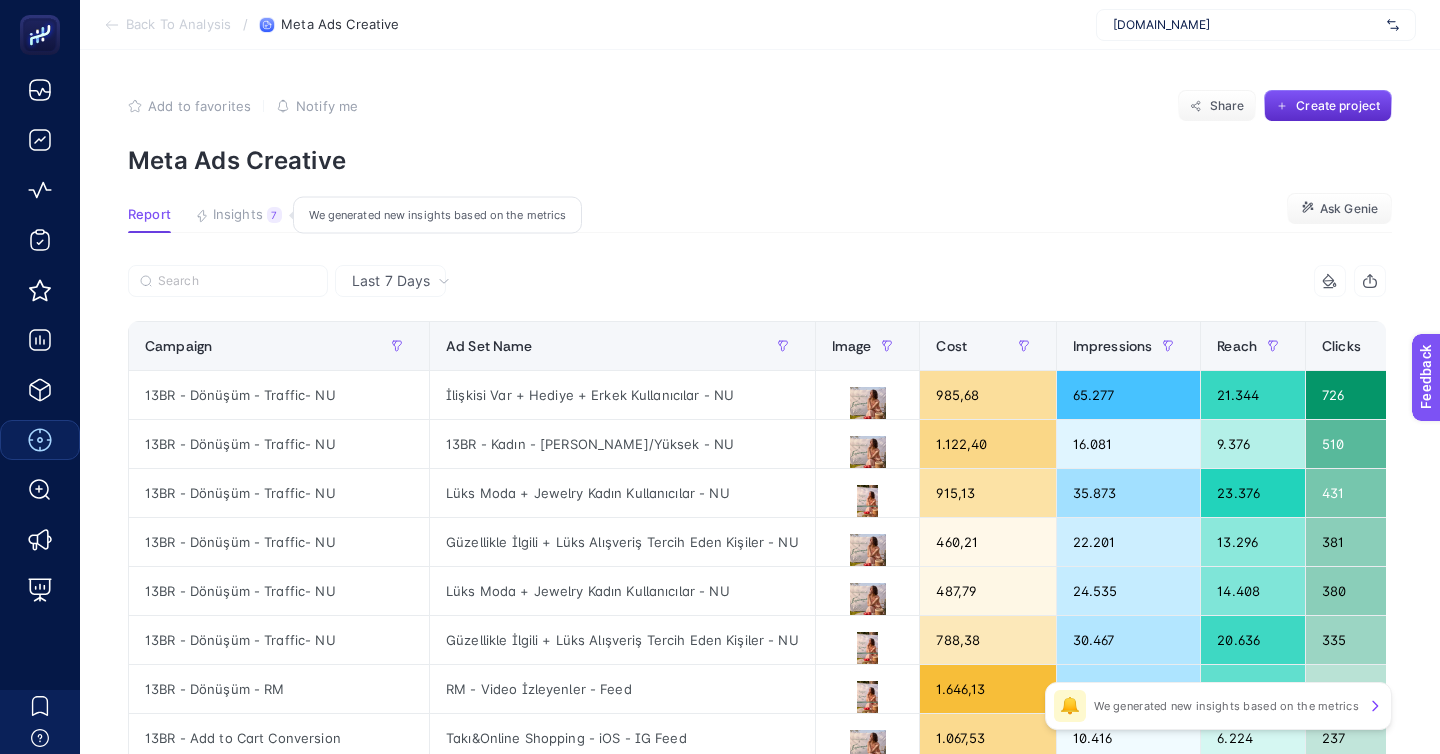 click on "Insights" at bounding box center (238, 215) 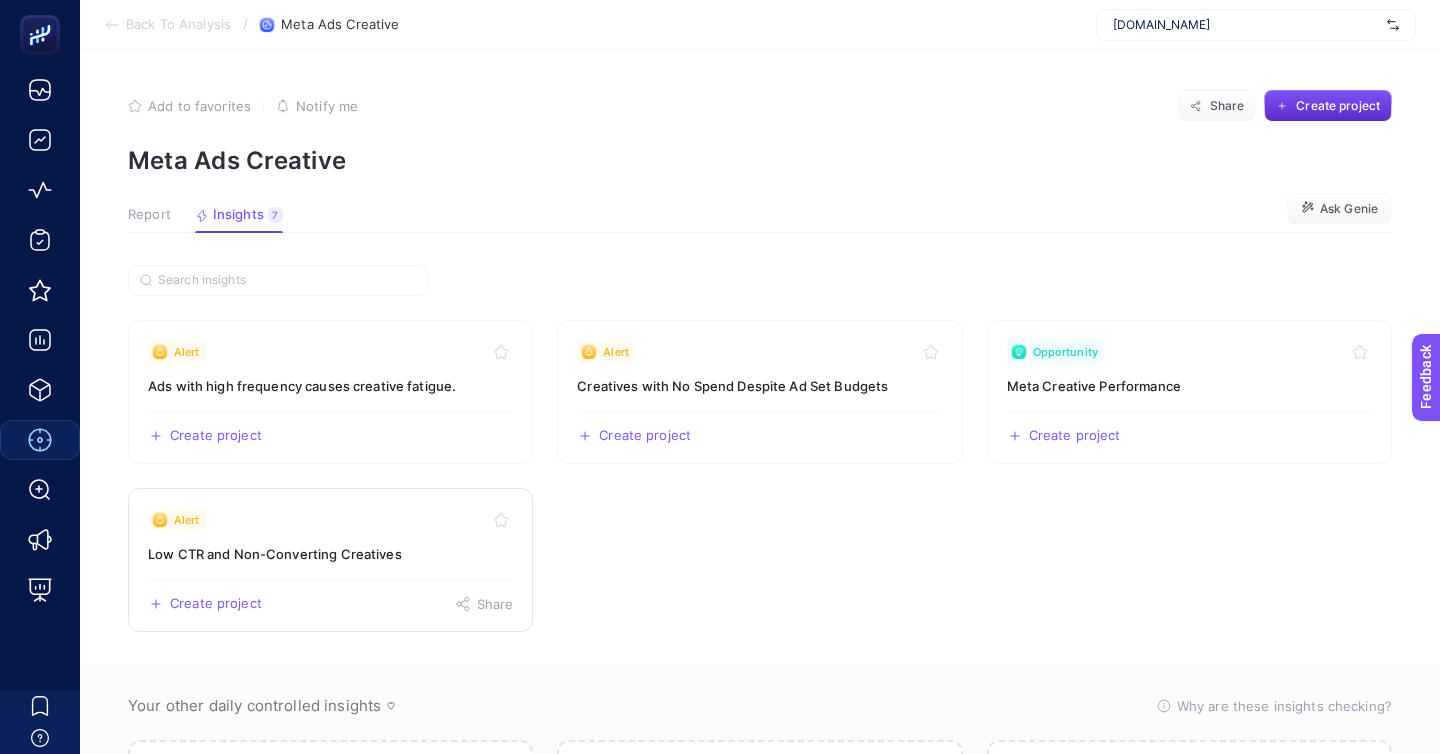 click on "Alert Low CTR and Non-Converting Creatives  Create project   Share" 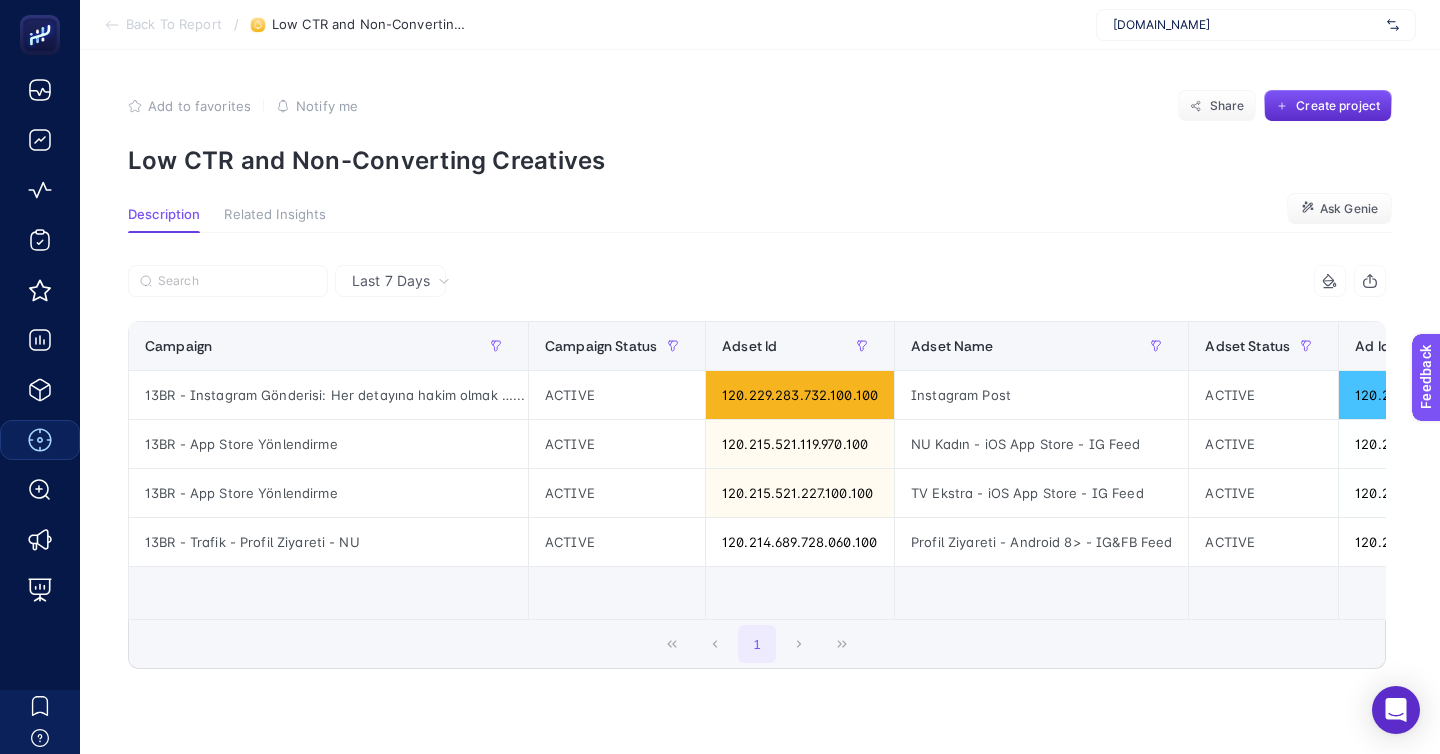 click on "Back To Report" at bounding box center [174, 25] 